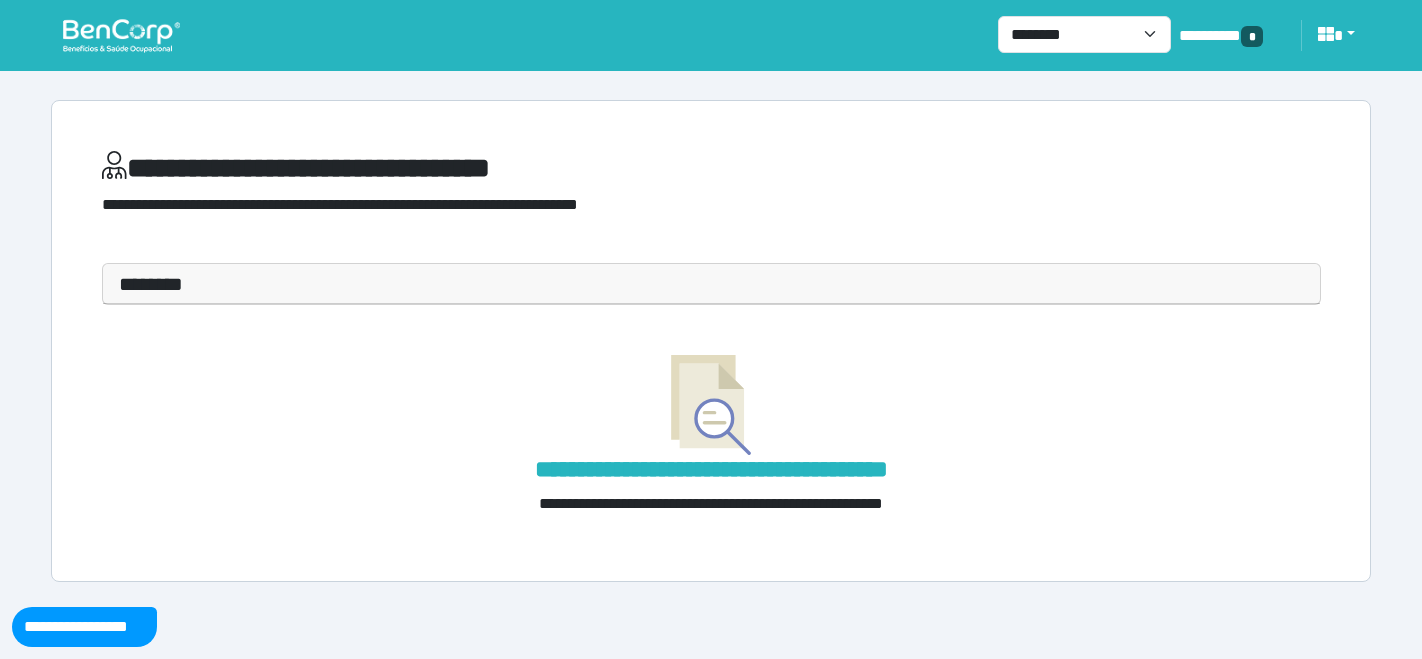 scroll, scrollTop: 0, scrollLeft: 0, axis: both 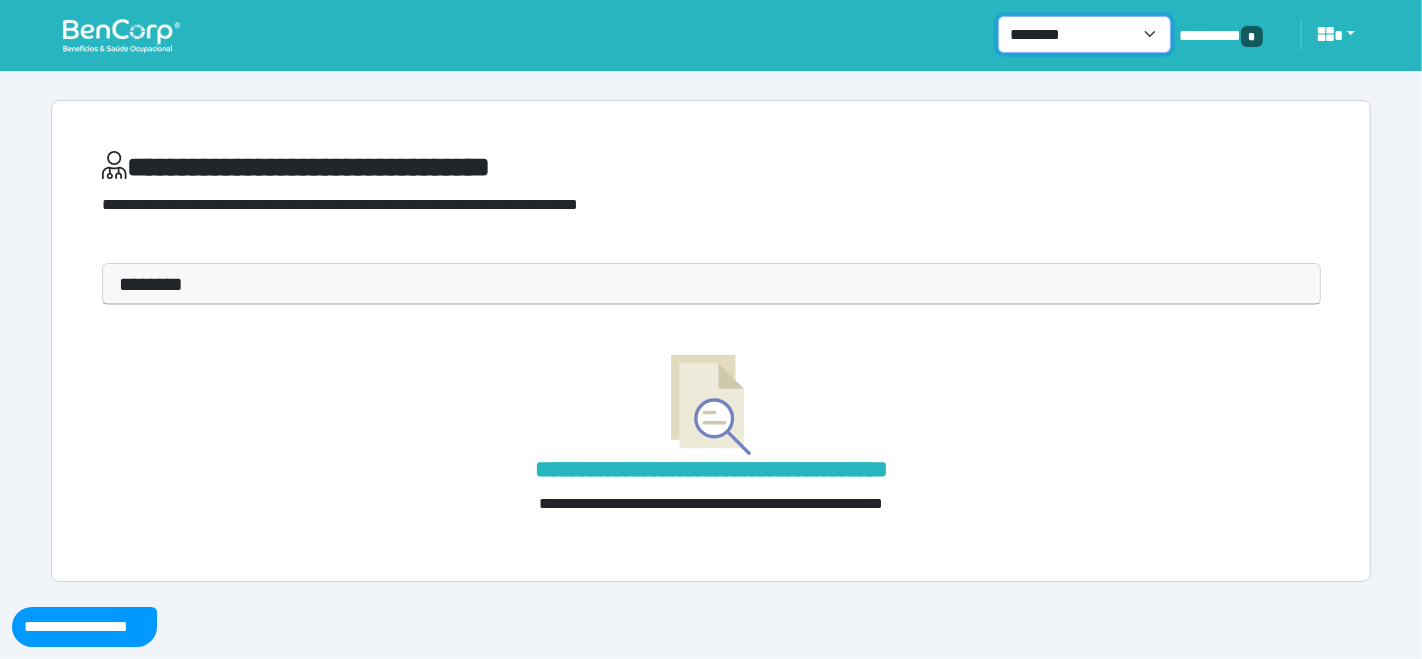 drag, startPoint x: 1165, startPoint y: 35, endPoint x: 1150, endPoint y: 49, distance: 20.518284 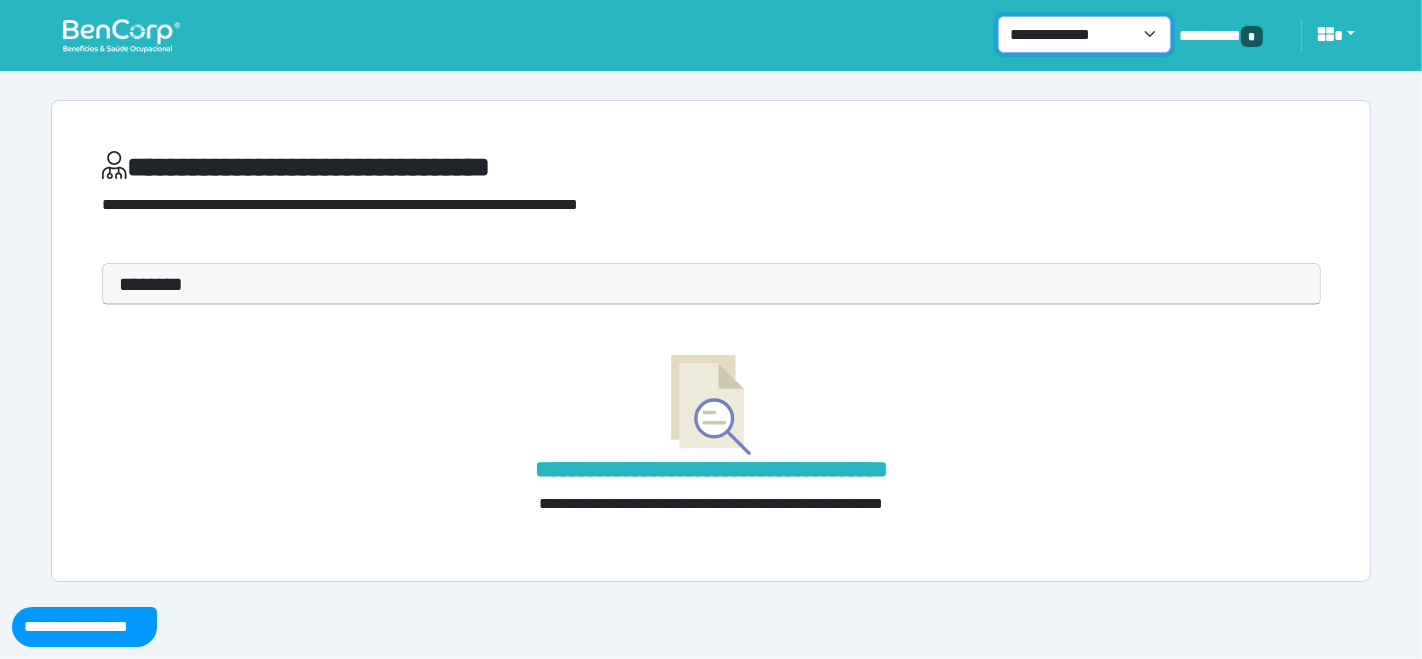 click on "**********" at bounding box center (1084, 34) 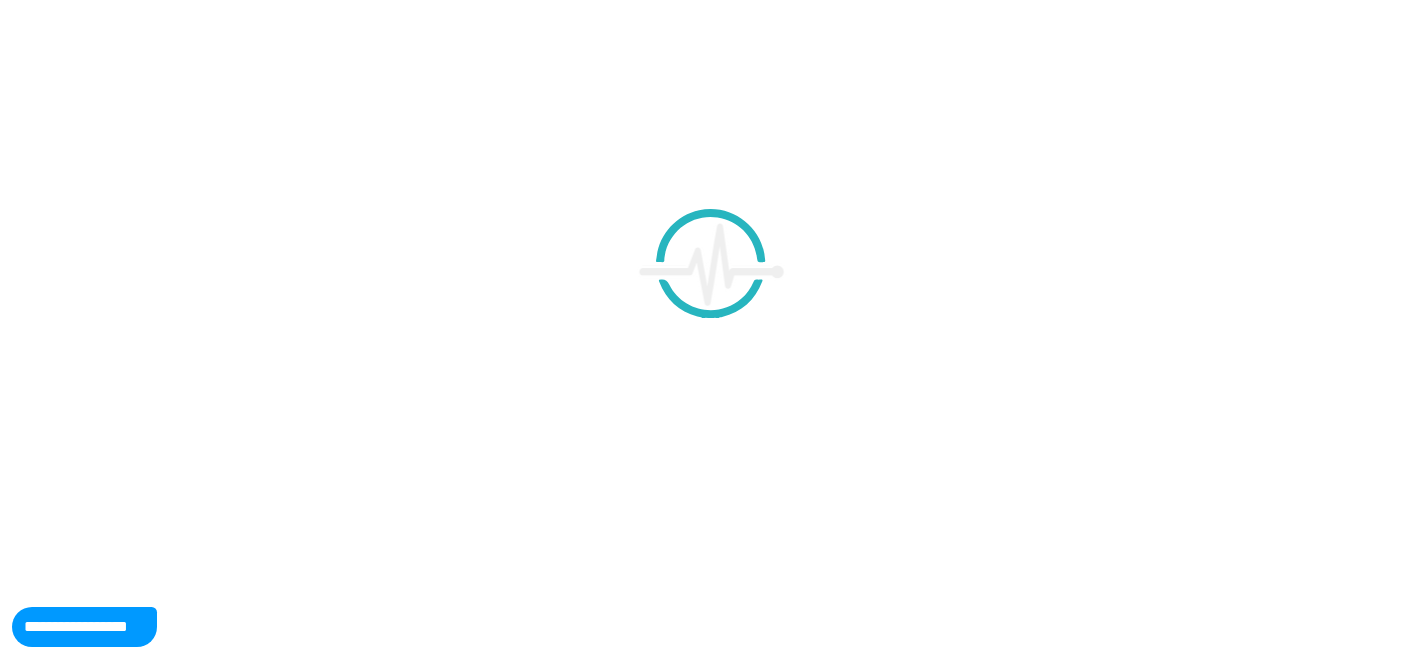 scroll, scrollTop: 0, scrollLeft: 0, axis: both 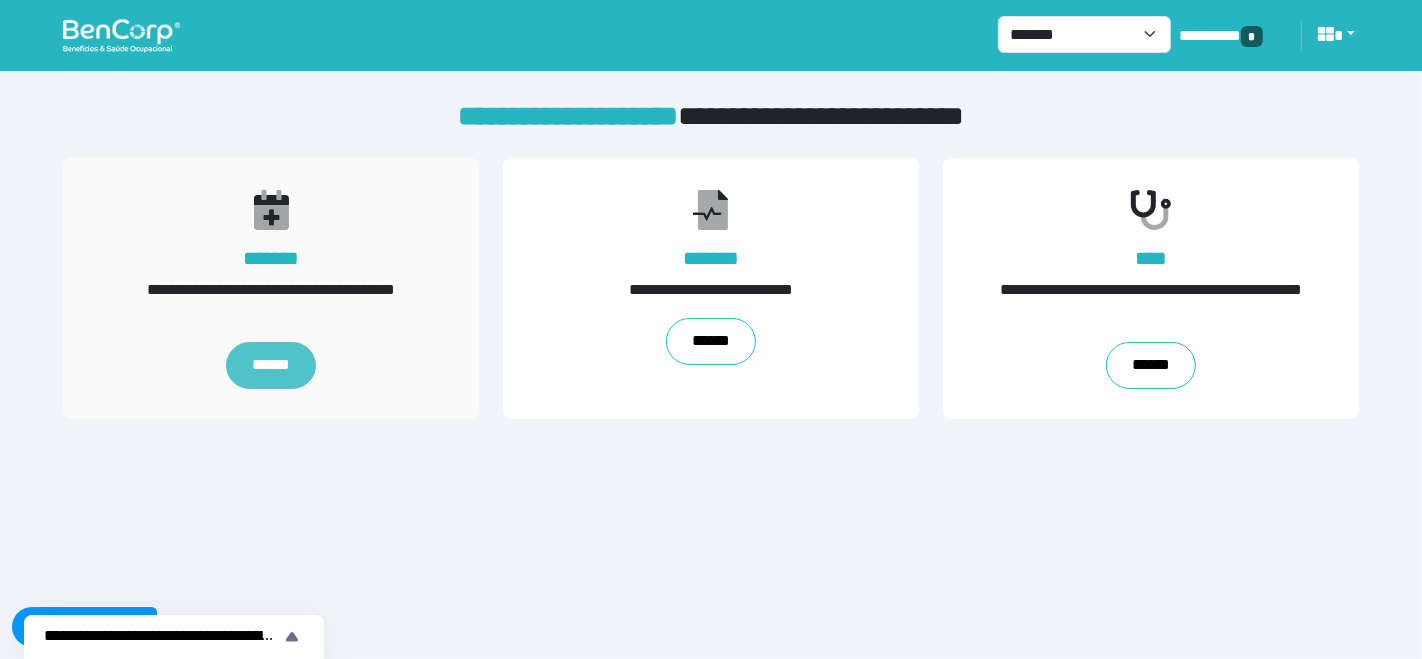 click on "******" at bounding box center (271, 366) 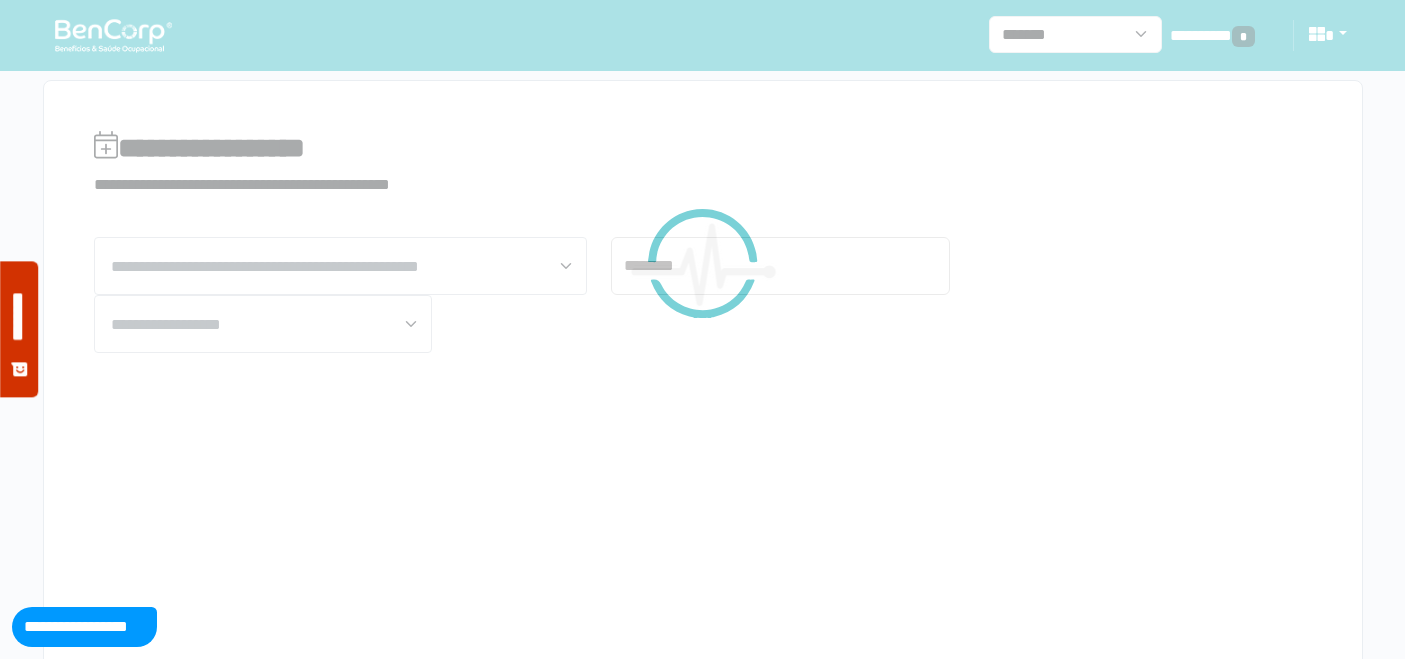 scroll, scrollTop: 0, scrollLeft: 0, axis: both 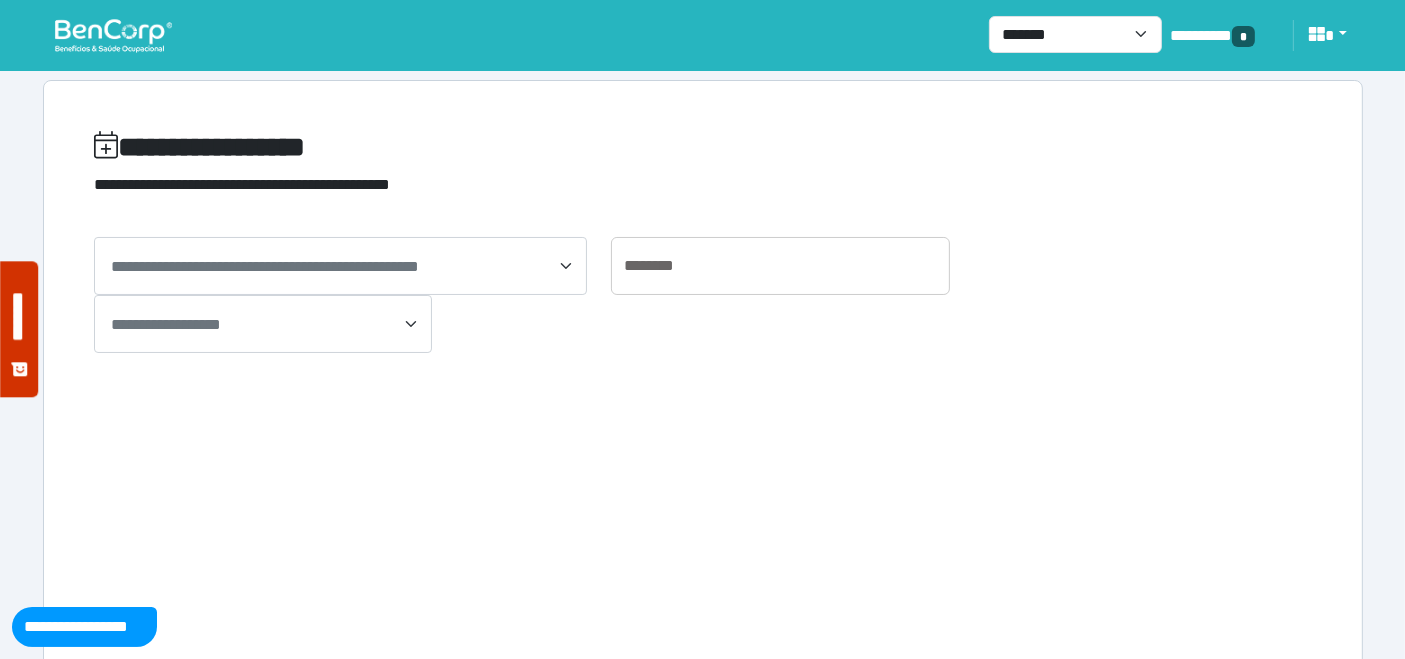 click on "**********" at bounding box center [265, 266] 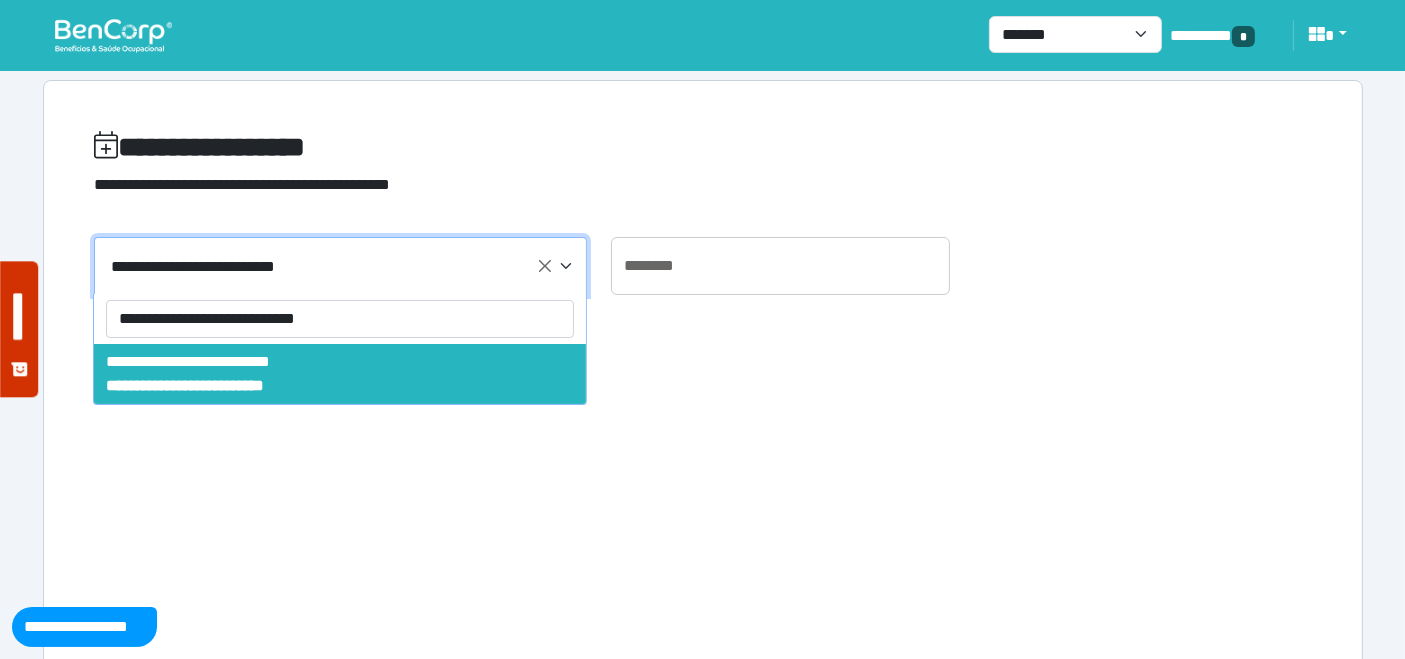 click on "**********" at bounding box center (340, 319) 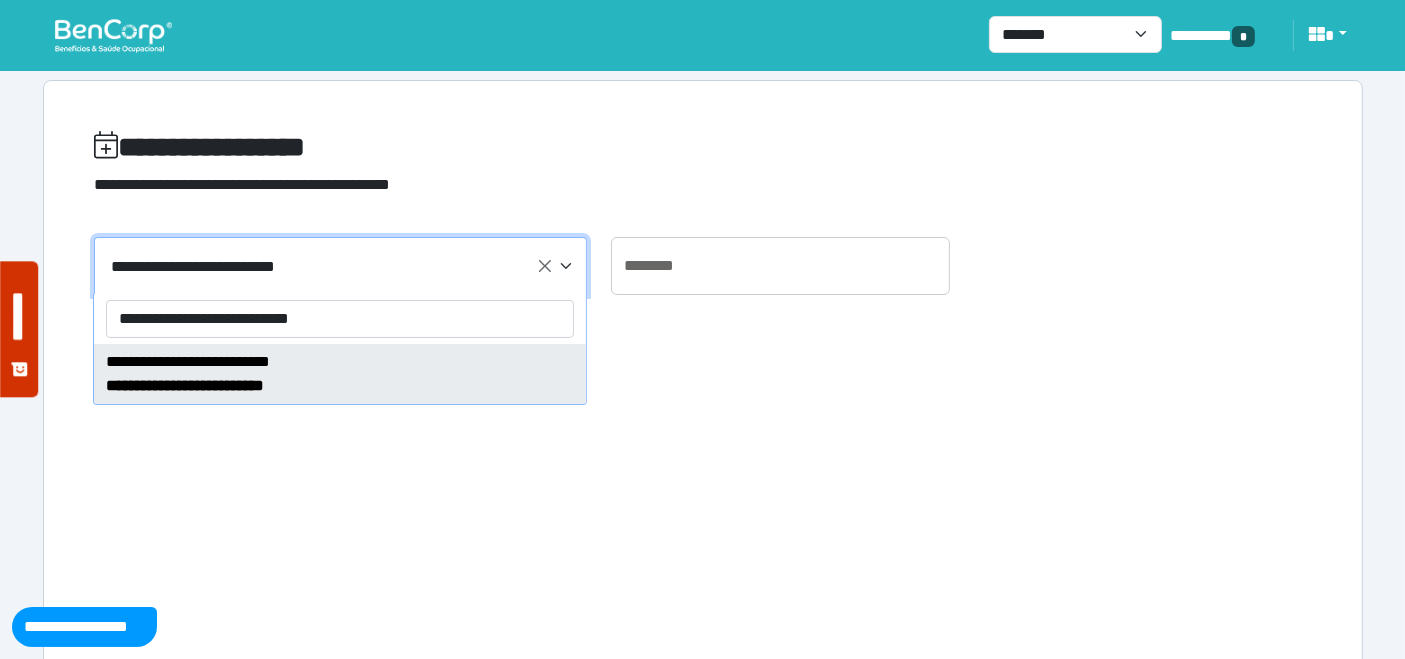 click on "**********" at bounding box center (340, 319) 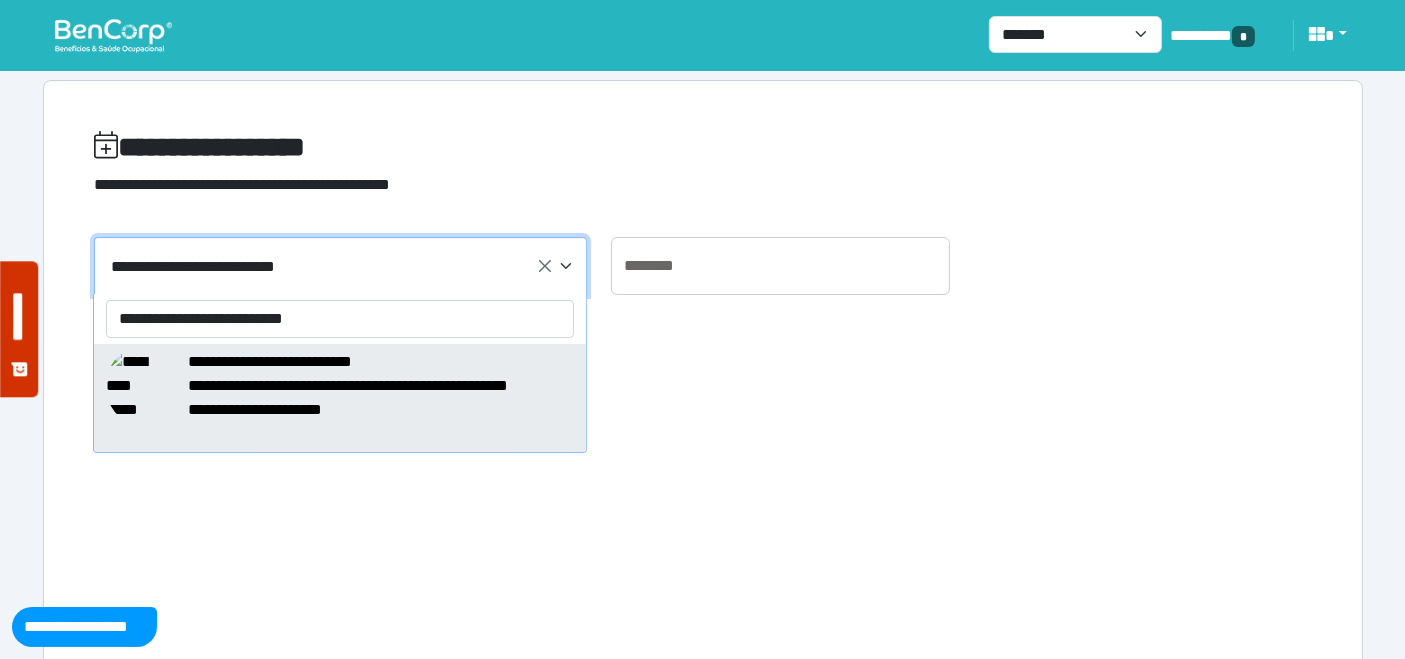 type on "**********" 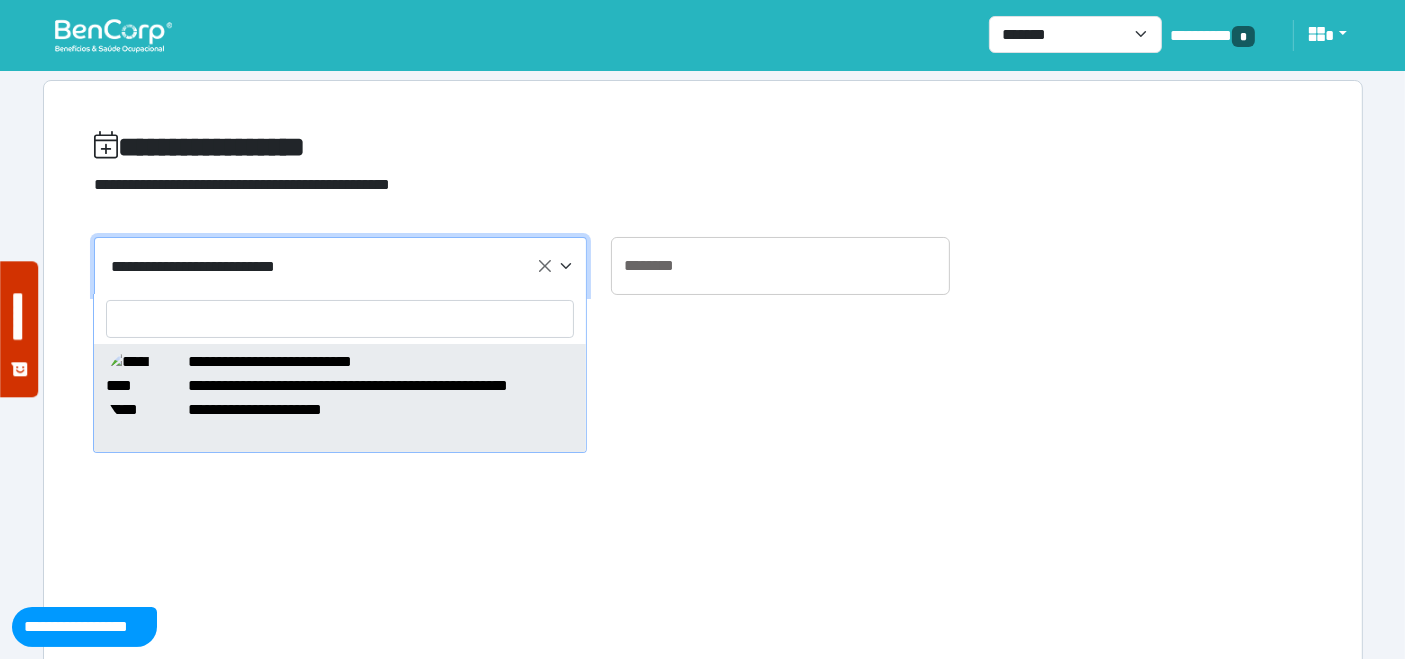 select on "*****" 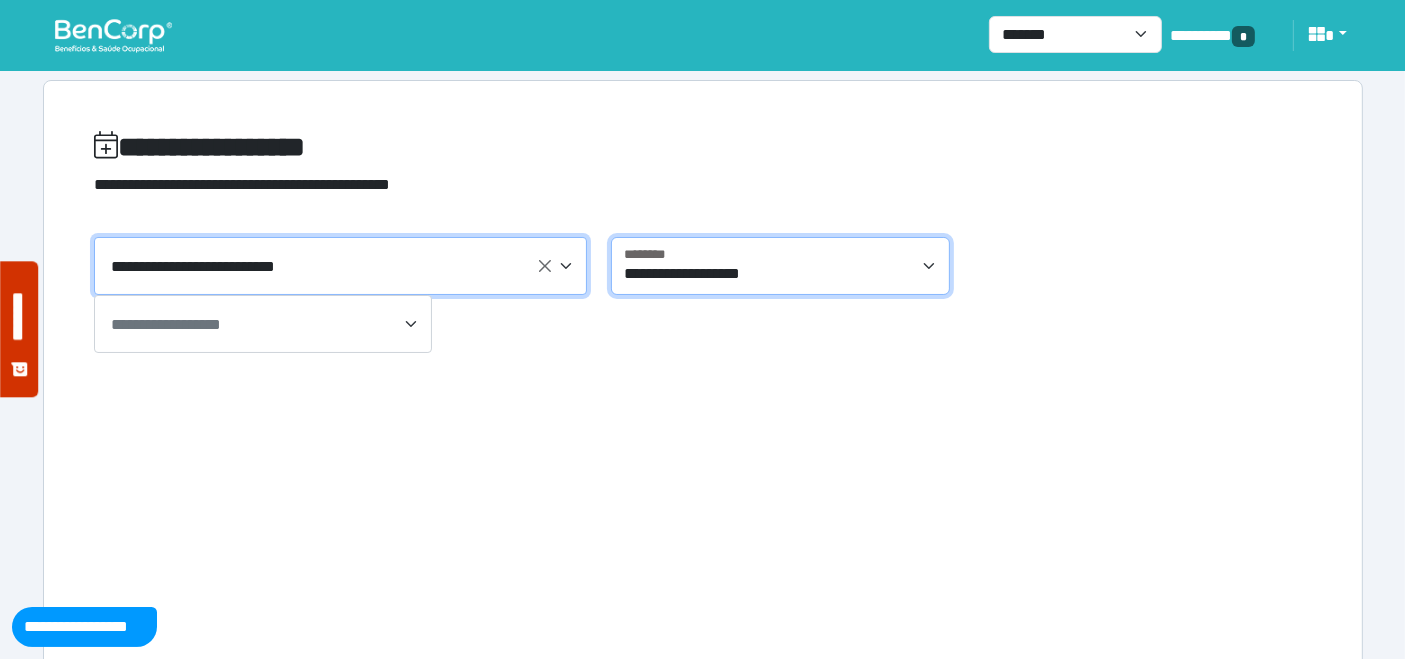 click on "**********" at bounding box center [780, 266] 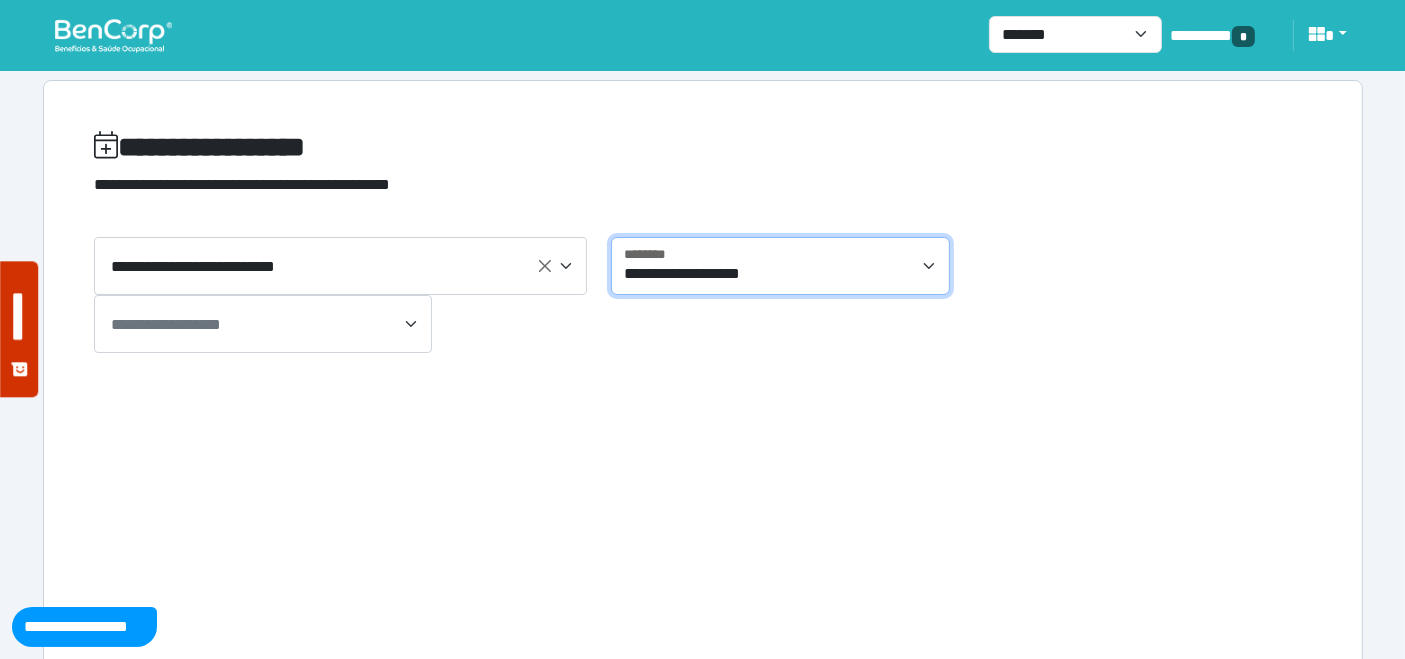 select on "**********" 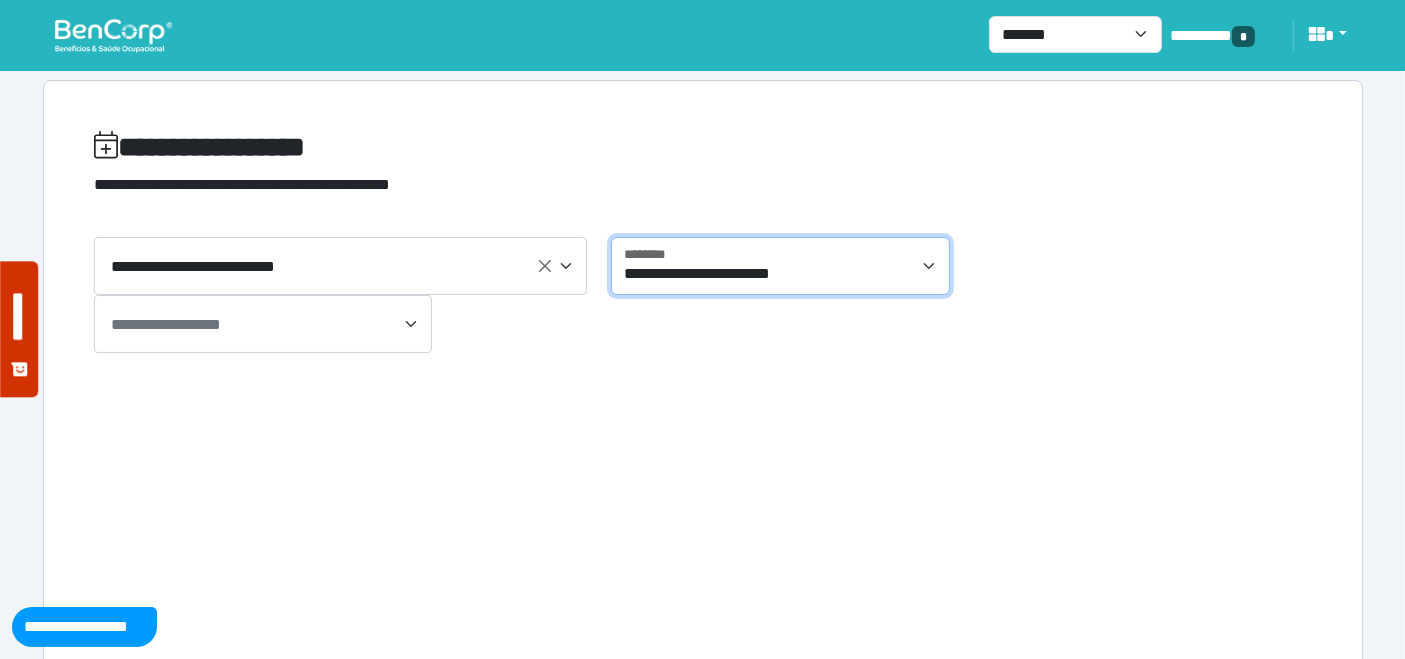 click on "**********" at bounding box center (780, 266) 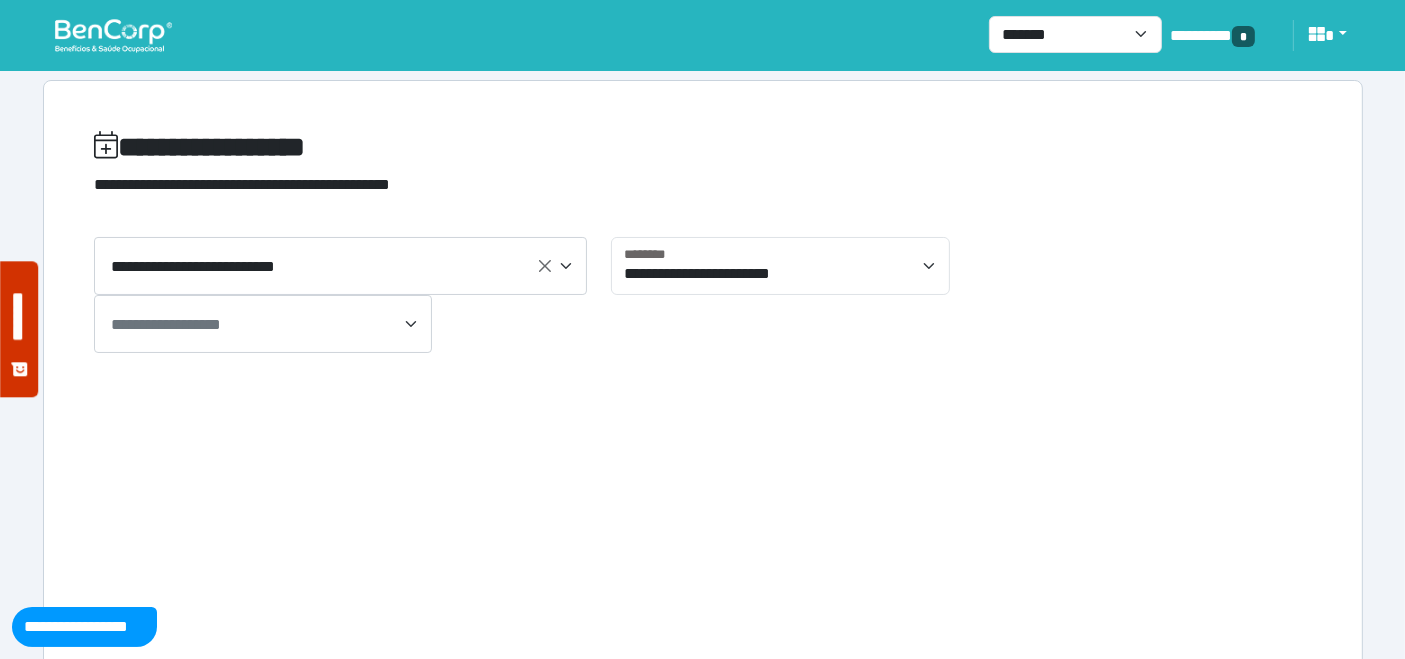 click on "**********" at bounding box center (166, 324) 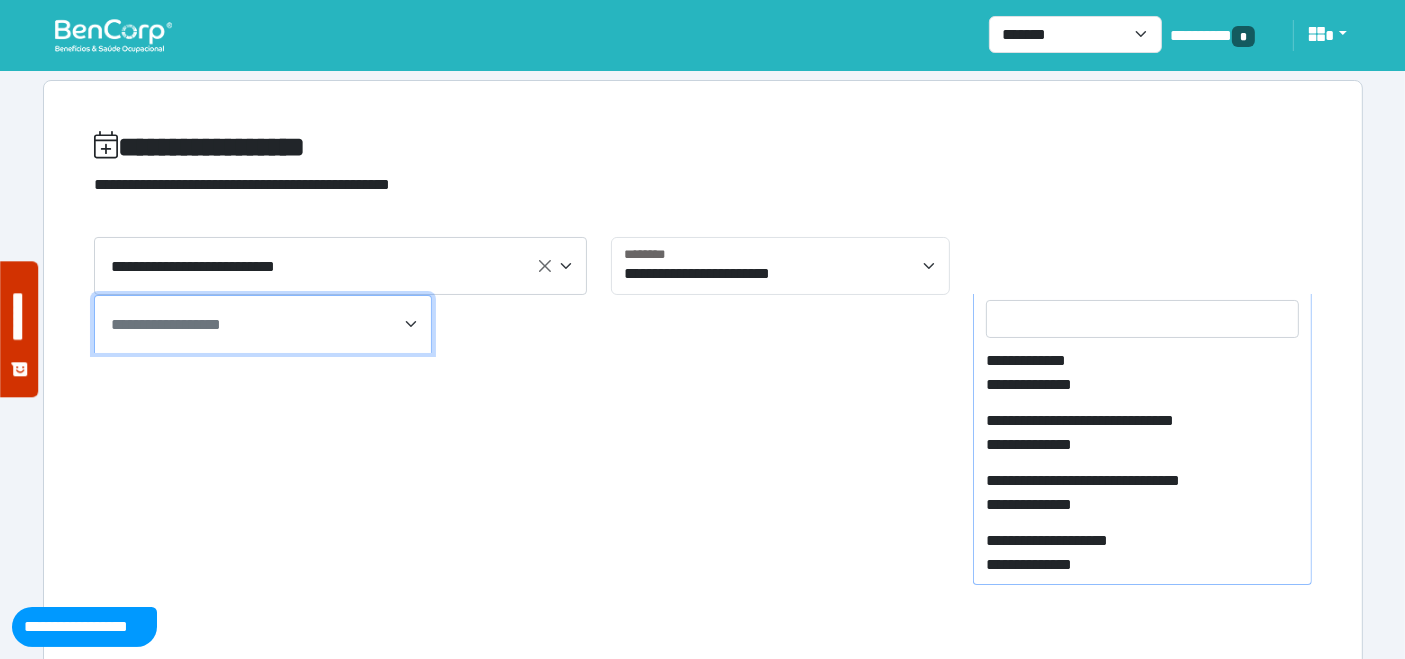 scroll, scrollTop: 1514, scrollLeft: 0, axis: vertical 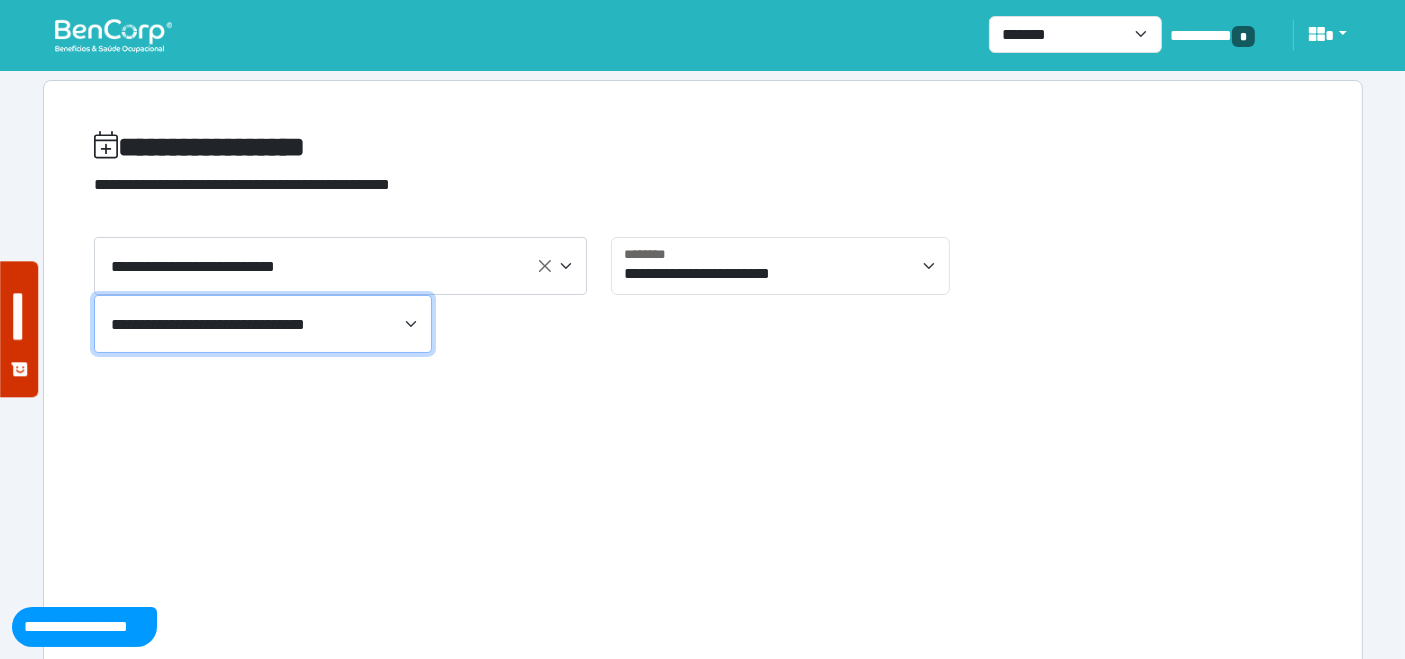 select on "****" 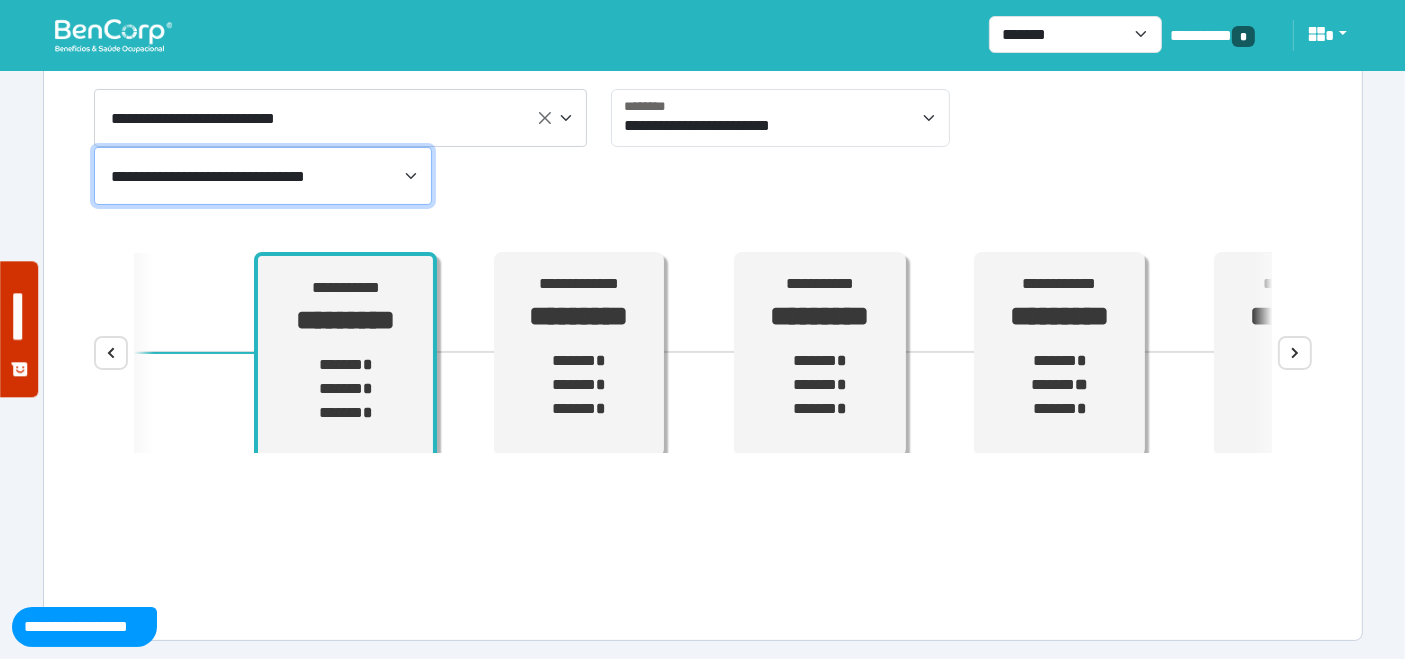 scroll, scrollTop: 149, scrollLeft: 0, axis: vertical 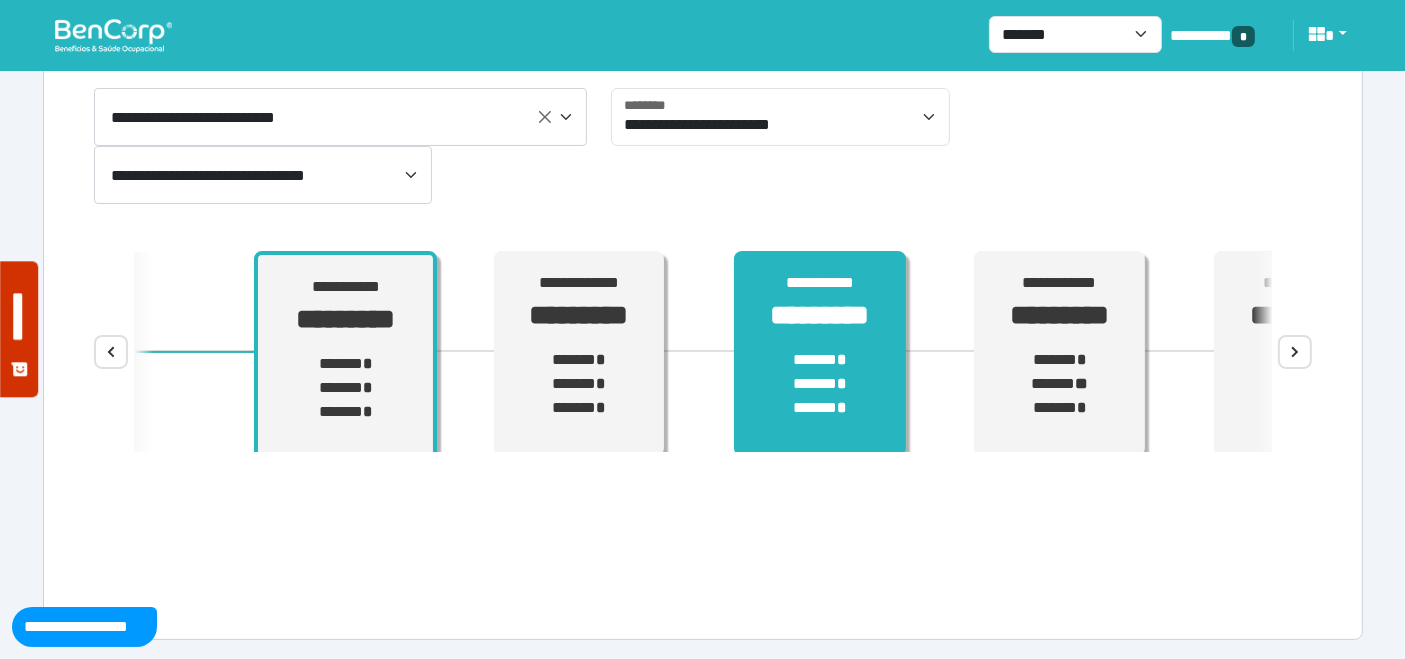click on "****** * ****** * ****** *" at bounding box center (820, 384) 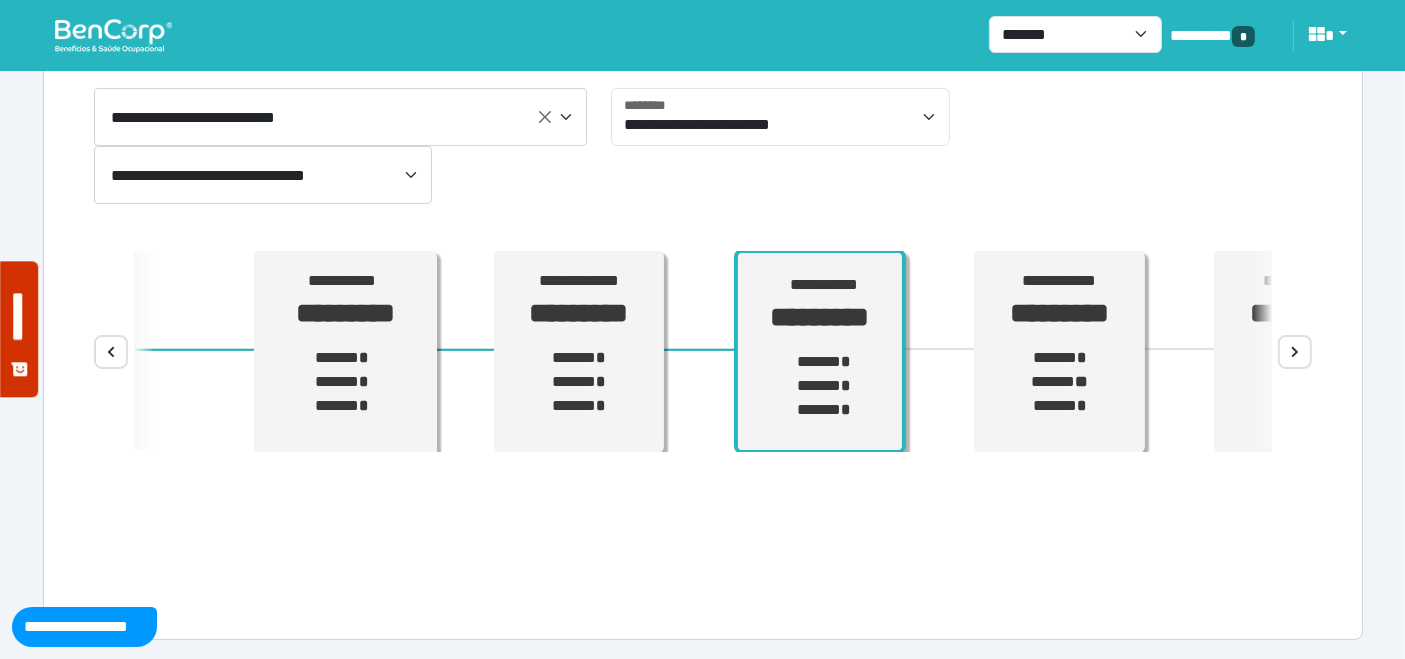 scroll, scrollTop: 0, scrollLeft: 0, axis: both 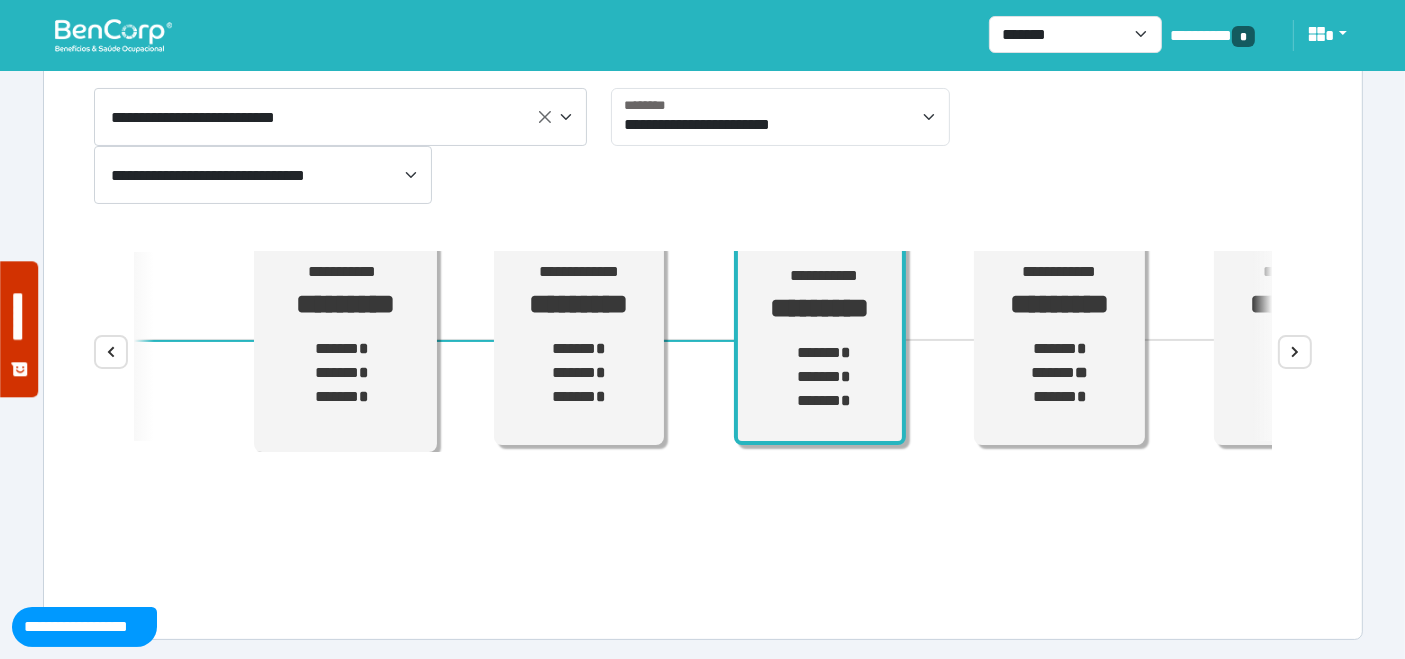 click on "**********" at bounding box center (703, 352) 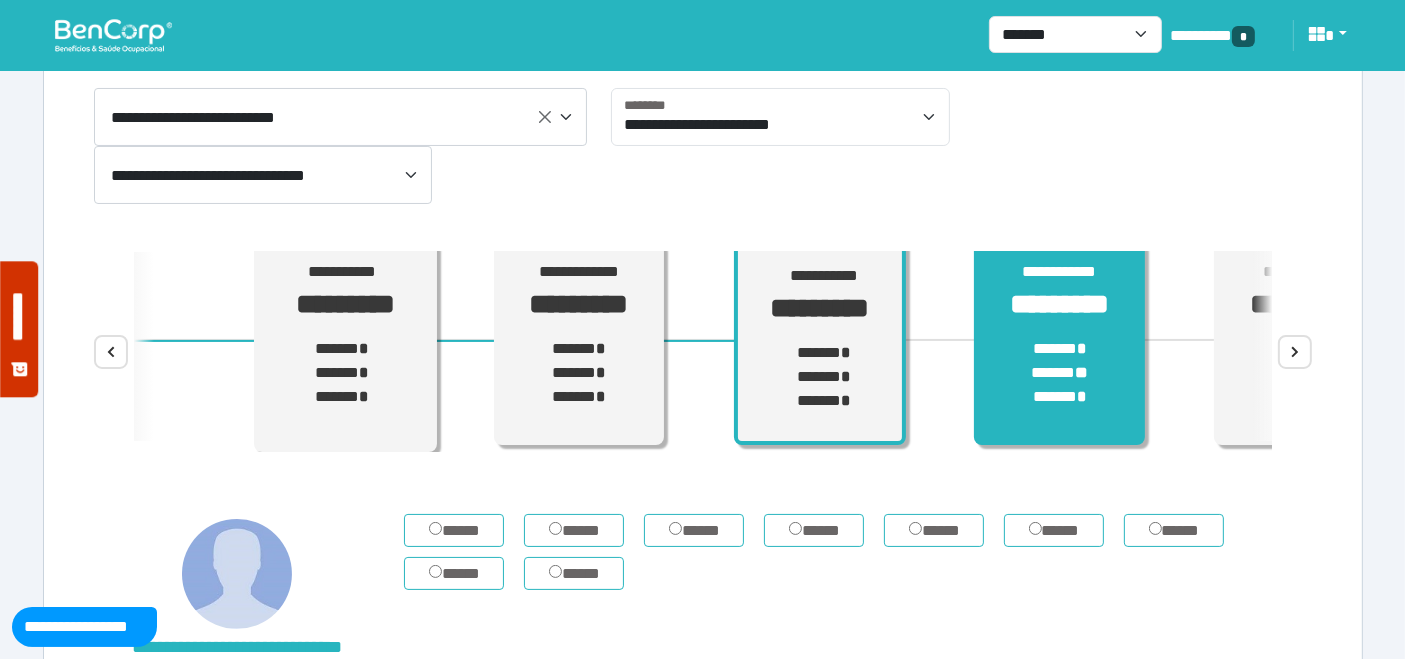 click on "****** * ****** ** ****** *" at bounding box center [1060, 373] 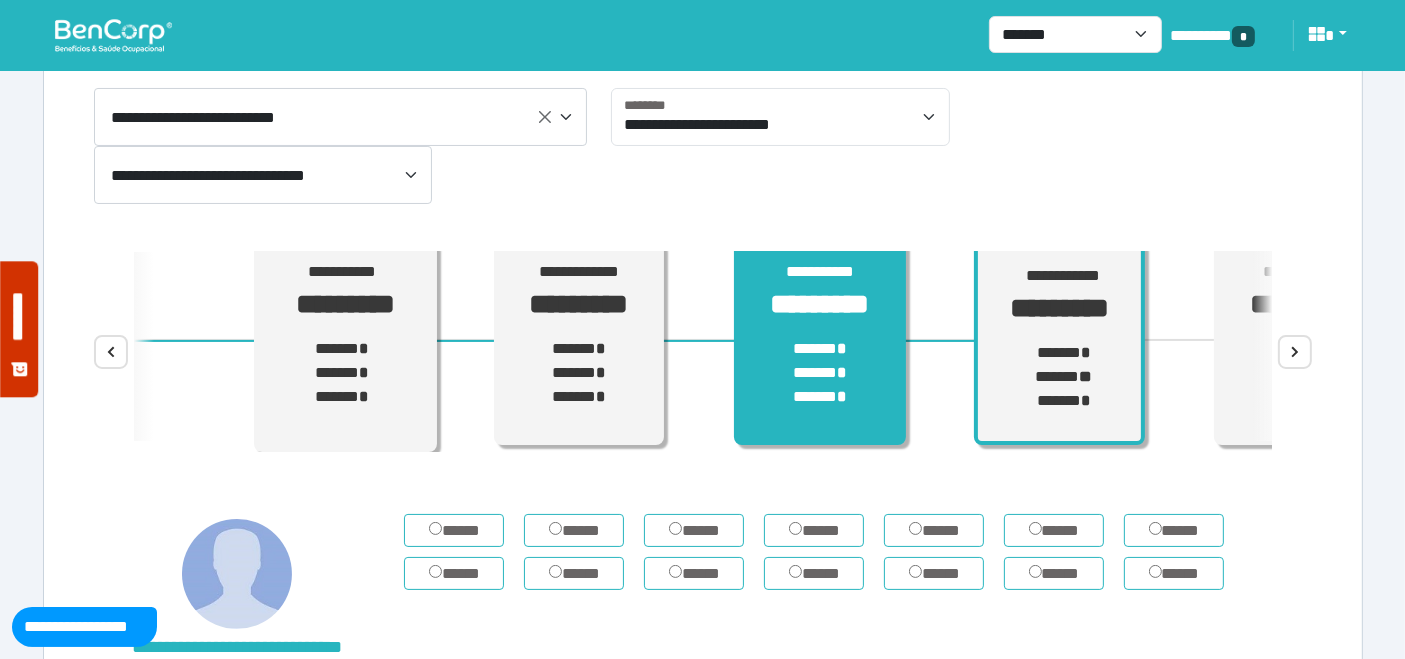 click on "****** * ****** * ****** *" at bounding box center [820, 373] 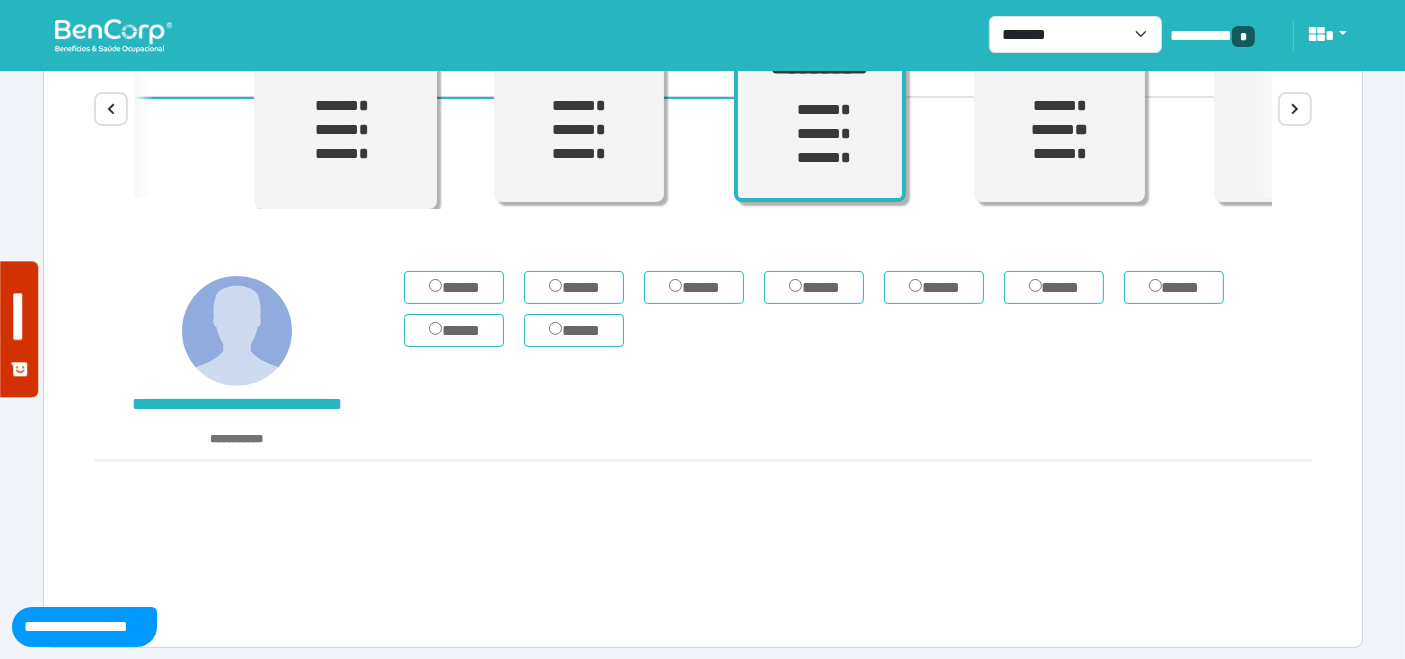 scroll, scrollTop: 400, scrollLeft: 0, axis: vertical 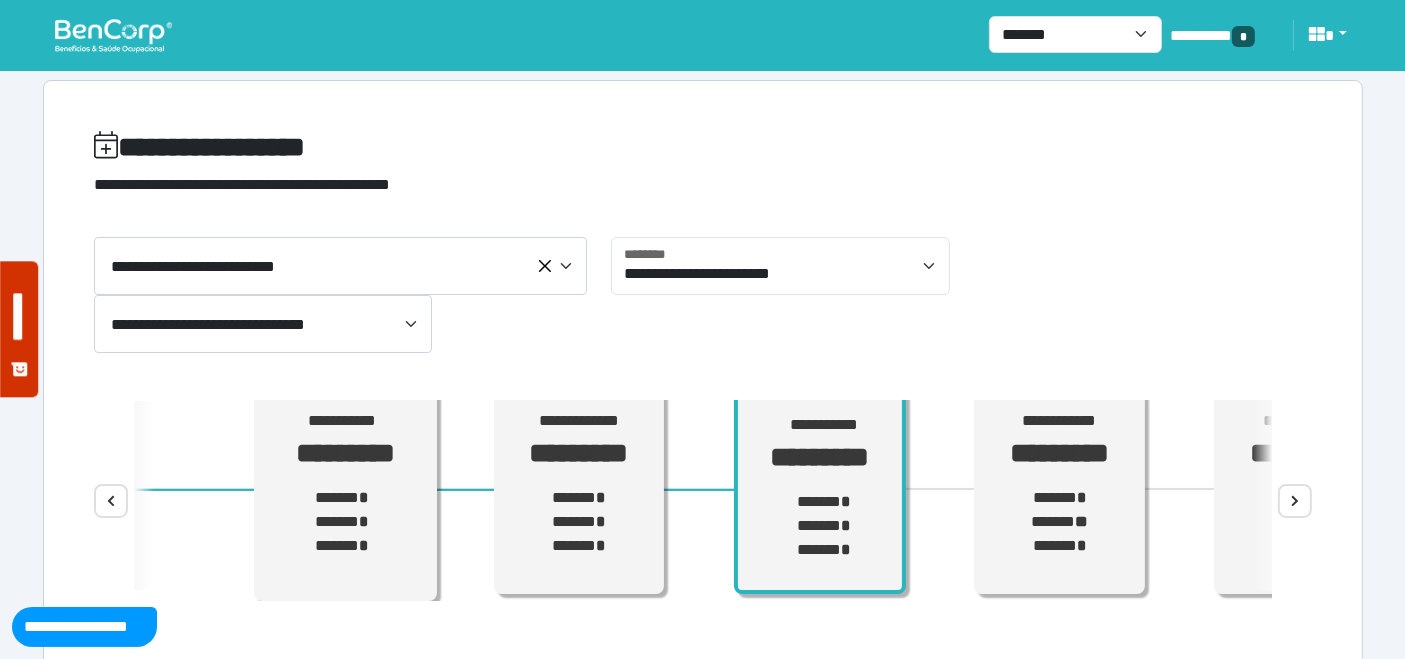 select on "*****" 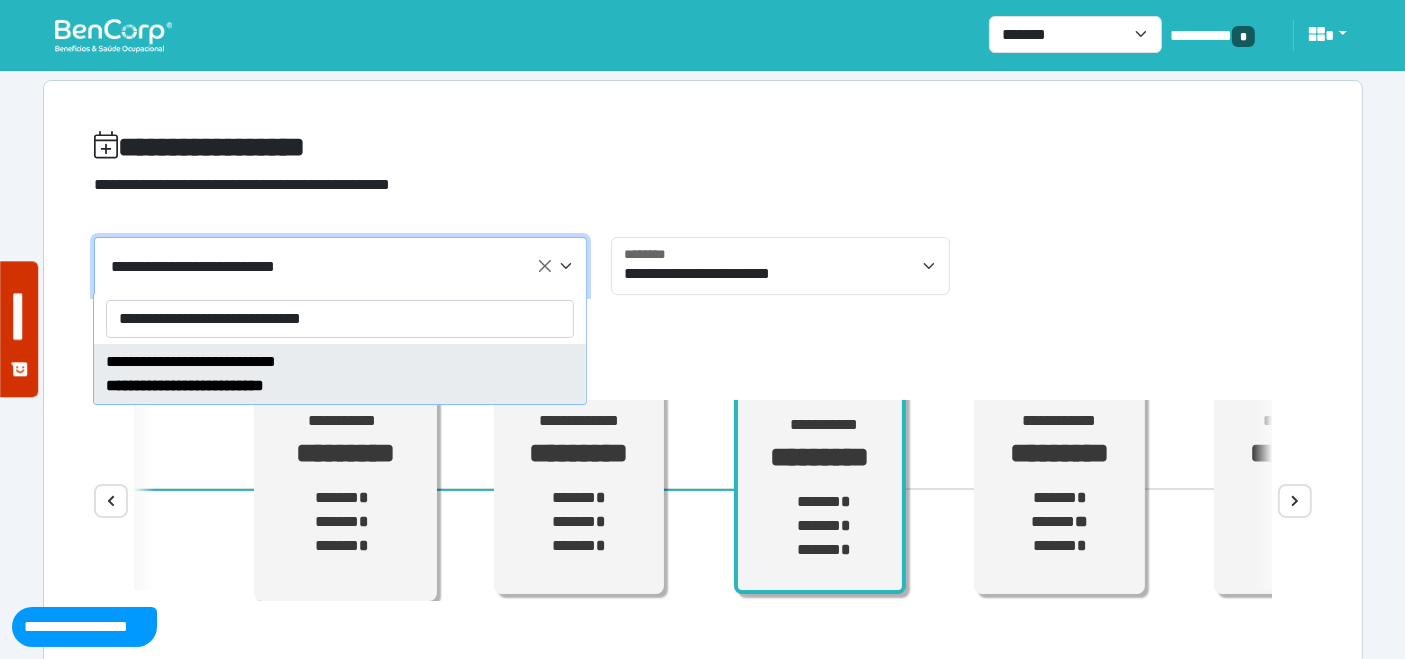 click on "**********" at bounding box center (340, 319) 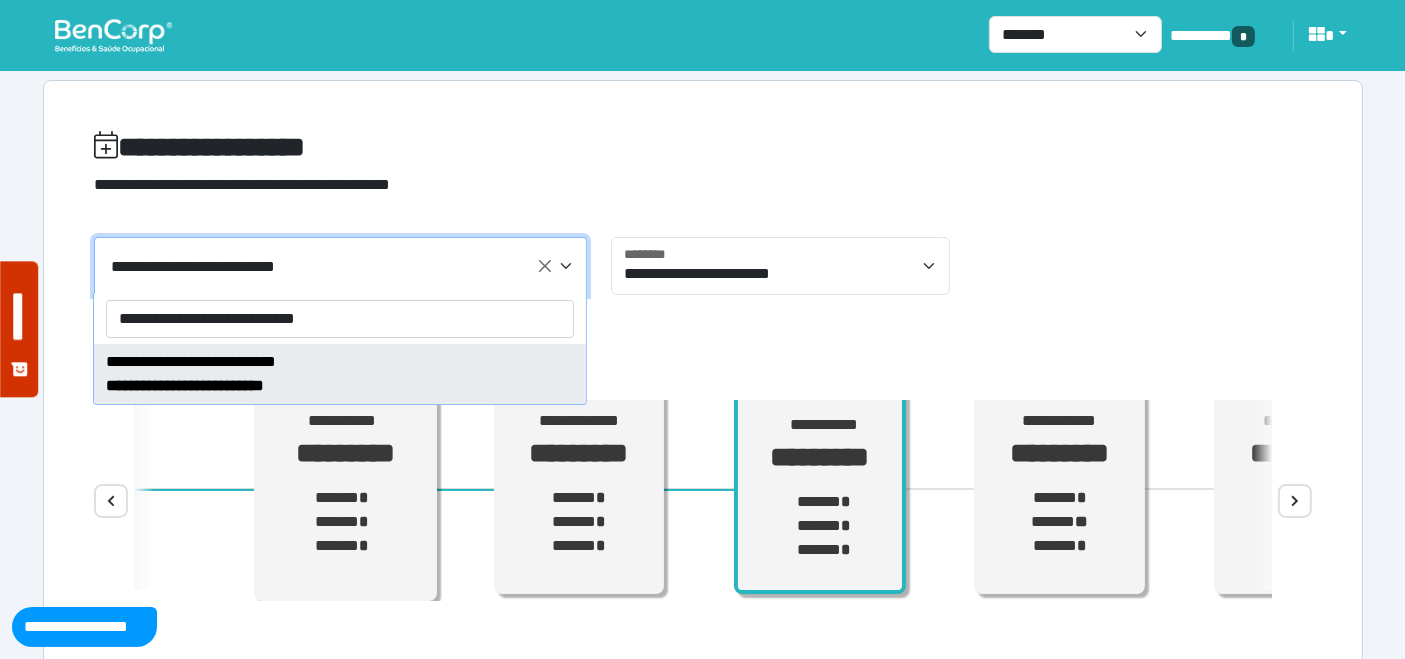 type on "**********" 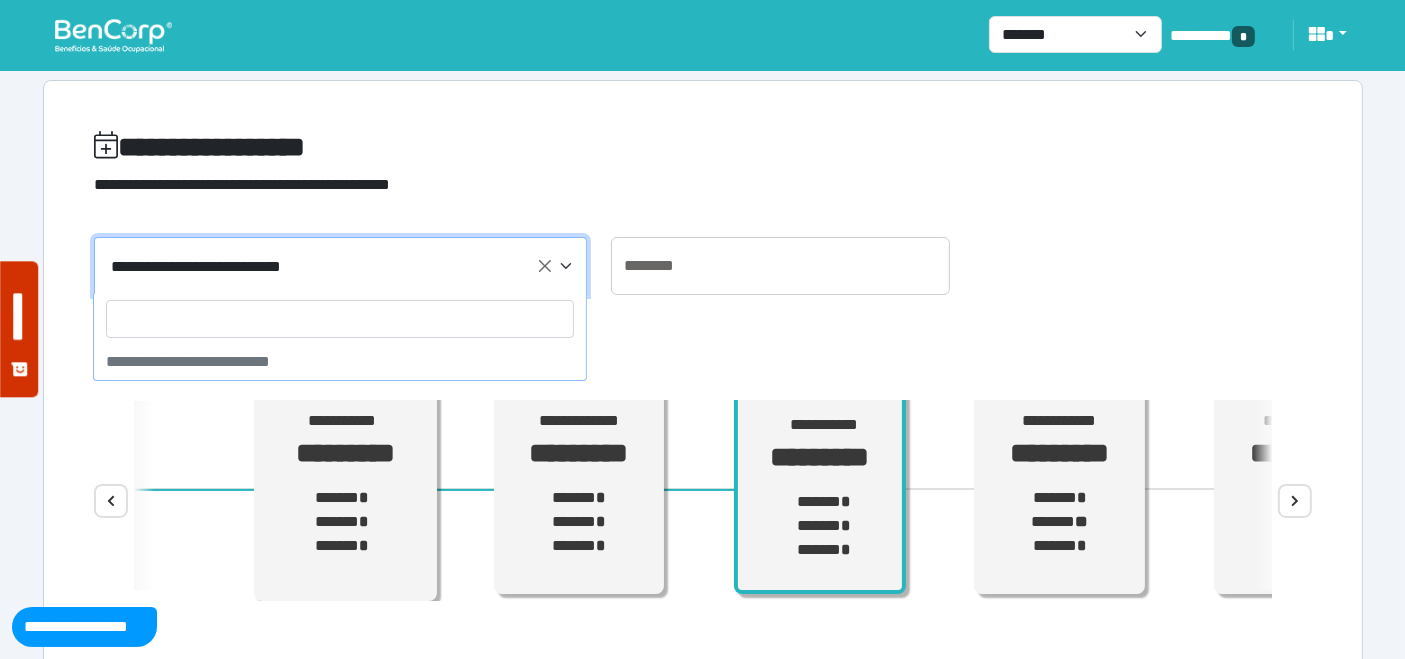 click on "**********" at bounding box center [343, 267] 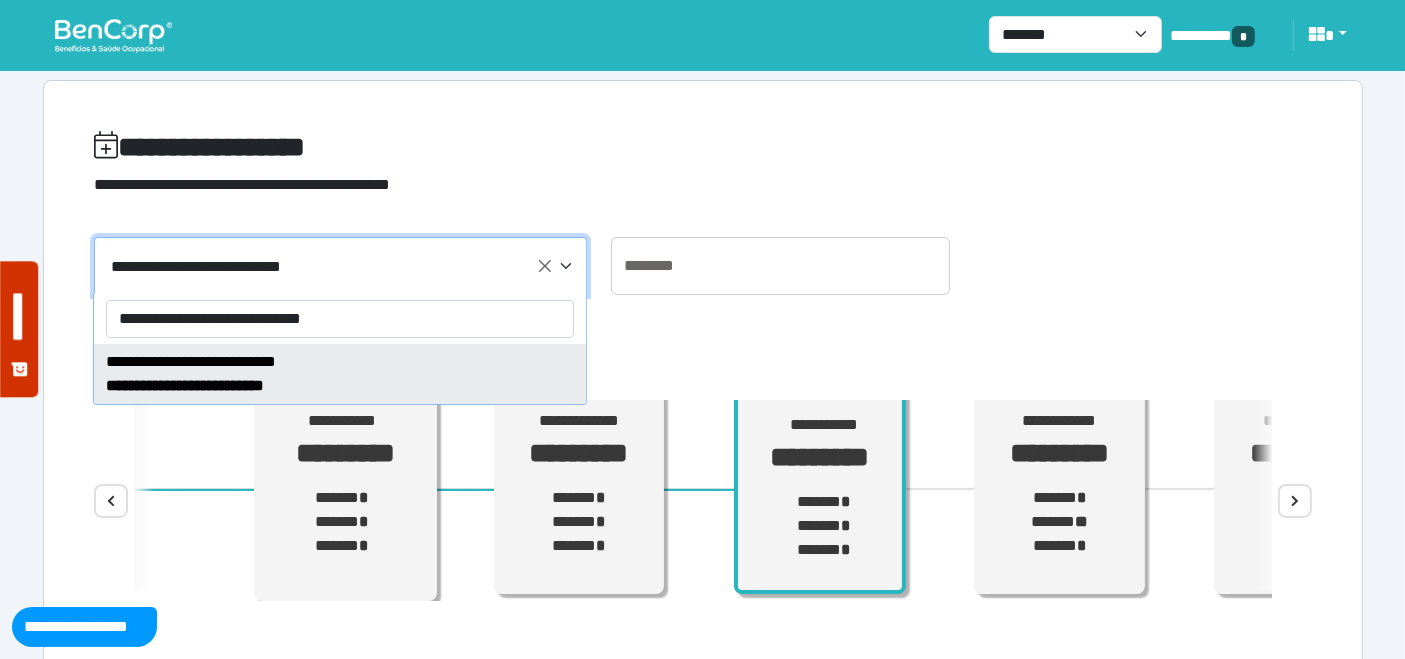click on "**********" at bounding box center [340, 319] 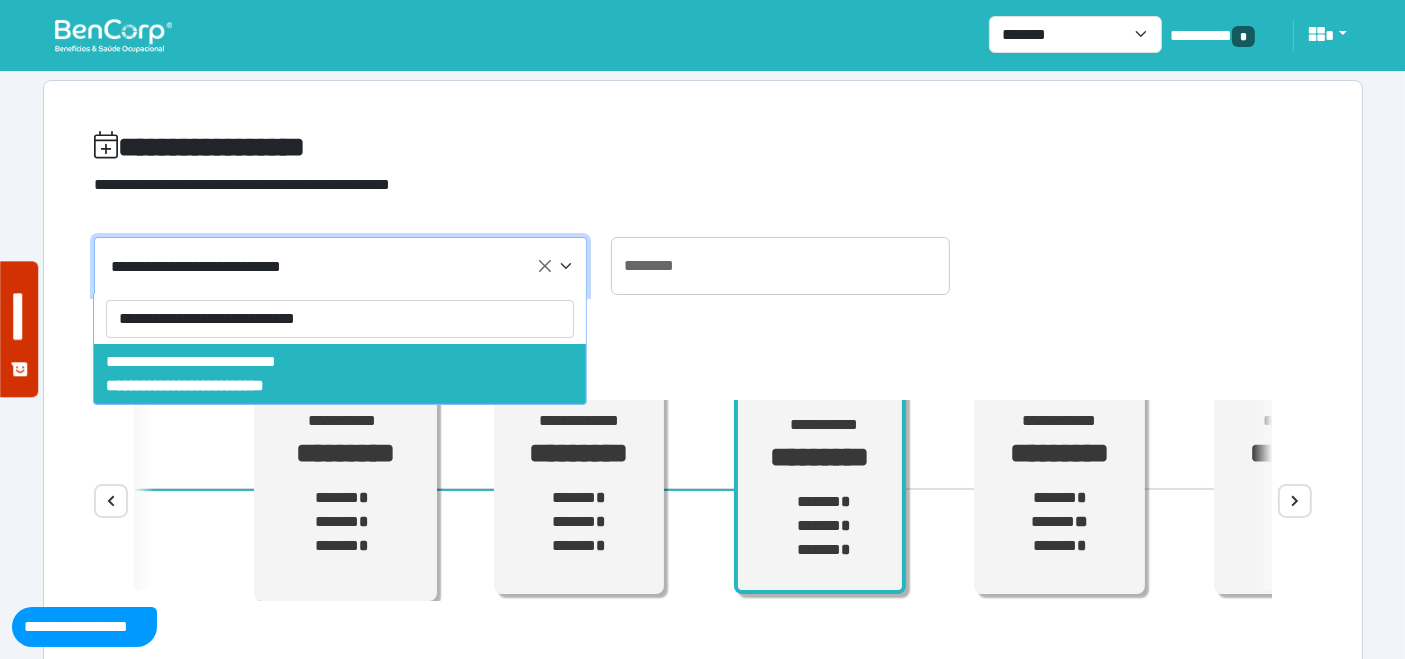 click on "**********" at bounding box center [340, 319] 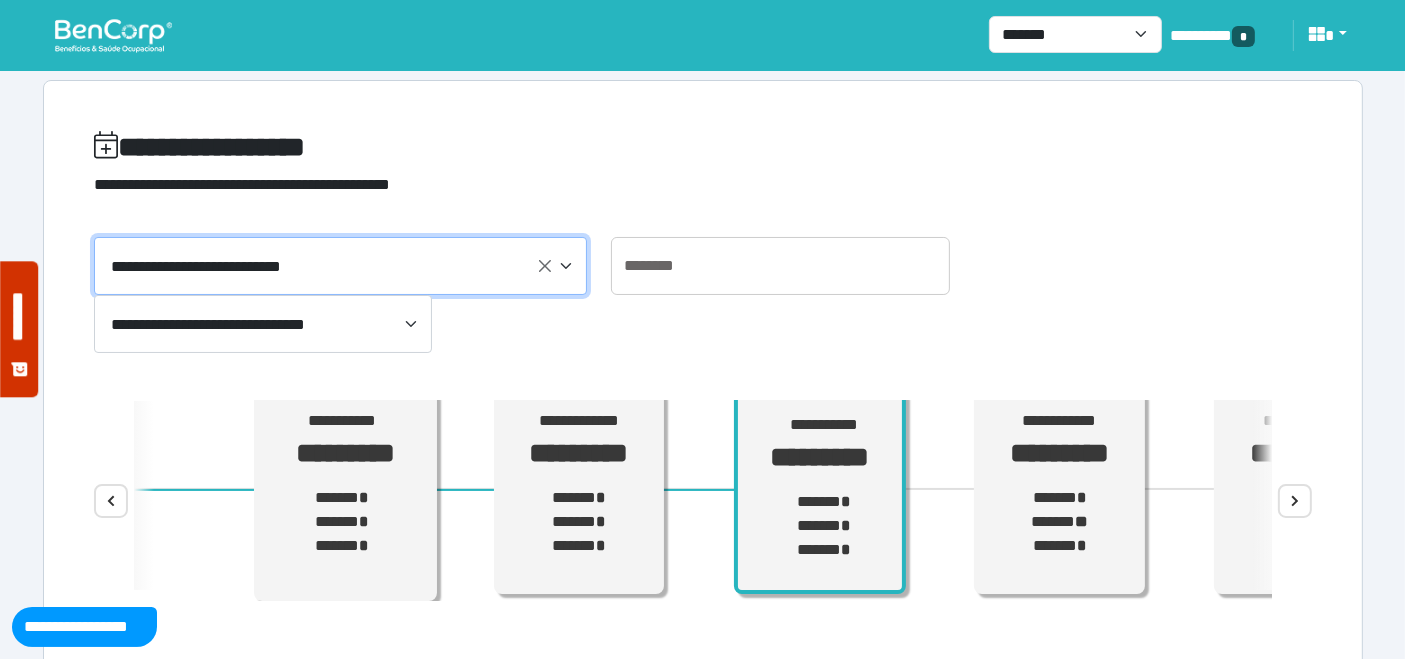 drag, startPoint x: 541, startPoint y: 257, endPoint x: 367, endPoint y: 327, distance: 187.55266 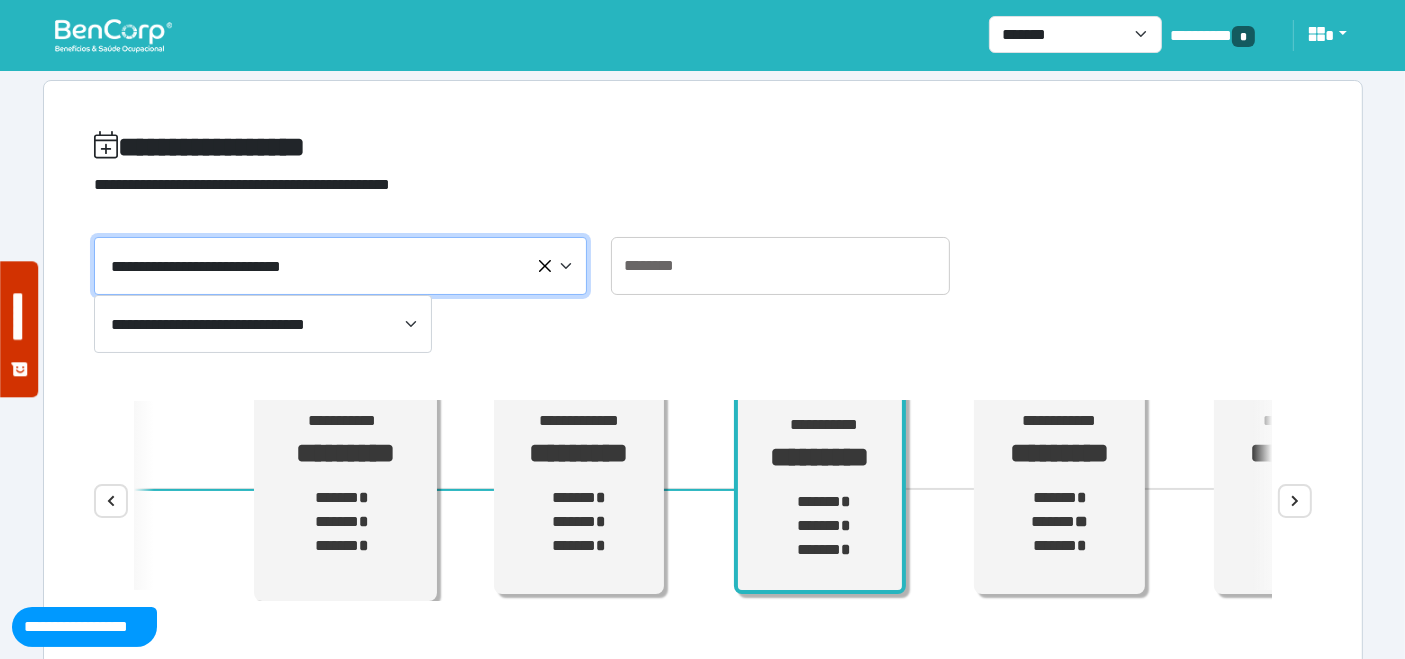 select on "*****" 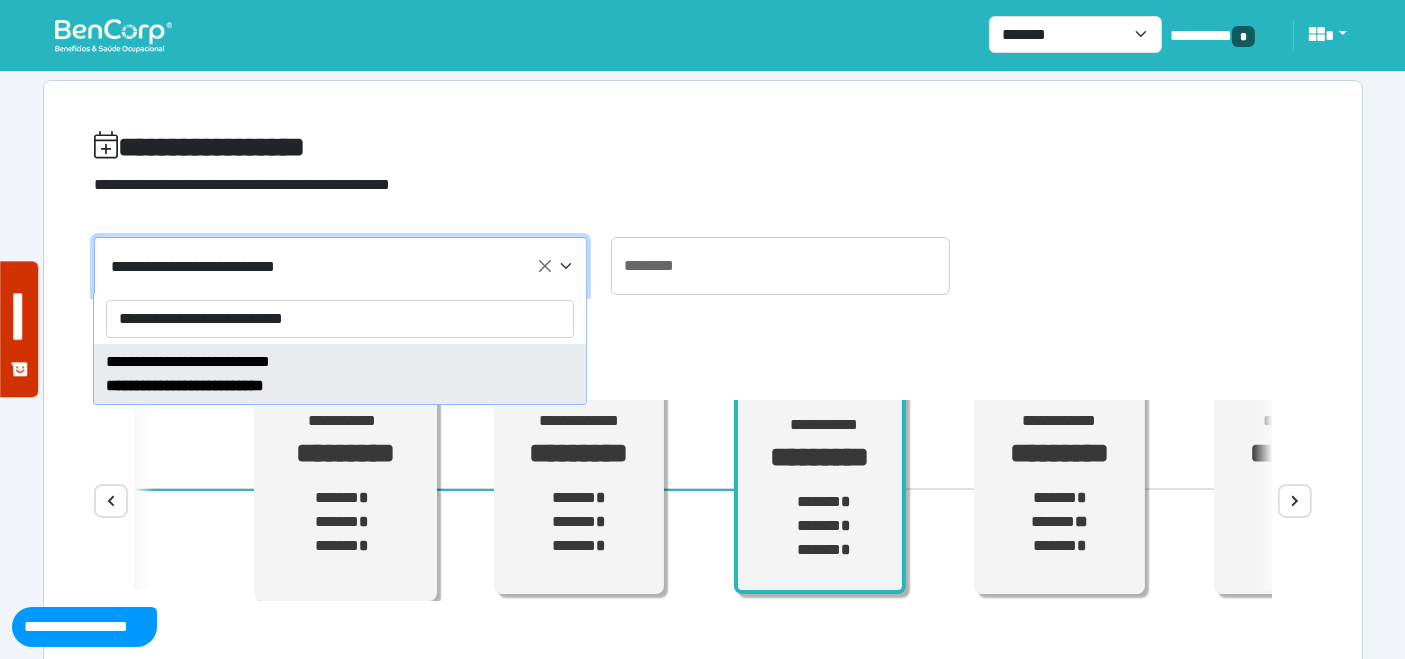 click on "**********" at bounding box center [340, 319] 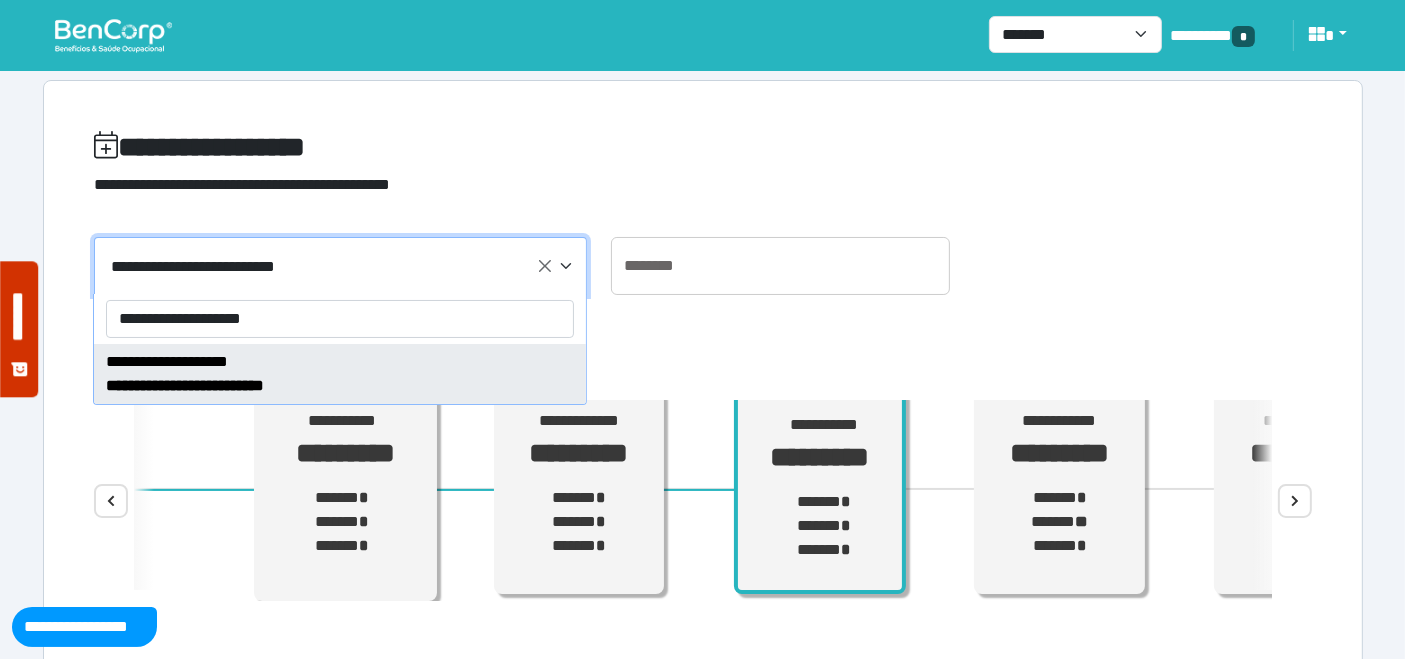 type on "**********" 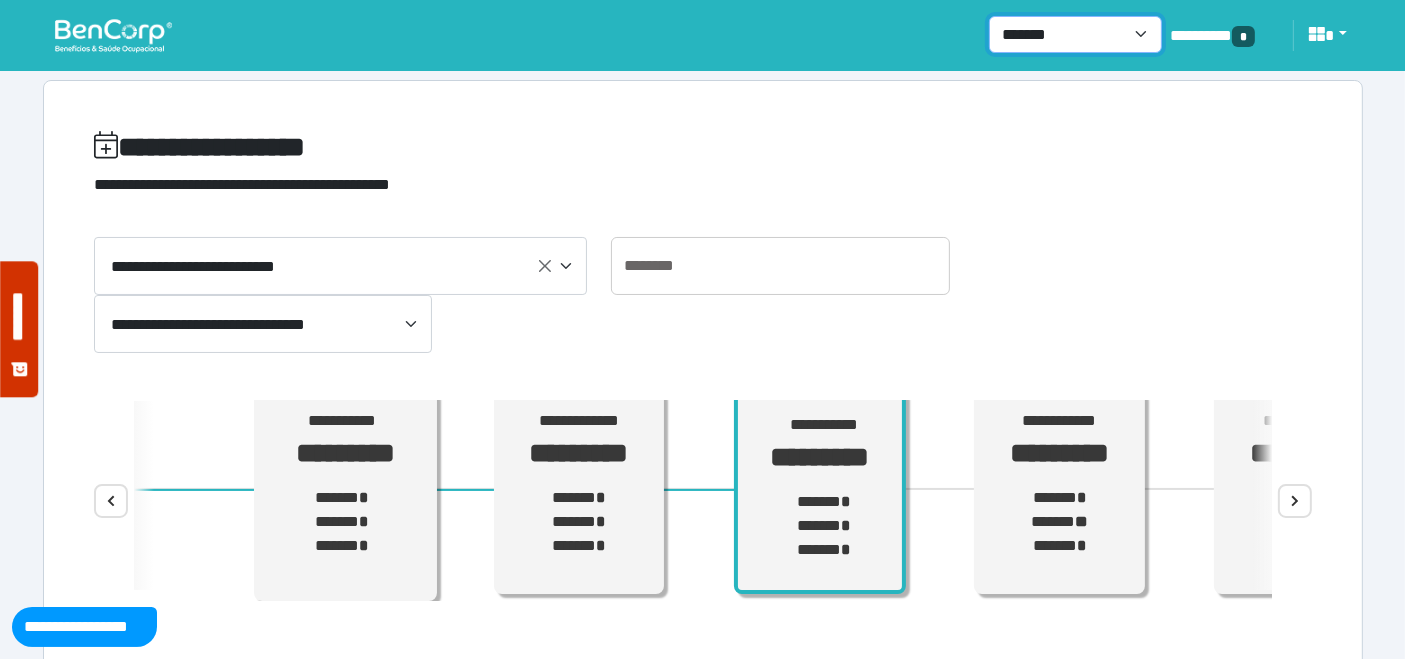 click on "**********" at bounding box center (1075, 34) 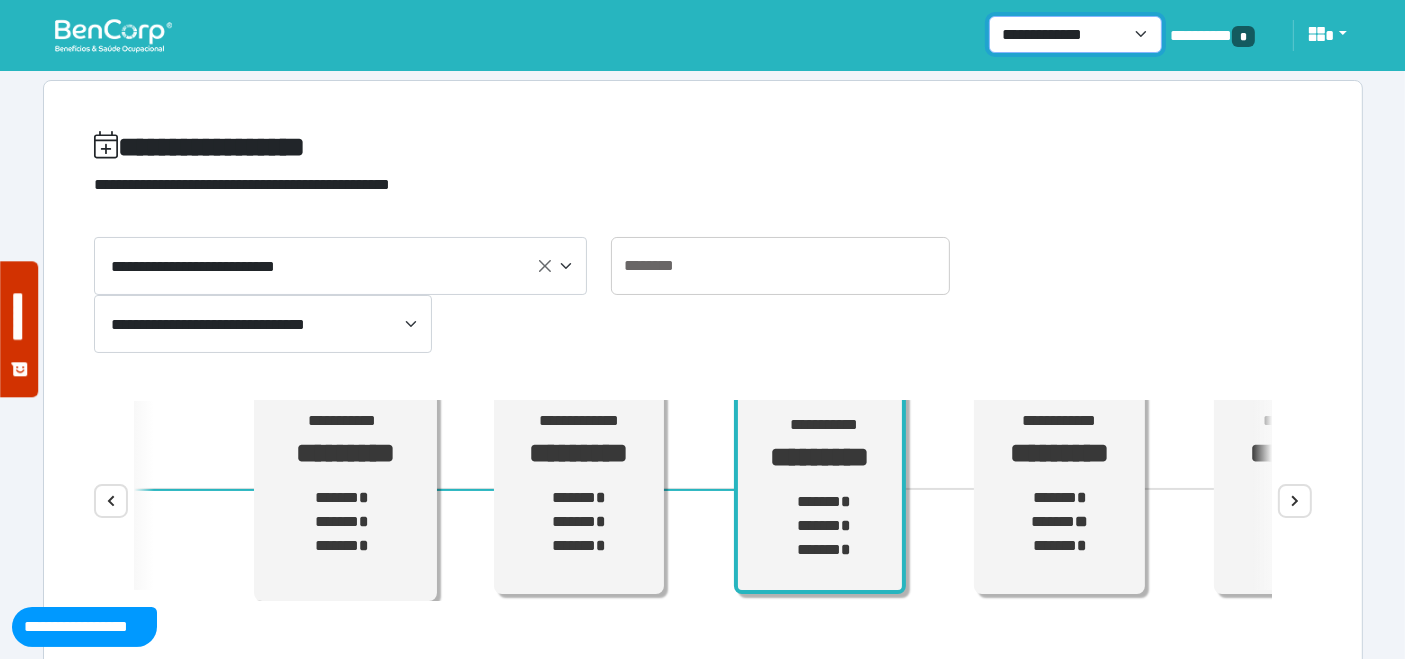 click on "**********" at bounding box center (1075, 34) 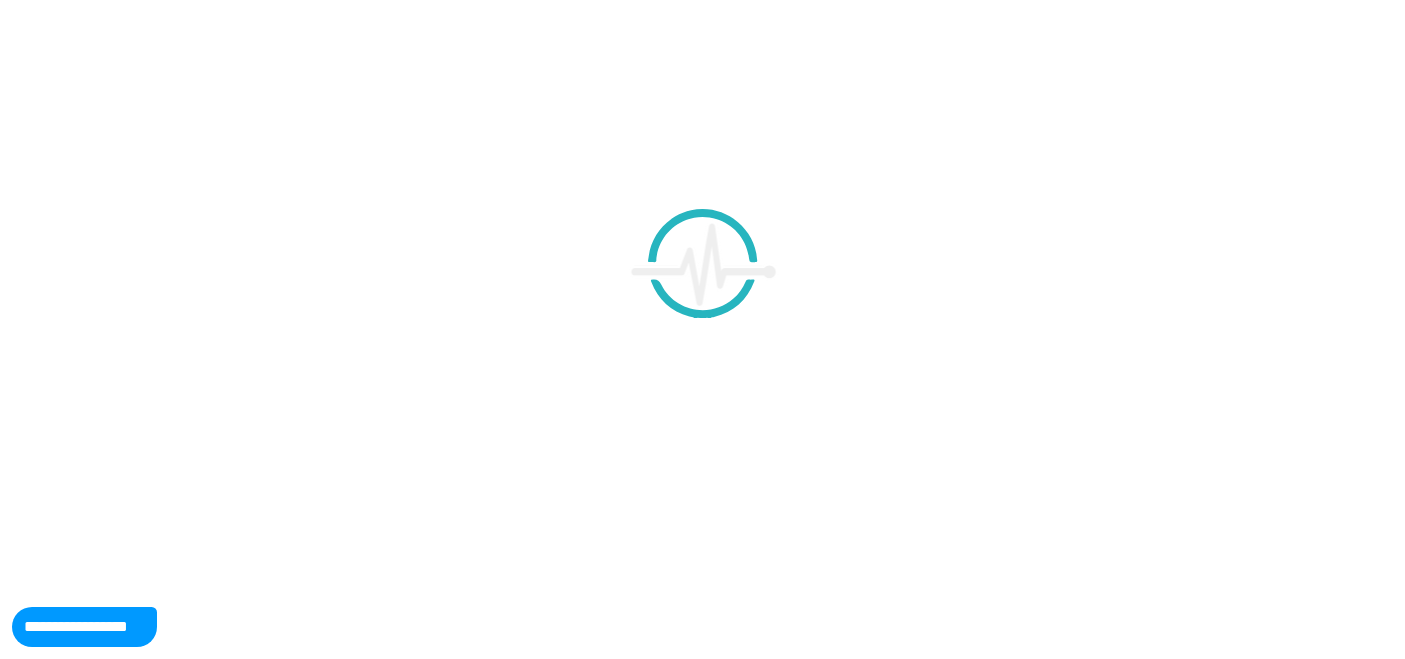 scroll, scrollTop: 0, scrollLeft: 0, axis: both 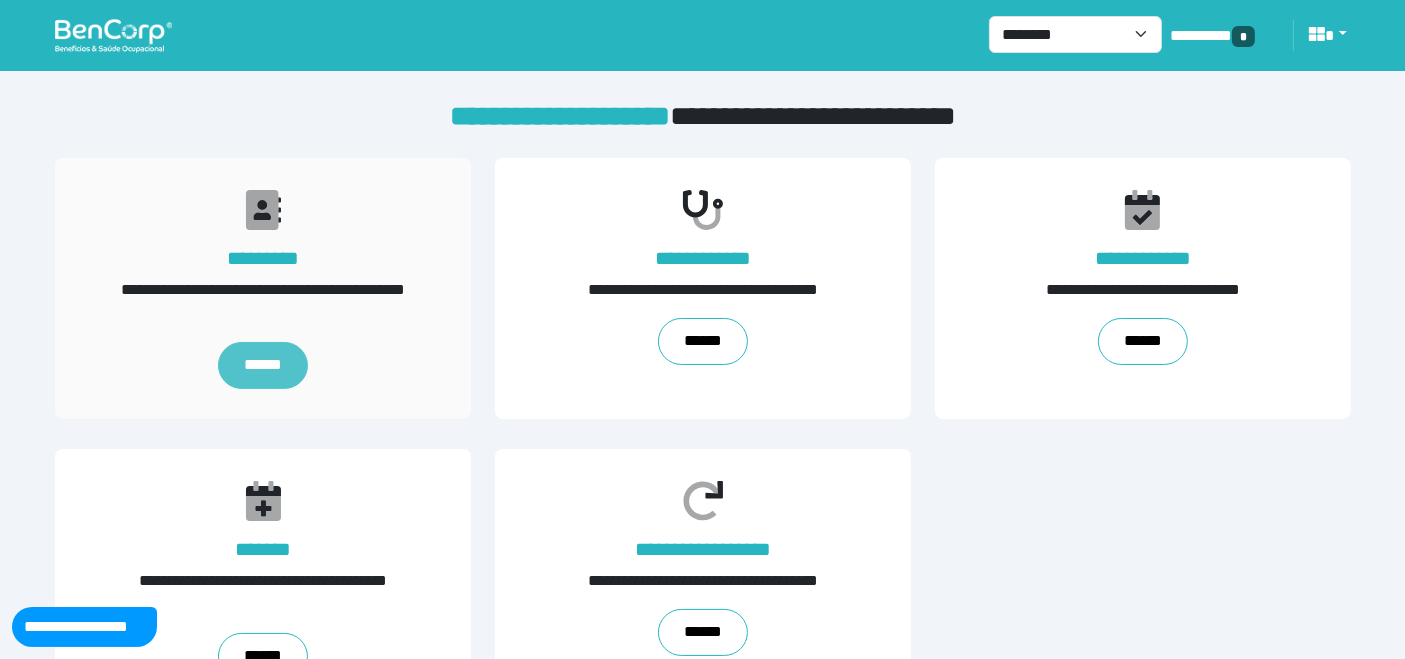 click on "******" at bounding box center [262, 365] 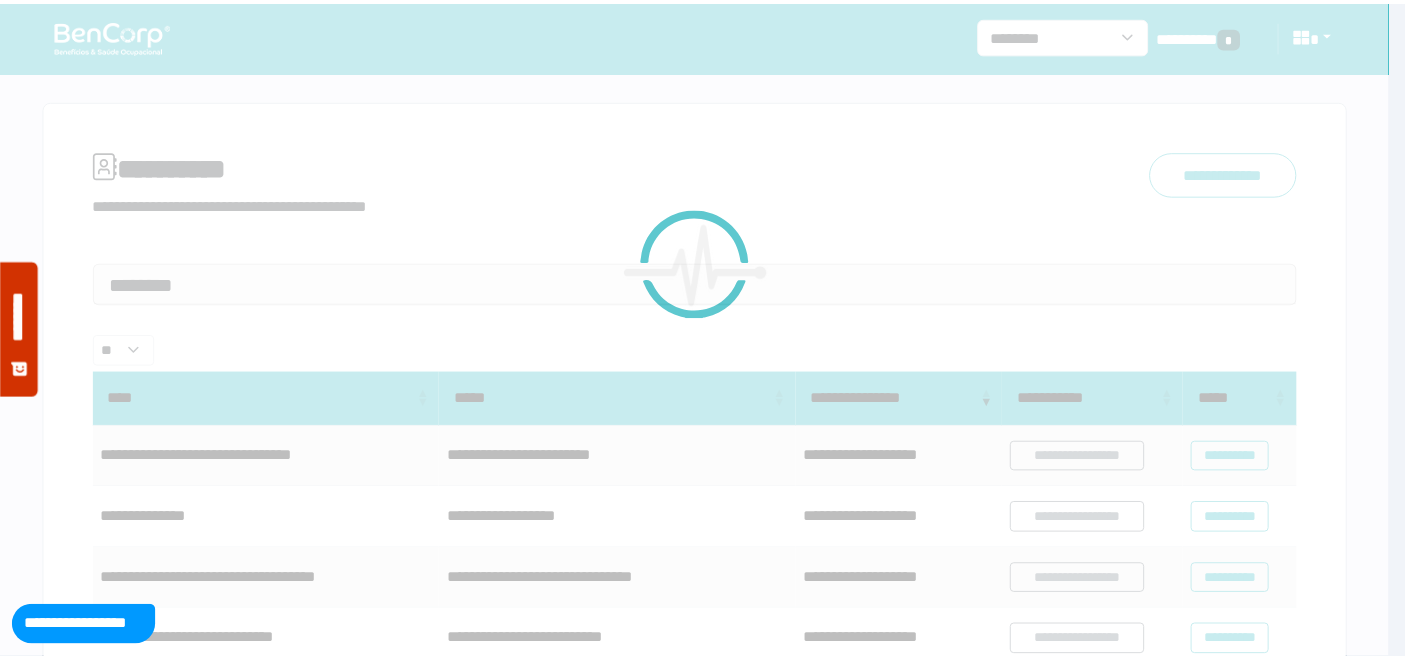 scroll, scrollTop: 0, scrollLeft: 0, axis: both 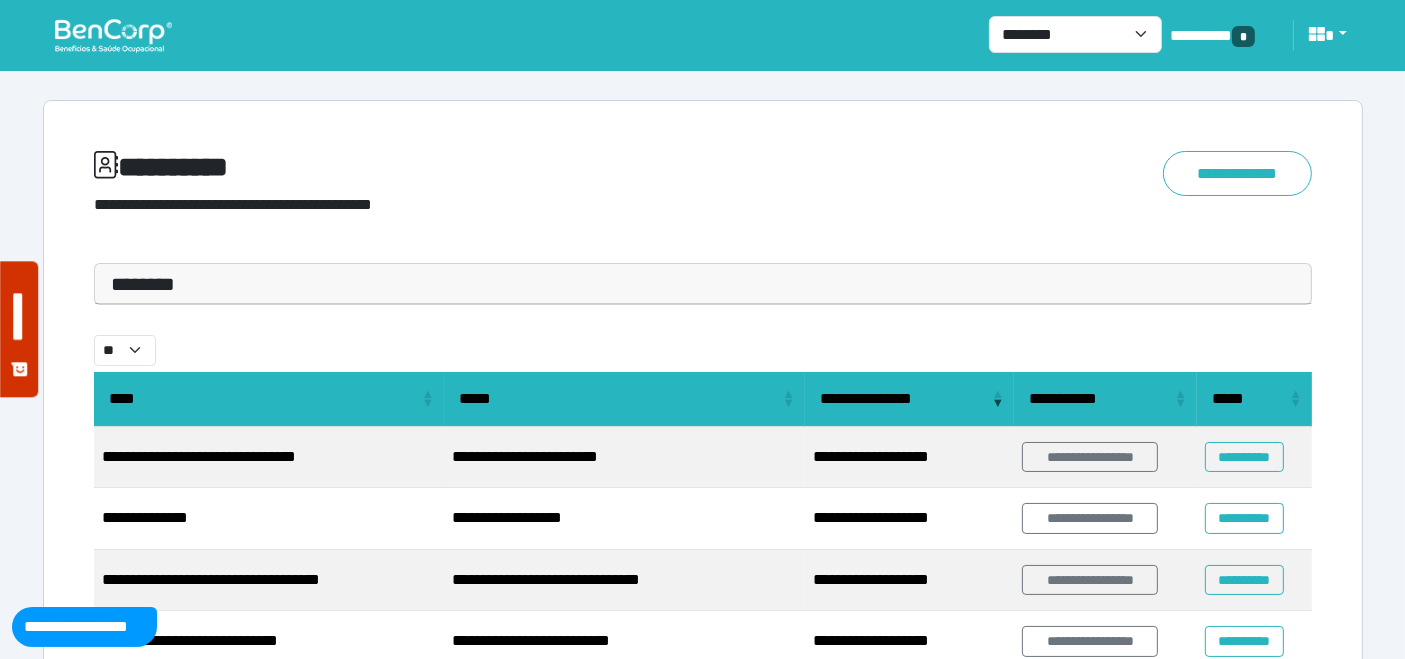 drag, startPoint x: 203, startPoint y: 282, endPoint x: 157, endPoint y: 355, distance: 86.28442 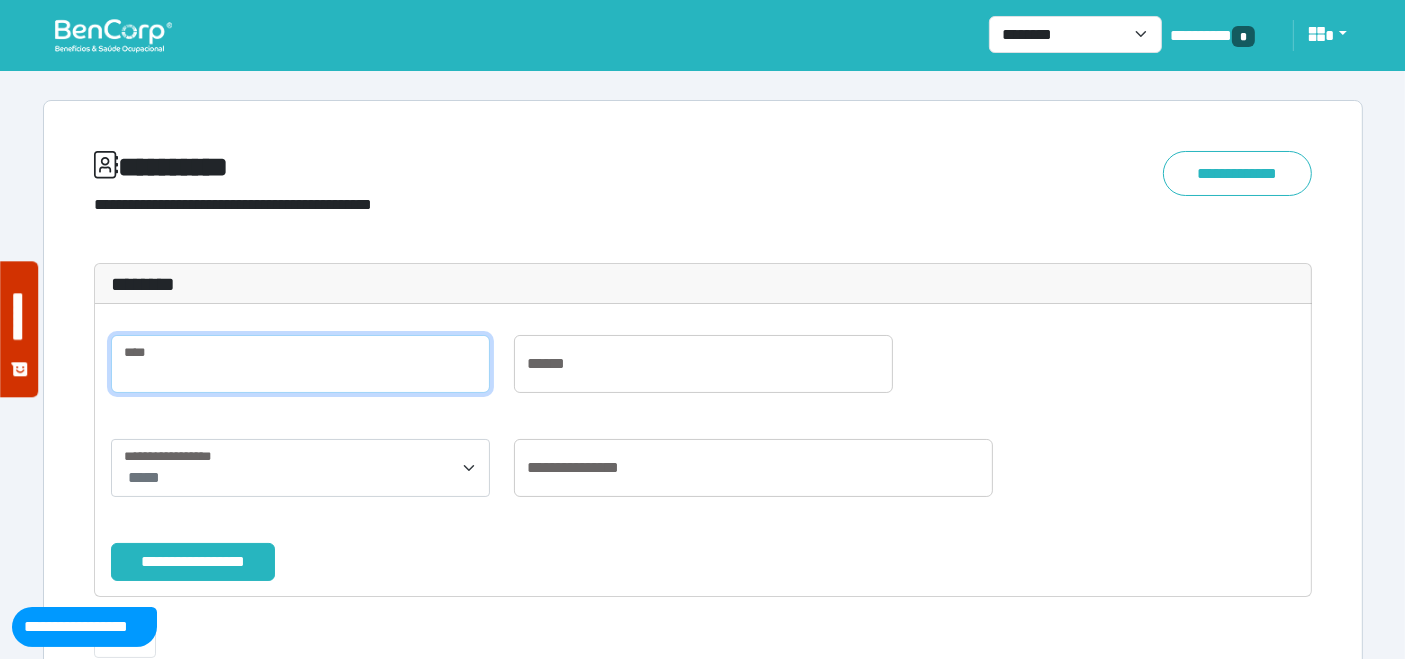 click at bounding box center [300, 364] 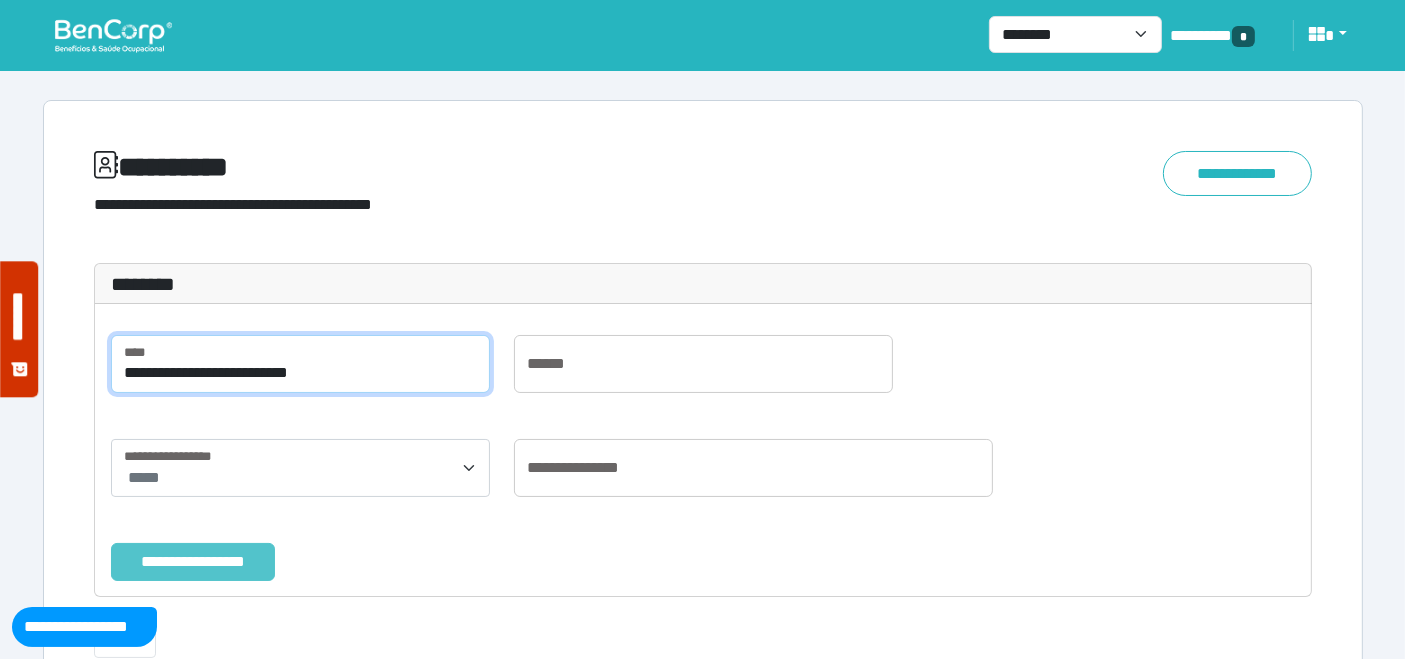 type on "**********" 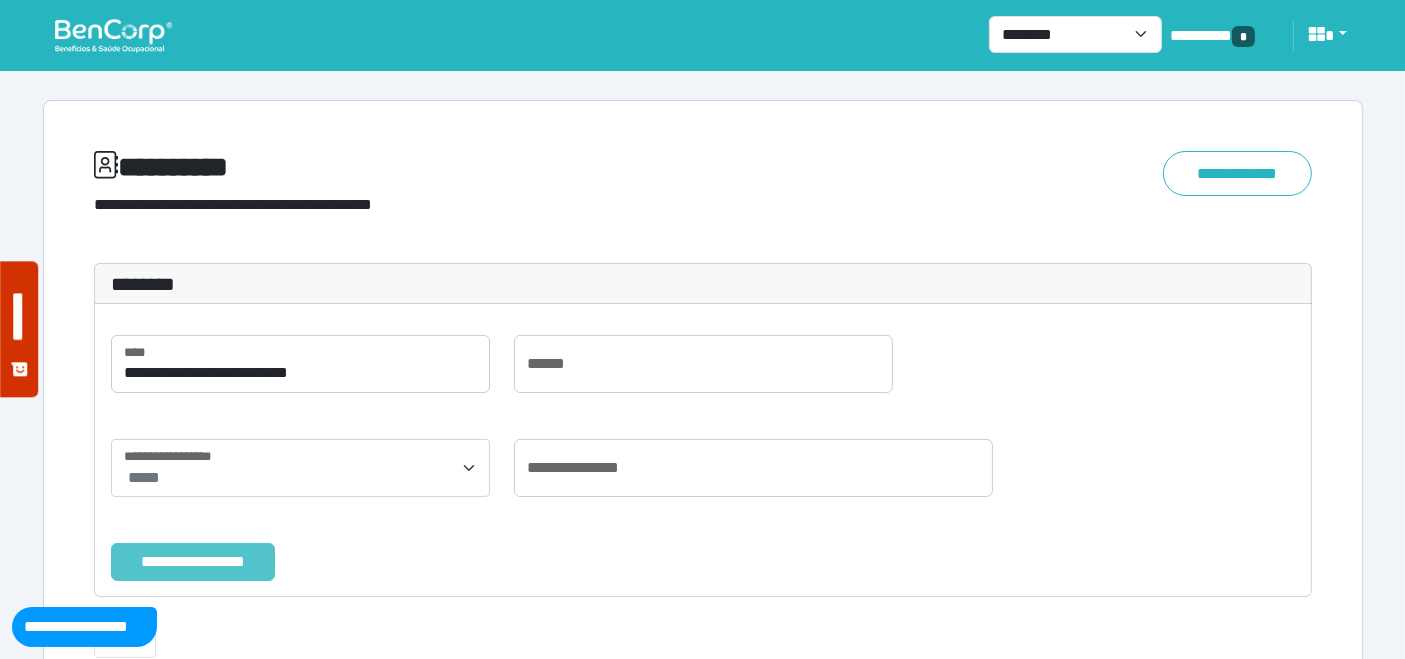 drag, startPoint x: 171, startPoint y: 561, endPoint x: 184, endPoint y: 552, distance: 15.811388 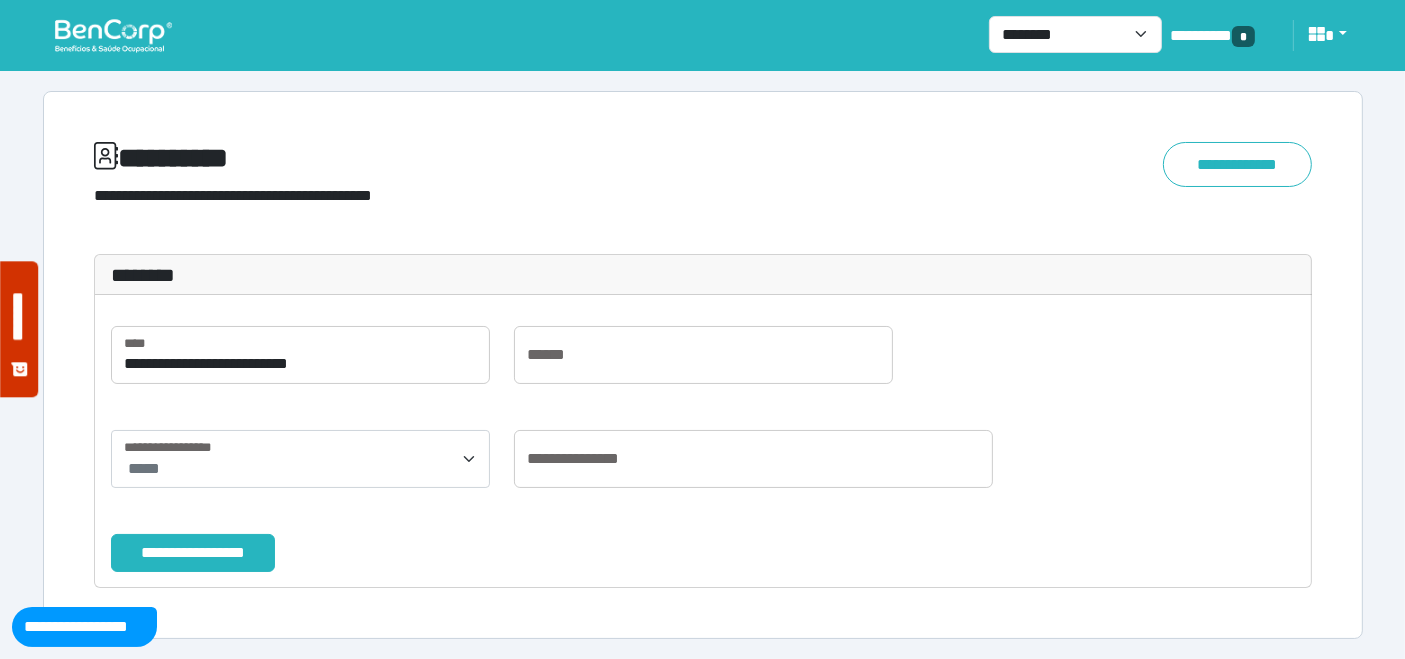 scroll, scrollTop: 8, scrollLeft: 0, axis: vertical 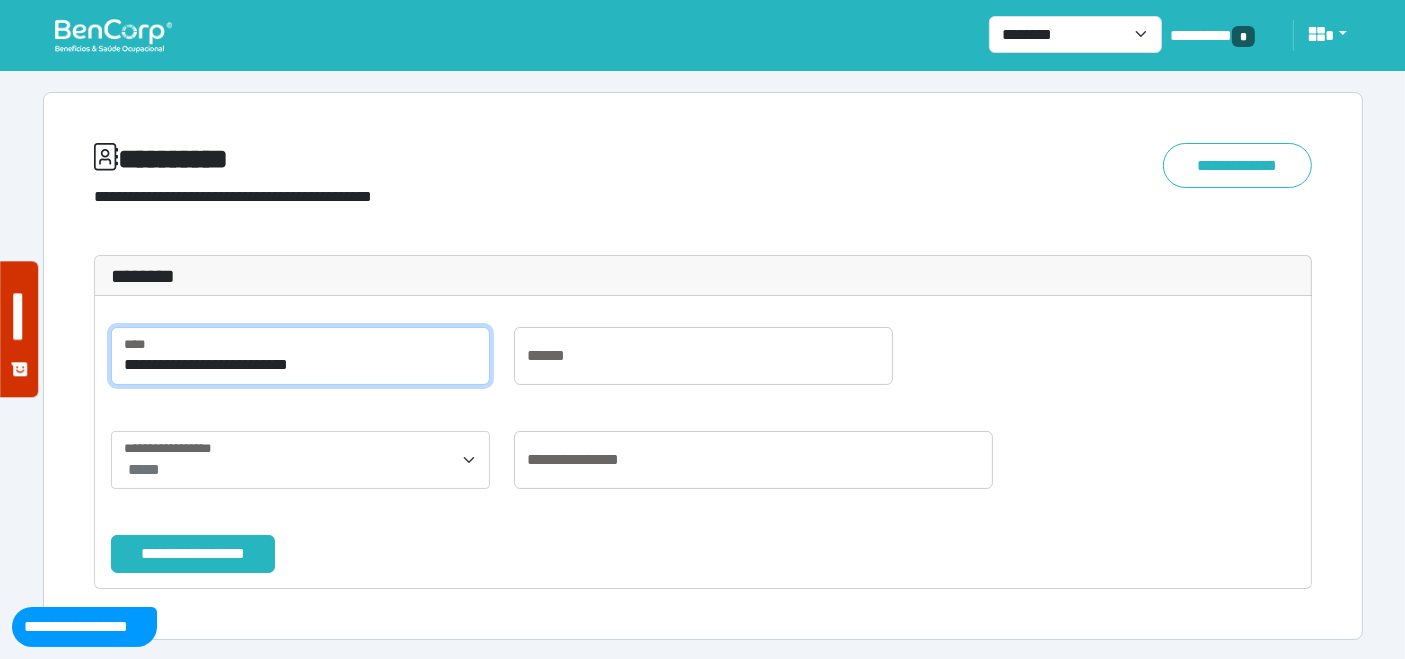 click on "**********" at bounding box center [300, 356] 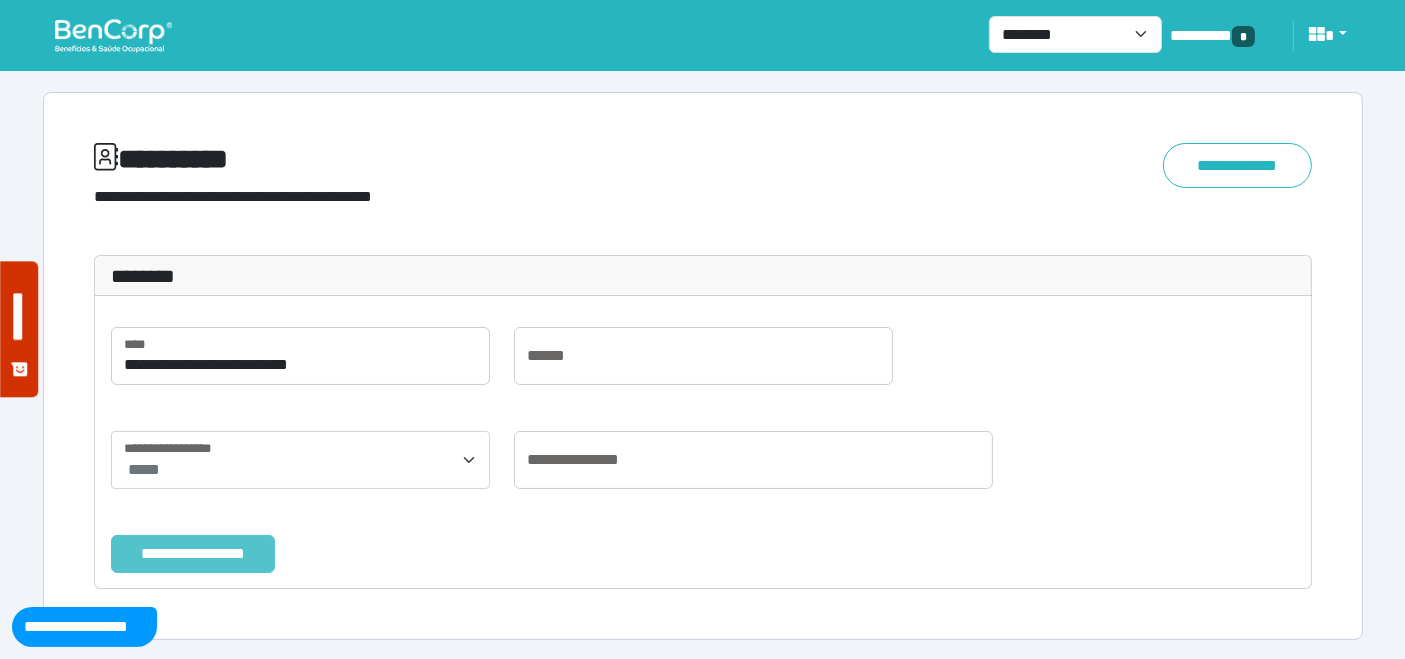 click on "**********" at bounding box center [193, 553] 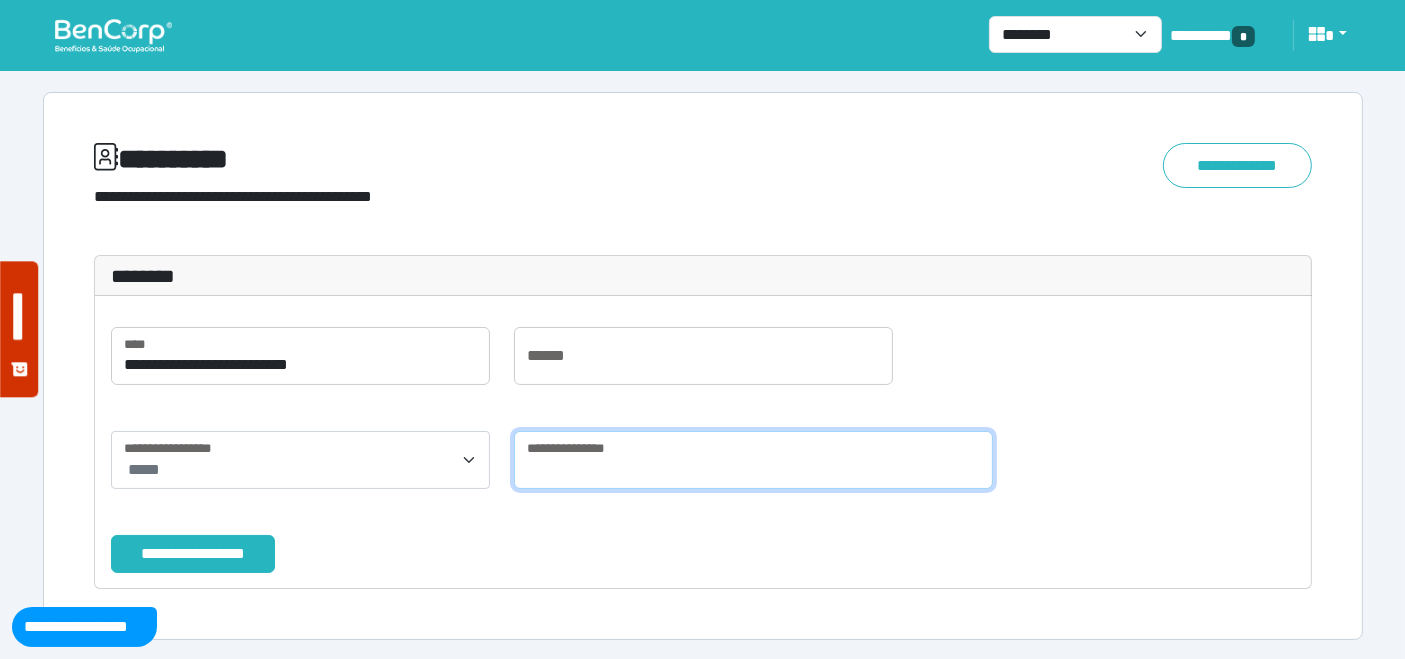 click at bounding box center [754, 460] 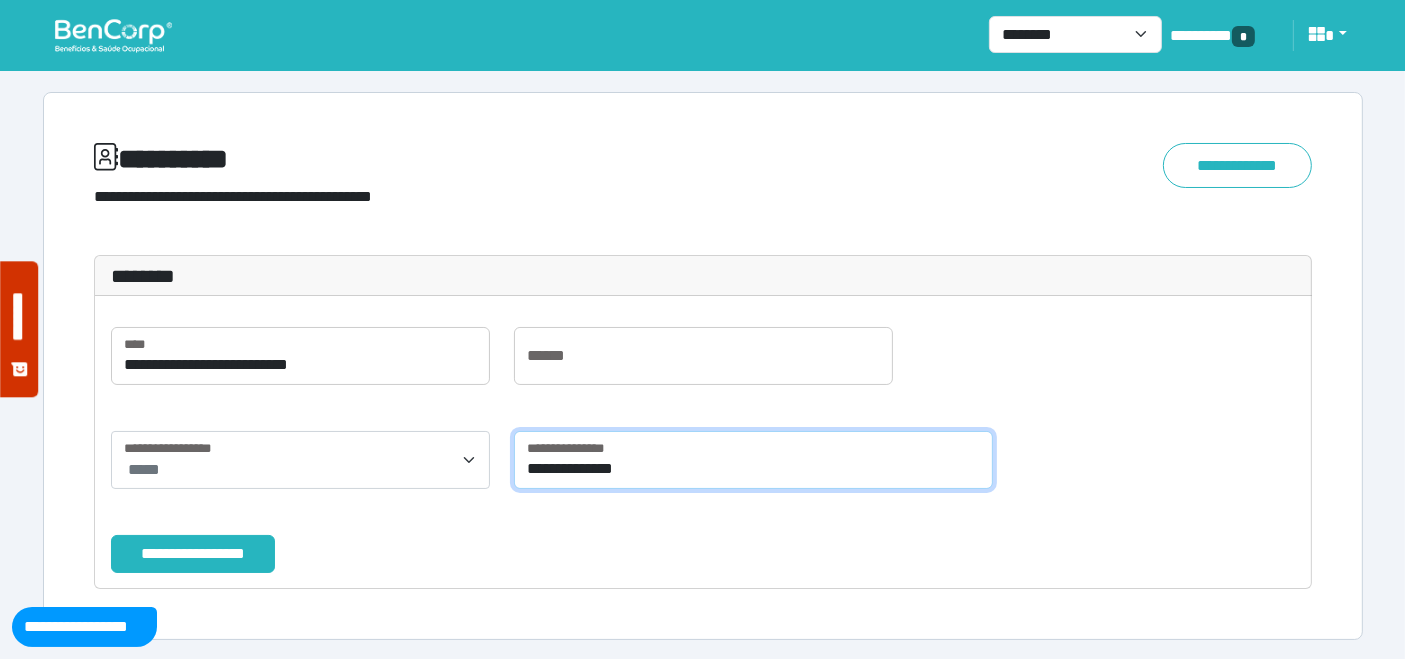 click on "**********" at bounding box center (754, 460) 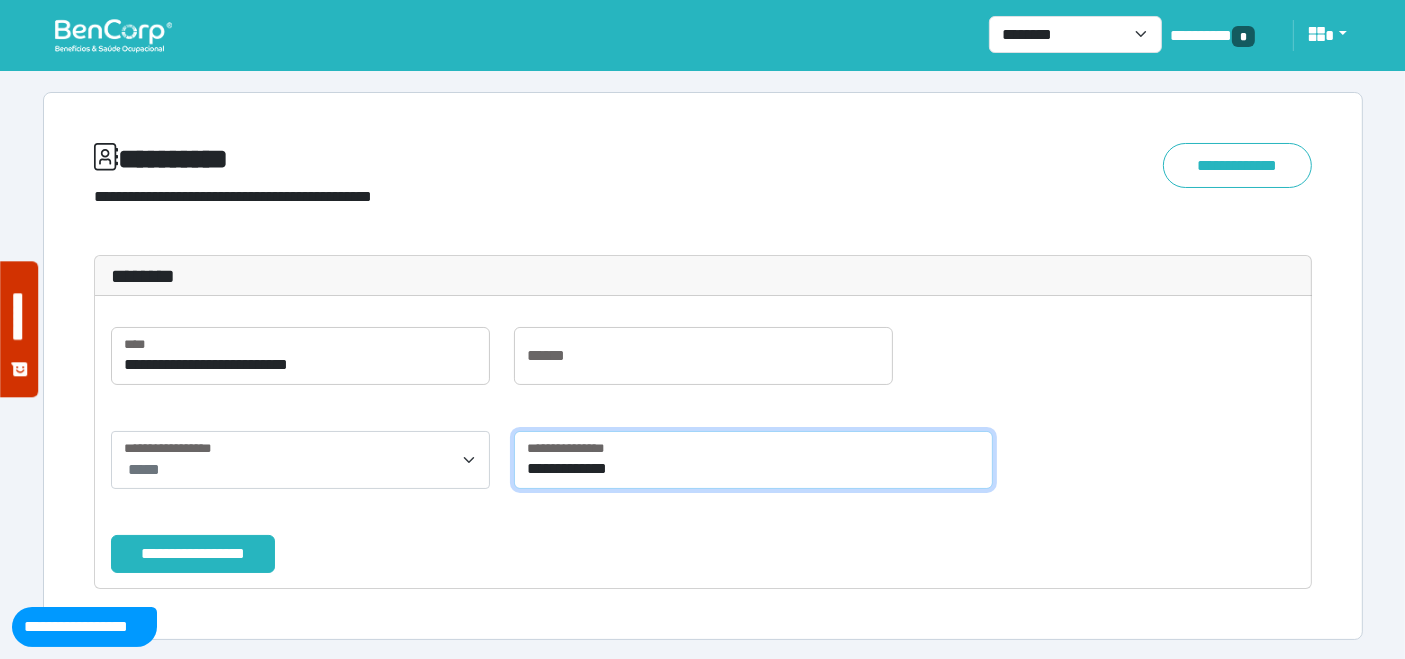 click on "**********" at bounding box center (754, 460) 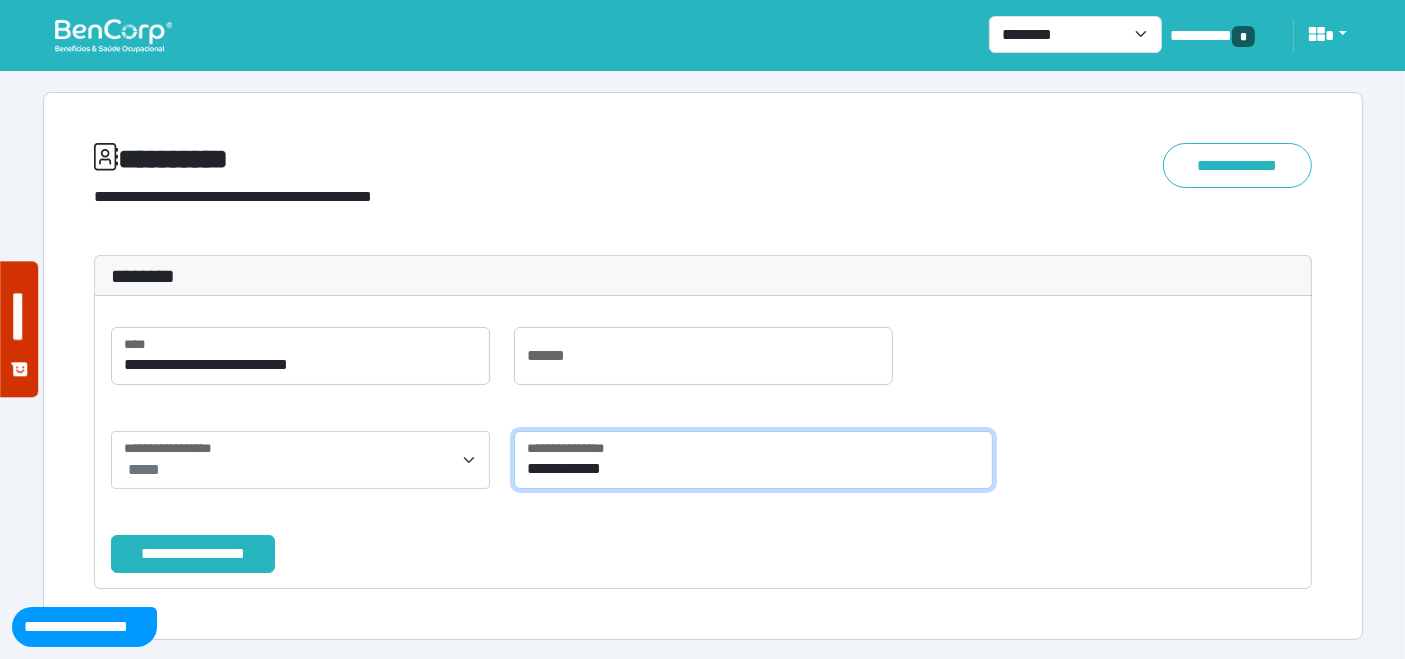 click on "**********" at bounding box center (754, 460) 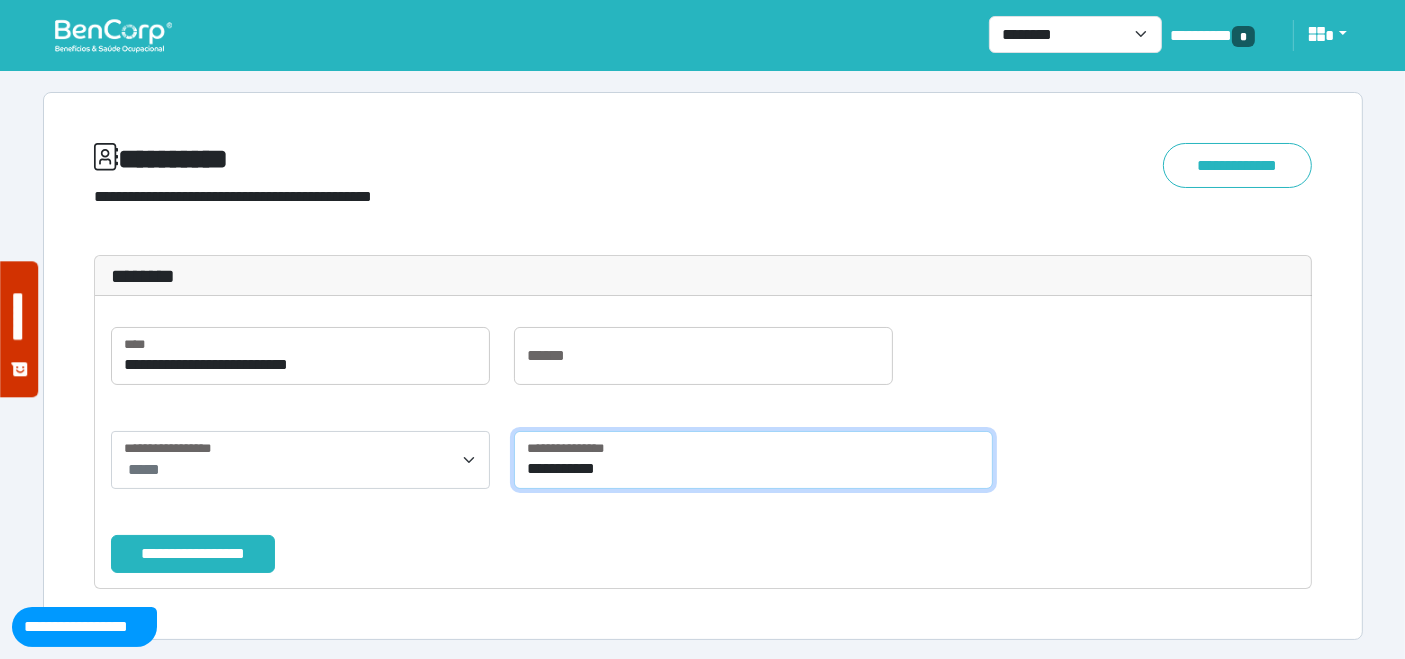 type on "**********" 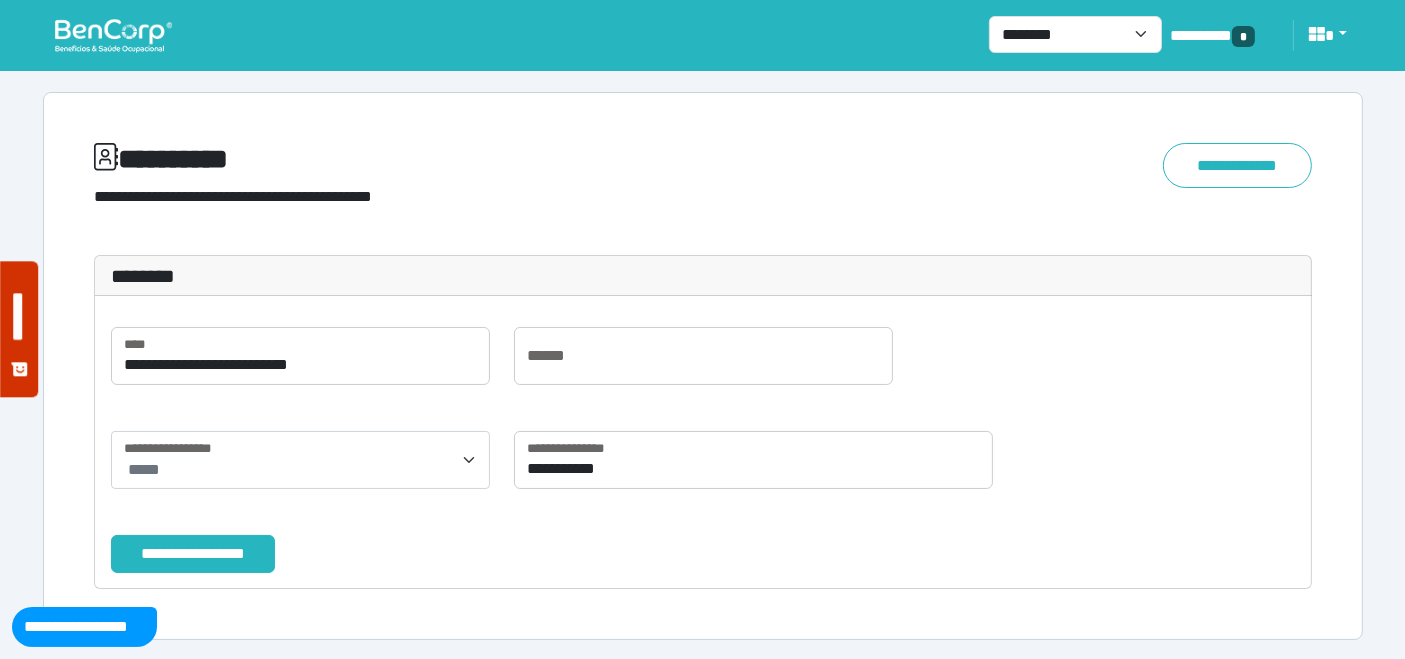 click on "*****" at bounding box center [302, 470] 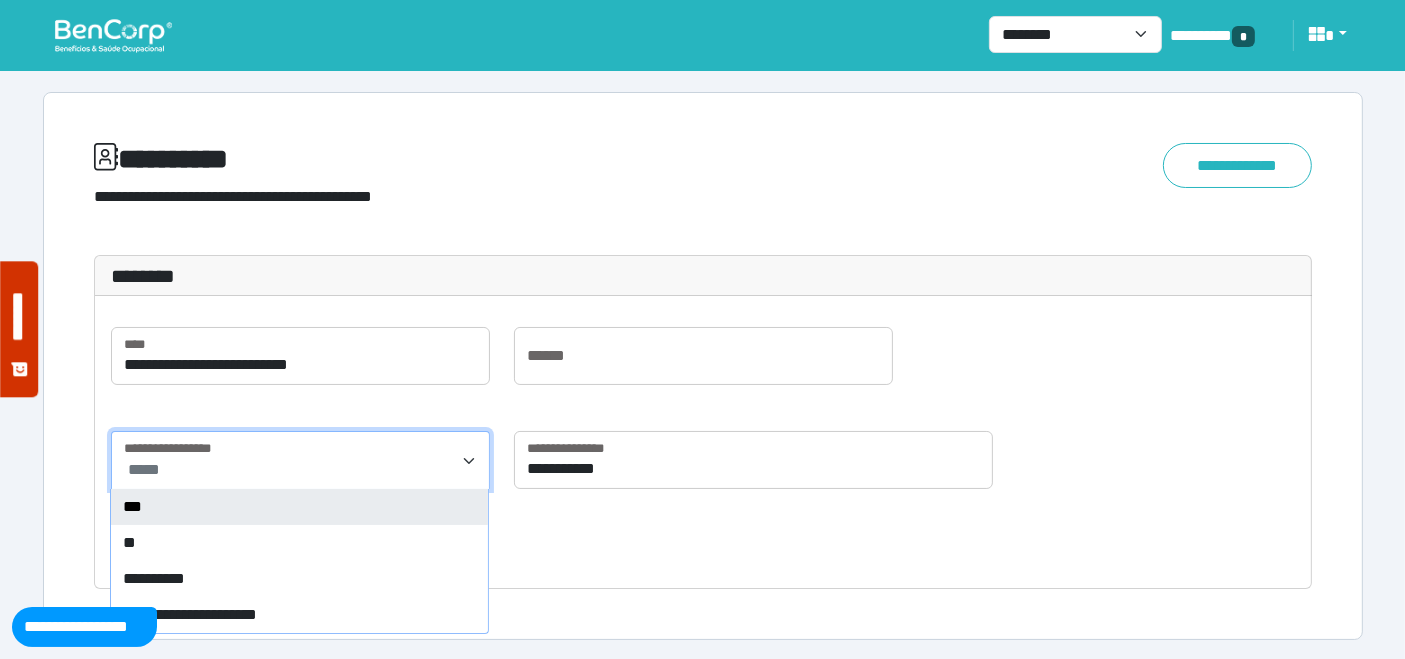 select on "*" 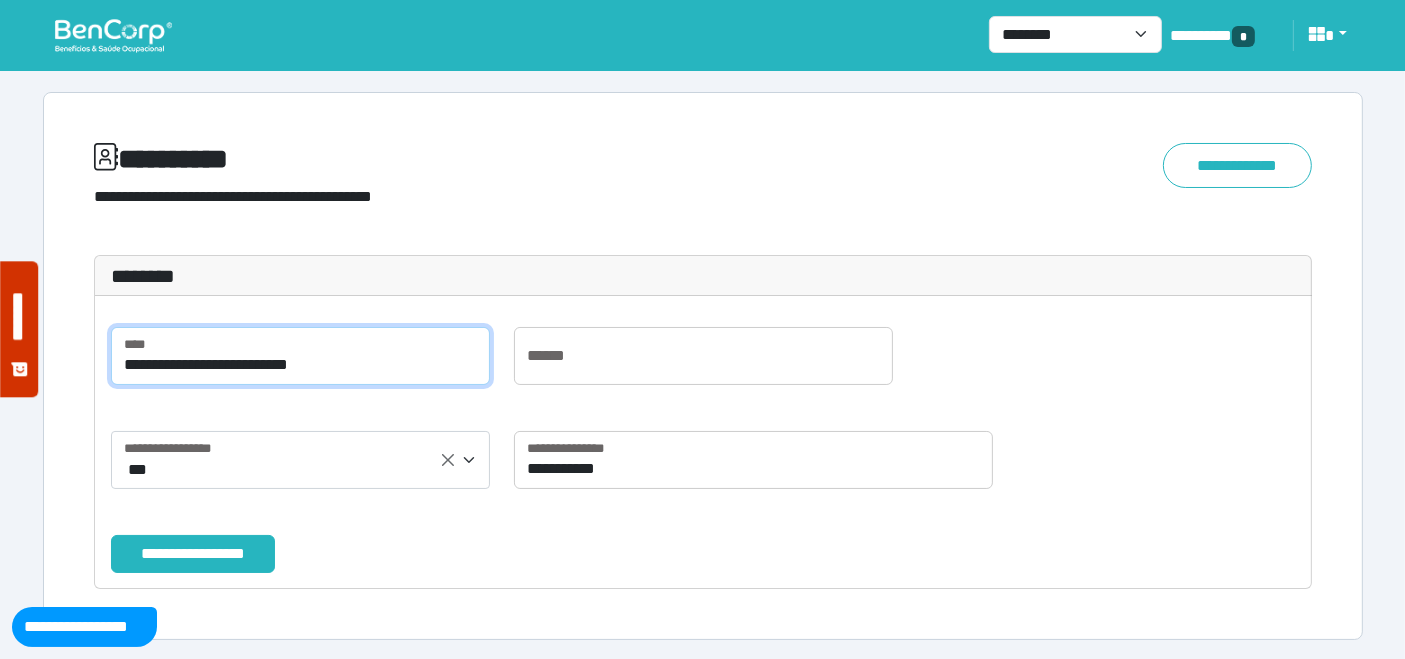 click on "**********" at bounding box center (300, 356) 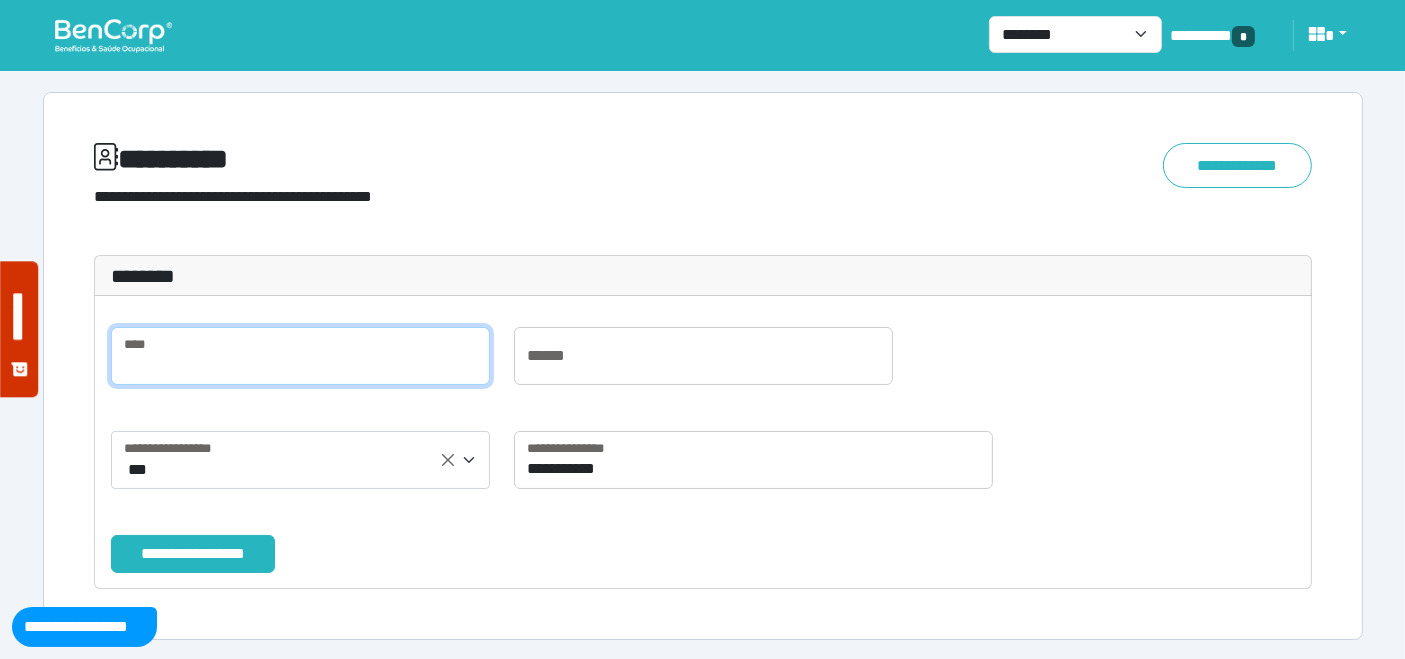 type 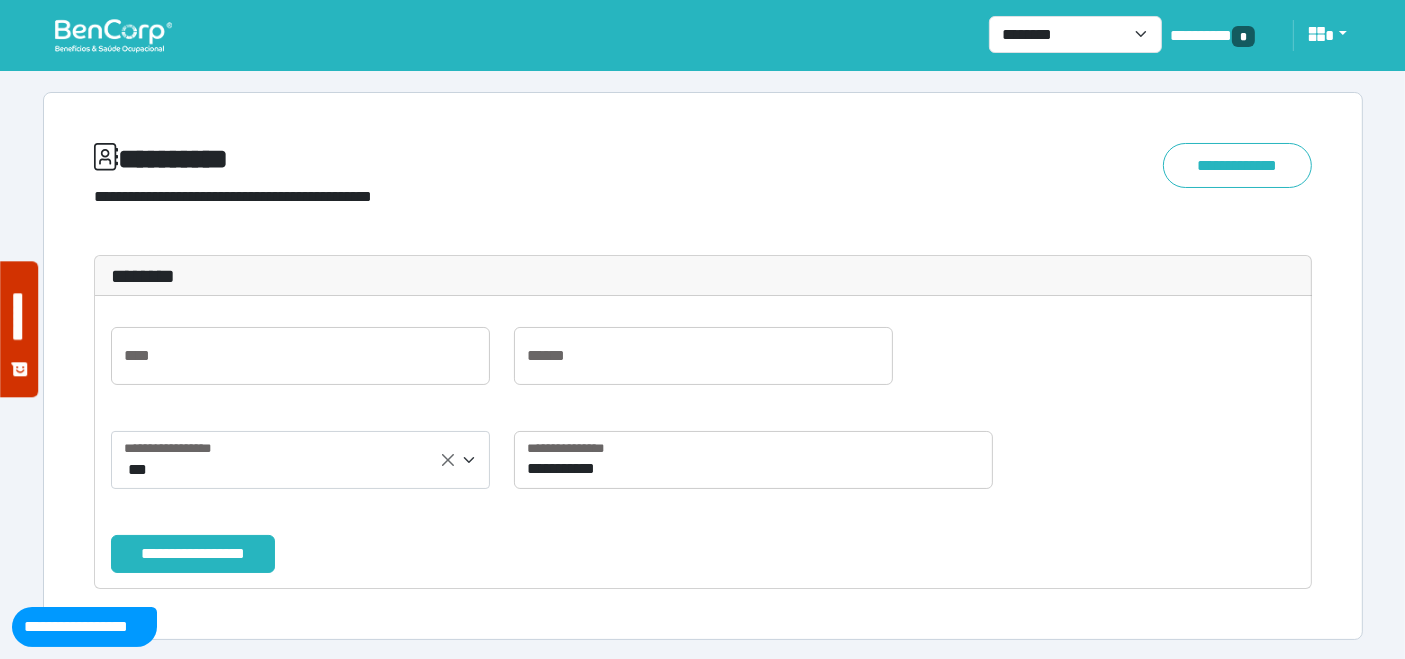 click on "**********" at bounding box center (703, 449) 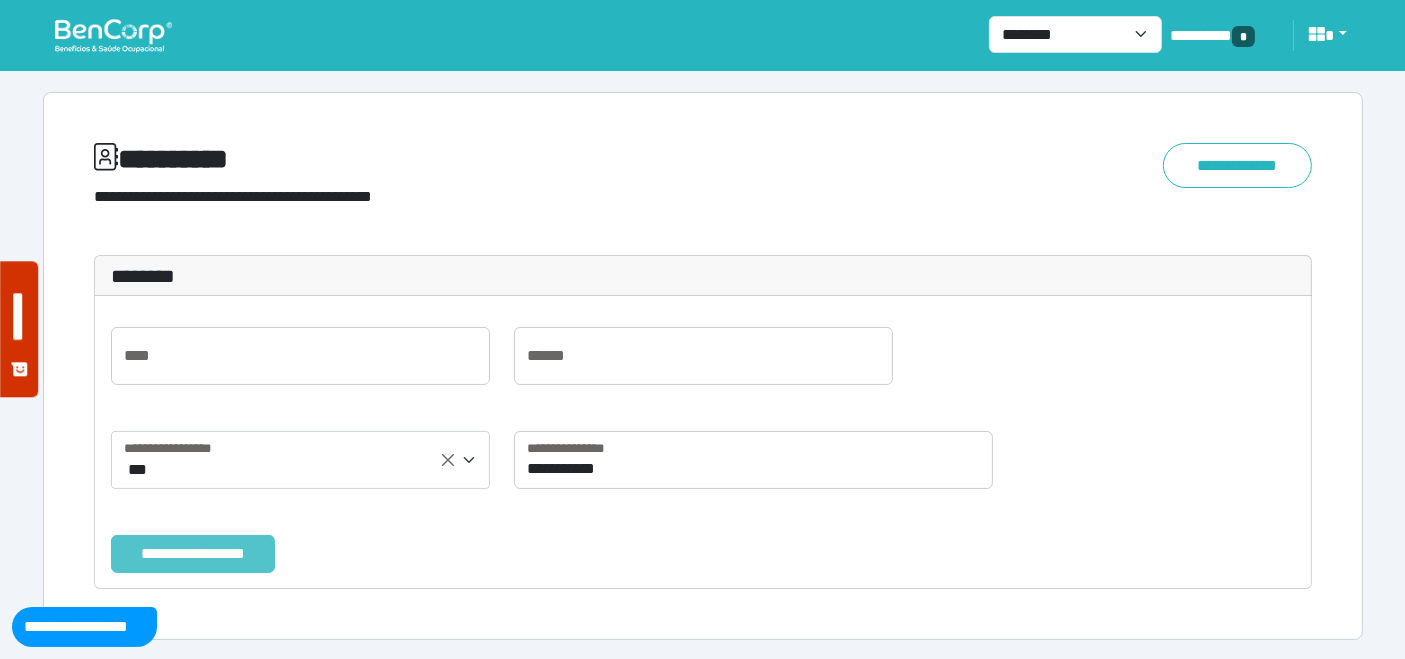 drag, startPoint x: 250, startPoint y: 542, endPoint x: 285, endPoint y: 535, distance: 35.69314 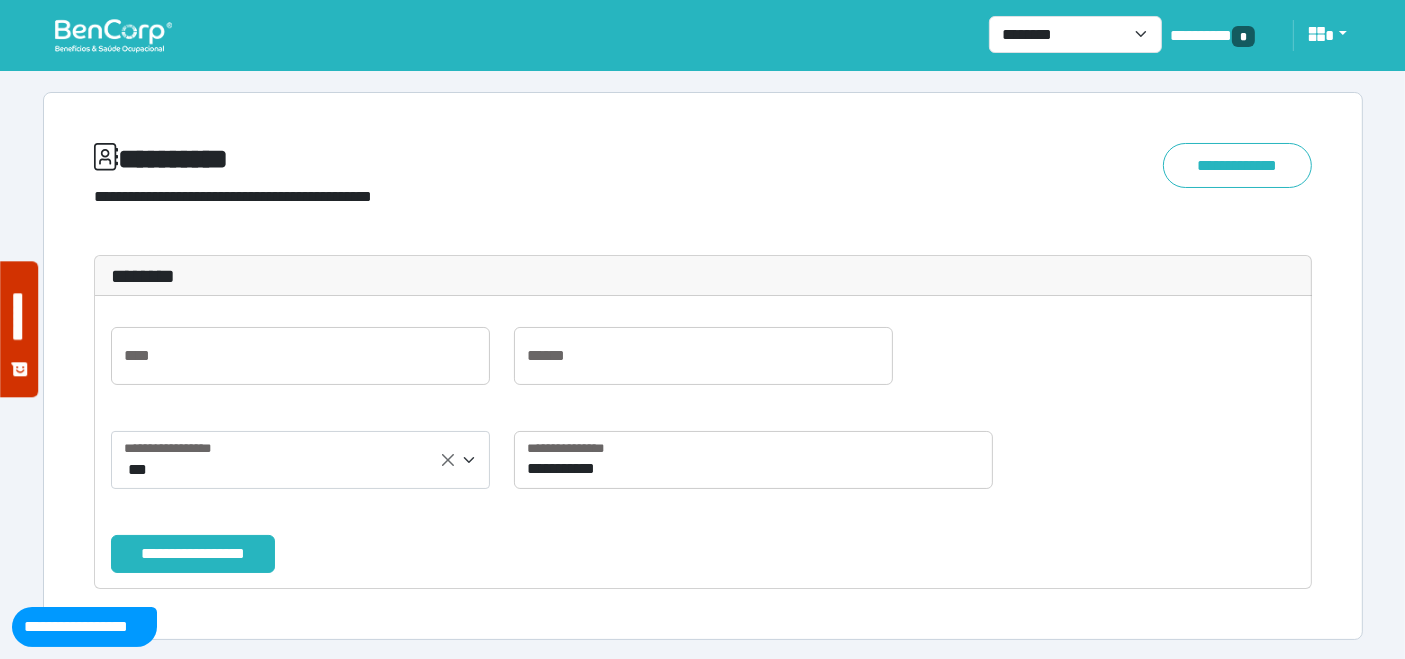 click on "**********" at bounding box center [193, 553] 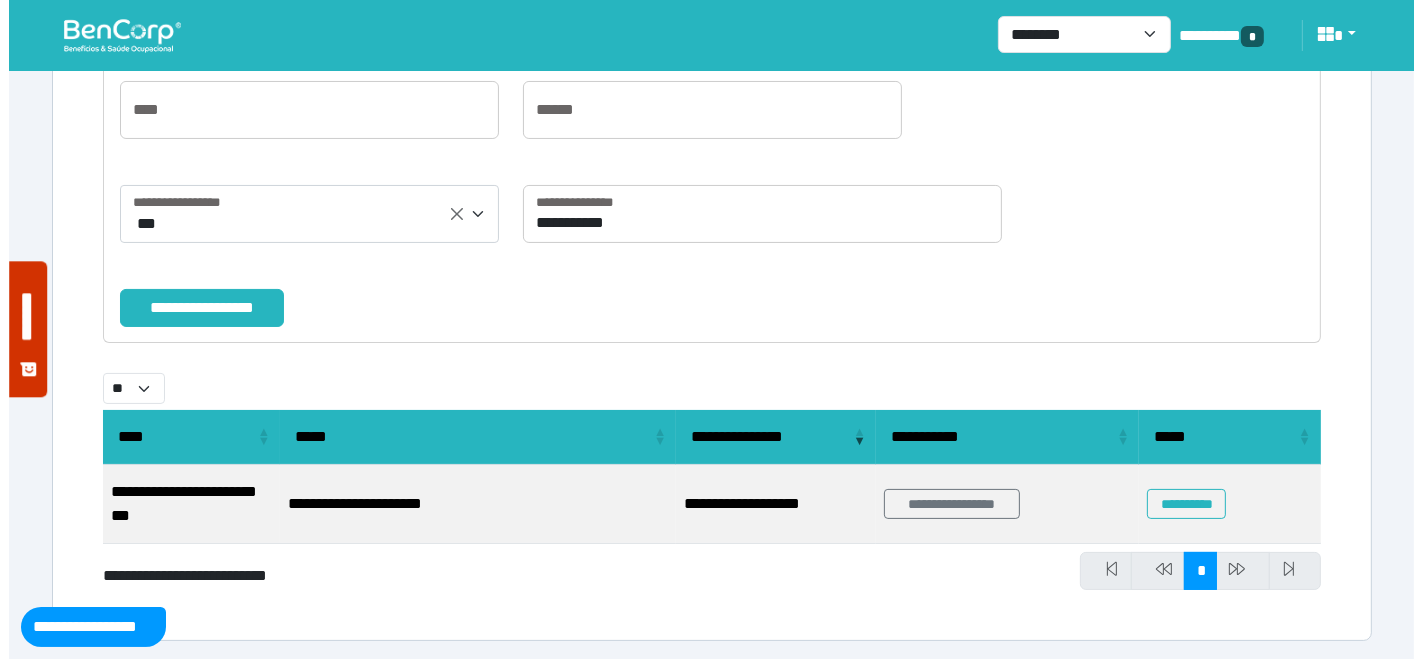 scroll, scrollTop: 255, scrollLeft: 0, axis: vertical 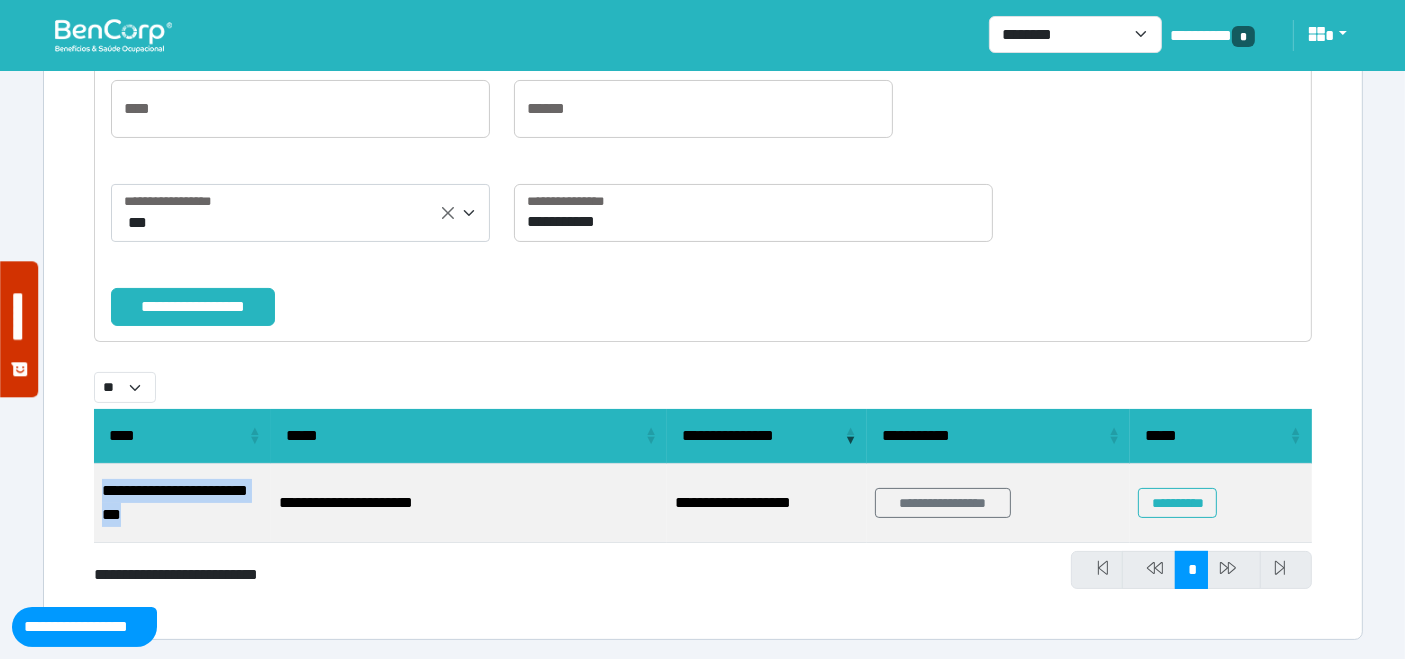 drag, startPoint x: 180, startPoint y: 515, endPoint x: 96, endPoint y: 492, distance: 87.0919 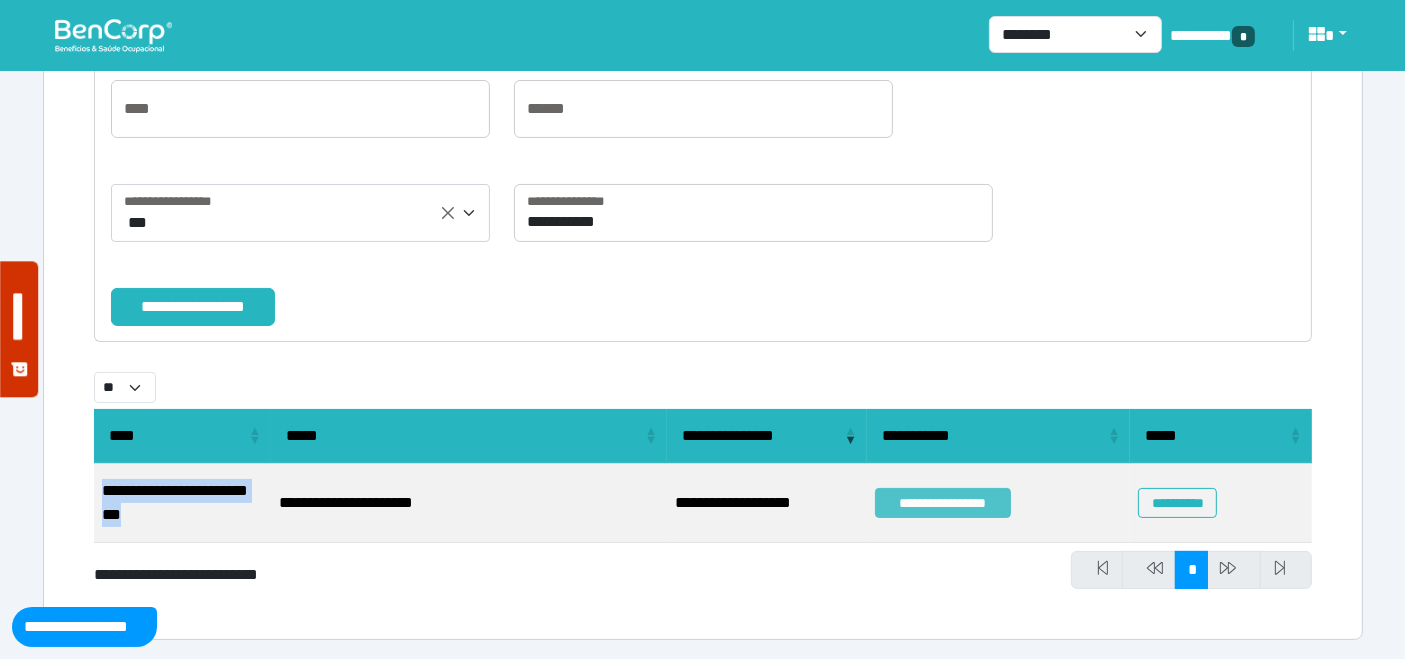 click on "**********" at bounding box center [943, 503] 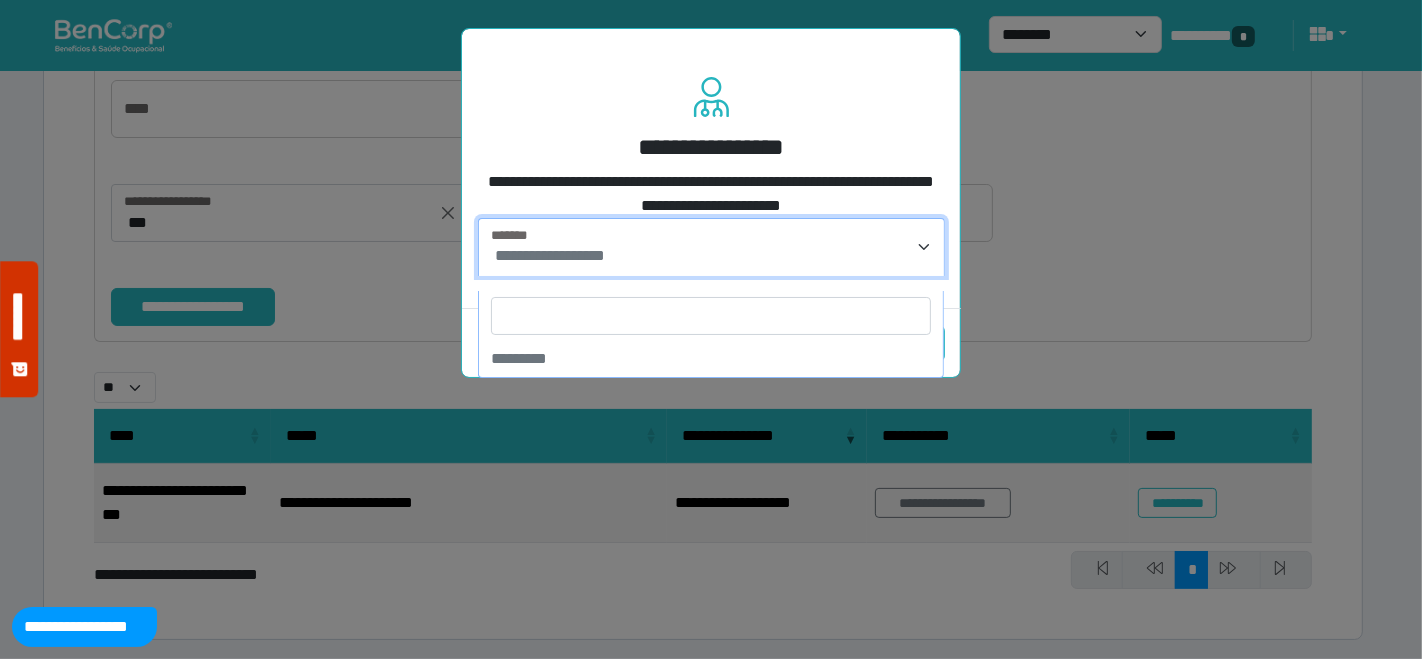 click on "**********" at bounding box center [550, 255] 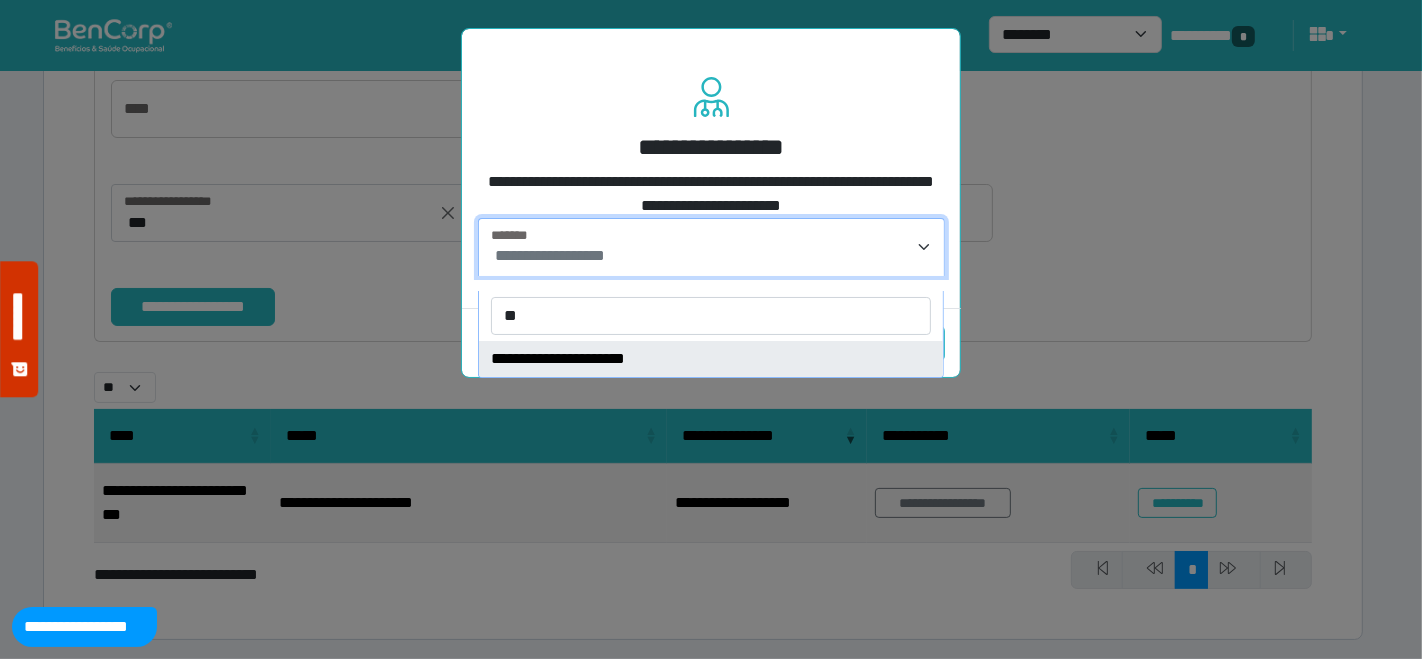 type on "**" 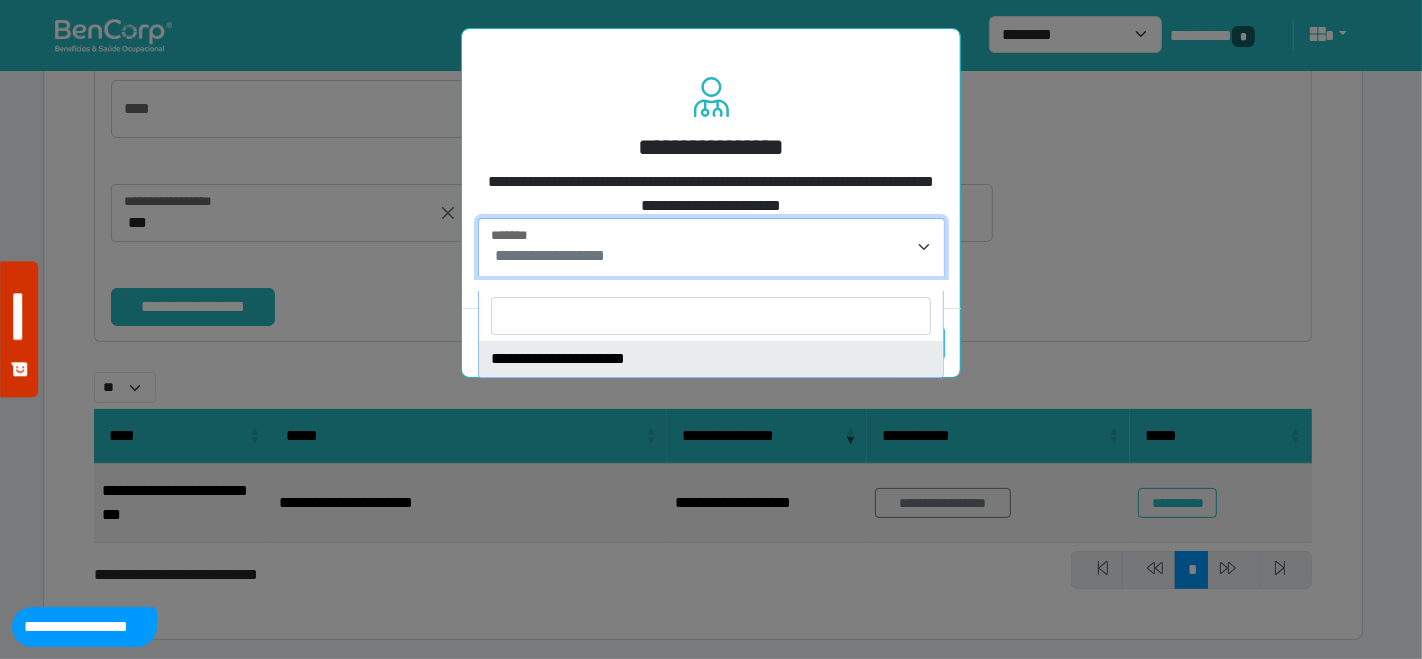 select on "****" 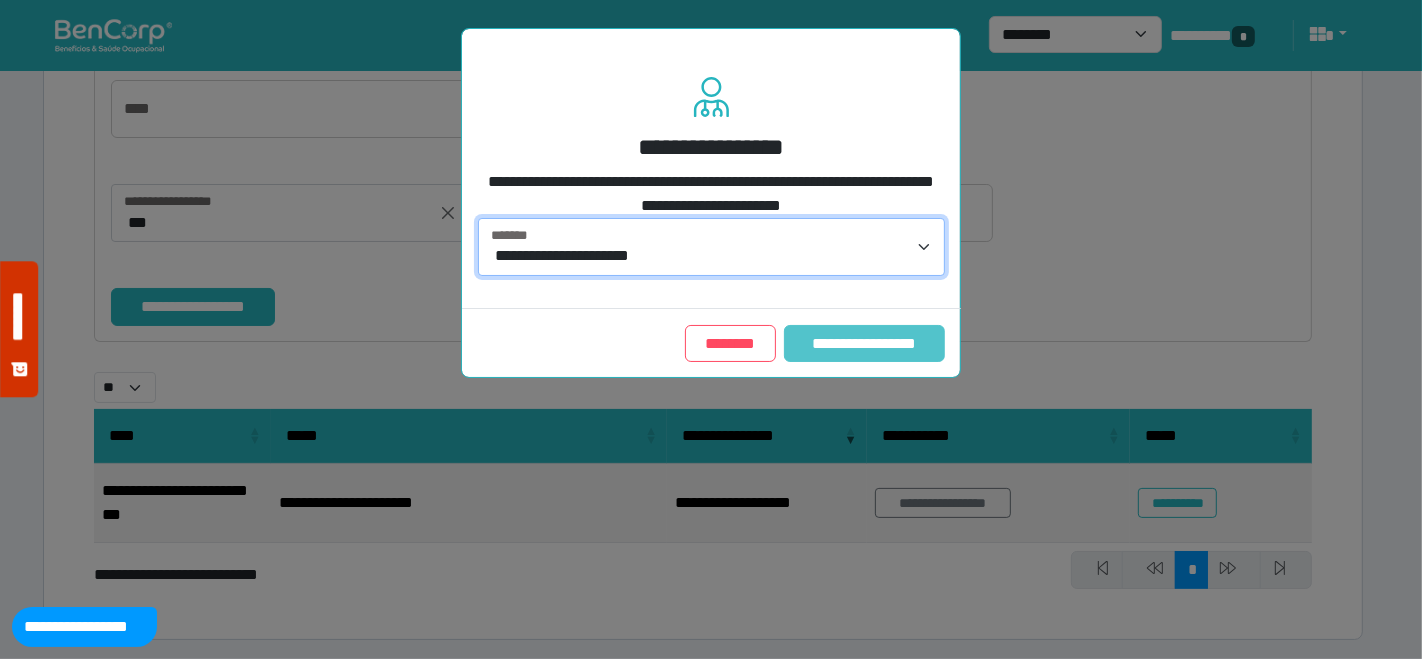 click on "**********" at bounding box center (864, 343) 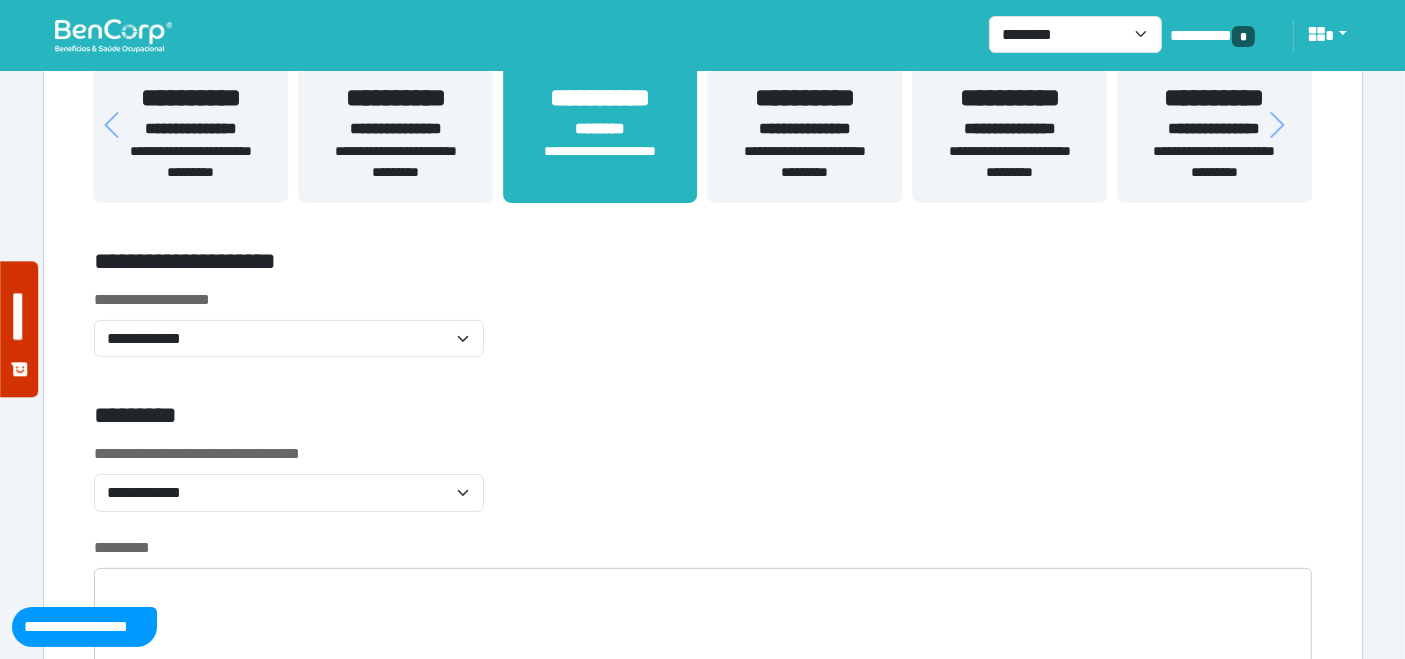 scroll, scrollTop: 444, scrollLeft: 0, axis: vertical 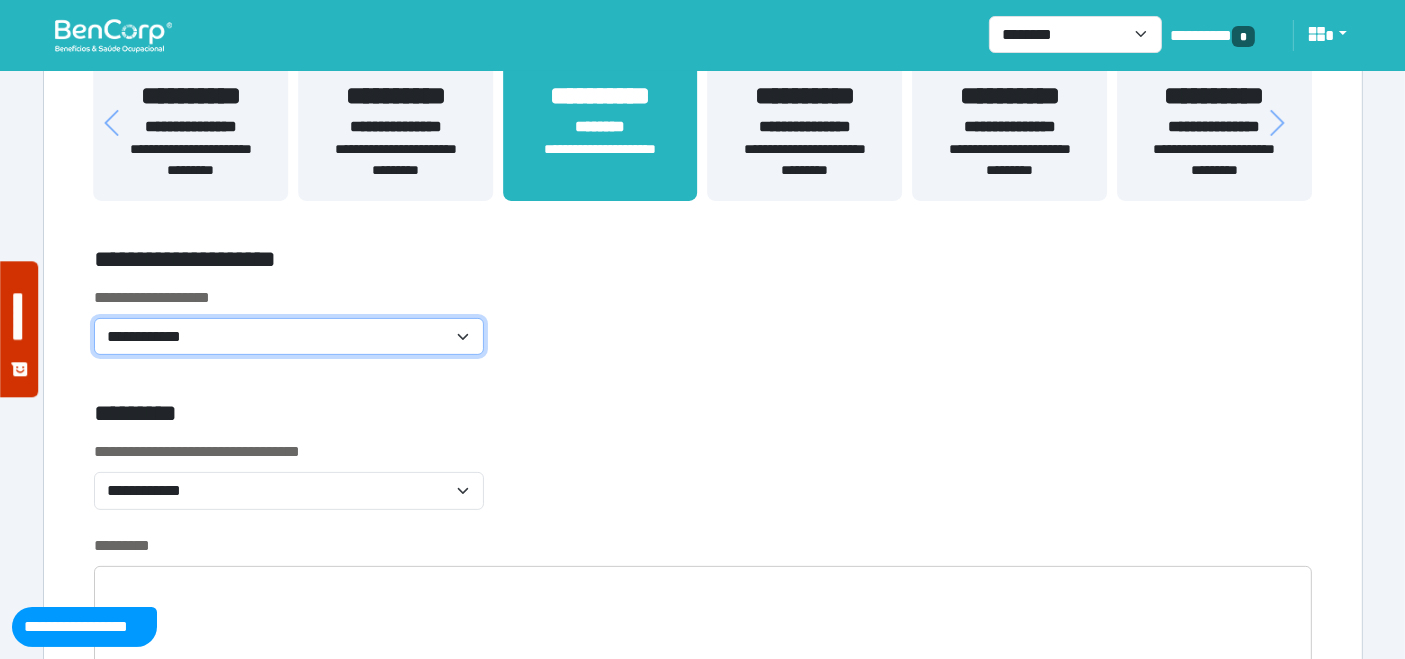 drag, startPoint x: 398, startPoint y: 337, endPoint x: 371, endPoint y: 353, distance: 31.38471 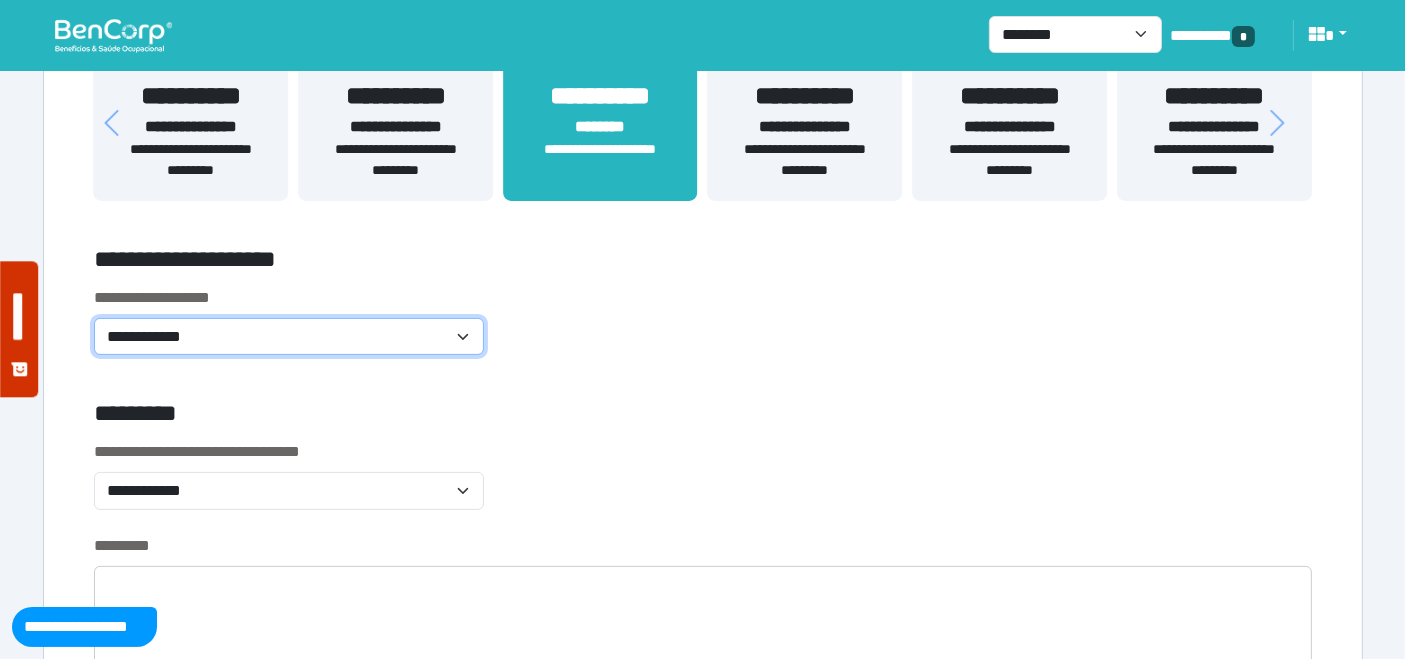 select on "**********" 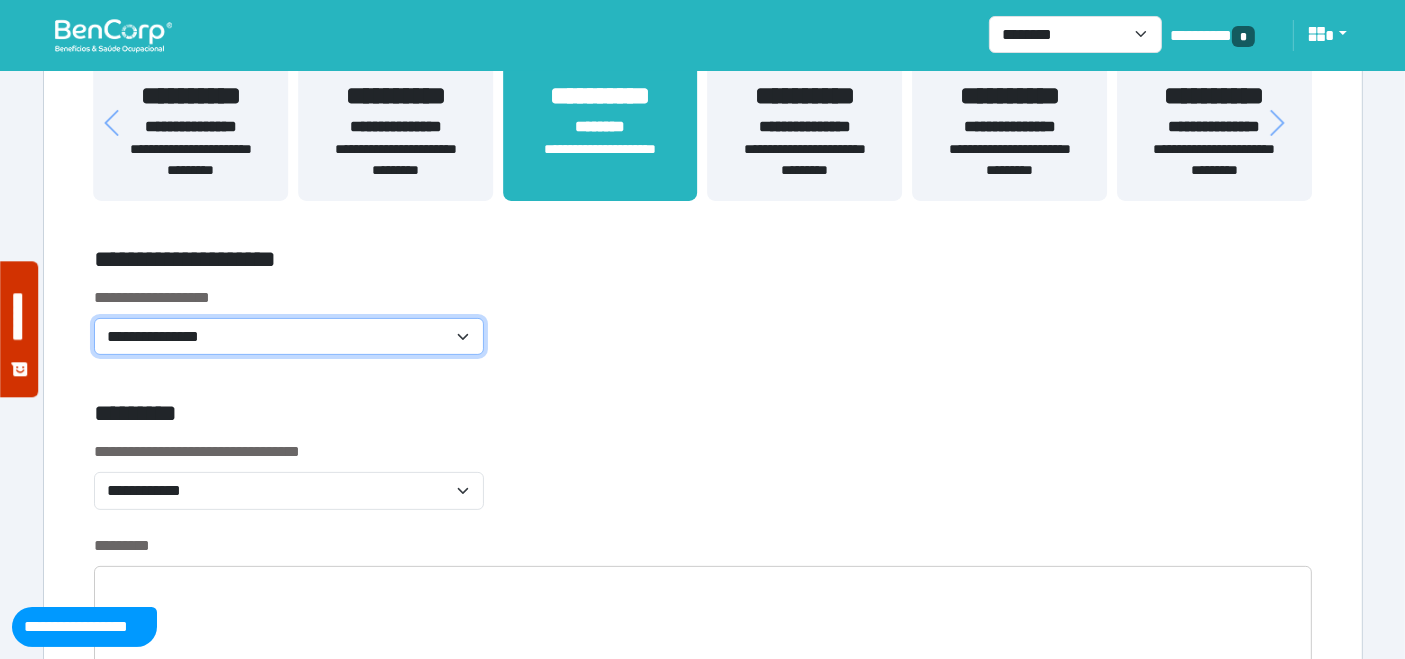 click on "**********" at bounding box center [289, 336] 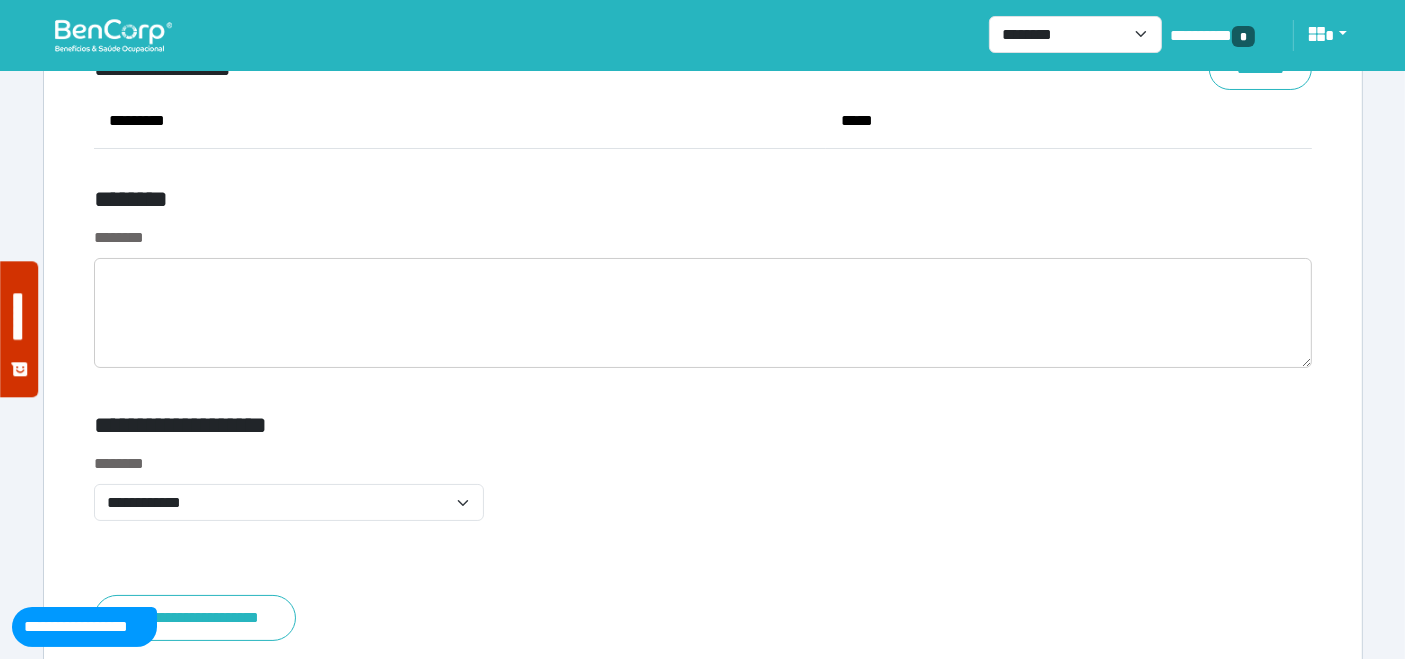 scroll, scrollTop: 7666, scrollLeft: 0, axis: vertical 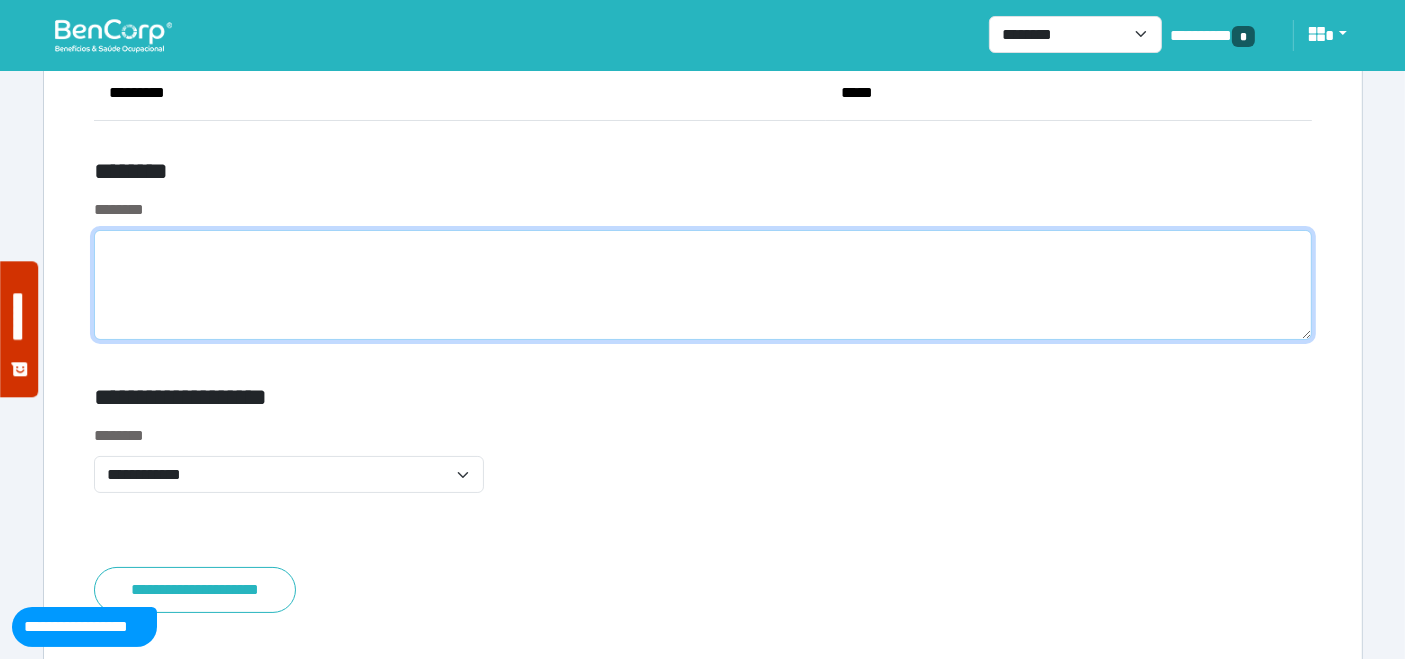 click at bounding box center (703, 285) 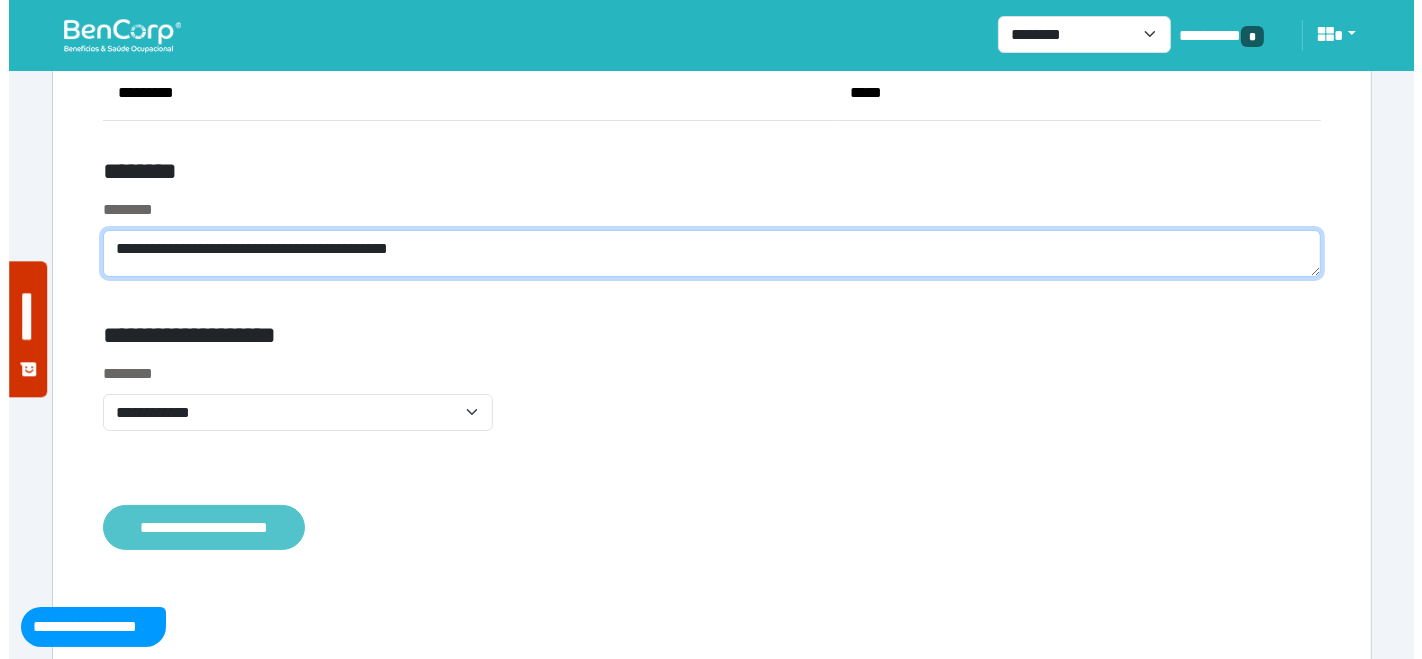 scroll, scrollTop: 7777, scrollLeft: 0, axis: vertical 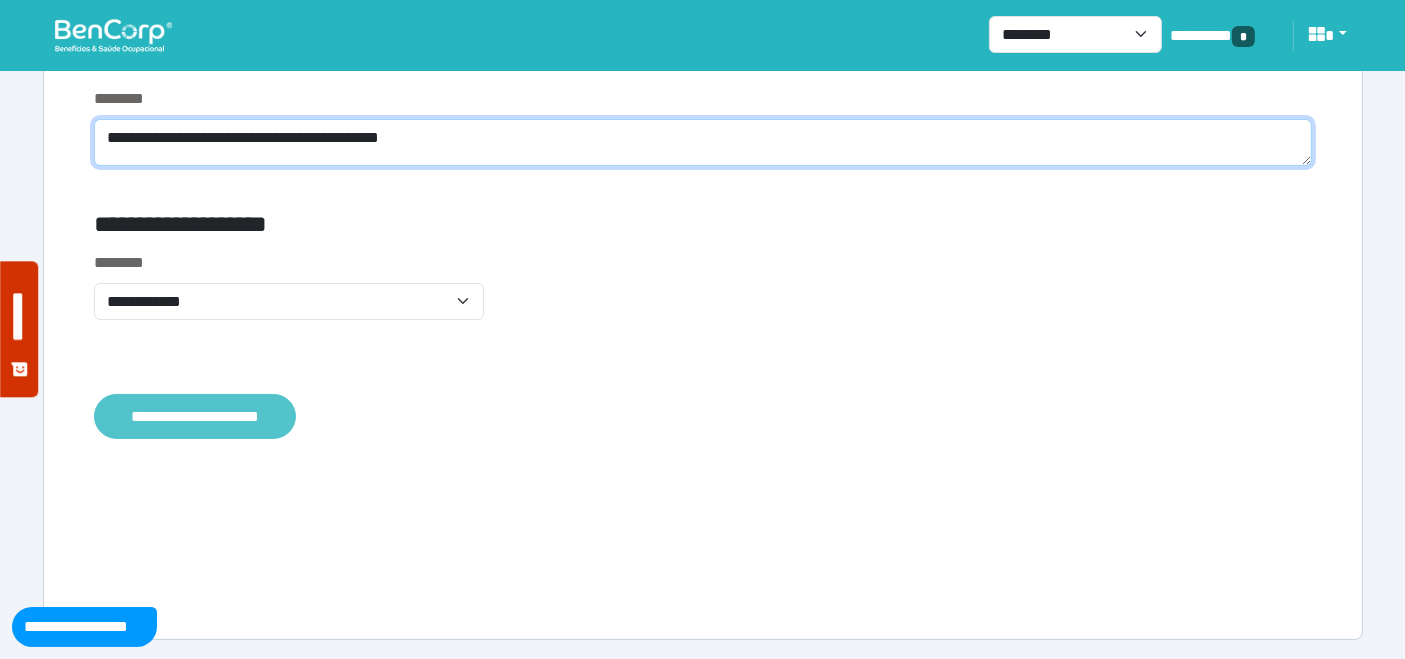 type on "**********" 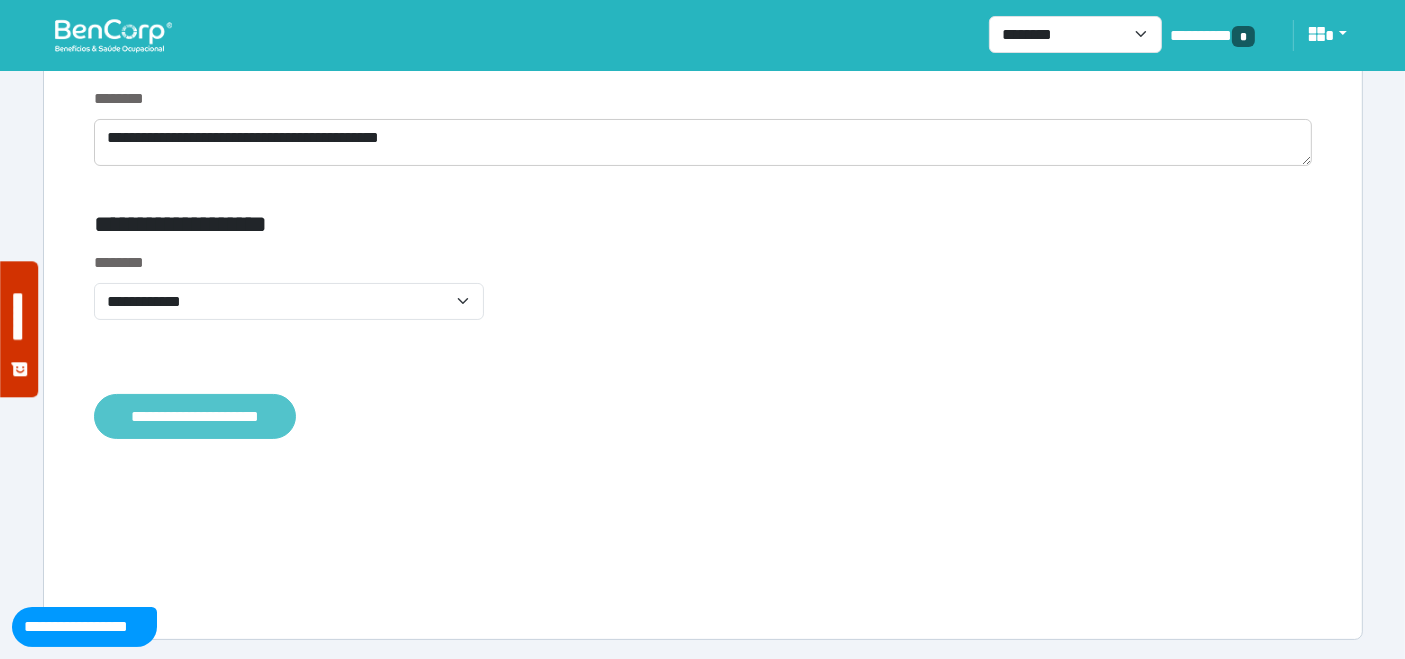 click on "**********" at bounding box center [195, 416] 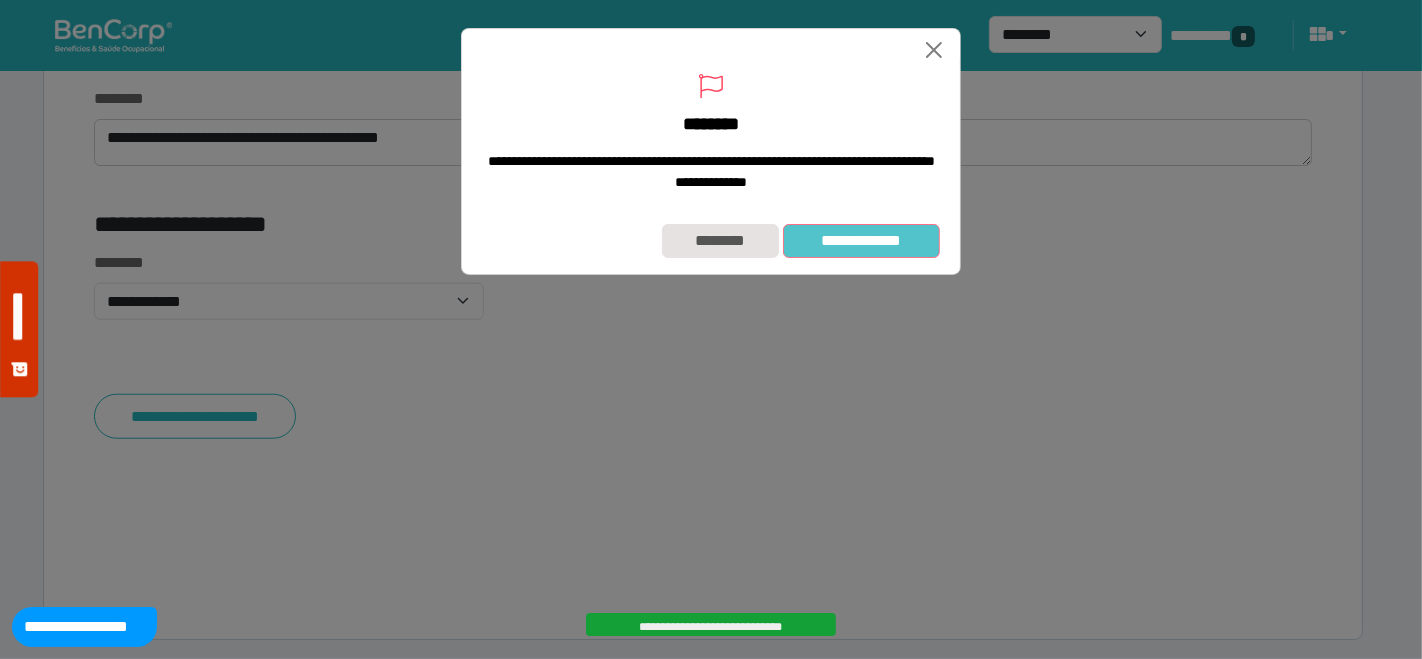 click on "**********" at bounding box center (861, 240) 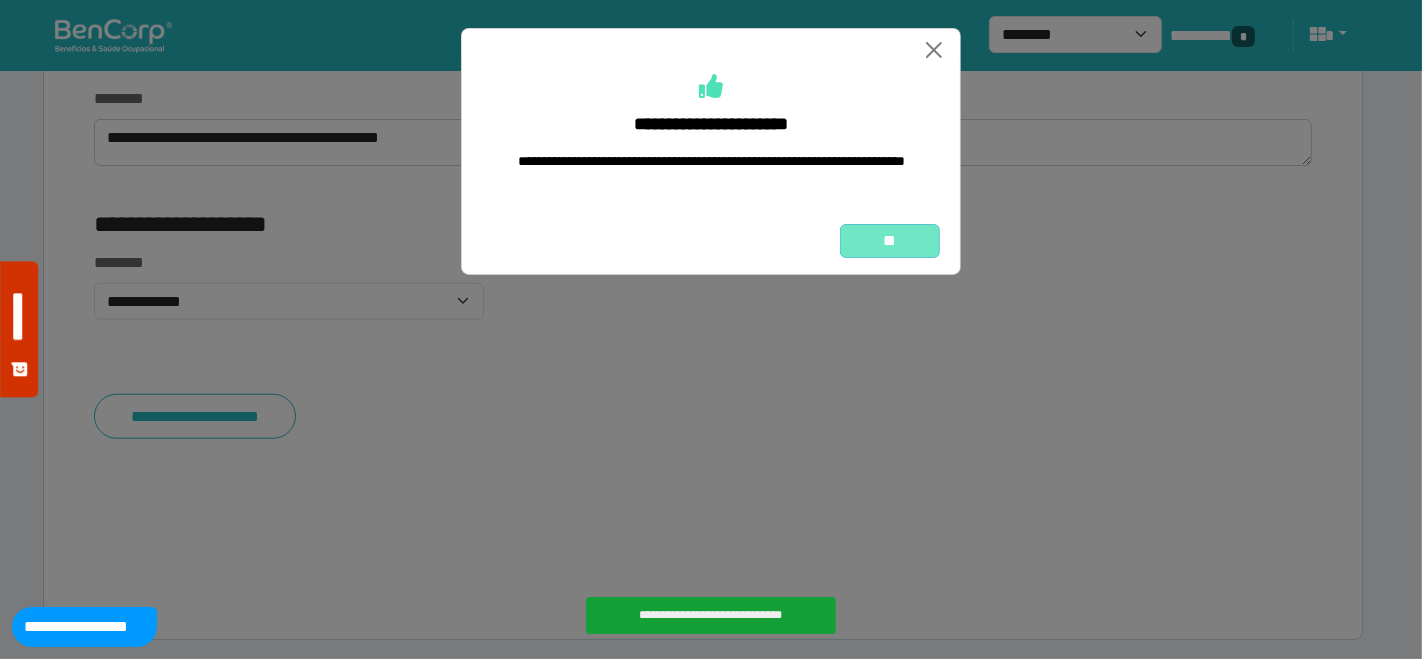 click on "**" at bounding box center [890, 240] 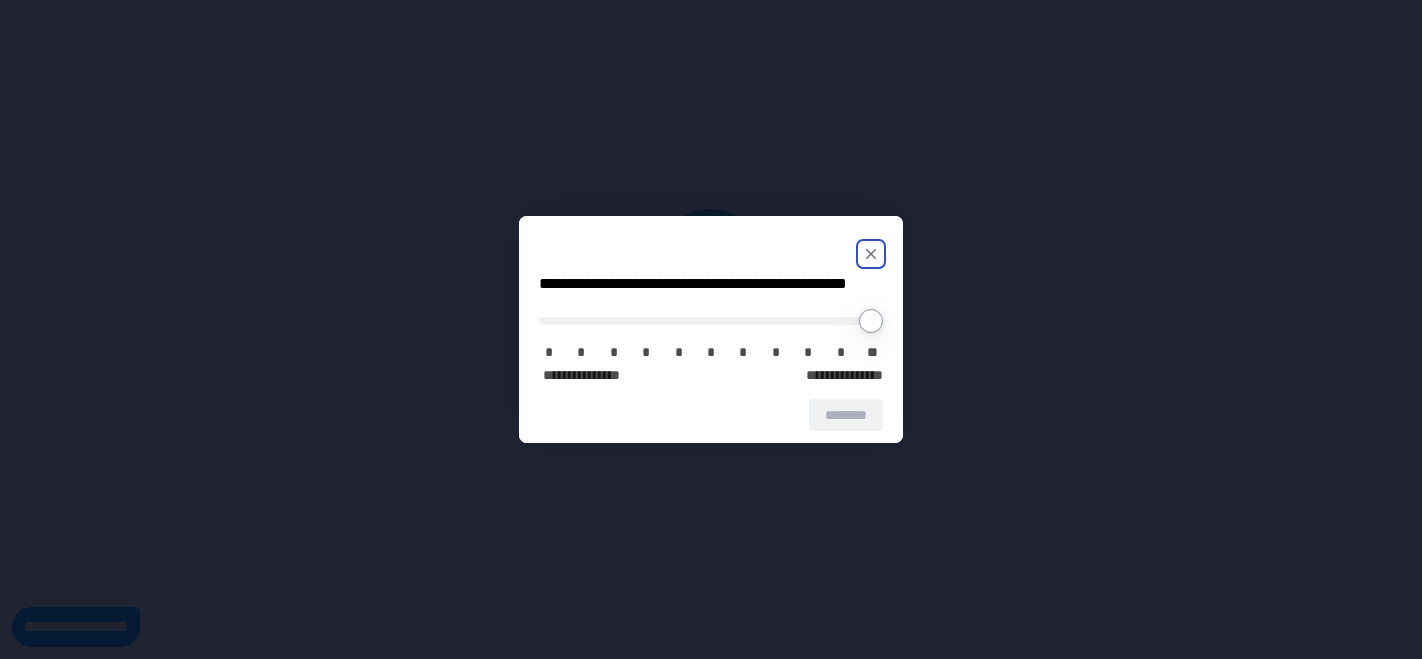 scroll, scrollTop: 0, scrollLeft: 0, axis: both 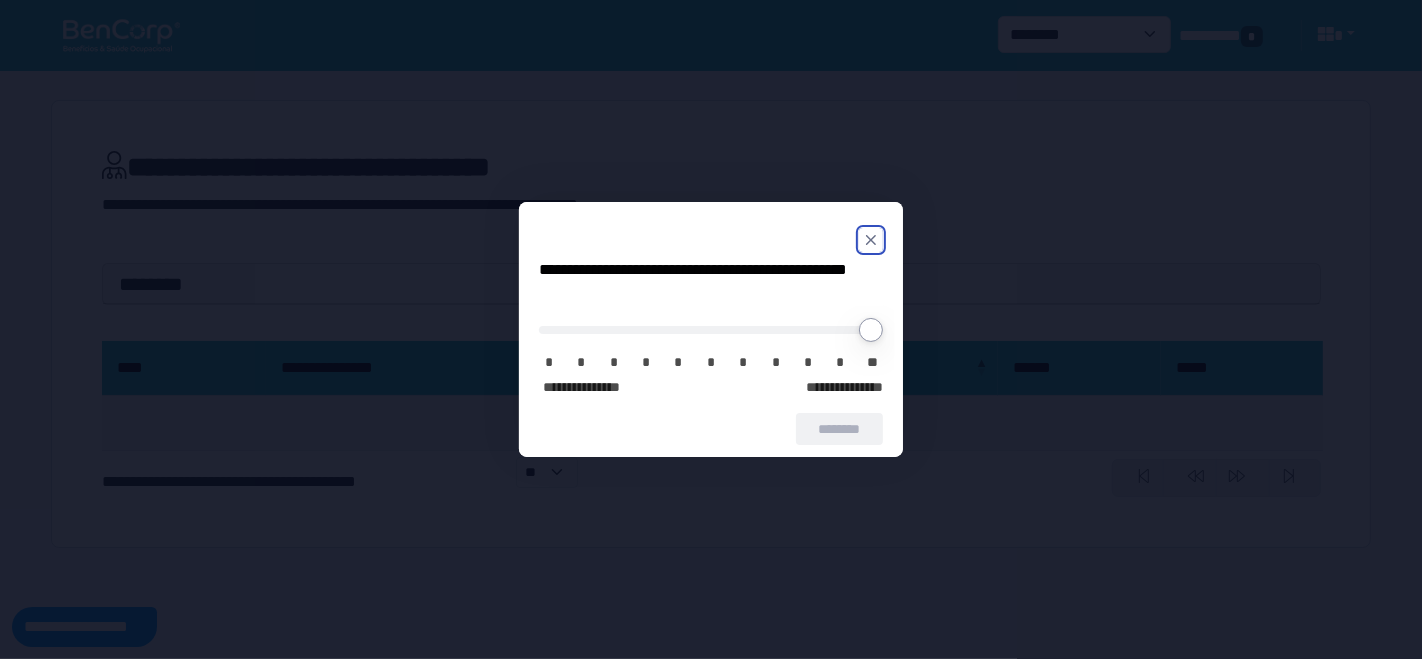 click 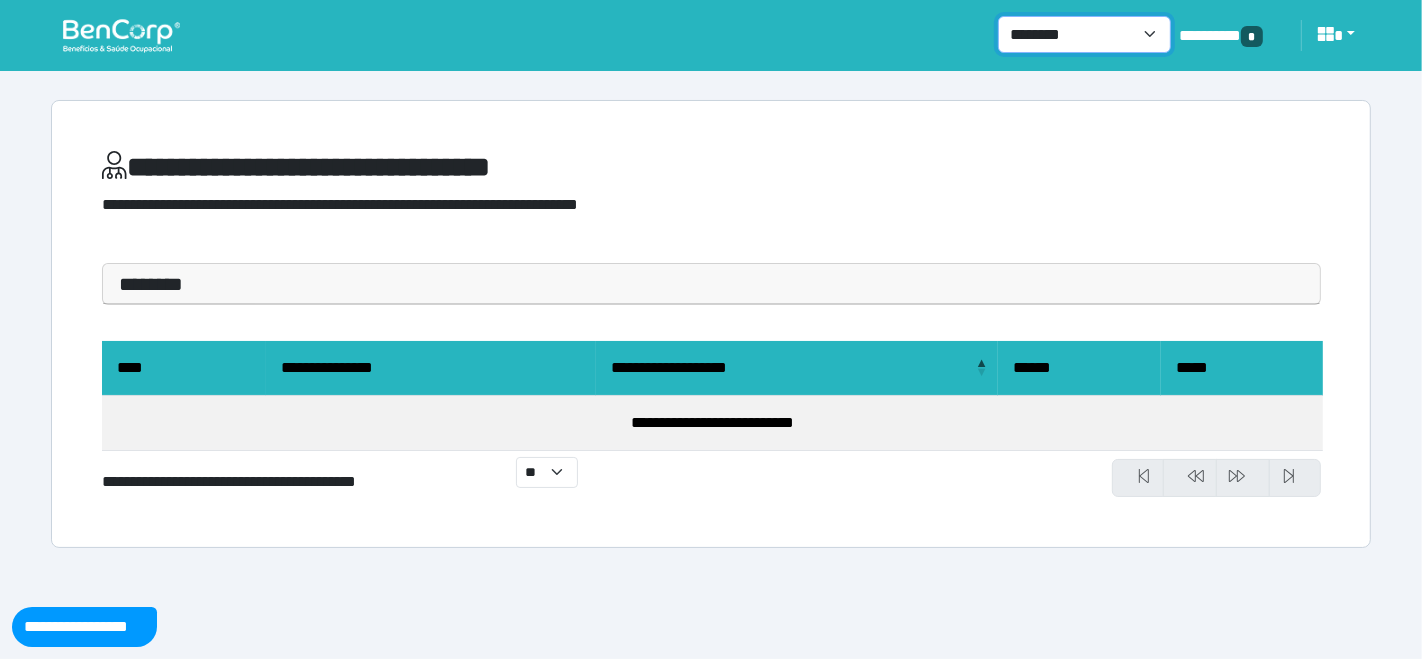 drag, startPoint x: 1148, startPoint y: 37, endPoint x: 1128, endPoint y: 52, distance: 25 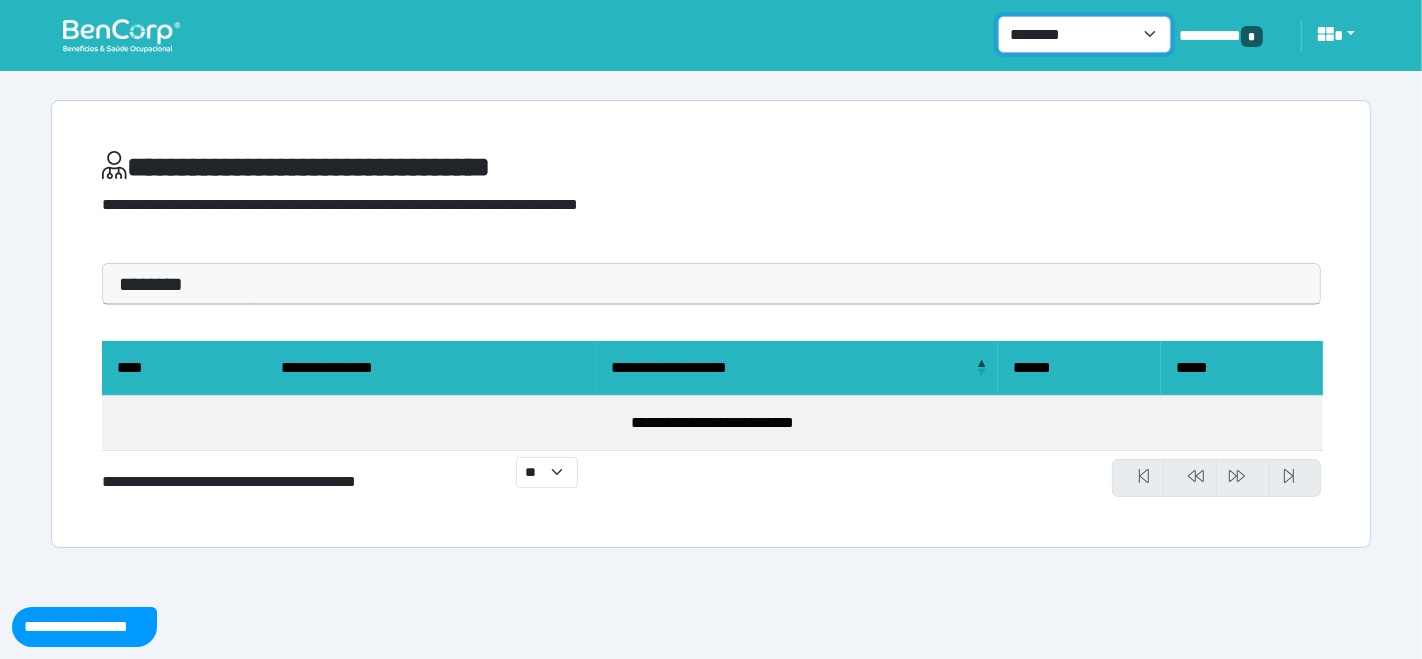 select on "*" 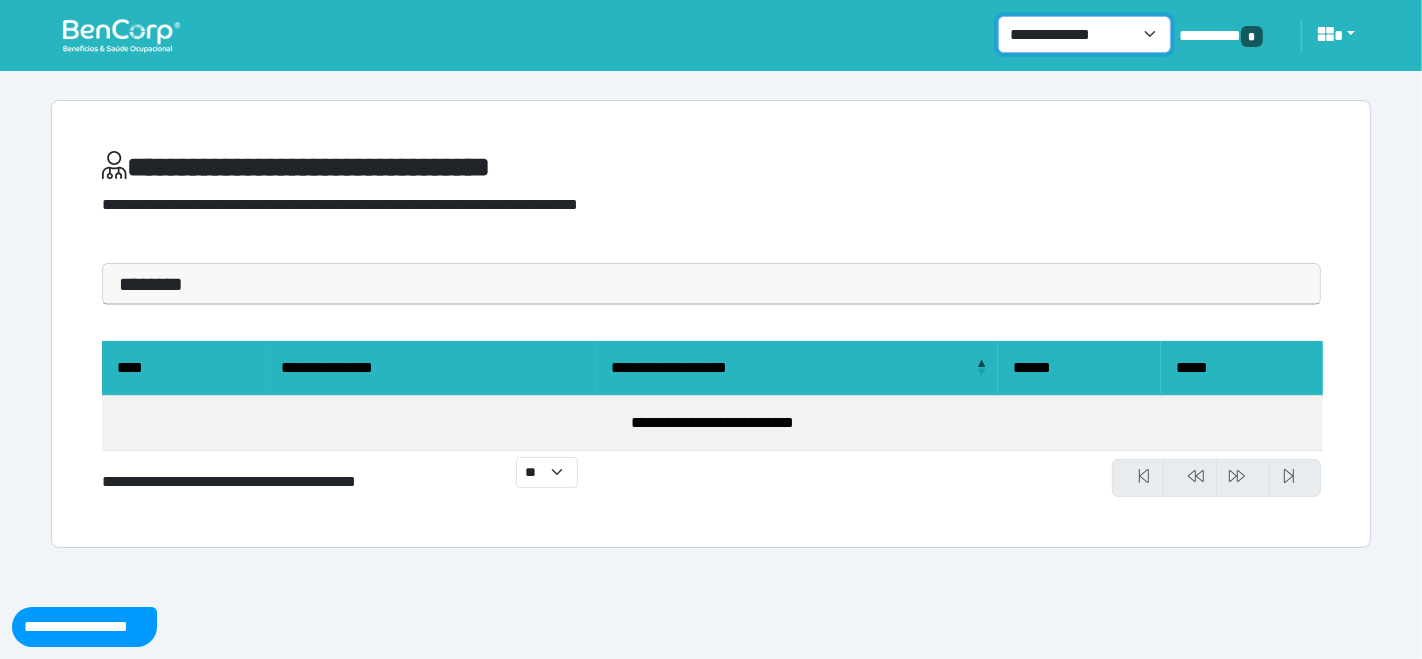 click on "**********" at bounding box center [1084, 34] 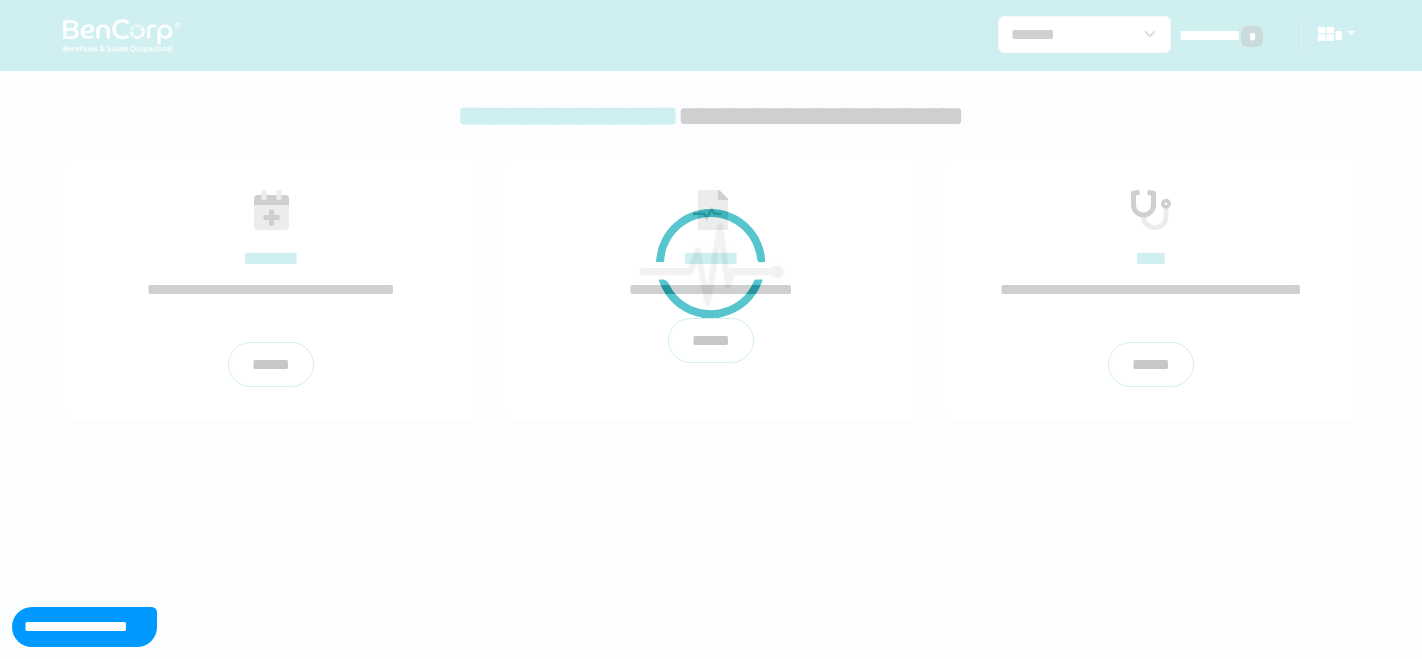 scroll, scrollTop: 0, scrollLeft: 0, axis: both 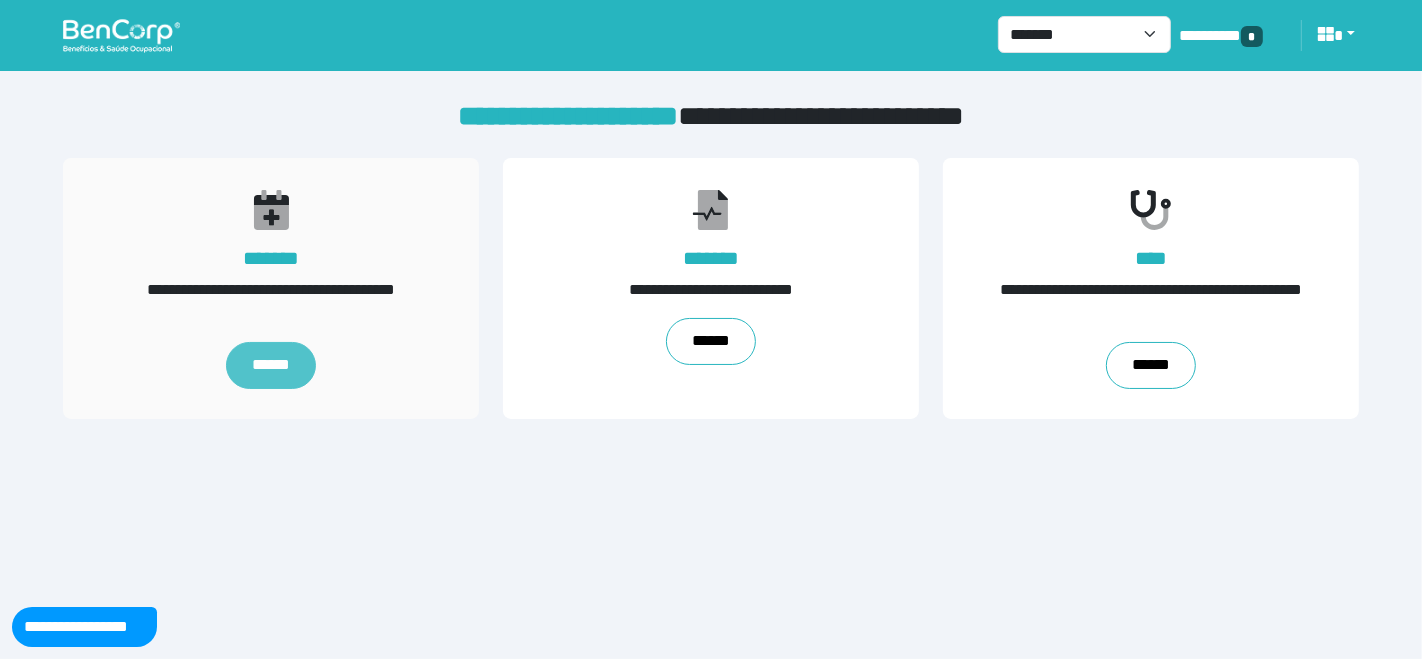 click on "******" at bounding box center [271, 366] 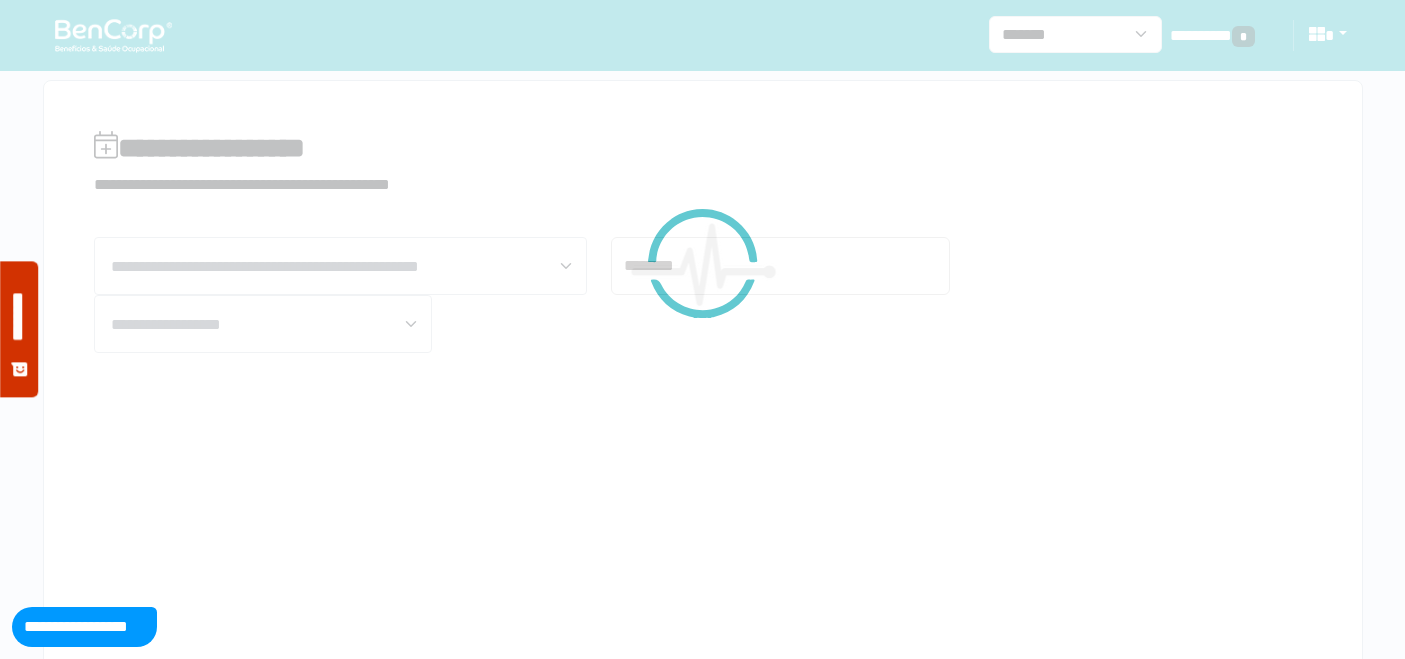scroll, scrollTop: 0, scrollLeft: 0, axis: both 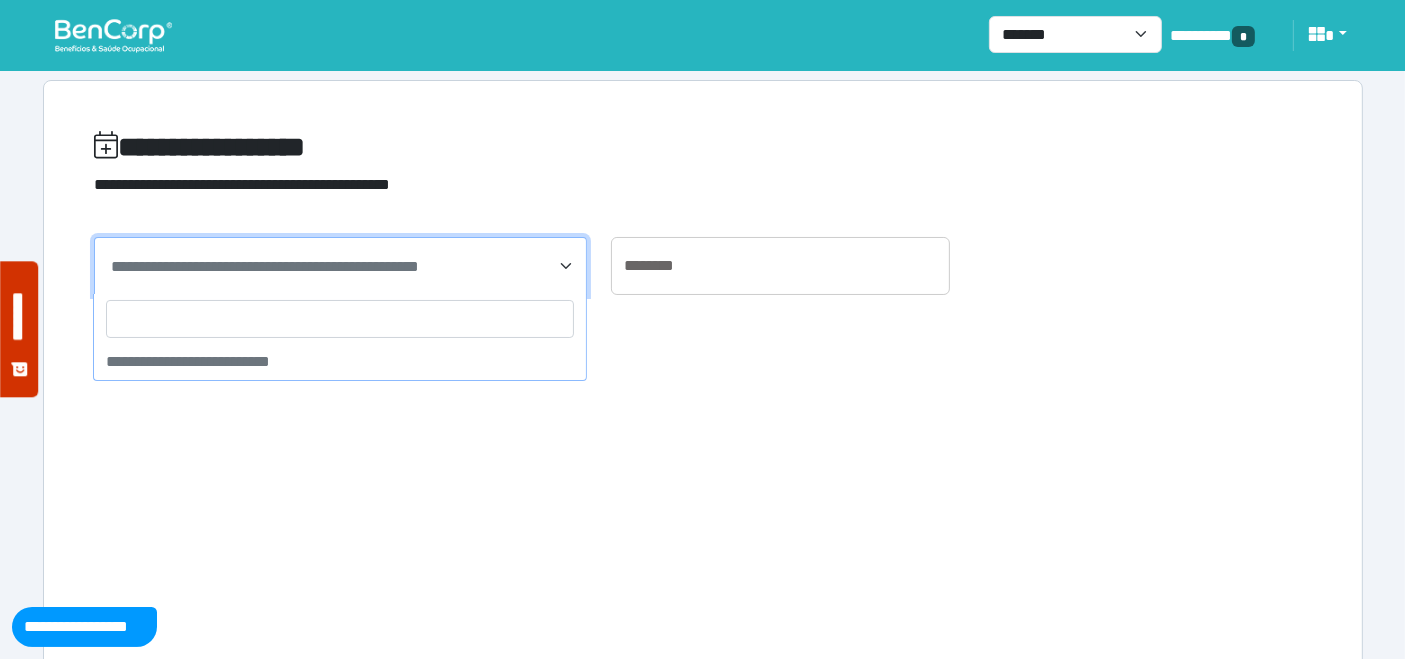 click on "**********" at bounding box center [265, 266] 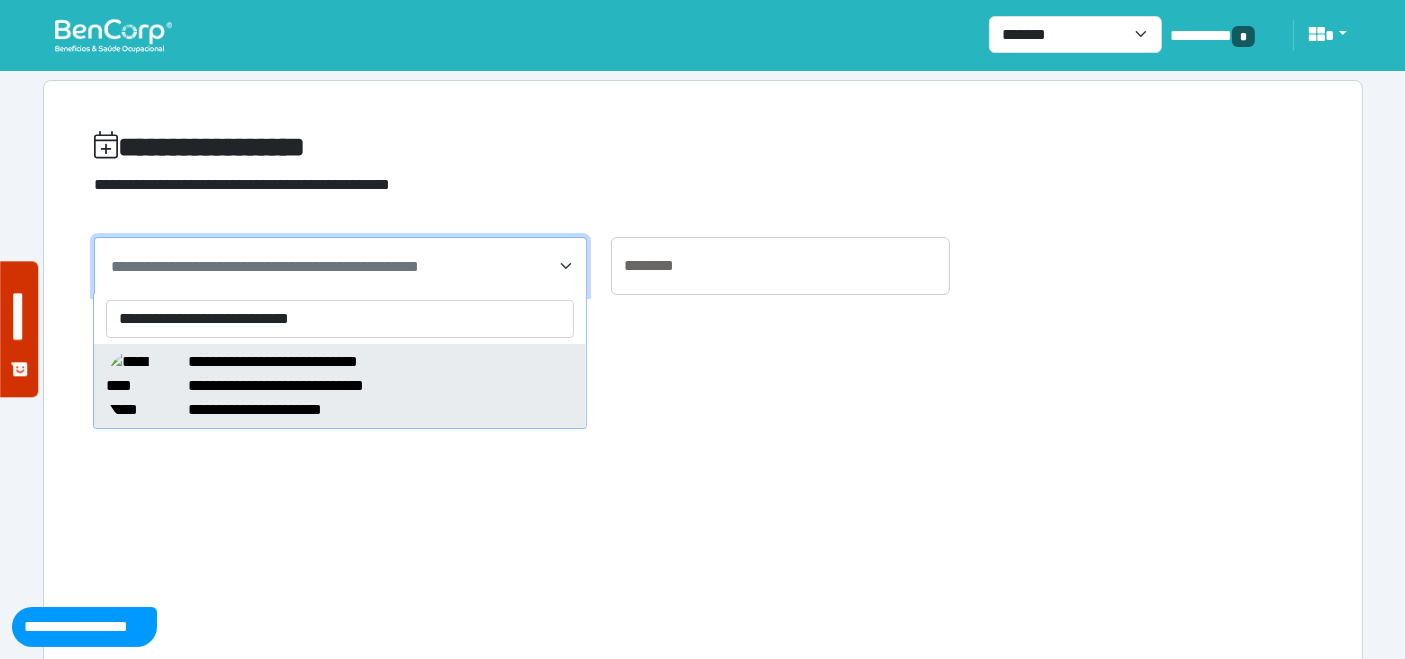 type on "**********" 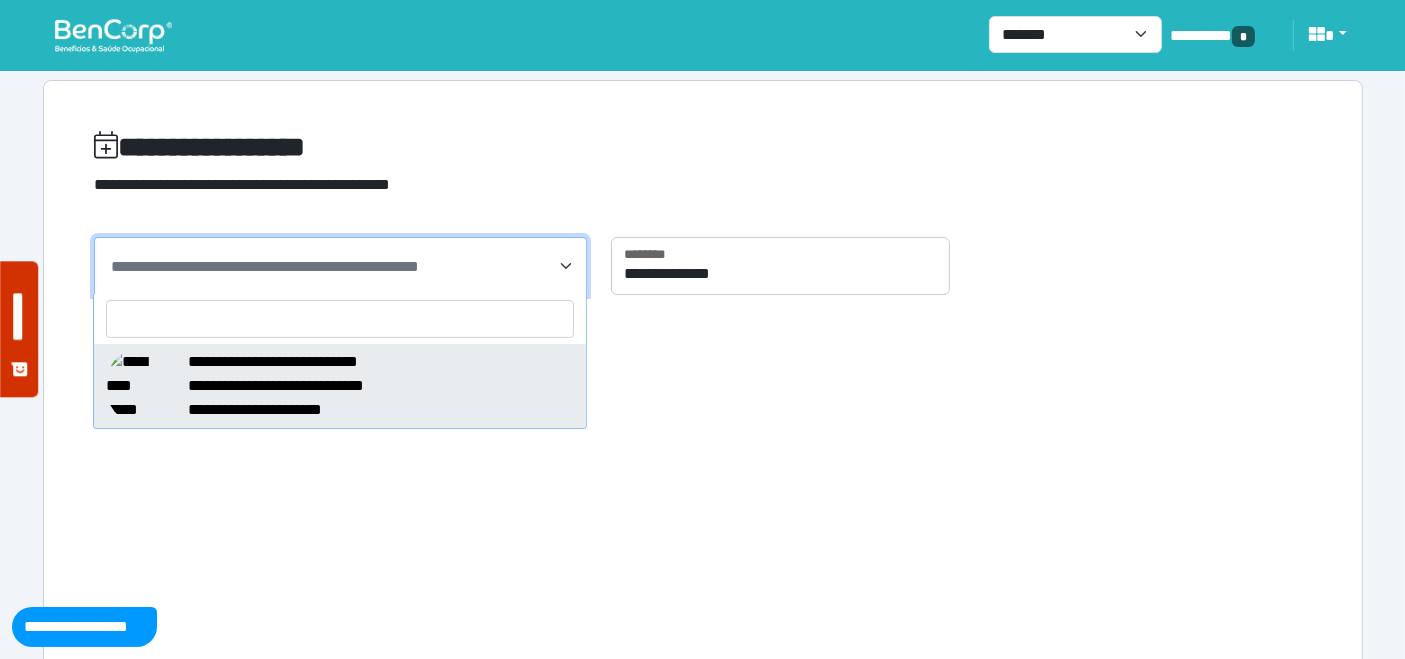 select on "*****" 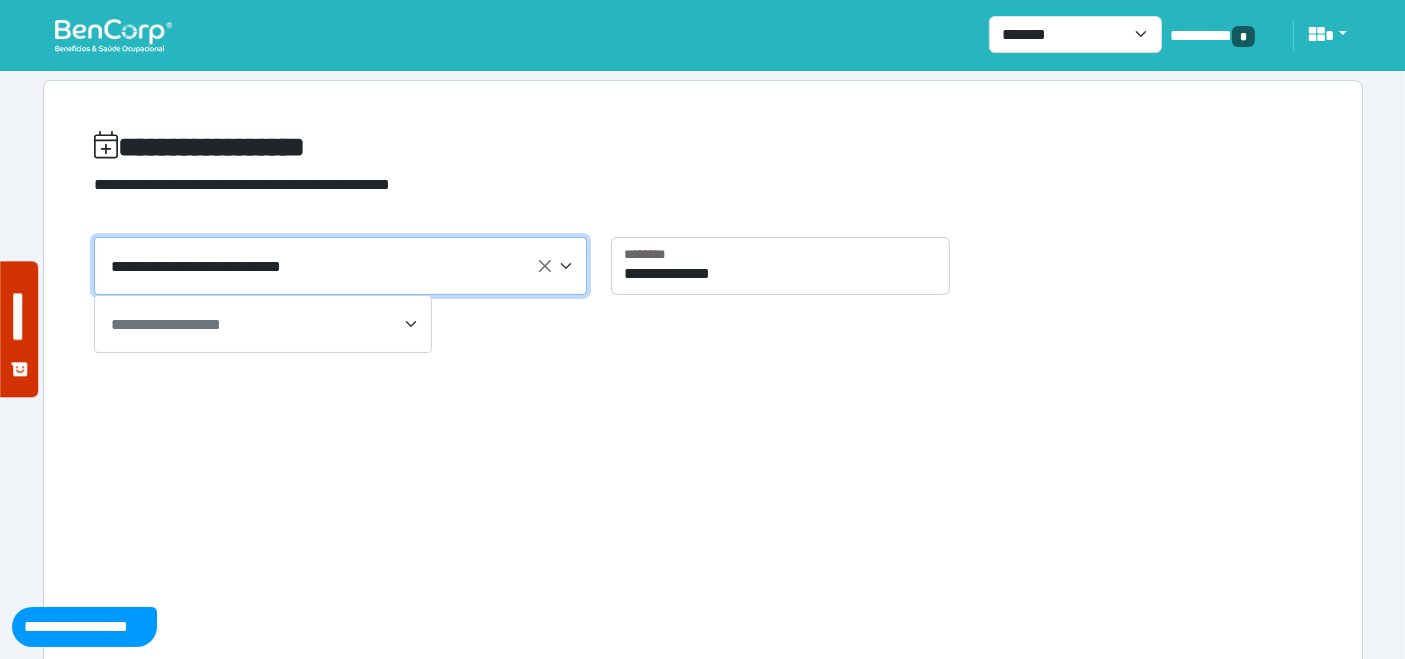 click on "**********" at bounding box center (263, 324) 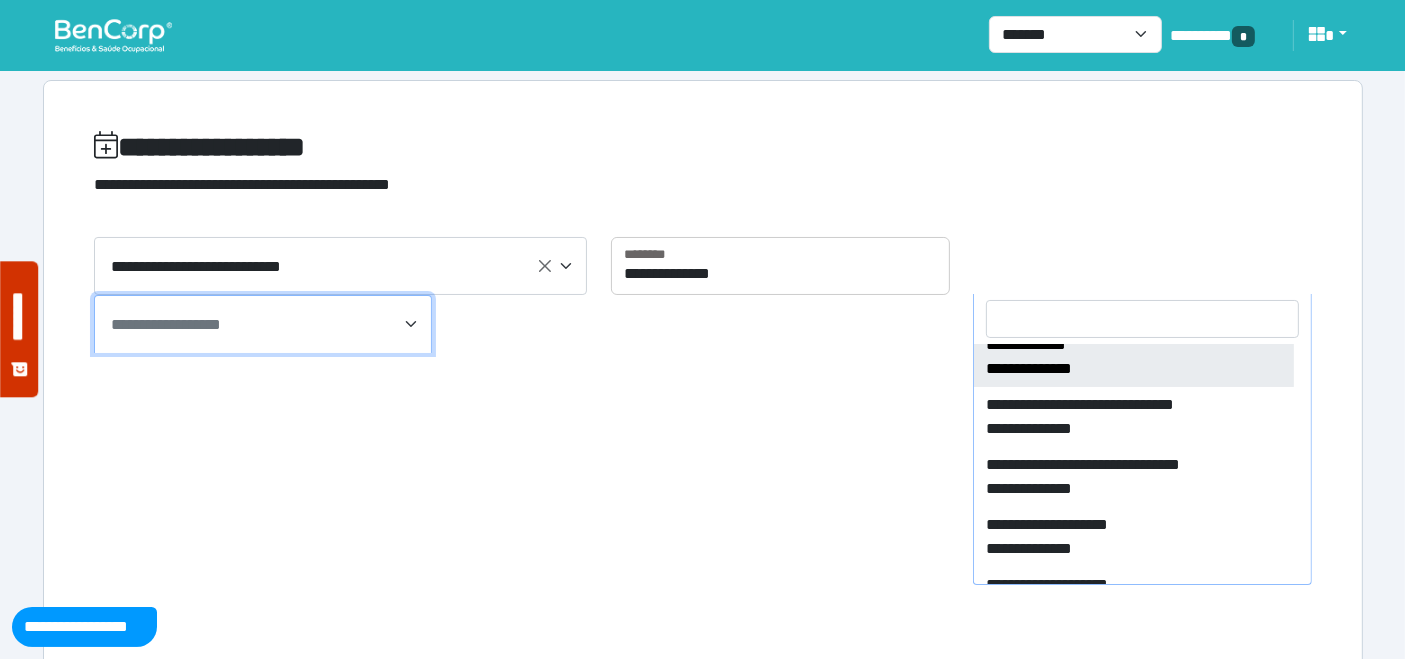 scroll, scrollTop: 1599, scrollLeft: 0, axis: vertical 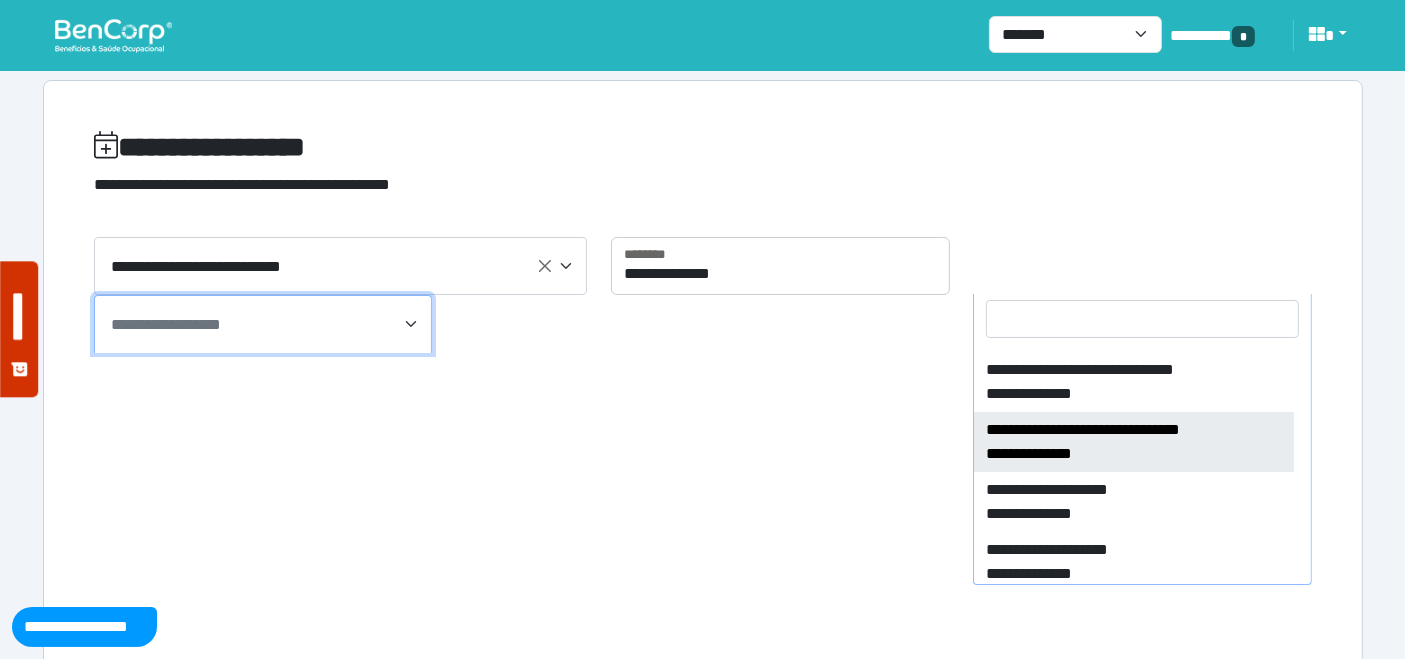 select on "****" 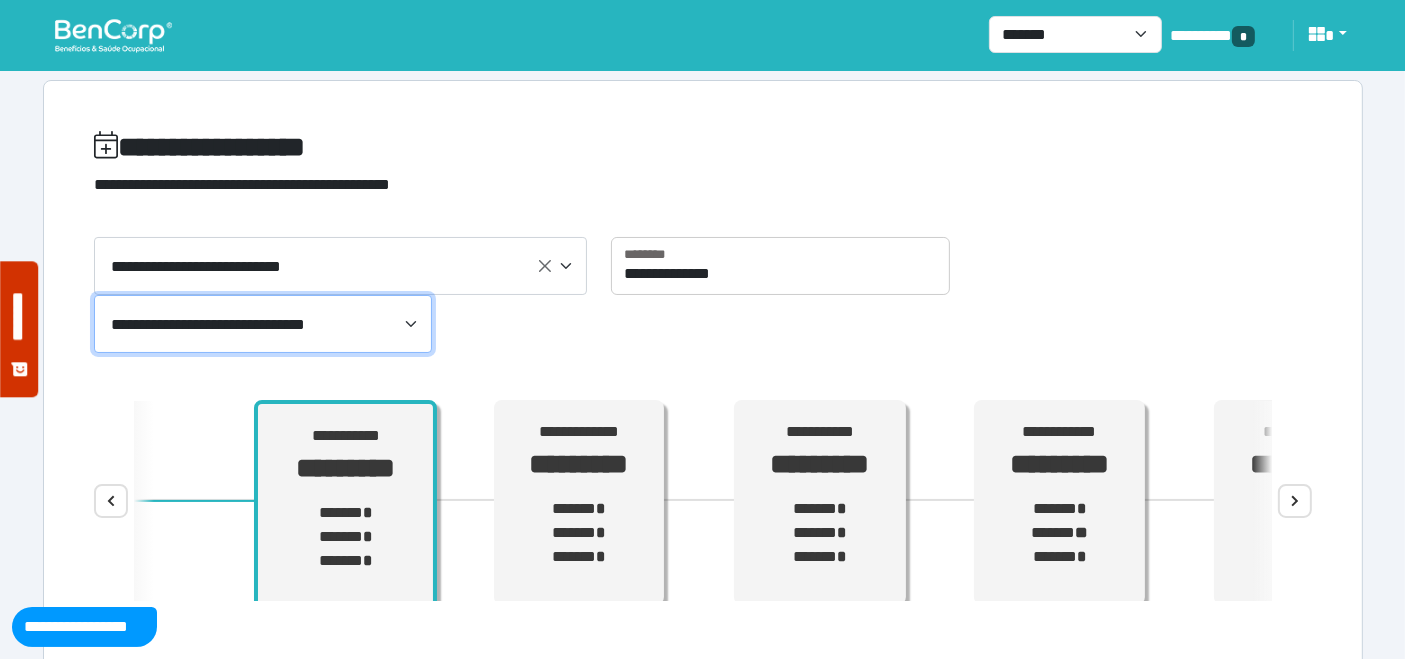 click on "****" at bounding box center [1295, 501] 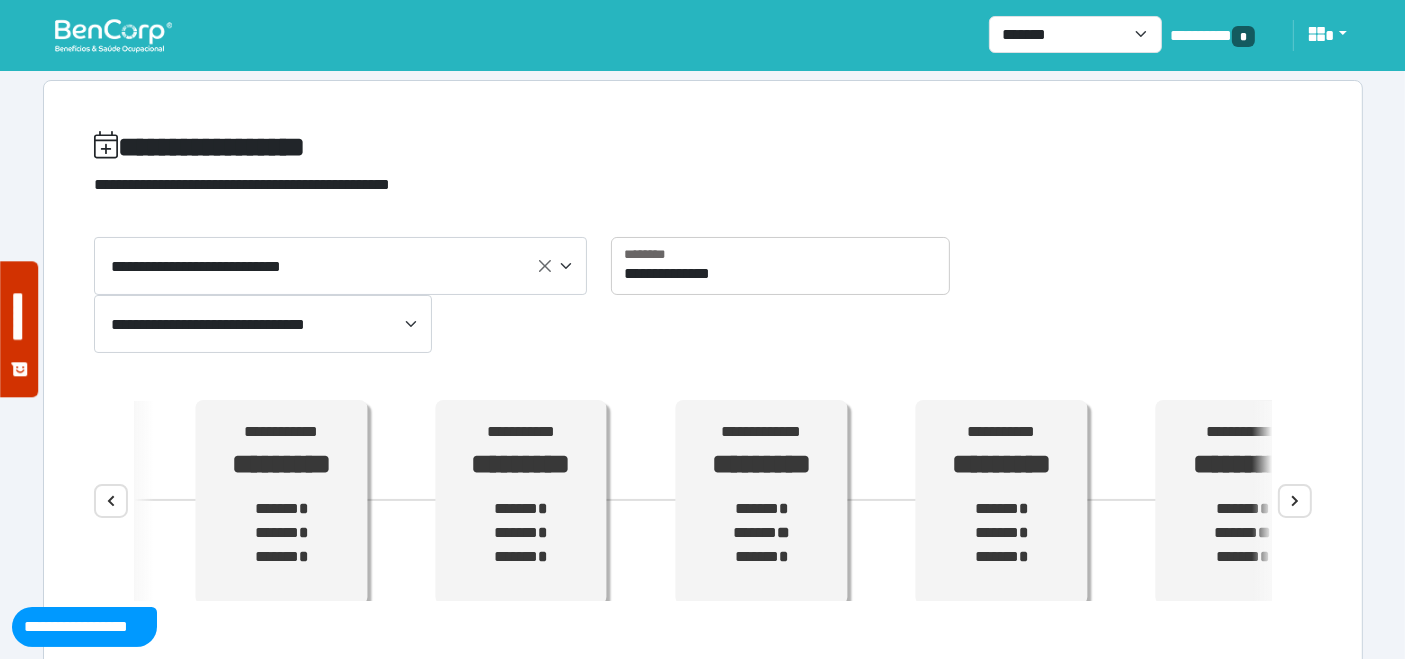 click on "**********" at bounding box center [521, 503] 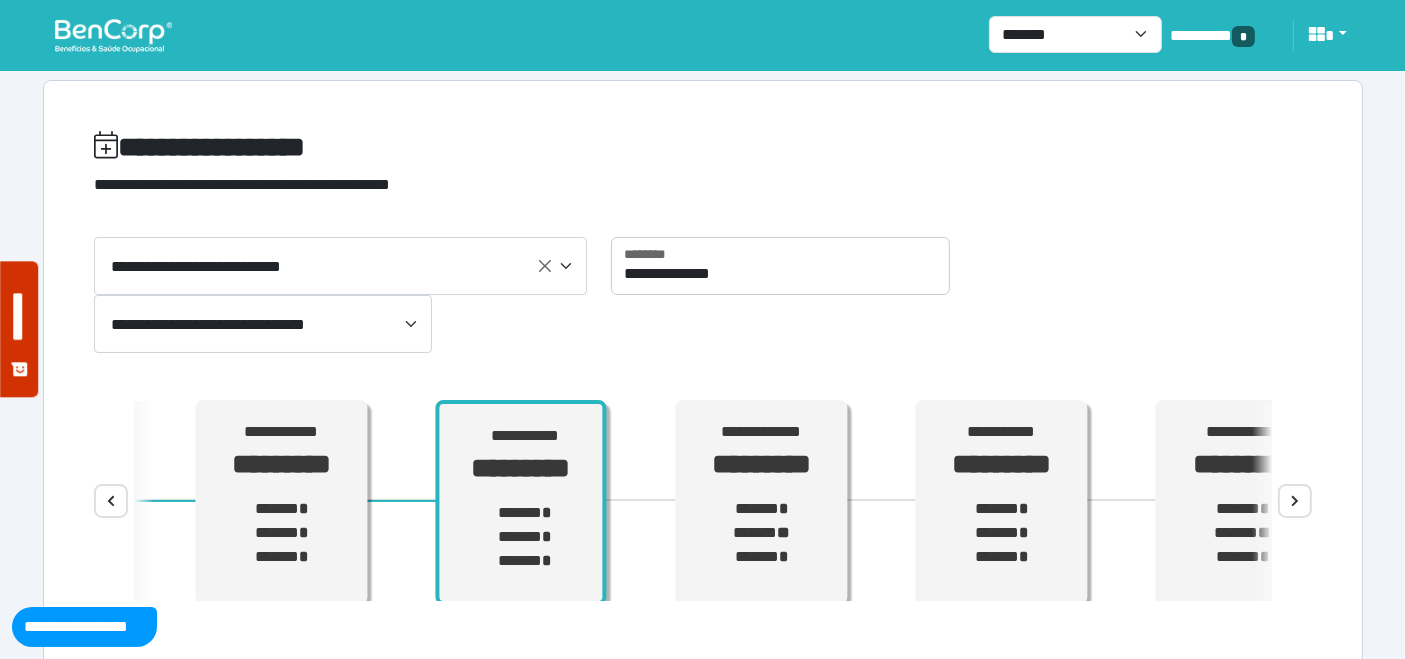 scroll, scrollTop: 11, scrollLeft: 0, axis: vertical 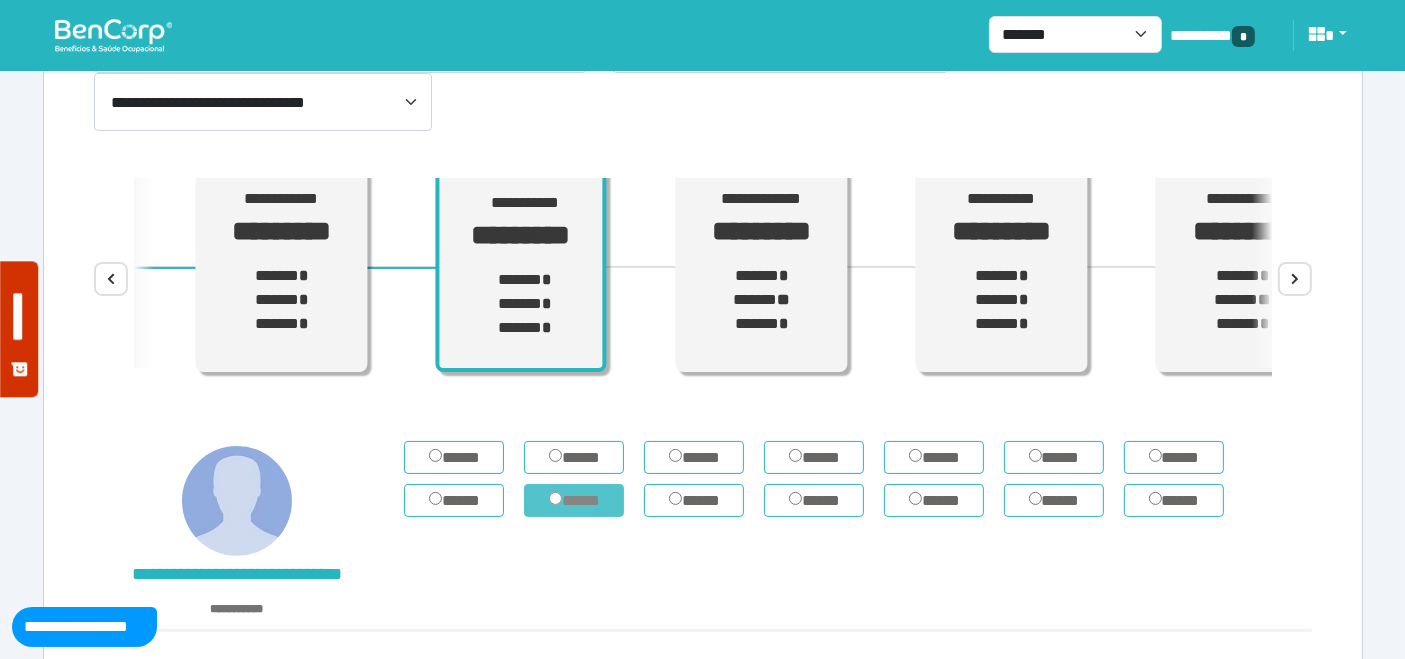 drag, startPoint x: 591, startPoint y: 452, endPoint x: 611, endPoint y: 490, distance: 42.941822 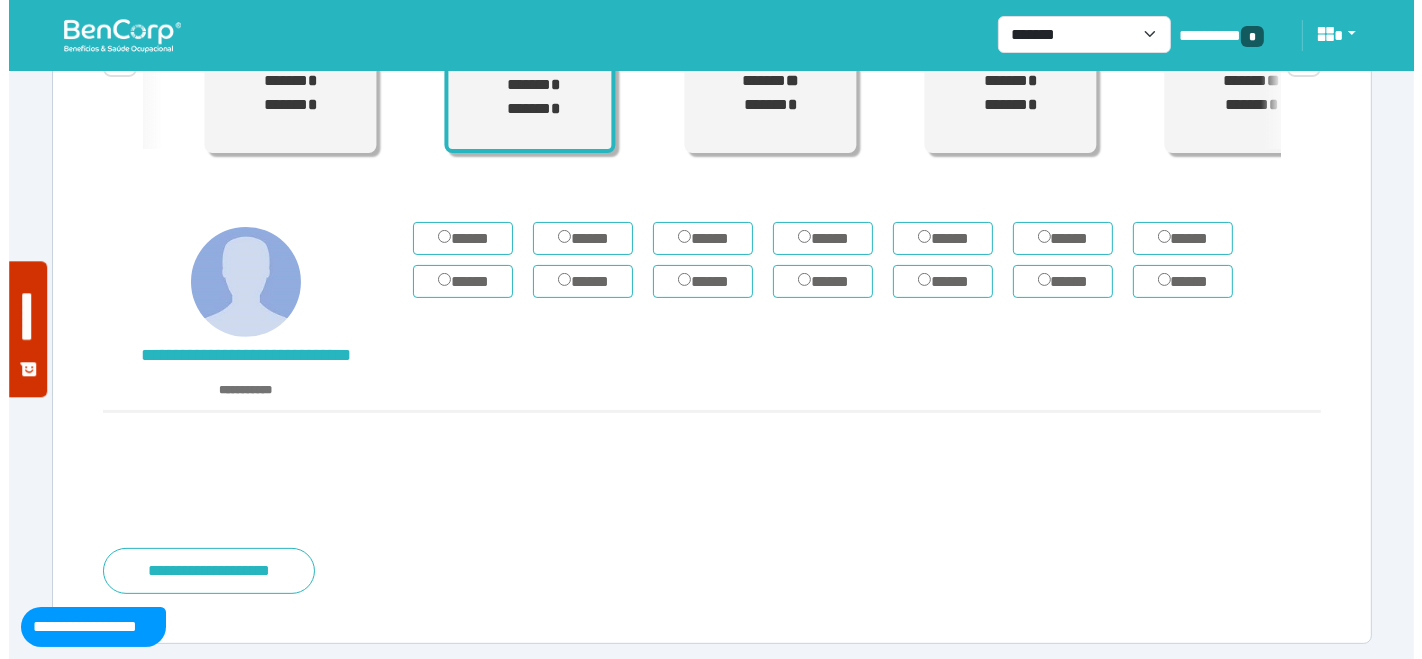 scroll, scrollTop: 445, scrollLeft: 0, axis: vertical 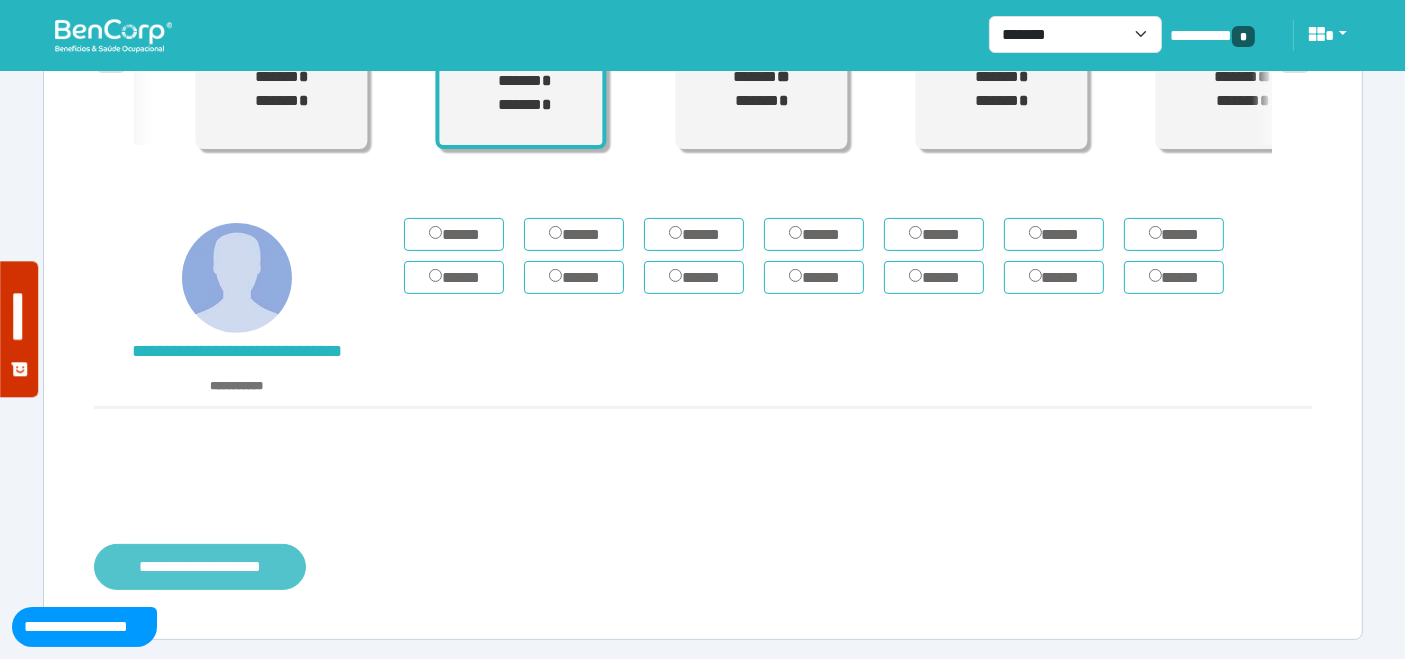 click on "**********" at bounding box center [200, 566] 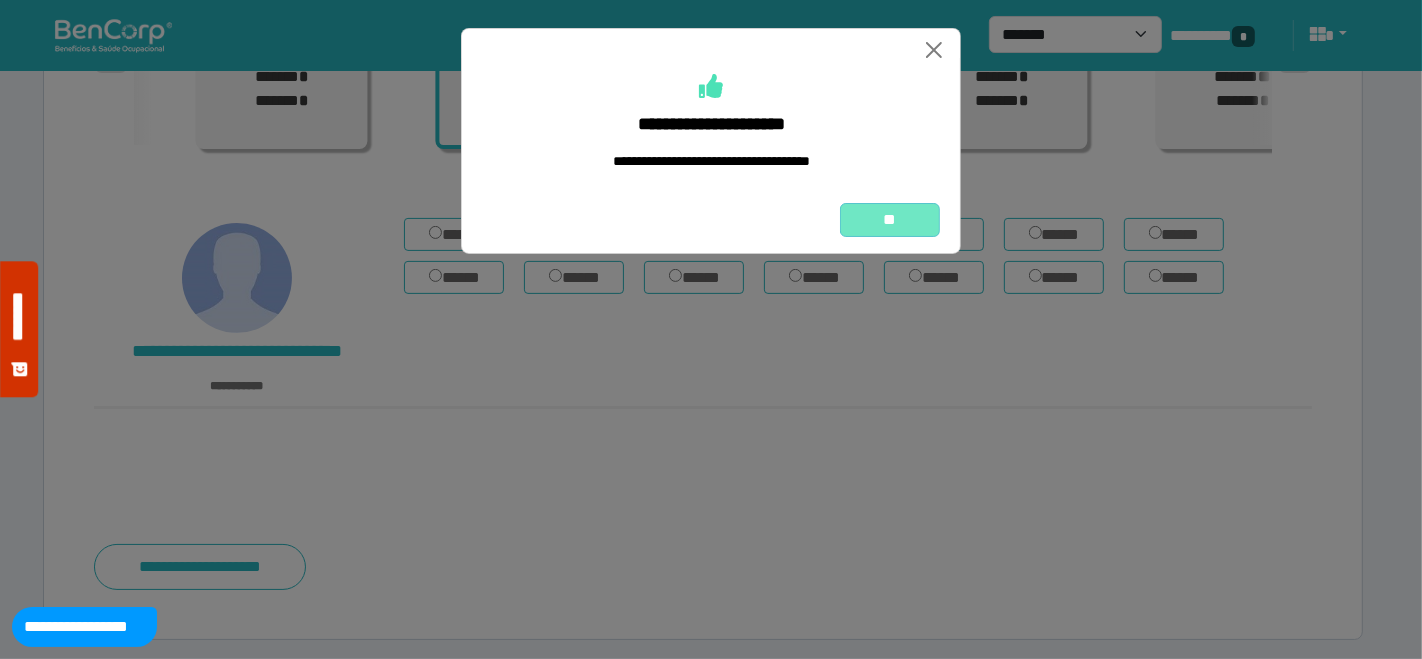 click on "**" at bounding box center (890, 219) 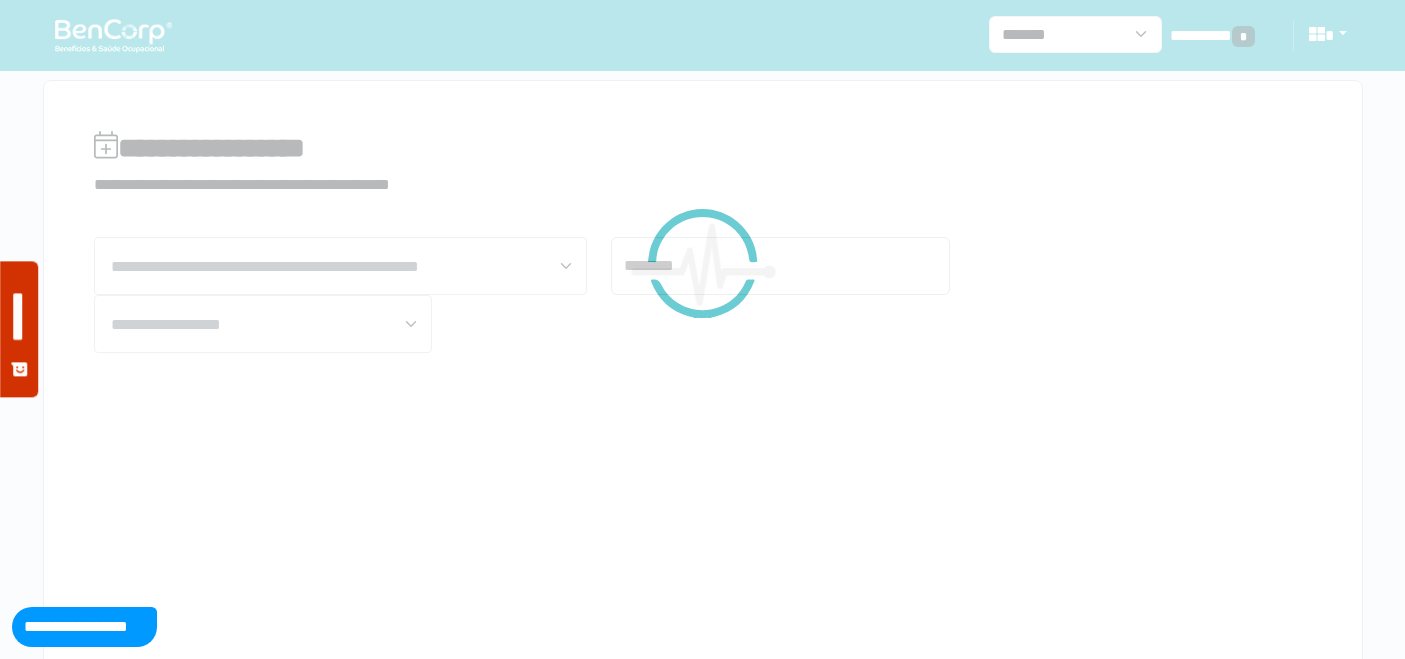 scroll, scrollTop: 0, scrollLeft: 0, axis: both 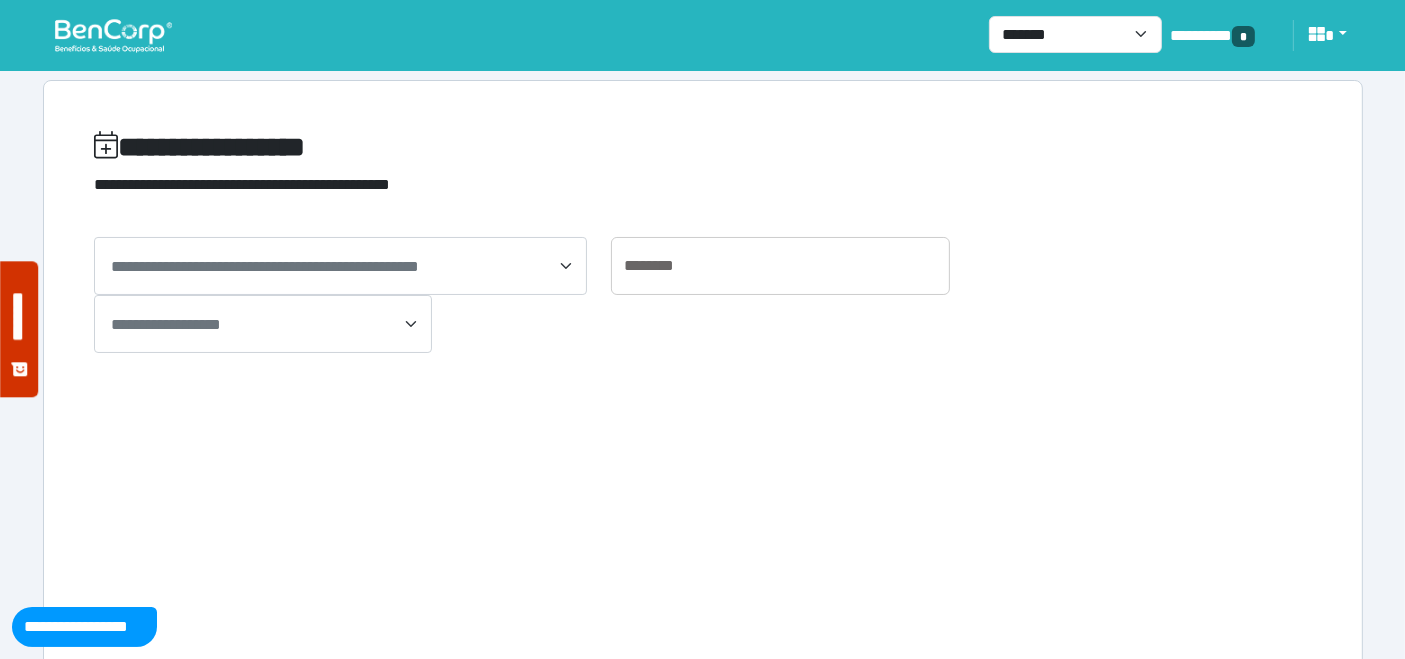 click at bounding box center [113, 35] 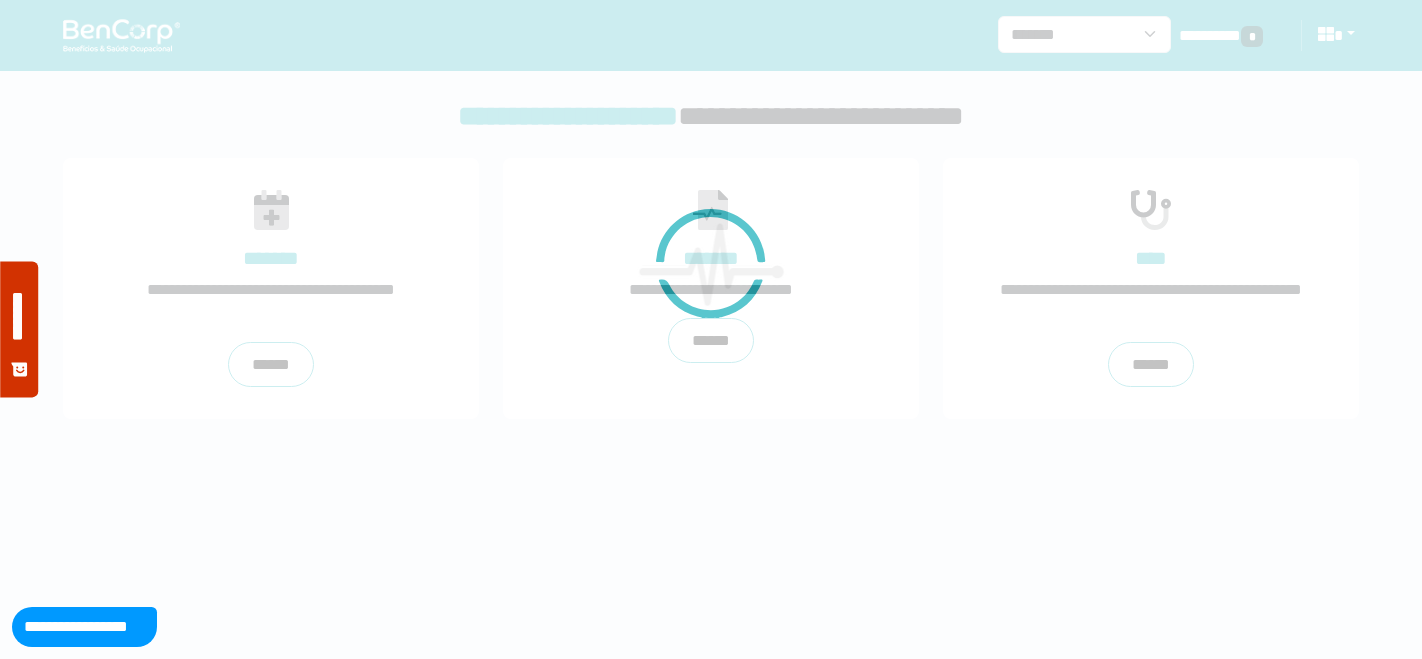 scroll, scrollTop: 0, scrollLeft: 0, axis: both 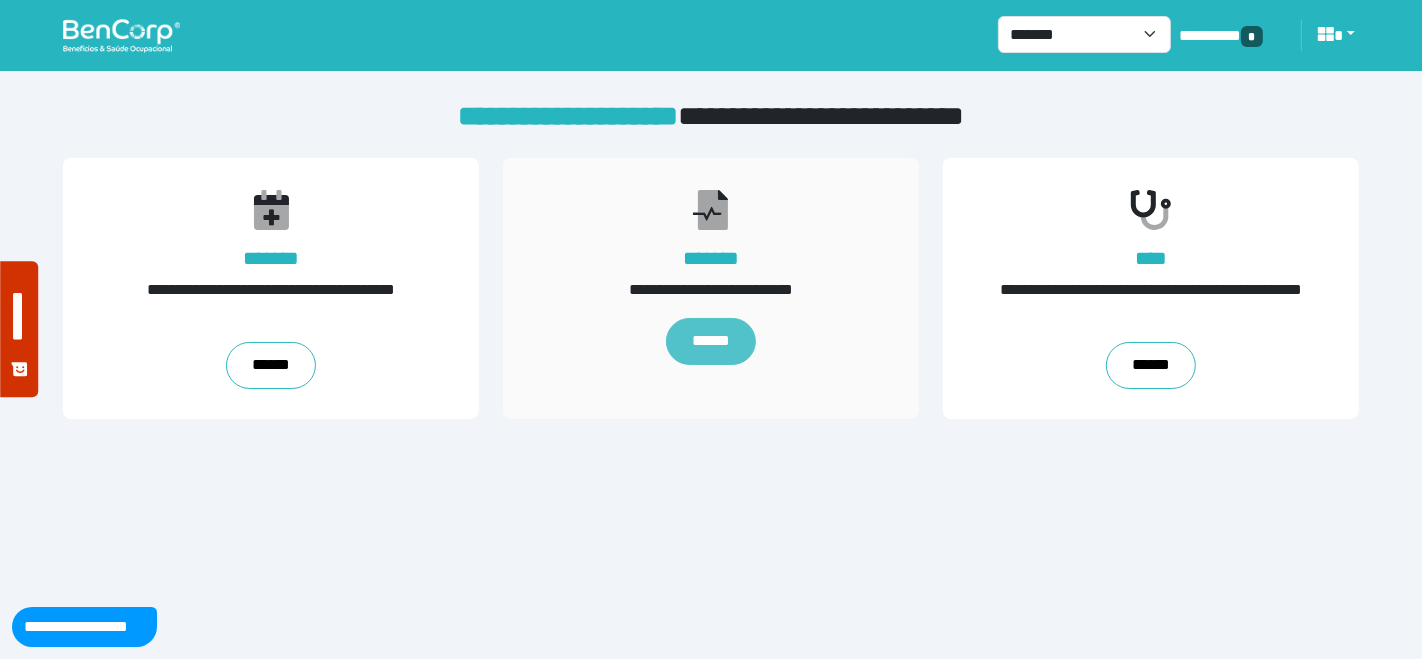 click on "******" at bounding box center (711, 342) 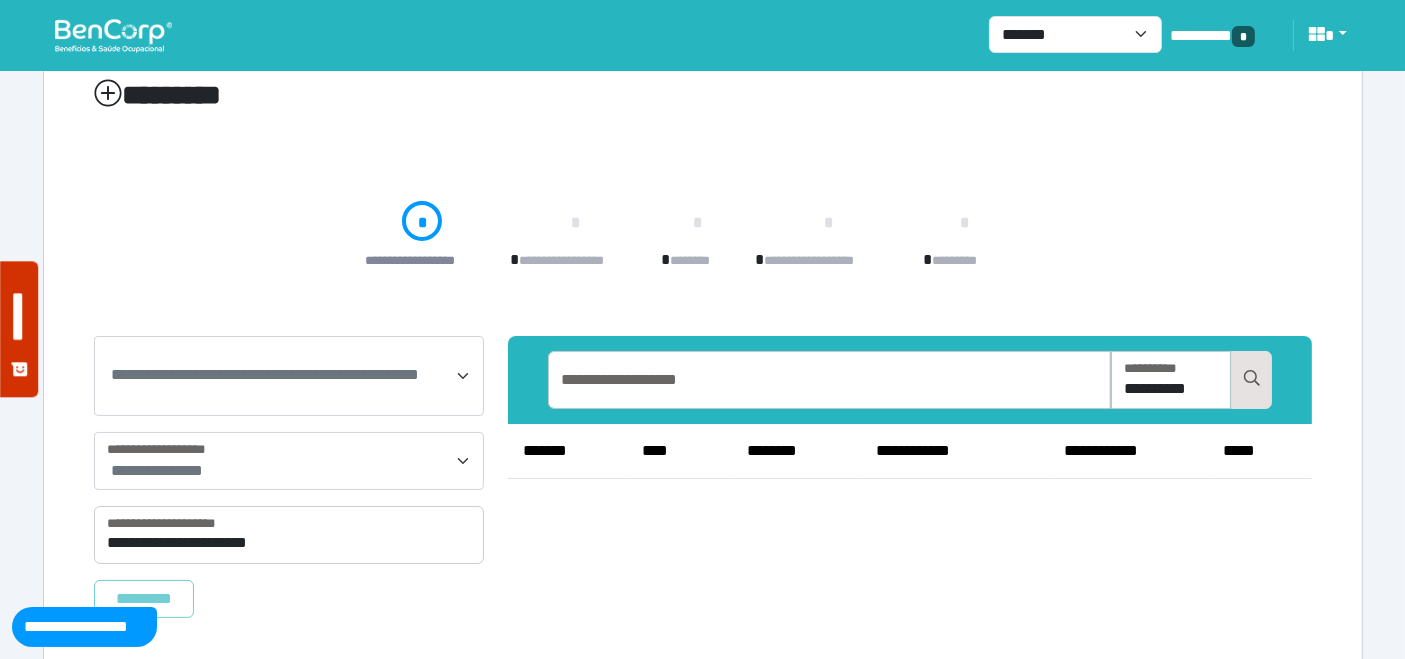 scroll, scrollTop: 100, scrollLeft: 0, axis: vertical 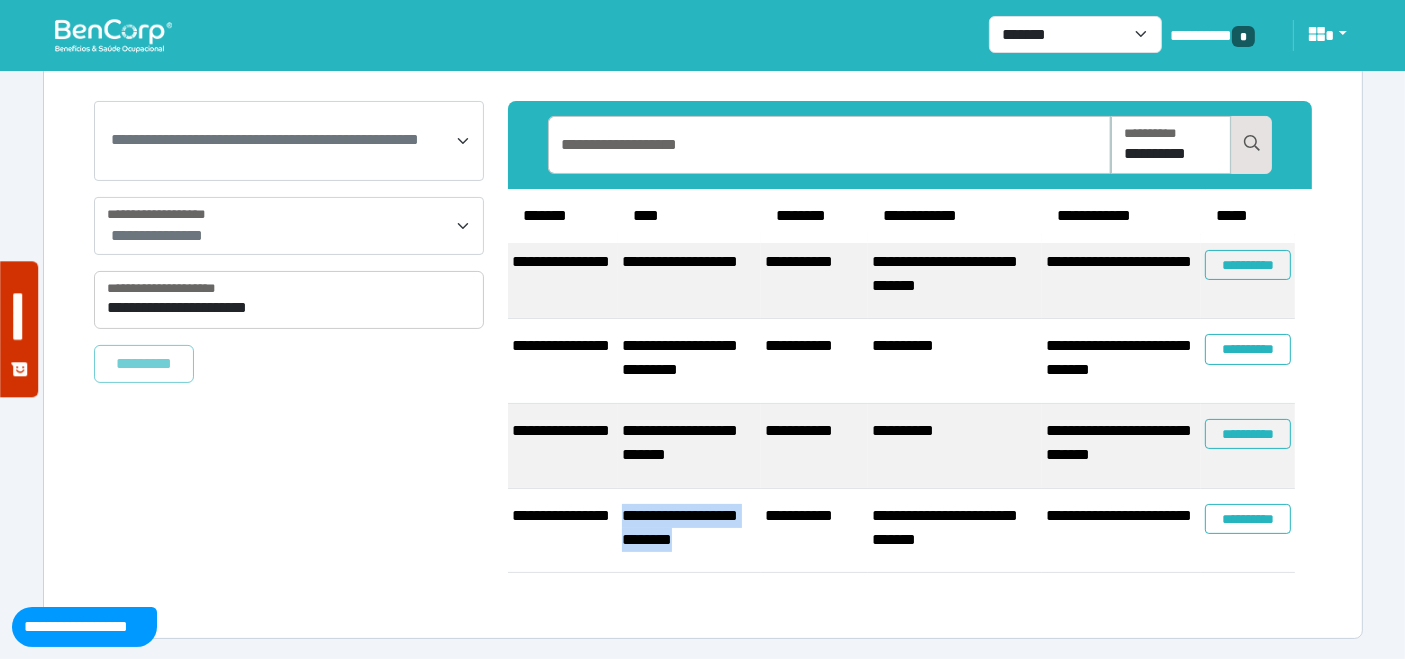 drag, startPoint x: 695, startPoint y: 543, endPoint x: 619, endPoint y: 504, distance: 85.42248 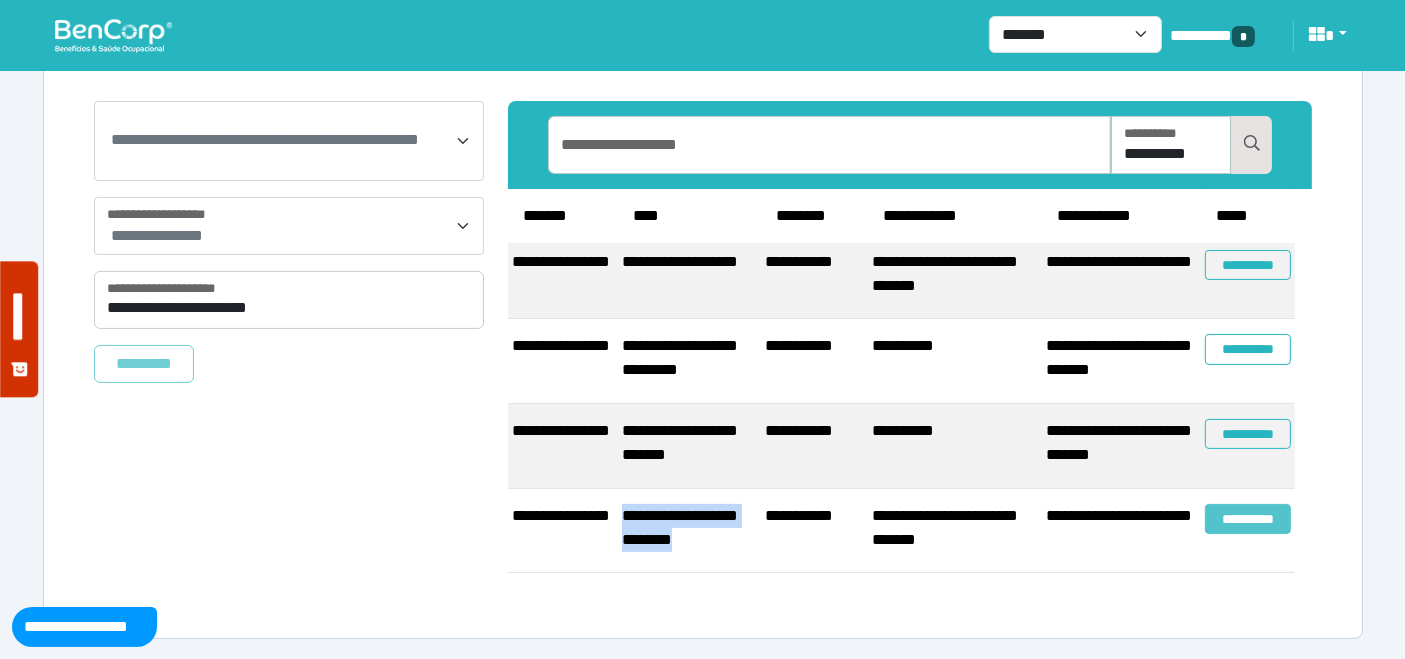 click on "**********" at bounding box center [1248, 519] 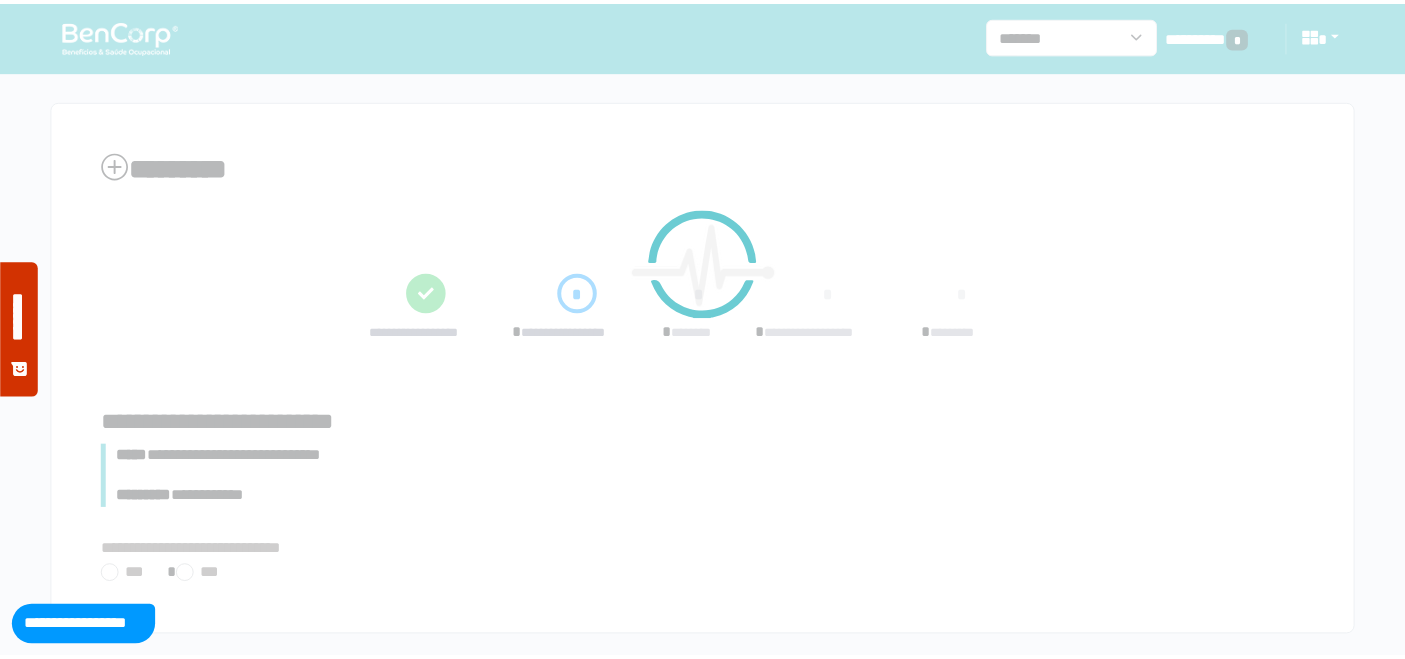 scroll, scrollTop: 0, scrollLeft: 0, axis: both 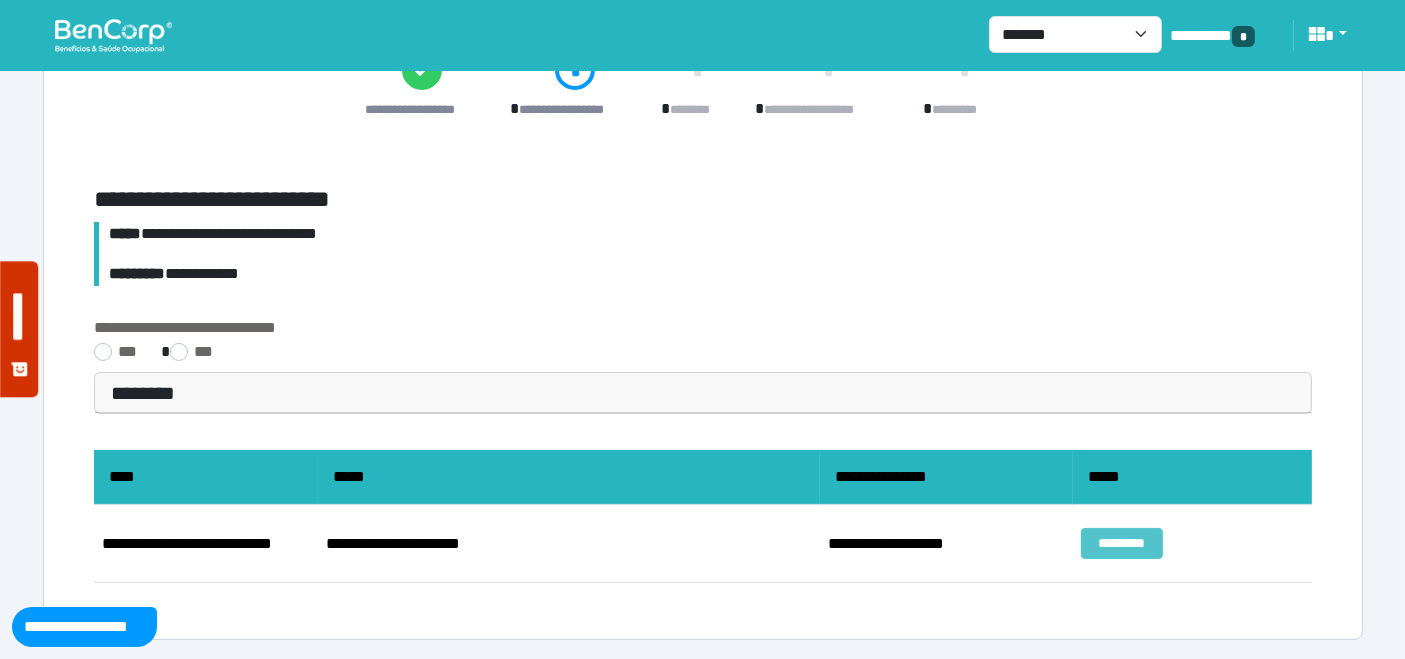 click on "*********" at bounding box center [1122, 543] 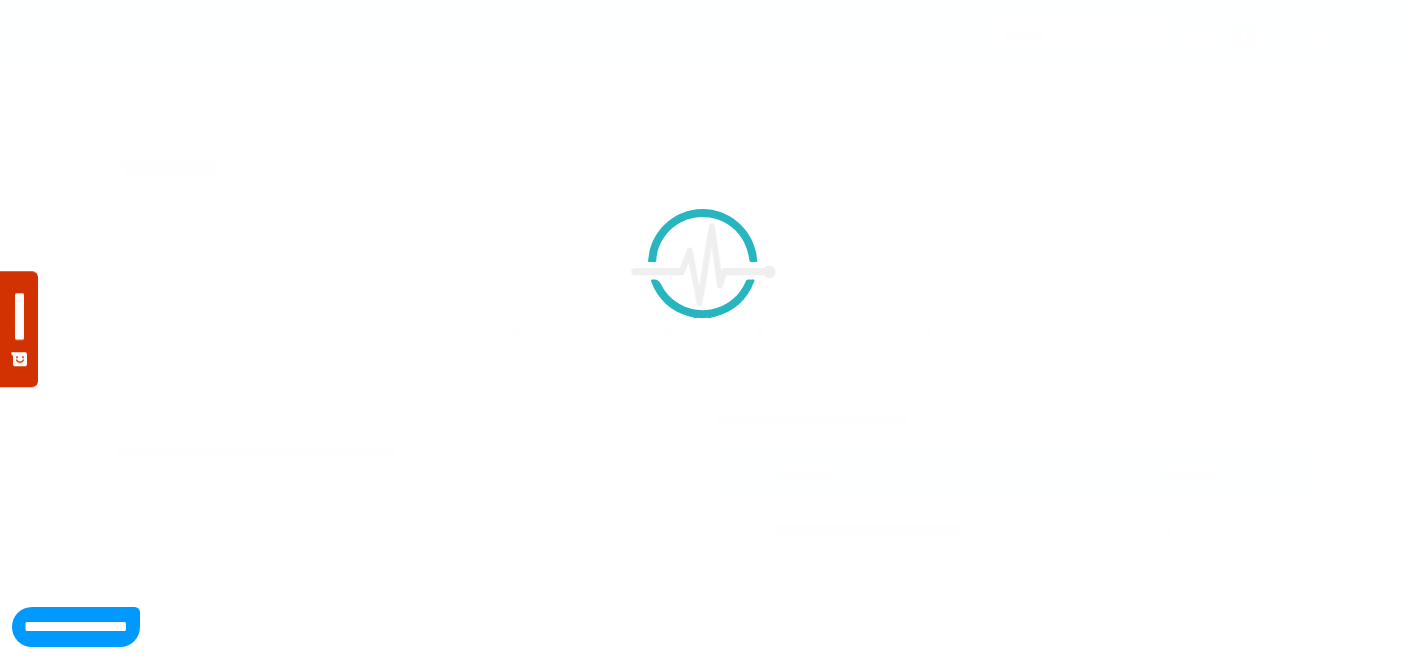 scroll, scrollTop: 0, scrollLeft: 0, axis: both 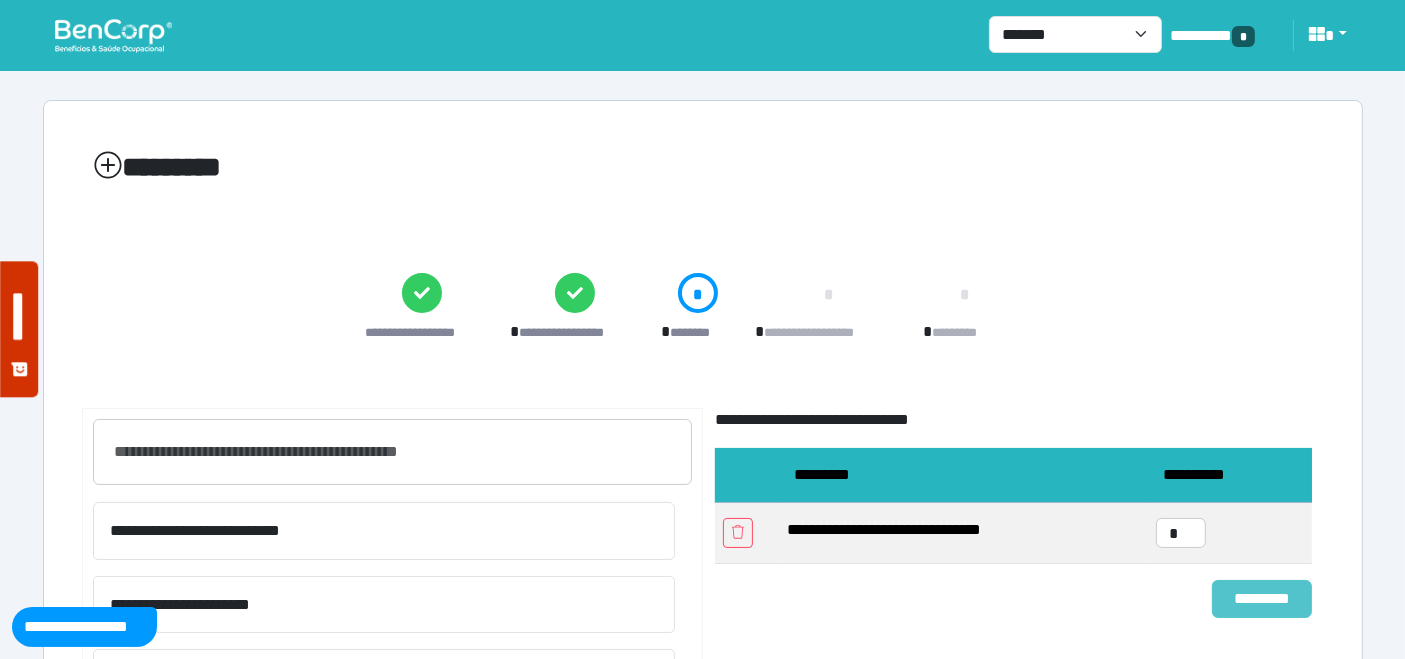 click on "*********" at bounding box center (1262, 598) 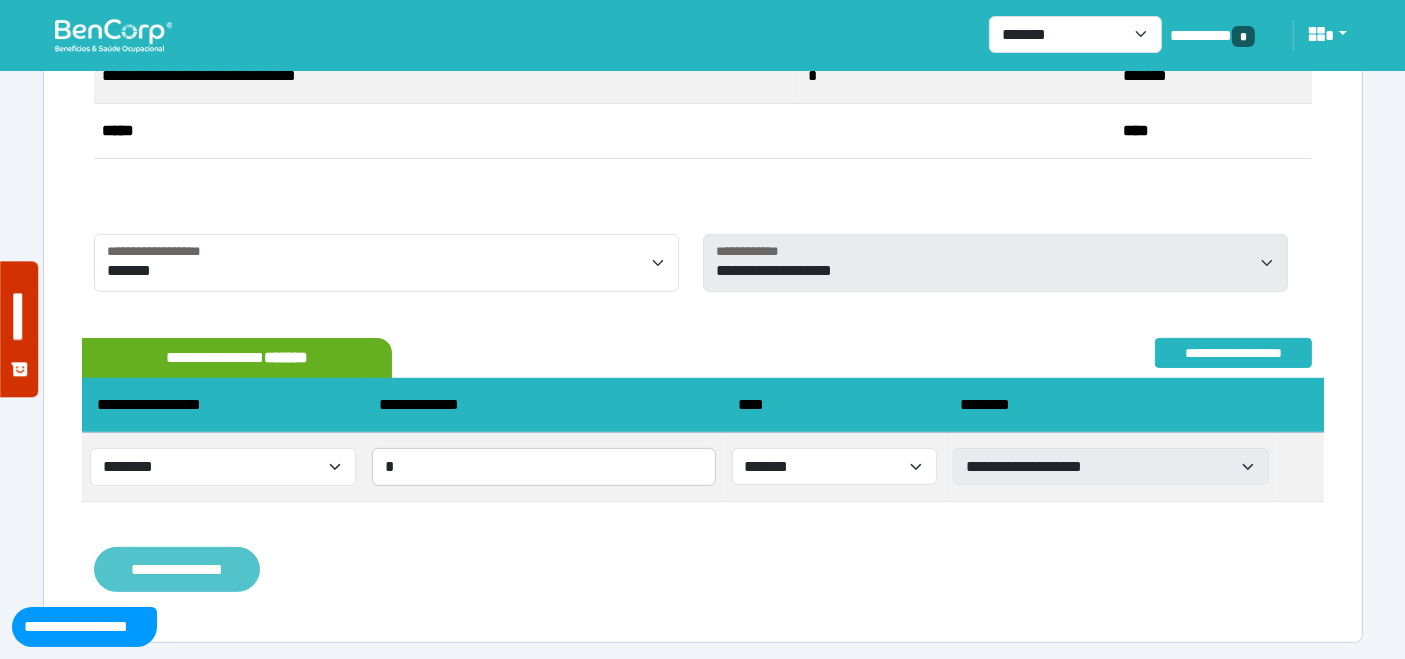 scroll, scrollTop: 454, scrollLeft: 0, axis: vertical 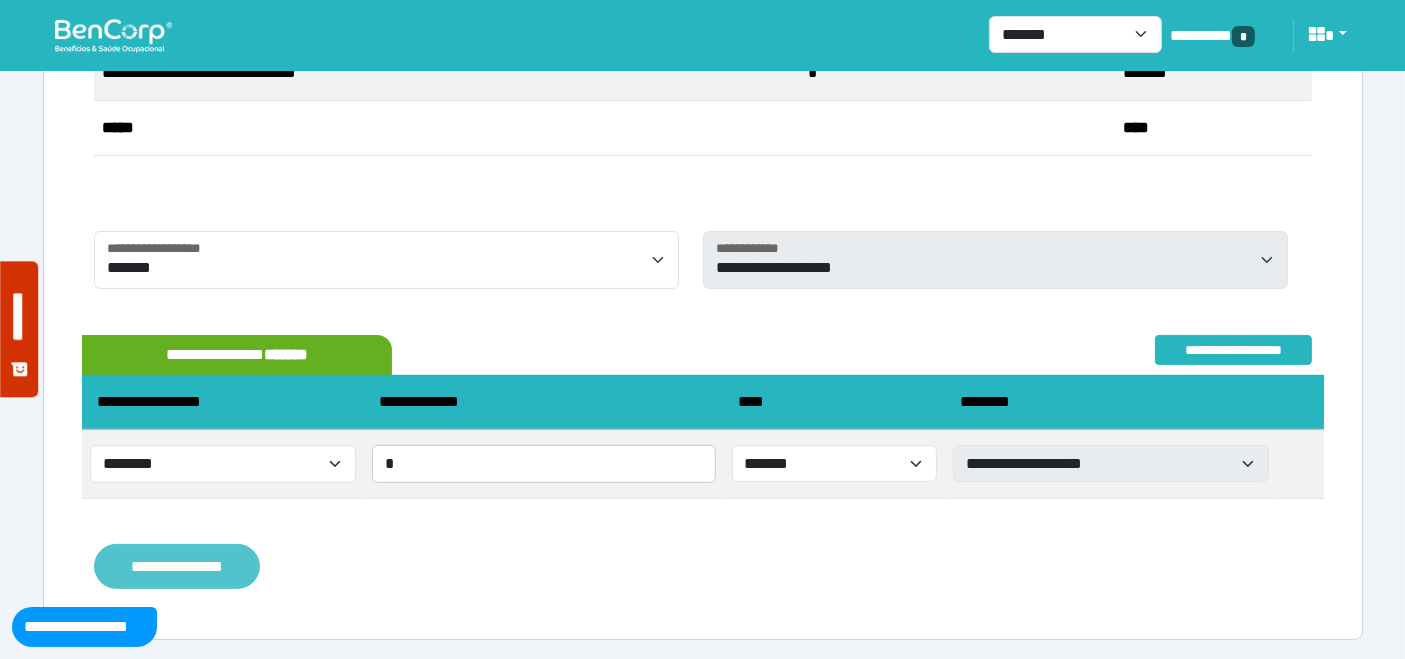 click on "**********" at bounding box center [177, 566] 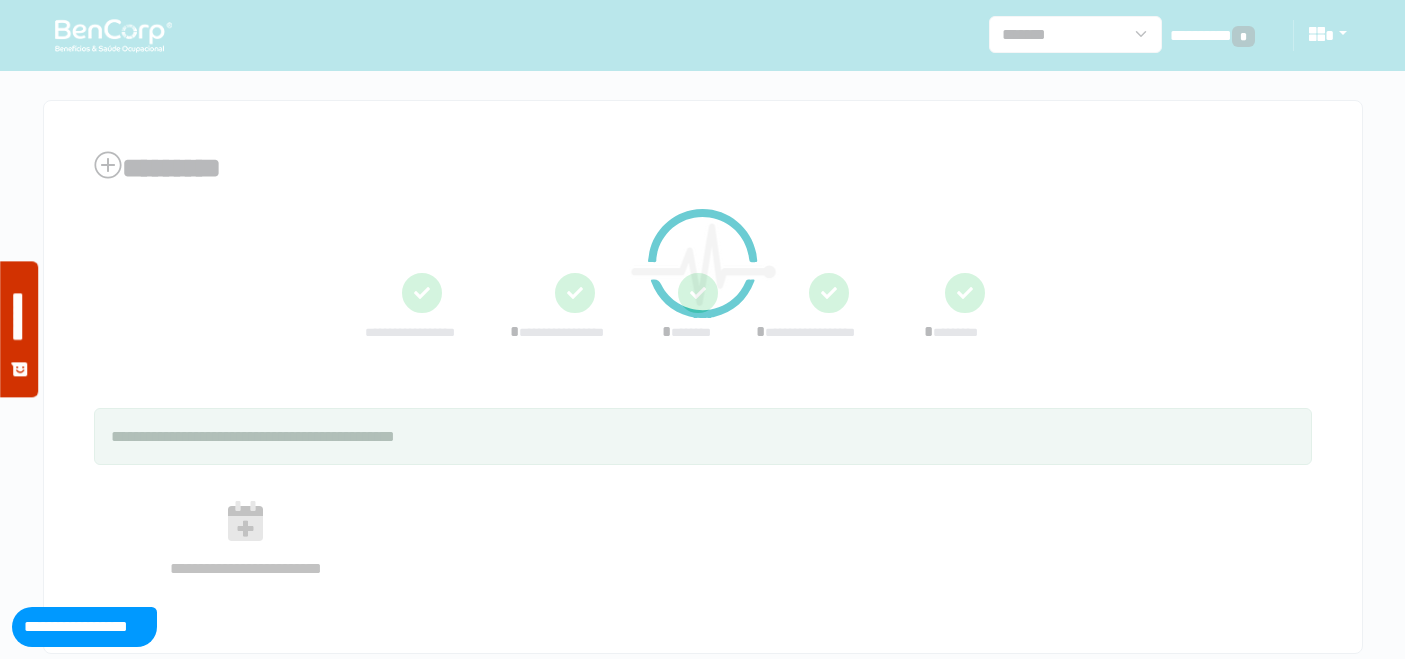 scroll, scrollTop: 0, scrollLeft: 0, axis: both 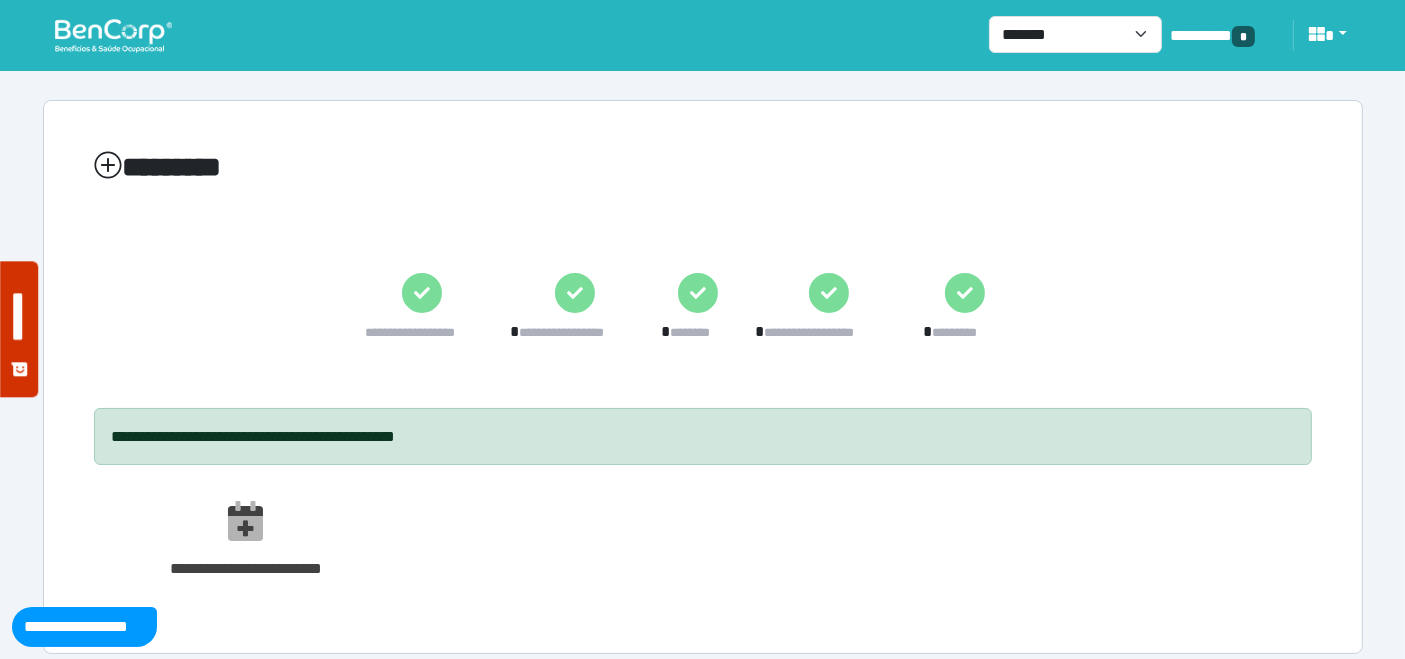 click at bounding box center (113, 35) 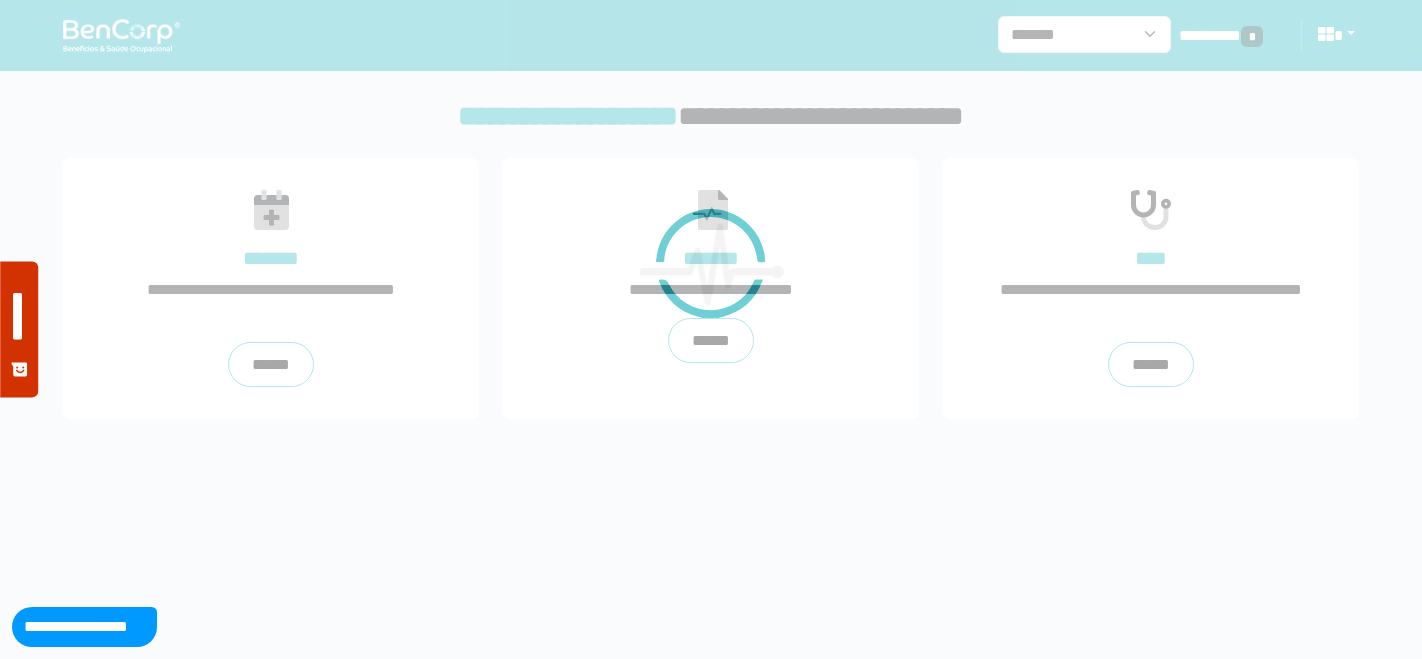 scroll, scrollTop: 0, scrollLeft: 0, axis: both 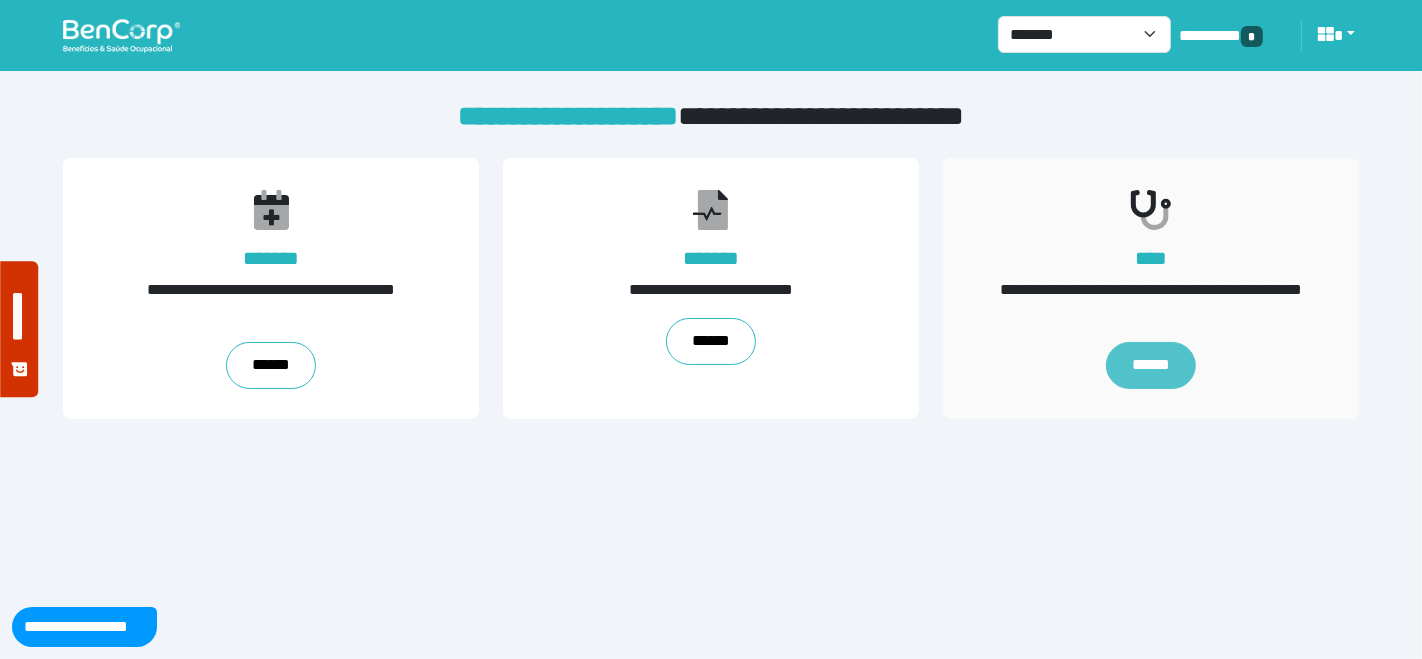 click on "******" at bounding box center (1151, 366) 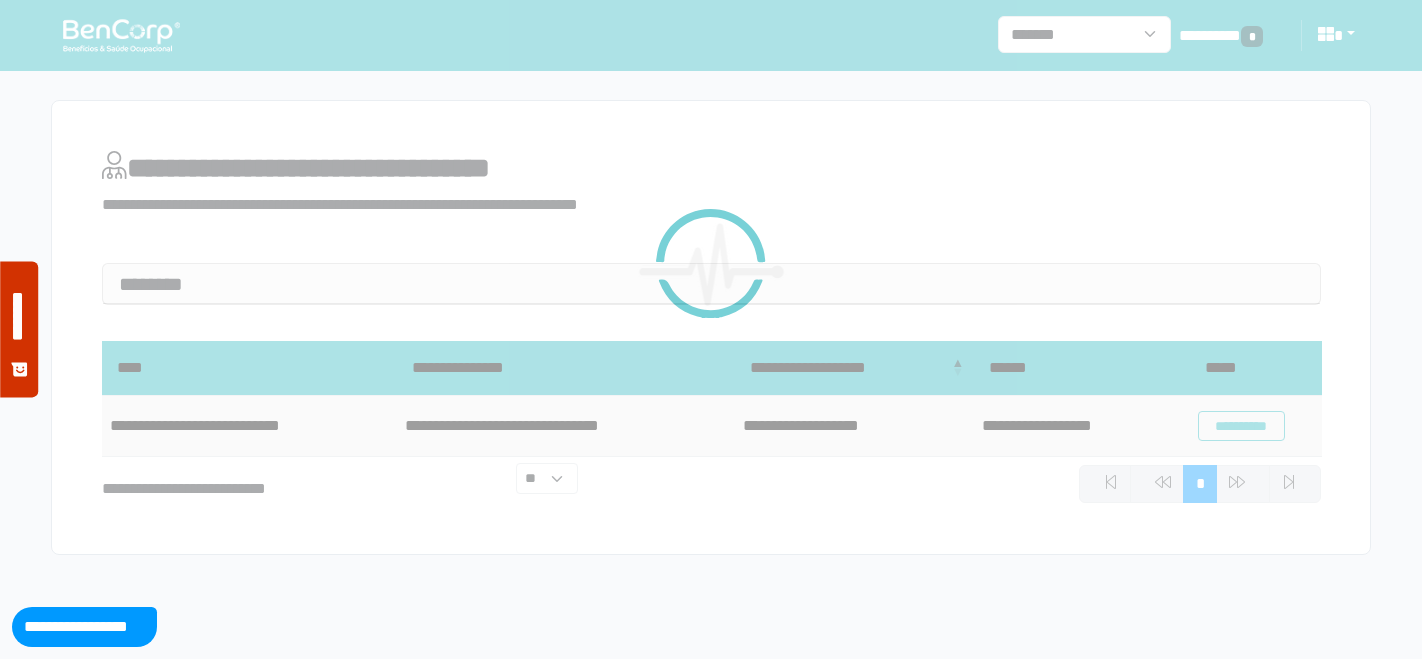 scroll, scrollTop: 0, scrollLeft: 0, axis: both 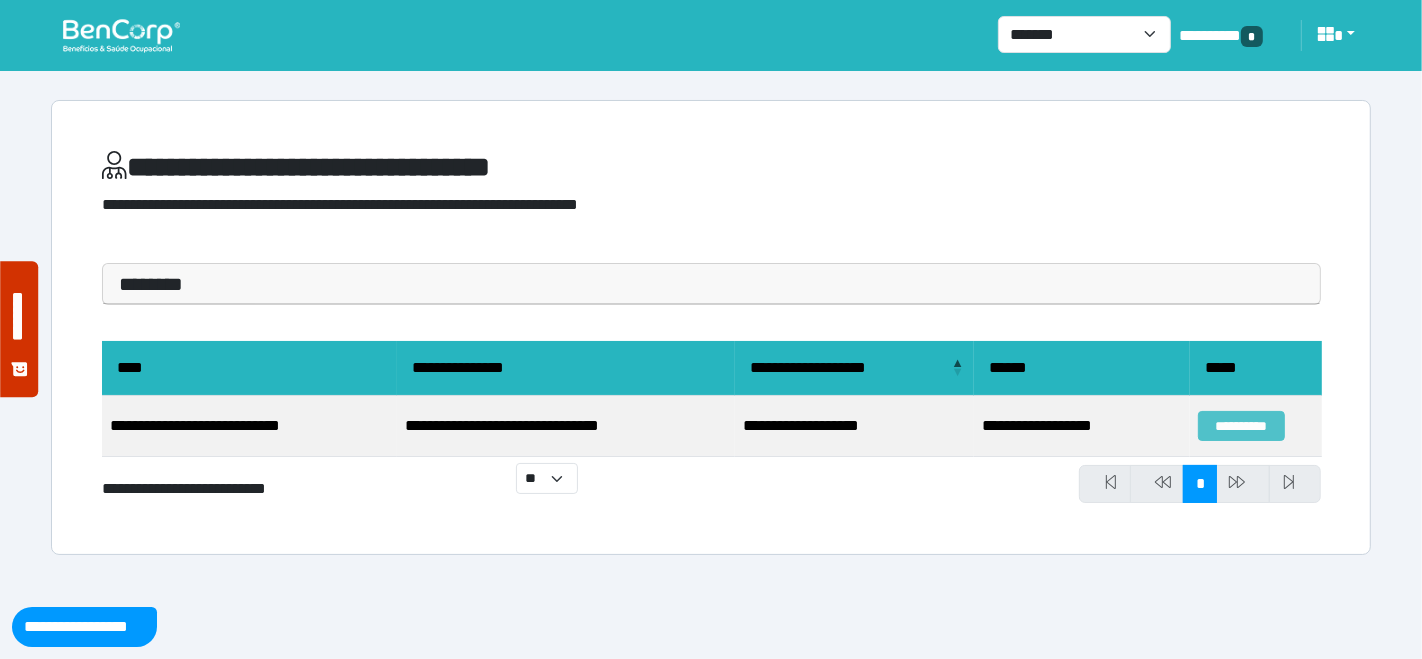 click on "**********" at bounding box center [1241, 426] 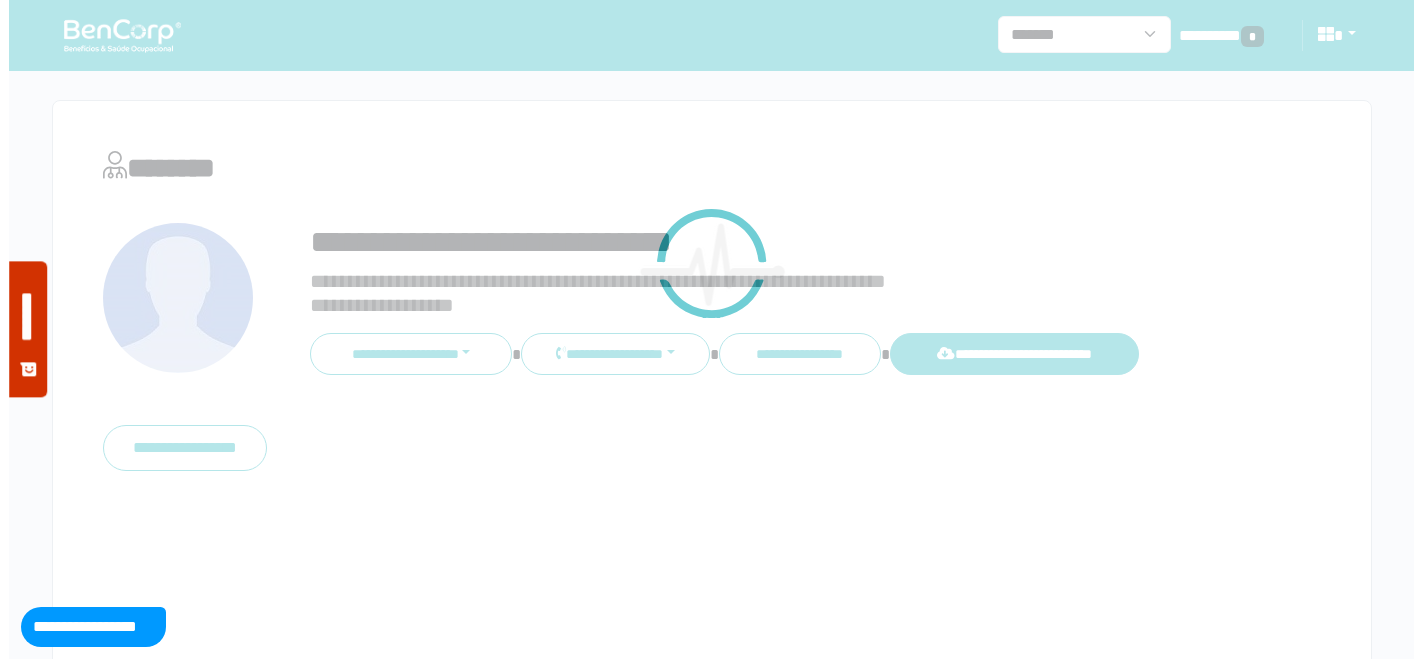 scroll, scrollTop: 0, scrollLeft: 0, axis: both 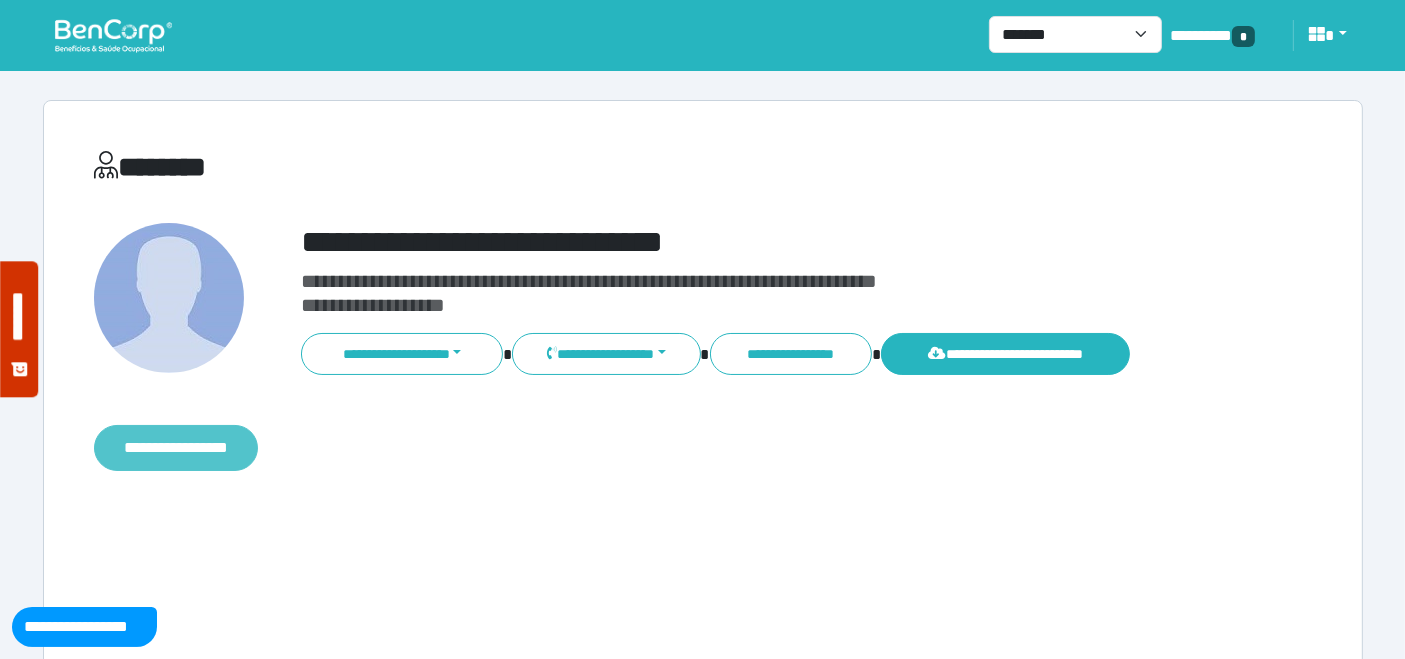 click on "**********" at bounding box center [176, 447] 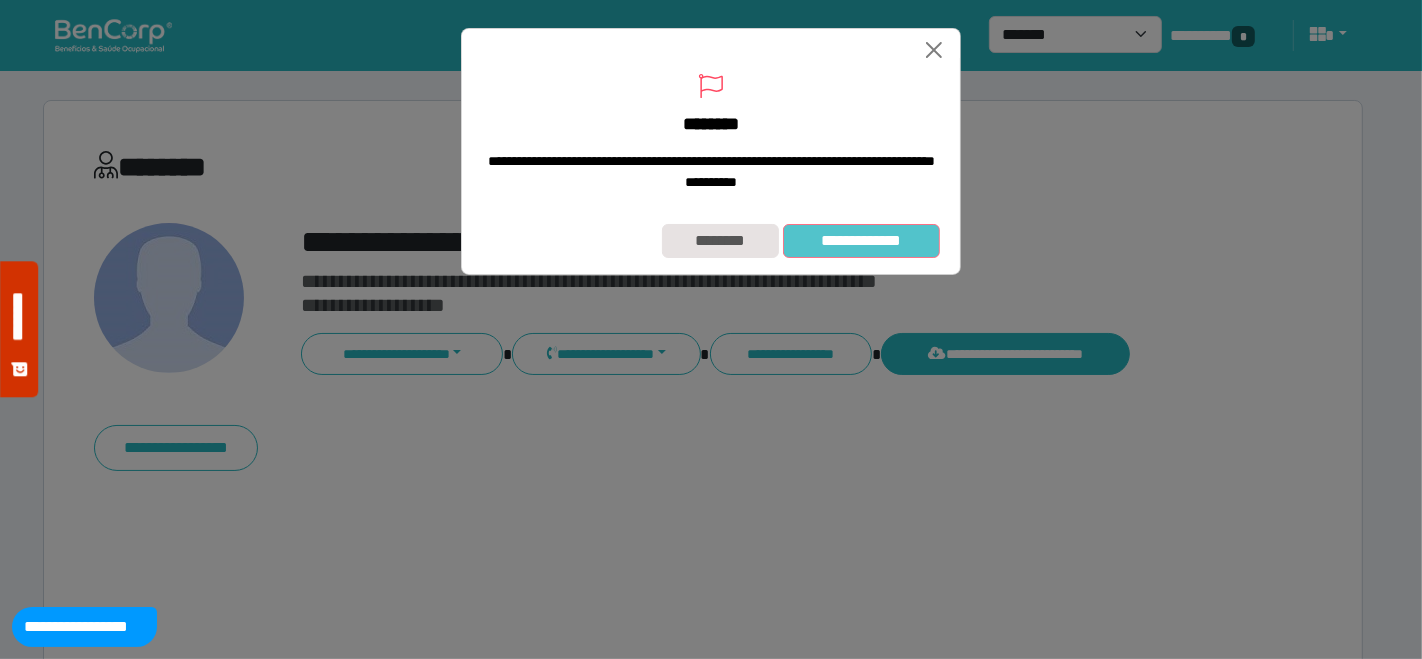 click on "**********" at bounding box center [861, 240] 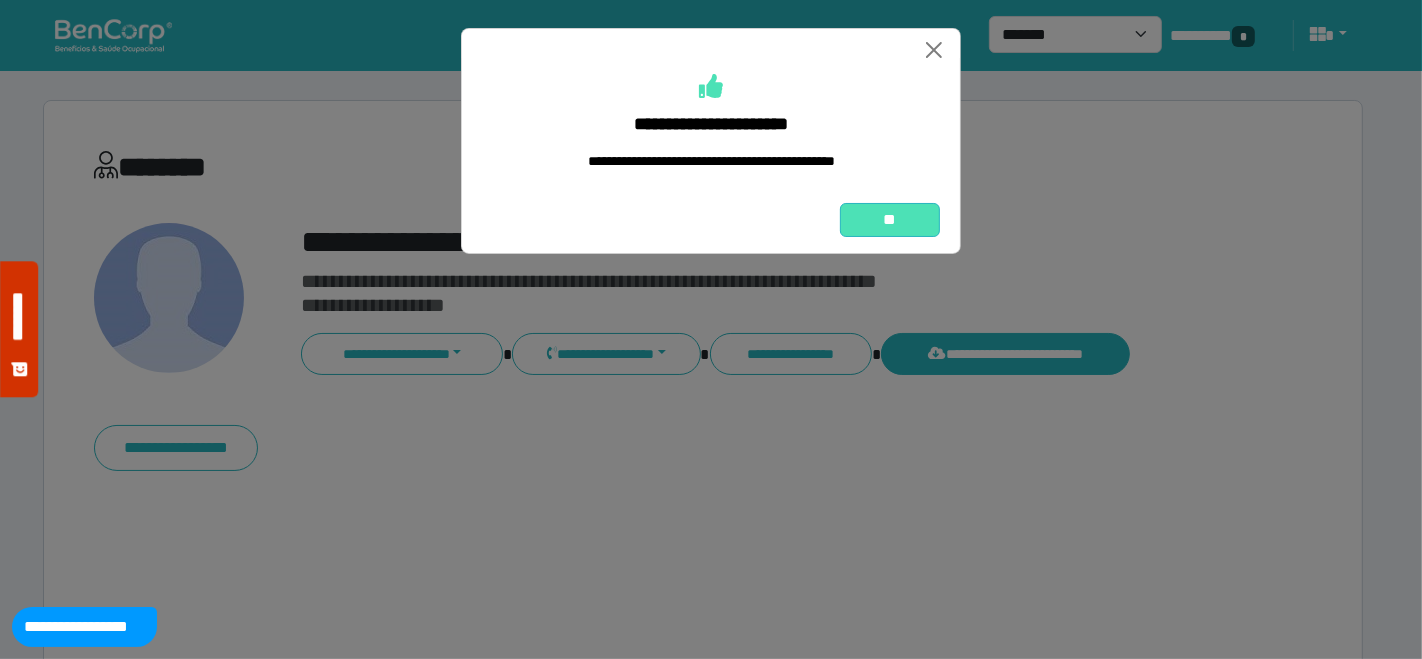 click on "**" at bounding box center (890, 219) 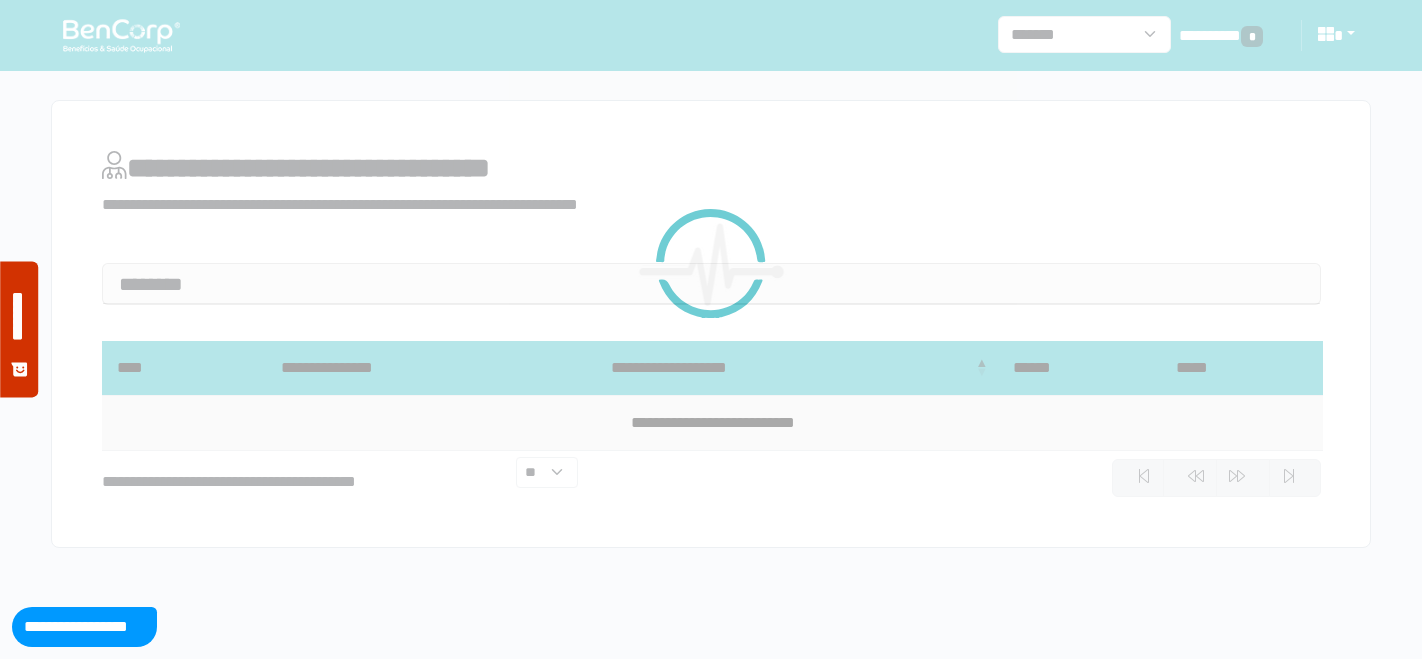 scroll, scrollTop: 0, scrollLeft: 0, axis: both 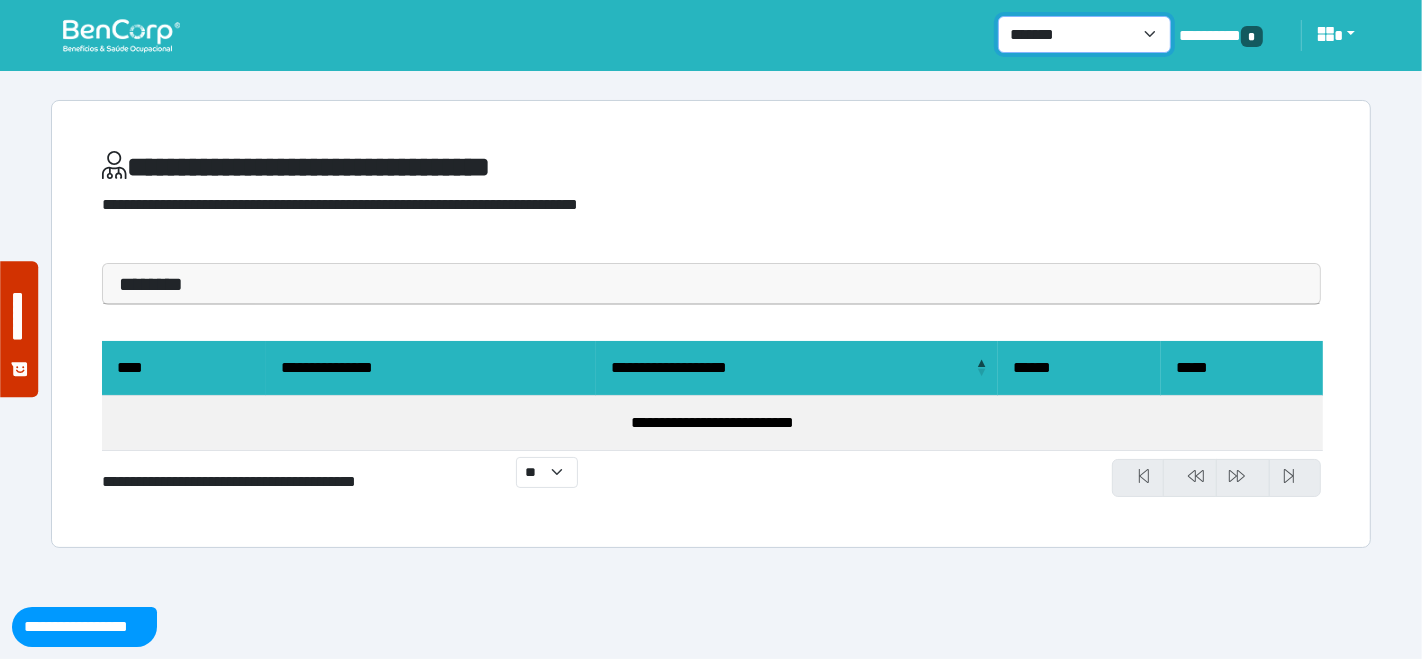 drag, startPoint x: 1151, startPoint y: 32, endPoint x: 1134, endPoint y: 52, distance: 26.24881 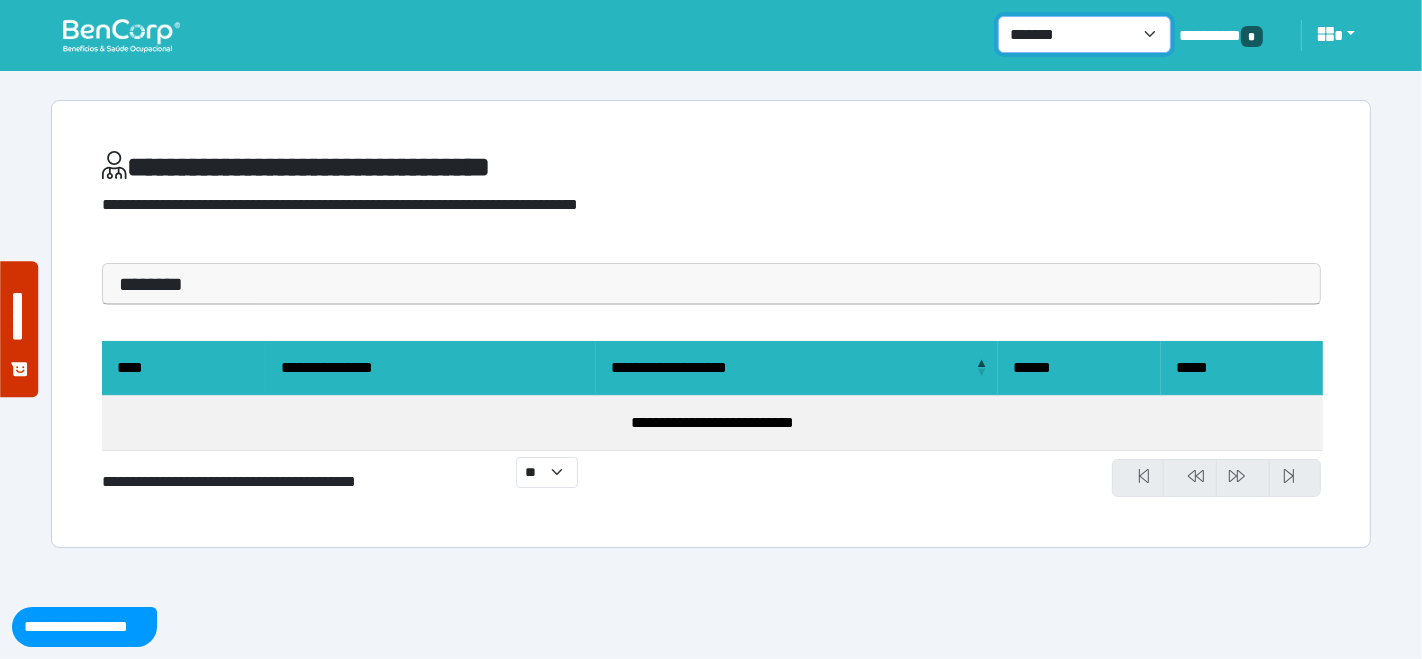 select on "*" 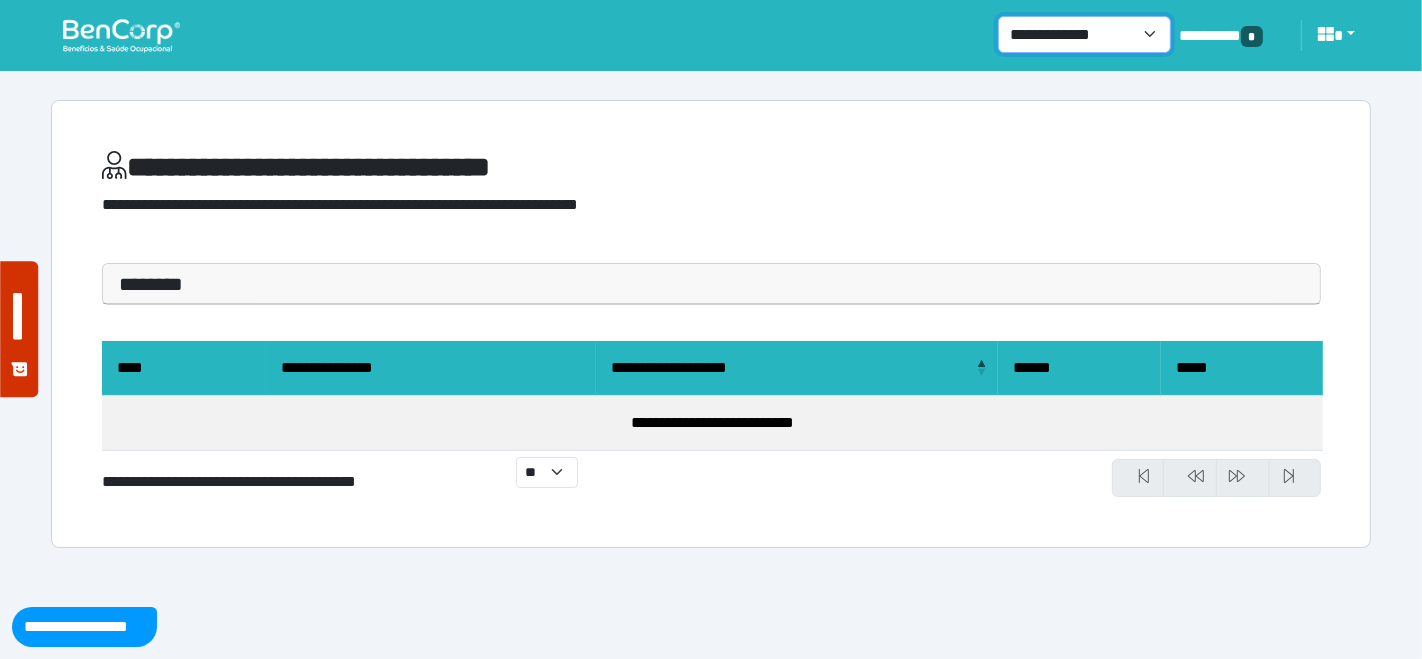 click on "**********" at bounding box center (1084, 34) 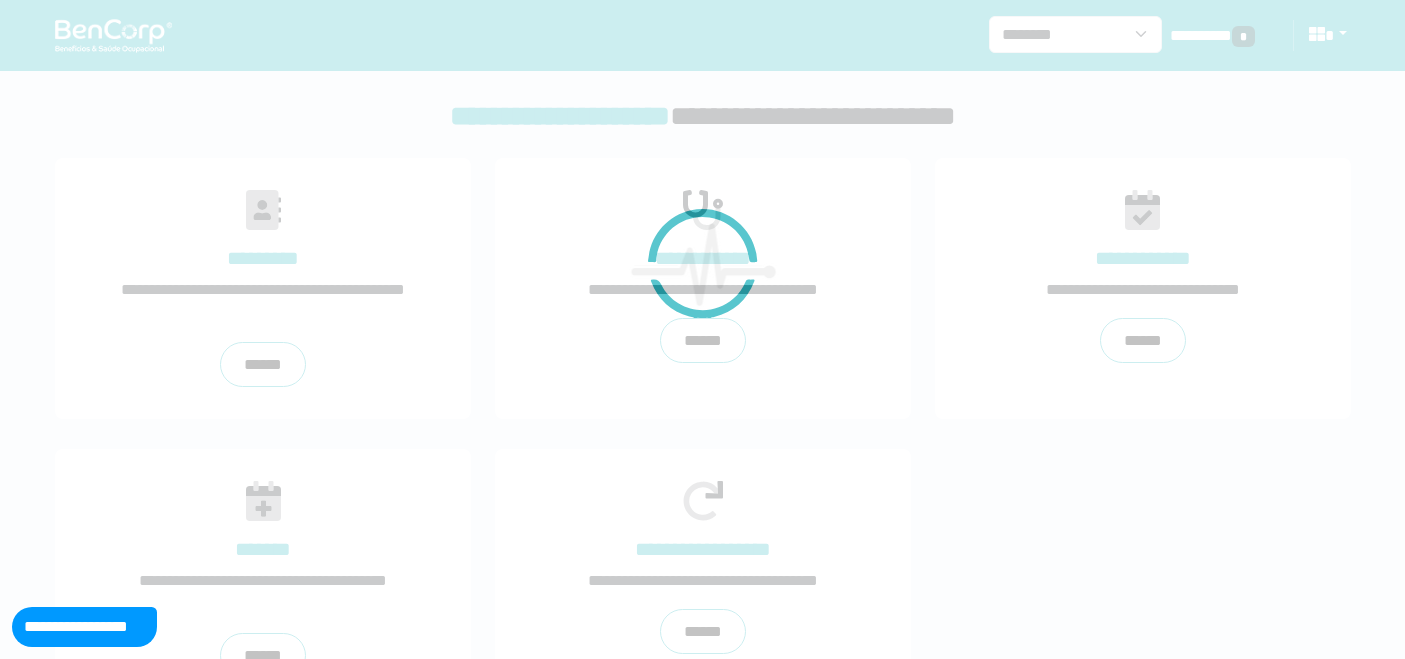 scroll, scrollTop: 0, scrollLeft: 0, axis: both 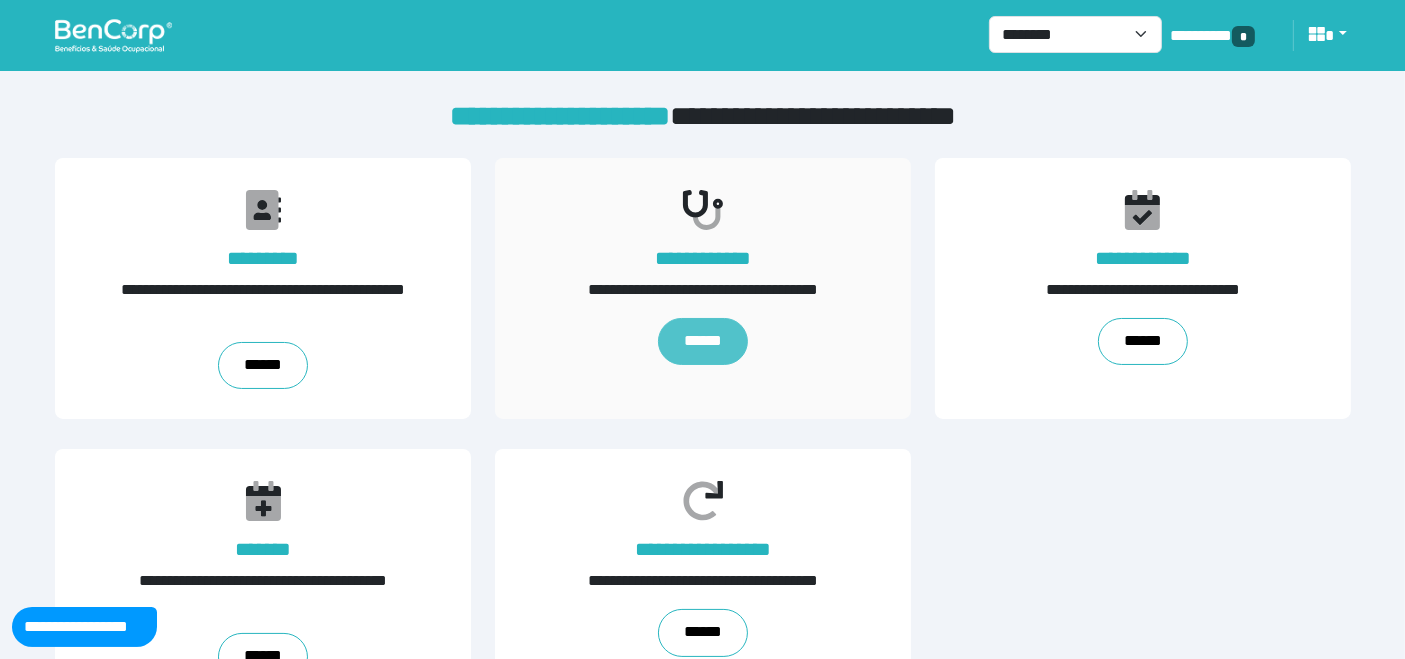 click on "******" at bounding box center [702, 342] 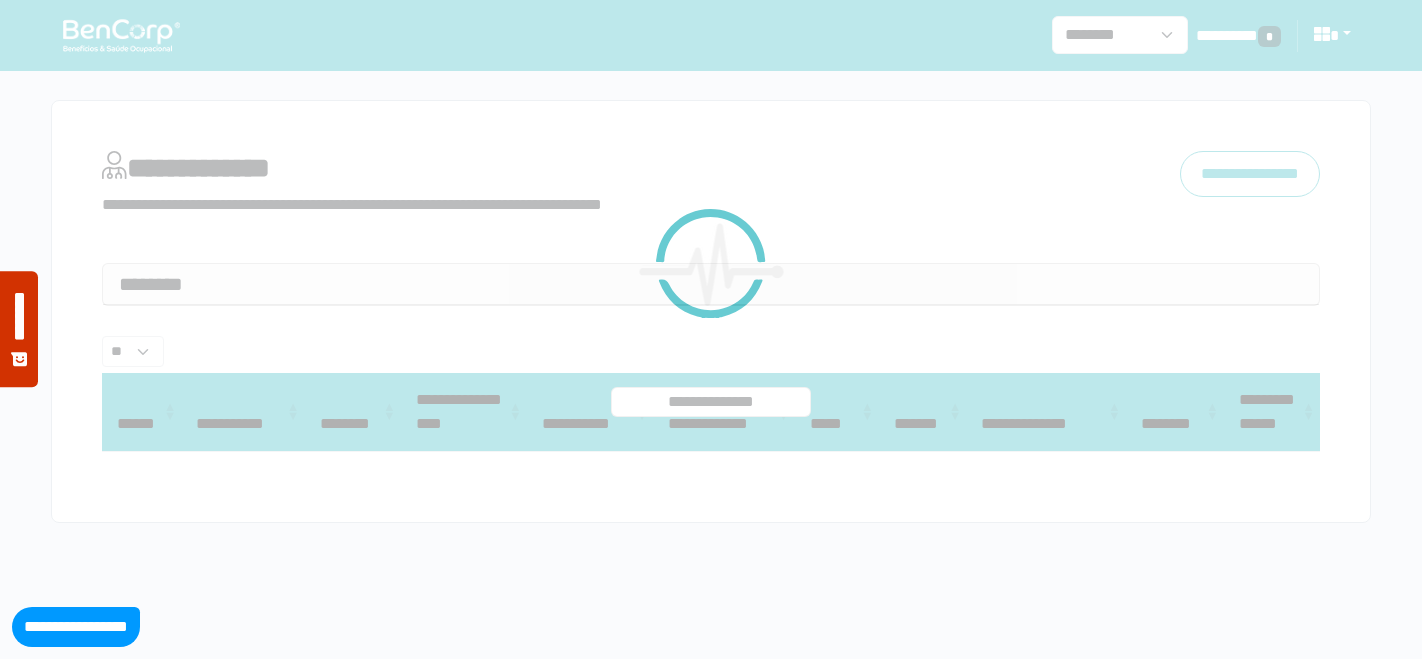 select 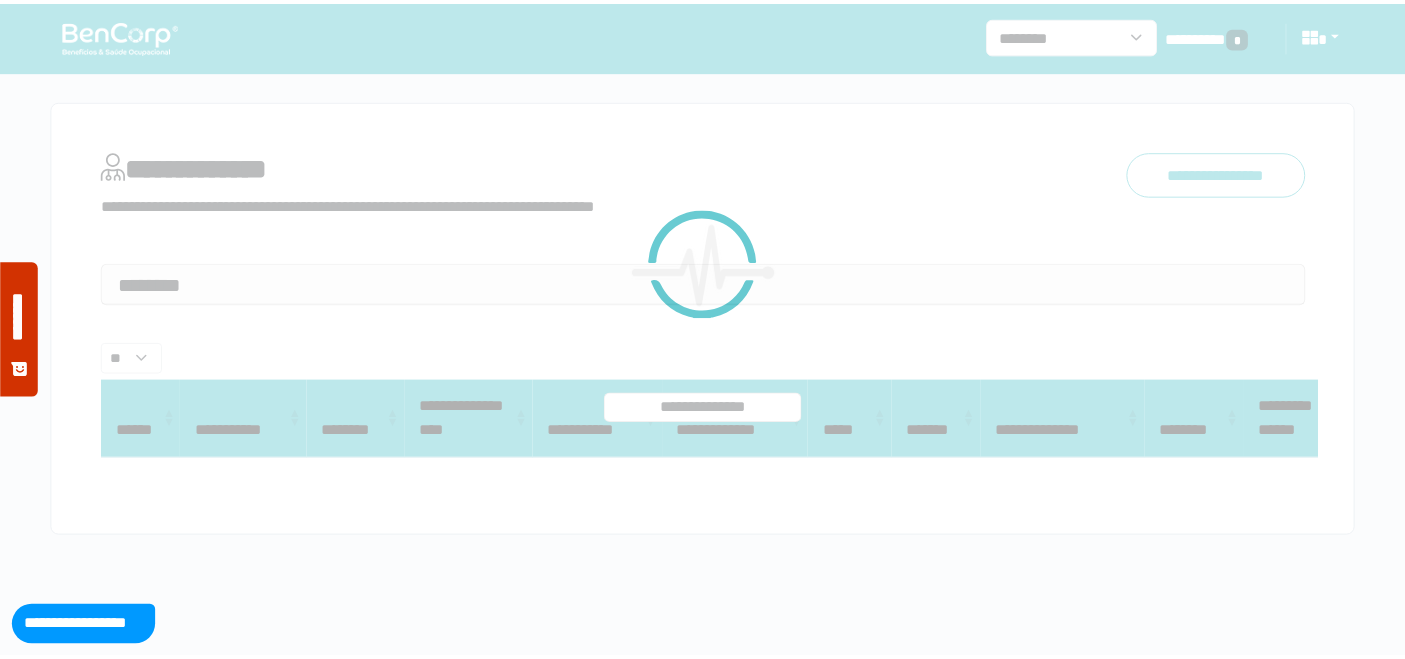 scroll, scrollTop: 0, scrollLeft: 0, axis: both 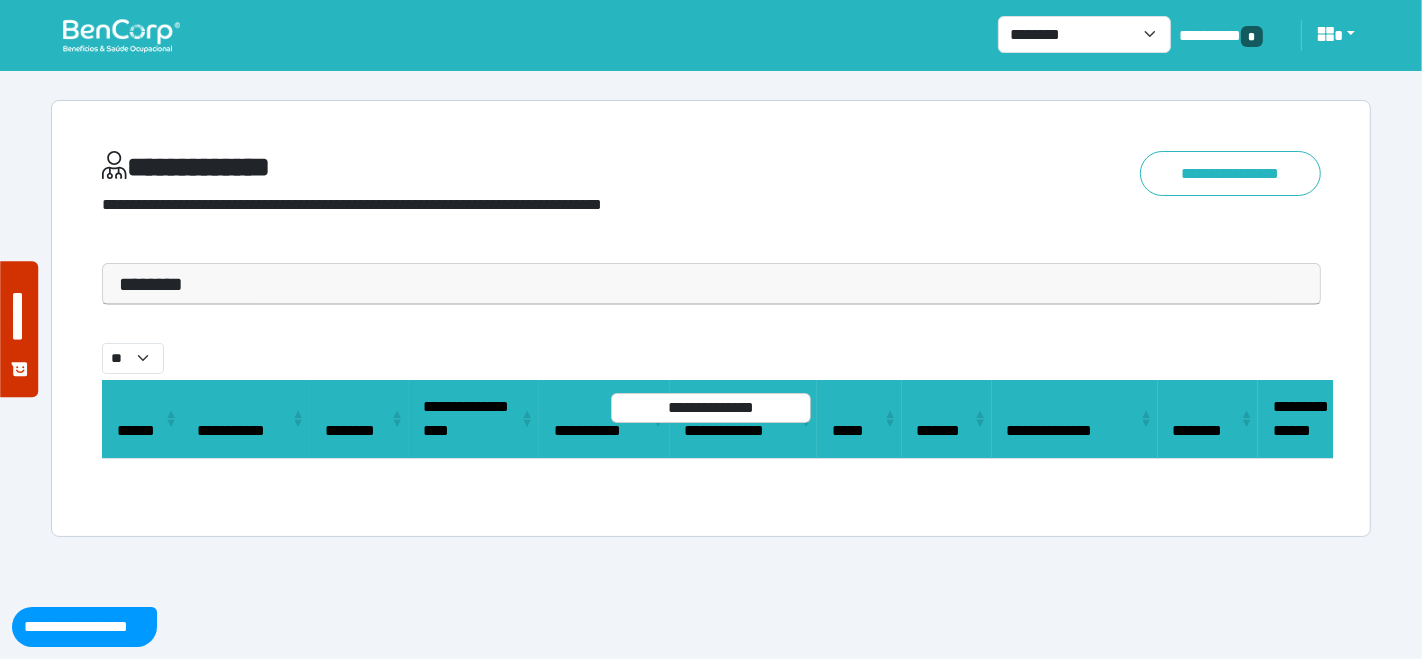 drag, startPoint x: 268, startPoint y: 290, endPoint x: 257, endPoint y: 324, distance: 35.735138 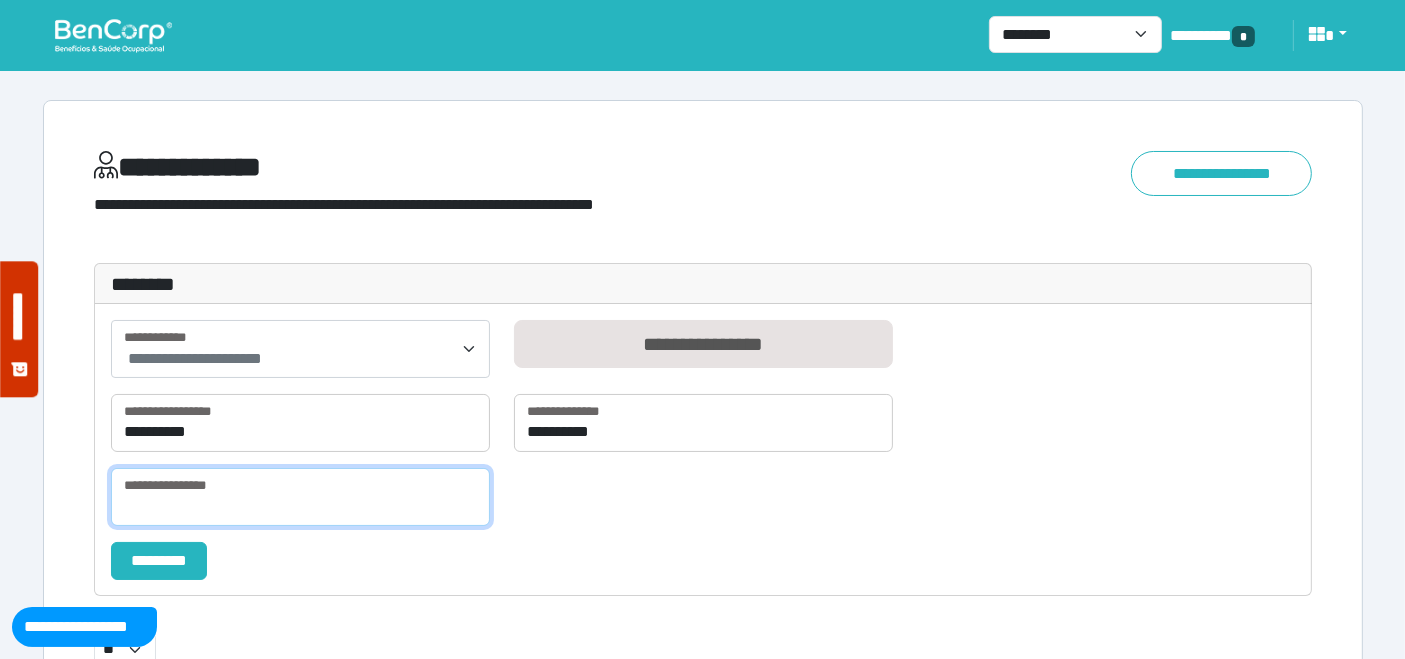 click at bounding box center (300, 497) 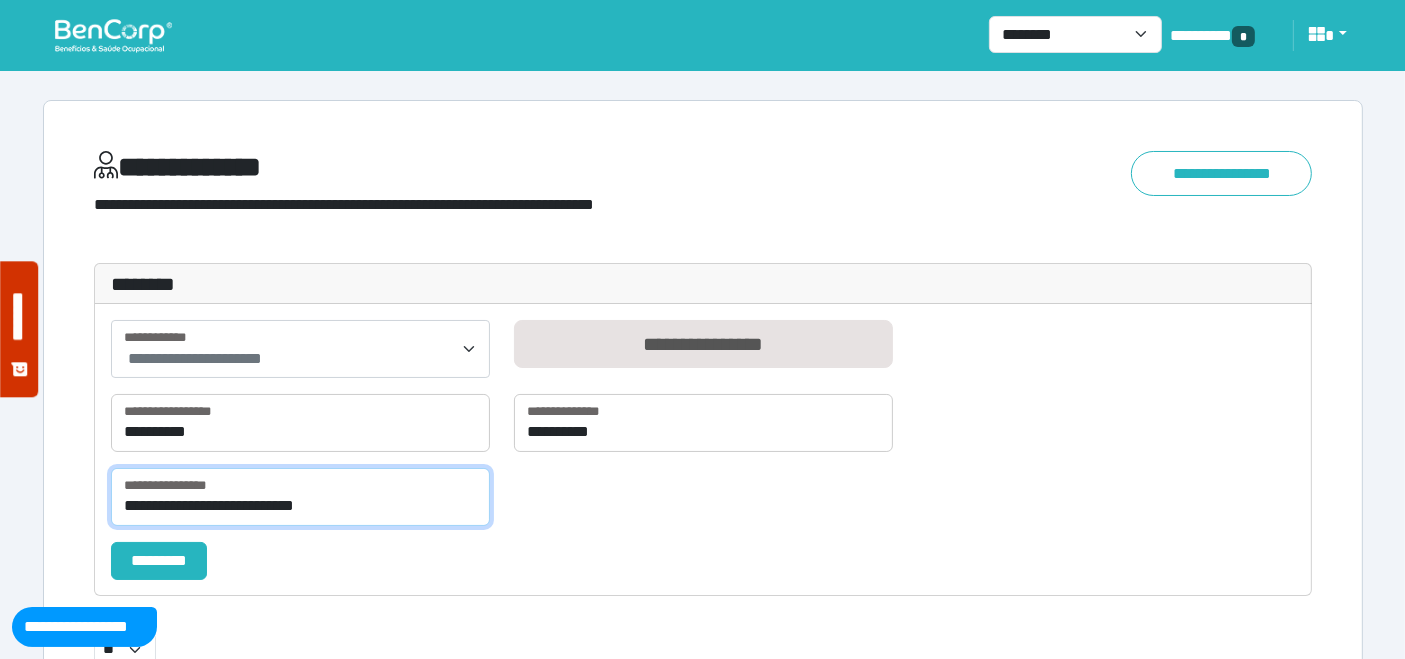 type on "**********" 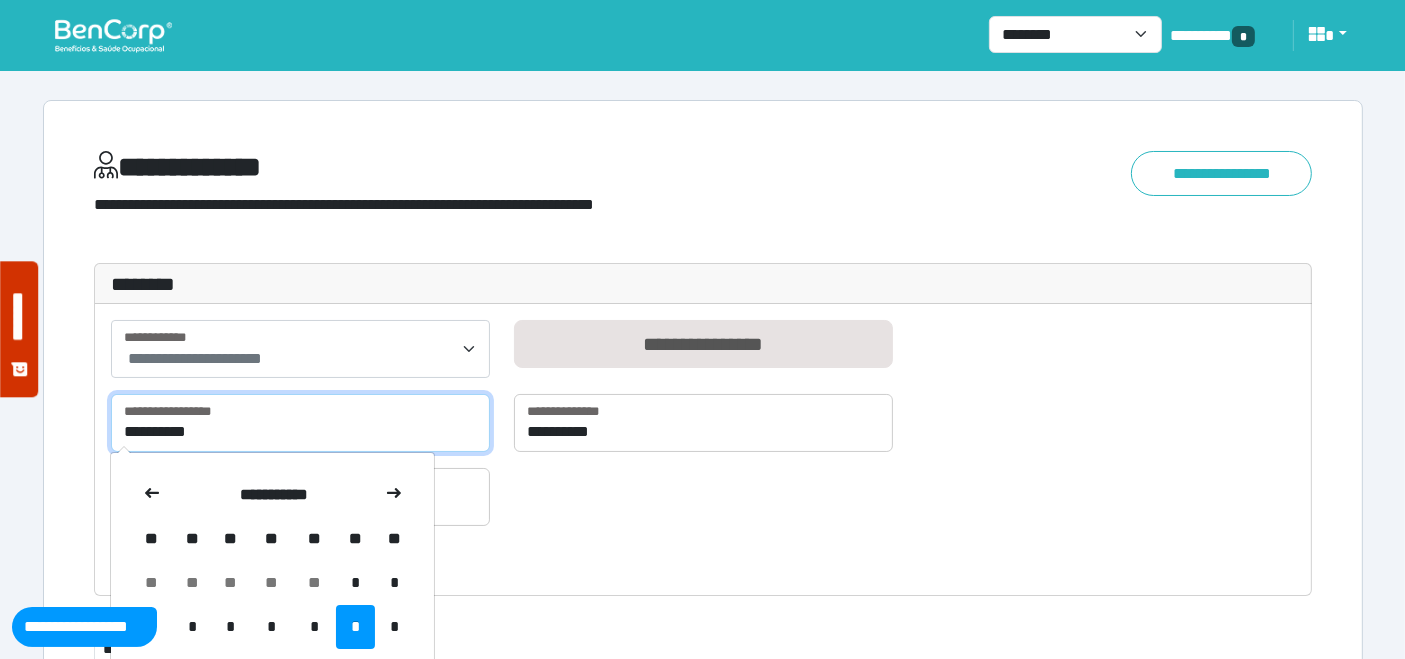 click on "**********" at bounding box center [300, 423] 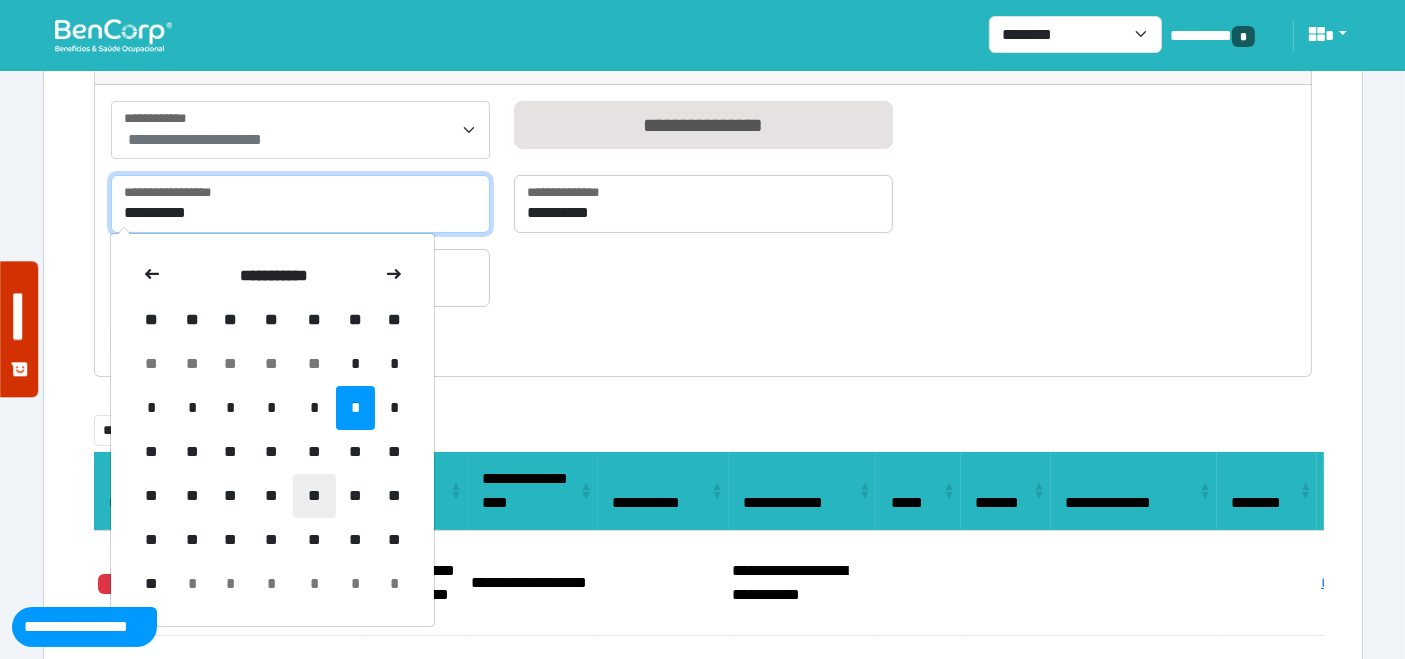 scroll, scrollTop: 222, scrollLeft: 0, axis: vertical 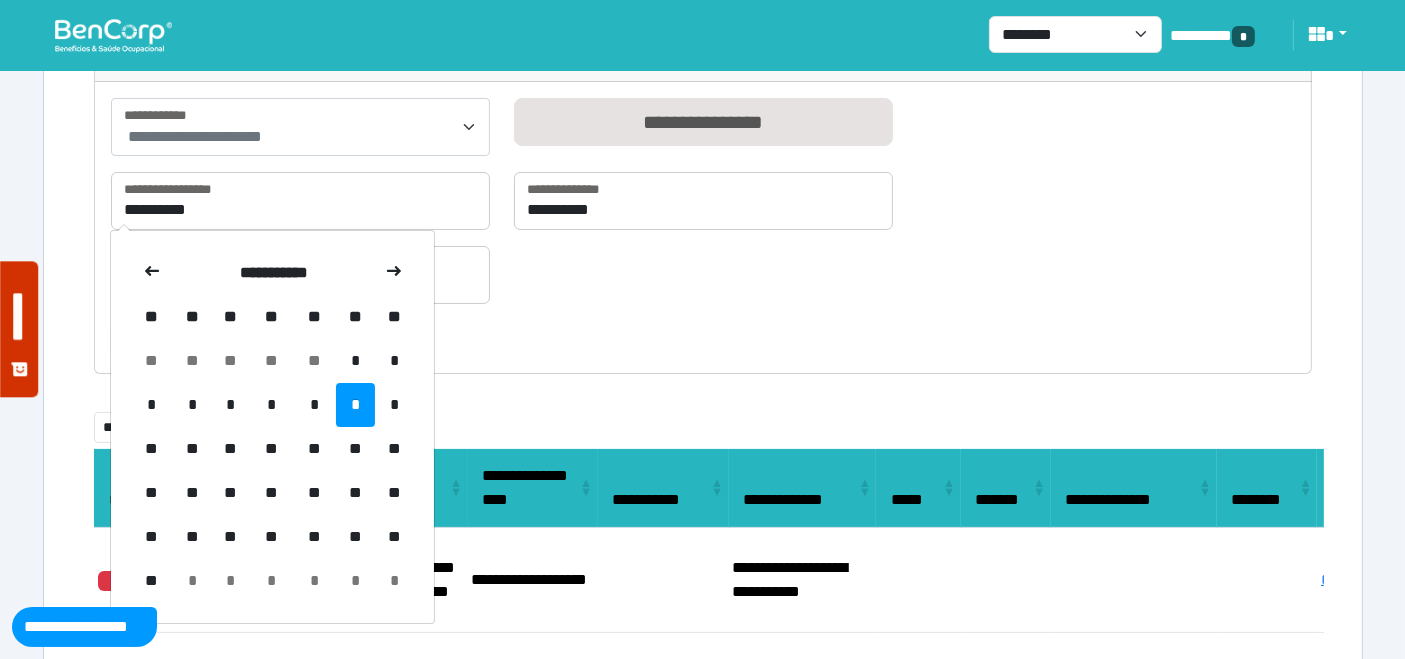 drag, startPoint x: 362, startPoint y: 451, endPoint x: 679, endPoint y: 303, distance: 349.8471 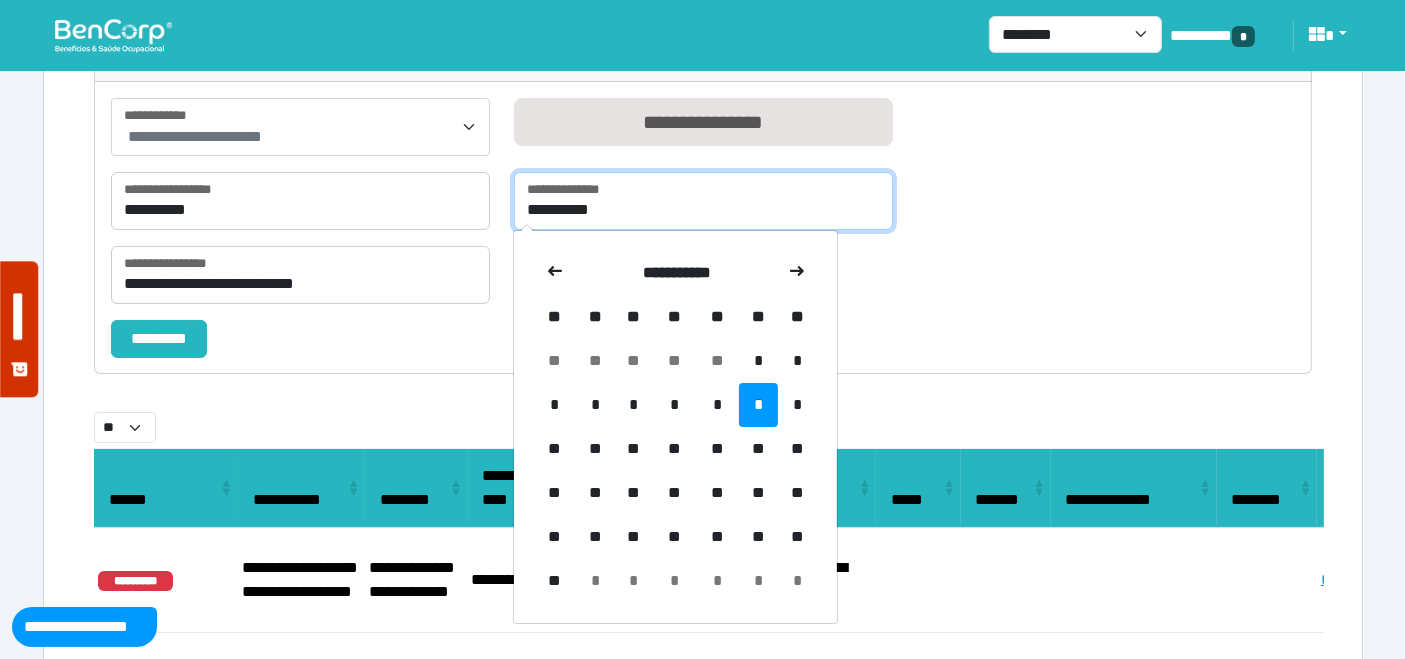 click on "**********" at bounding box center [703, 201] 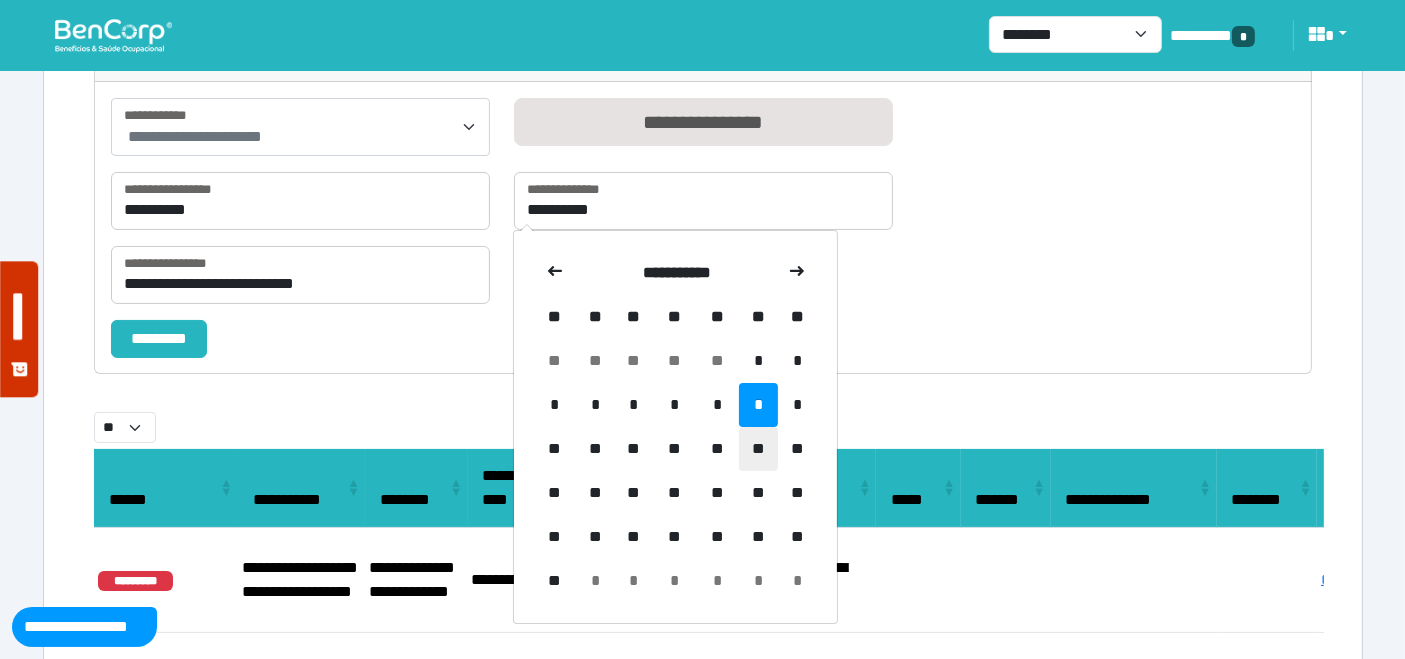 drag, startPoint x: 756, startPoint y: 441, endPoint x: 290, endPoint y: 378, distance: 470.2393 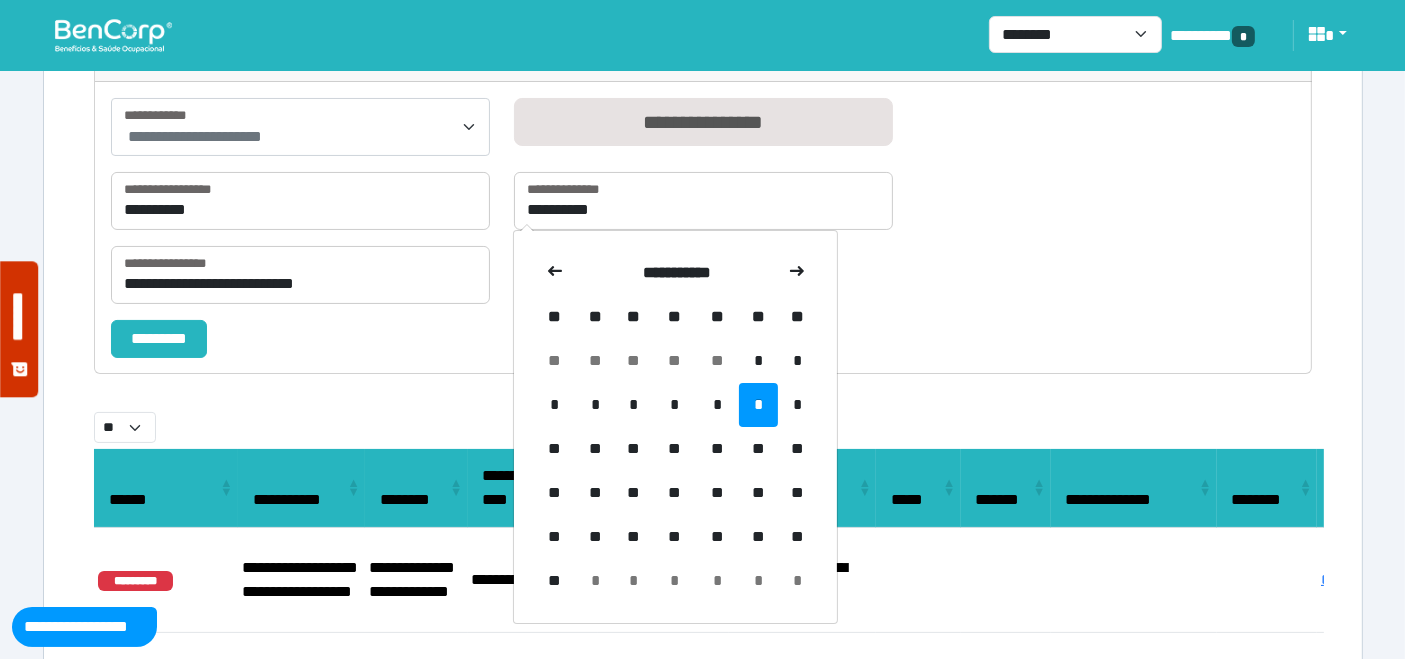 click on "**" at bounding box center [758, 449] 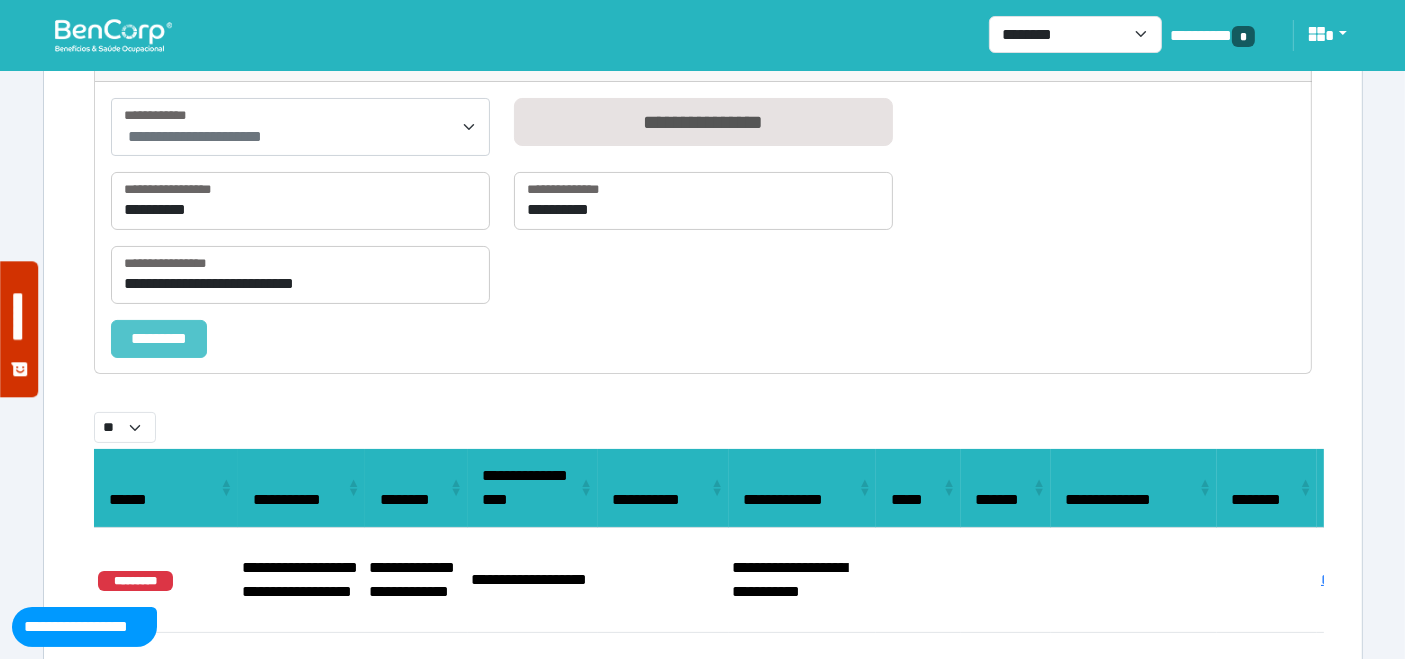 click on "*********" at bounding box center [159, 338] 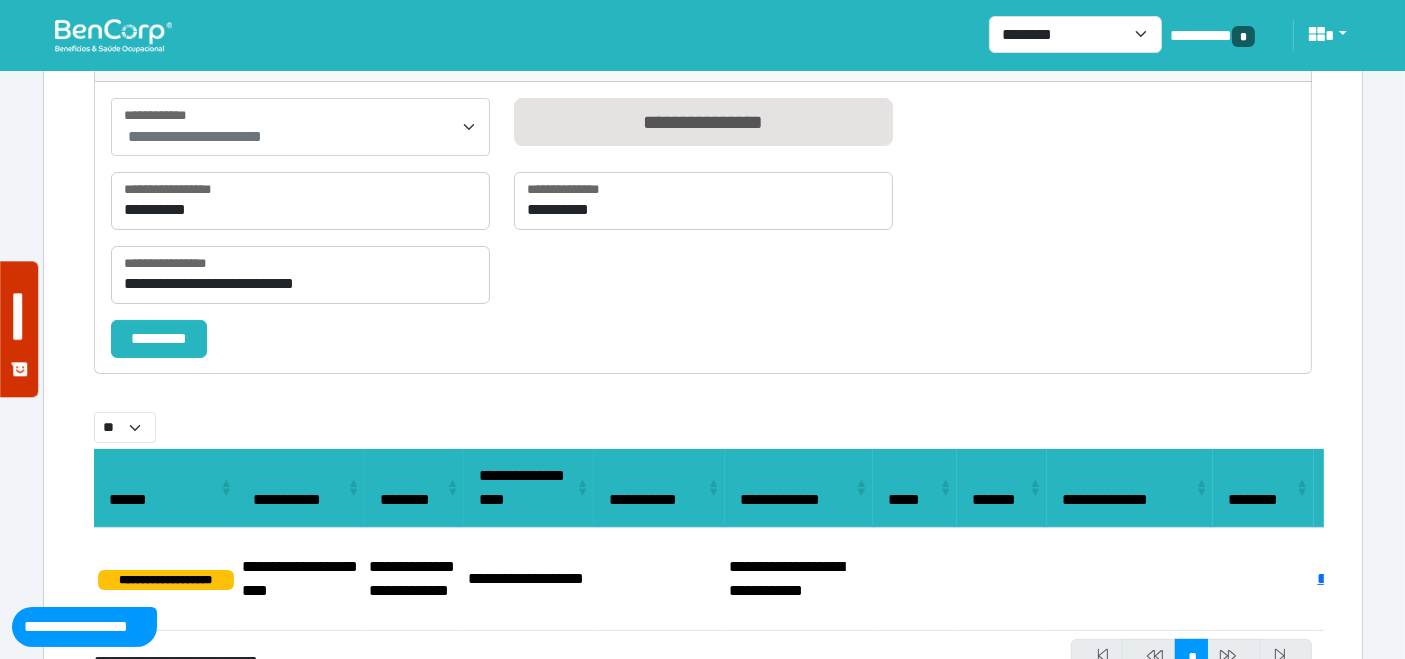 scroll, scrollTop: 320, scrollLeft: 0, axis: vertical 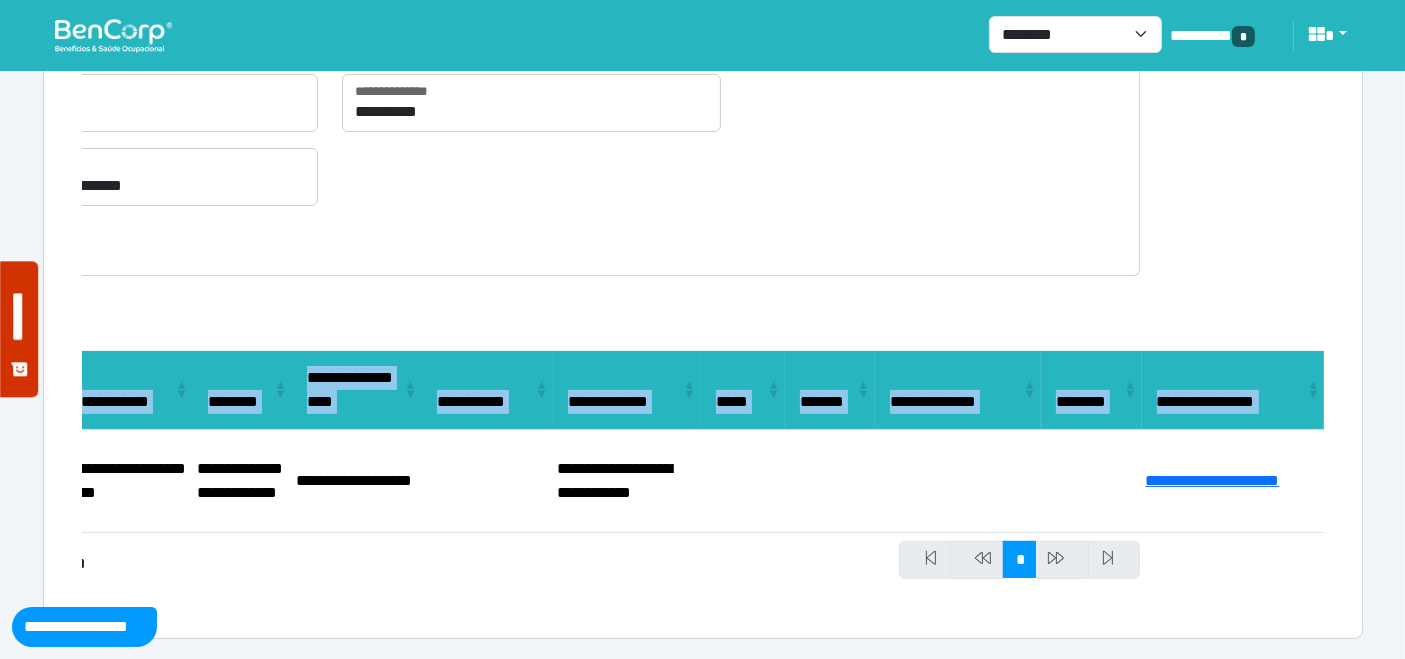 drag, startPoint x: 245, startPoint y: 474, endPoint x: 1421, endPoint y: 485, distance: 1176.0514 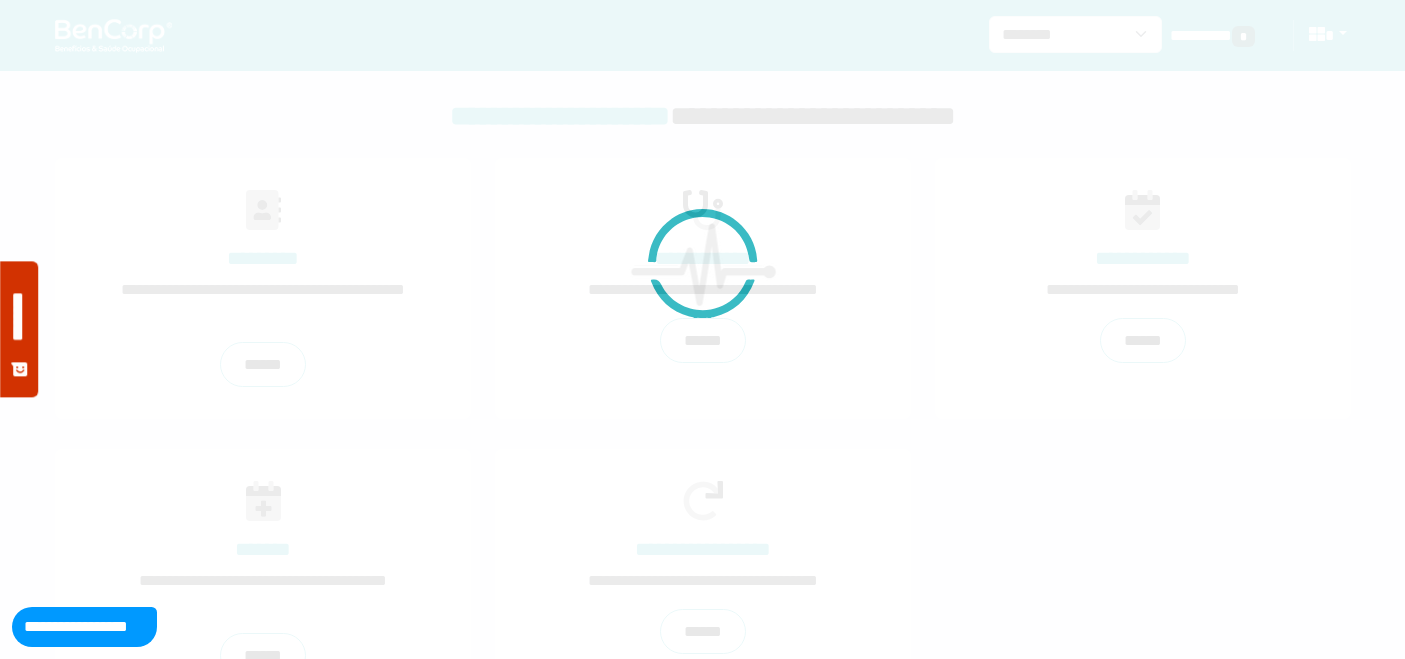 scroll, scrollTop: 0, scrollLeft: 0, axis: both 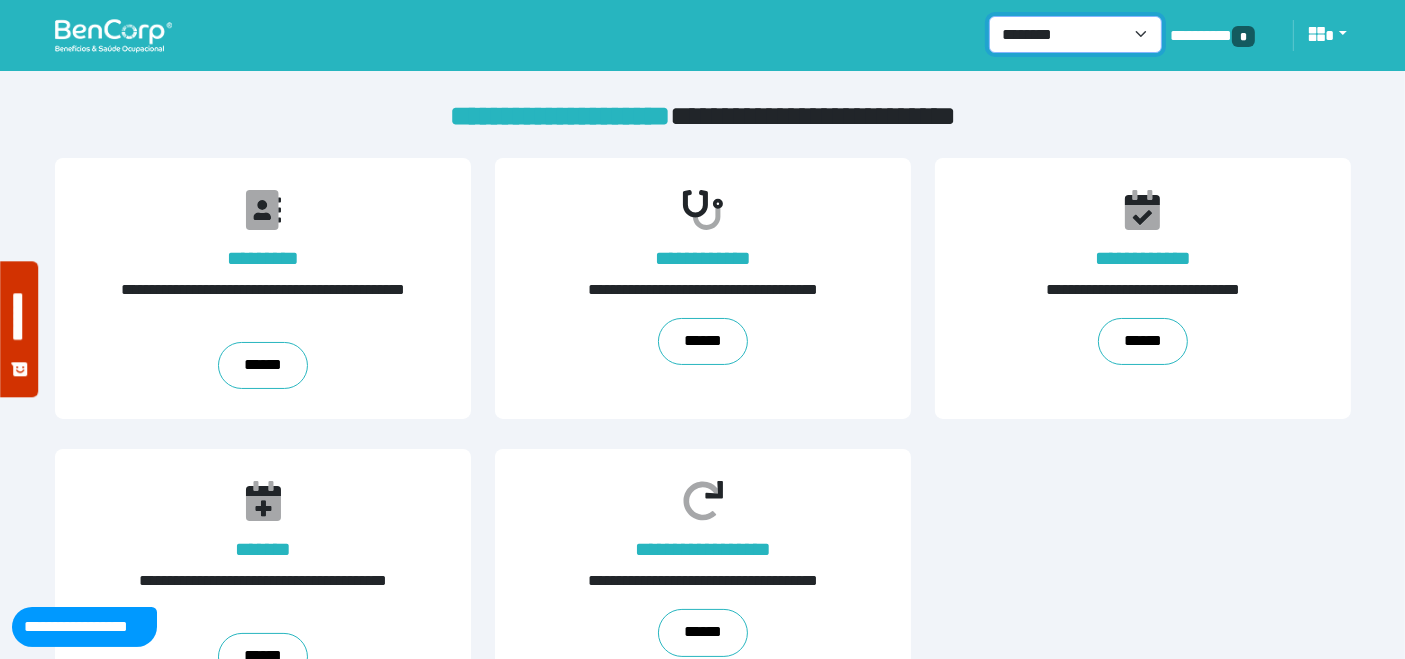 drag, startPoint x: 1142, startPoint y: 24, endPoint x: 1128, endPoint y: 50, distance: 29.529646 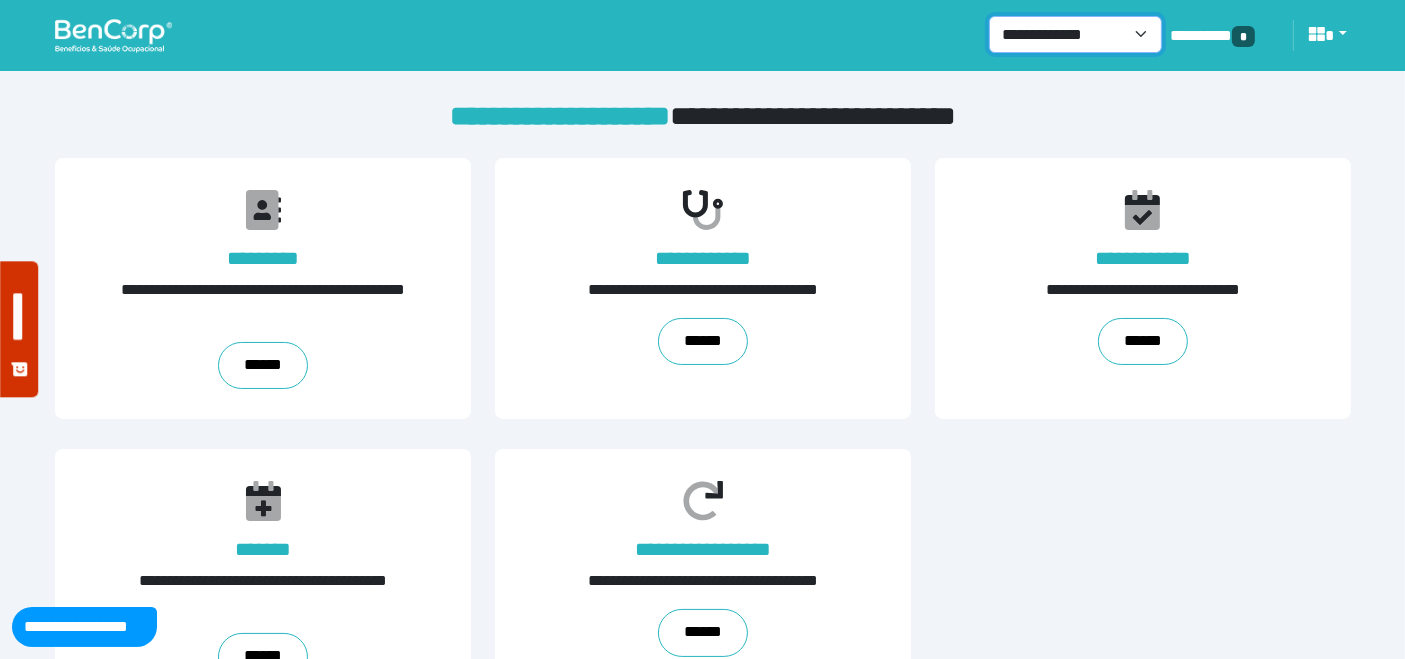 click on "**********" at bounding box center (1075, 34) 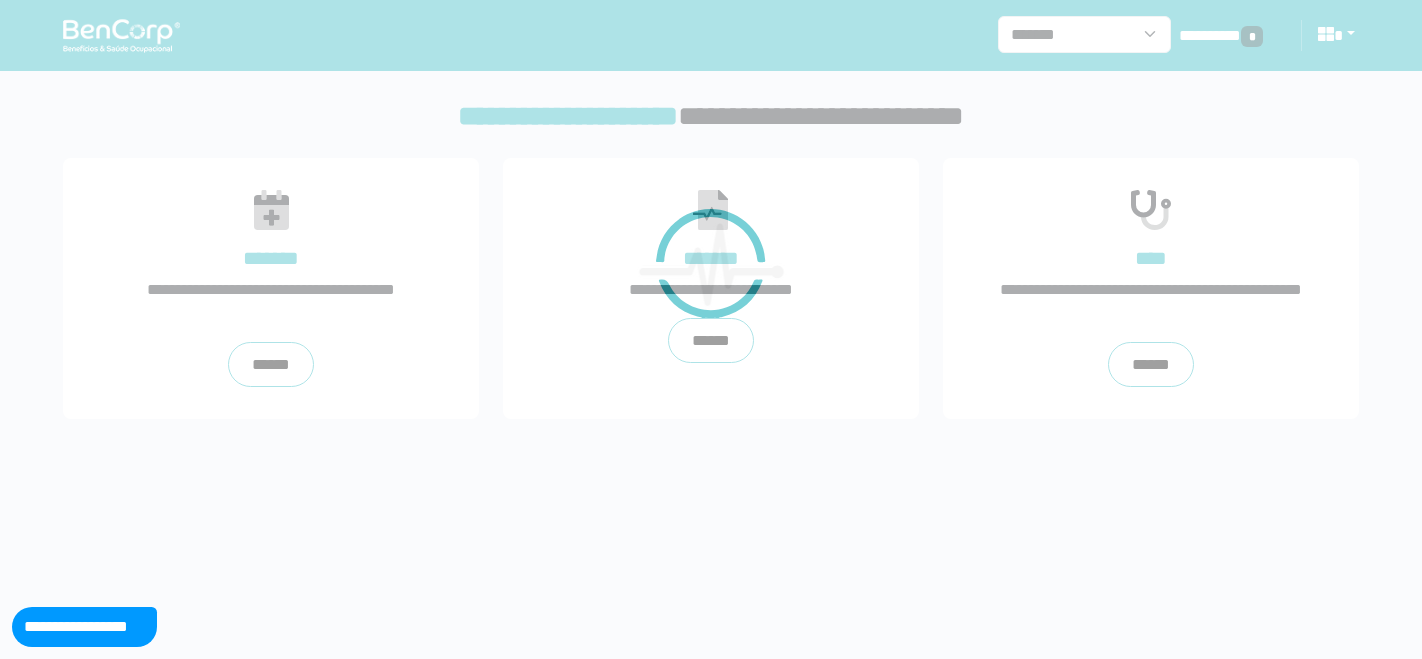 scroll, scrollTop: 0, scrollLeft: 0, axis: both 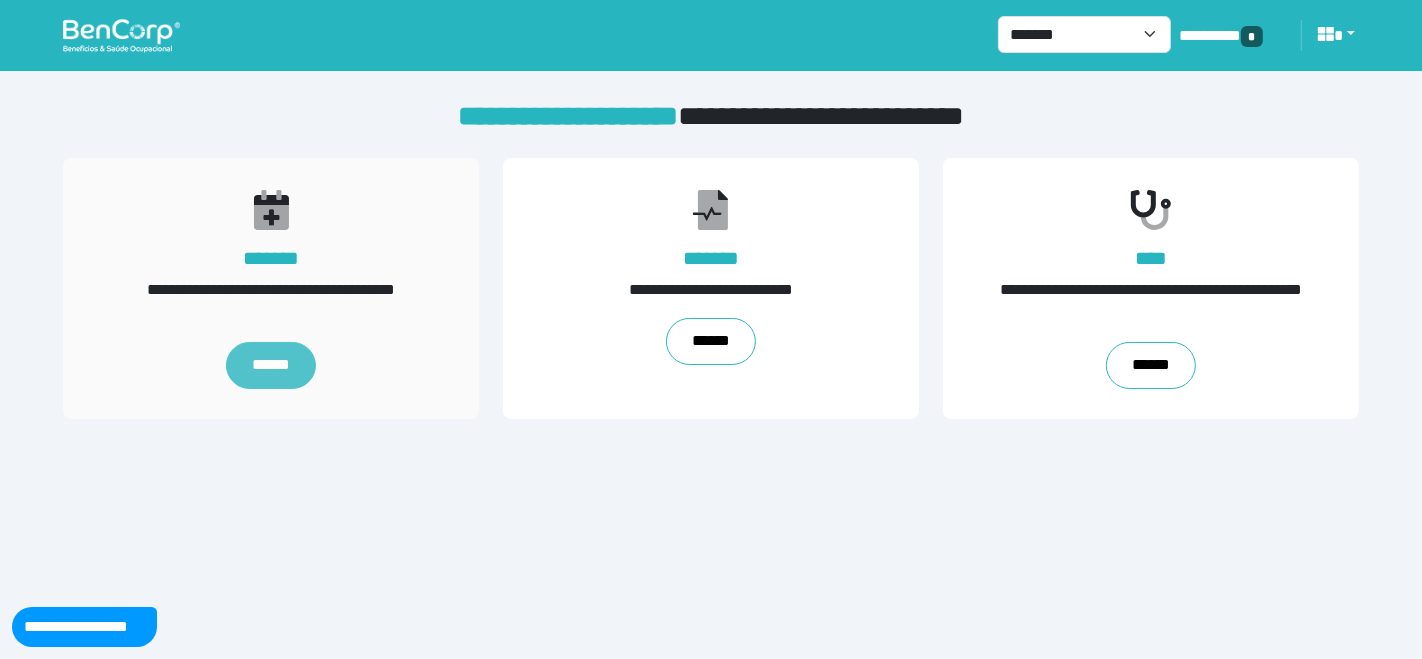 click on "******" at bounding box center [271, 366] 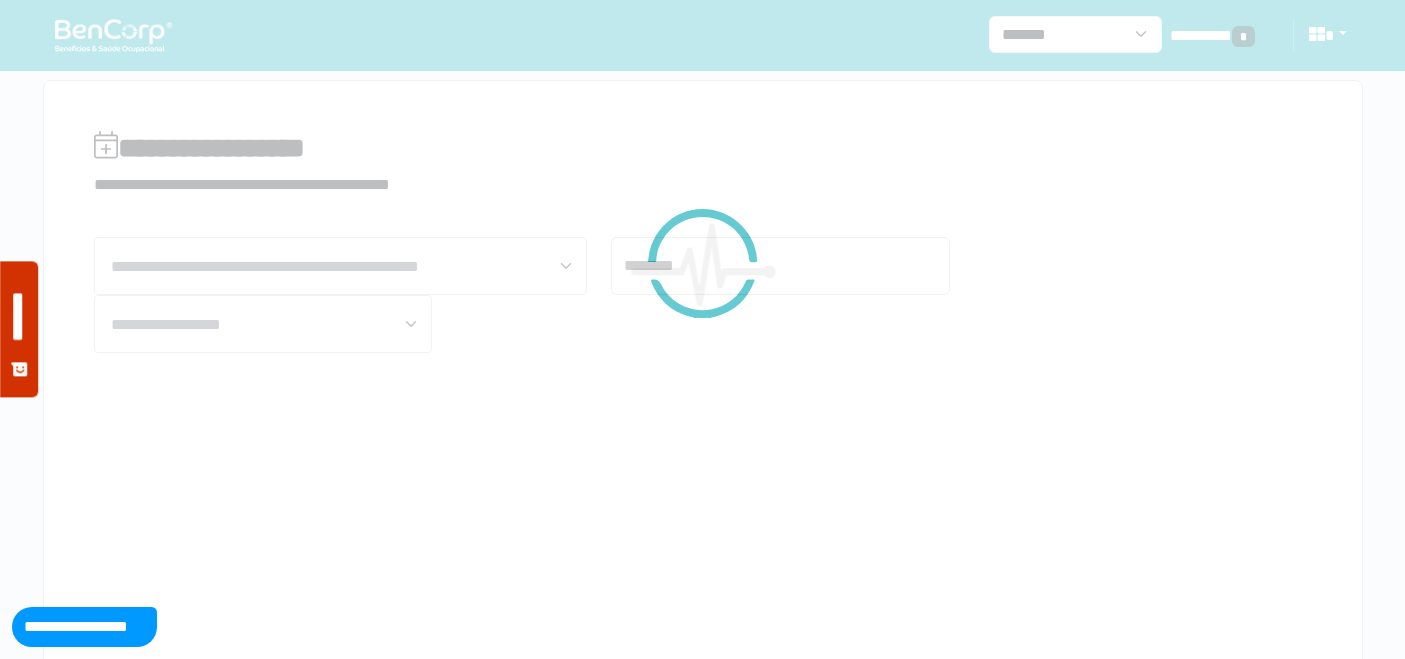 scroll, scrollTop: 0, scrollLeft: 0, axis: both 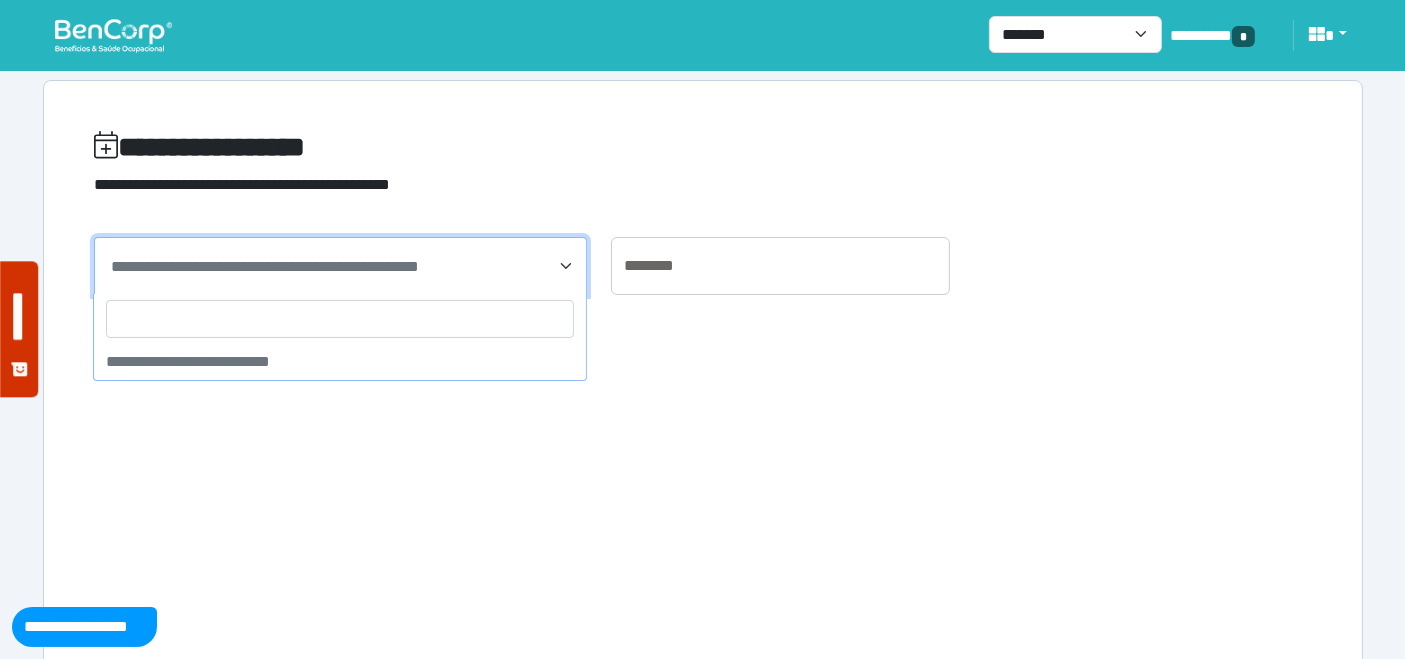 click on "**********" at bounding box center [341, 266] 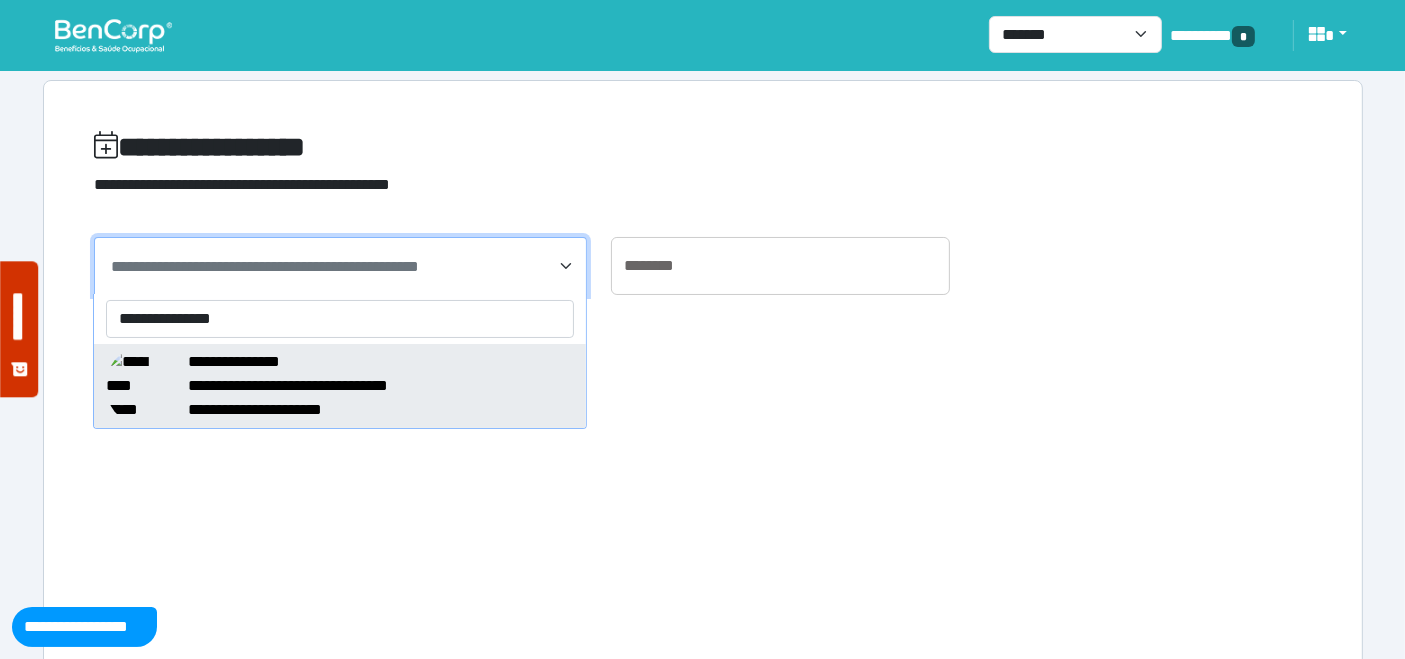 type on "**********" 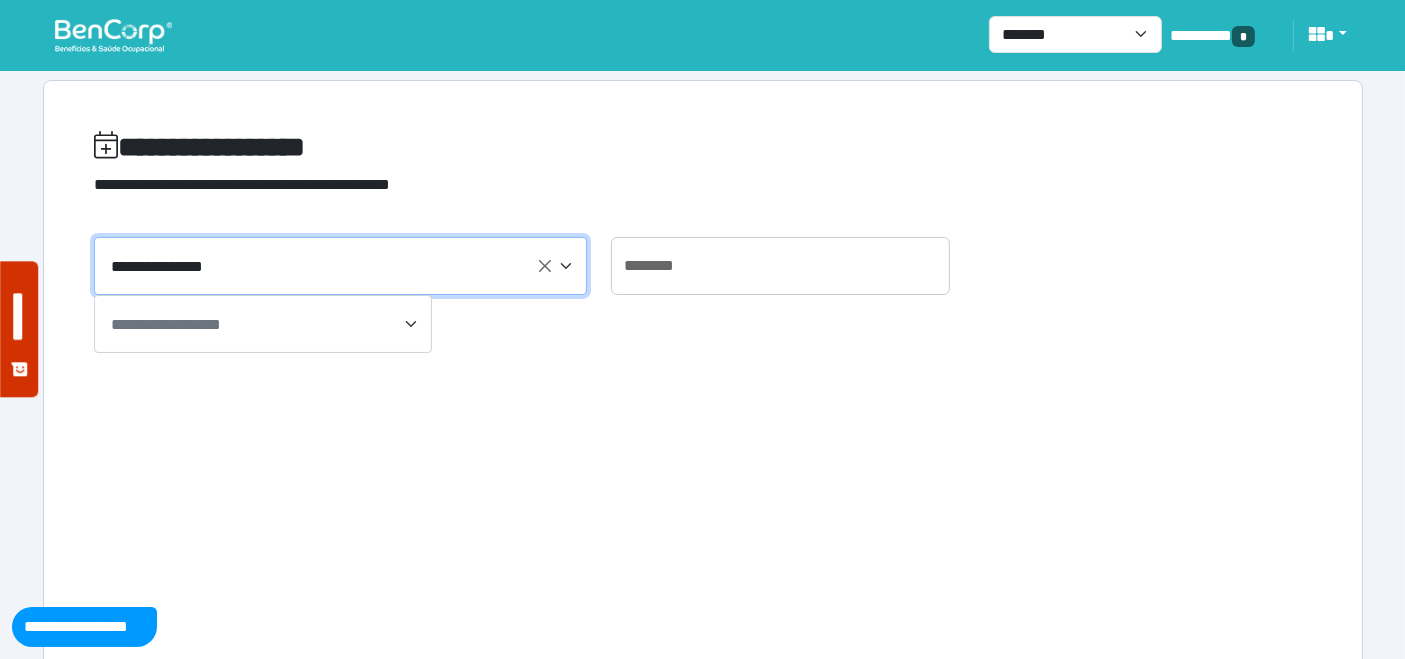 select on "*****" 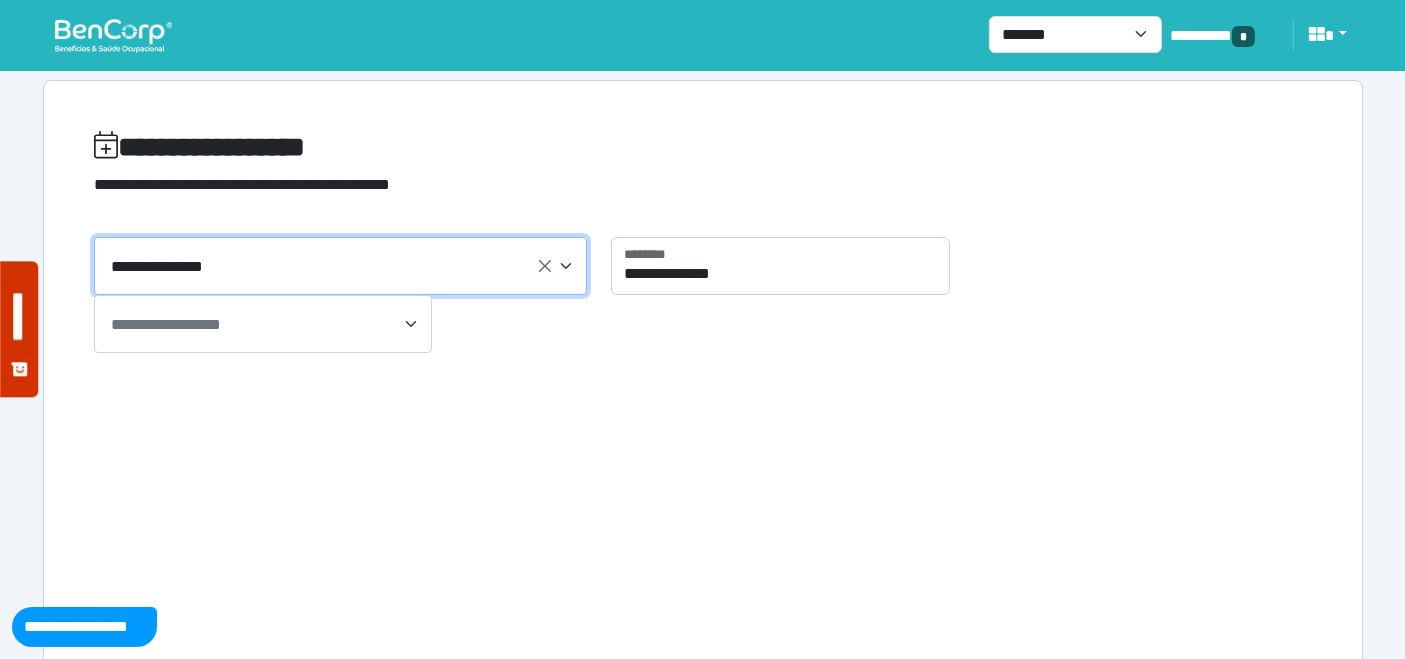 click on "**********" at bounding box center (265, 325) 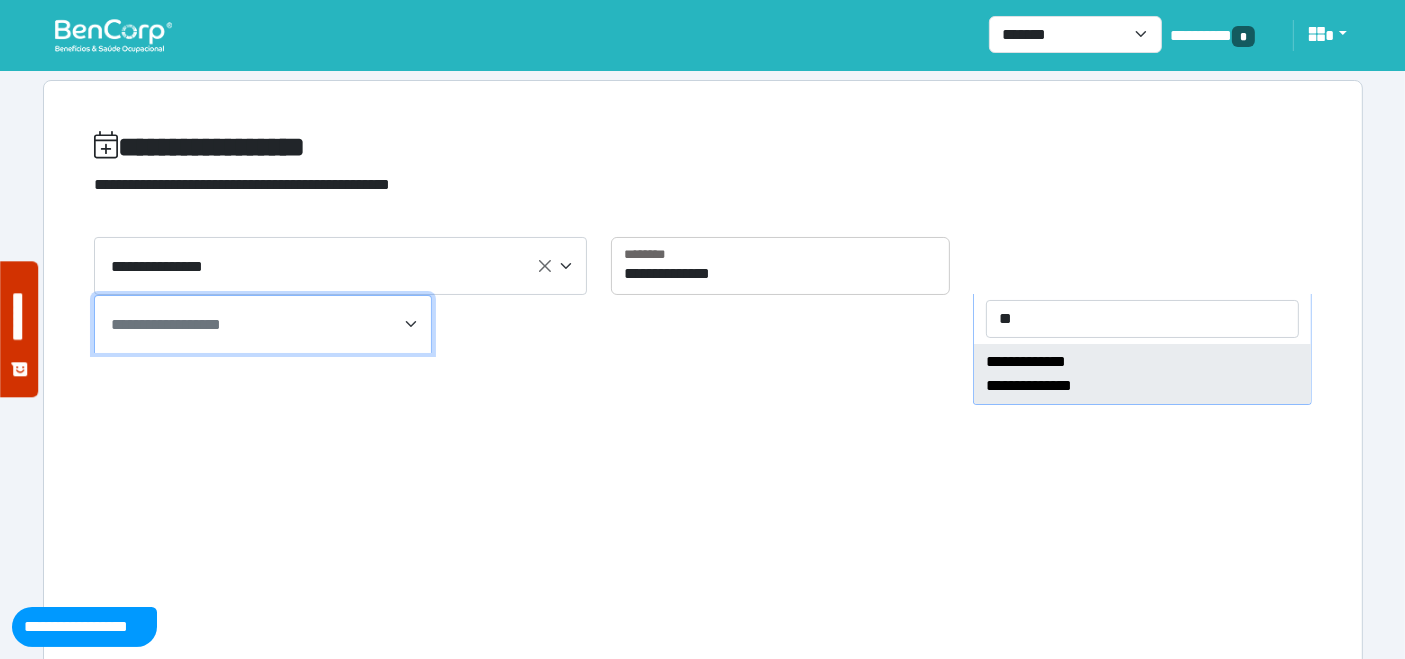 type on "**" 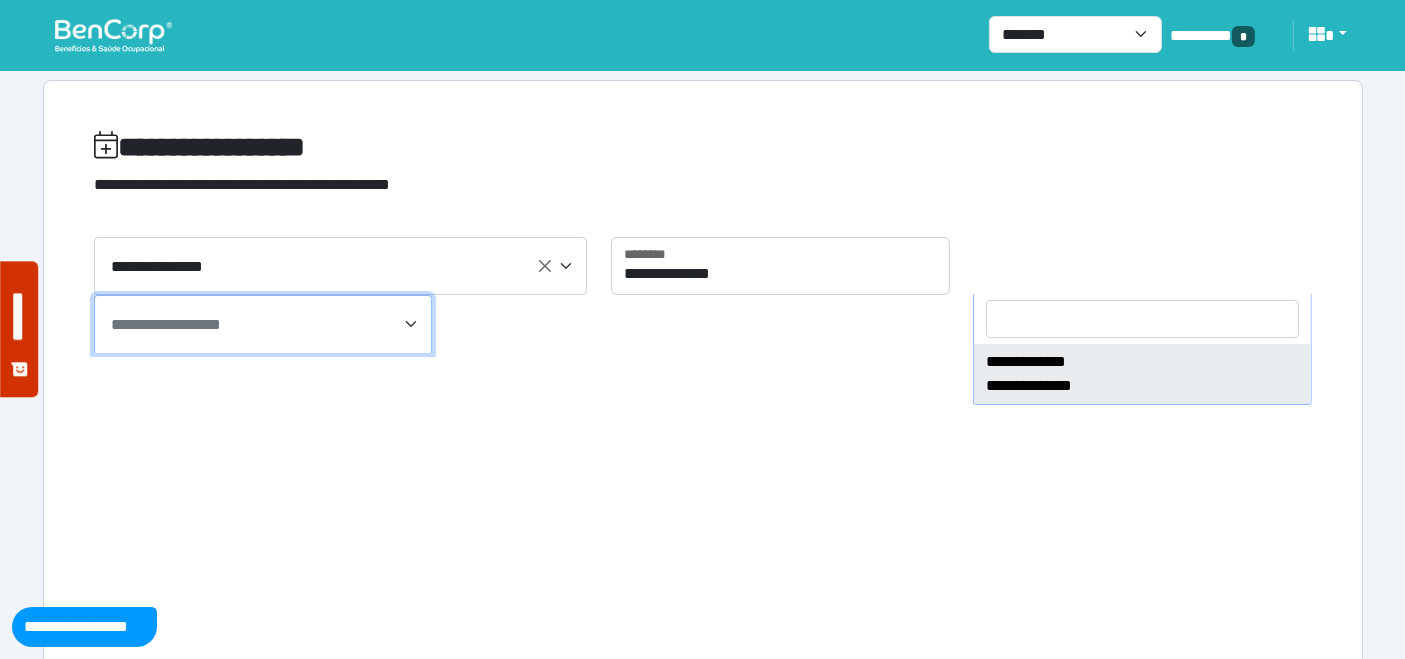 select on "****" 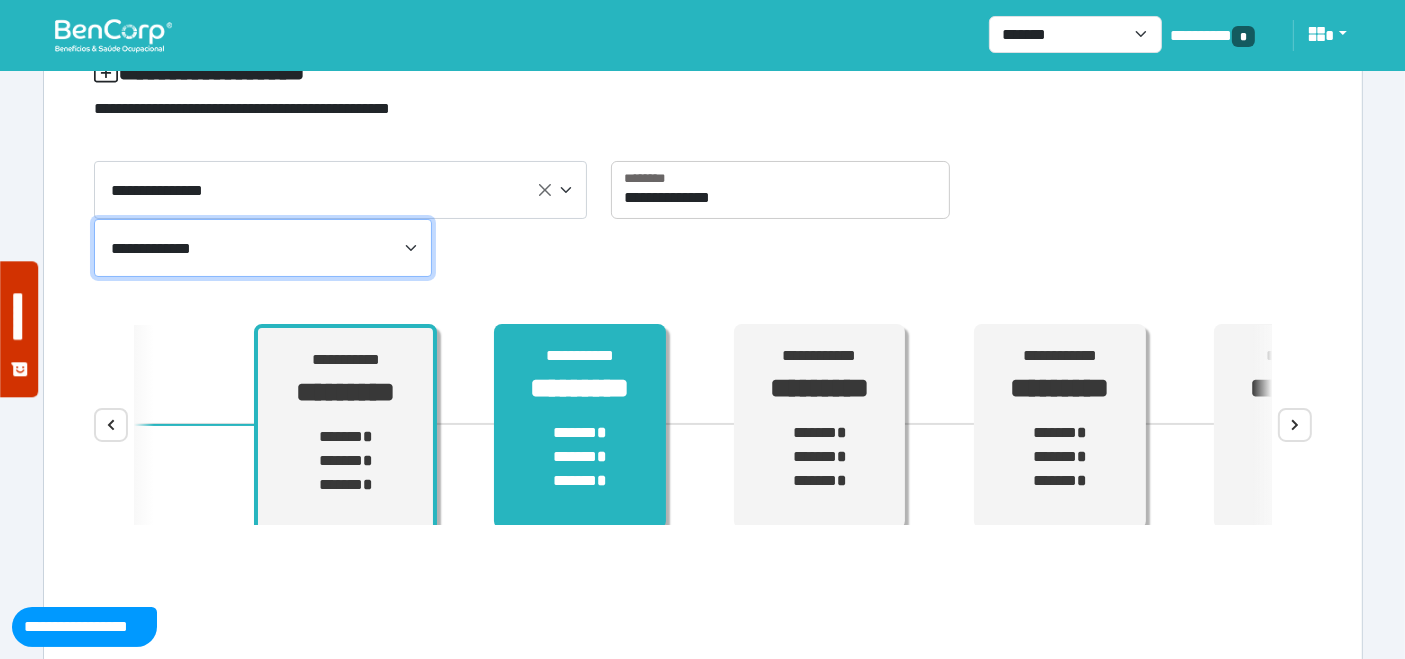 scroll, scrollTop: 111, scrollLeft: 0, axis: vertical 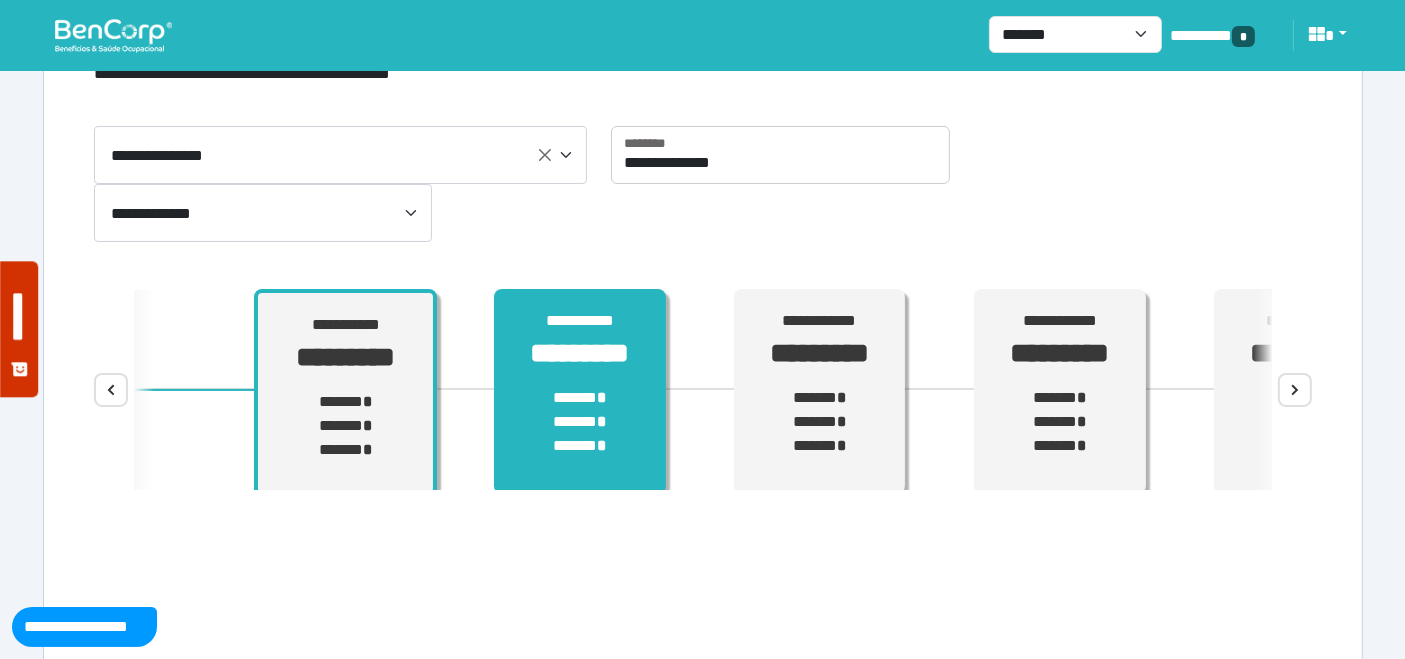 click on "****** * ****** * ****** *" at bounding box center [580, 422] 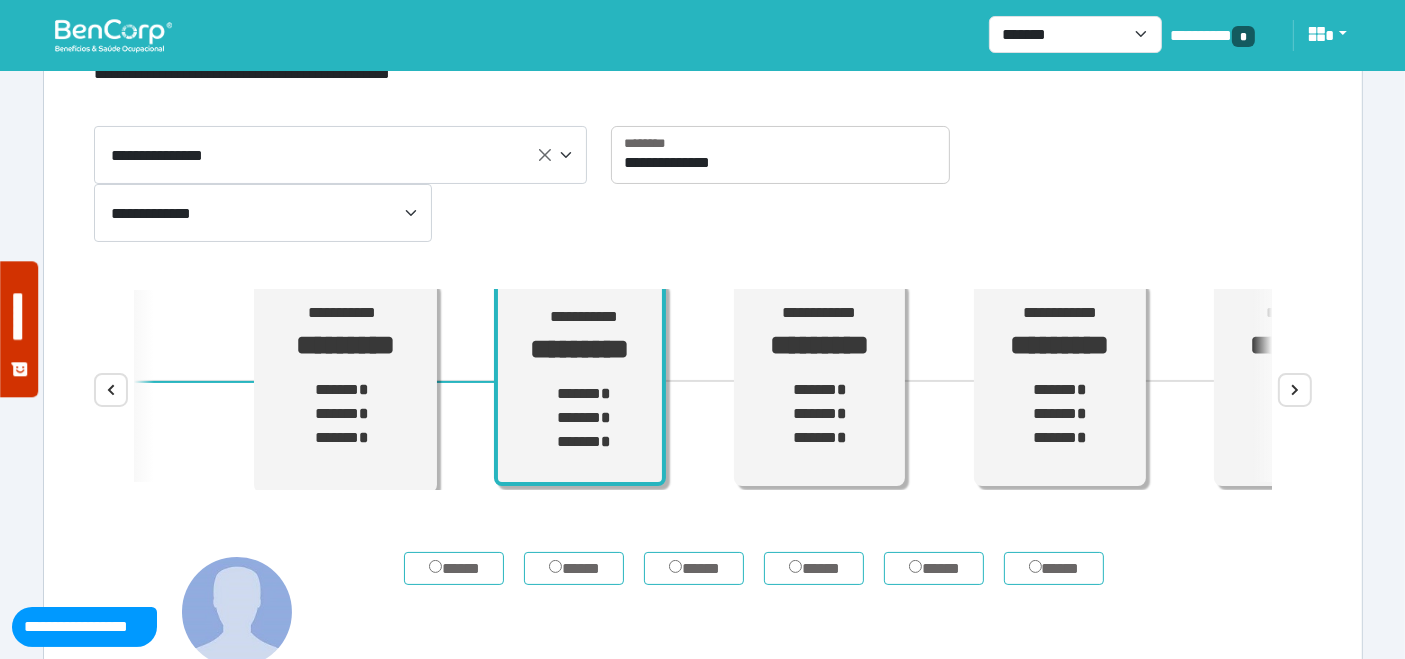 scroll, scrollTop: 11, scrollLeft: 0, axis: vertical 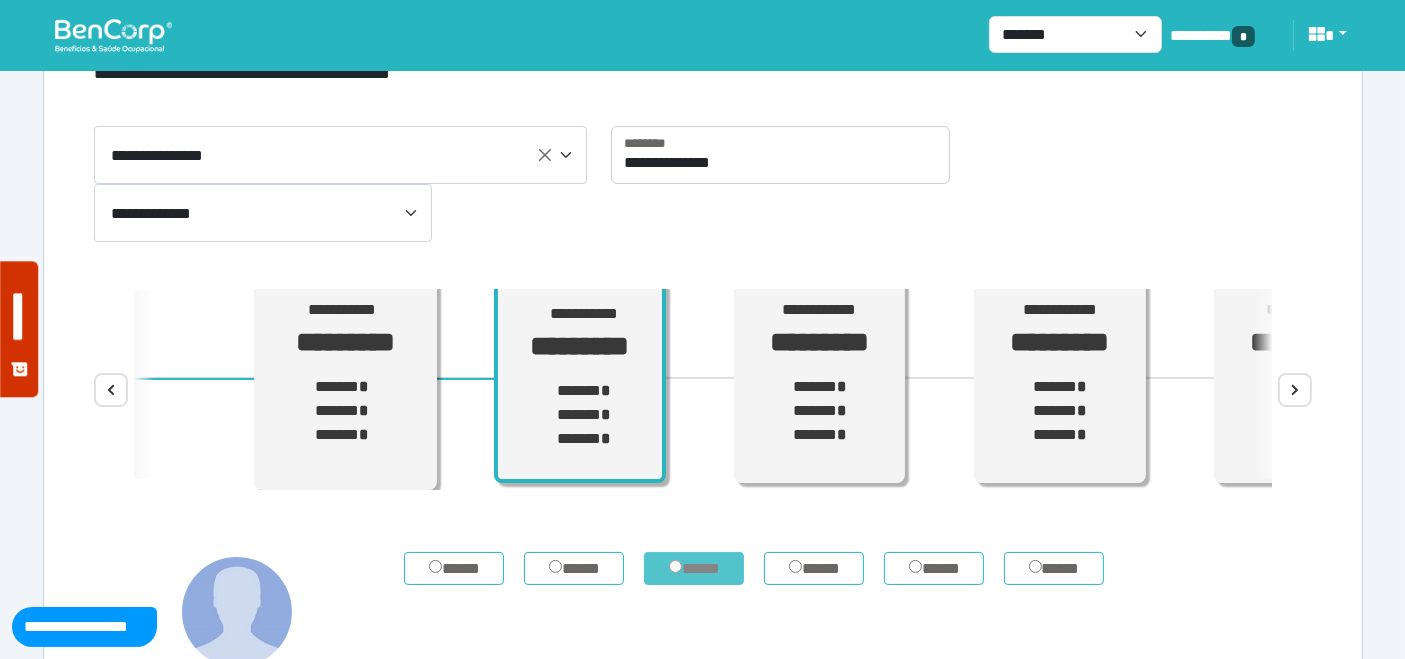 click on "*****" at bounding box center (694, 568) 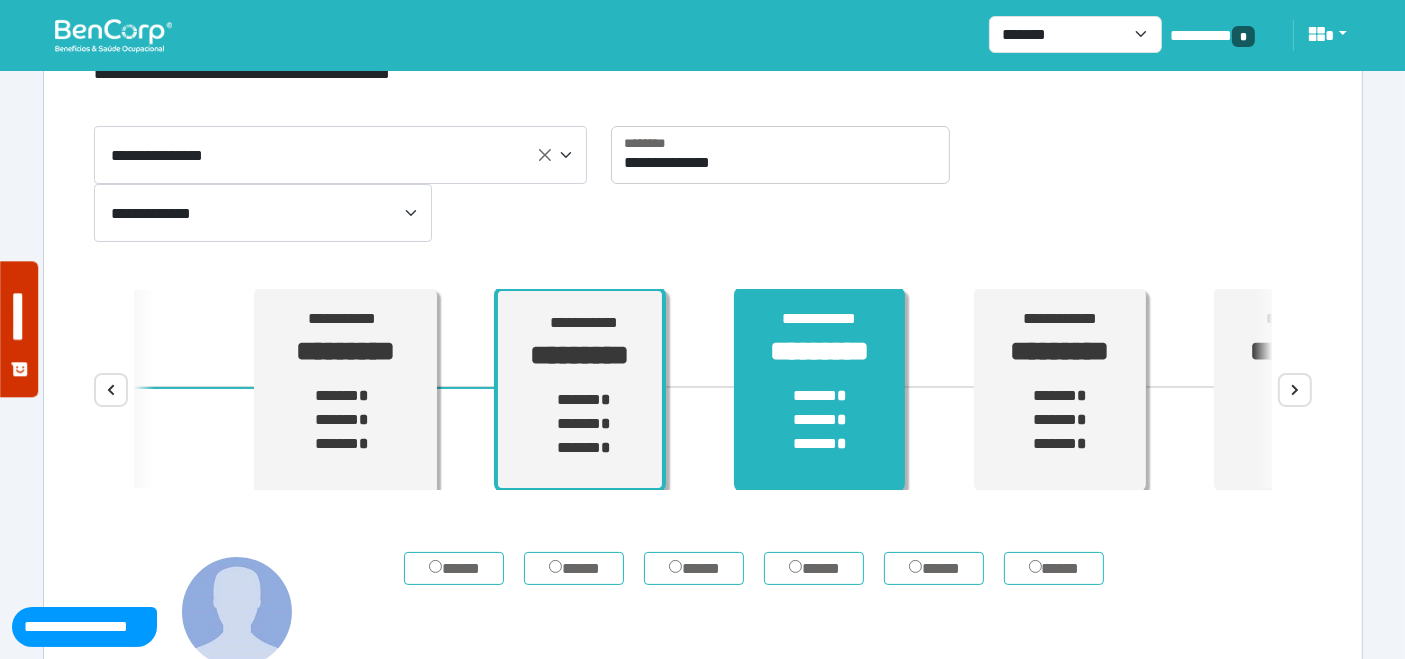 scroll, scrollTop: 0, scrollLeft: 0, axis: both 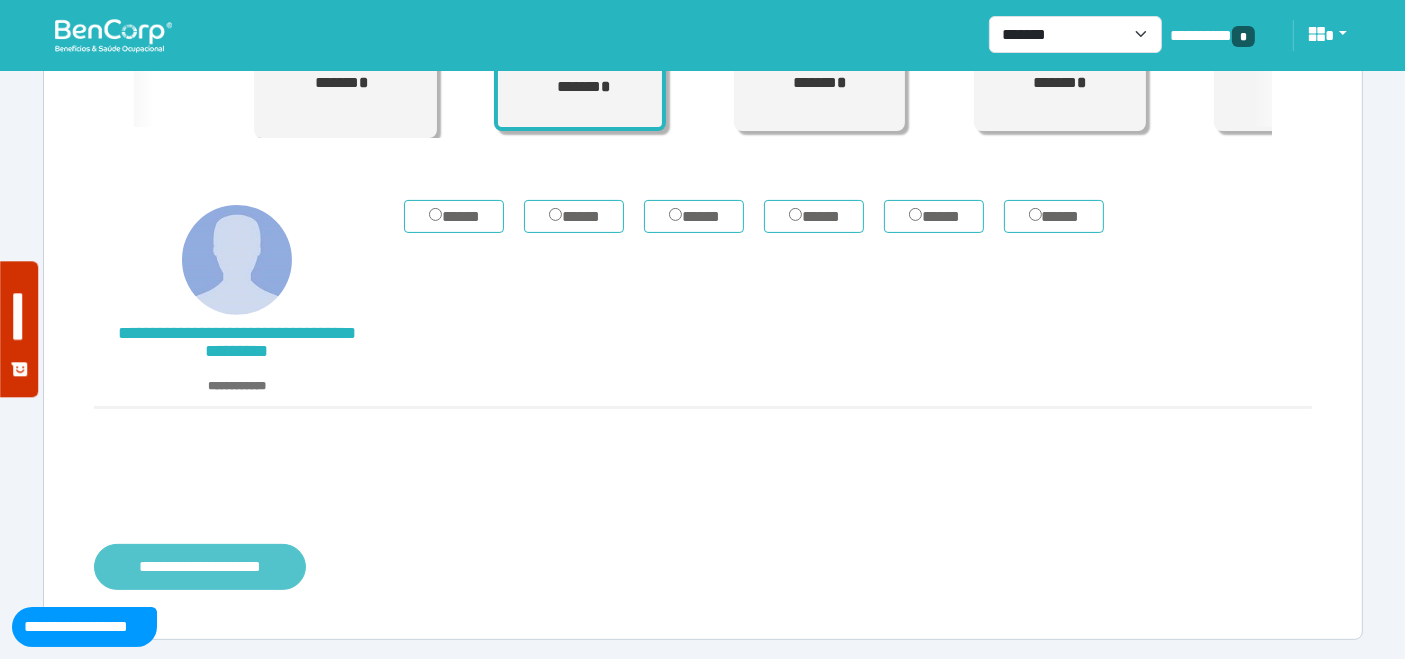click on "**********" at bounding box center [200, 566] 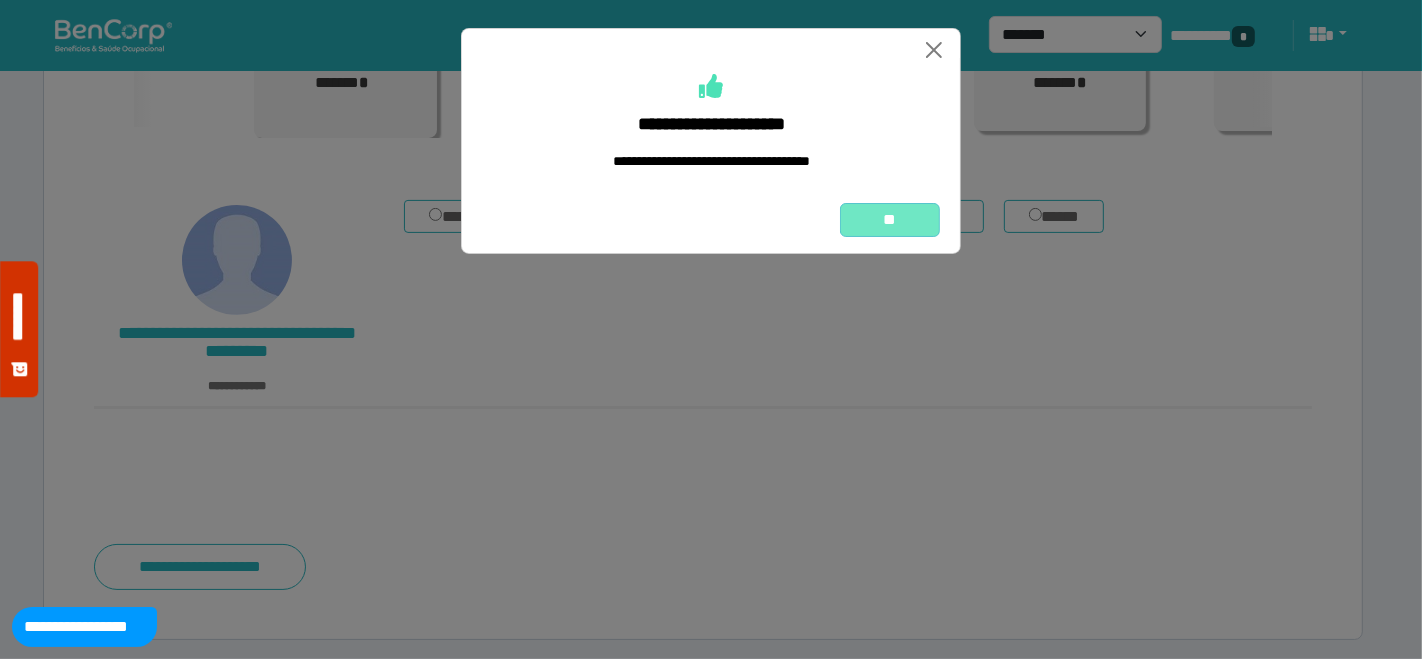 click on "**" at bounding box center [890, 219] 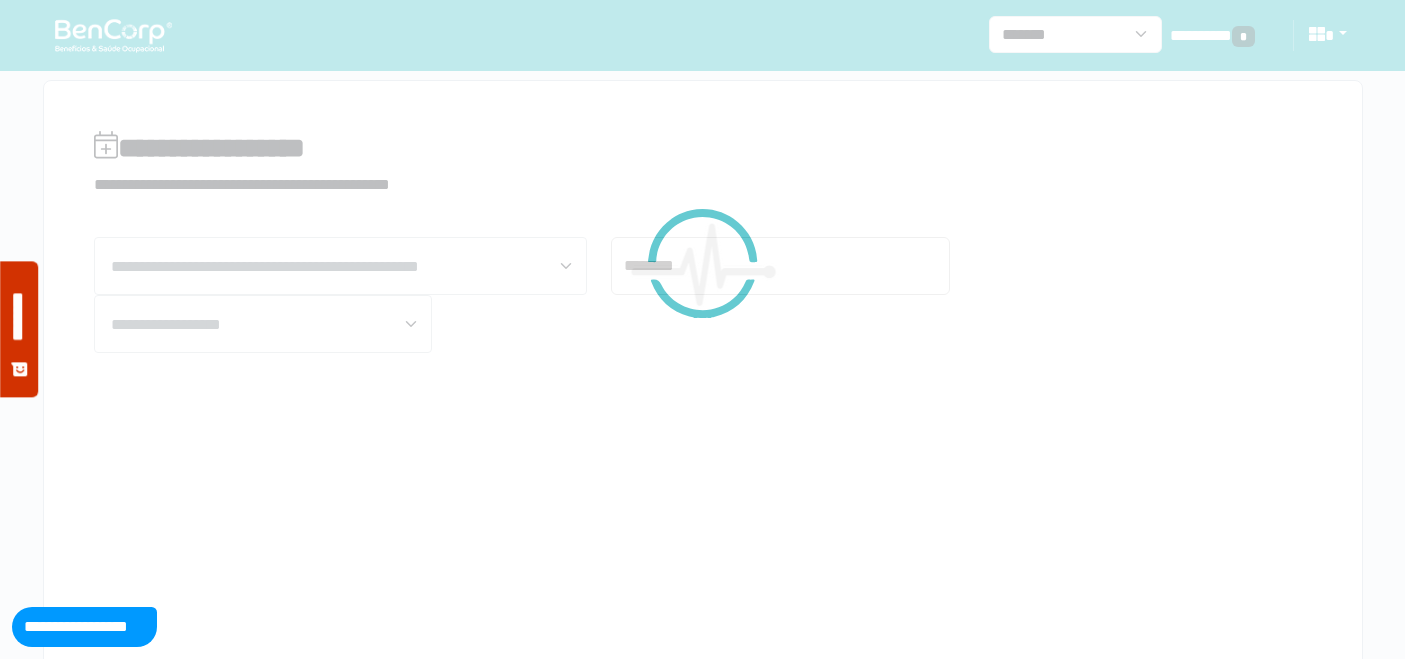 scroll, scrollTop: 0, scrollLeft: 0, axis: both 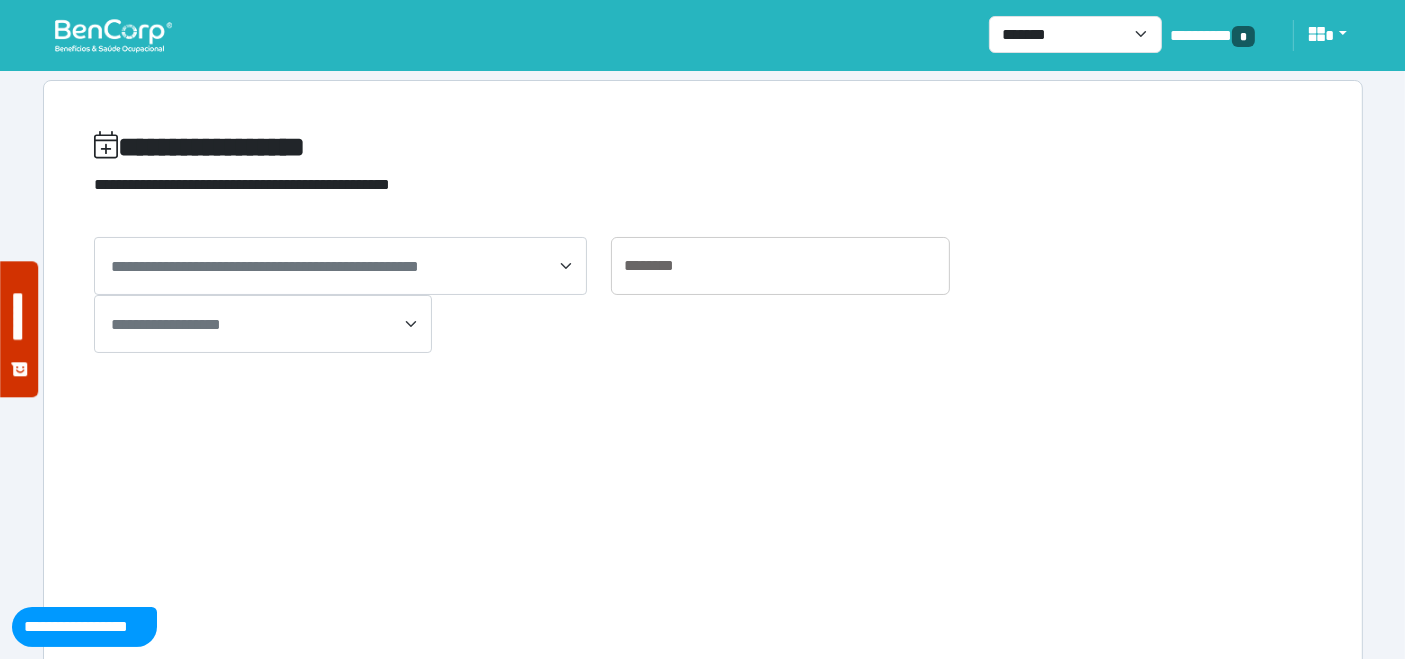 click at bounding box center [113, 35] 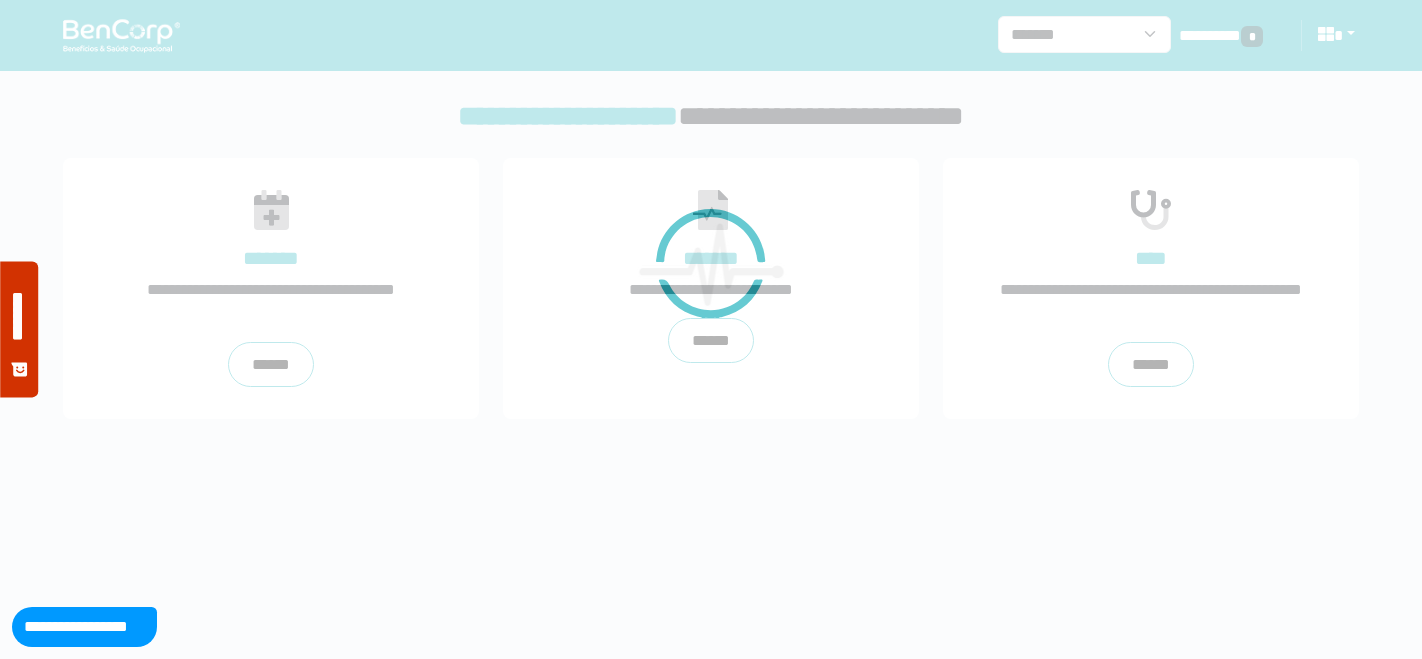 scroll, scrollTop: 0, scrollLeft: 0, axis: both 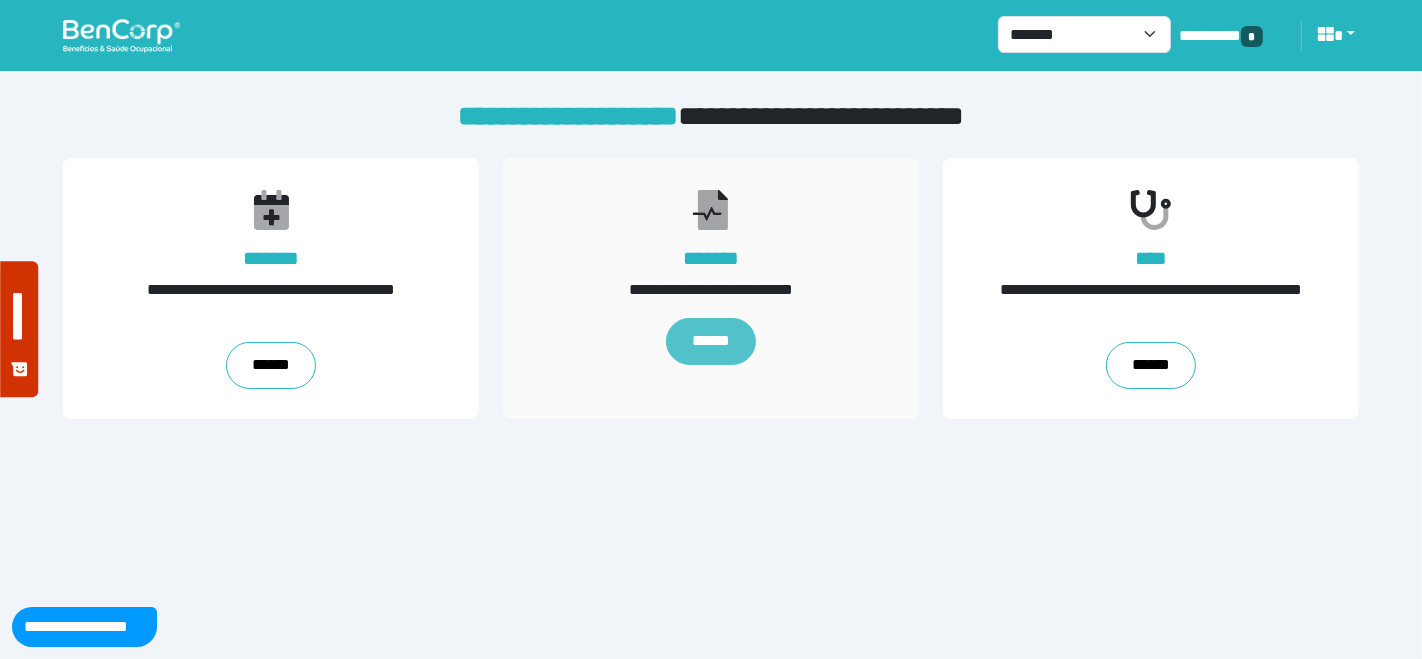 click on "******" at bounding box center [711, 342] 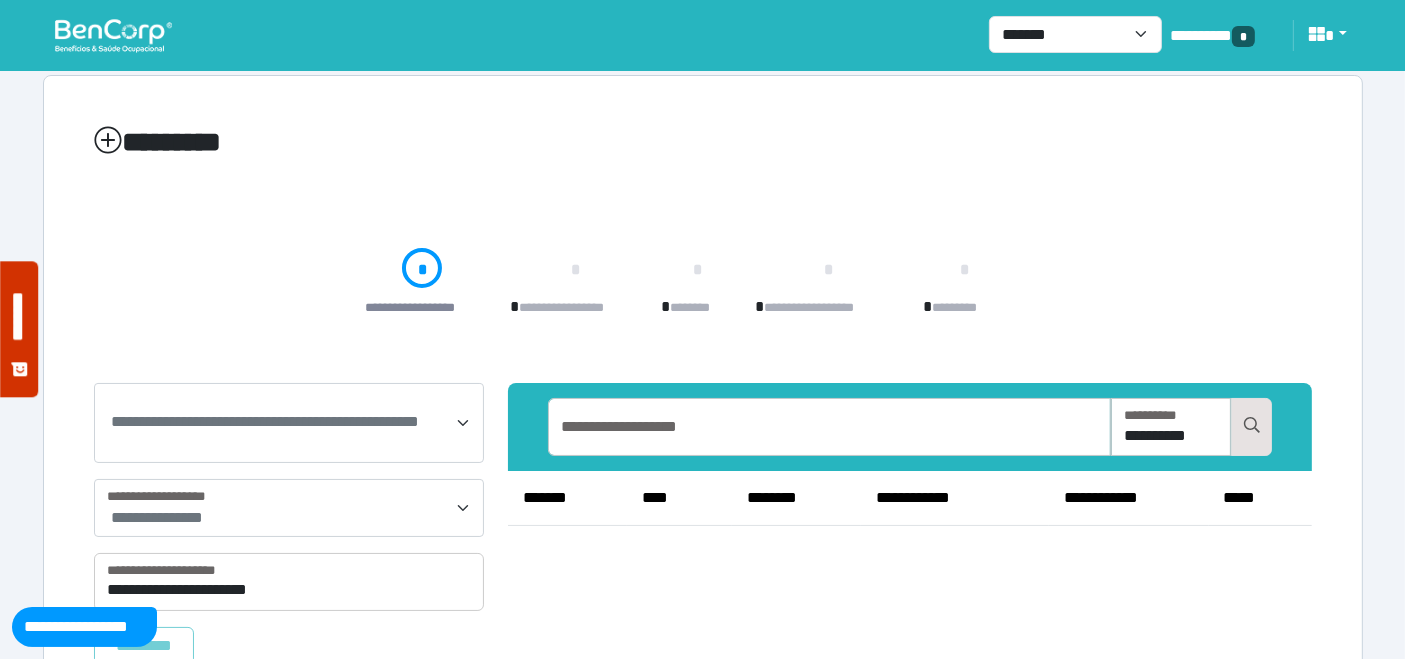 scroll, scrollTop: 100, scrollLeft: 0, axis: vertical 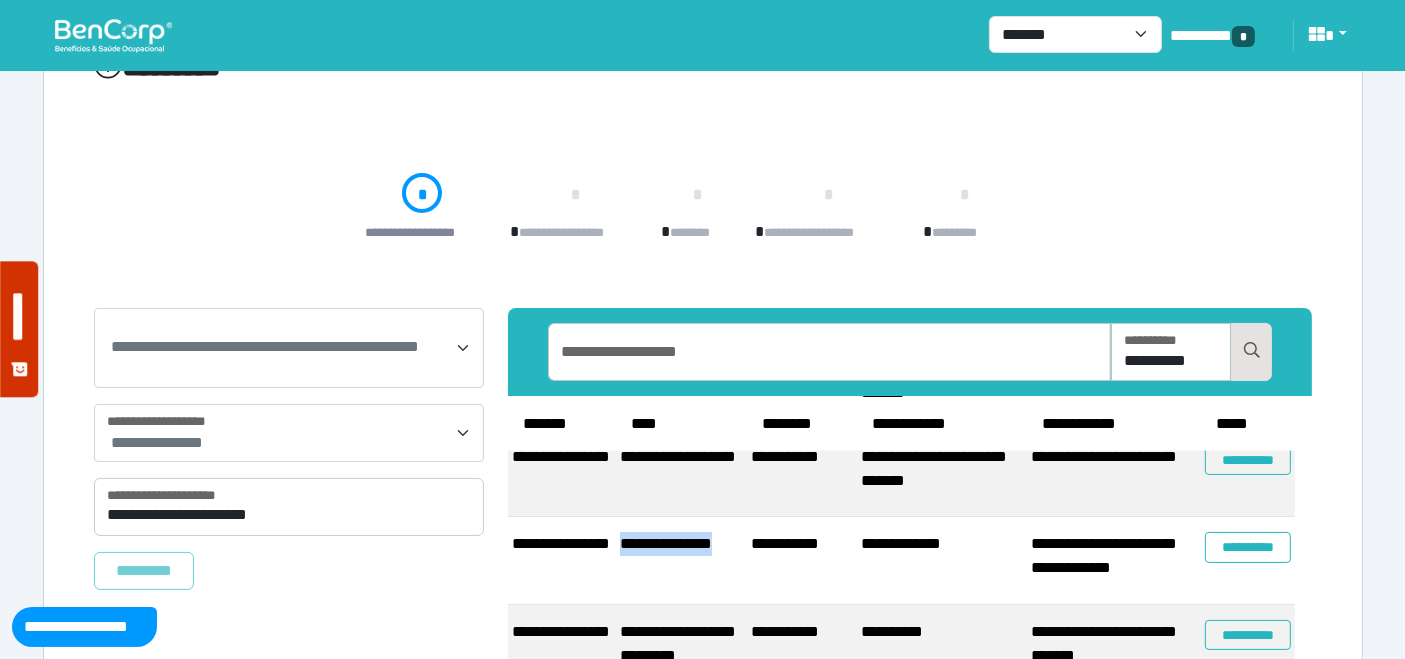 drag, startPoint x: 688, startPoint y: 521, endPoint x: 617, endPoint y: 502, distance: 73.4983 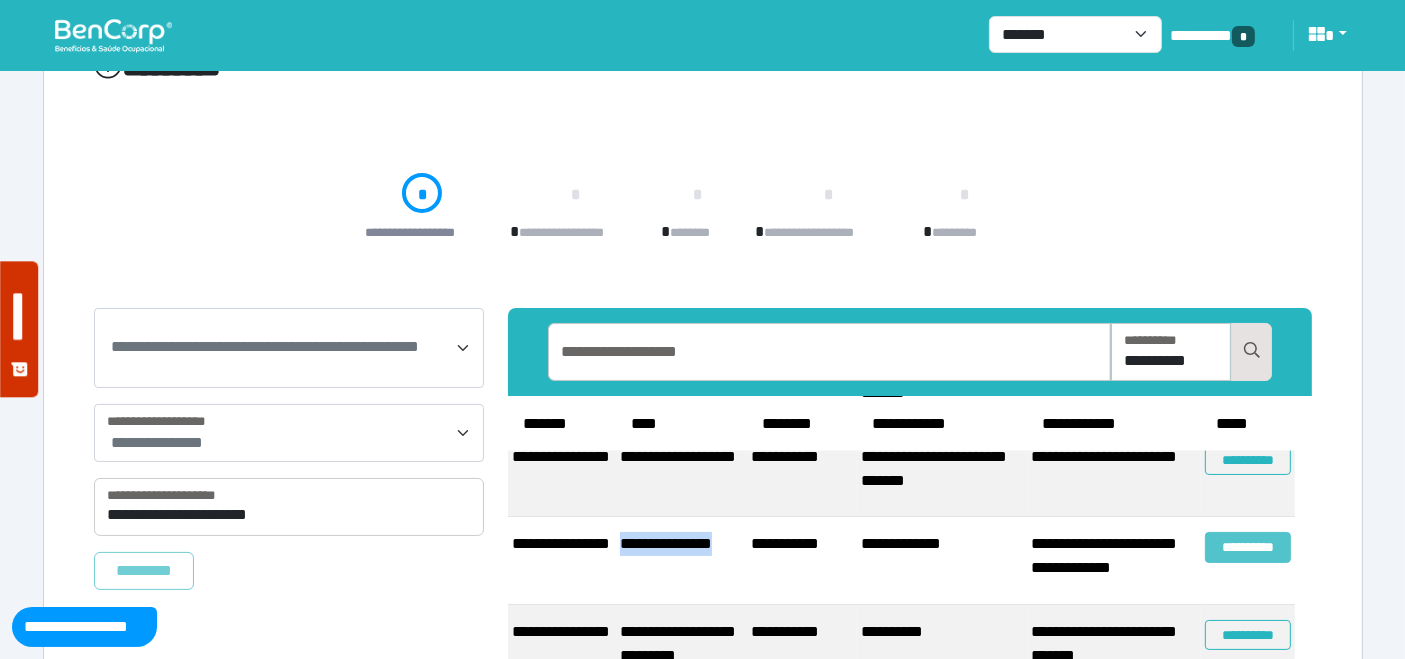 click on "**********" at bounding box center [1248, 547] 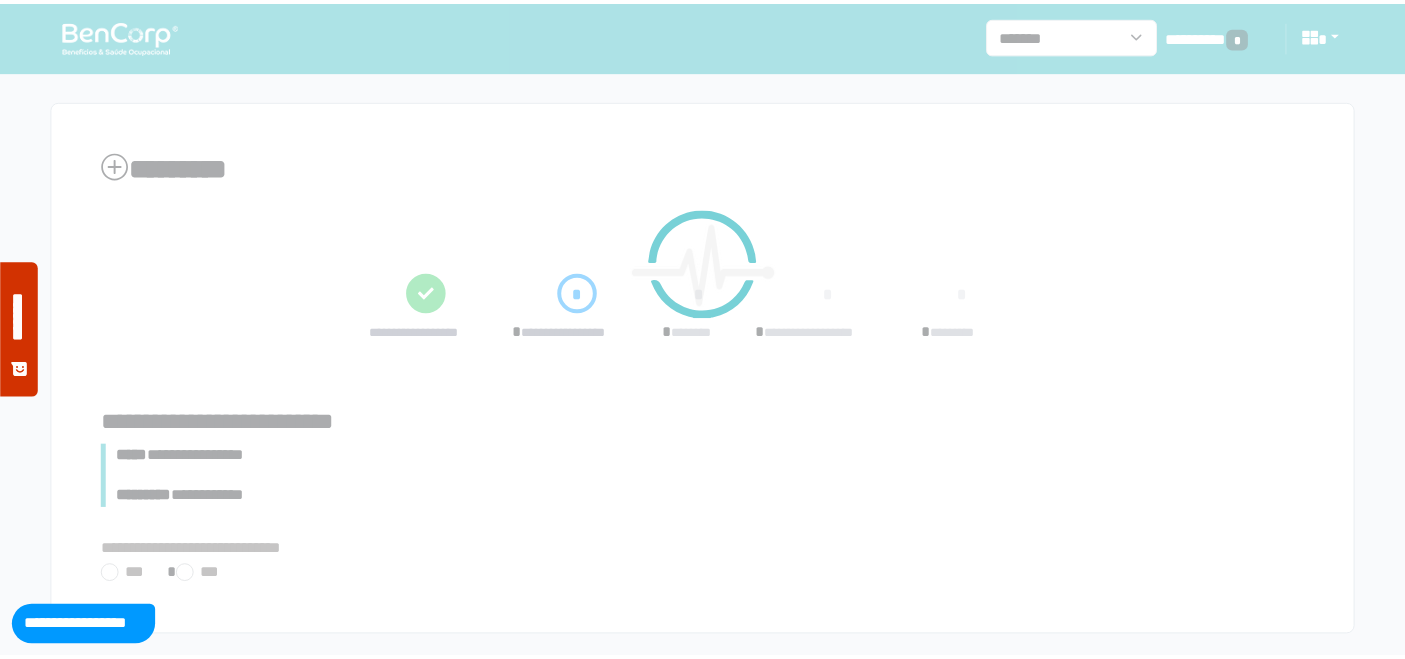 scroll, scrollTop: 0, scrollLeft: 0, axis: both 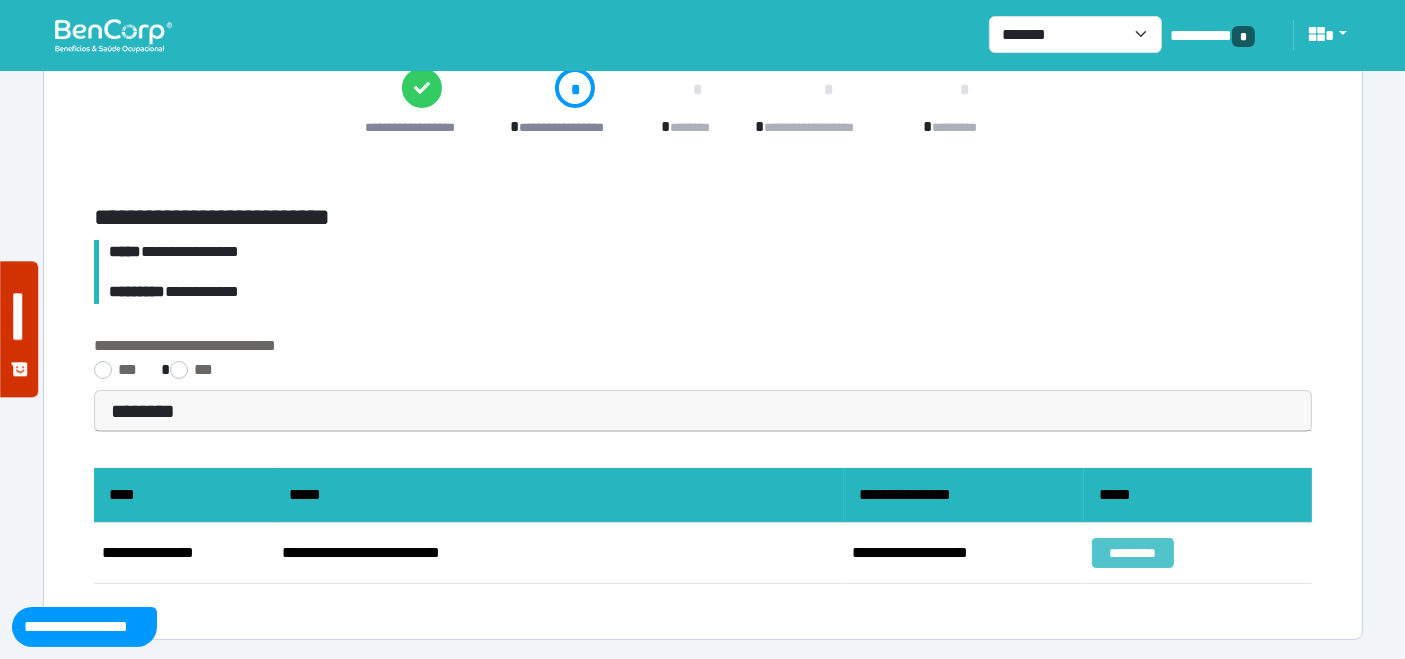 click on "*********" at bounding box center [1133, 553] 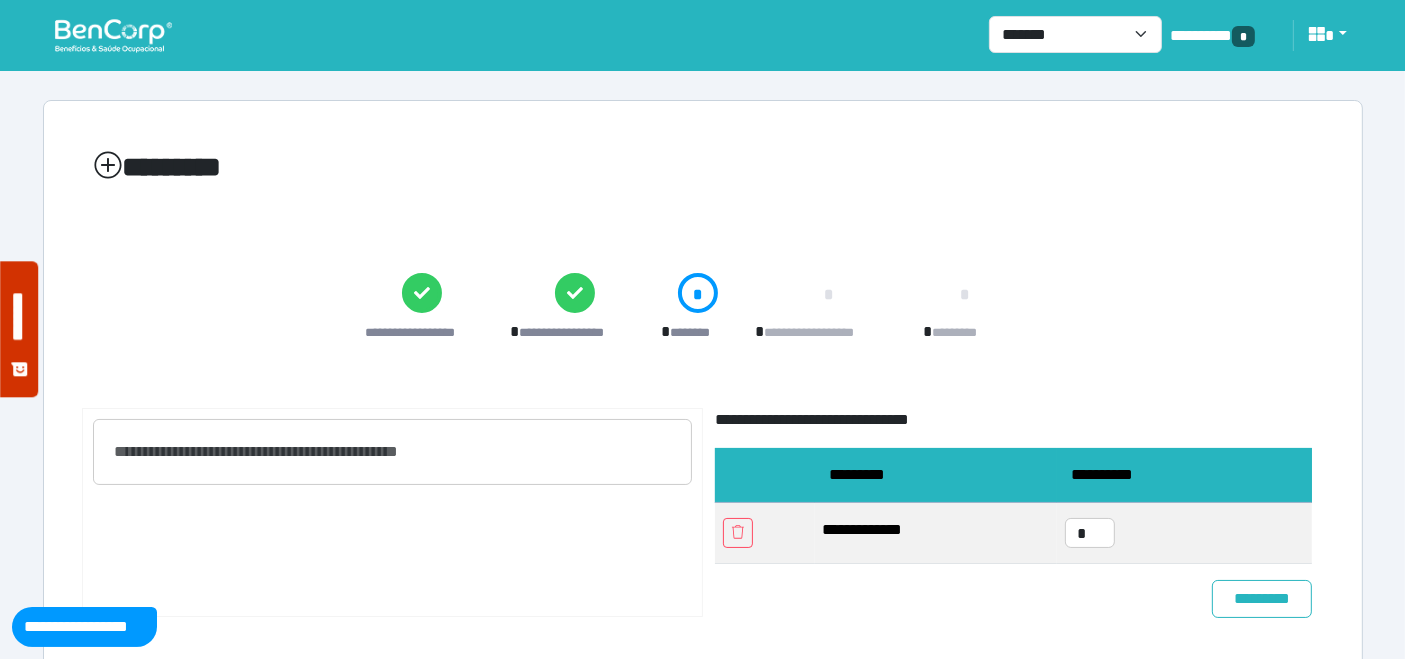 scroll, scrollTop: 28, scrollLeft: 0, axis: vertical 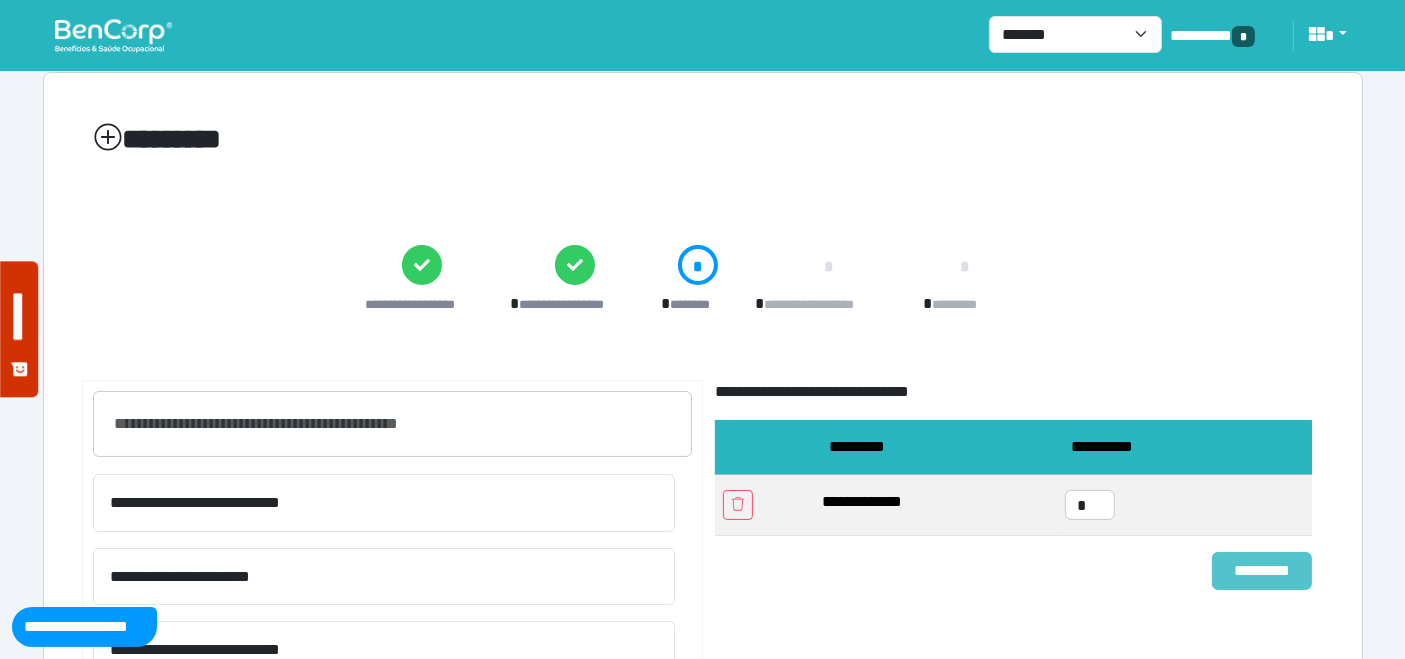 click on "*********" at bounding box center [1262, 570] 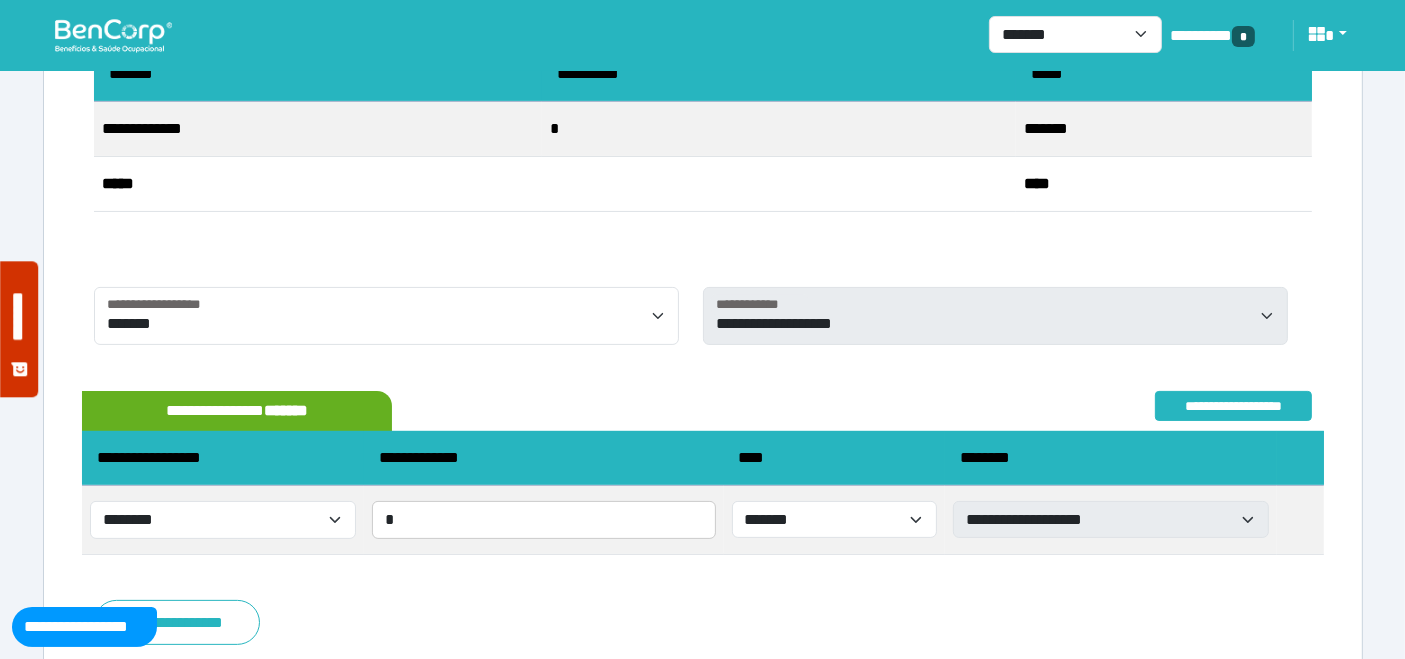 scroll, scrollTop: 454, scrollLeft: 0, axis: vertical 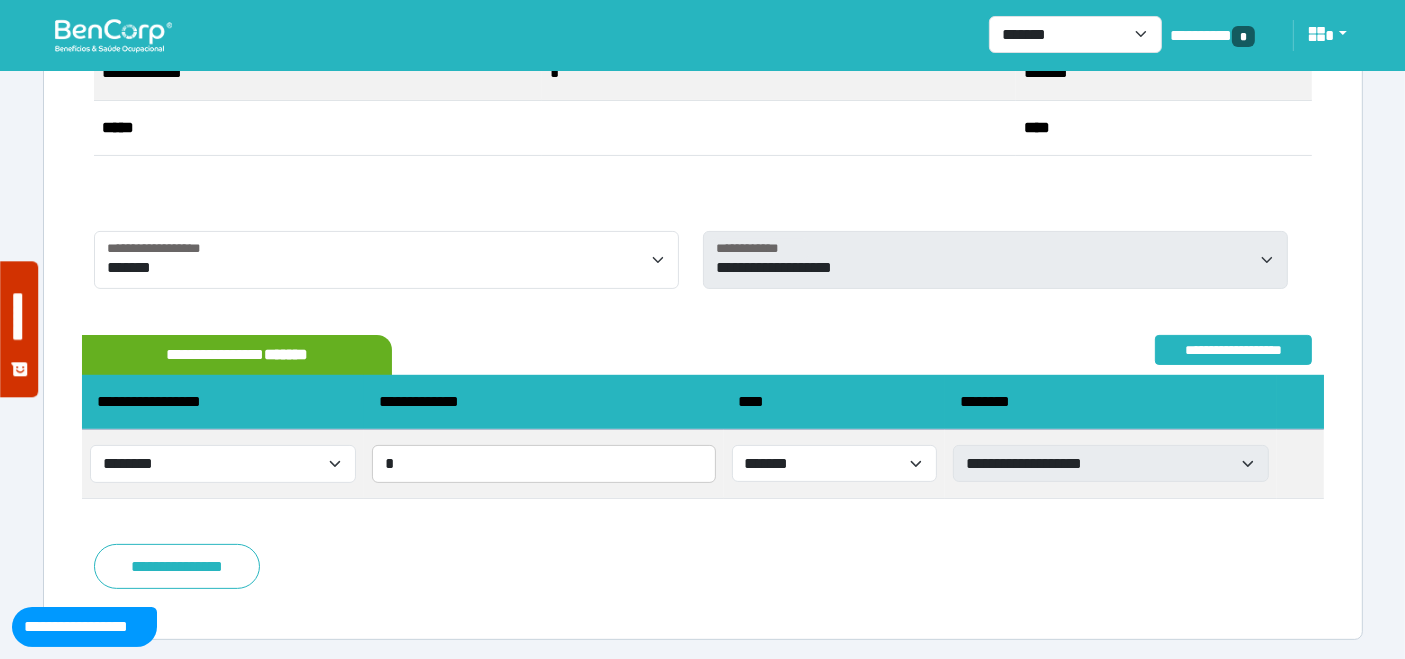 click on "**********" at bounding box center [177, 566] 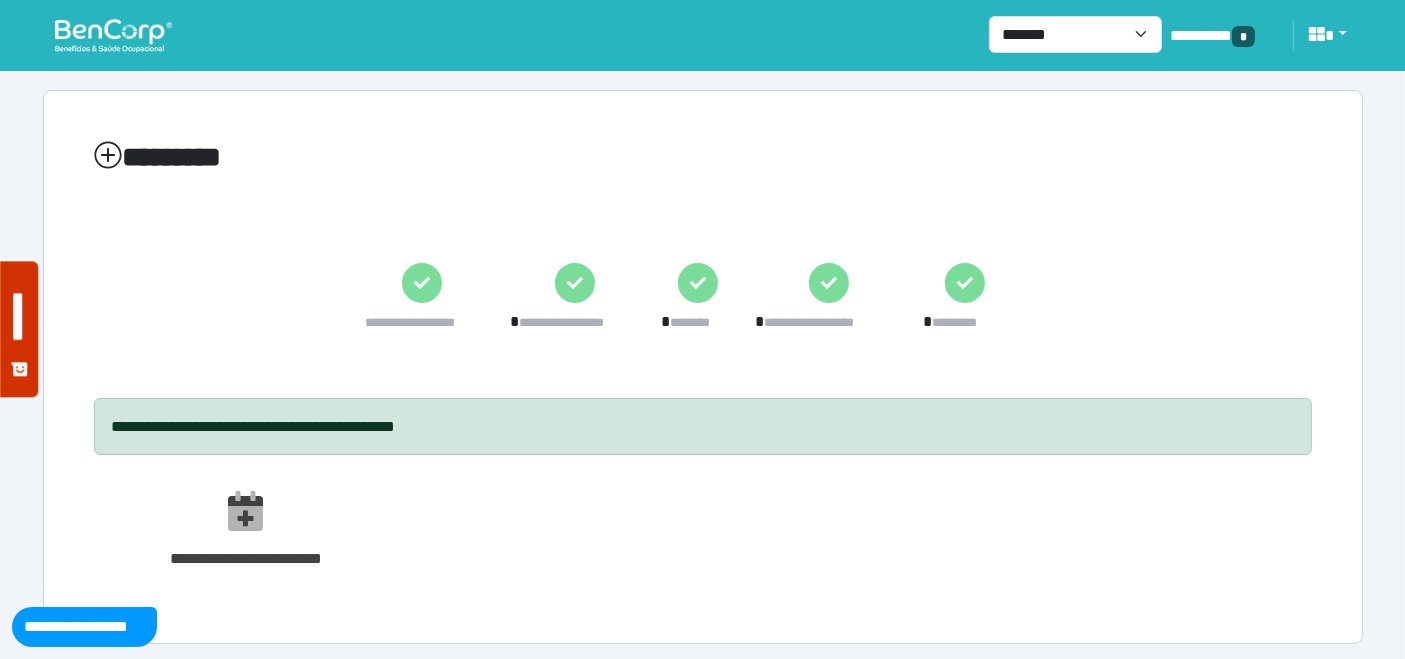 scroll, scrollTop: 14, scrollLeft: 0, axis: vertical 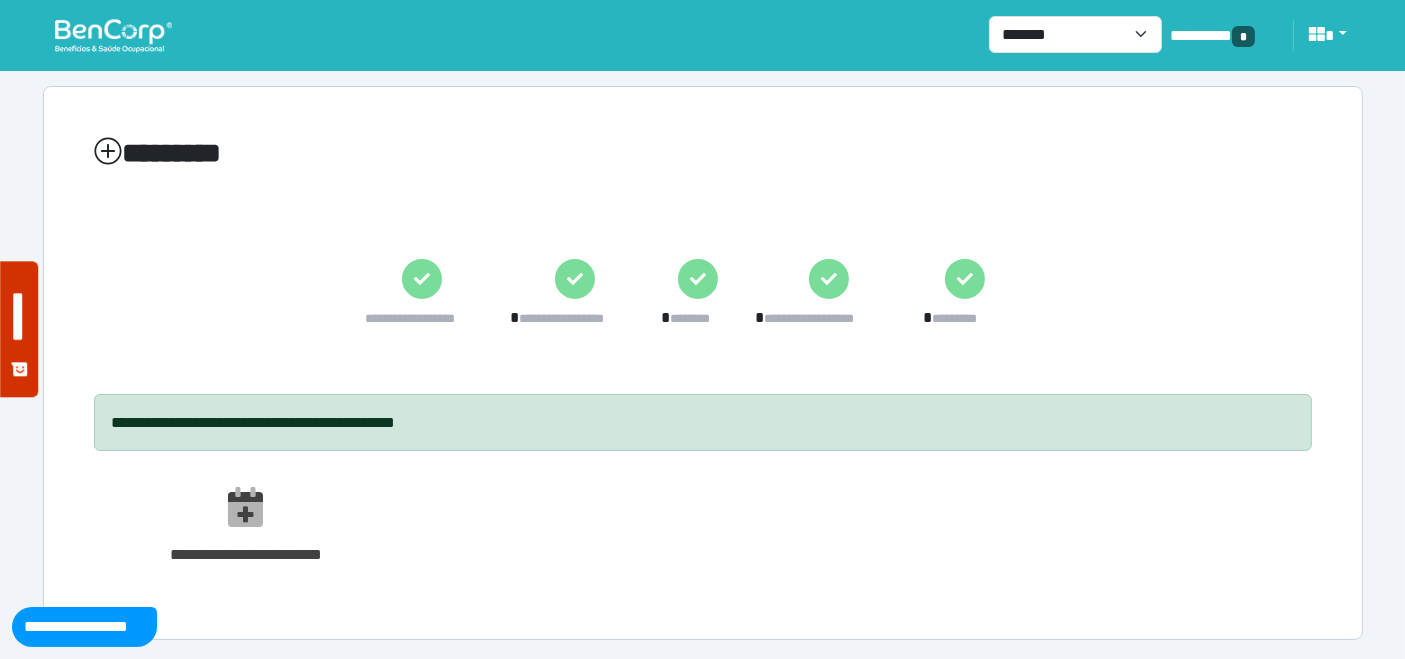 click at bounding box center (113, 35) 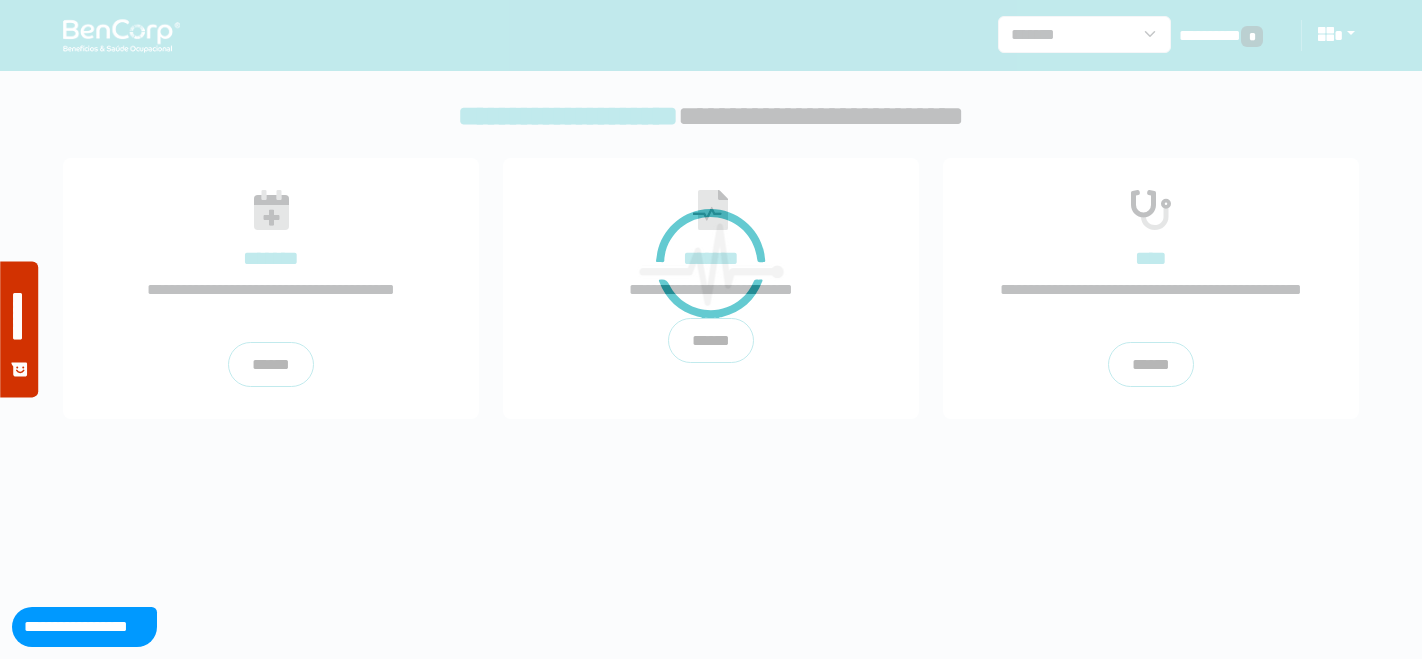 scroll, scrollTop: 0, scrollLeft: 0, axis: both 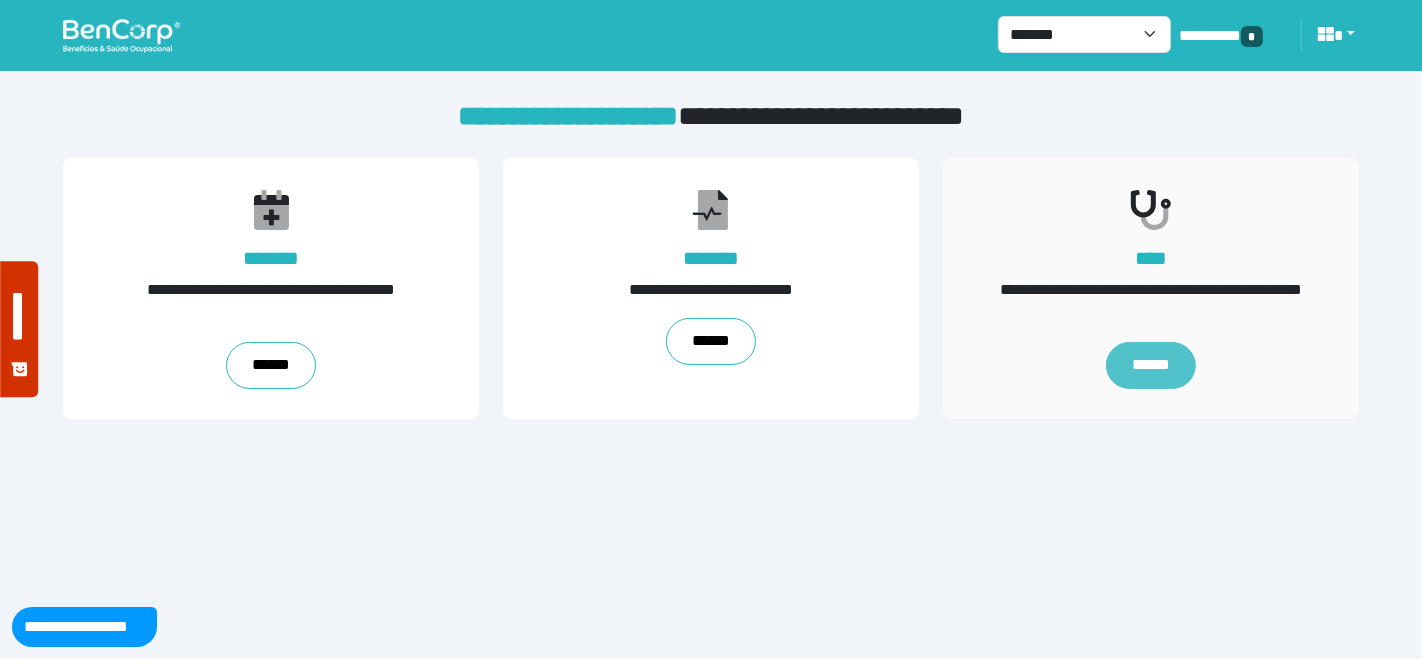 click on "******" at bounding box center (1151, 366) 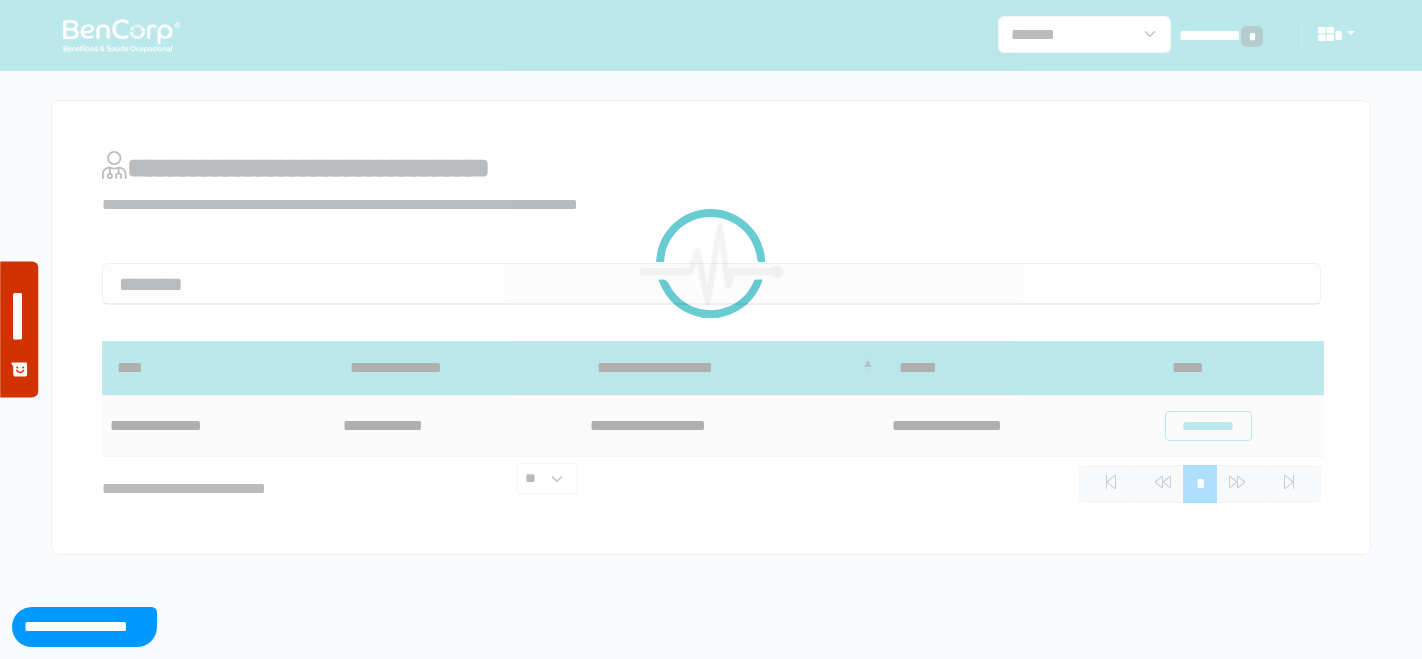 scroll, scrollTop: 0, scrollLeft: 0, axis: both 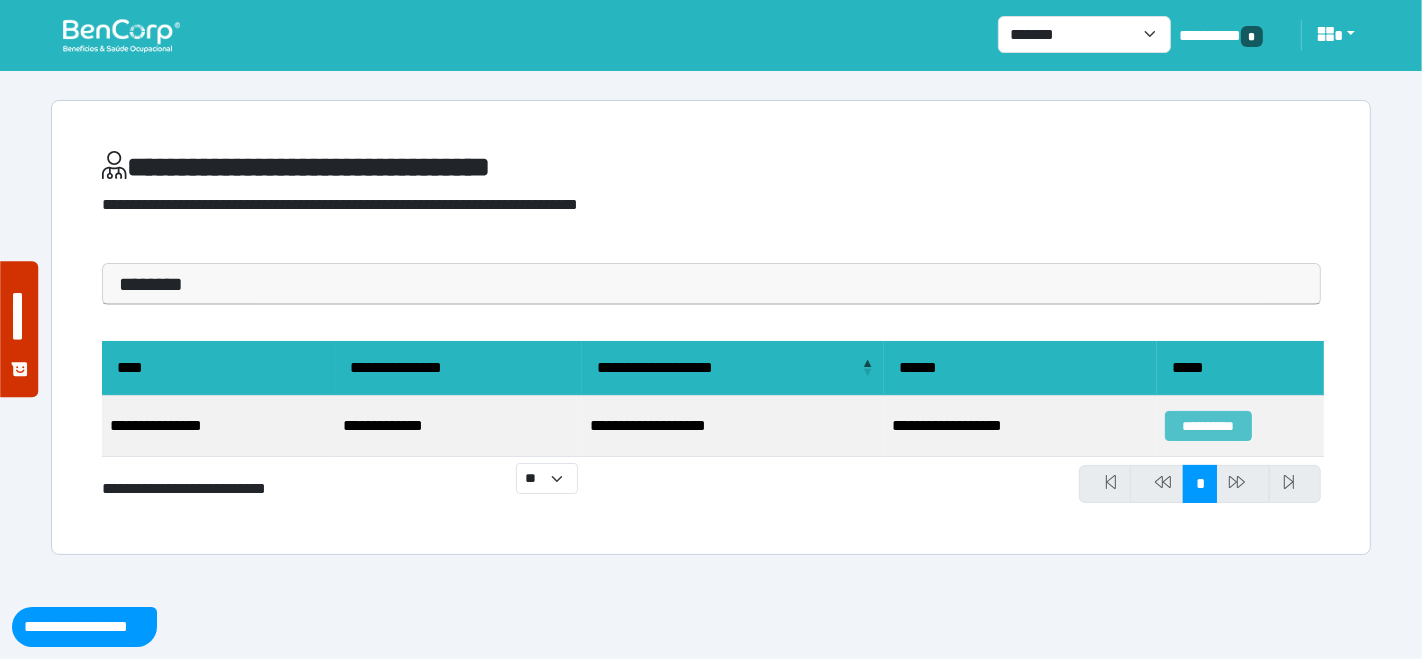 click on "**********" at bounding box center [1208, 426] 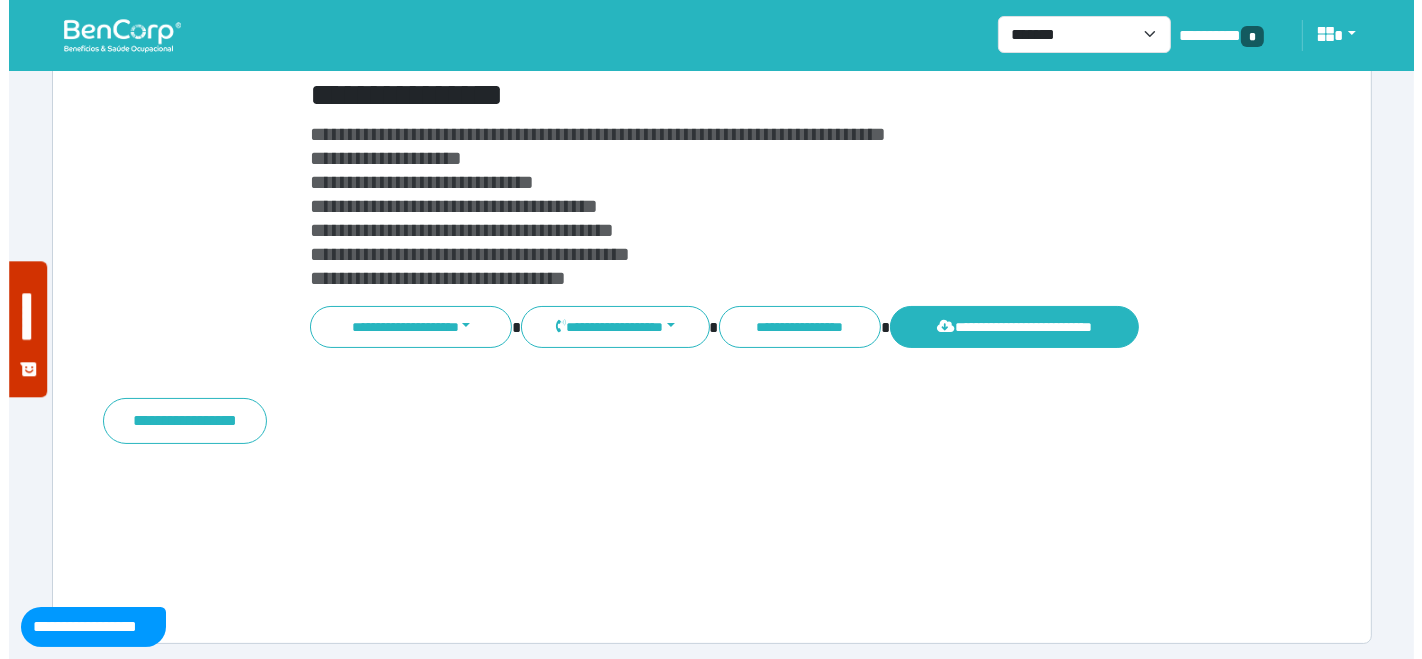 scroll, scrollTop: 151, scrollLeft: 0, axis: vertical 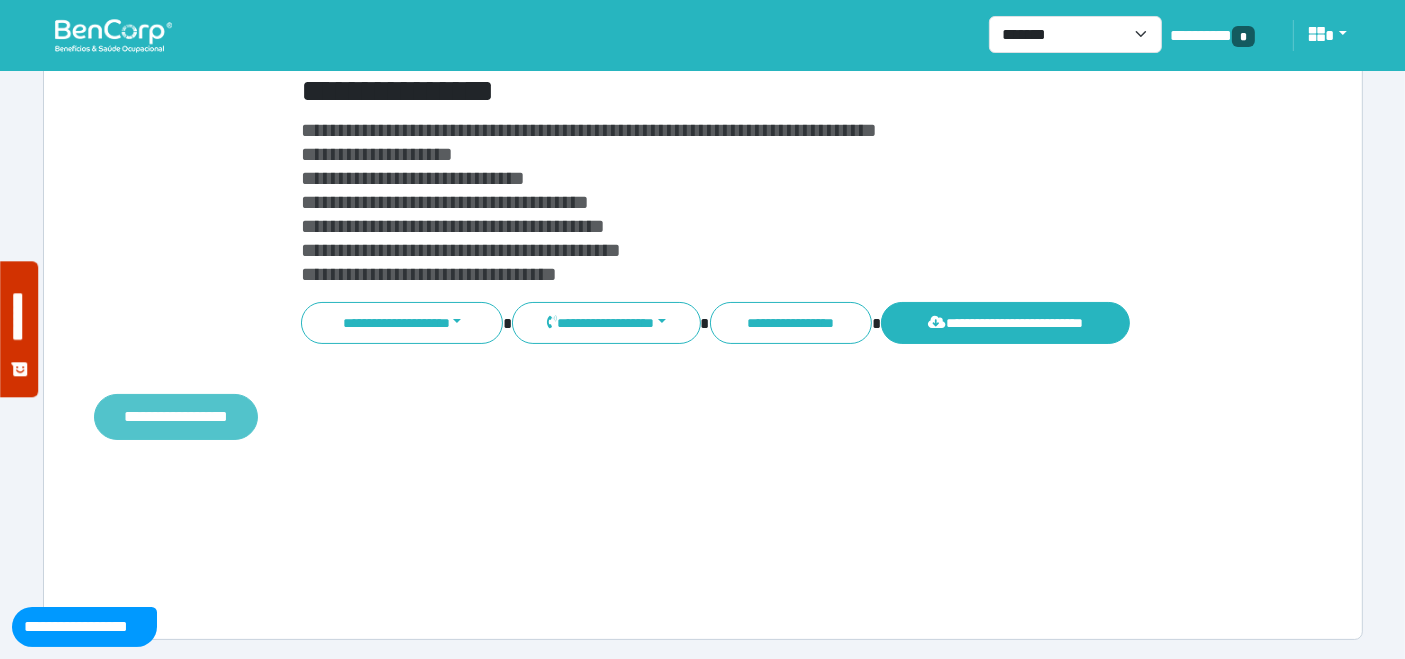 click on "**********" at bounding box center [176, 416] 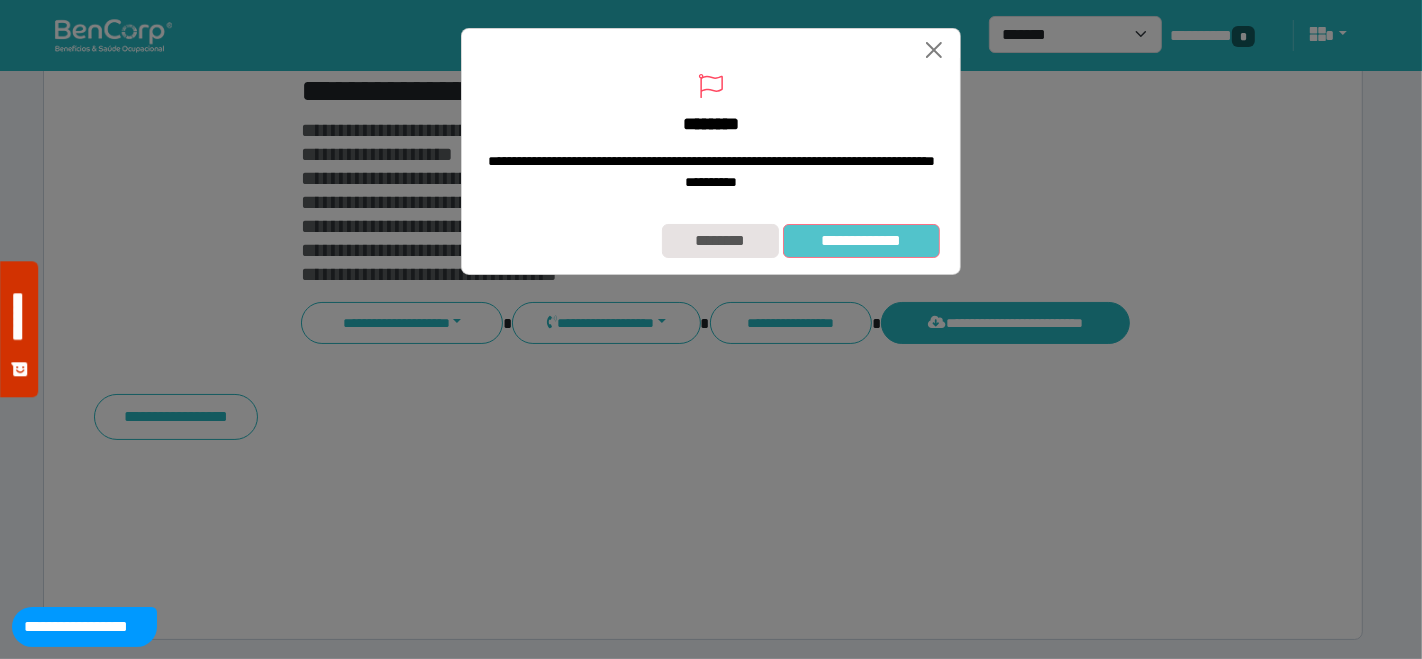 click on "**********" at bounding box center [861, 240] 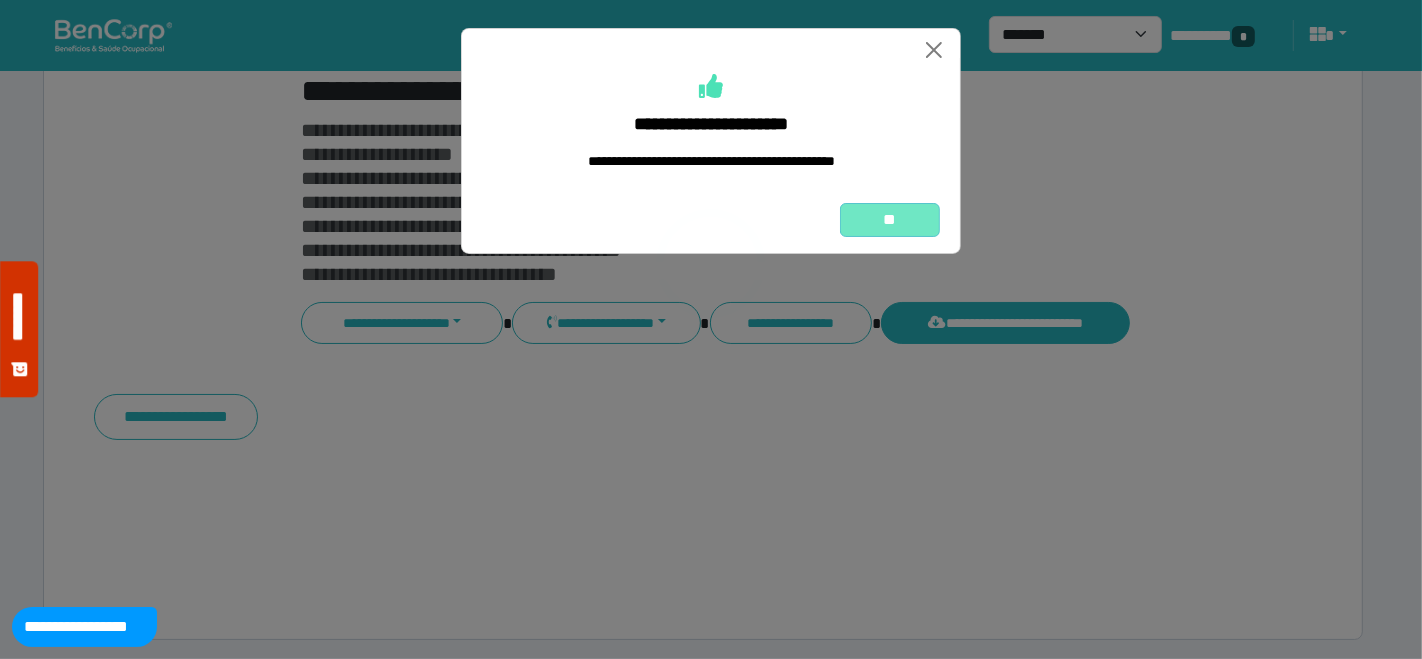 click on "**" at bounding box center [890, 219] 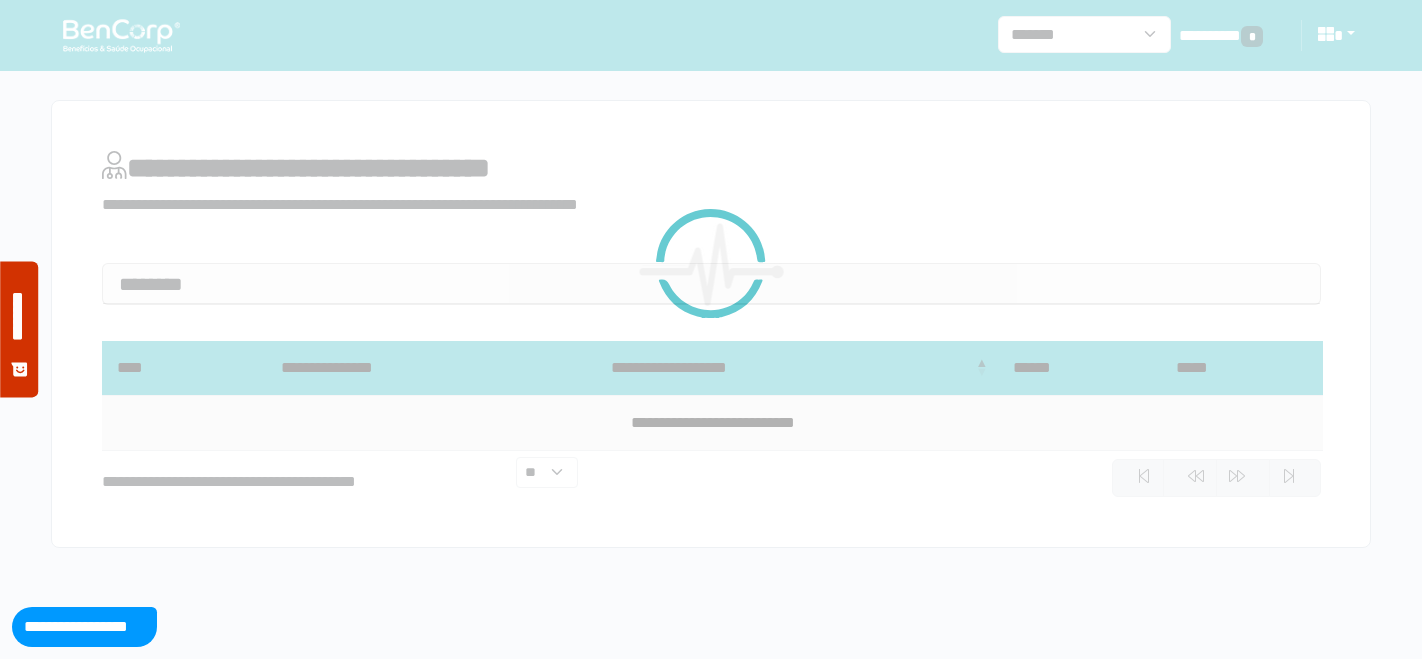scroll, scrollTop: 0, scrollLeft: 0, axis: both 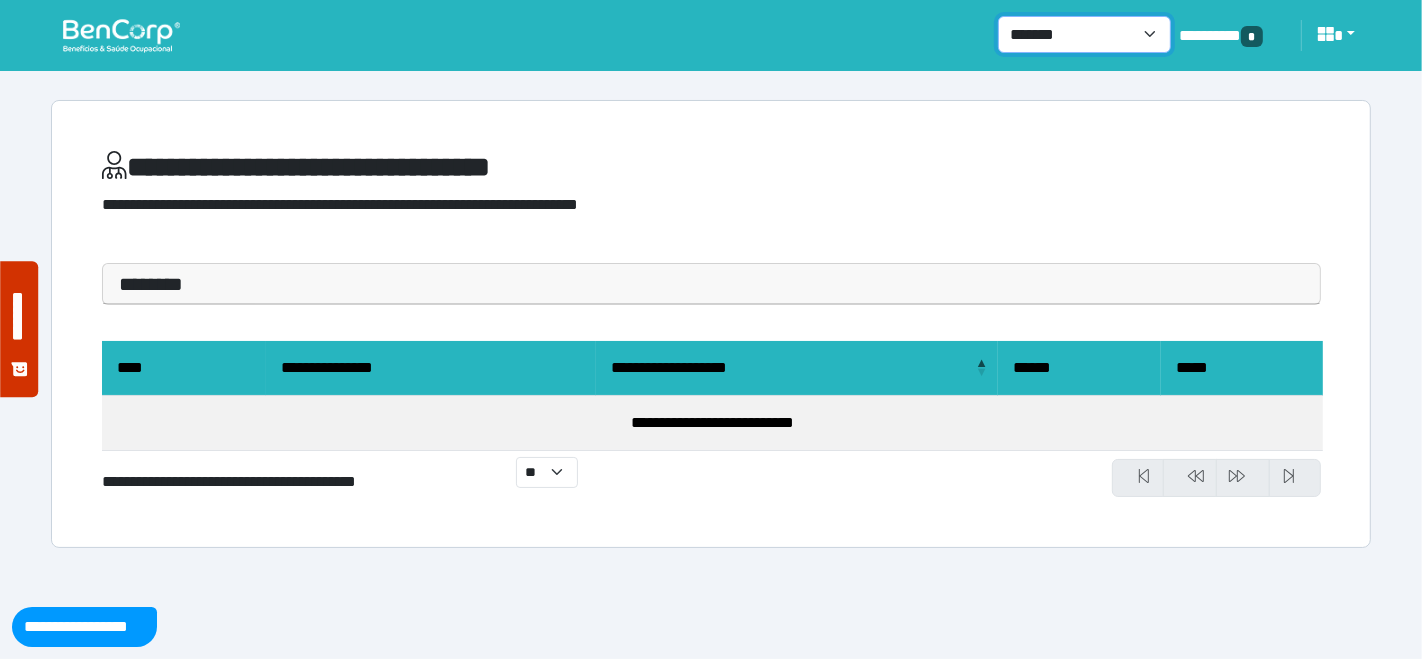 drag, startPoint x: 1158, startPoint y: 27, endPoint x: 1144, endPoint y: 41, distance: 19.79899 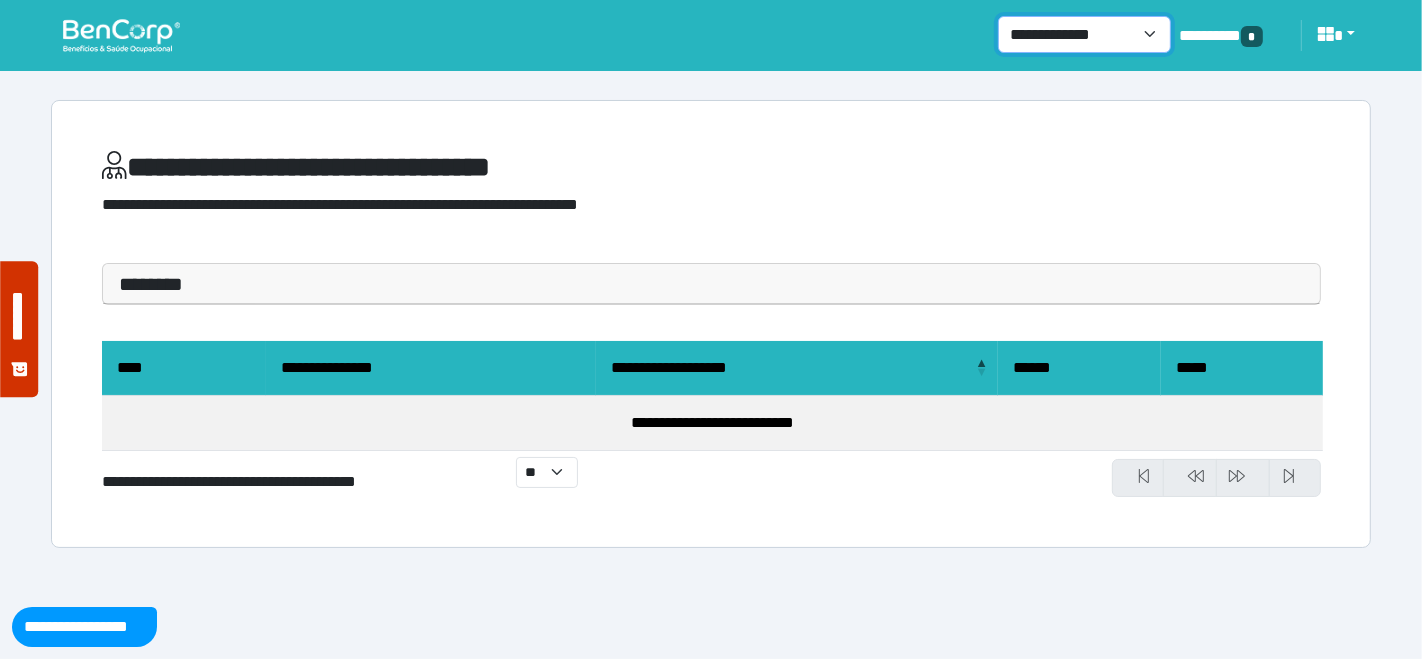 click on "**********" at bounding box center (1084, 34) 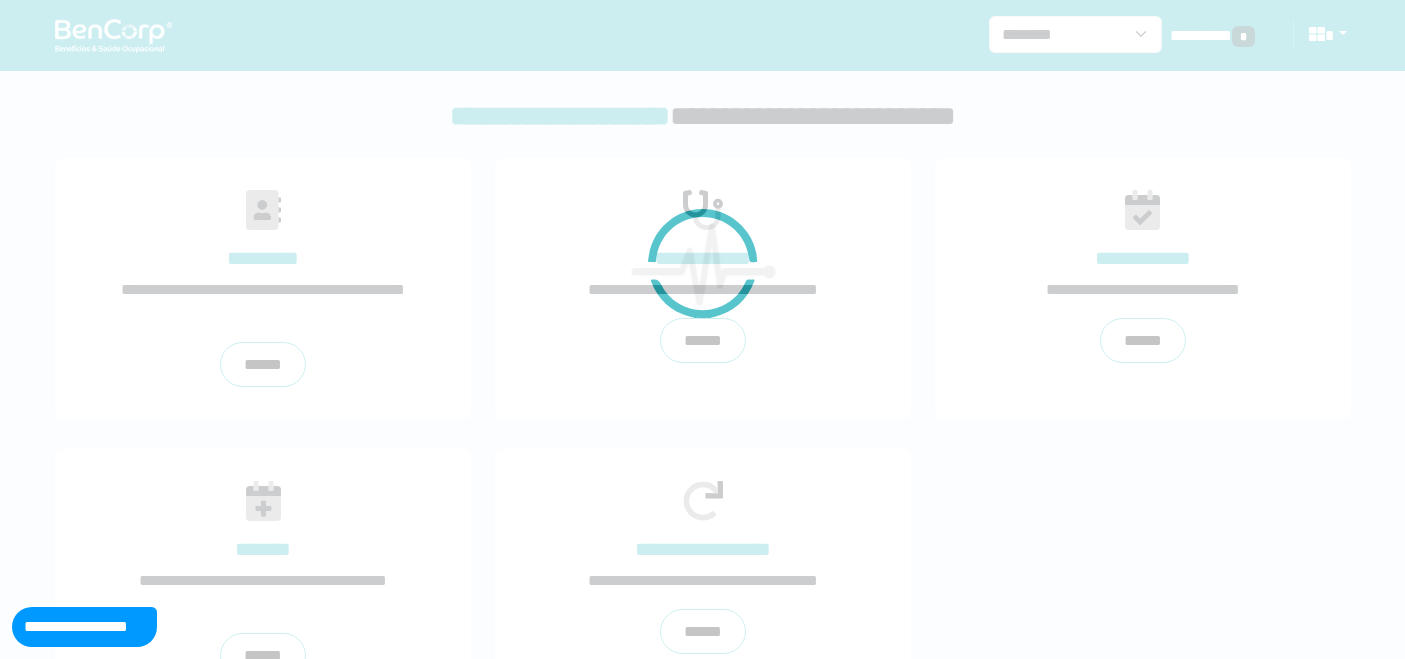 scroll, scrollTop: 0, scrollLeft: 0, axis: both 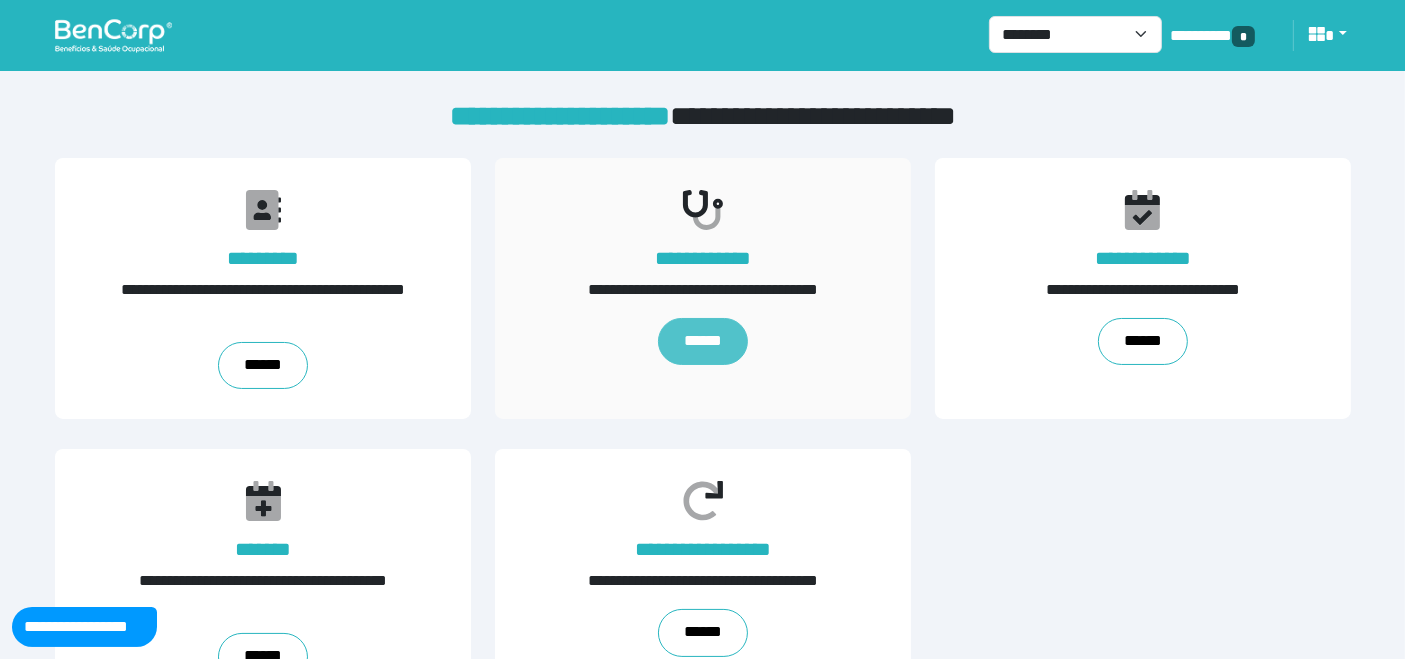click on "******" at bounding box center [702, 342] 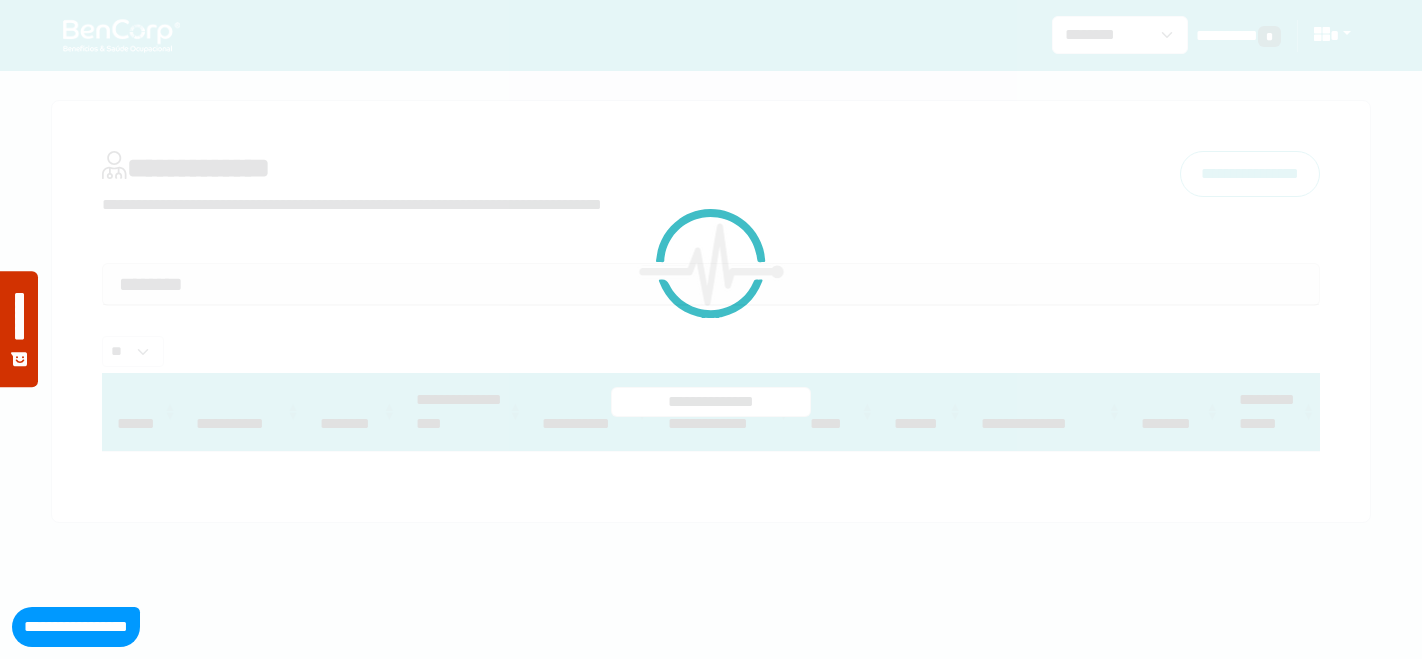 select 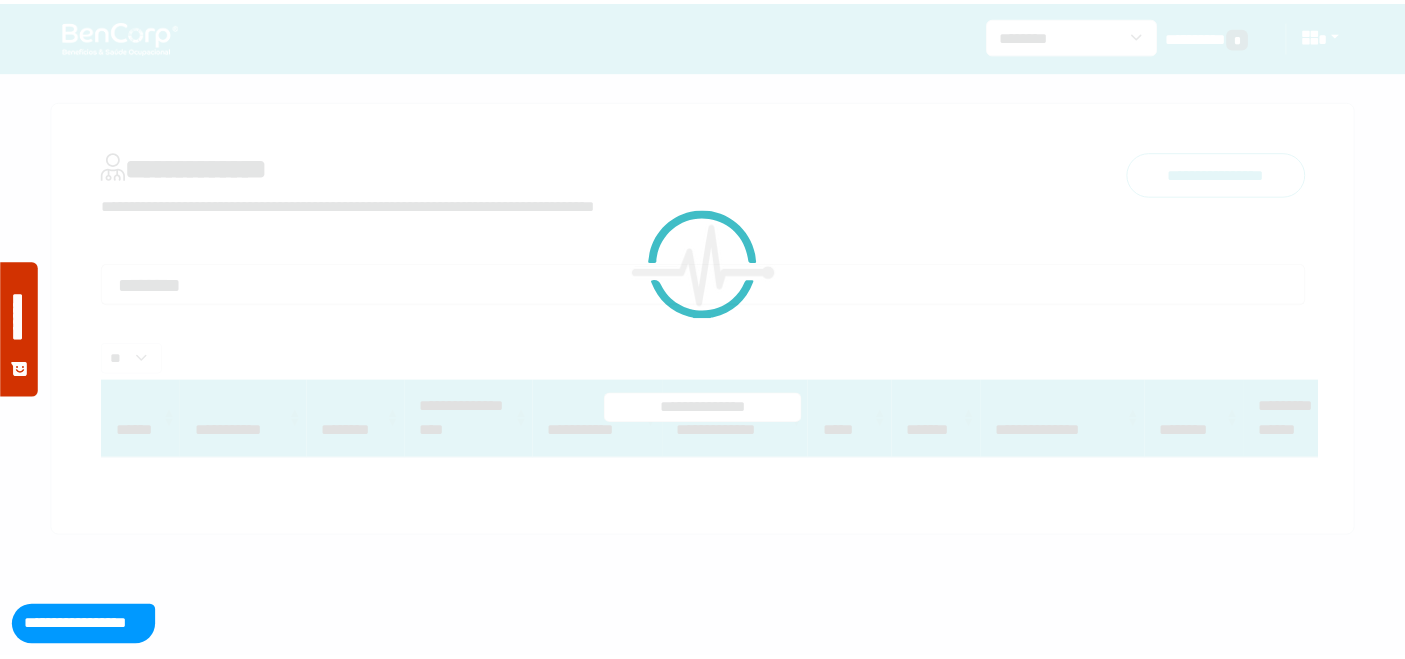 scroll, scrollTop: 0, scrollLeft: 0, axis: both 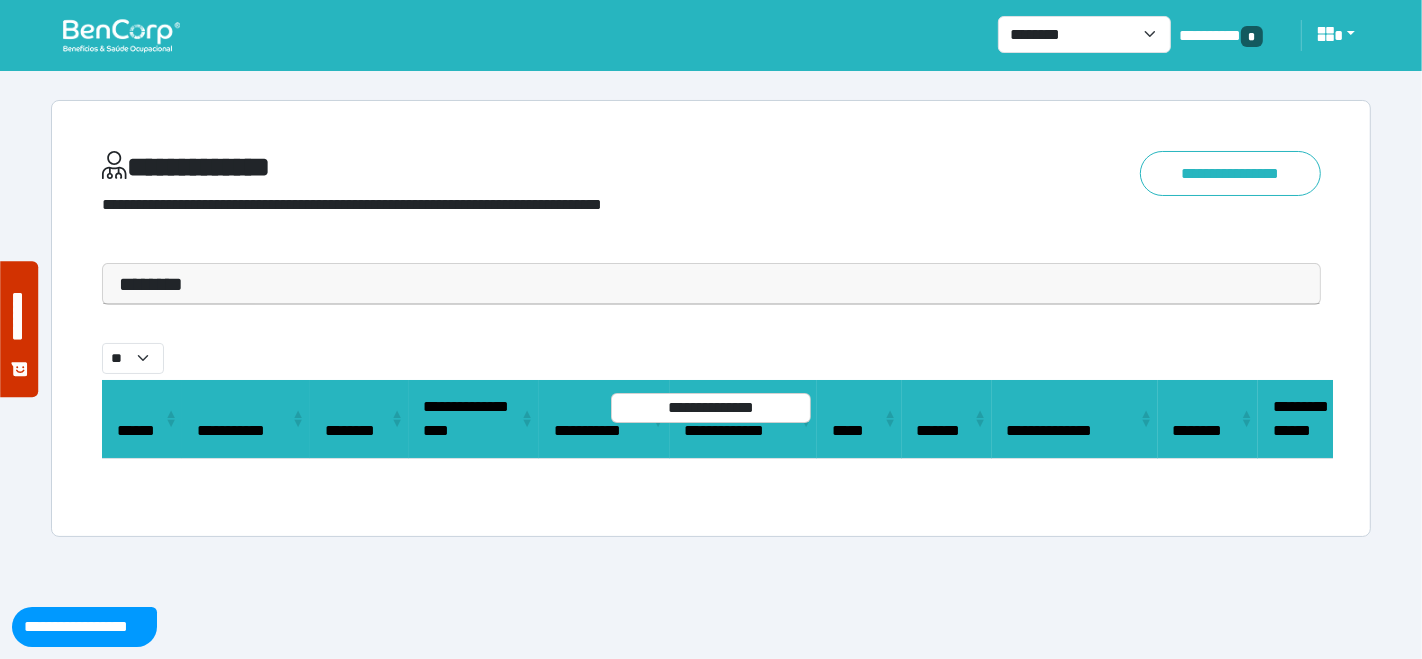 click on "********" at bounding box center (711, 284) 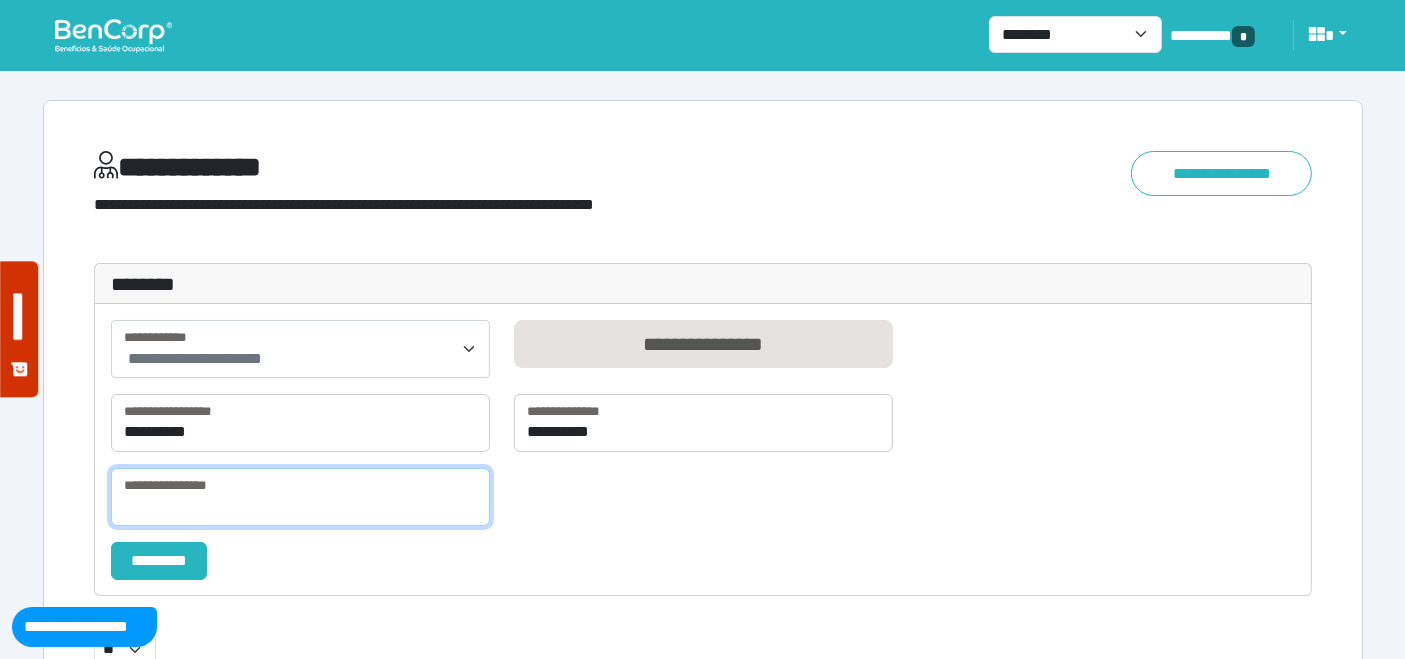 click at bounding box center [300, 497] 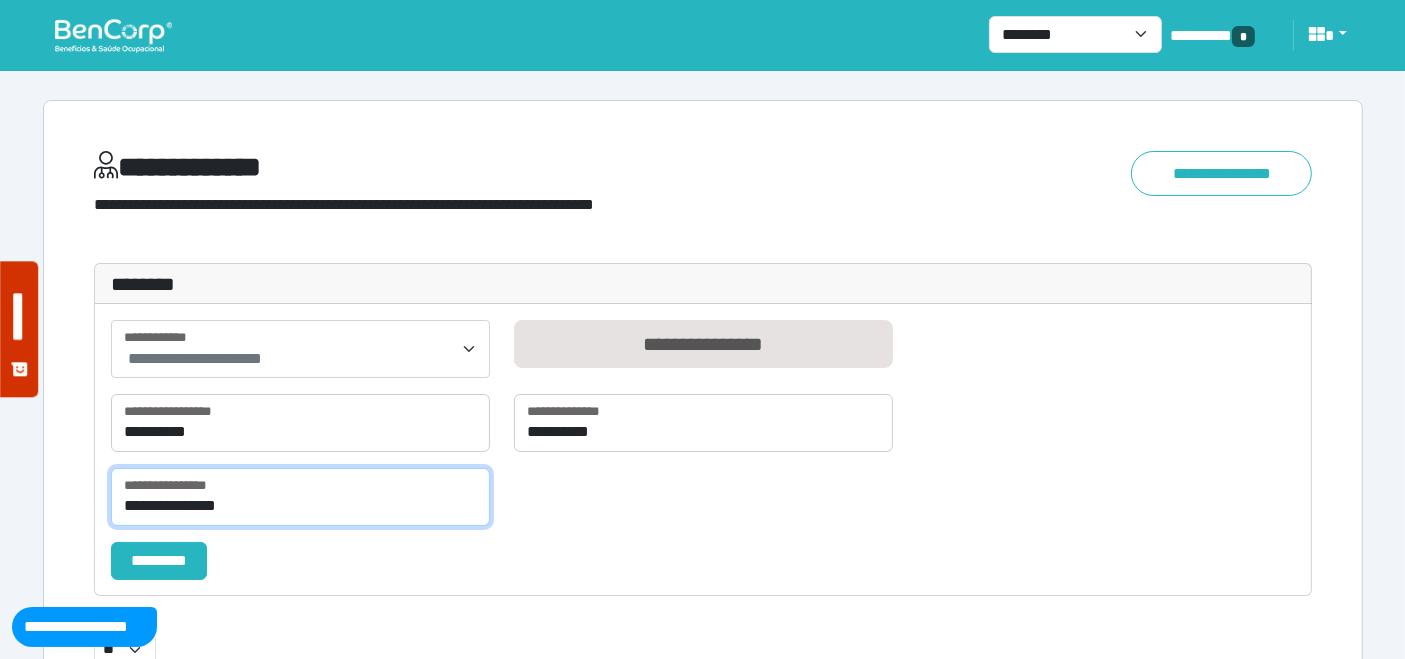 type on "**********" 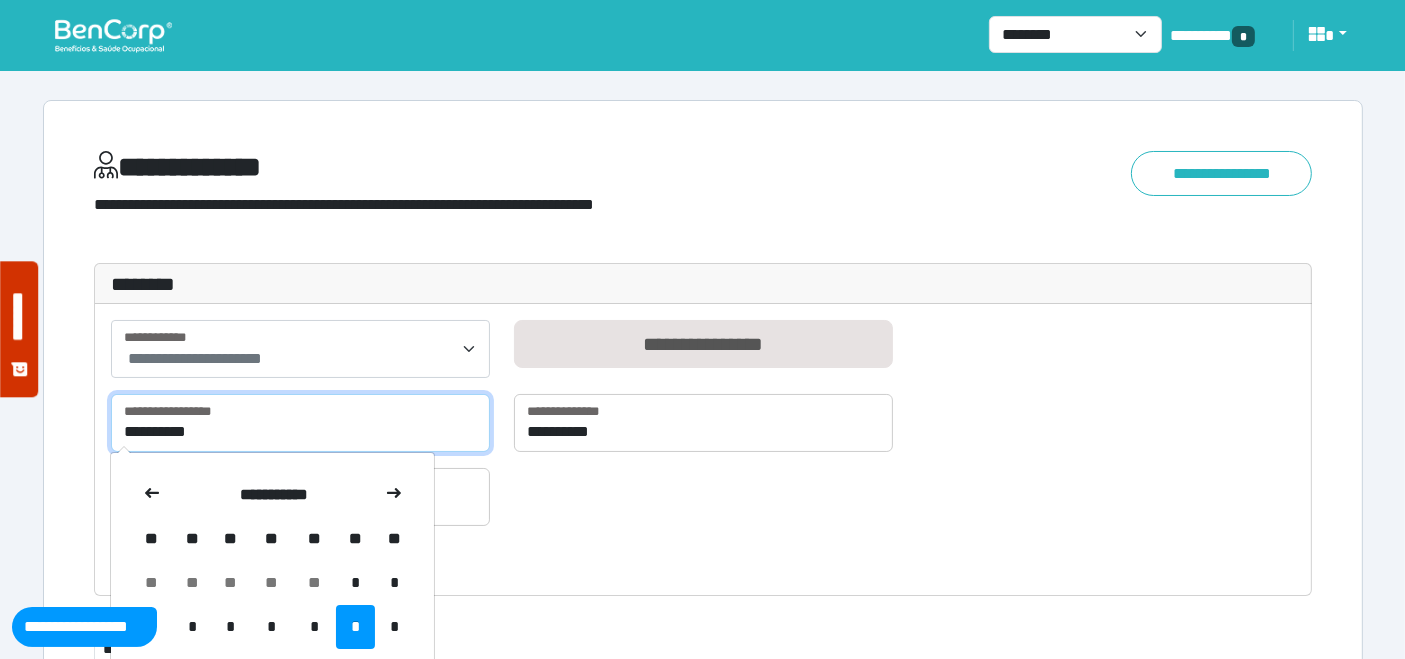 click on "**********" at bounding box center [300, 423] 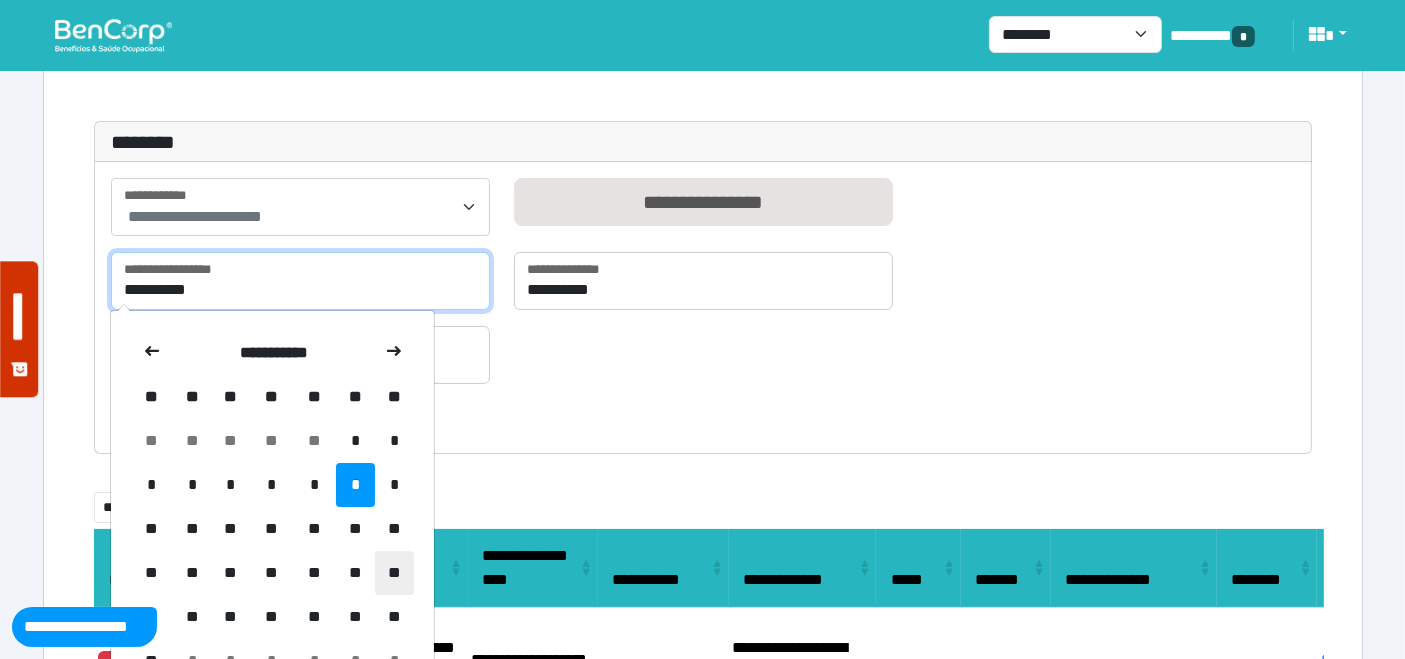 scroll, scrollTop: 222, scrollLeft: 0, axis: vertical 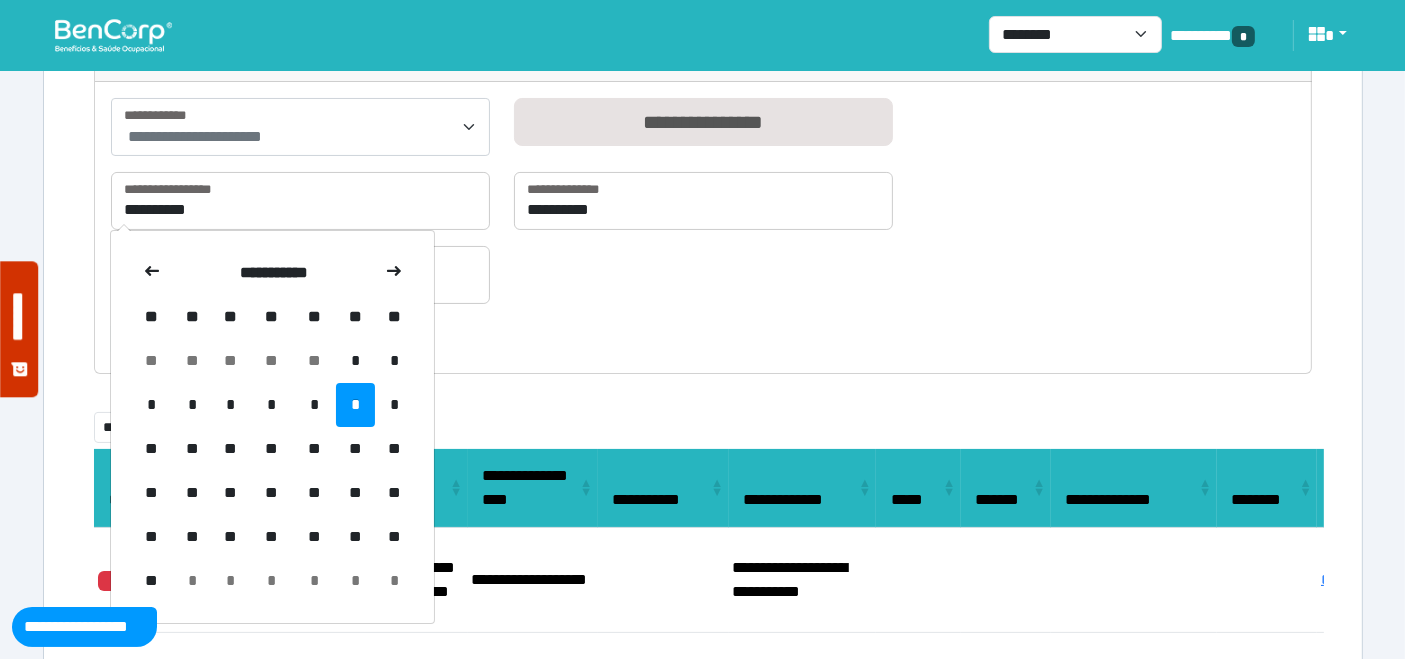 drag, startPoint x: 242, startPoint y: 453, endPoint x: 285, endPoint y: 437, distance: 45.88028 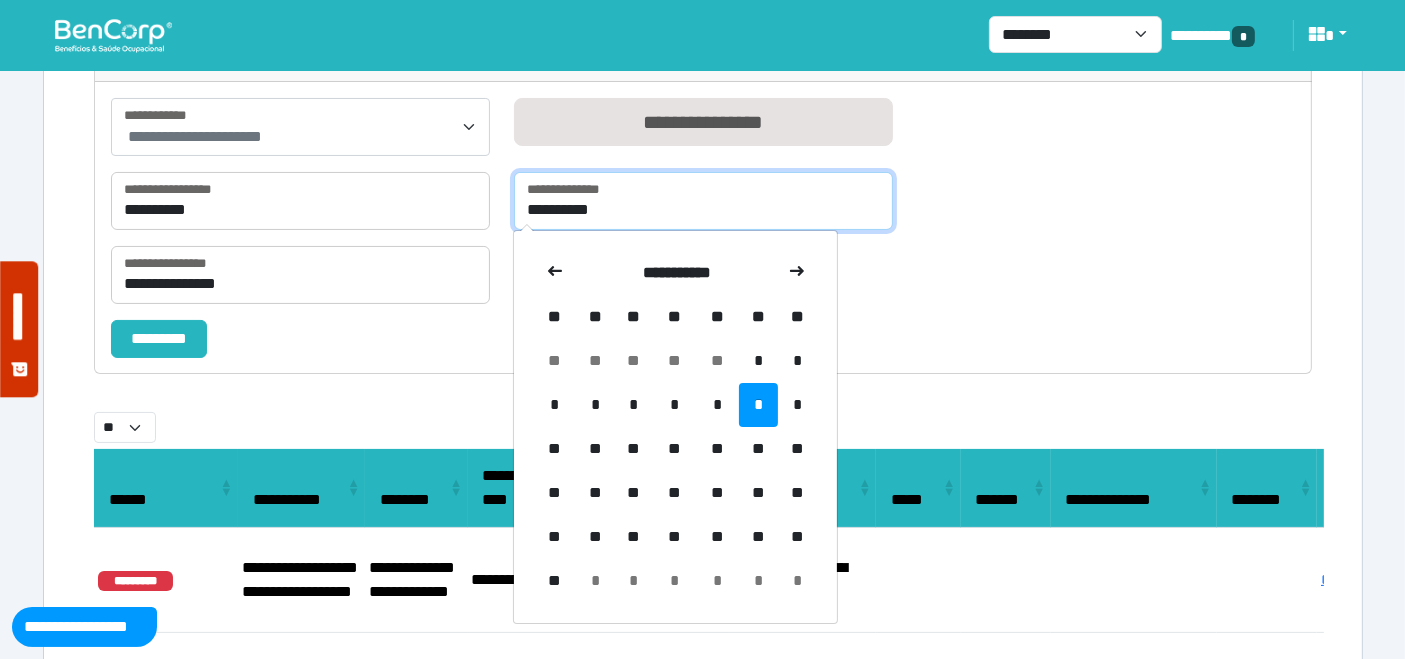click on "**********" at bounding box center [703, 201] 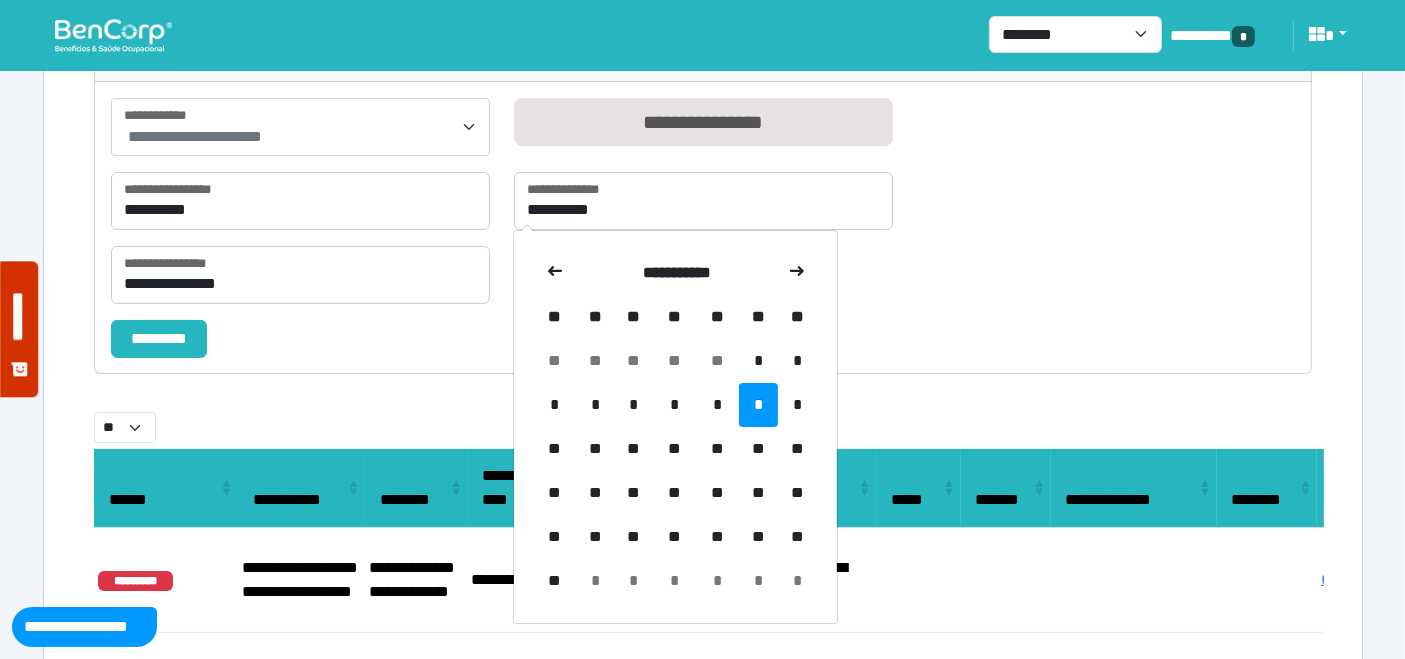 drag, startPoint x: 639, startPoint y: 444, endPoint x: 380, endPoint y: 392, distance: 264.16852 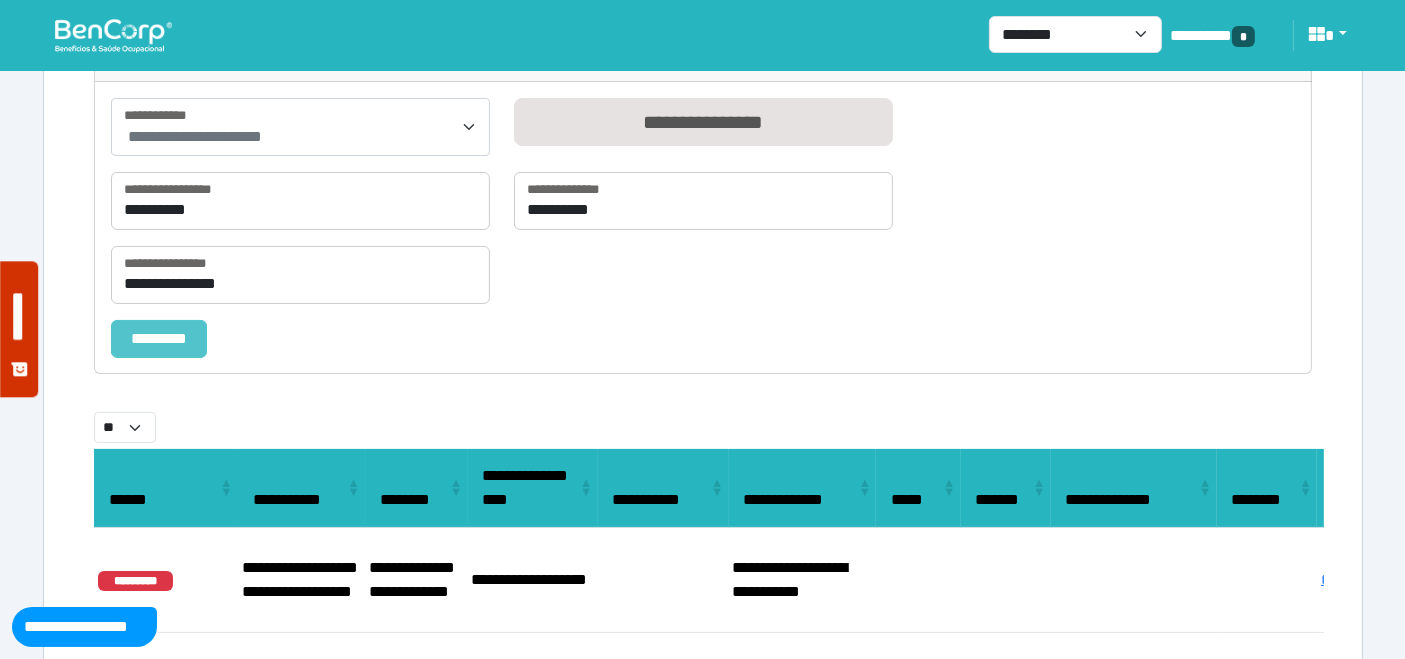 click on "*********" at bounding box center [159, 338] 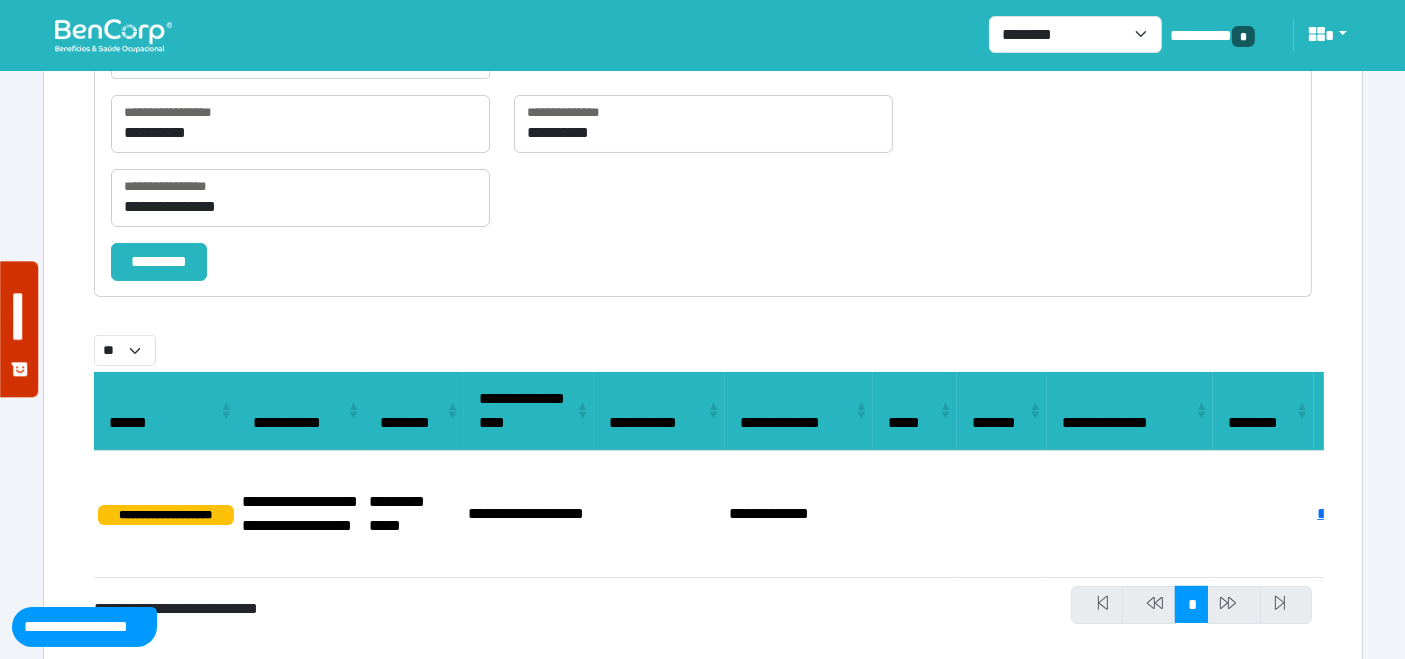 scroll, scrollTop: 333, scrollLeft: 0, axis: vertical 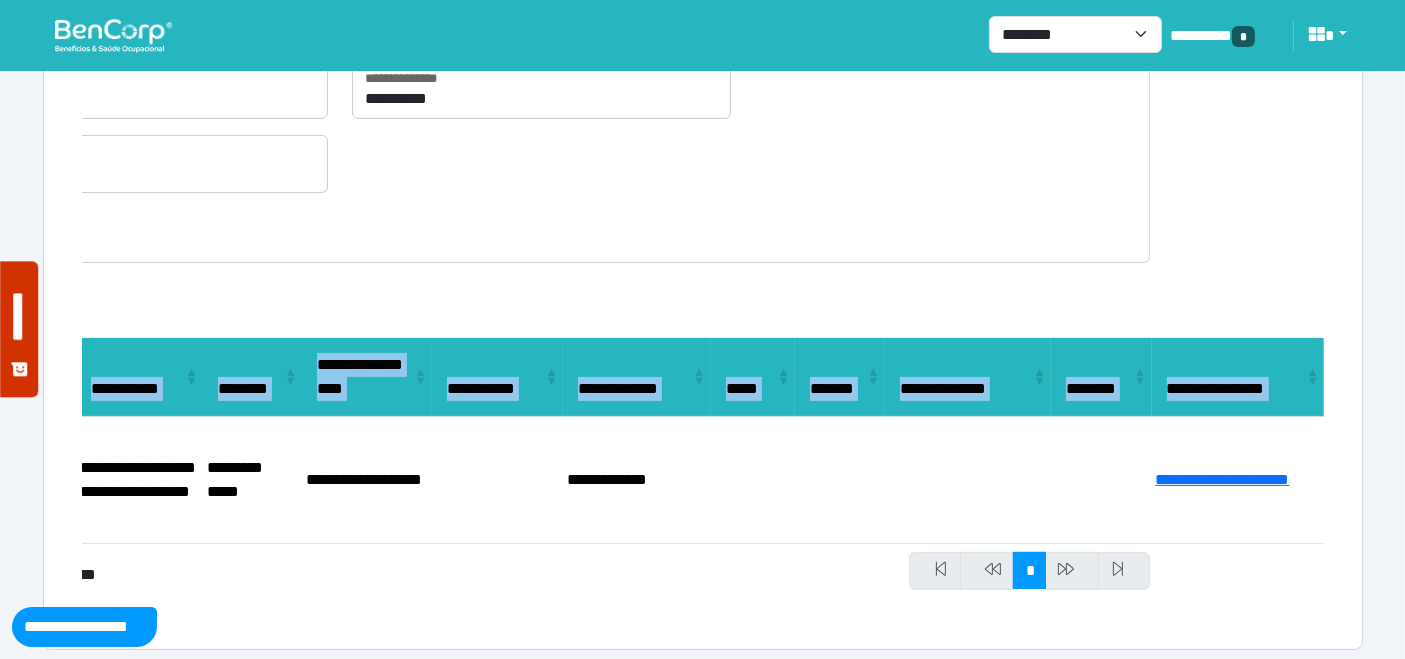 drag, startPoint x: 245, startPoint y: 432, endPoint x: 1421, endPoint y: 491, distance: 1177.4791 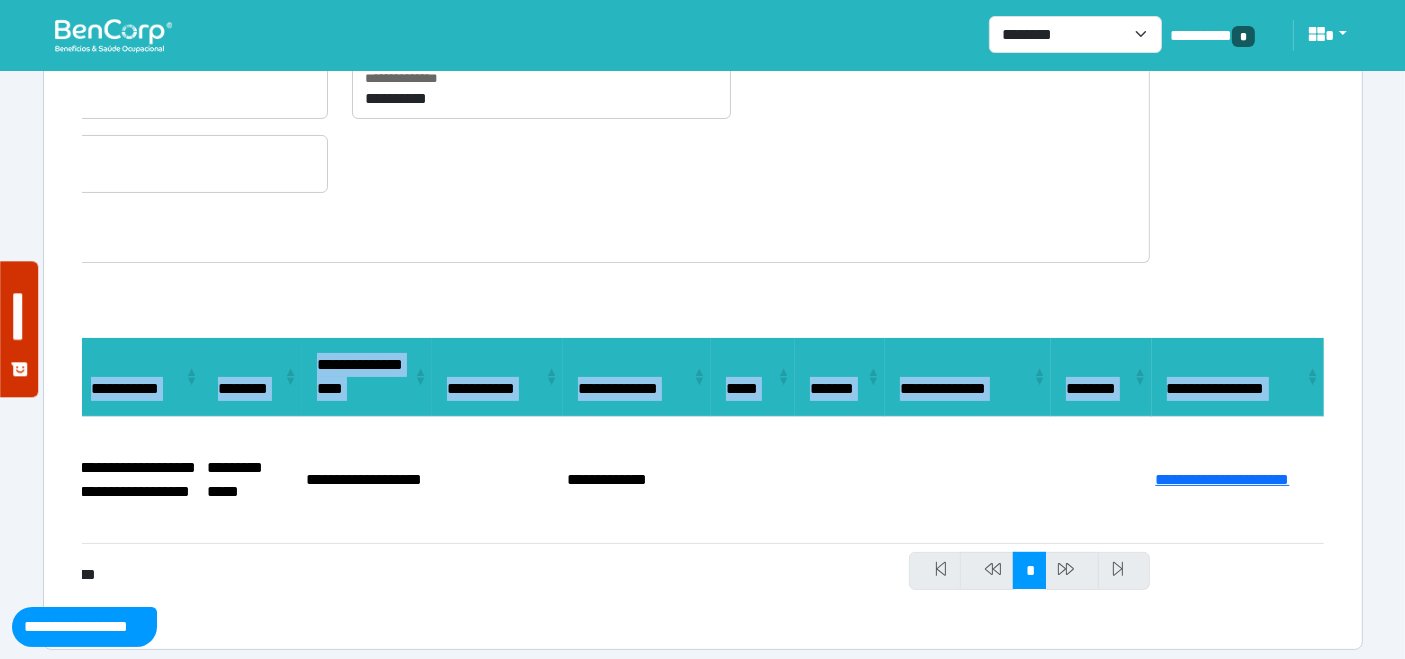 click at bounding box center [113, 35] 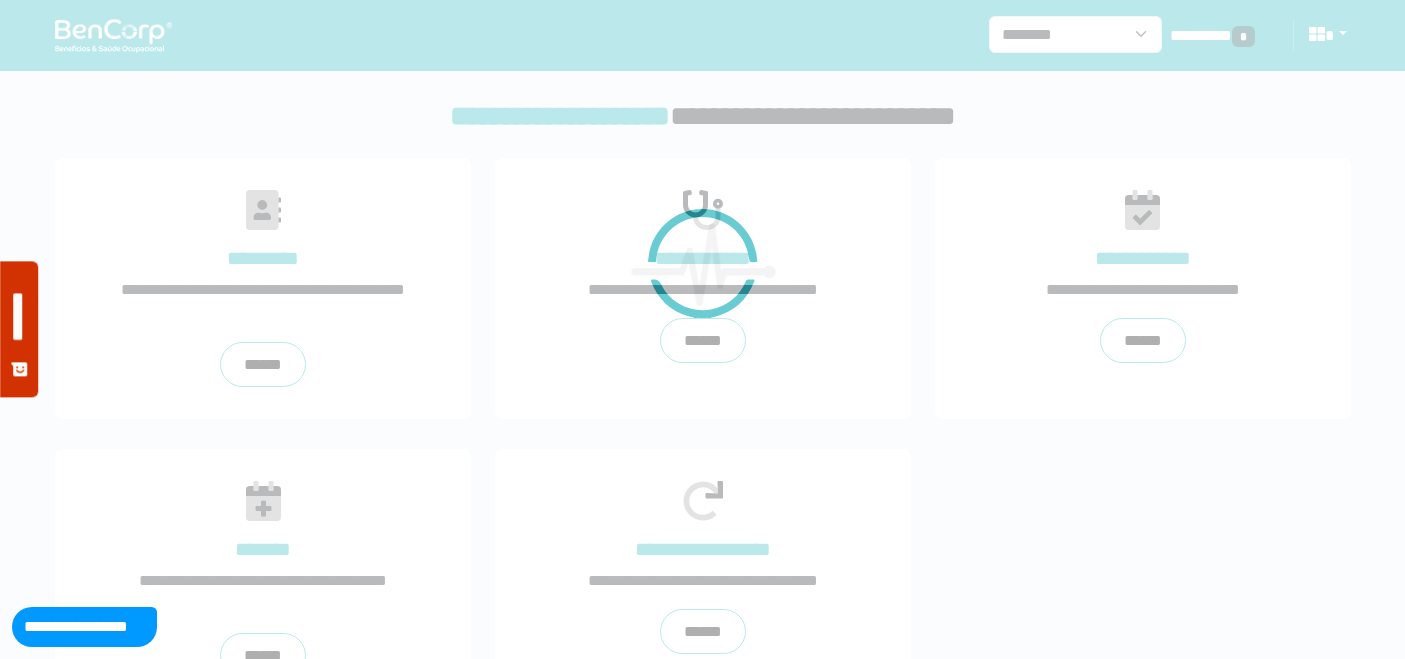 scroll, scrollTop: 0, scrollLeft: 0, axis: both 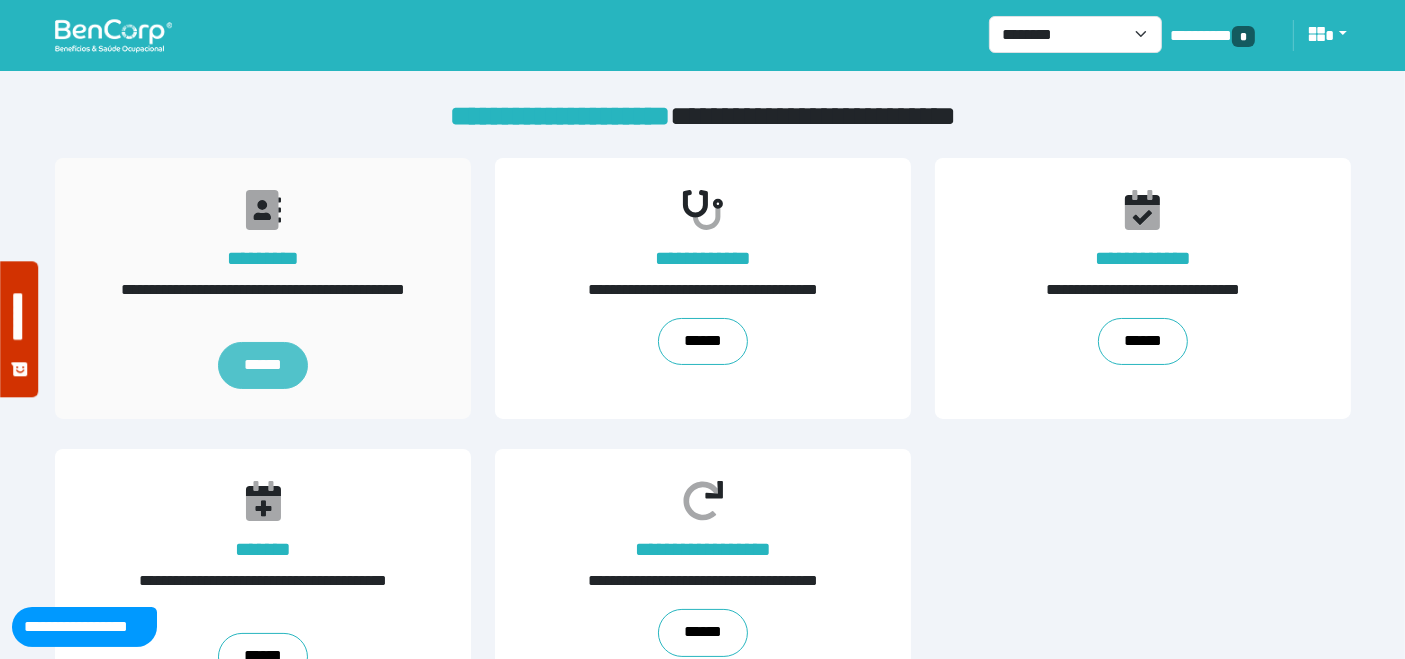 click on "******" at bounding box center (262, 366) 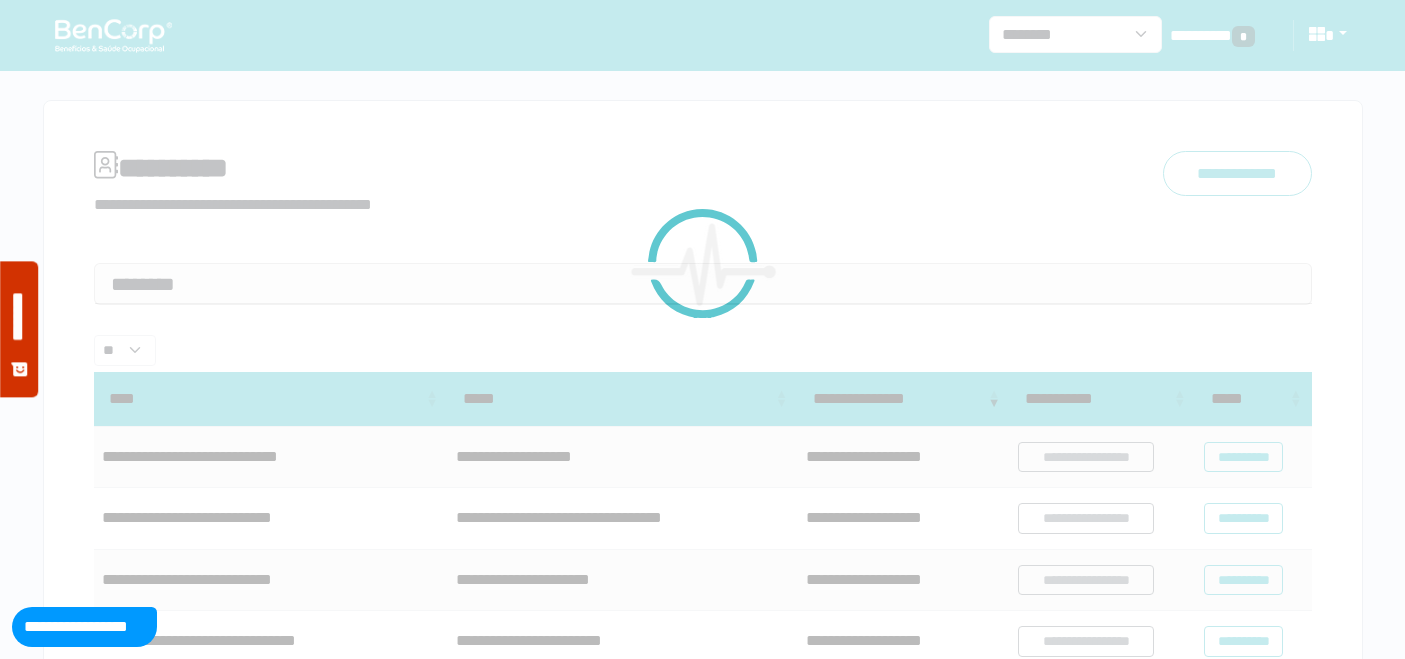 scroll, scrollTop: 0, scrollLeft: 0, axis: both 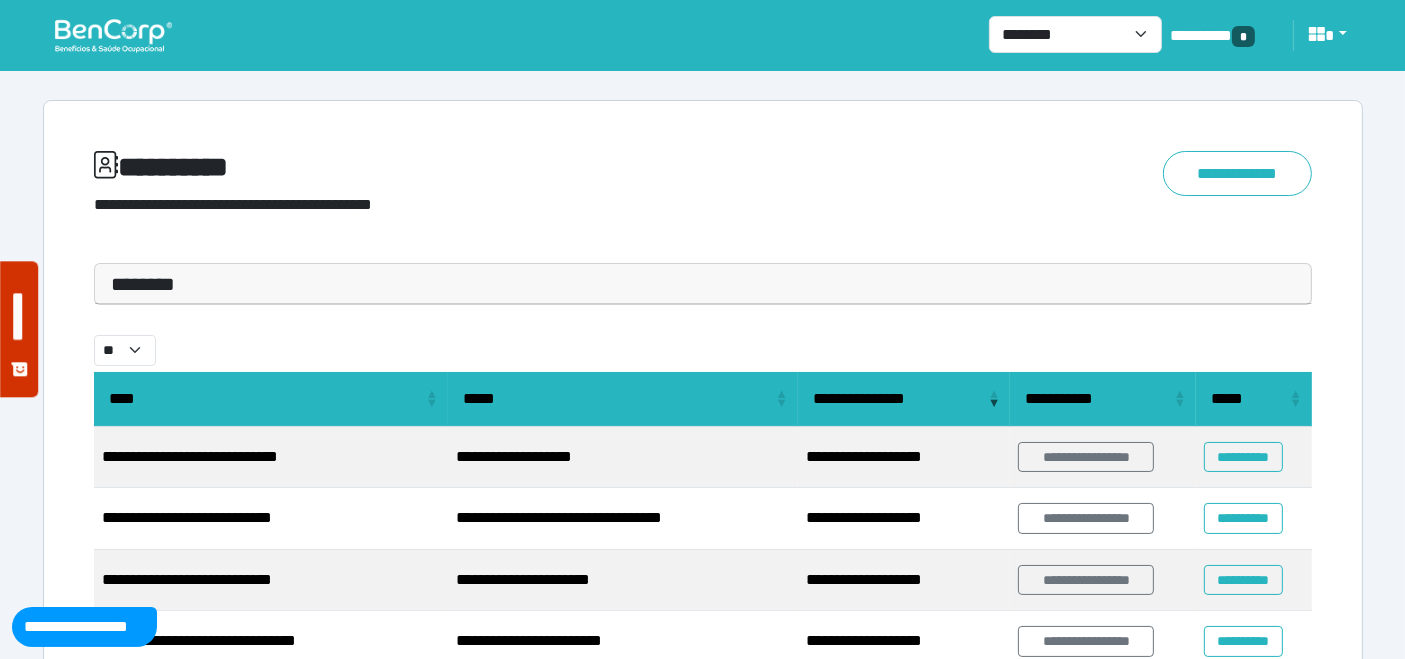 click on "********" at bounding box center (703, 284) 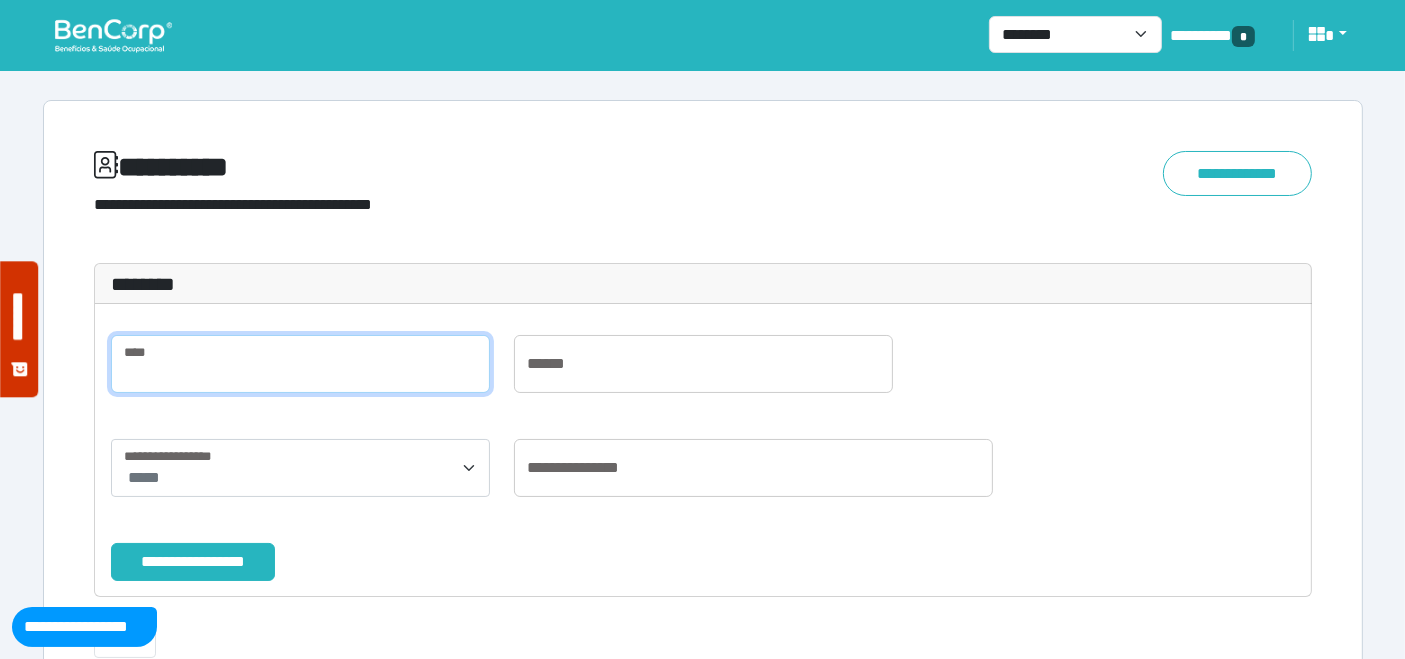 click at bounding box center [300, 364] 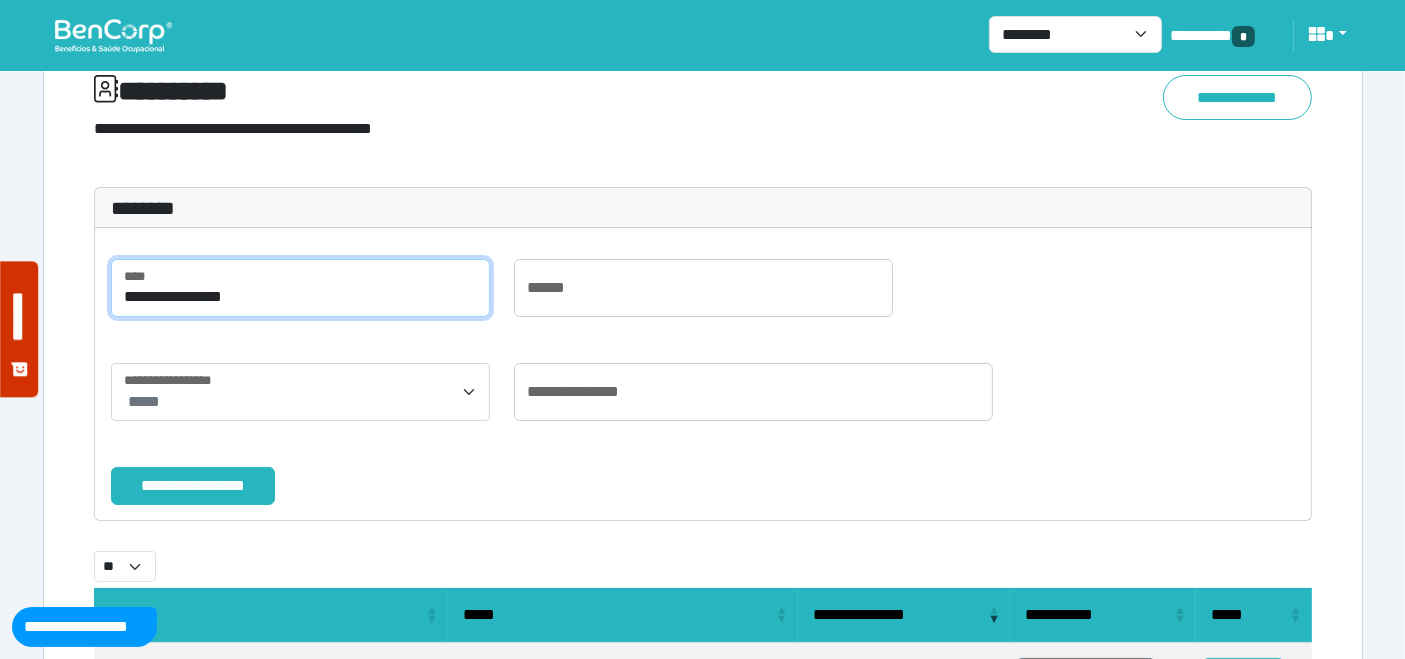 scroll, scrollTop: 111, scrollLeft: 0, axis: vertical 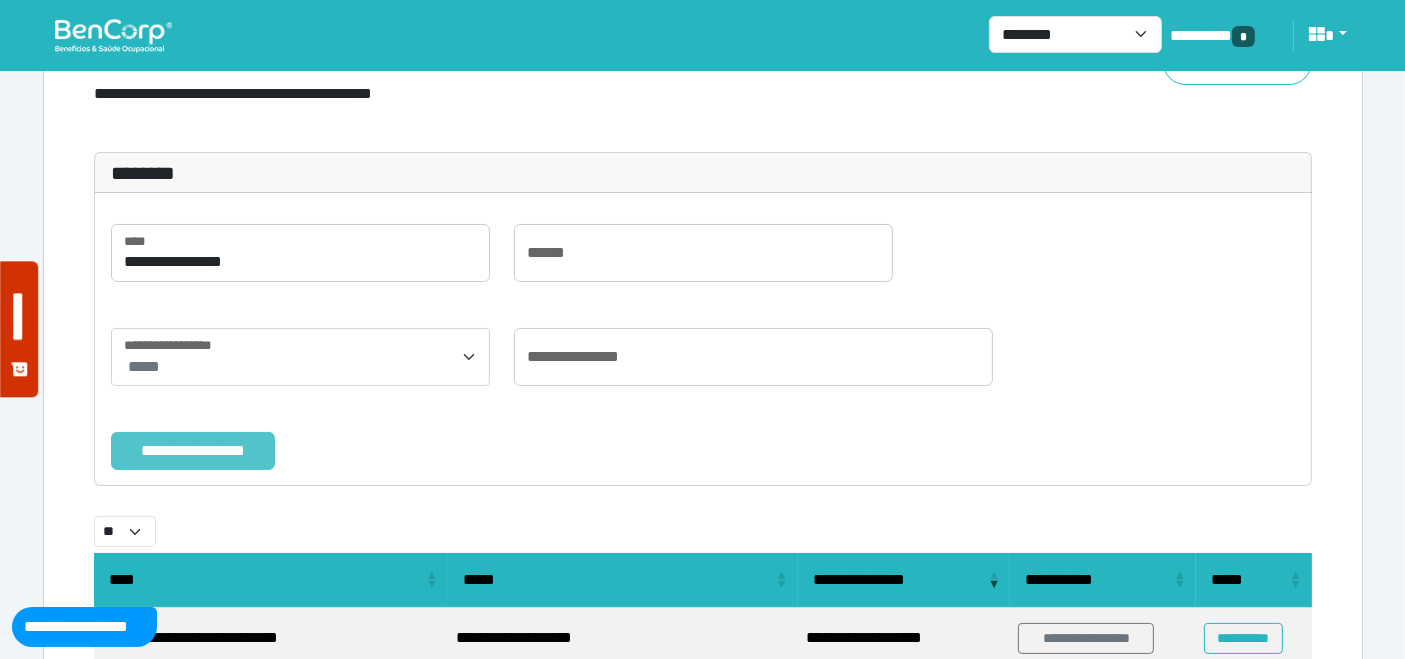 click on "**********" at bounding box center (193, 450) 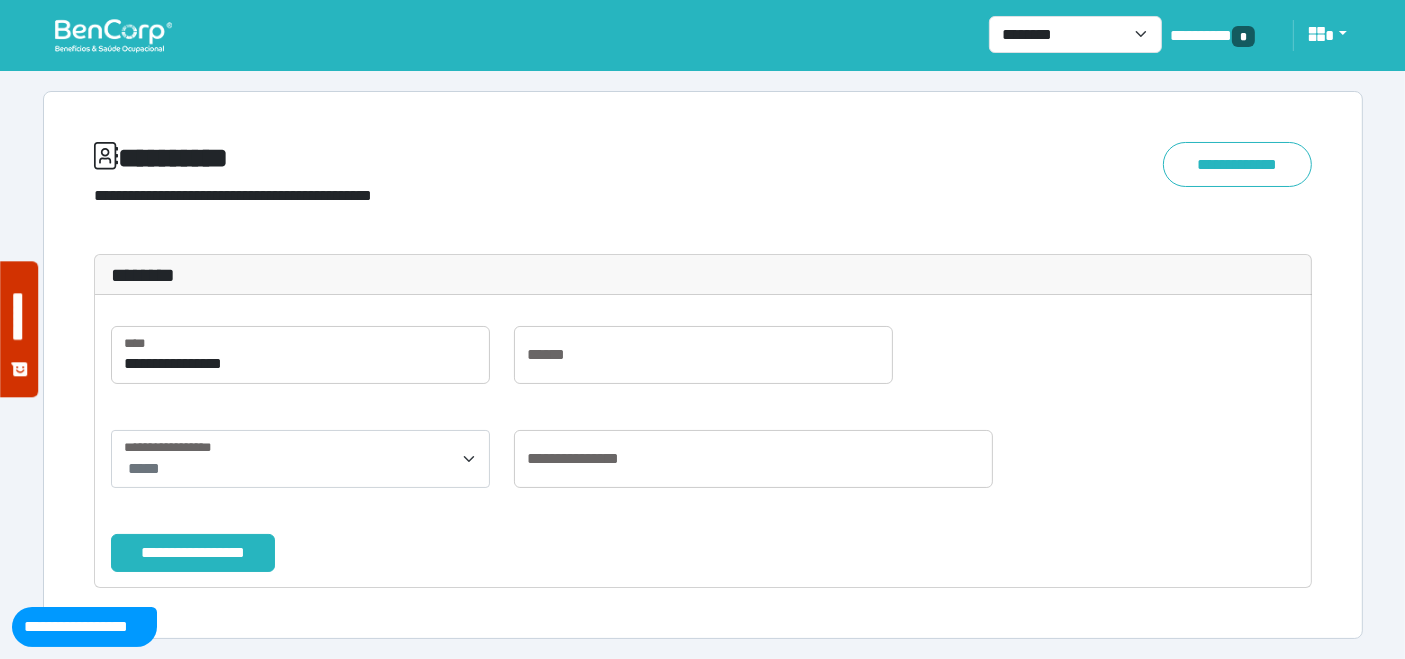 scroll, scrollTop: 8, scrollLeft: 0, axis: vertical 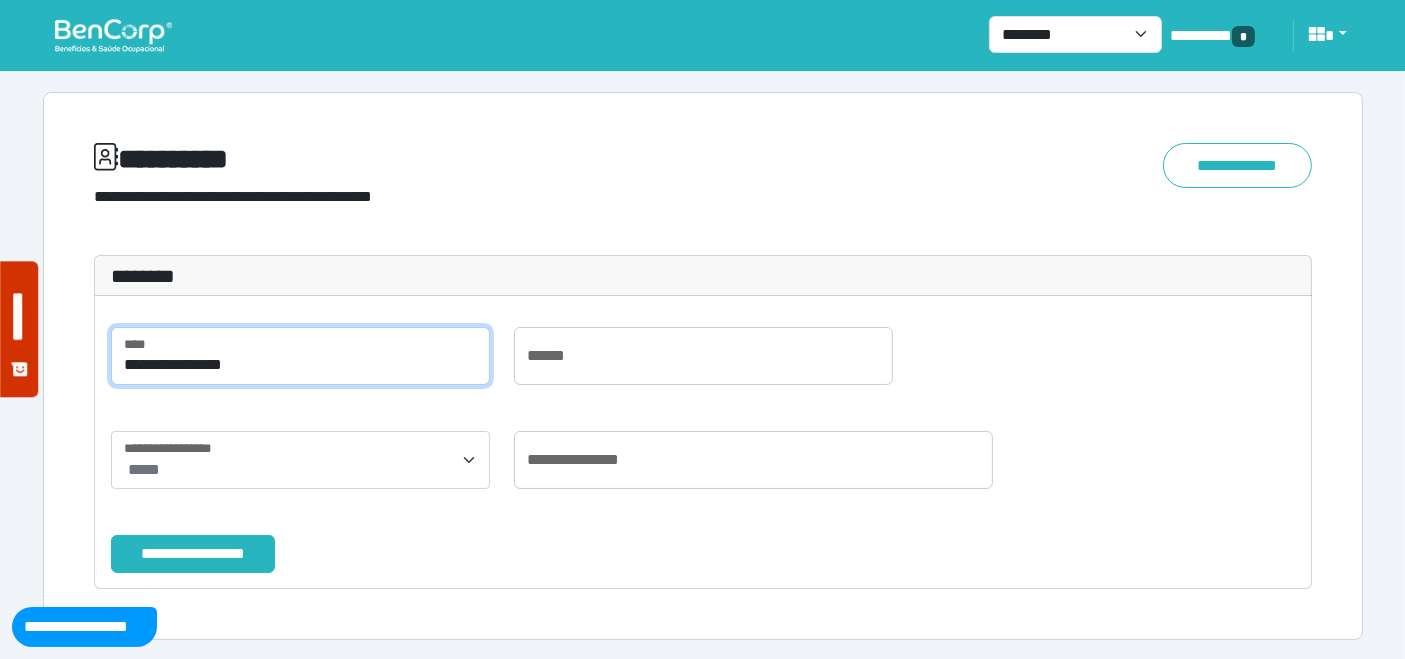 click on "**********" at bounding box center (300, 356) 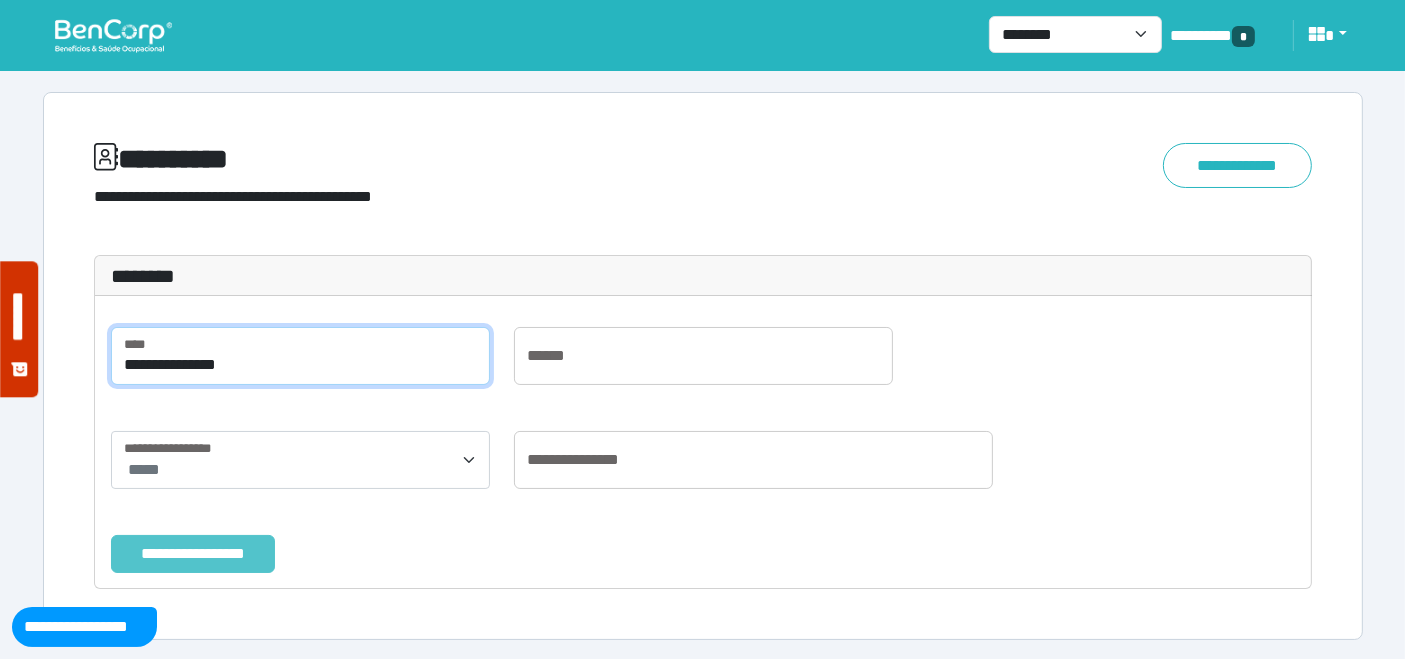 type on "**********" 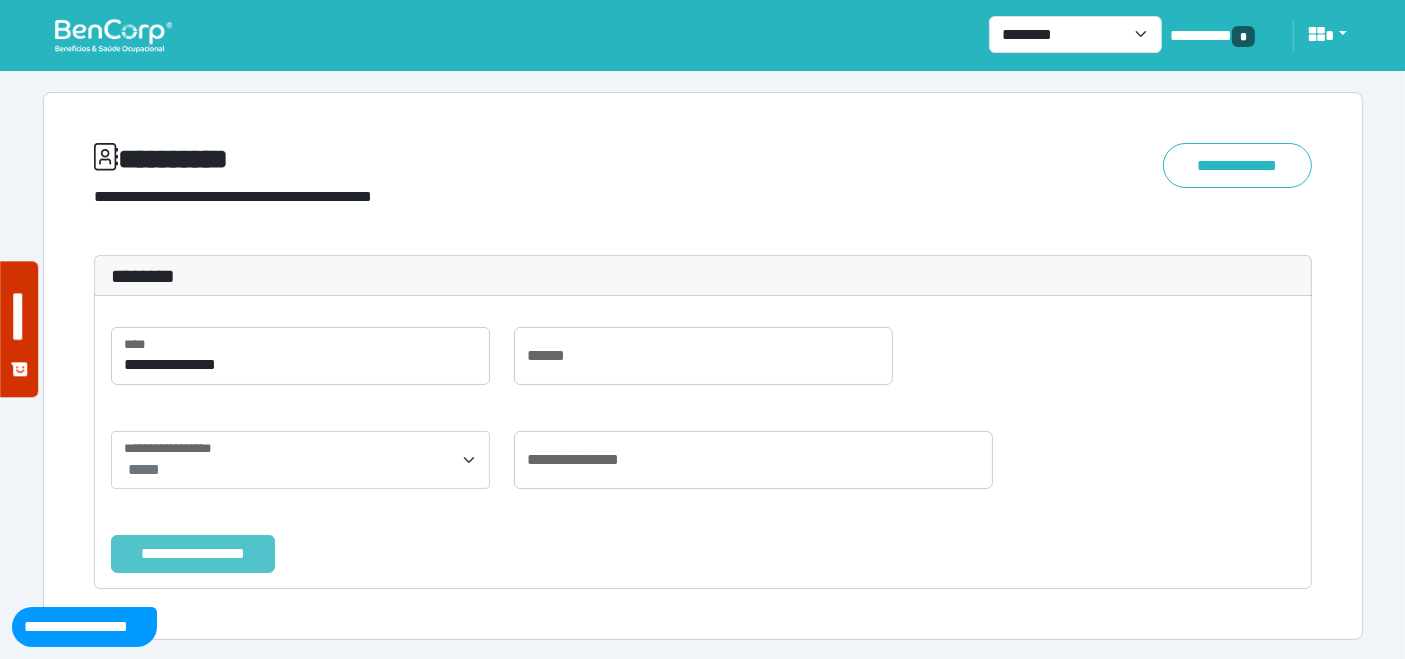 click on "**********" at bounding box center (193, 553) 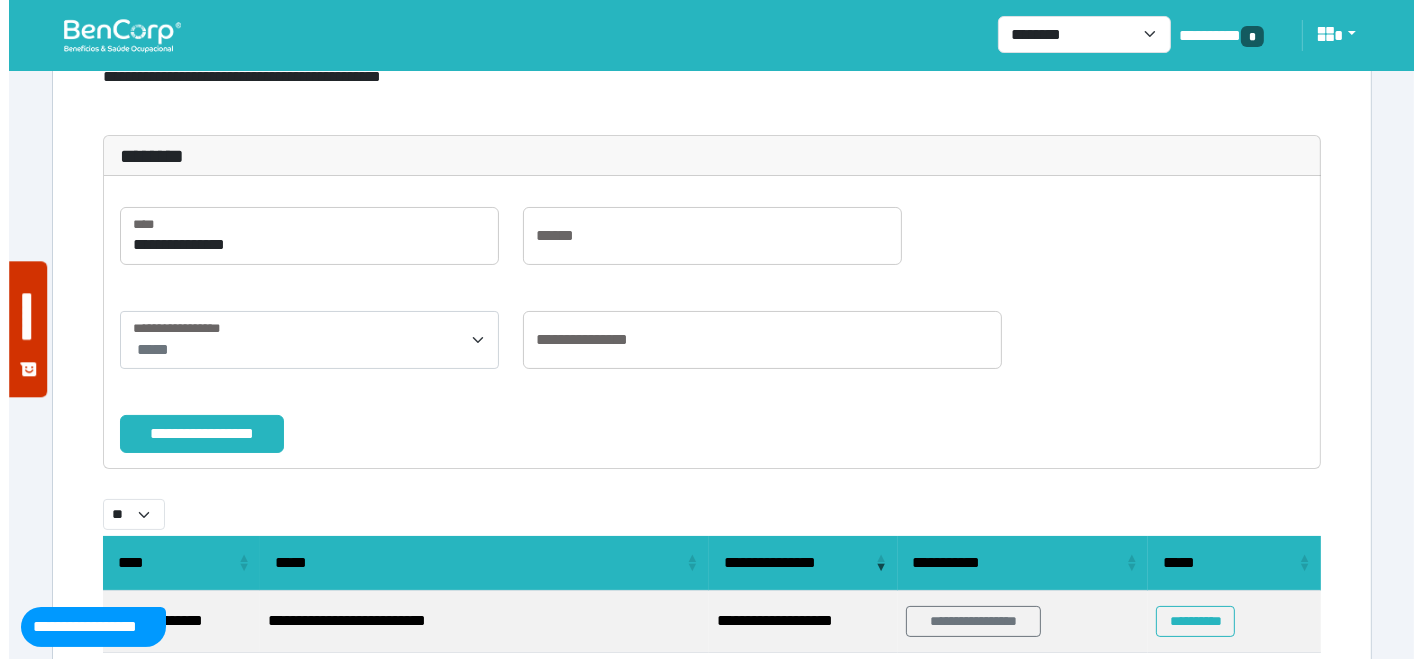 scroll, scrollTop: 238, scrollLeft: 0, axis: vertical 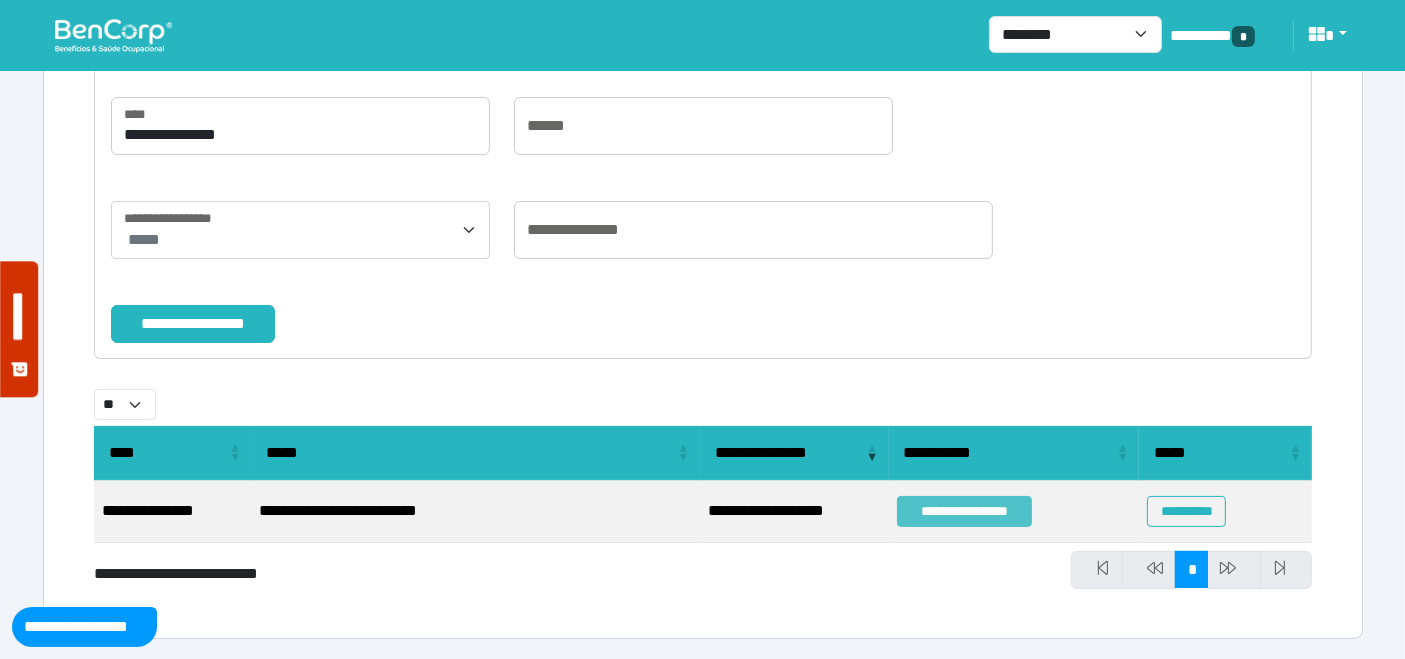 click on "**********" at bounding box center [965, 511] 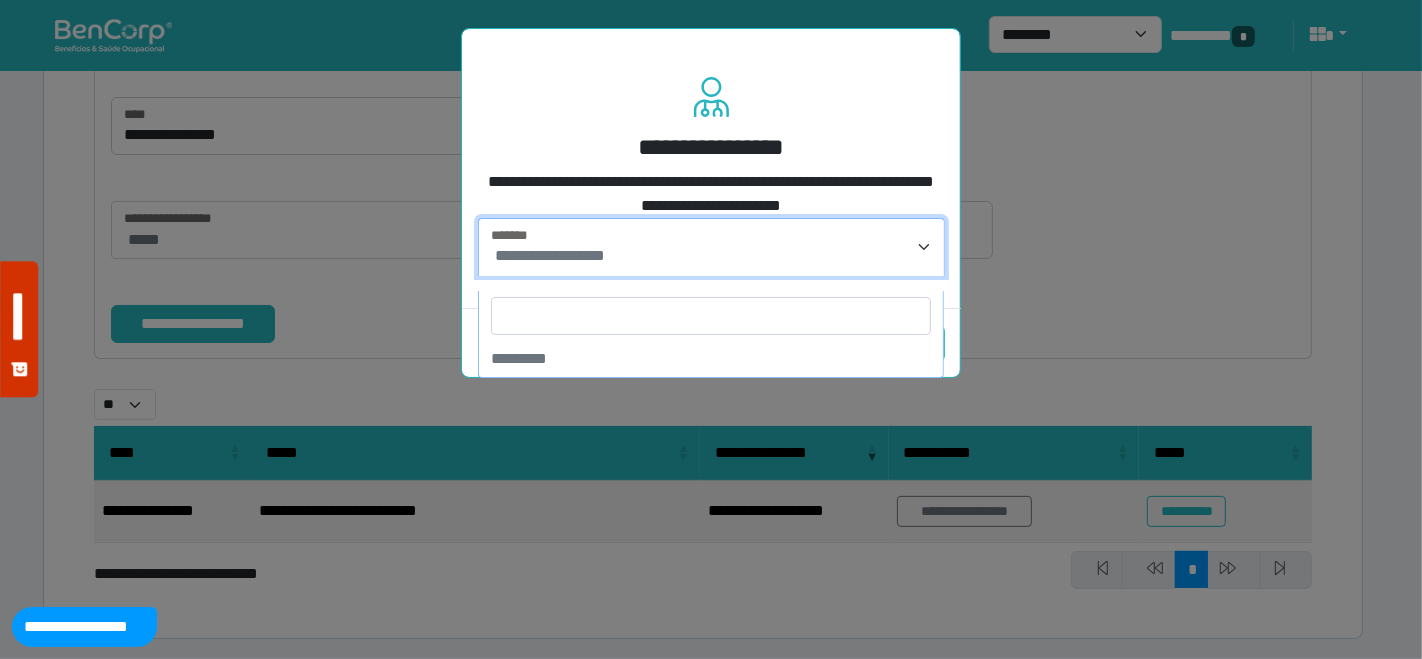 click on "**********" at bounding box center [713, 256] 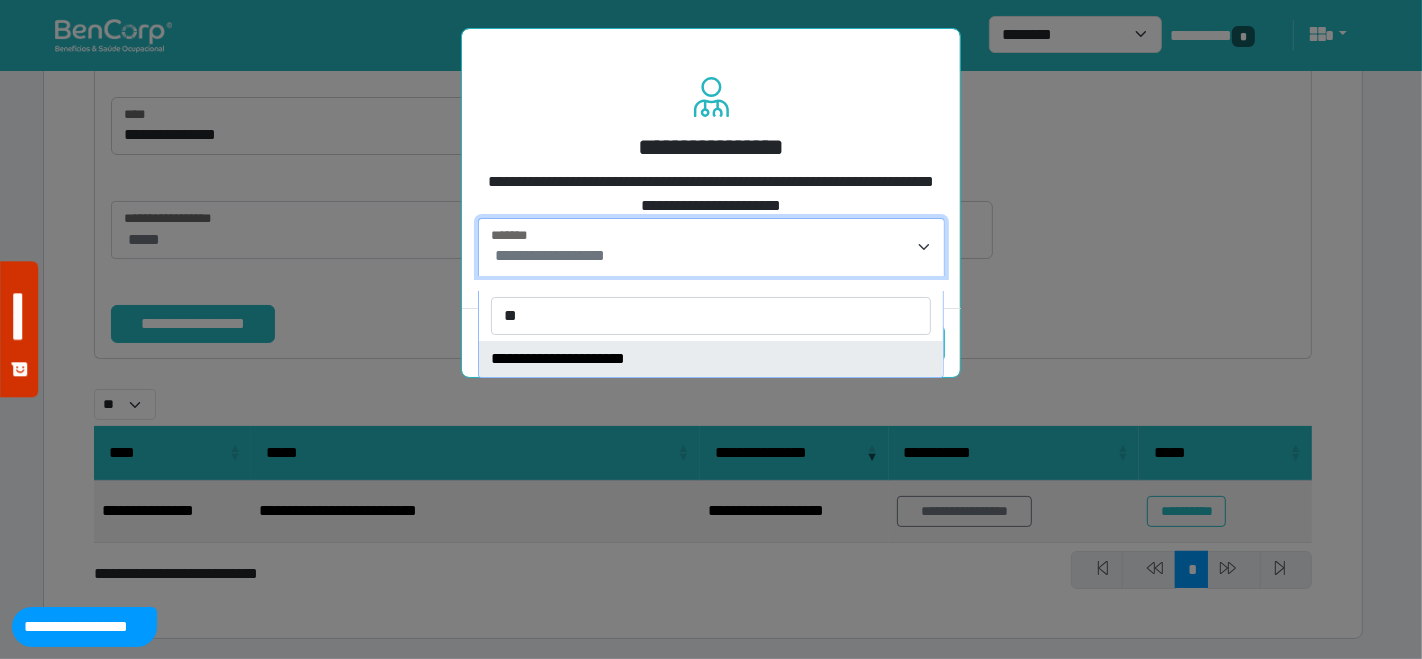 type on "**" 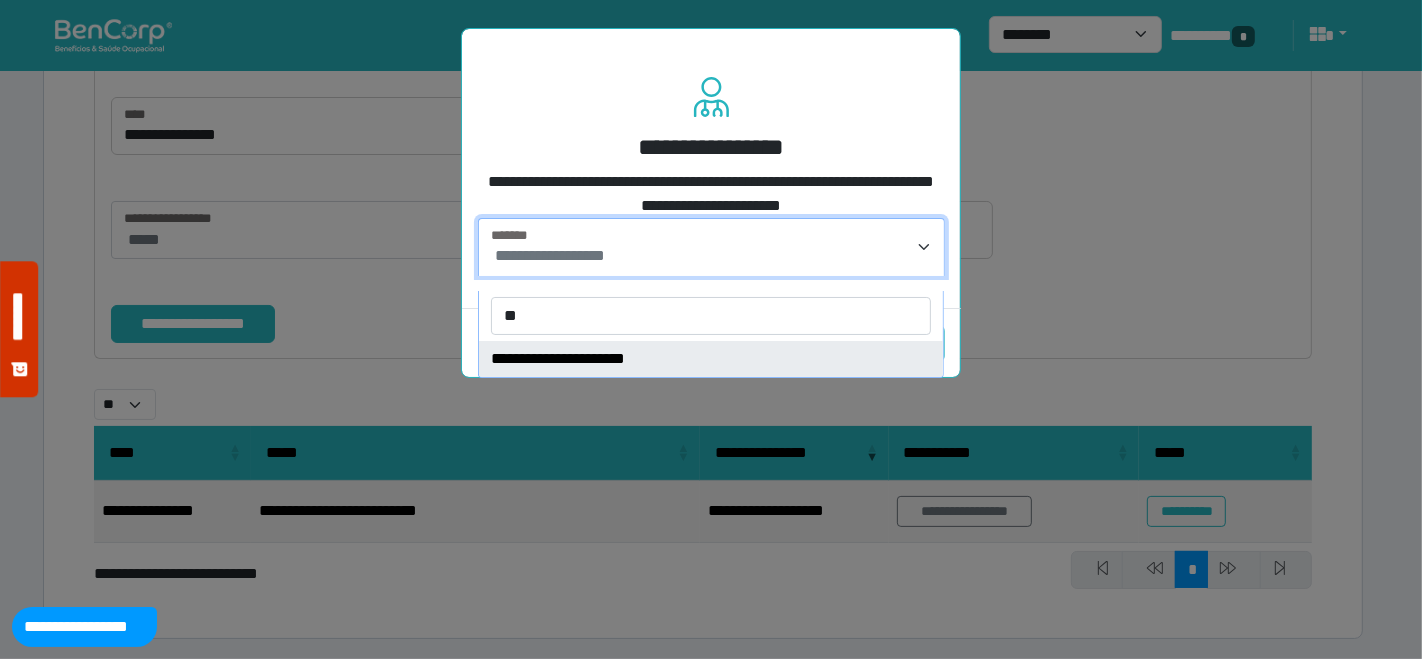 drag, startPoint x: 587, startPoint y: 359, endPoint x: 798, endPoint y: 338, distance: 212.04245 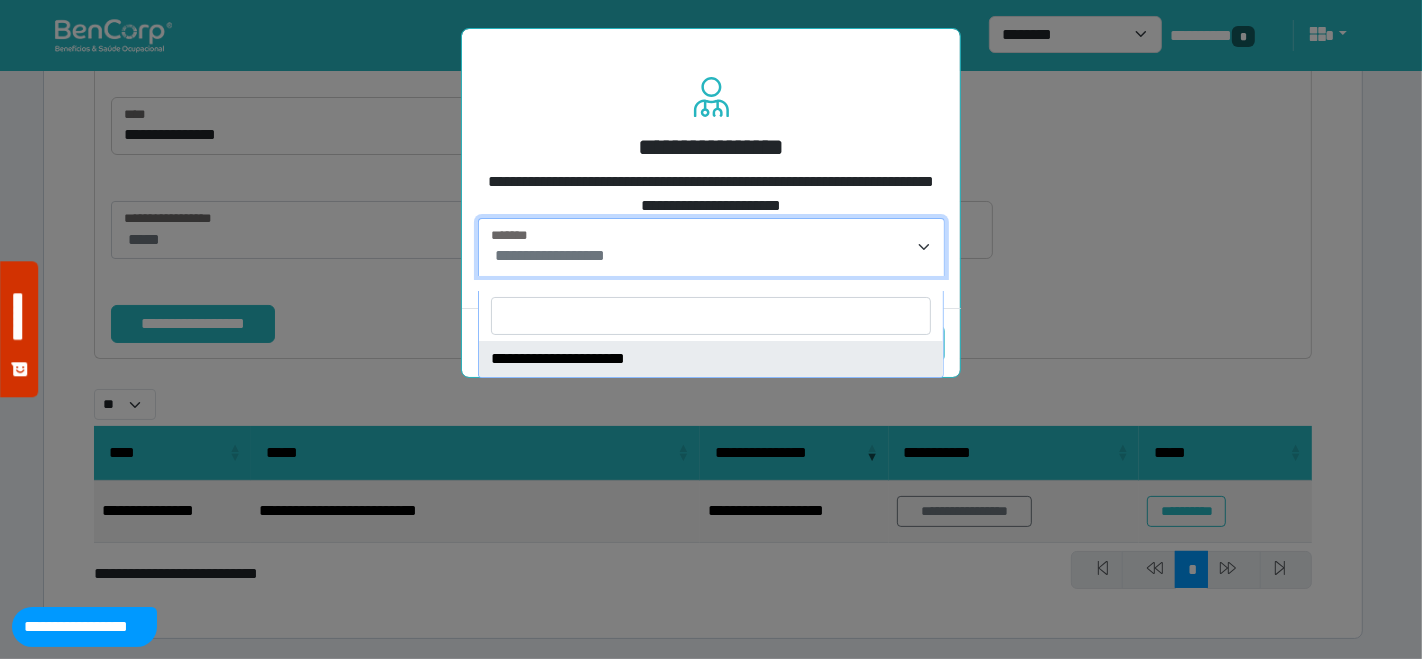 select on "****" 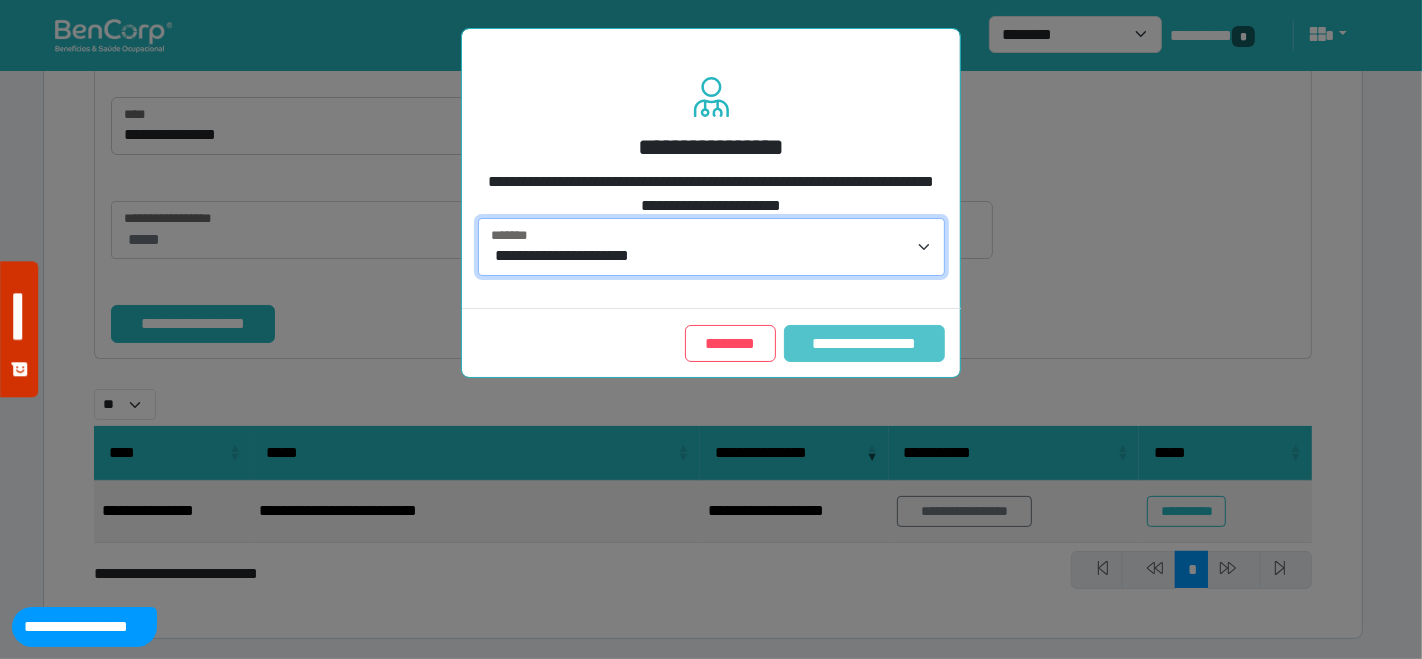 click on "**********" at bounding box center [864, 343] 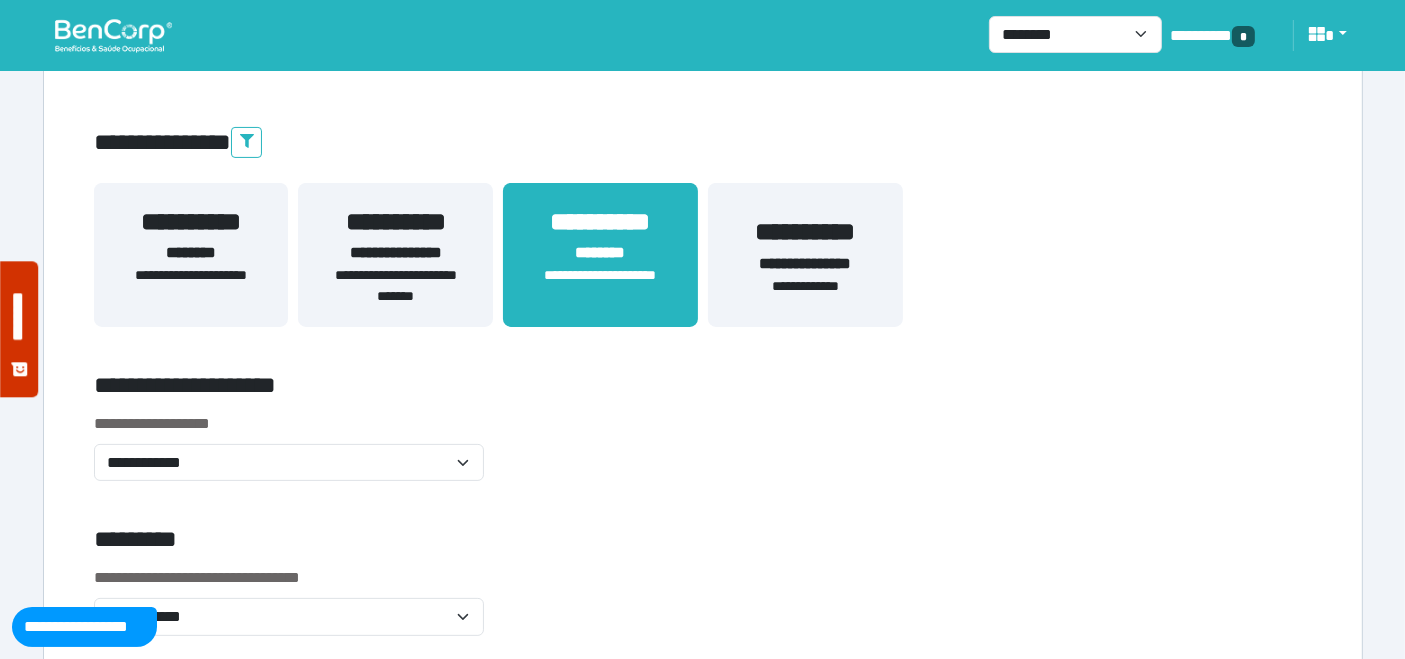 scroll, scrollTop: 555, scrollLeft: 0, axis: vertical 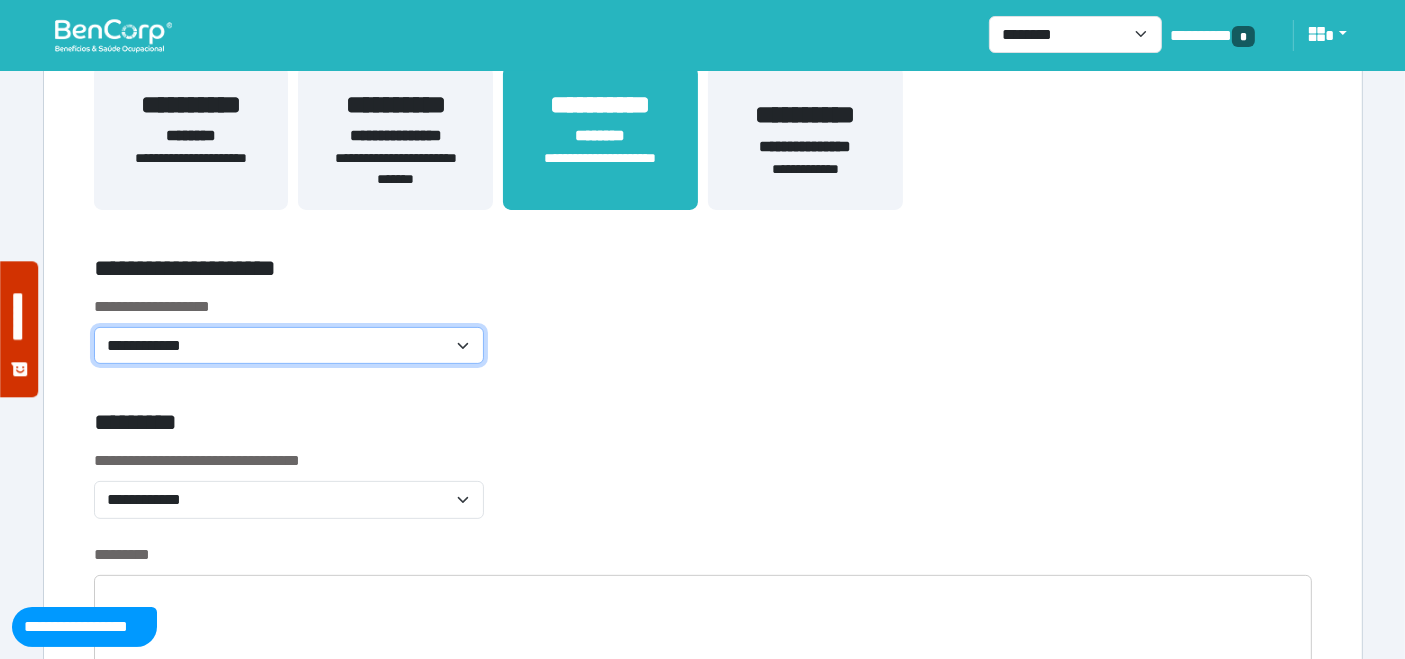 click on "**********" at bounding box center [289, 345] 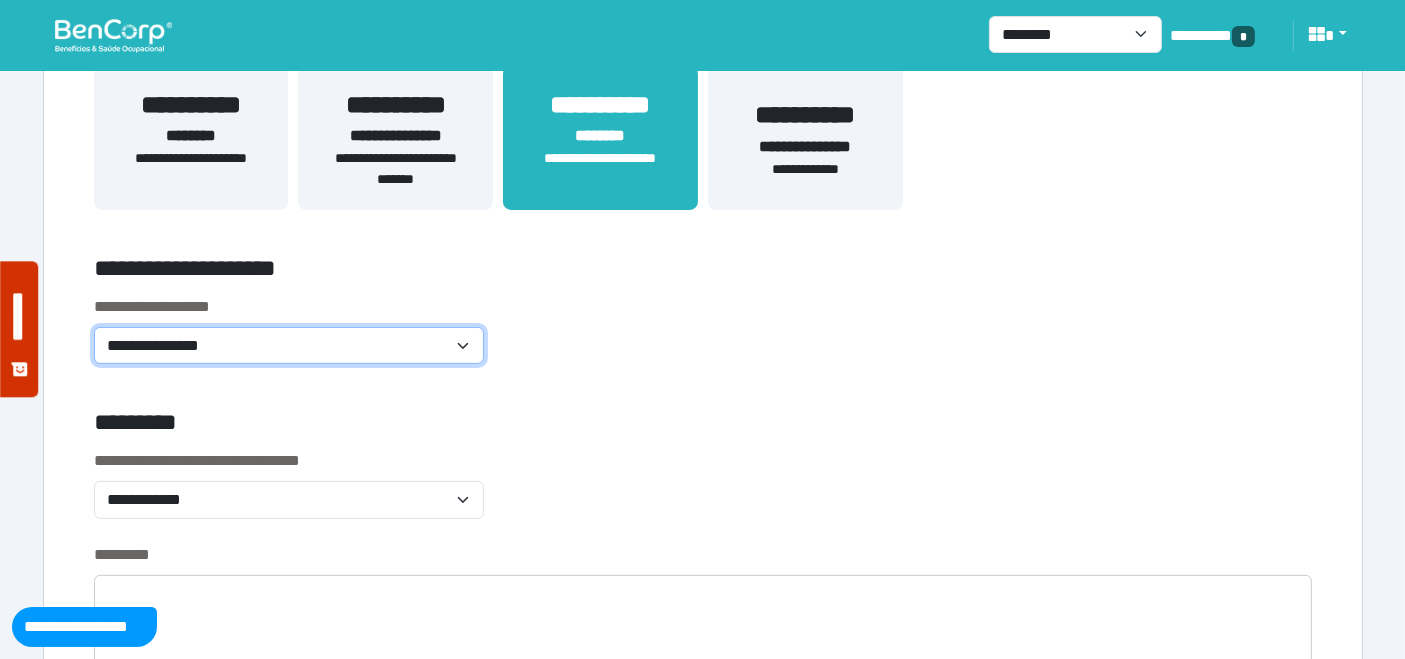 click on "**********" at bounding box center (289, 345) 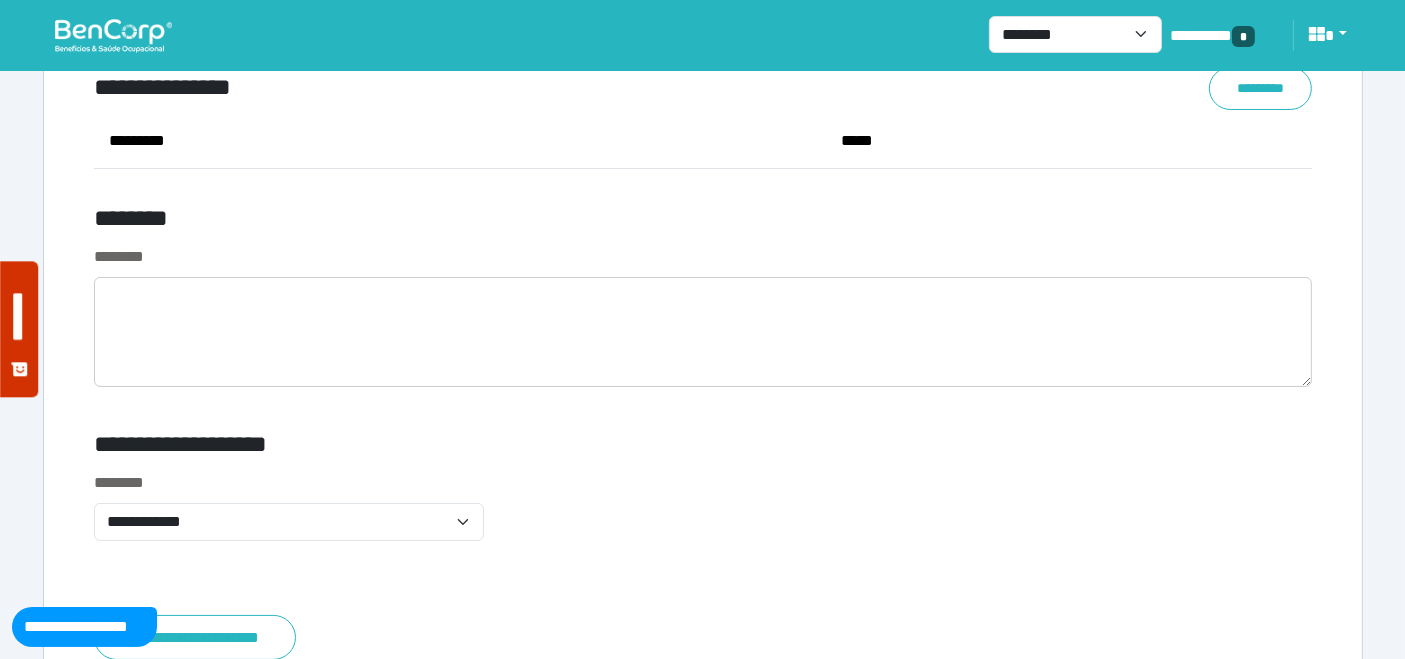 scroll, scrollTop: 7682, scrollLeft: 0, axis: vertical 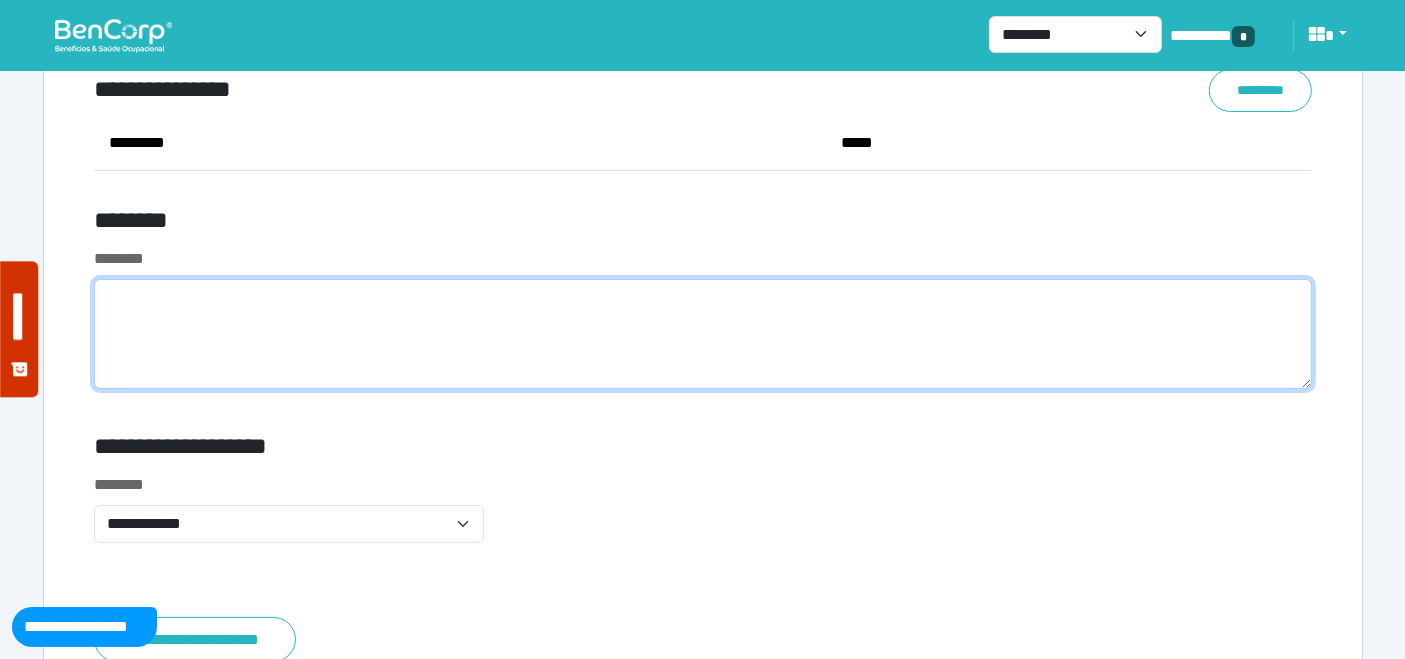 click at bounding box center [703, 334] 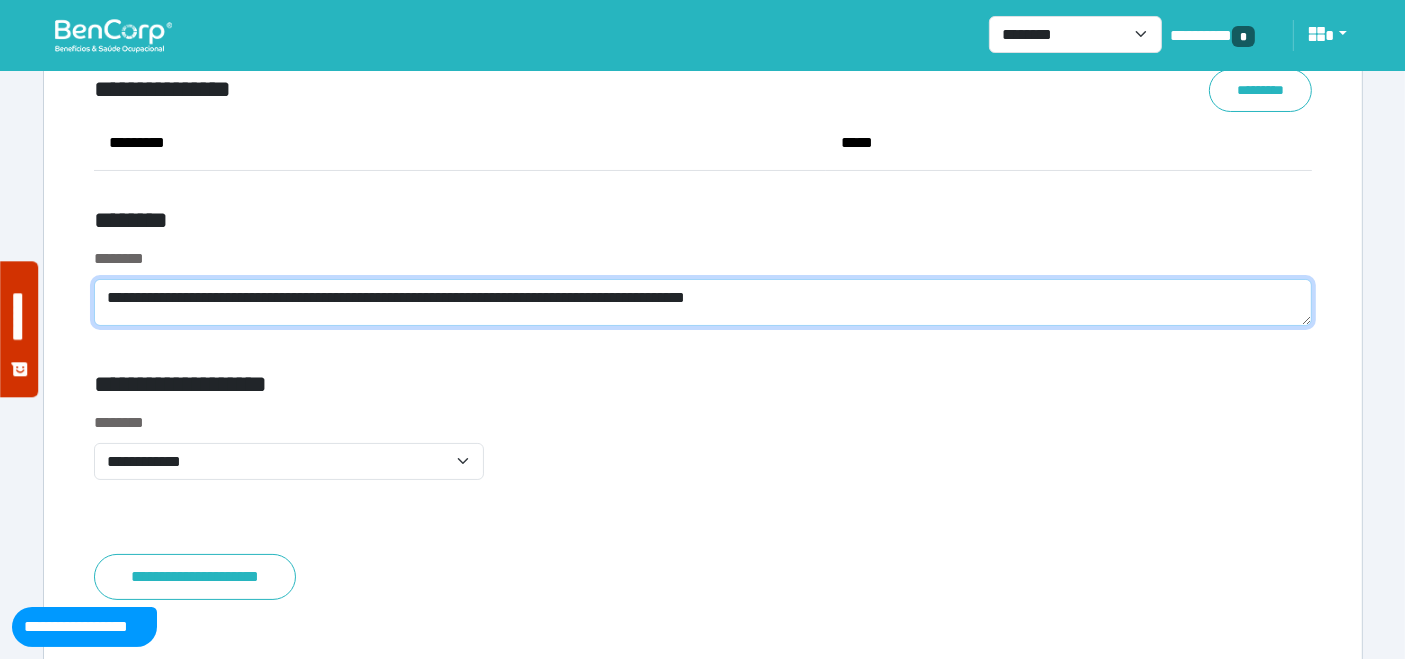 click on "**********" at bounding box center (703, 302) 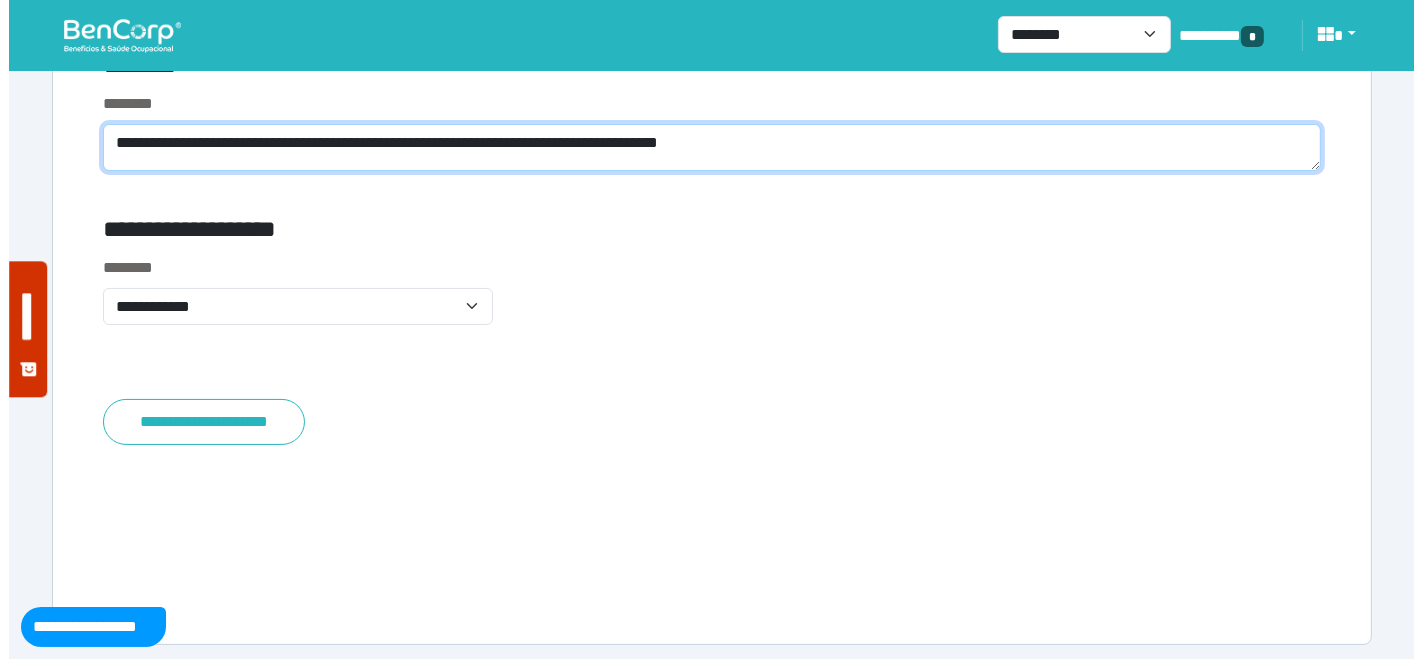 scroll, scrollTop: 7842, scrollLeft: 0, axis: vertical 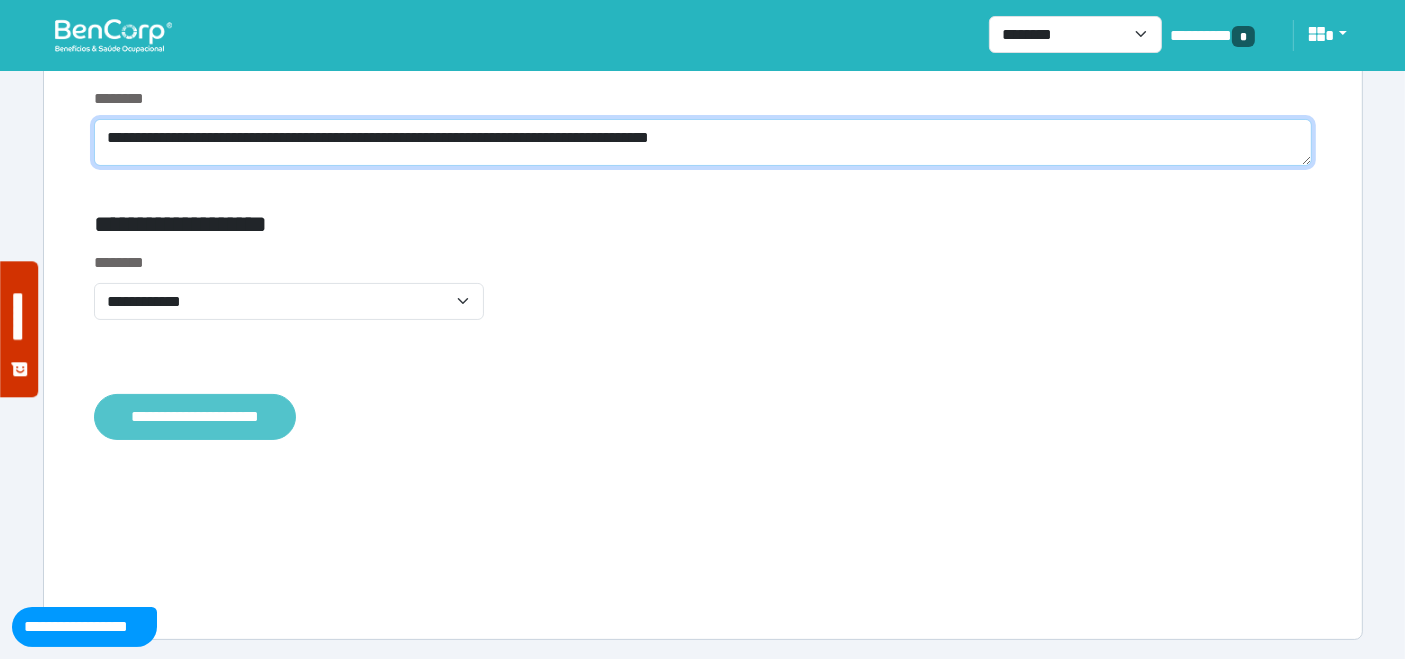 type on "**********" 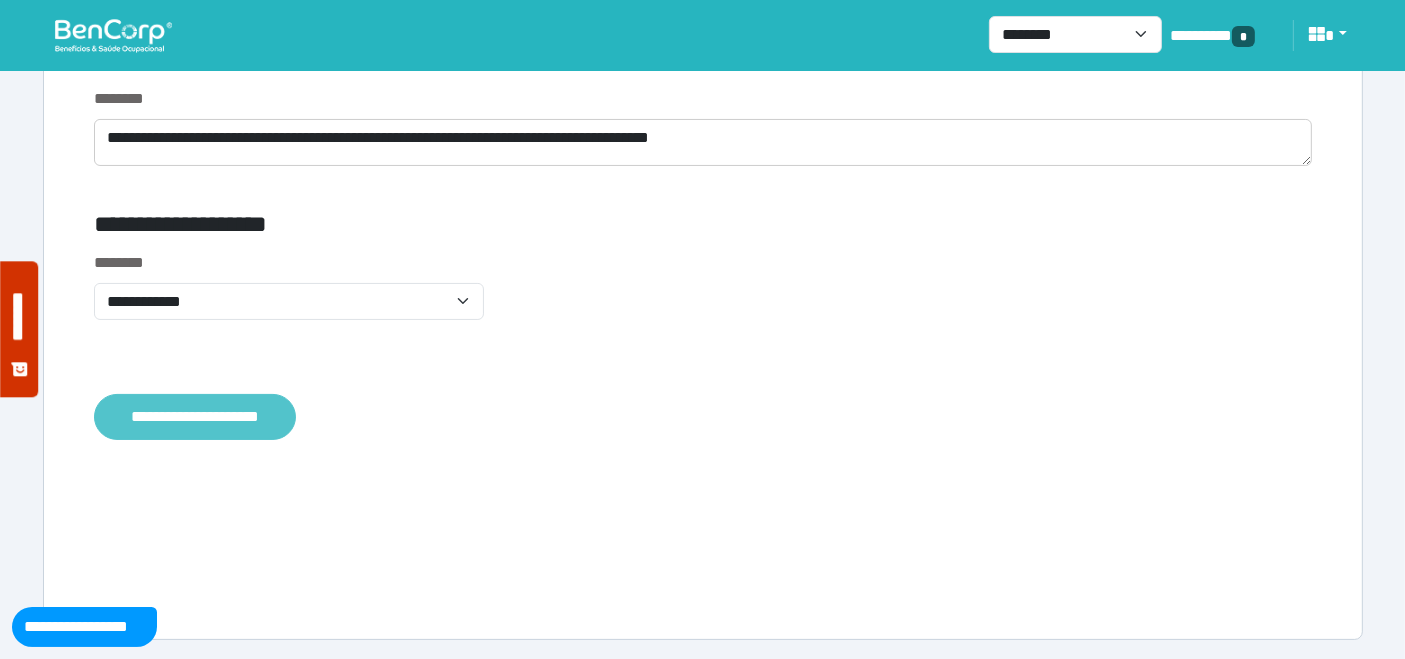 click on "**********" at bounding box center [195, 416] 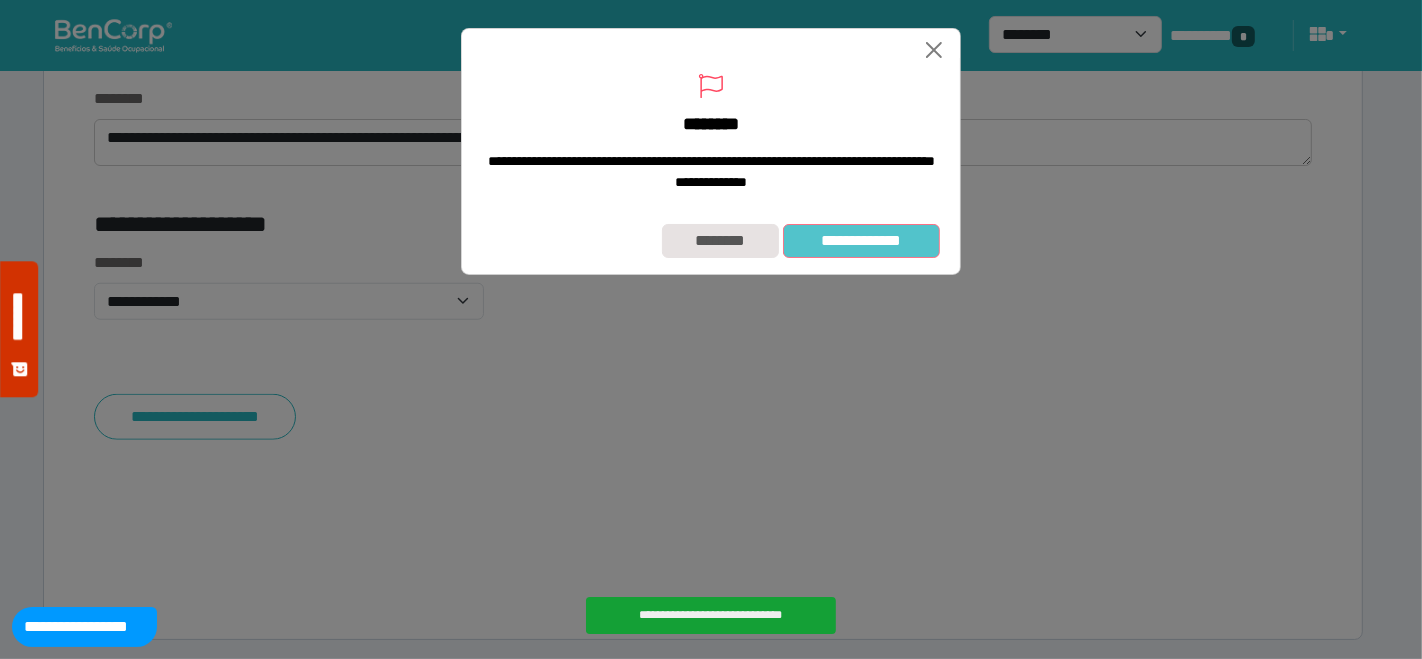 click on "**********" at bounding box center (861, 240) 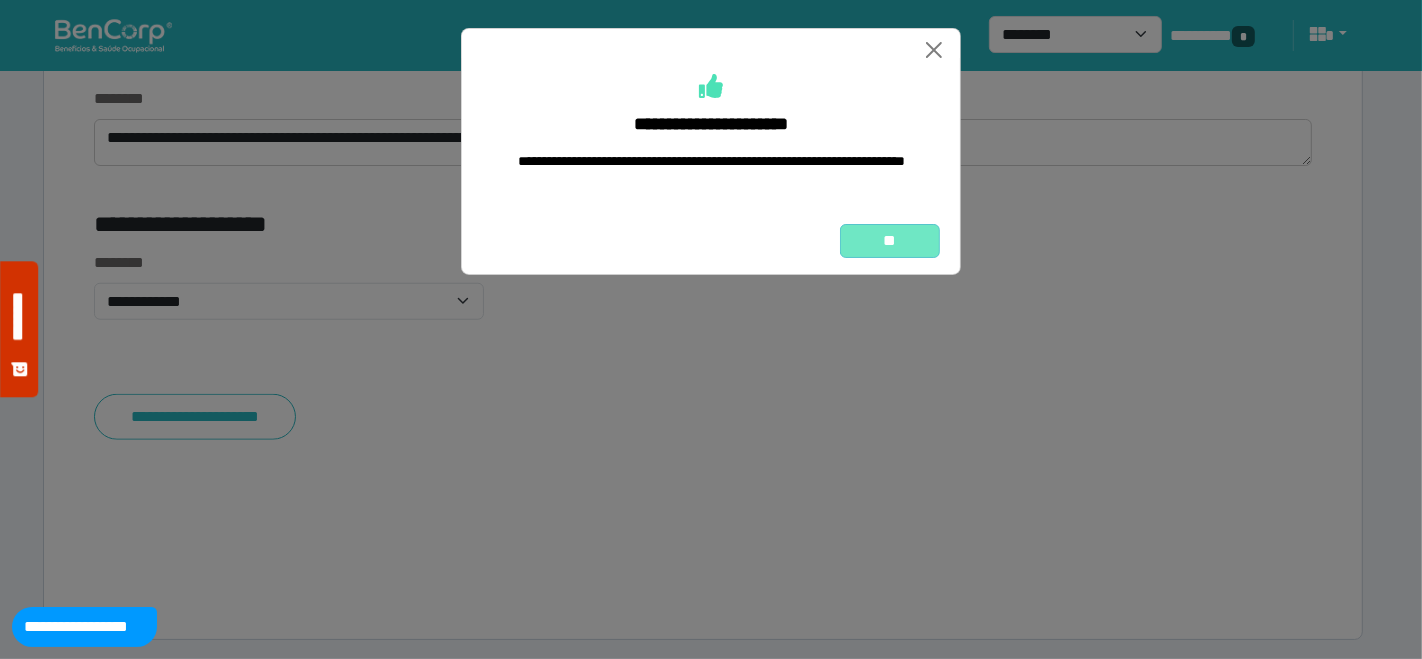 click on "**" at bounding box center [890, 240] 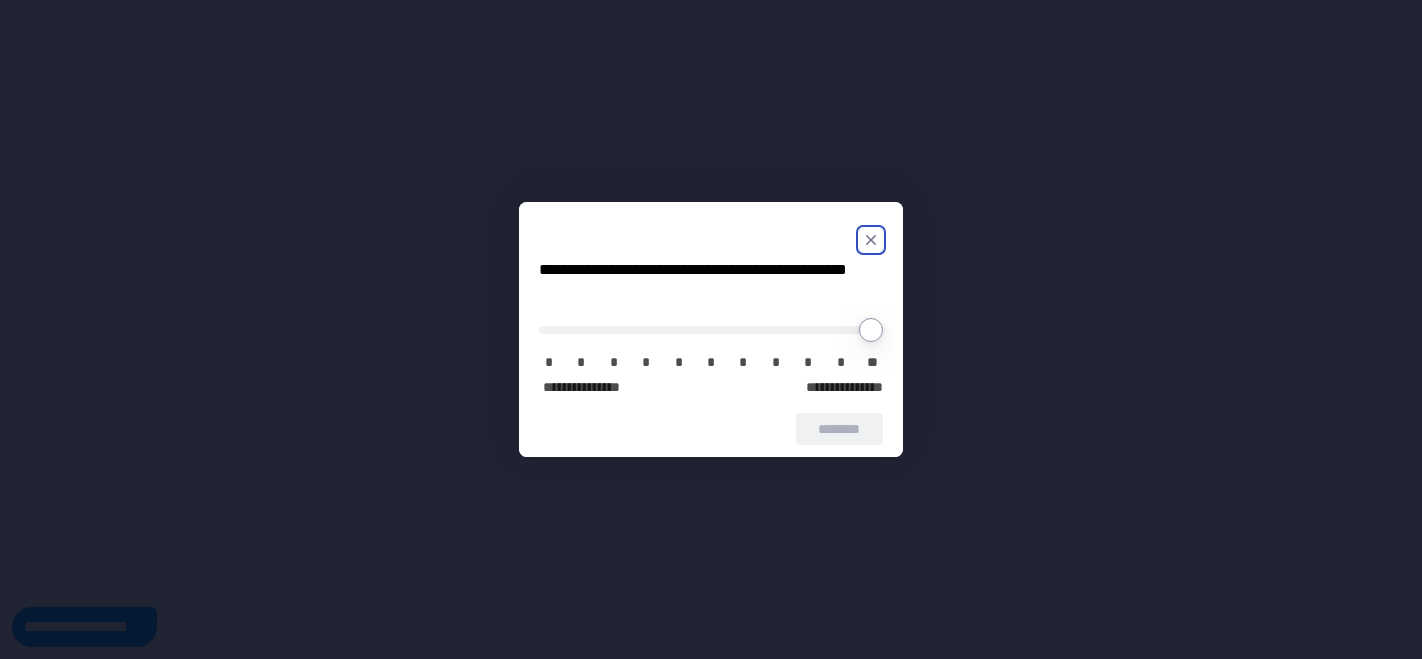 scroll, scrollTop: 0, scrollLeft: 0, axis: both 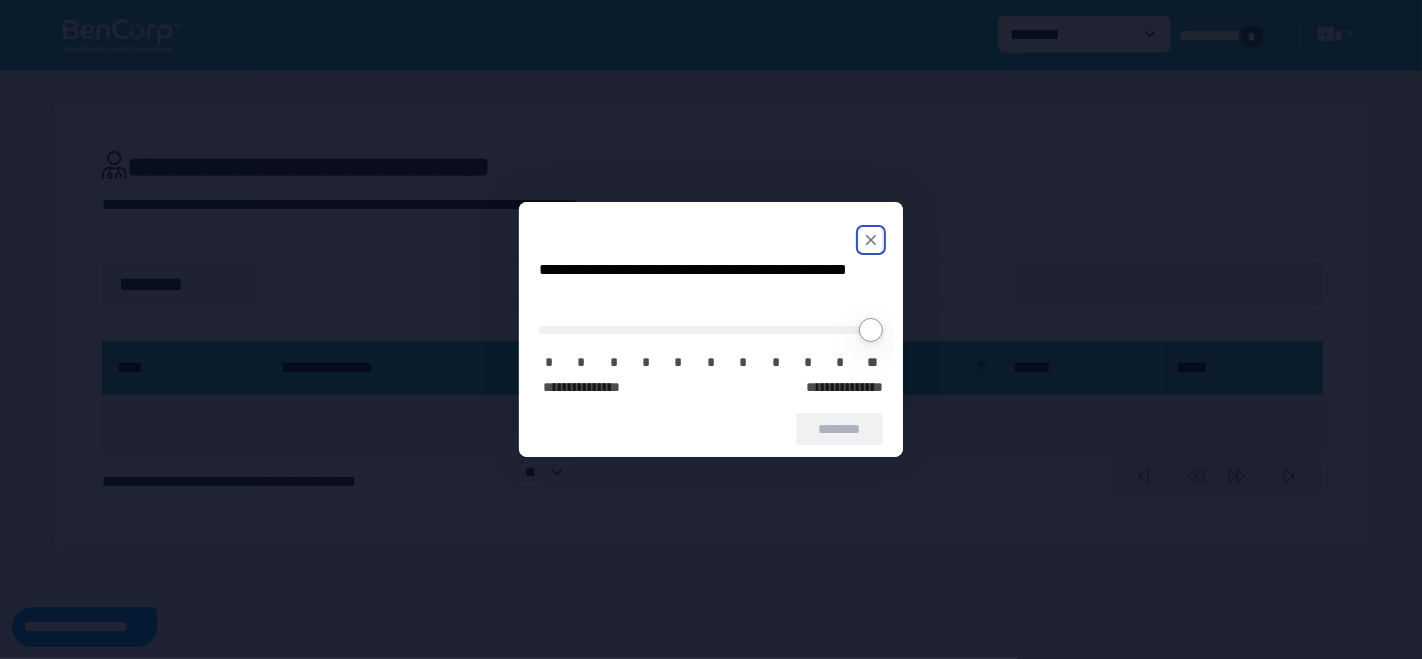 click 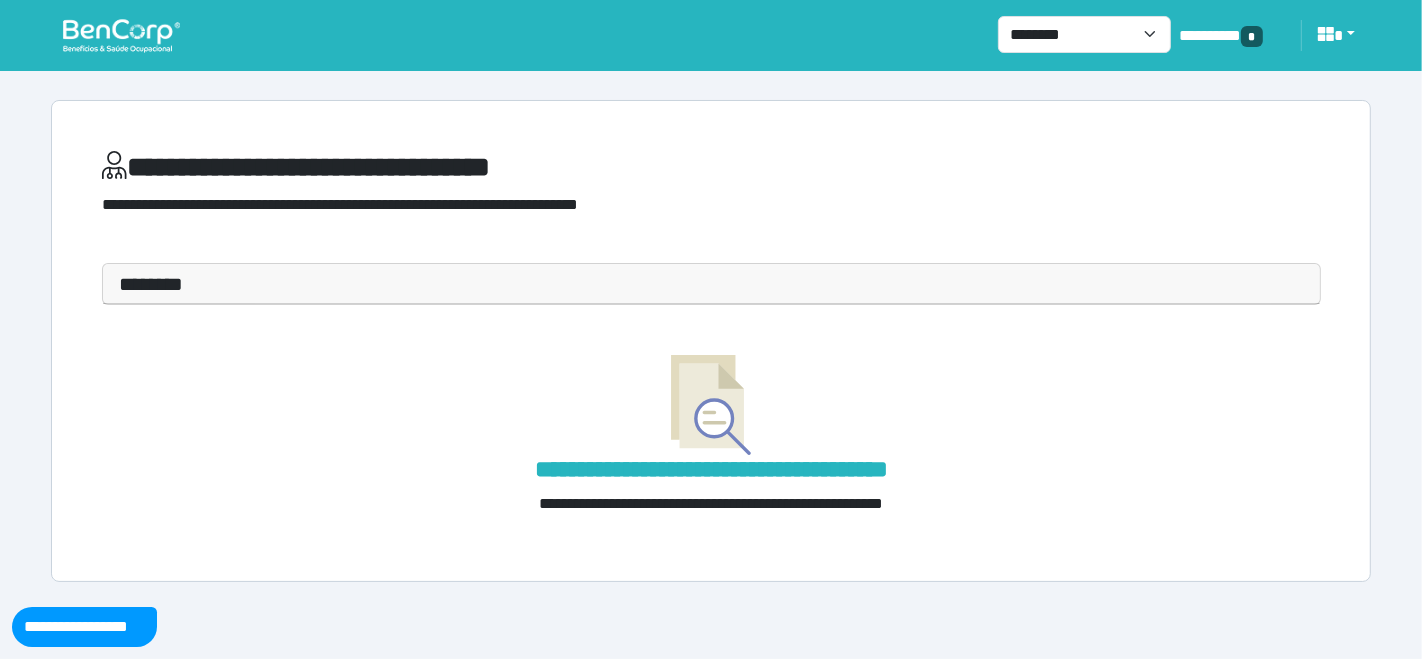 click at bounding box center [121, 35] 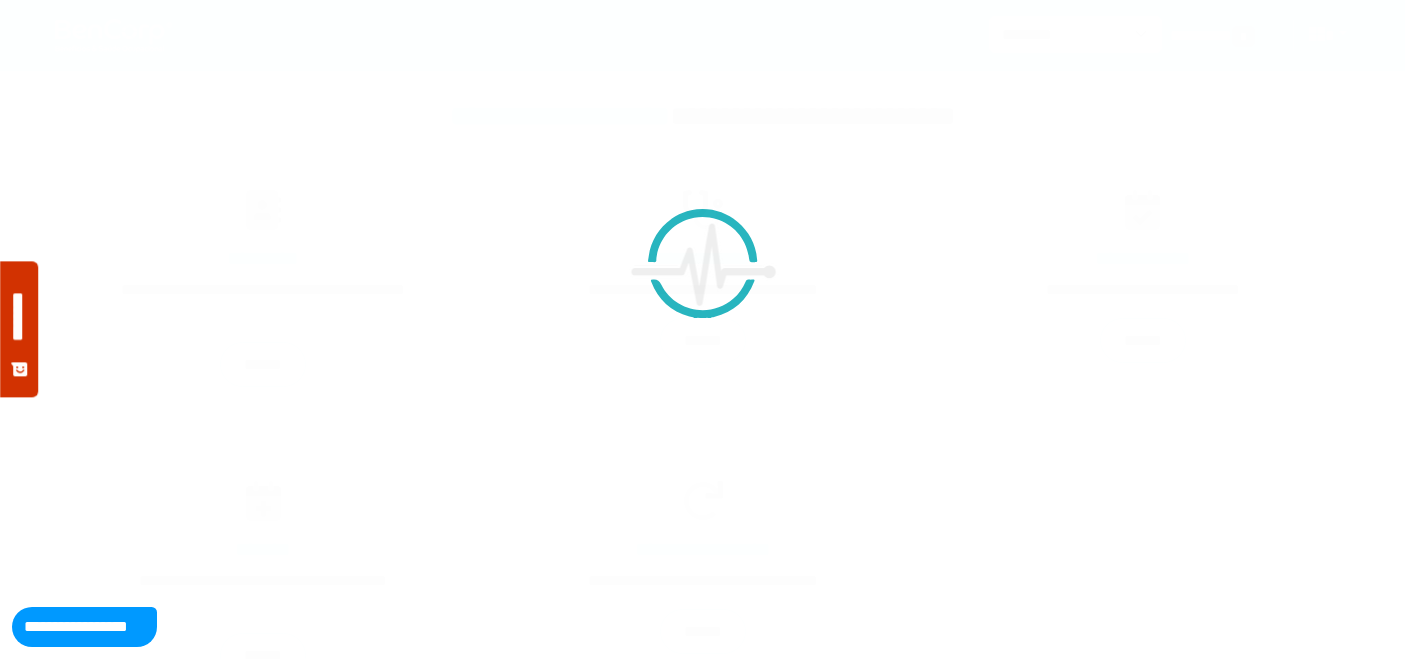 scroll, scrollTop: 0, scrollLeft: 0, axis: both 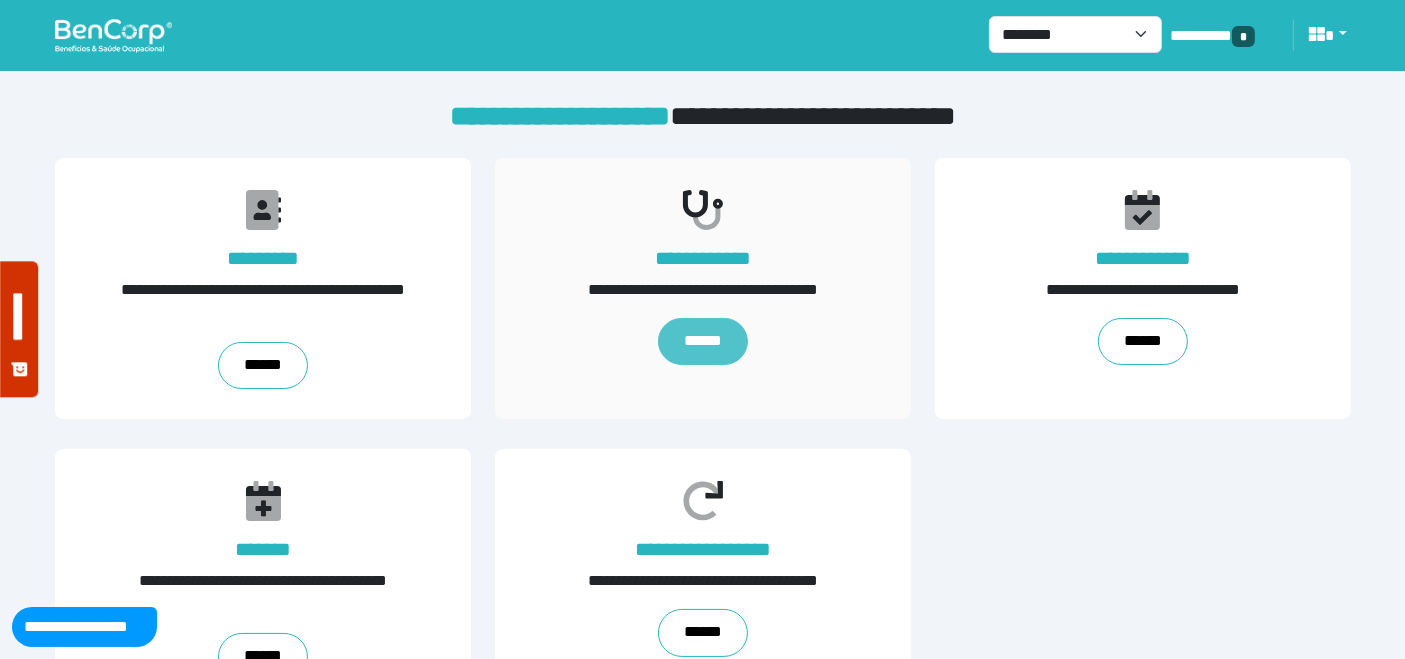 click on "******" at bounding box center (702, 342) 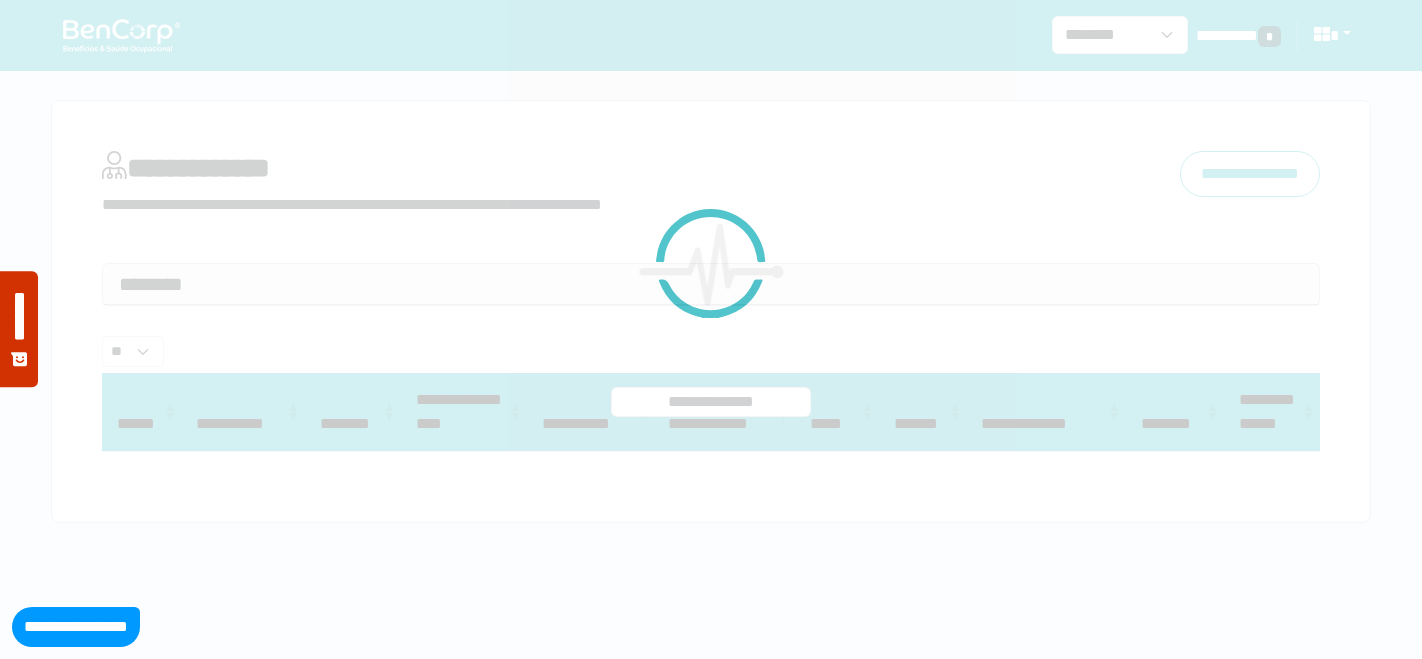 select 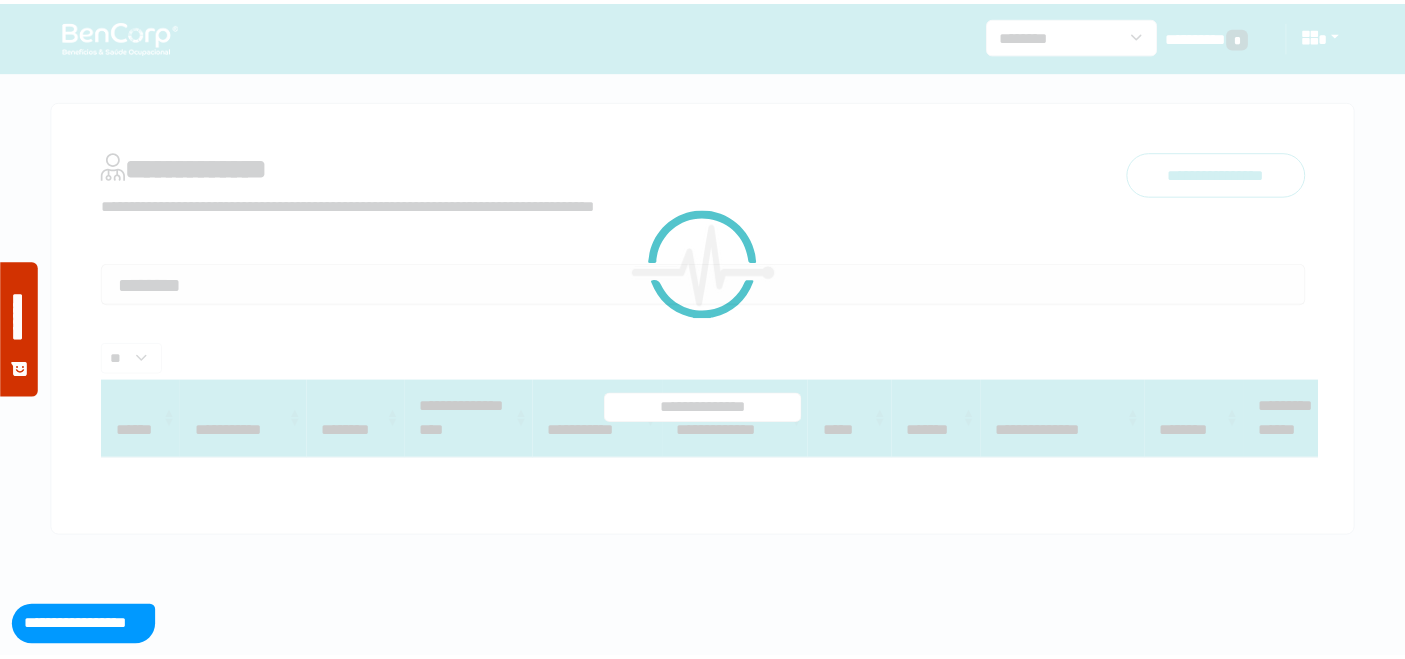 scroll, scrollTop: 0, scrollLeft: 0, axis: both 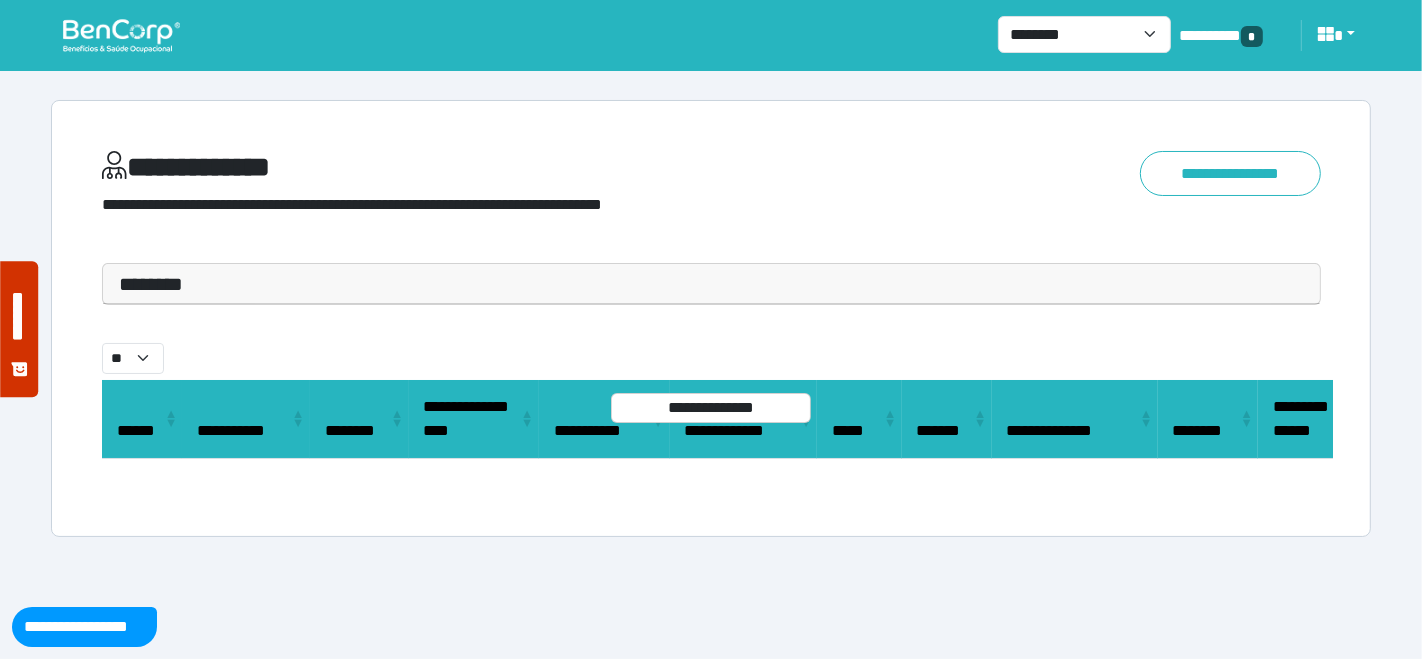 click on "********" at bounding box center [711, 284] 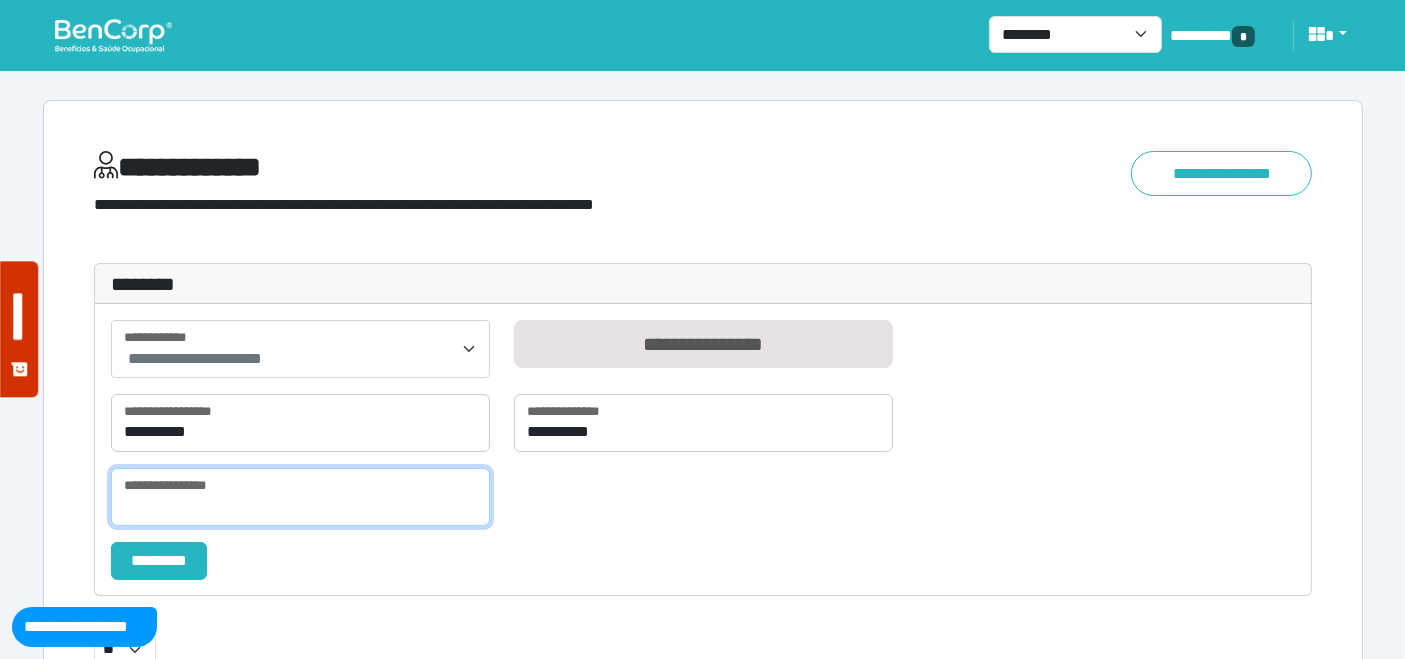 click at bounding box center (300, 497) 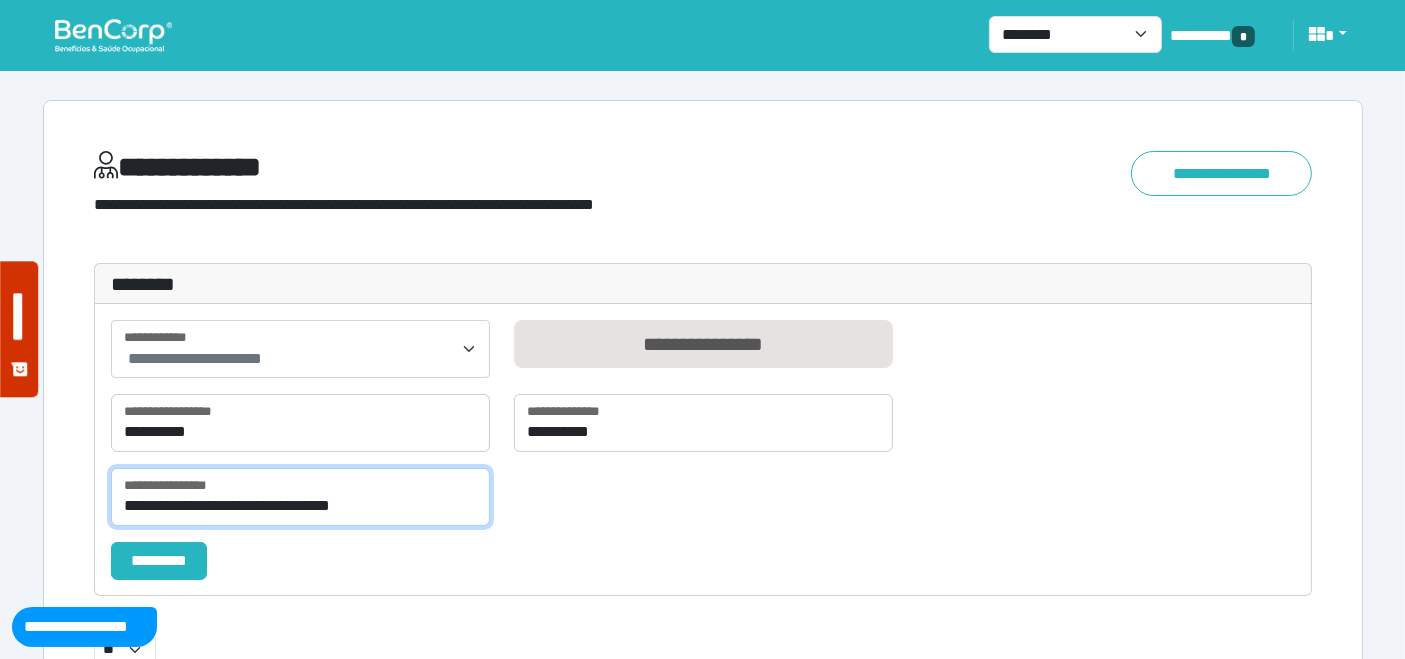 type on "**********" 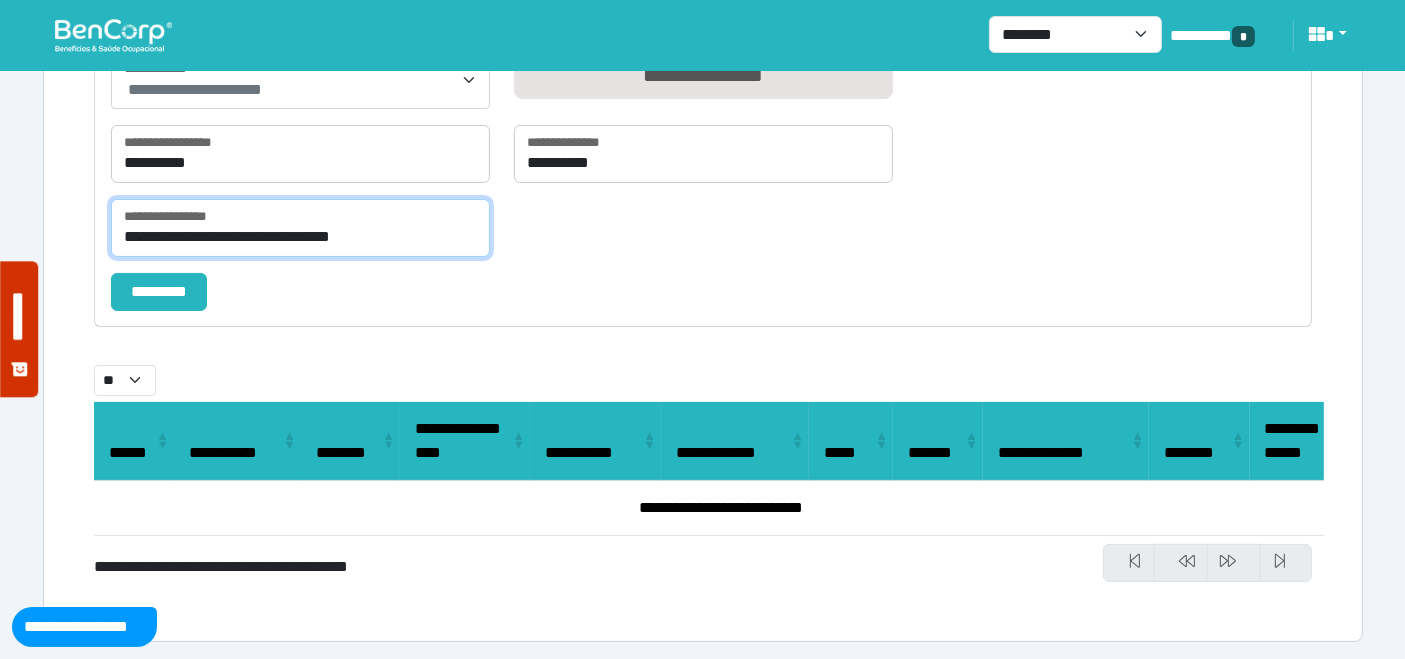 scroll, scrollTop: 271, scrollLeft: 0, axis: vertical 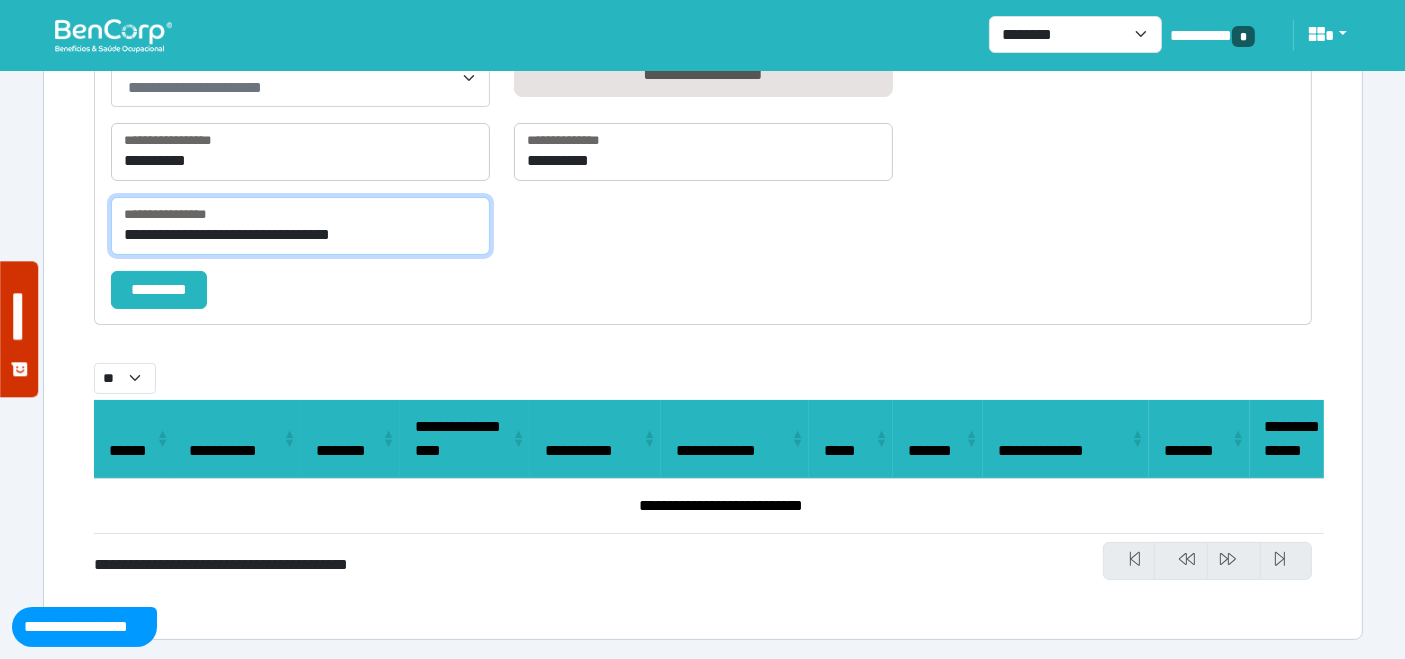 drag, startPoint x: 374, startPoint y: 237, endPoint x: 251, endPoint y: 240, distance: 123.03658 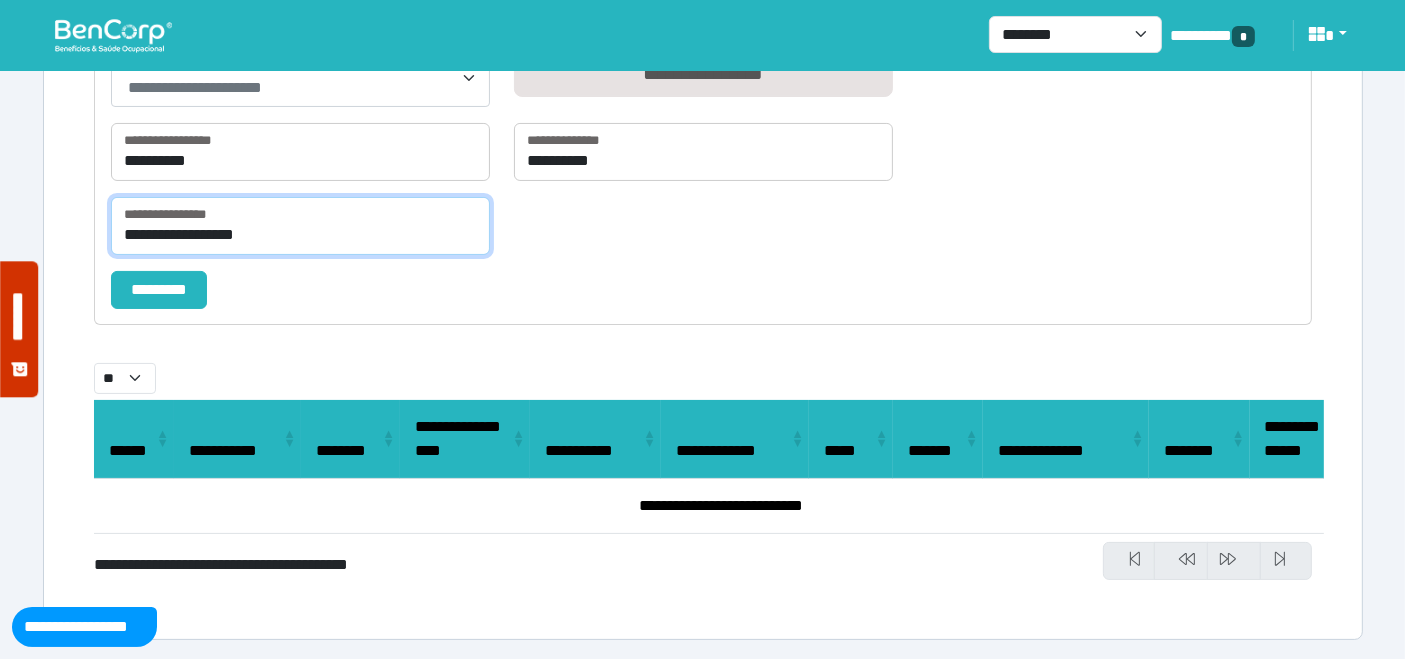 type on "**********" 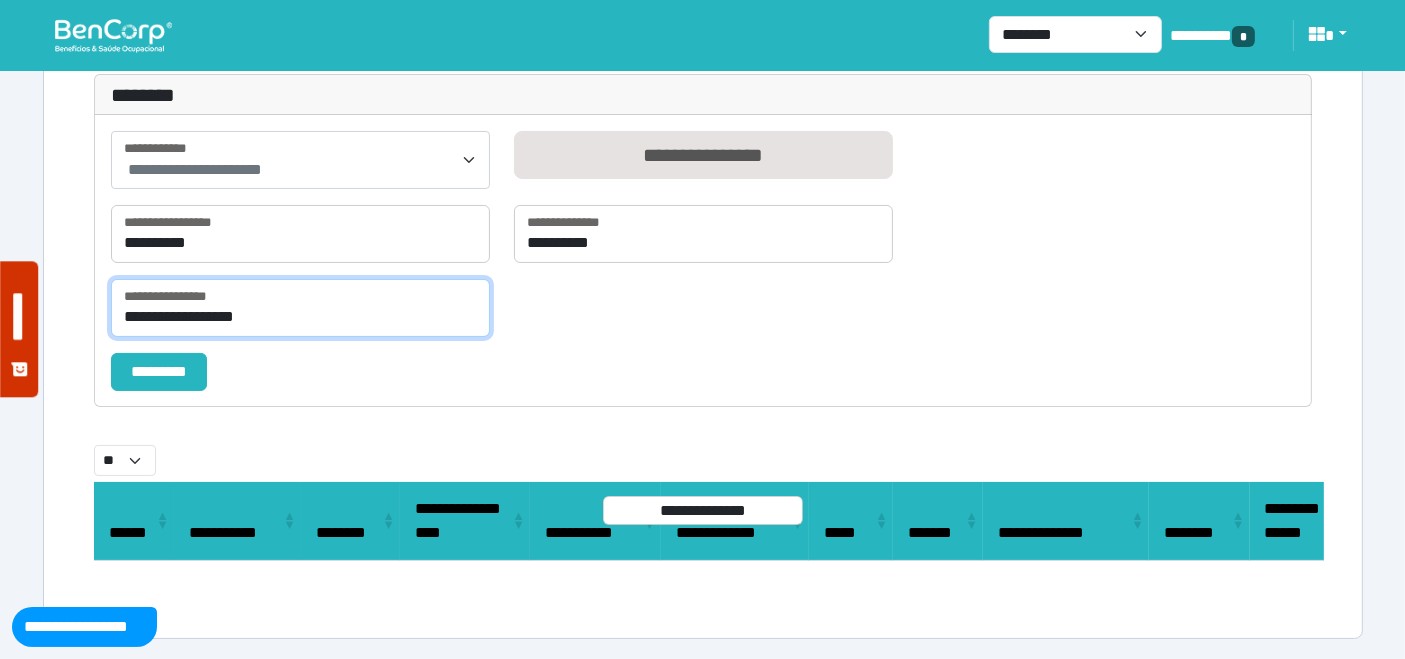 scroll, scrollTop: 271, scrollLeft: 0, axis: vertical 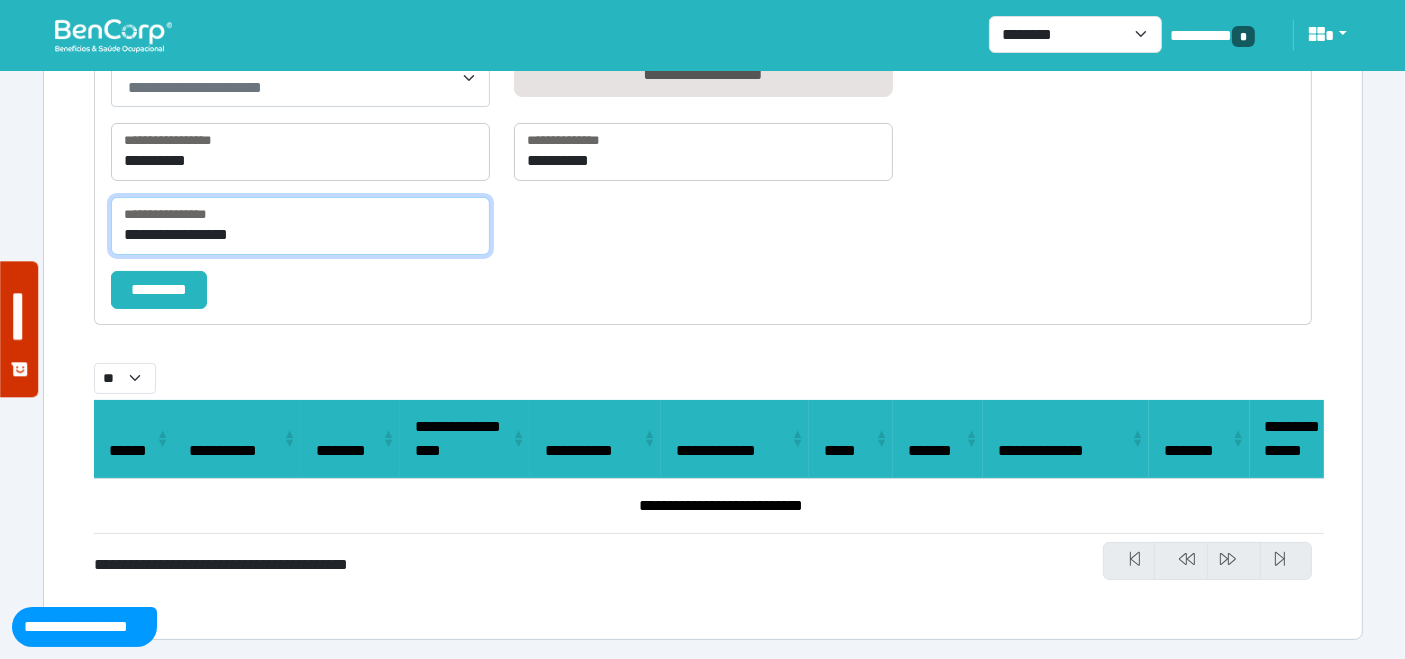 type on "**********" 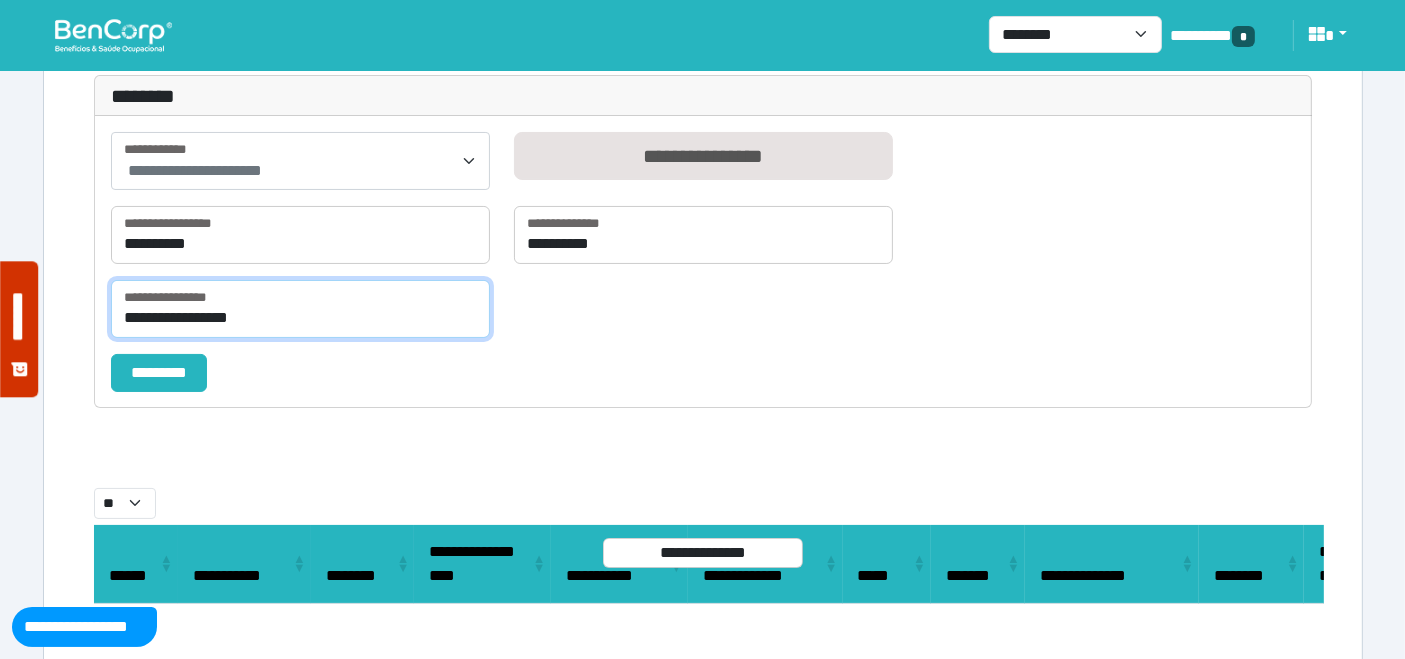 scroll, scrollTop: 271, scrollLeft: 0, axis: vertical 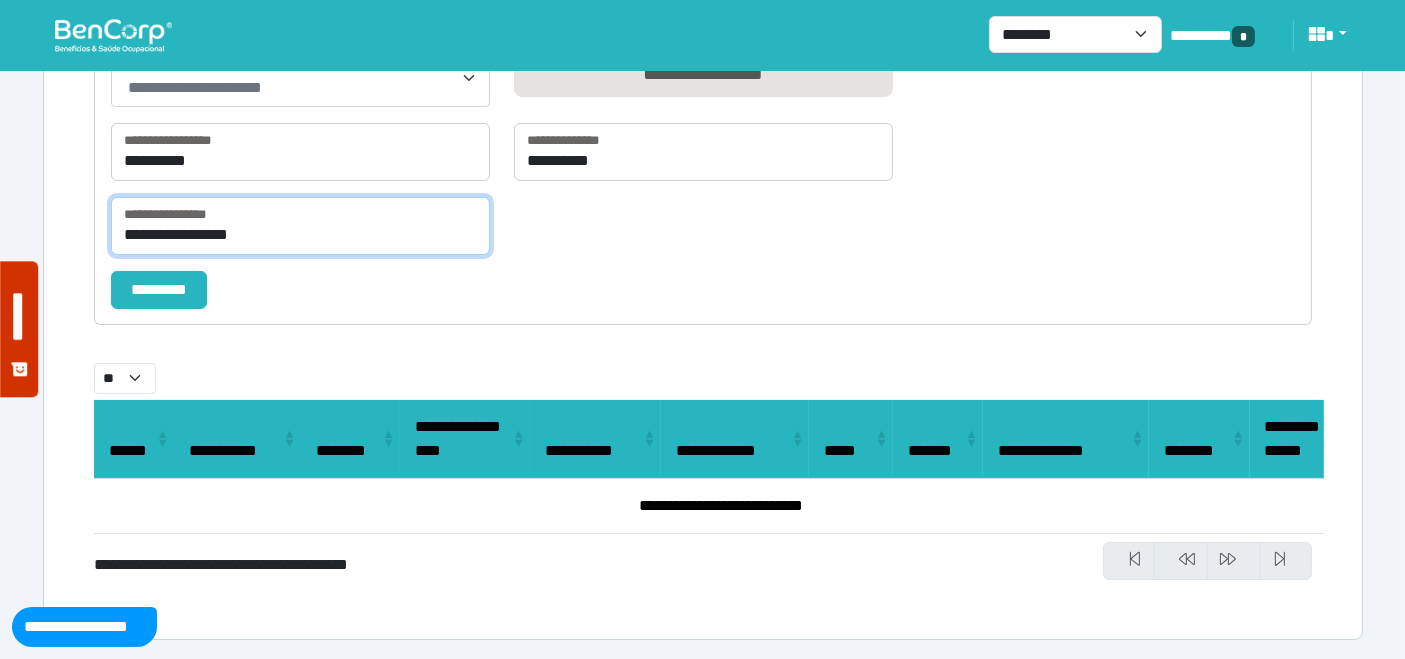 click on "*********" at bounding box center [159, 289] 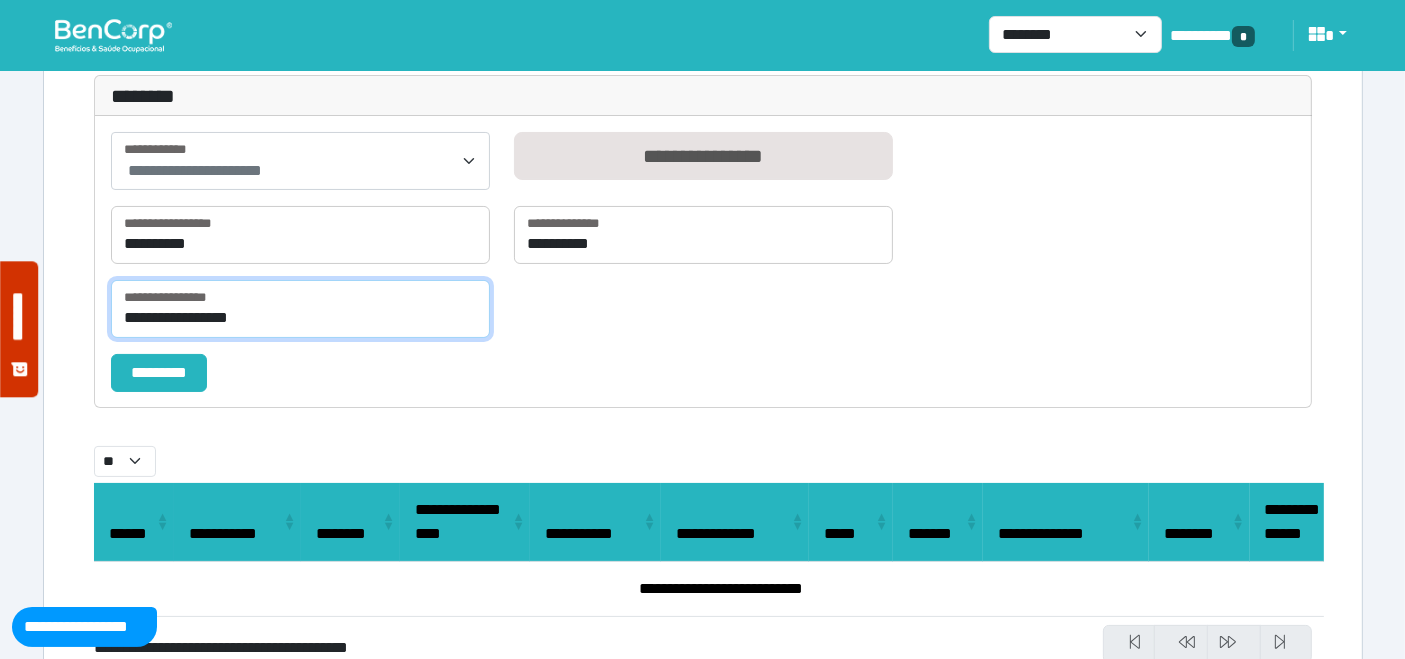 select on "**" 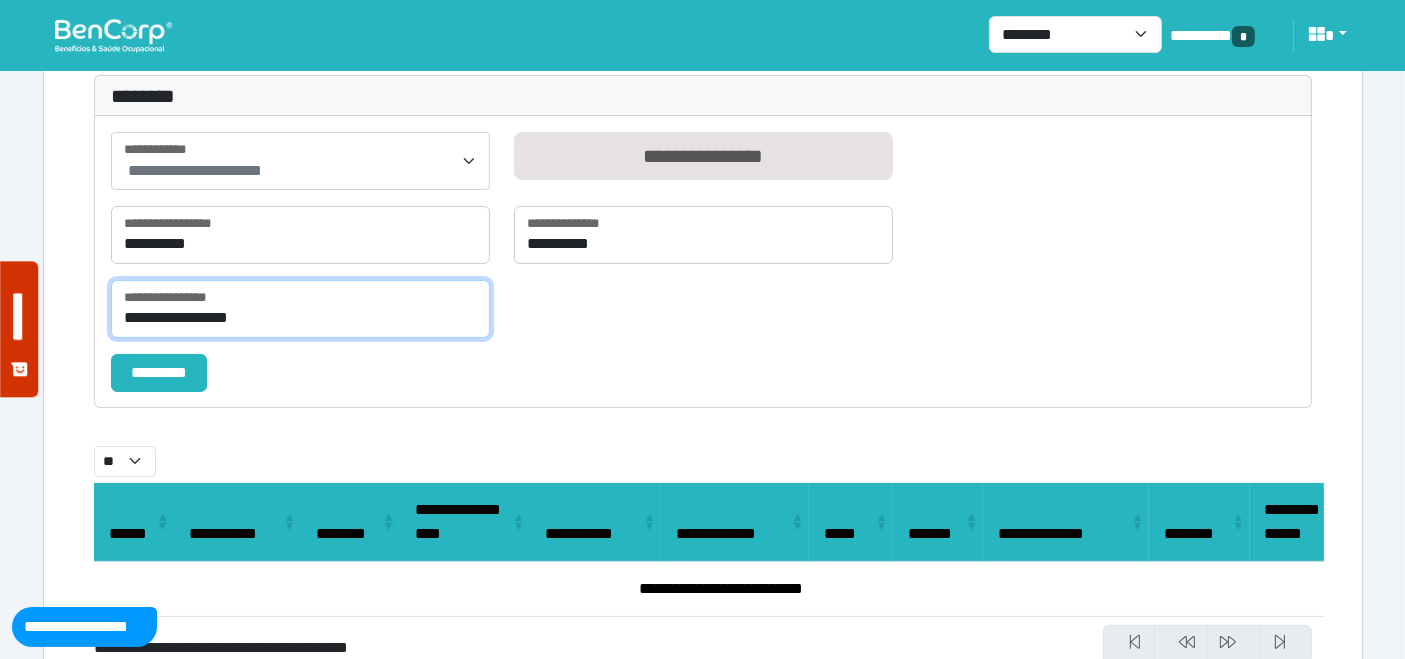 scroll, scrollTop: 271, scrollLeft: 0, axis: vertical 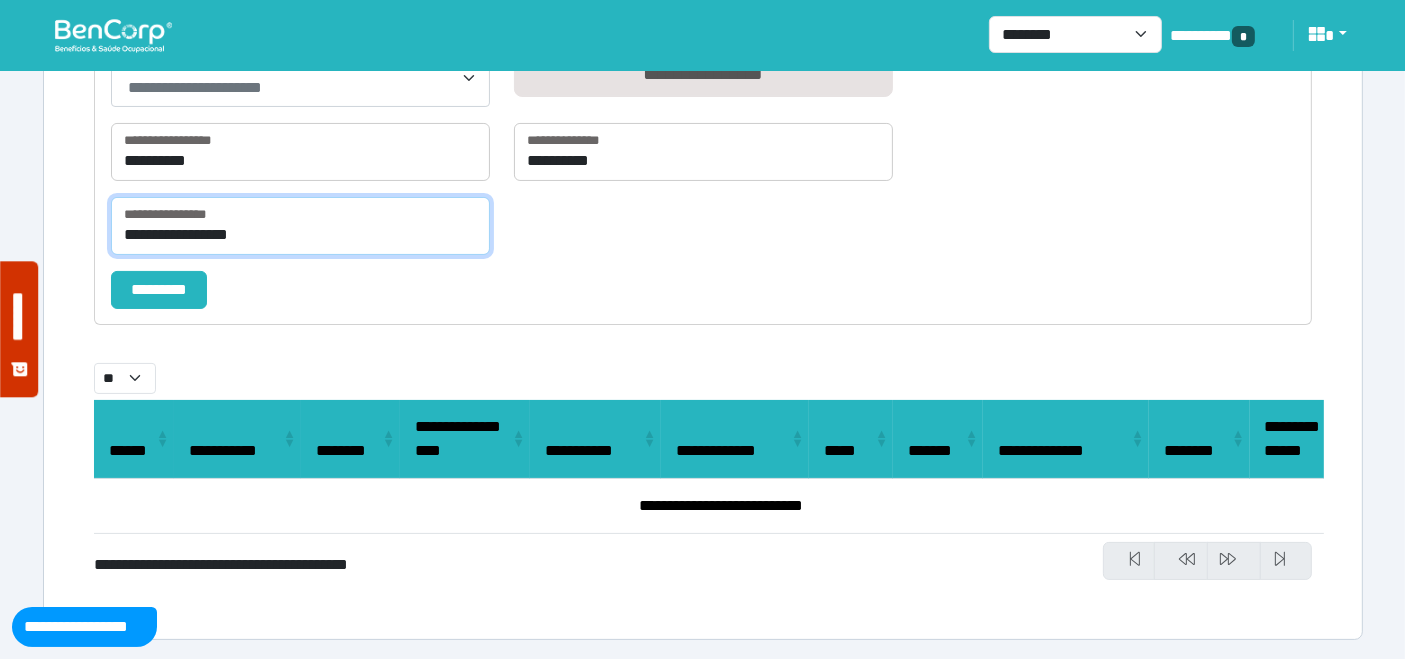 click on "**********" at bounding box center [300, 226] 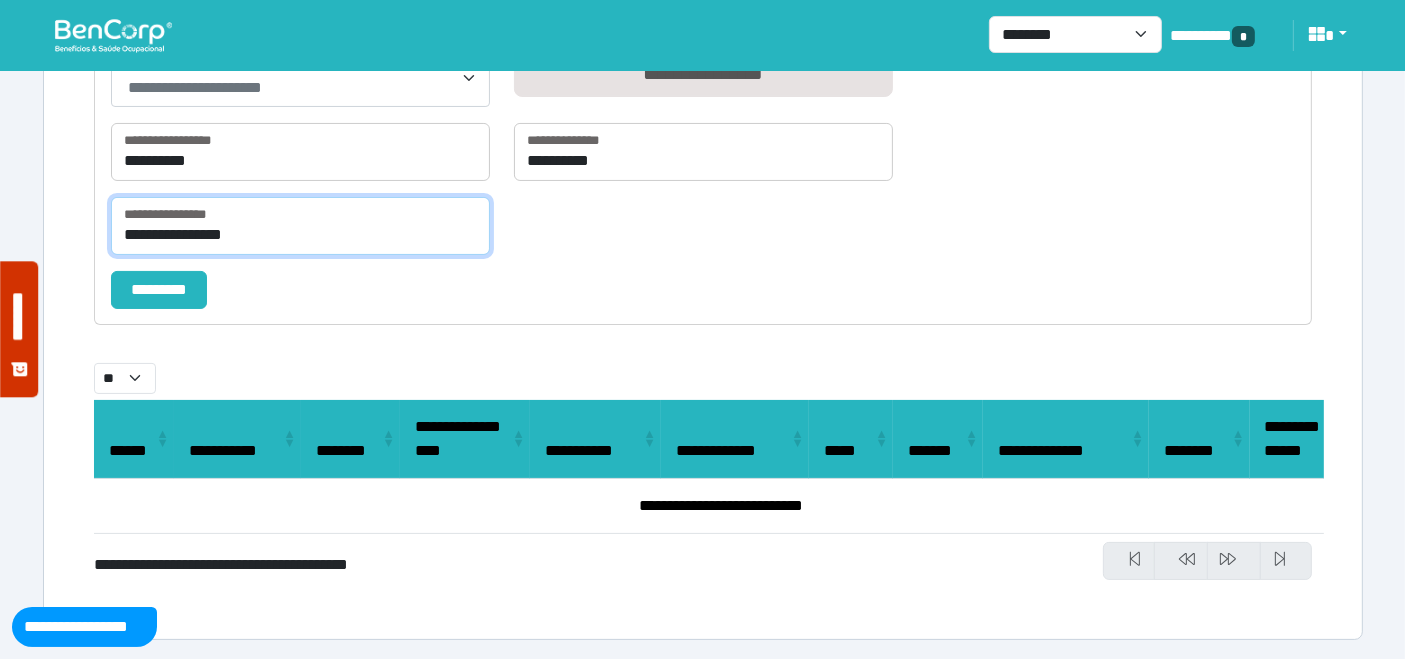 drag, startPoint x: 249, startPoint y: 230, endPoint x: 51, endPoint y: 221, distance: 198.20444 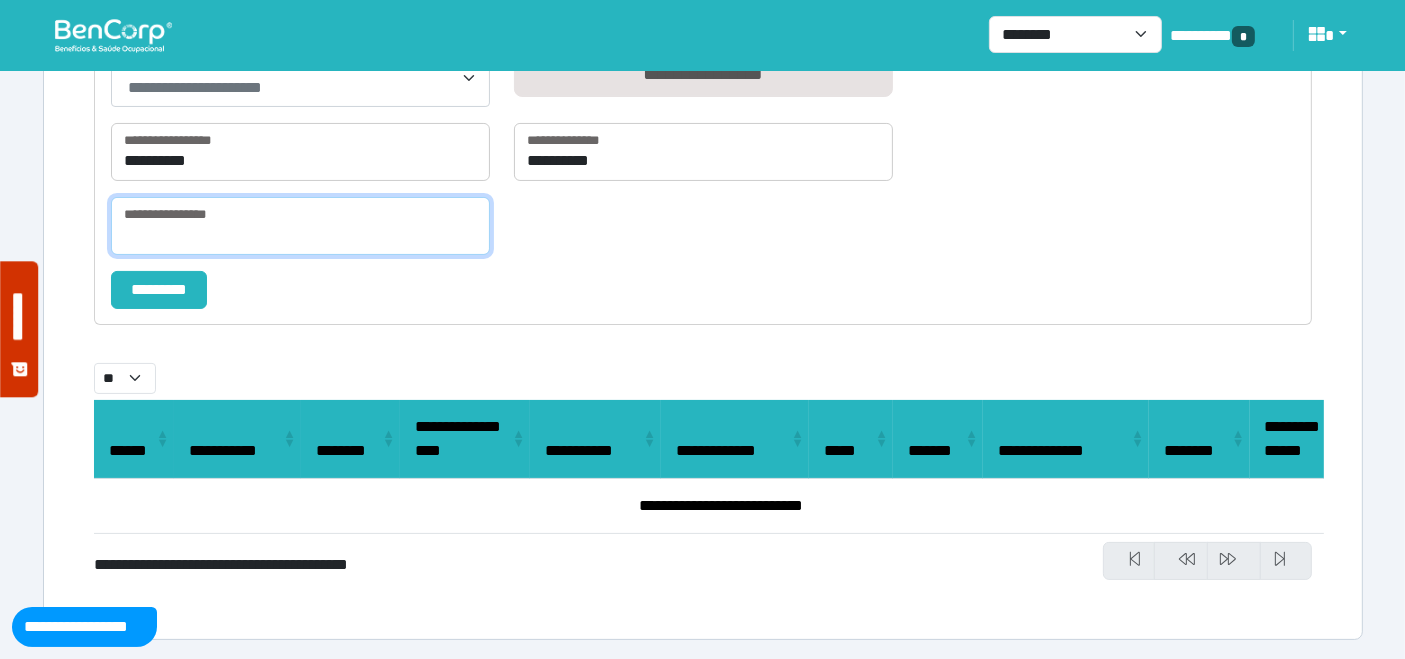 paste on "**********" 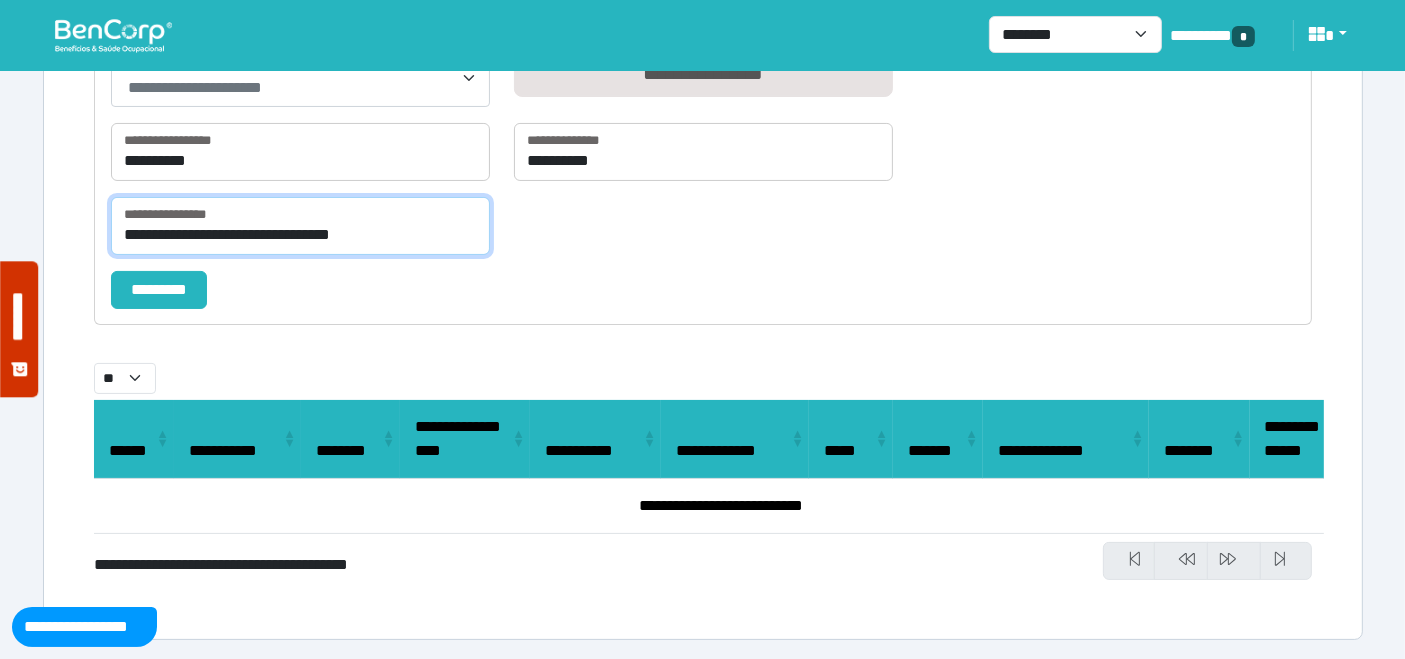 type on "**********" 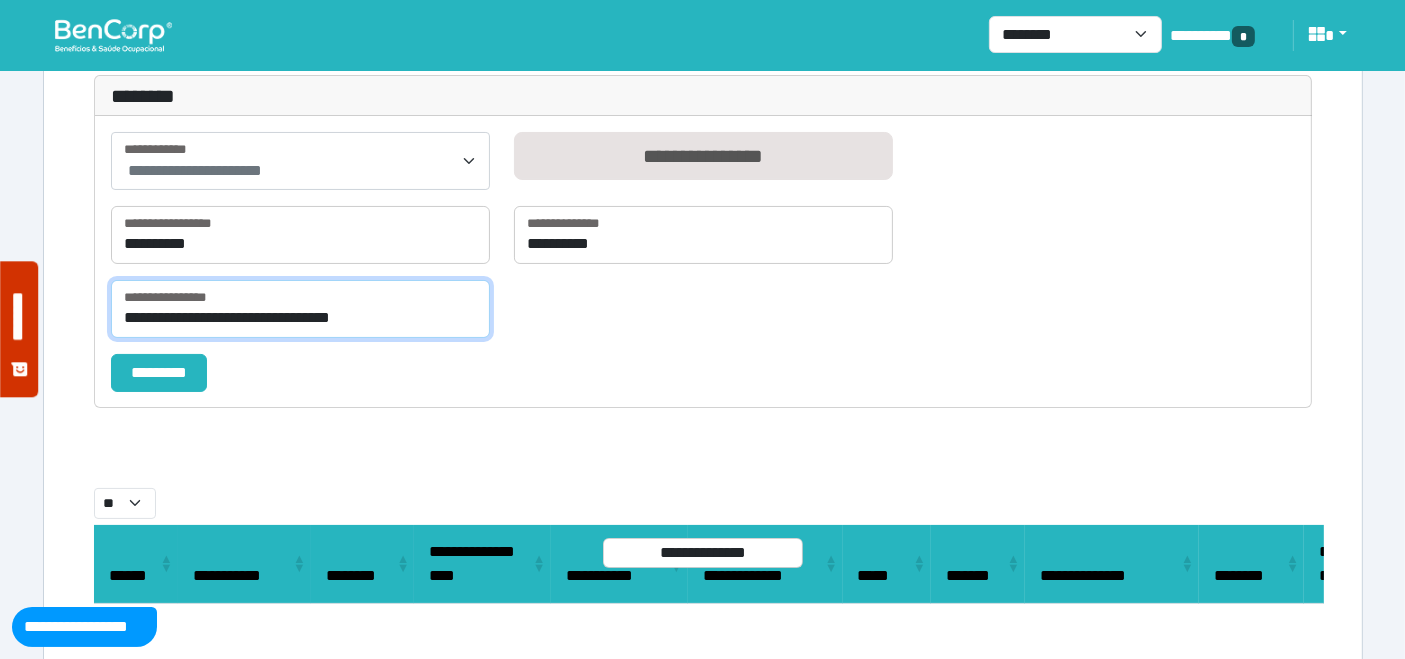 scroll, scrollTop: 271, scrollLeft: 0, axis: vertical 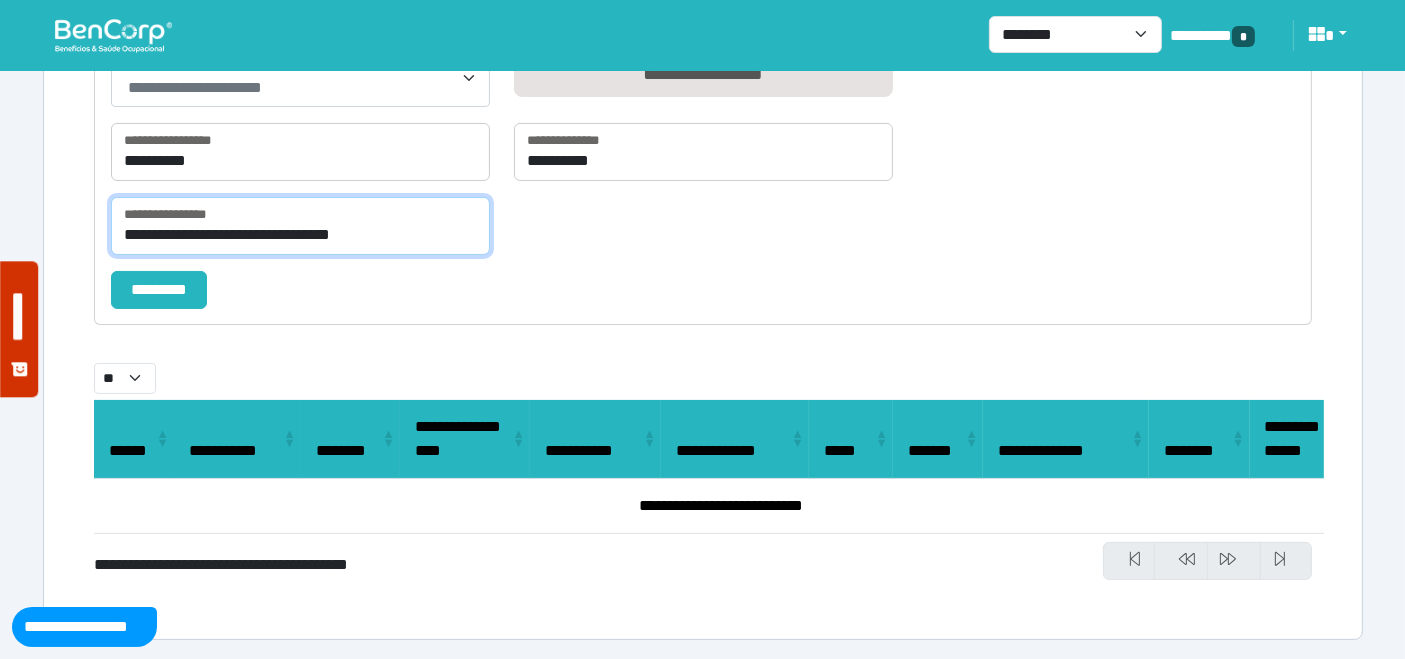 click on "**********" at bounding box center (300, 226) 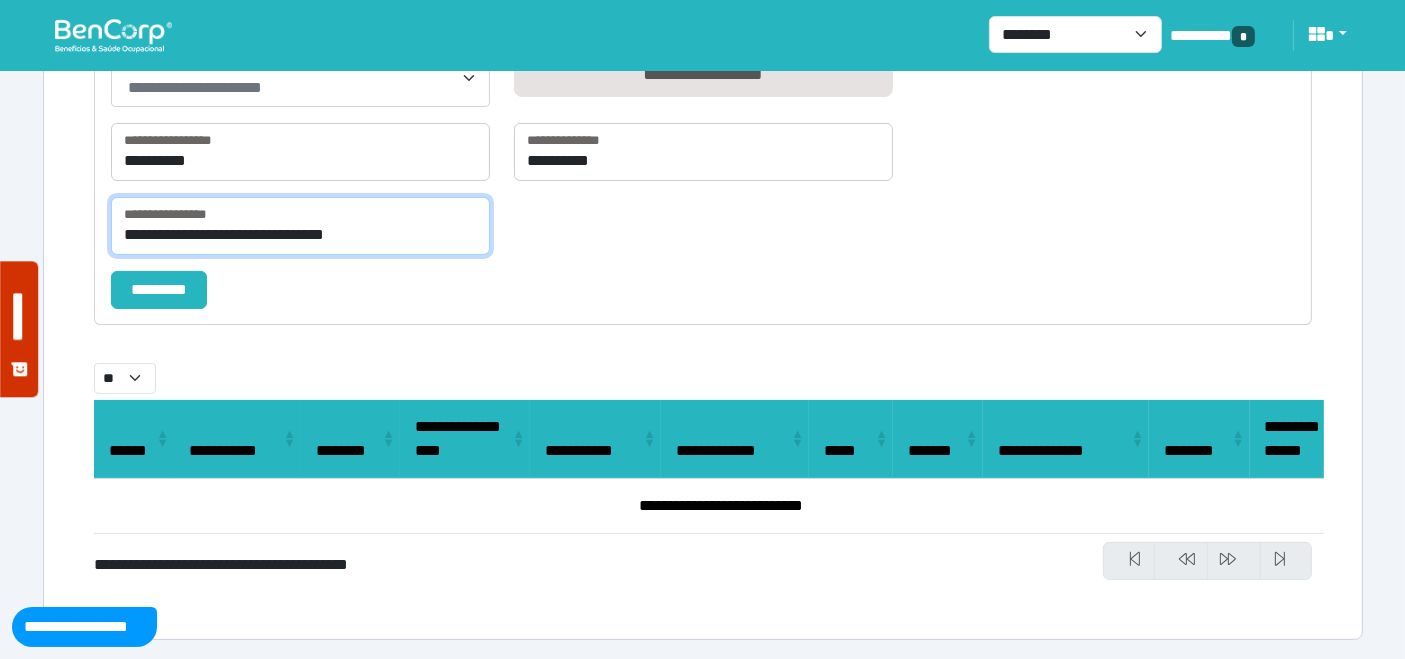type on "**********" 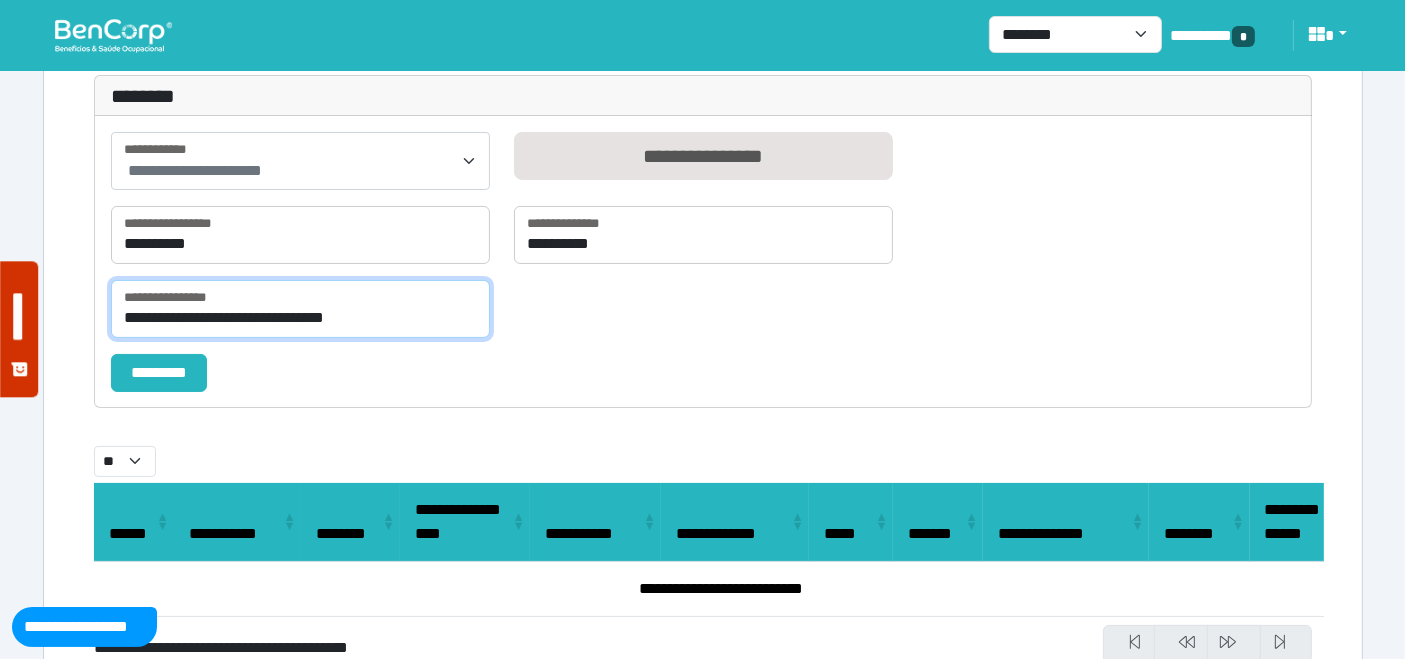 select on "**" 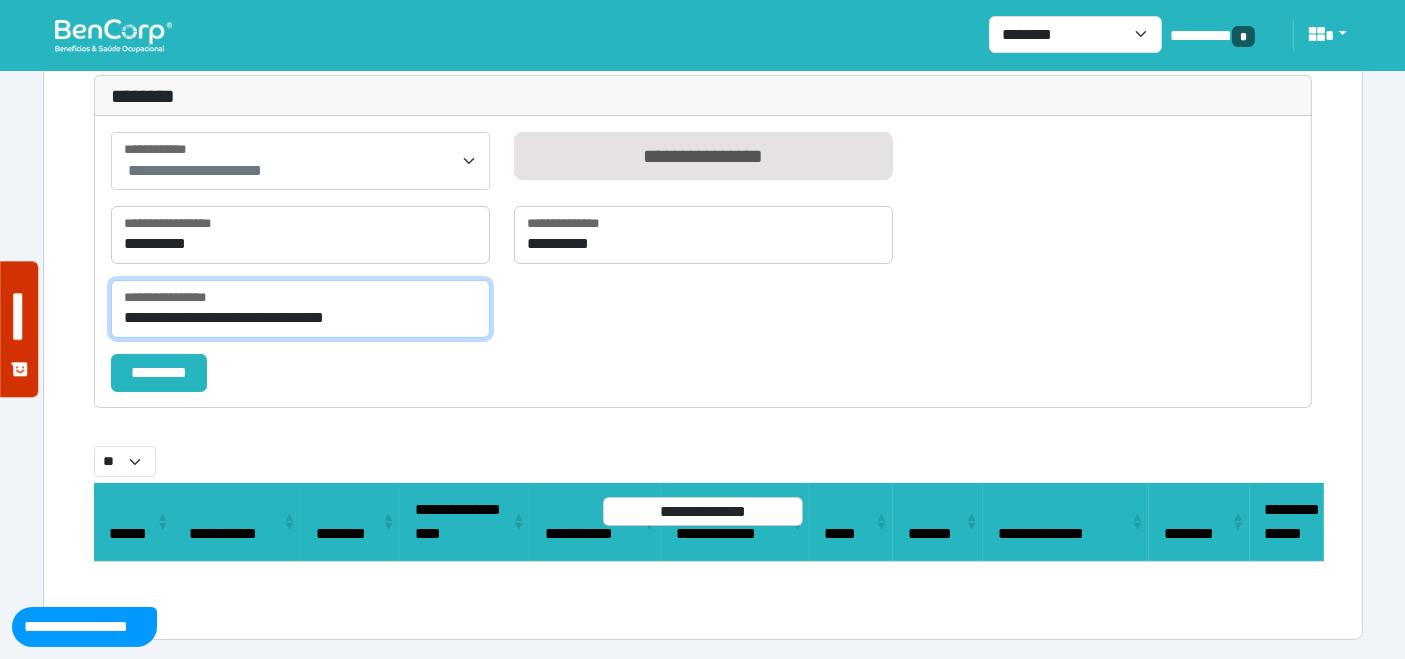 scroll, scrollTop: 271, scrollLeft: 0, axis: vertical 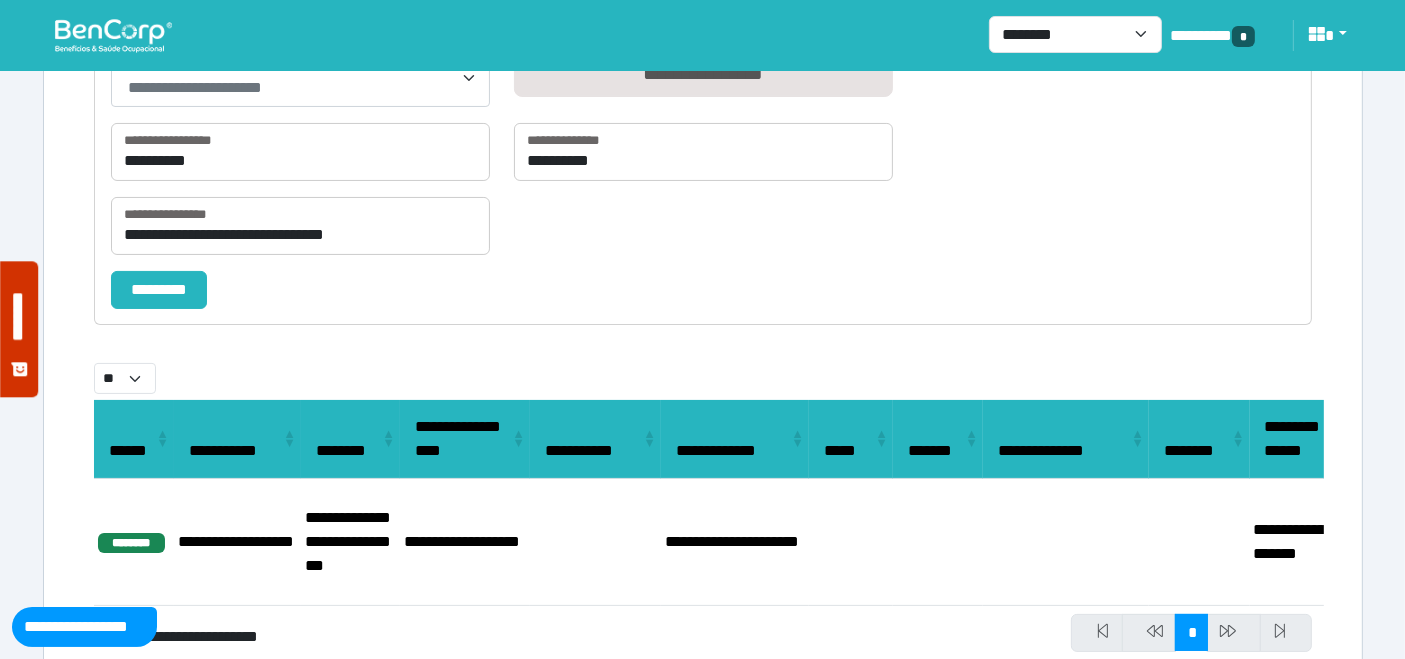 select on "**" 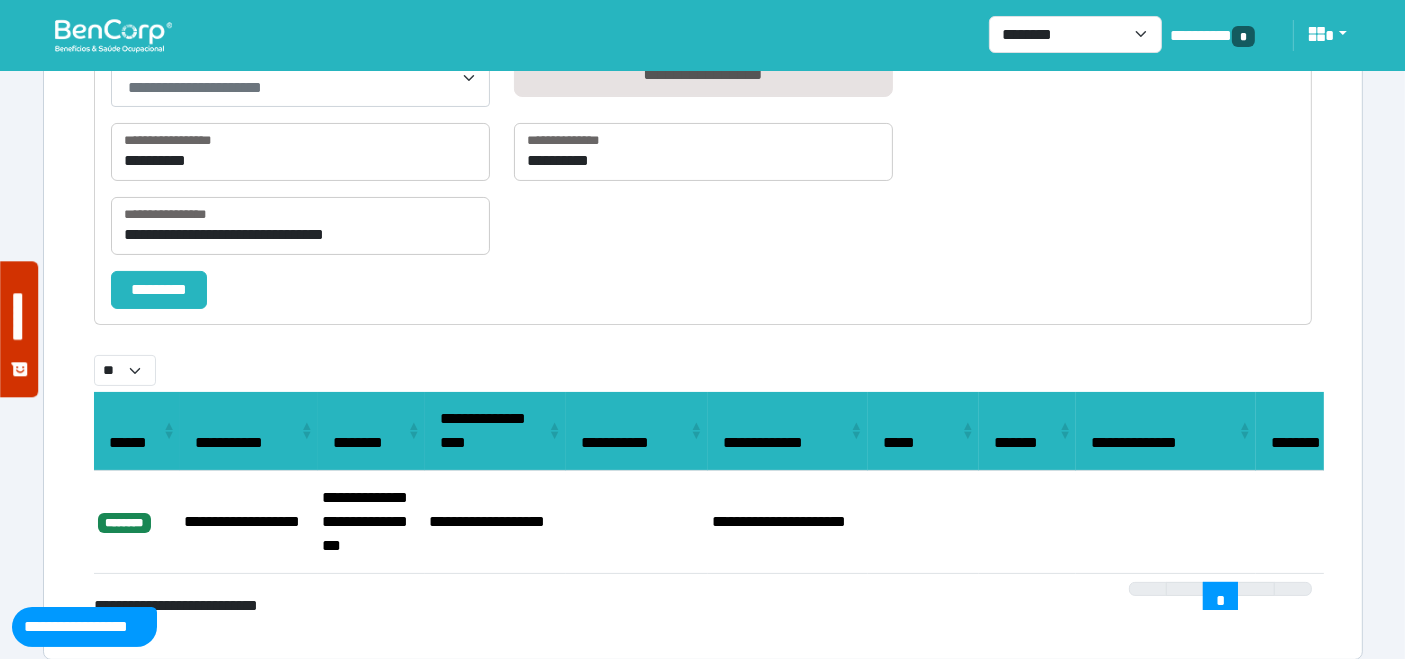 select on "**" 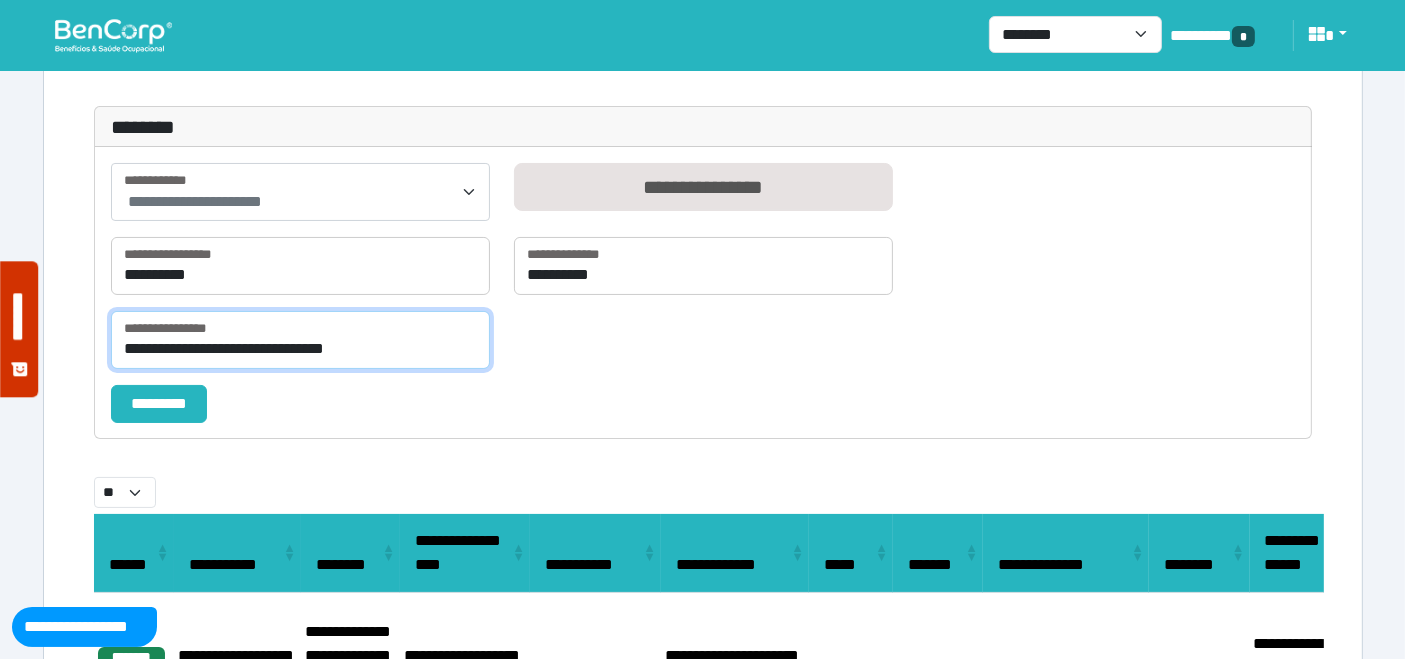 scroll, scrollTop: 49, scrollLeft: 0, axis: vertical 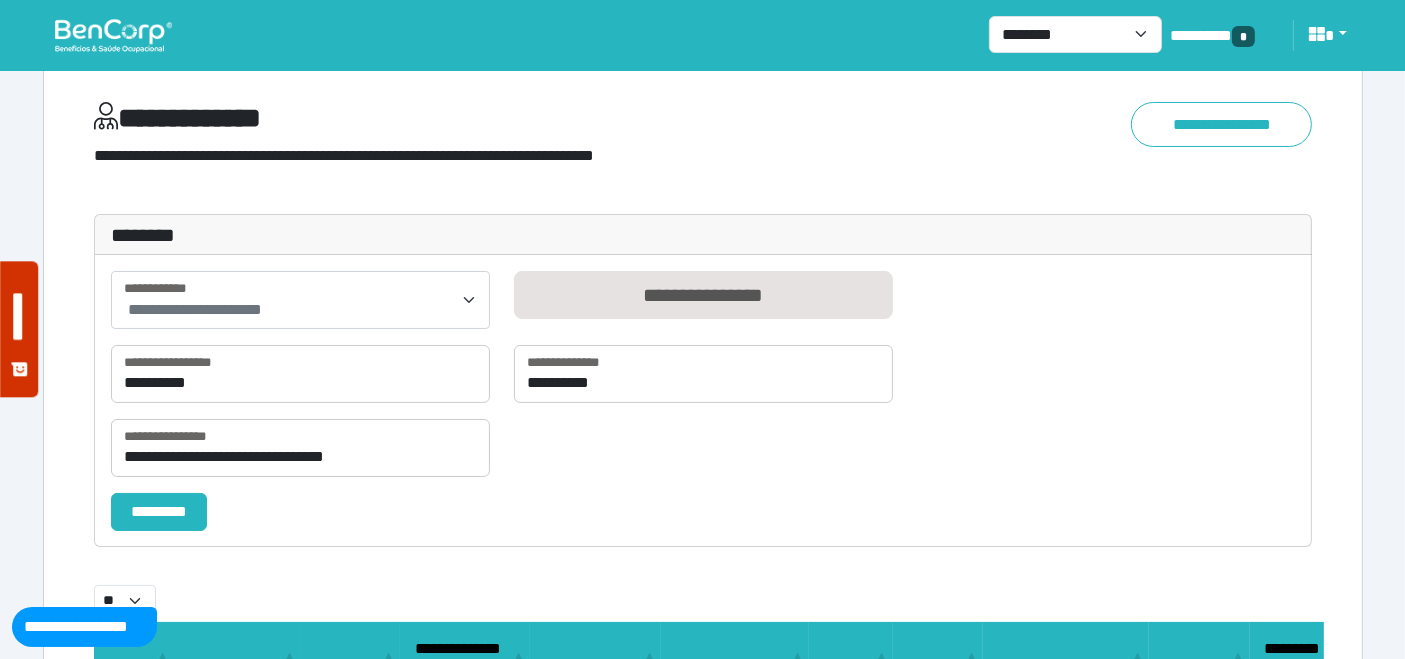 click at bounding box center [113, 35] 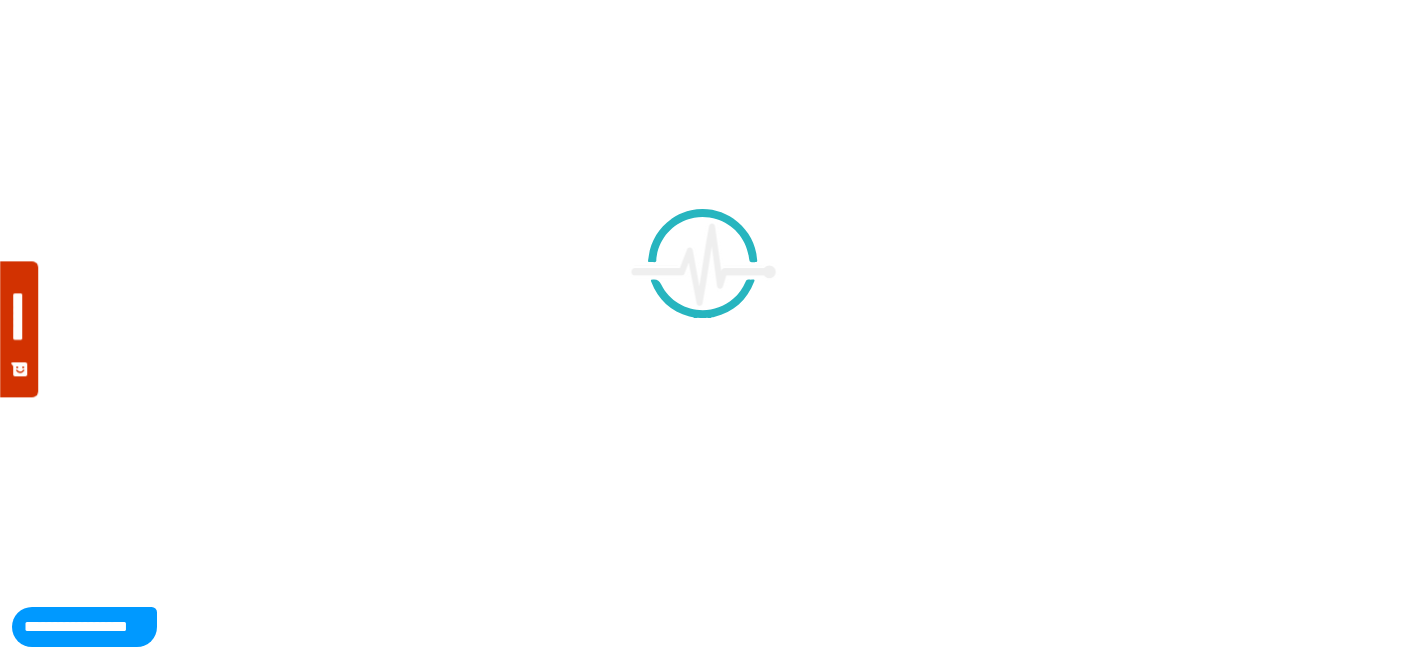 scroll, scrollTop: 0, scrollLeft: 0, axis: both 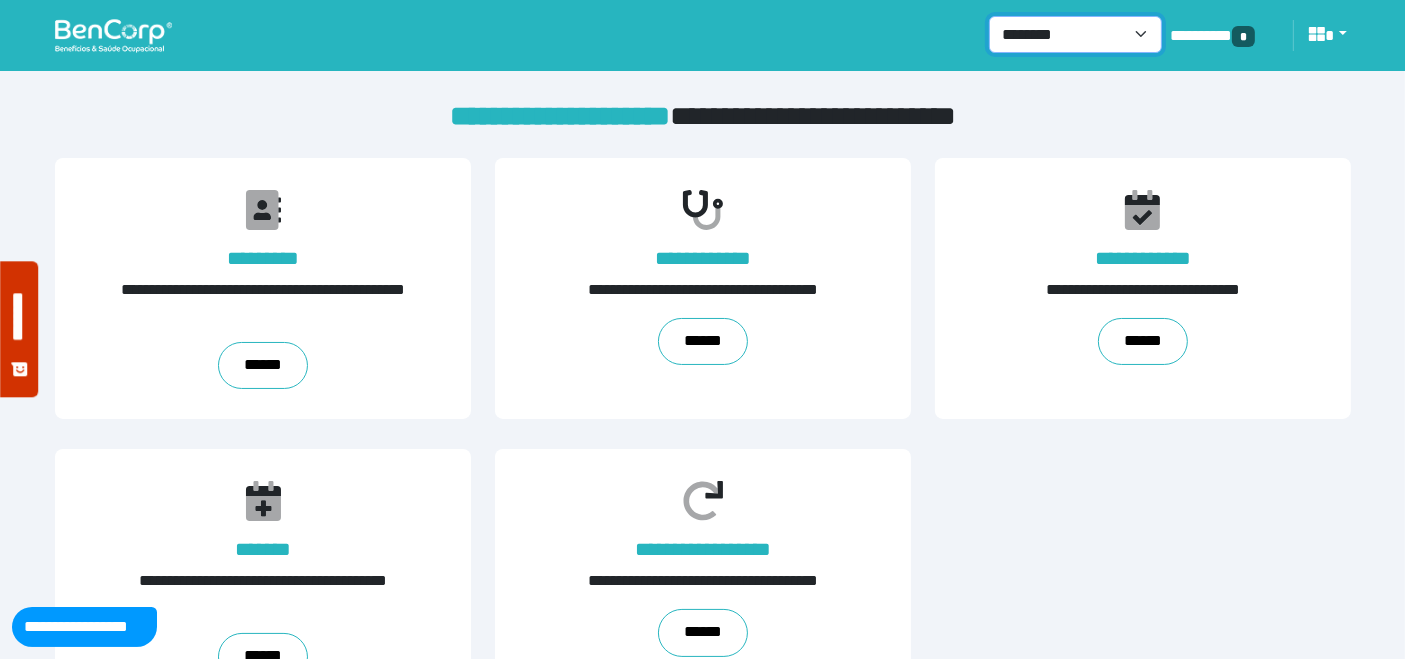 drag, startPoint x: 1141, startPoint y: 27, endPoint x: 1127, endPoint y: 35, distance: 16.124516 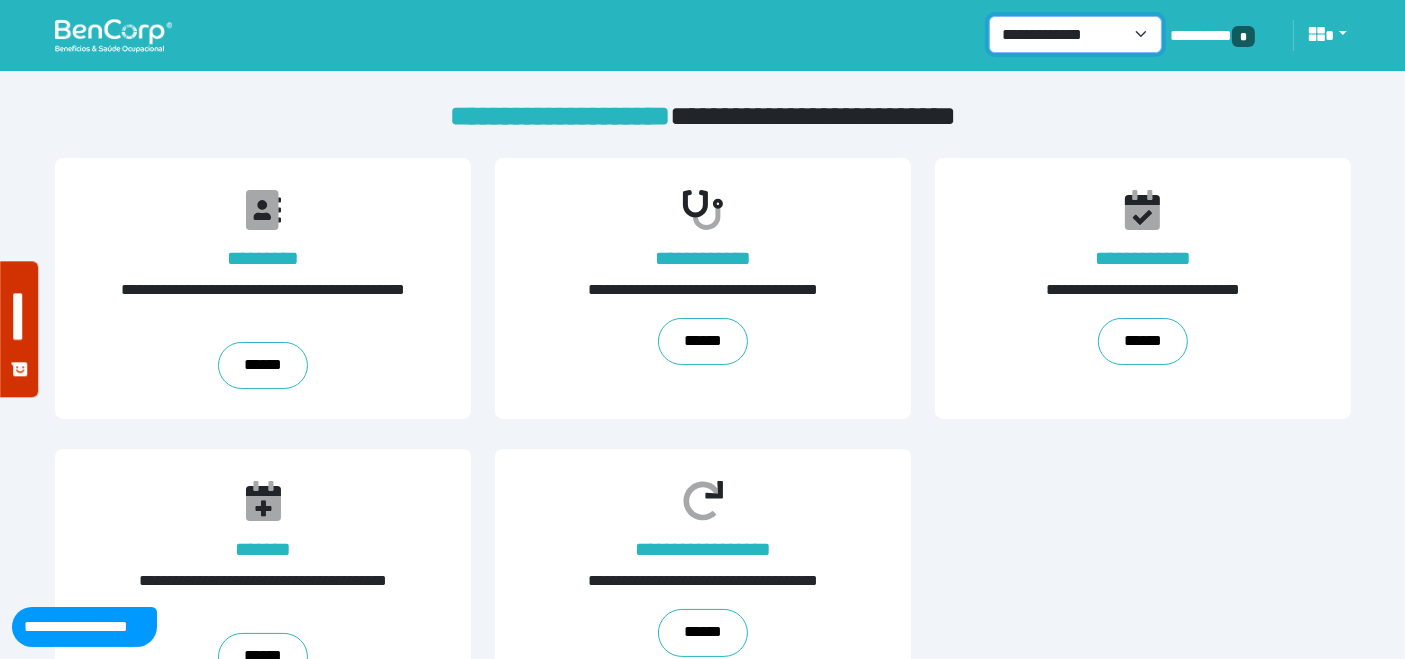 click on "**********" at bounding box center [1075, 34] 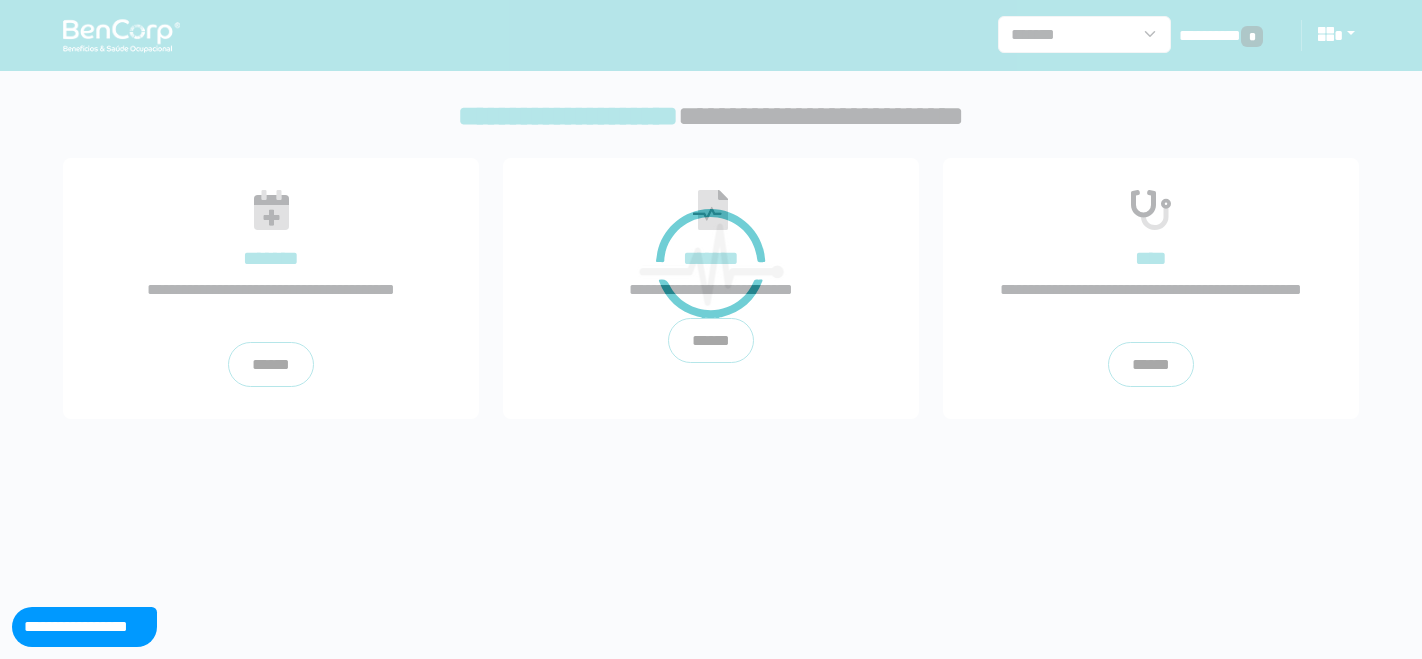 scroll, scrollTop: 0, scrollLeft: 0, axis: both 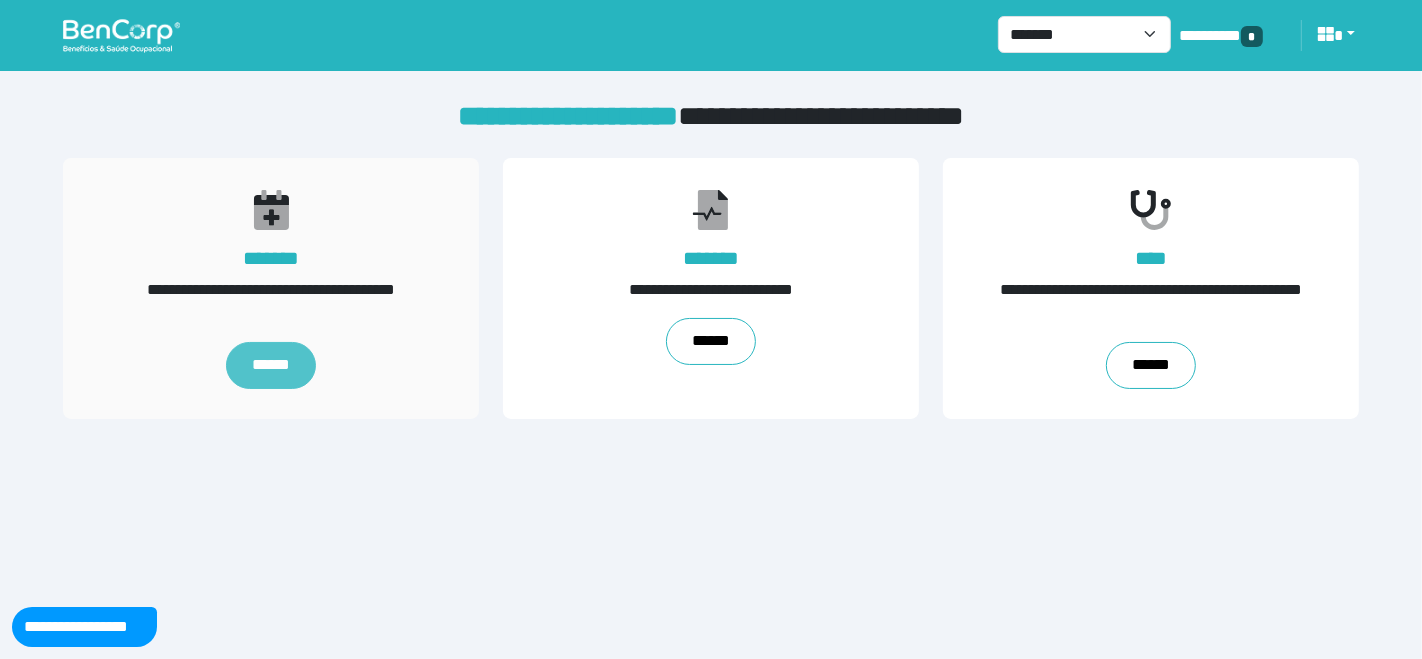 click on "******" at bounding box center (271, 366) 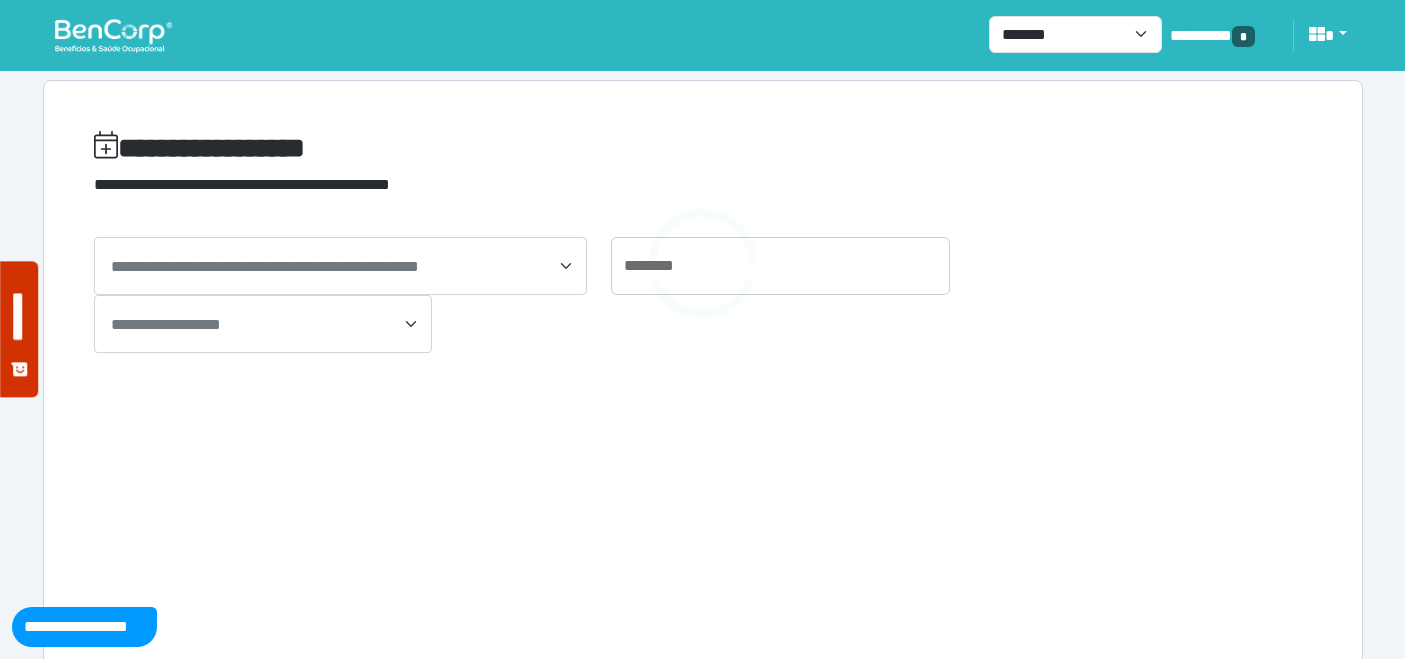 scroll, scrollTop: 0, scrollLeft: 0, axis: both 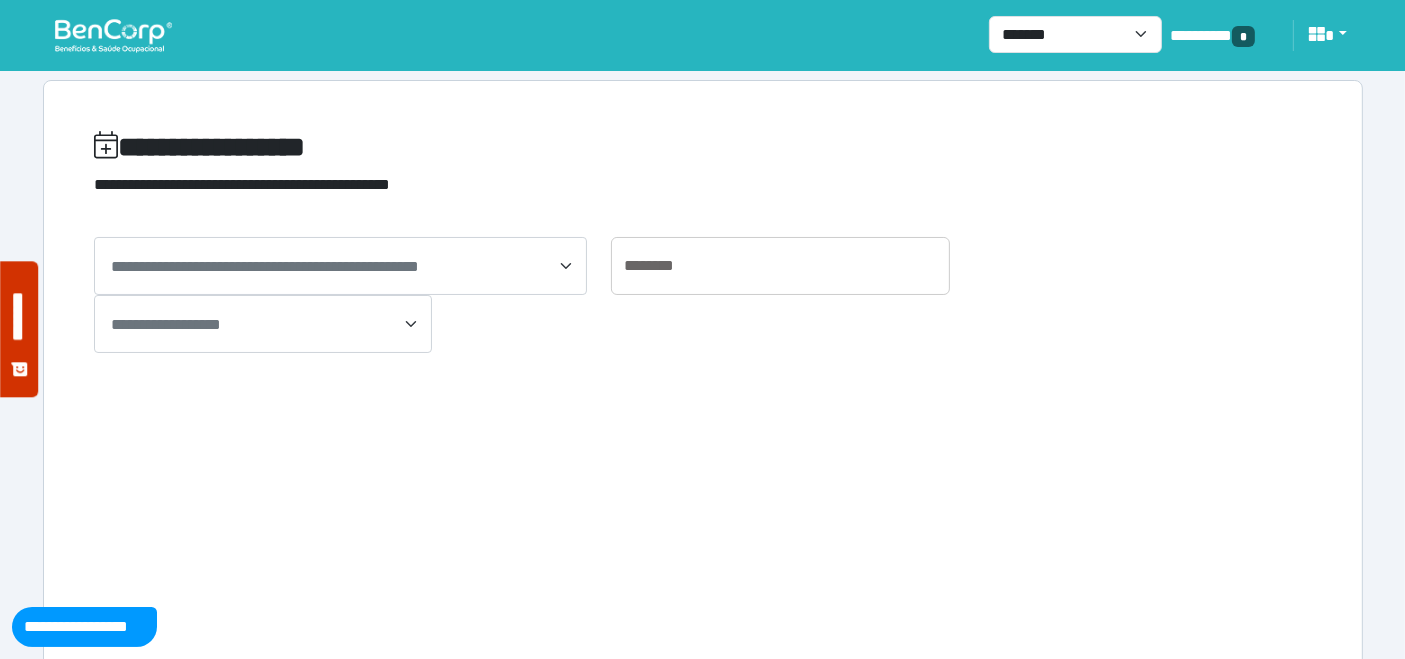click on "**********" at bounding box center [341, 266] 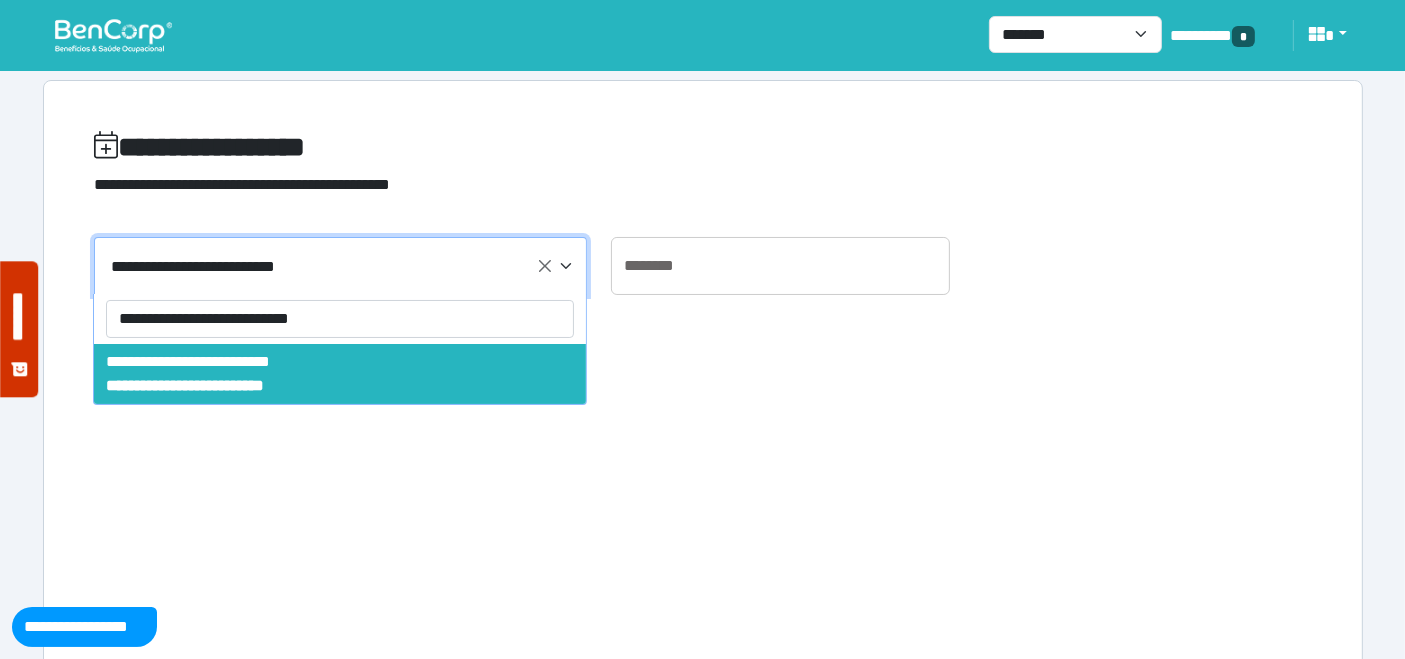 click on "**********" at bounding box center [340, 319] 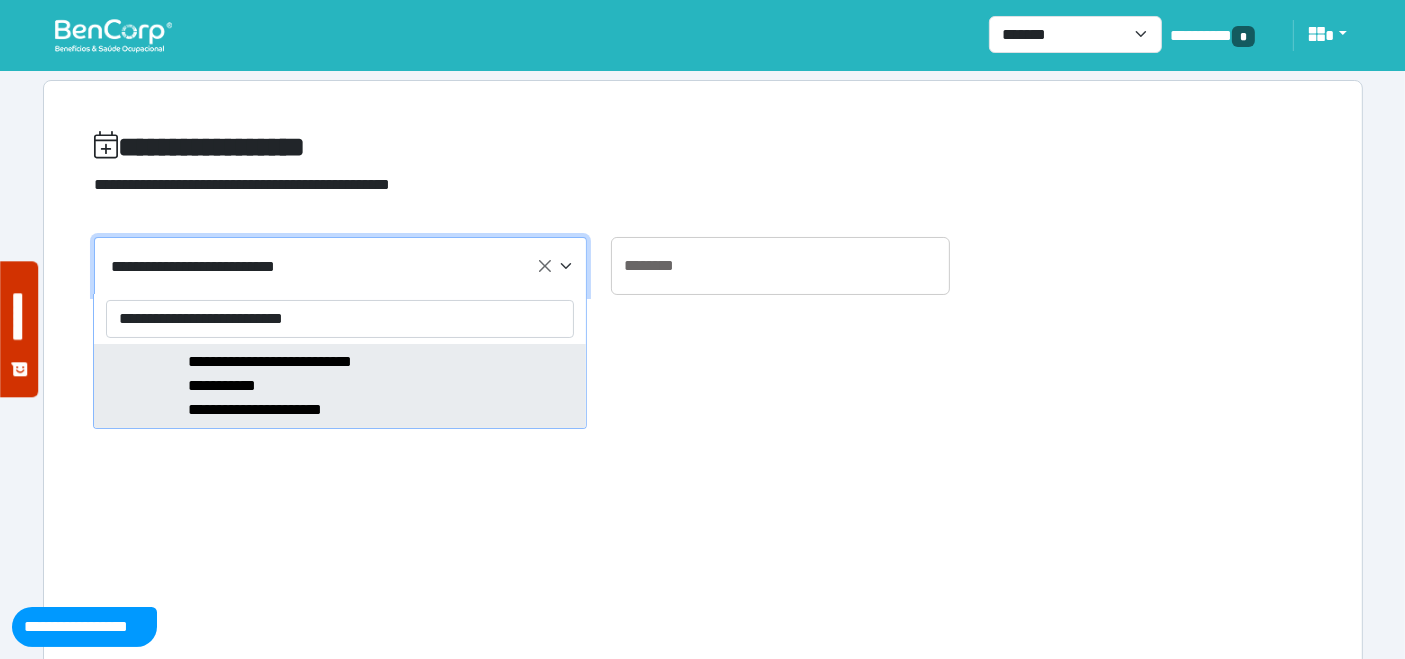 type on "**********" 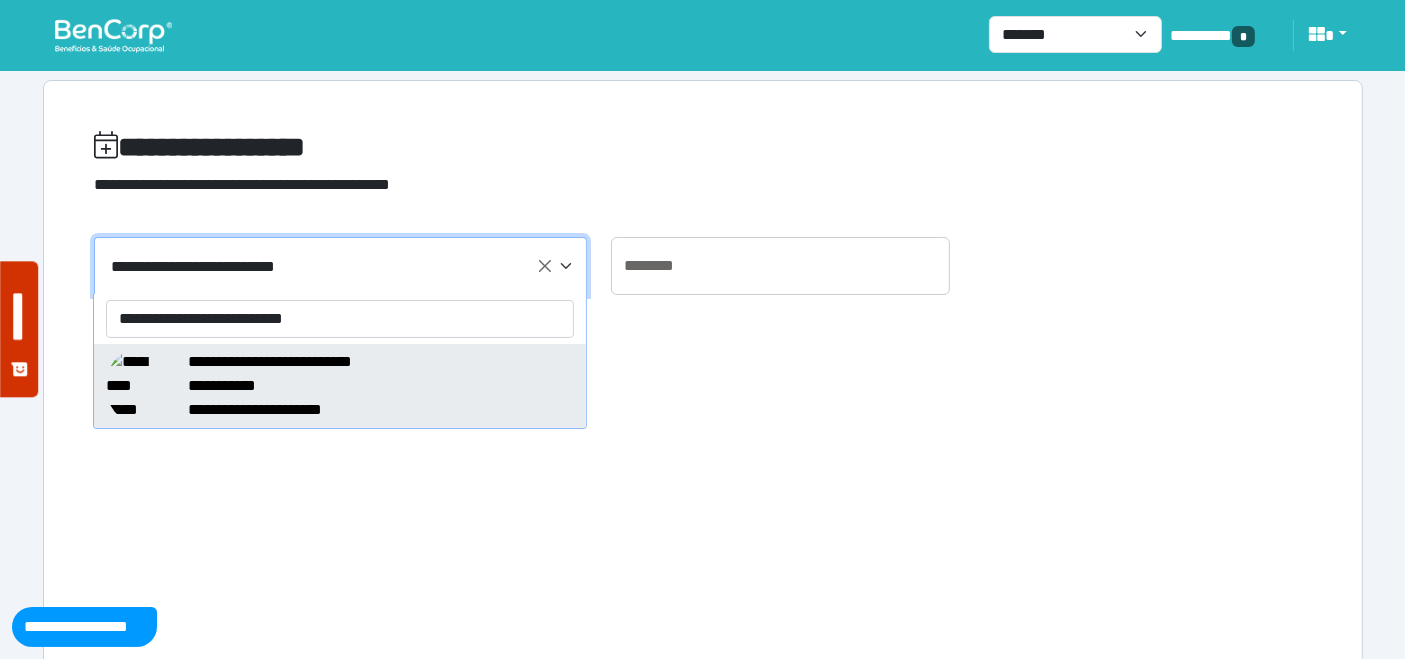 type 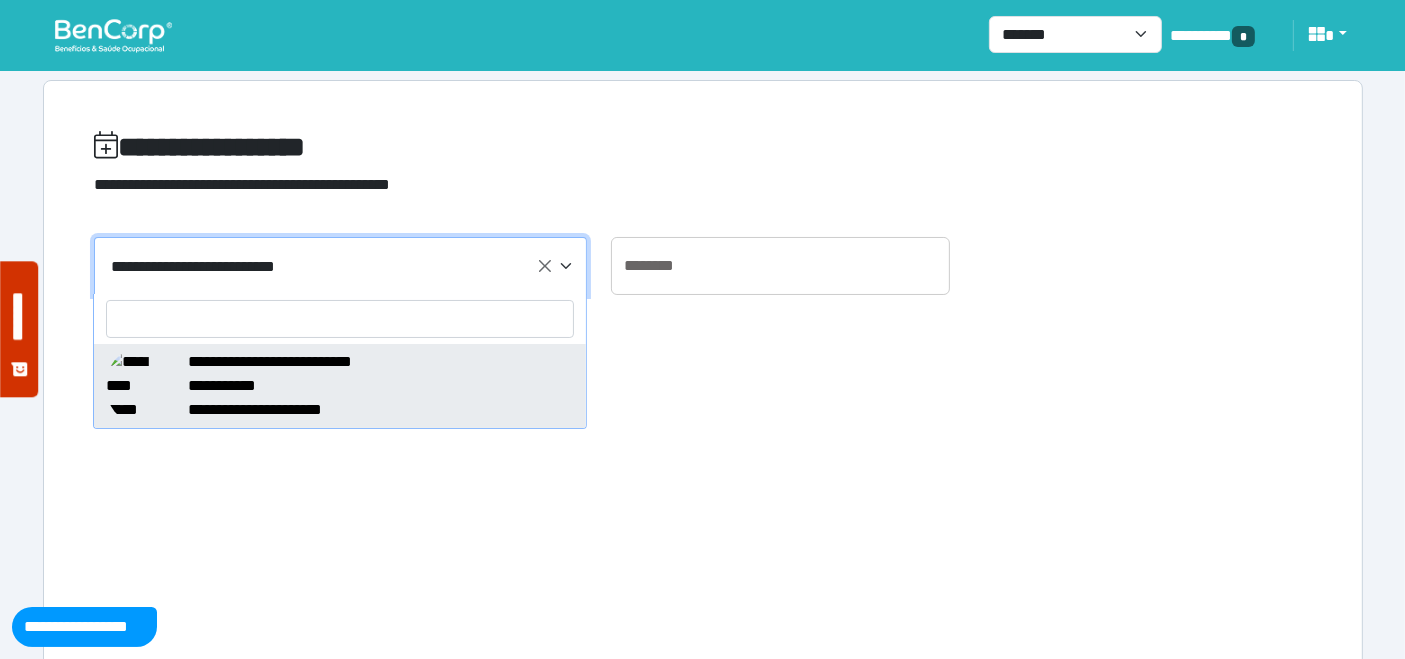 select on "******" 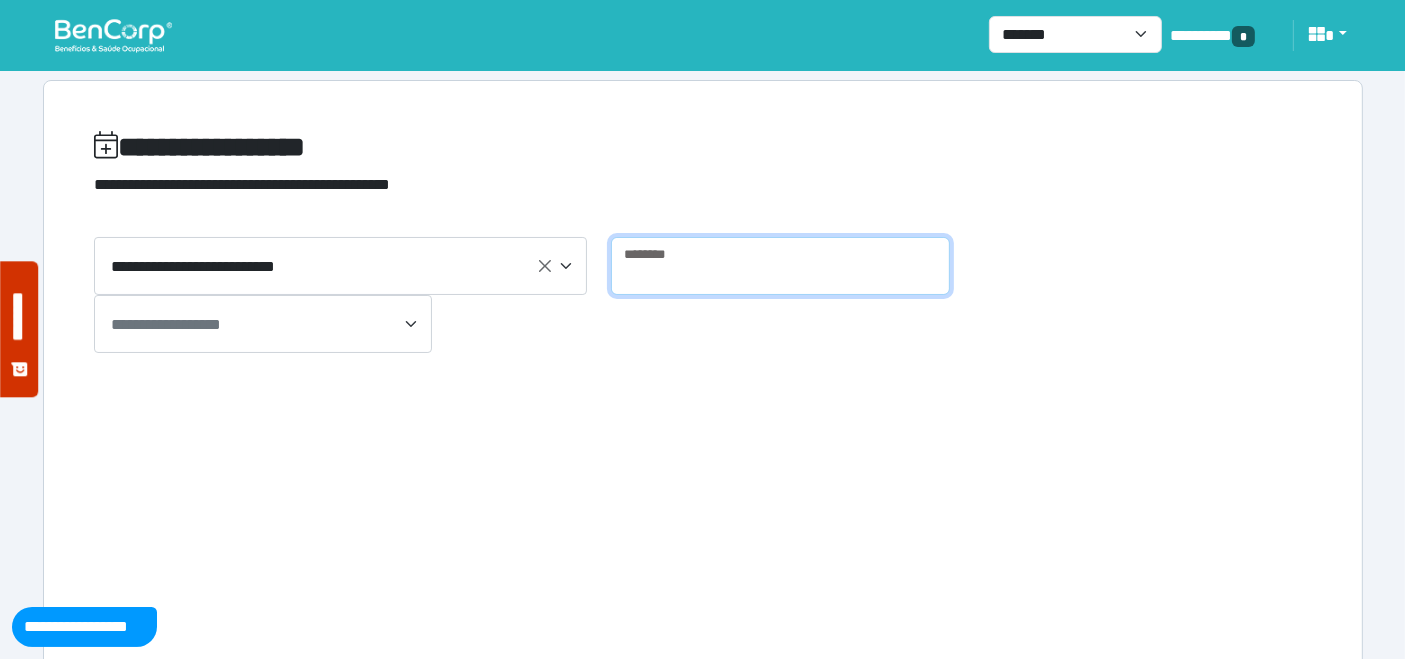 click at bounding box center (780, 266) 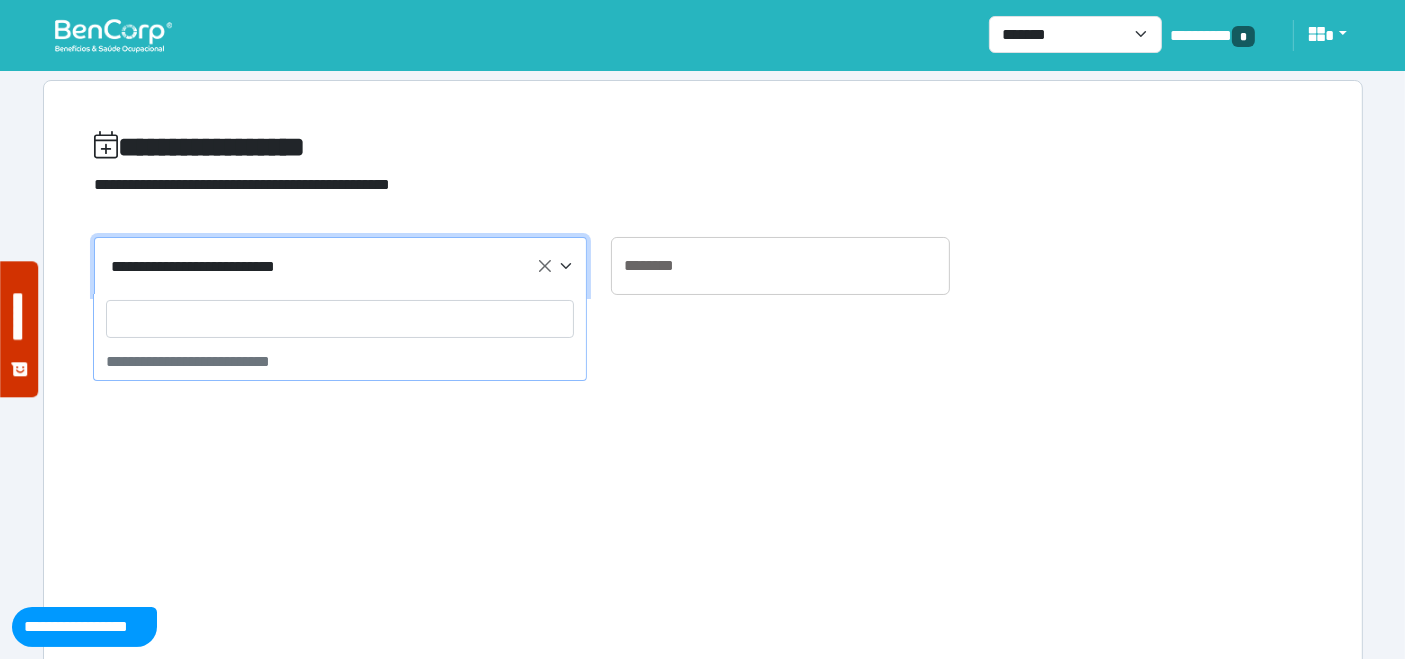 click on "**********" at bounding box center [341, 266] 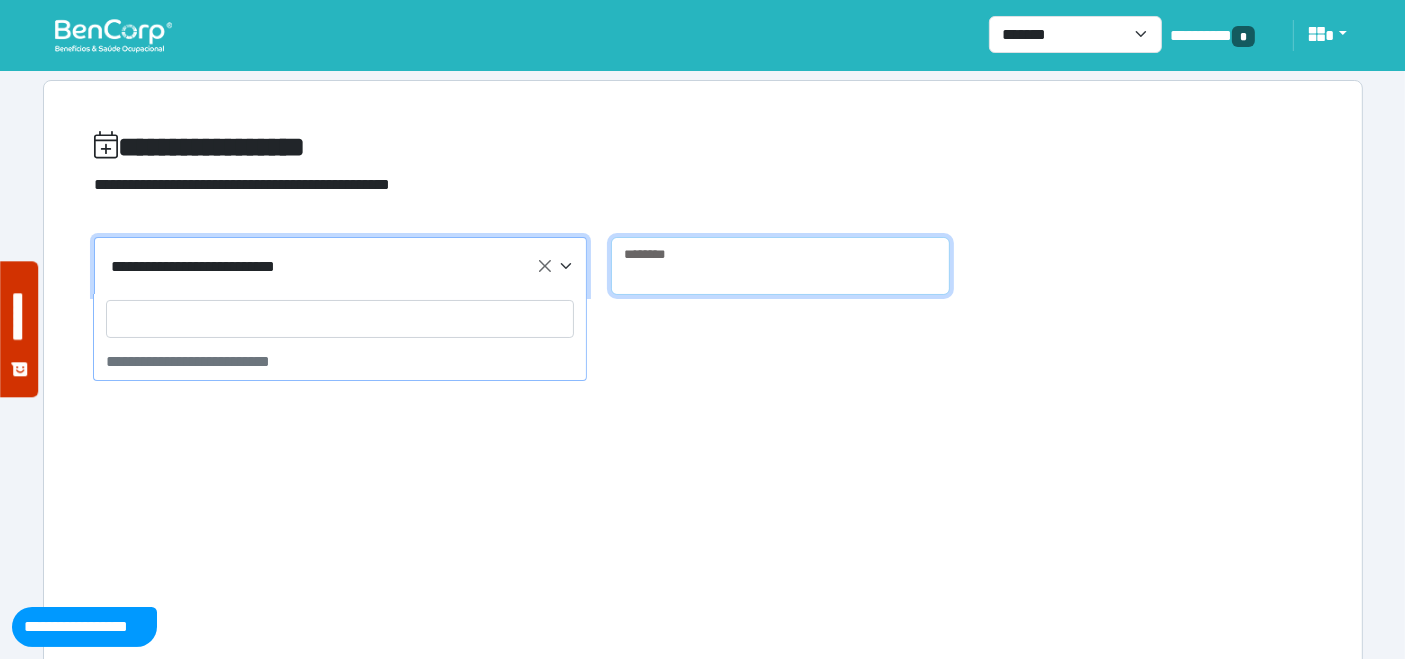 click at bounding box center [780, 266] 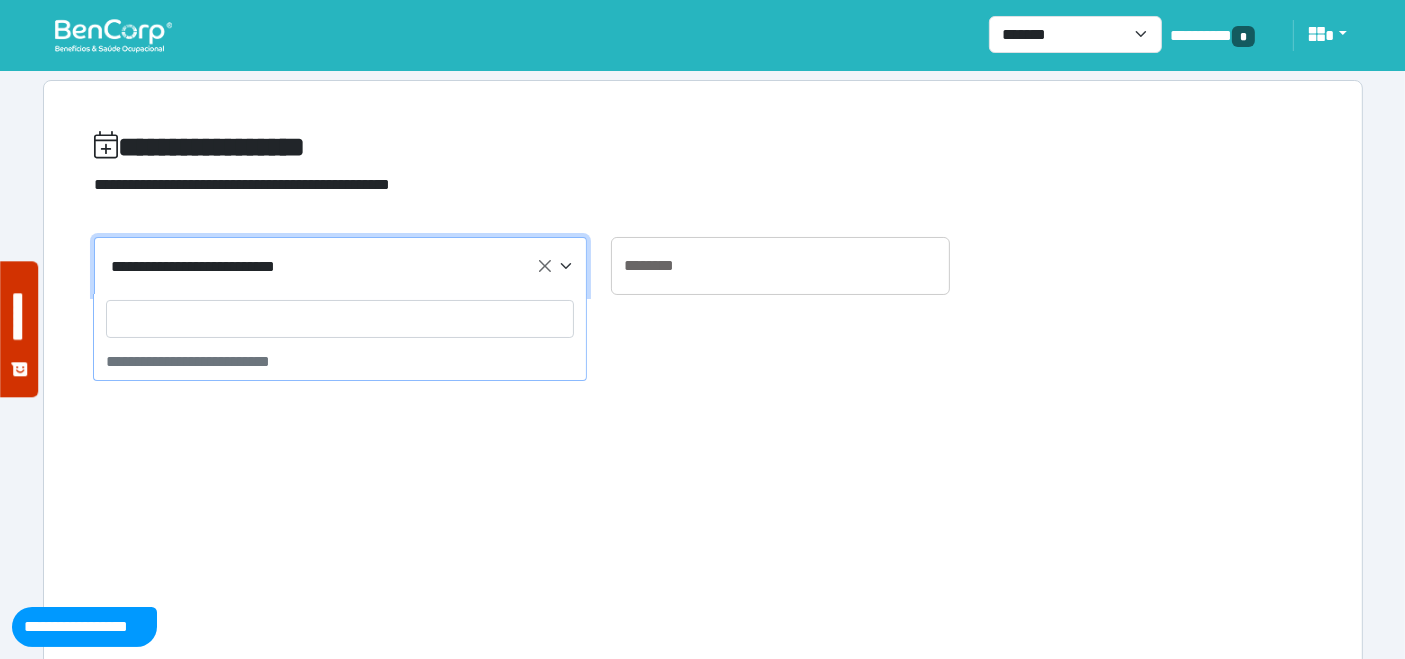 click on "**********" at bounding box center [343, 267] 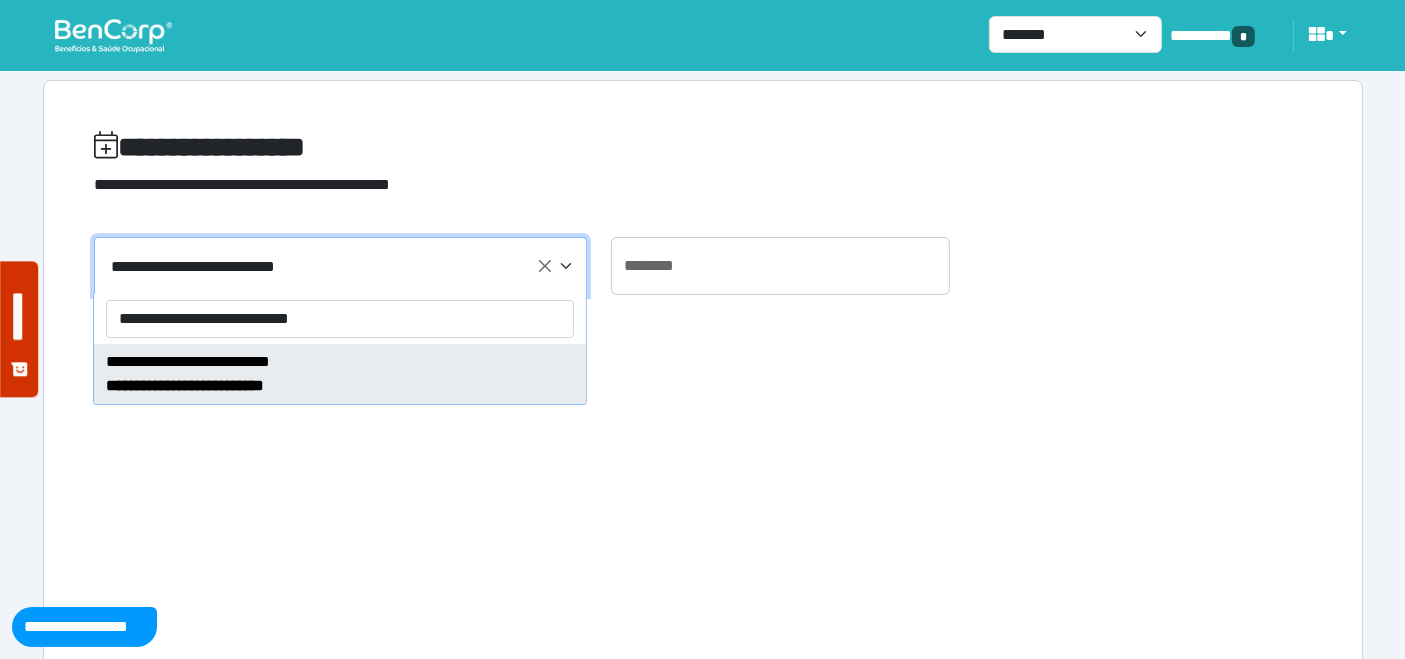 click on "**********" at bounding box center (340, 319) 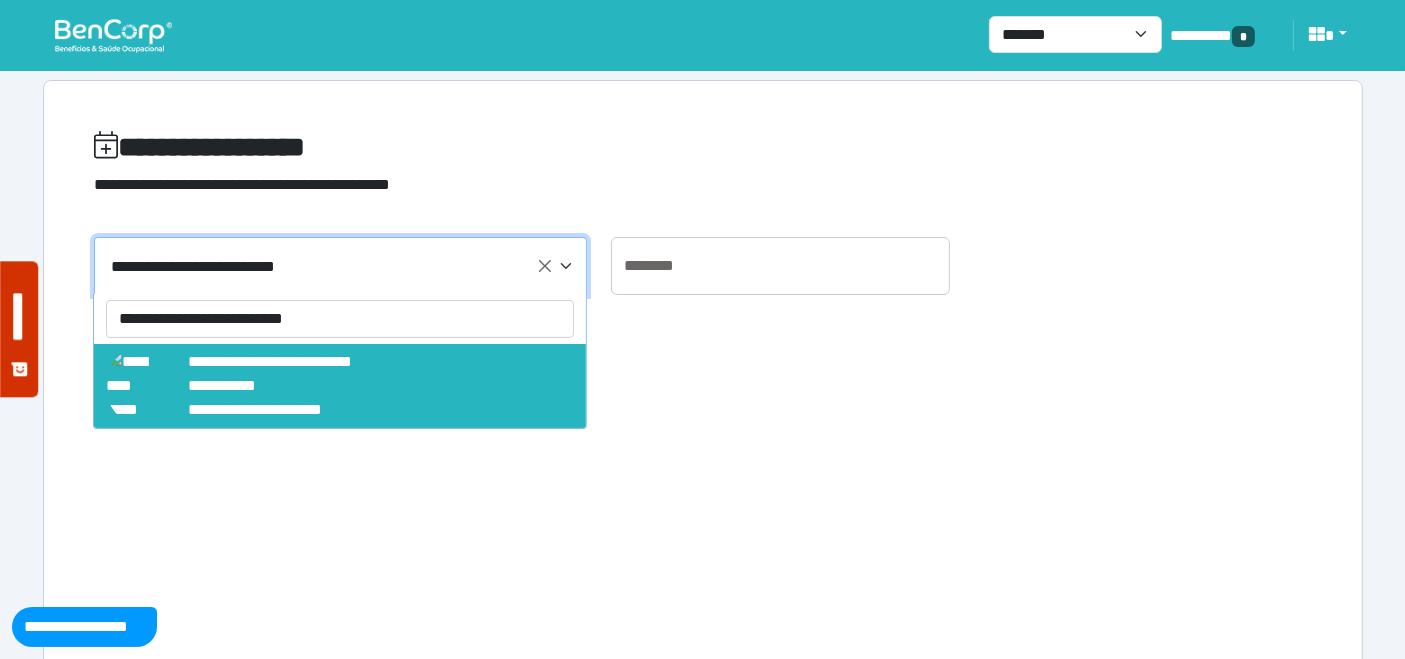 type on "**********" 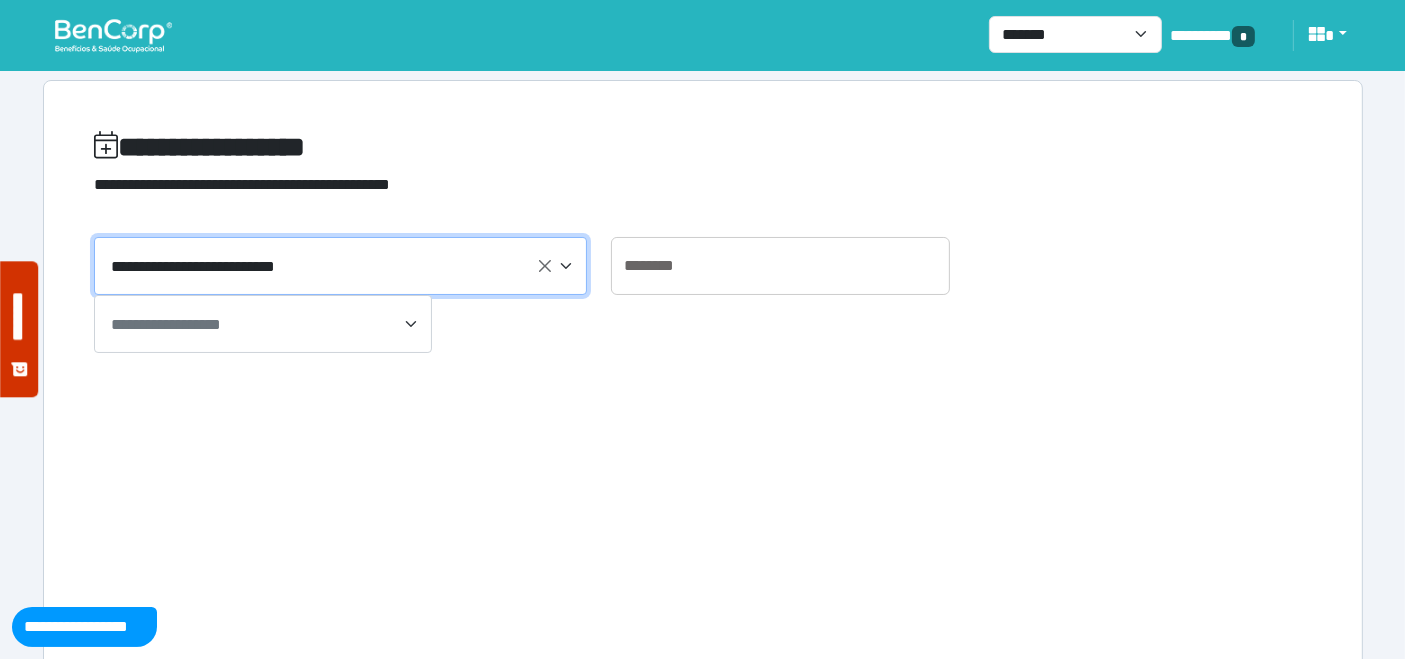 click on "**********" at bounding box center (265, 325) 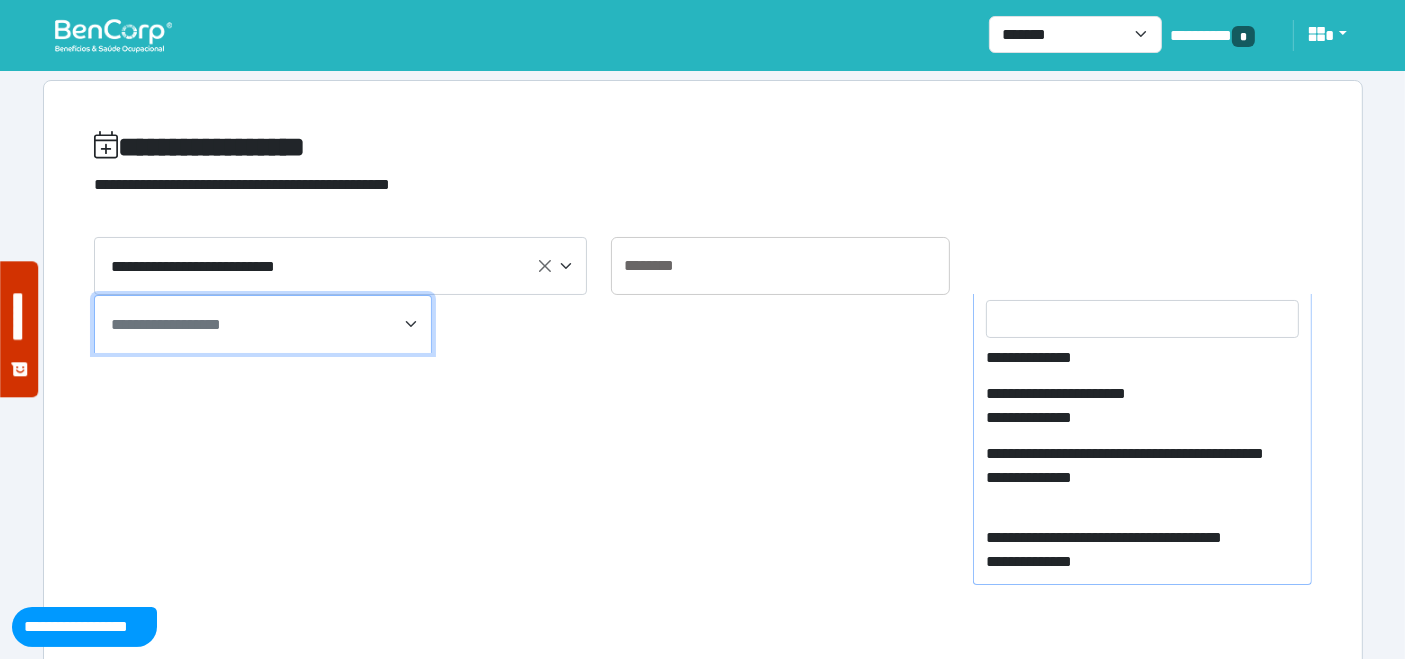 scroll, scrollTop: 420, scrollLeft: 0, axis: vertical 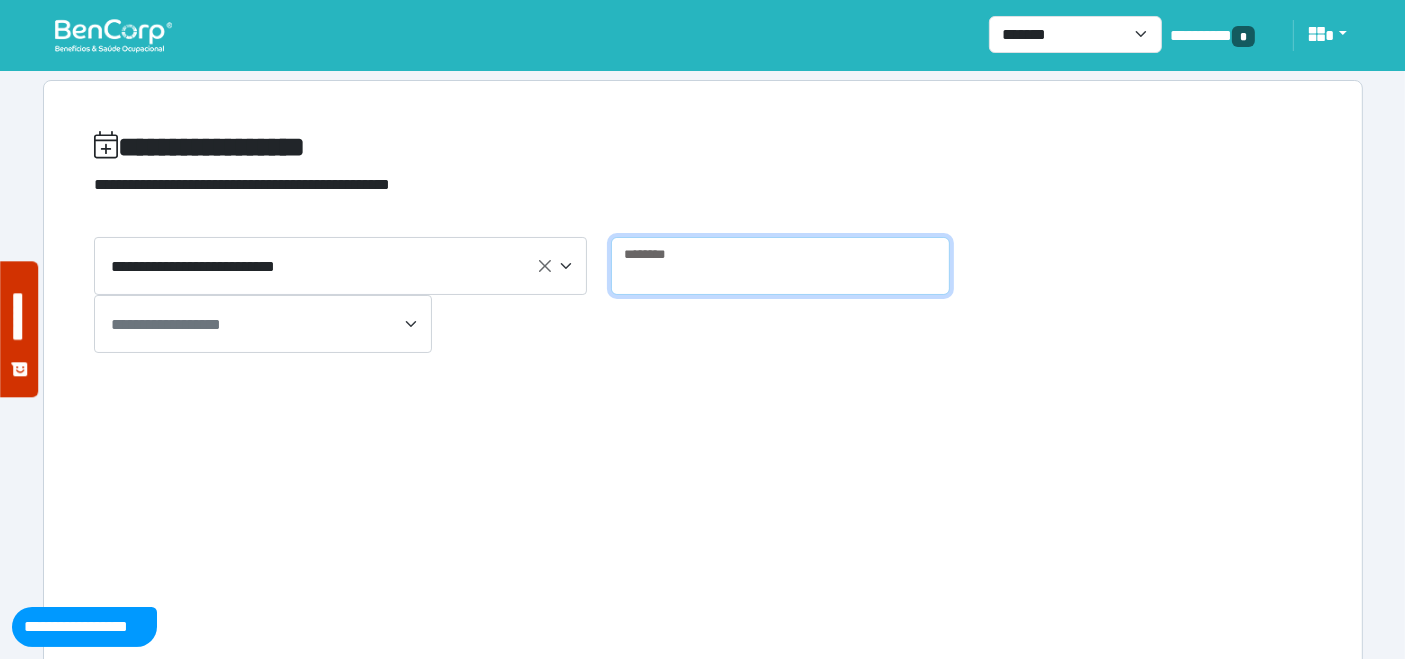 click at bounding box center [780, 266] 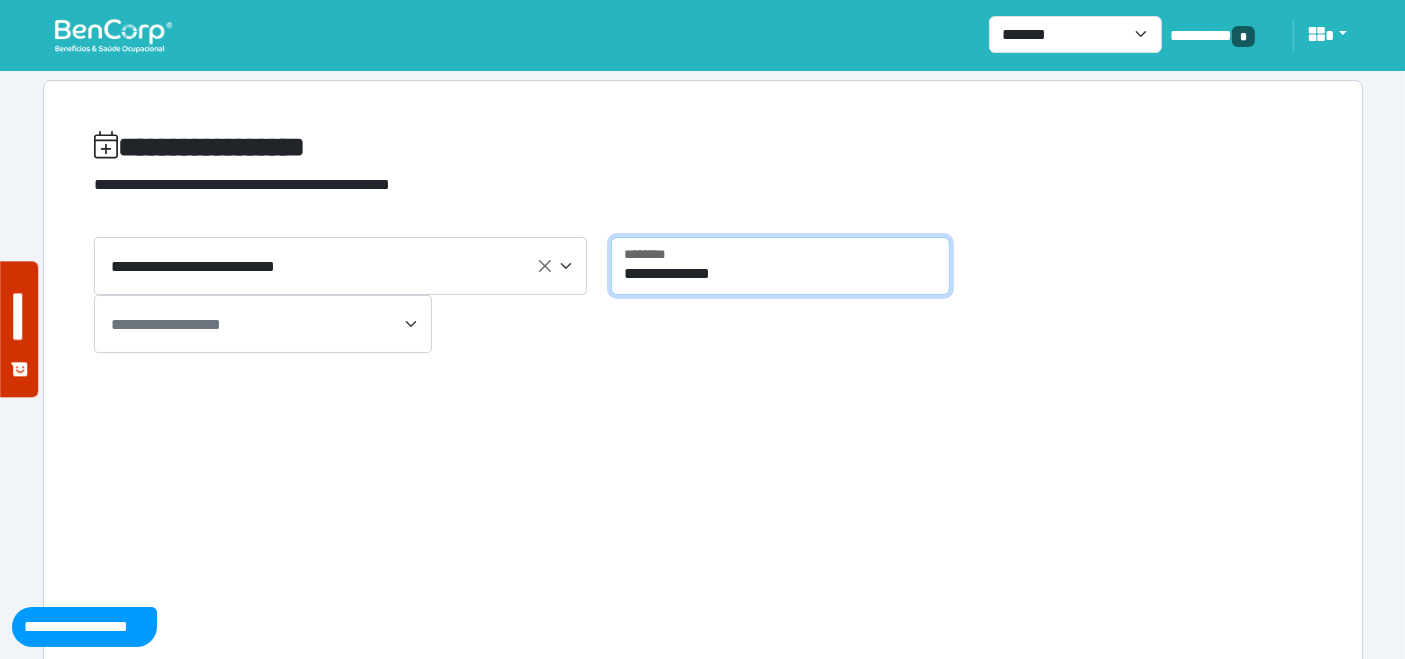 type on "**********" 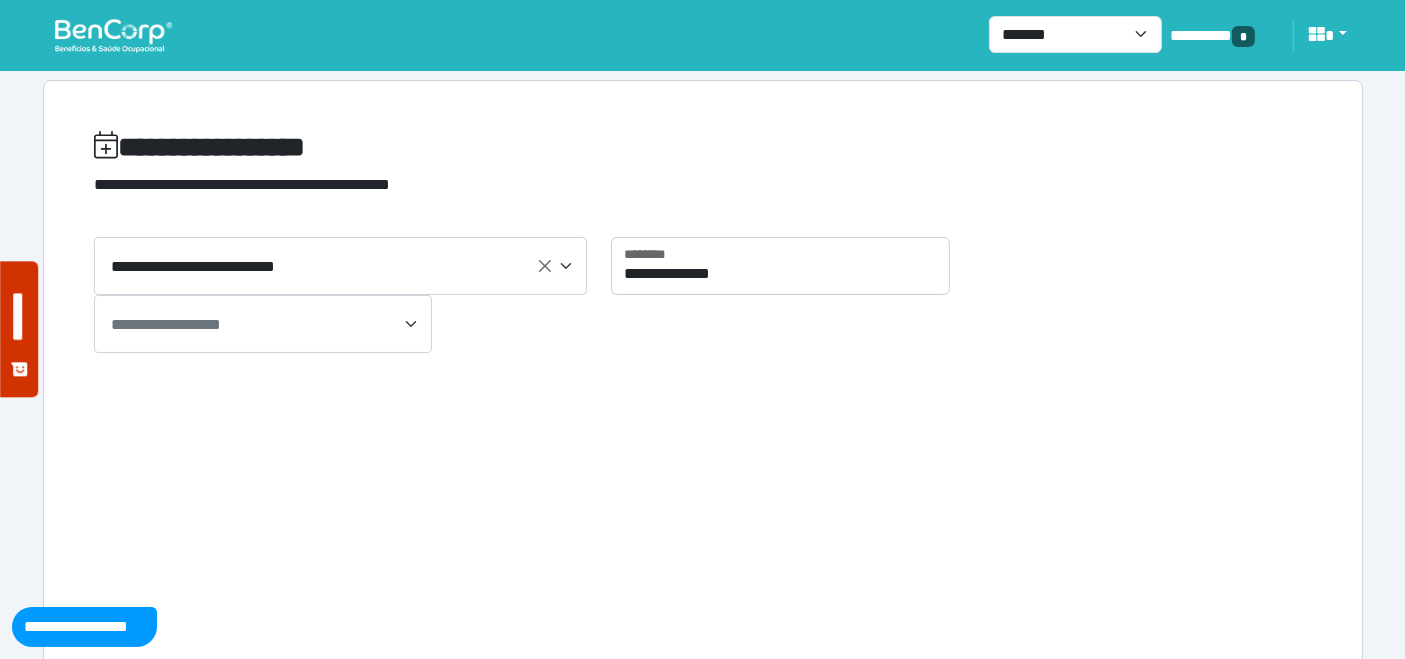 click on "**********" at bounding box center [166, 324] 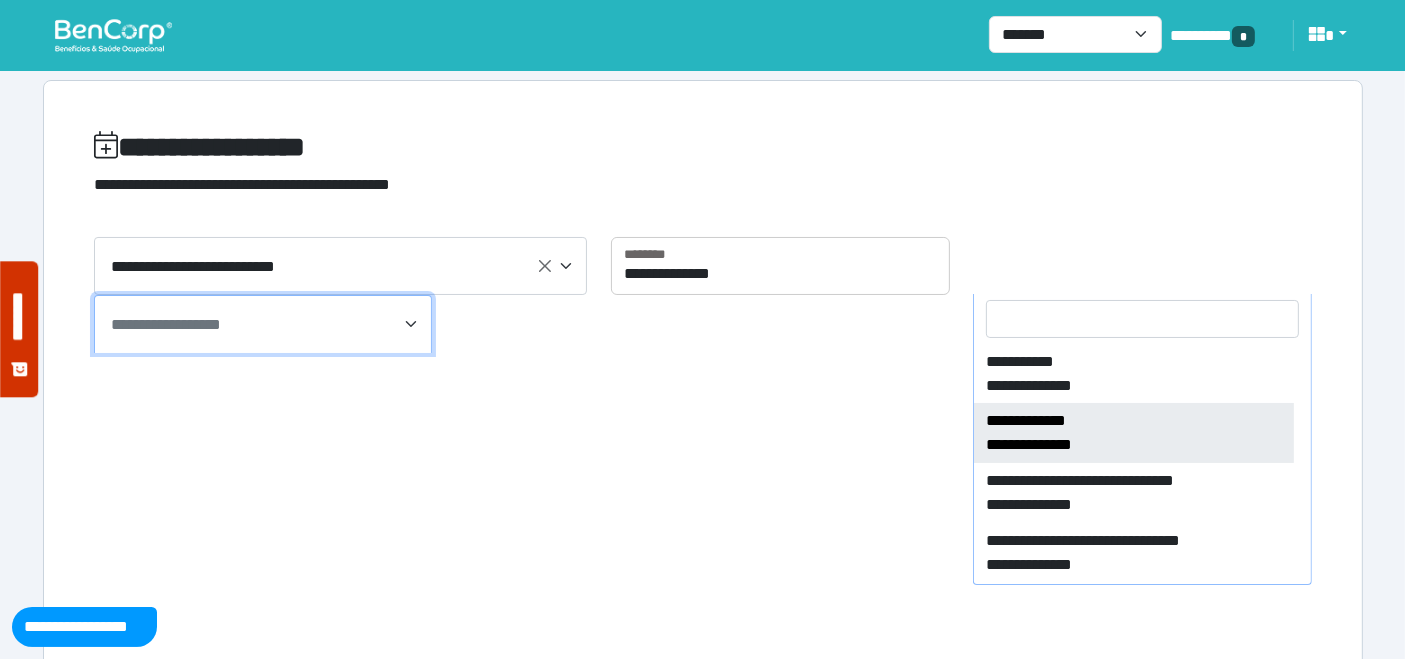 scroll, scrollTop: 1599, scrollLeft: 0, axis: vertical 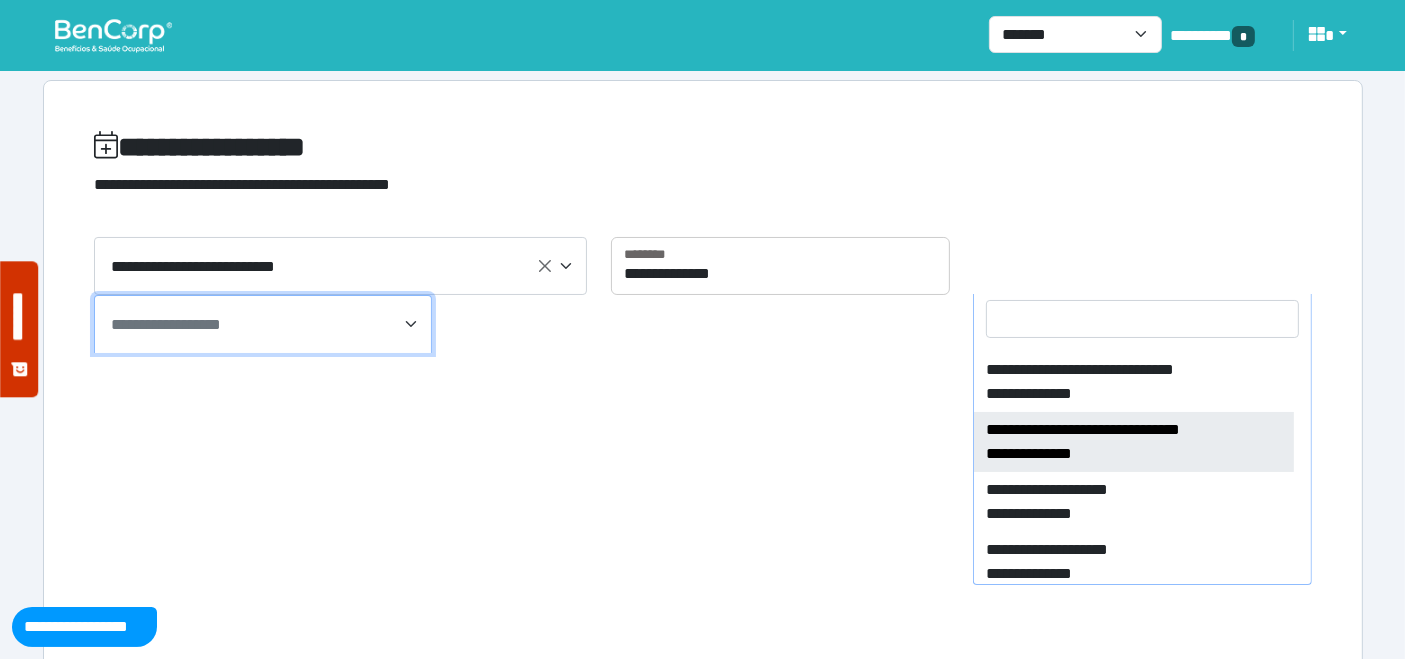 select on "****" 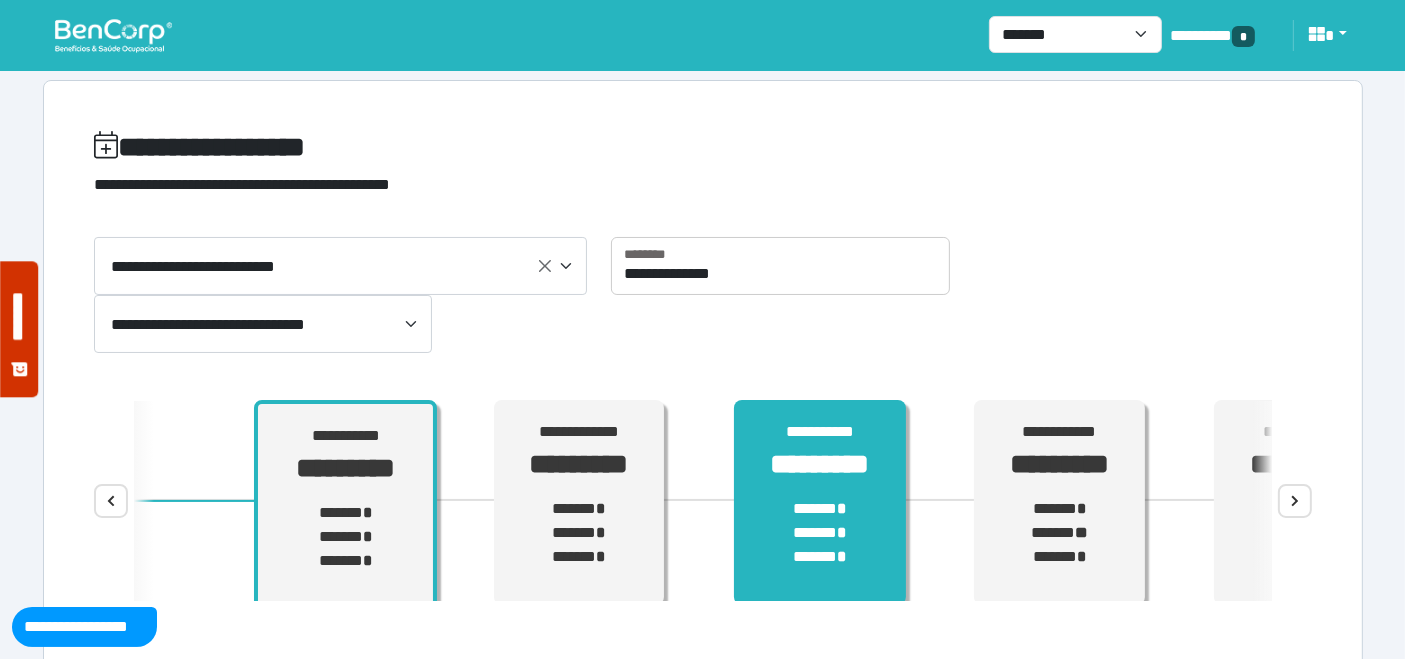 click on "**********" at bounding box center (820, 503) 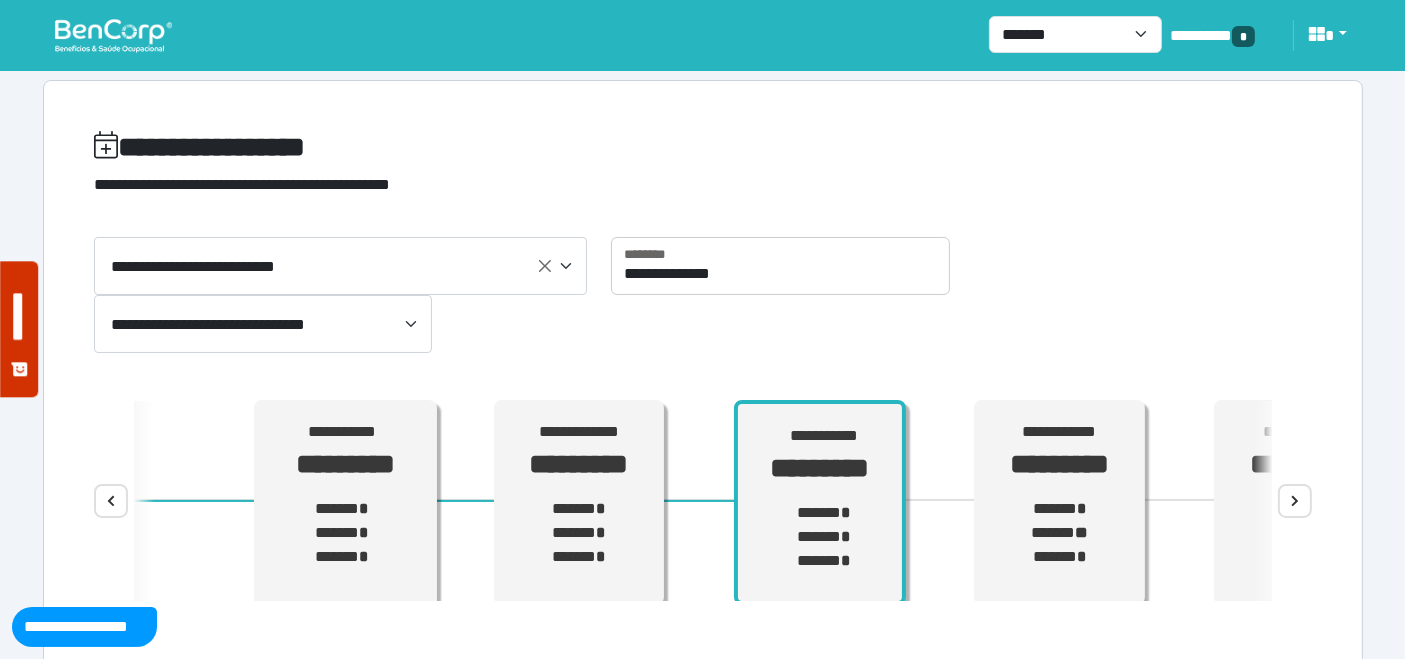 scroll, scrollTop: 11, scrollLeft: 0, axis: vertical 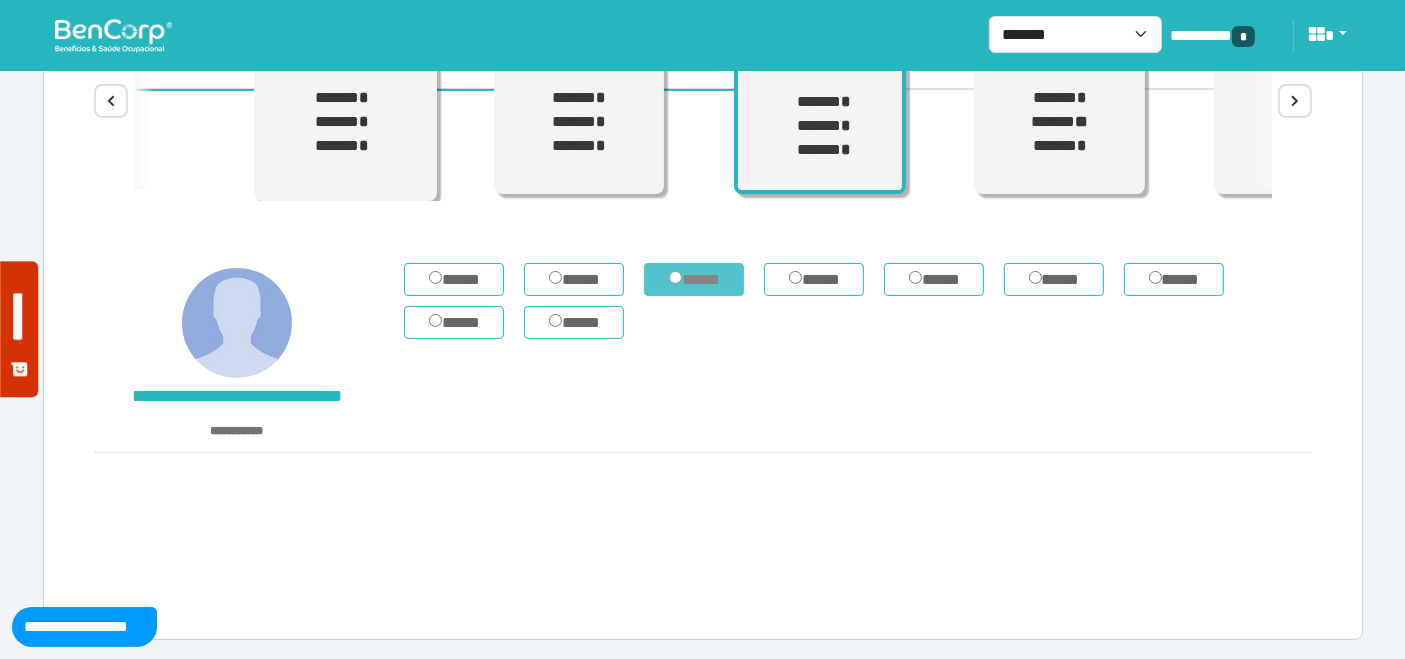 click on "*****" at bounding box center (694, 279) 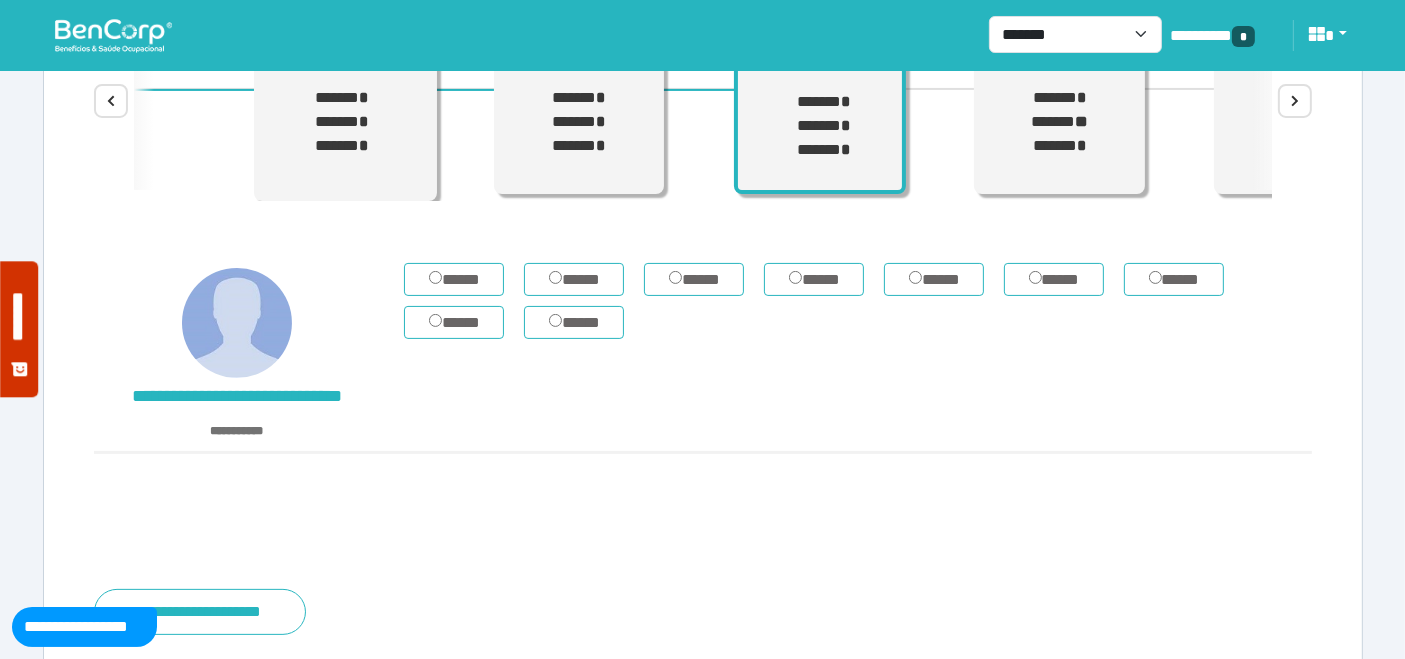 scroll, scrollTop: 178, scrollLeft: 0, axis: vertical 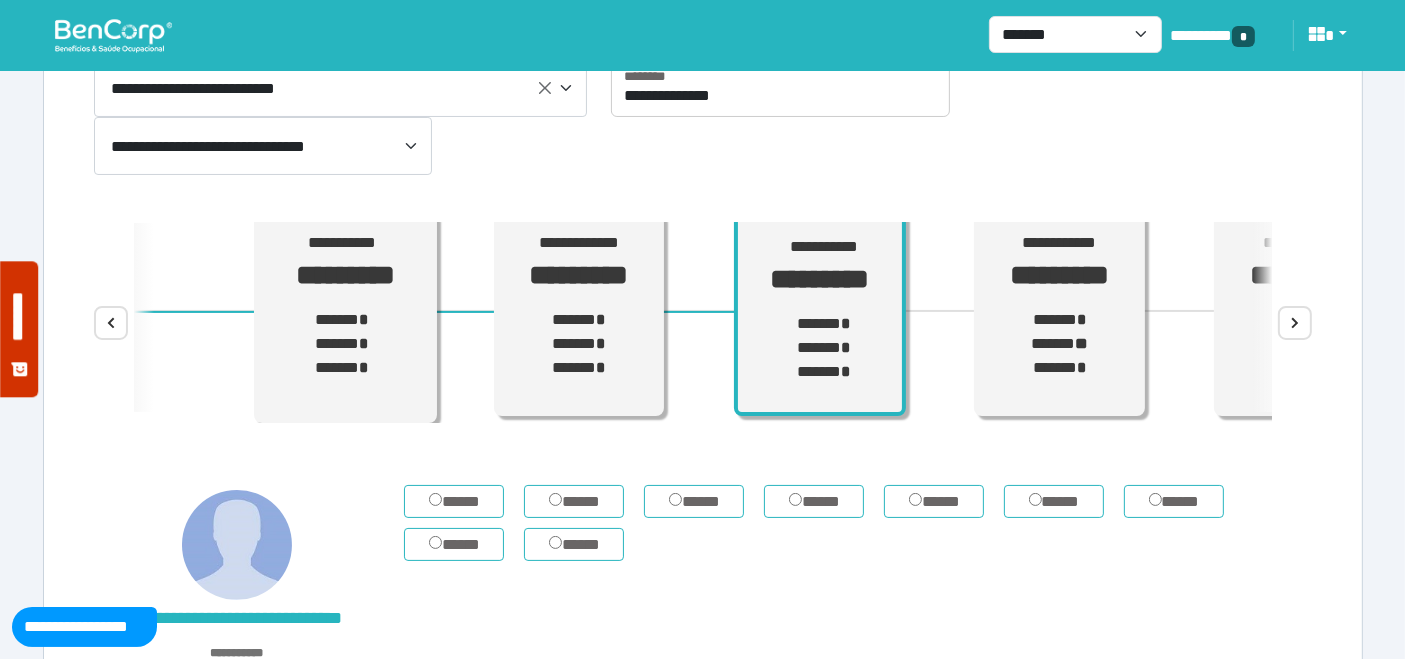 click at bounding box center [113, 35] 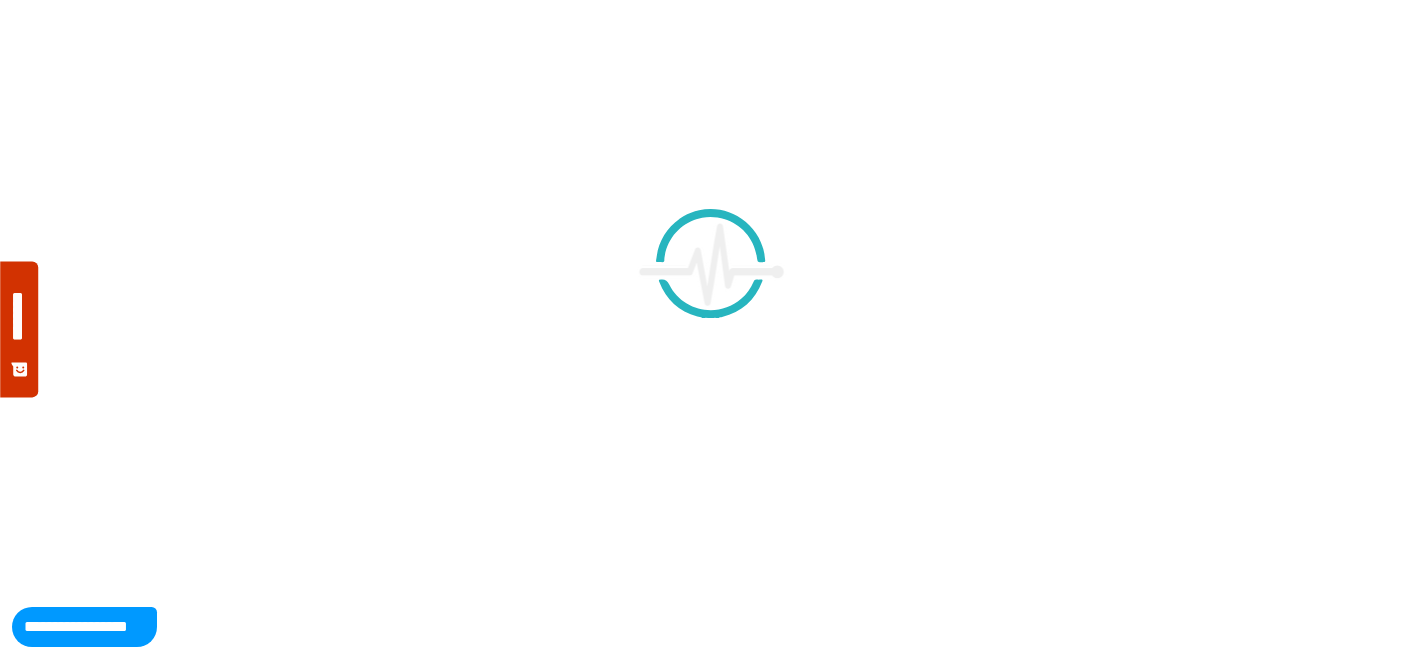 scroll, scrollTop: 0, scrollLeft: 0, axis: both 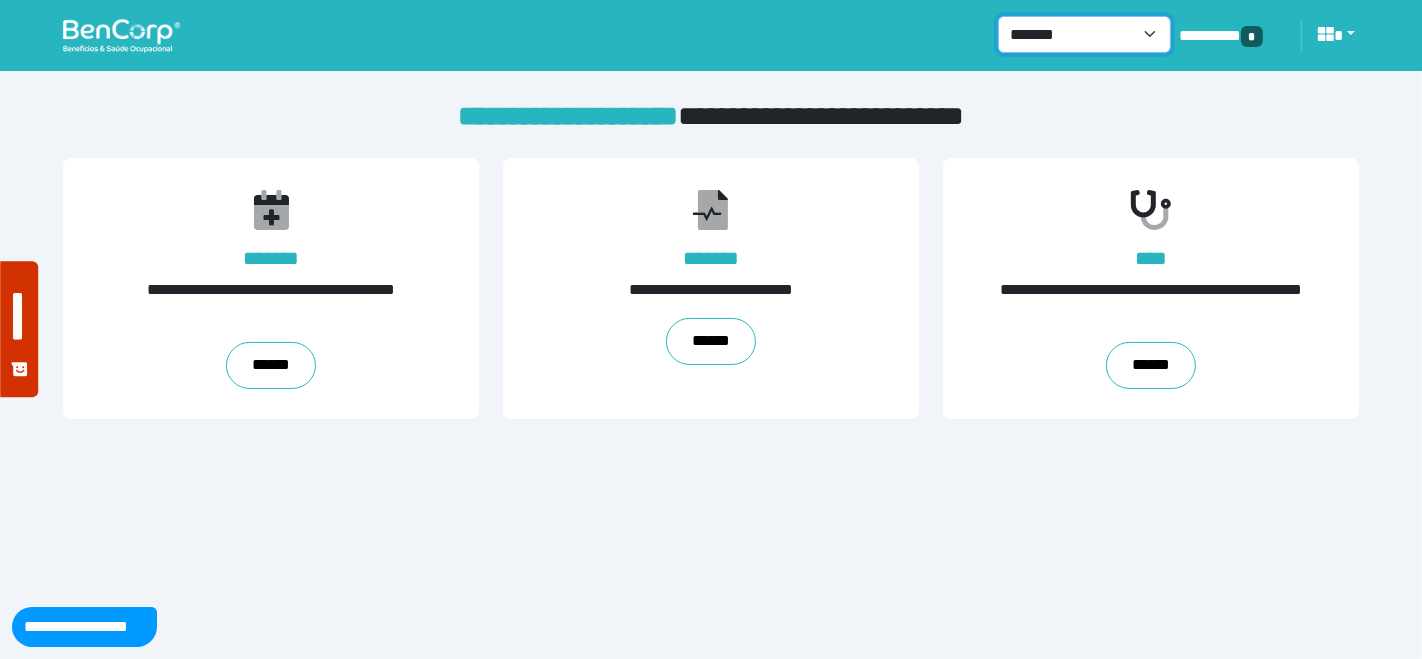 click on "**********" at bounding box center [1084, 34] 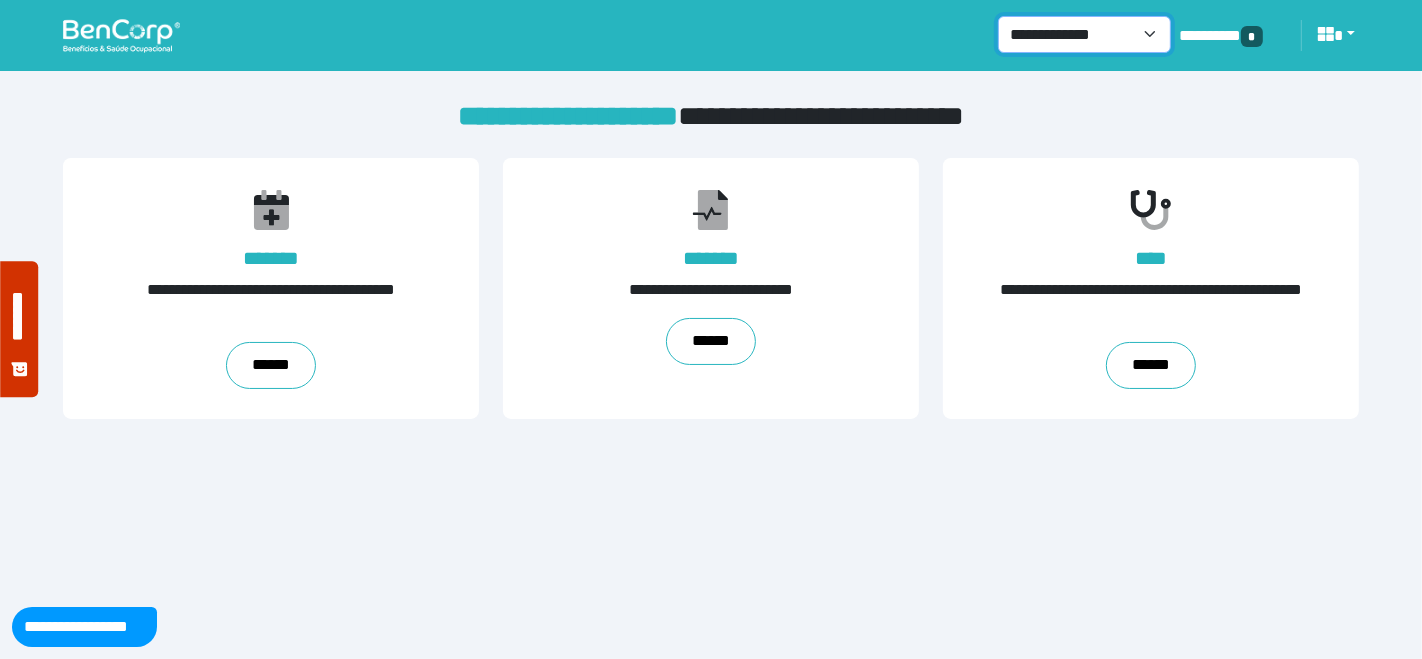 click on "**********" at bounding box center [1084, 34] 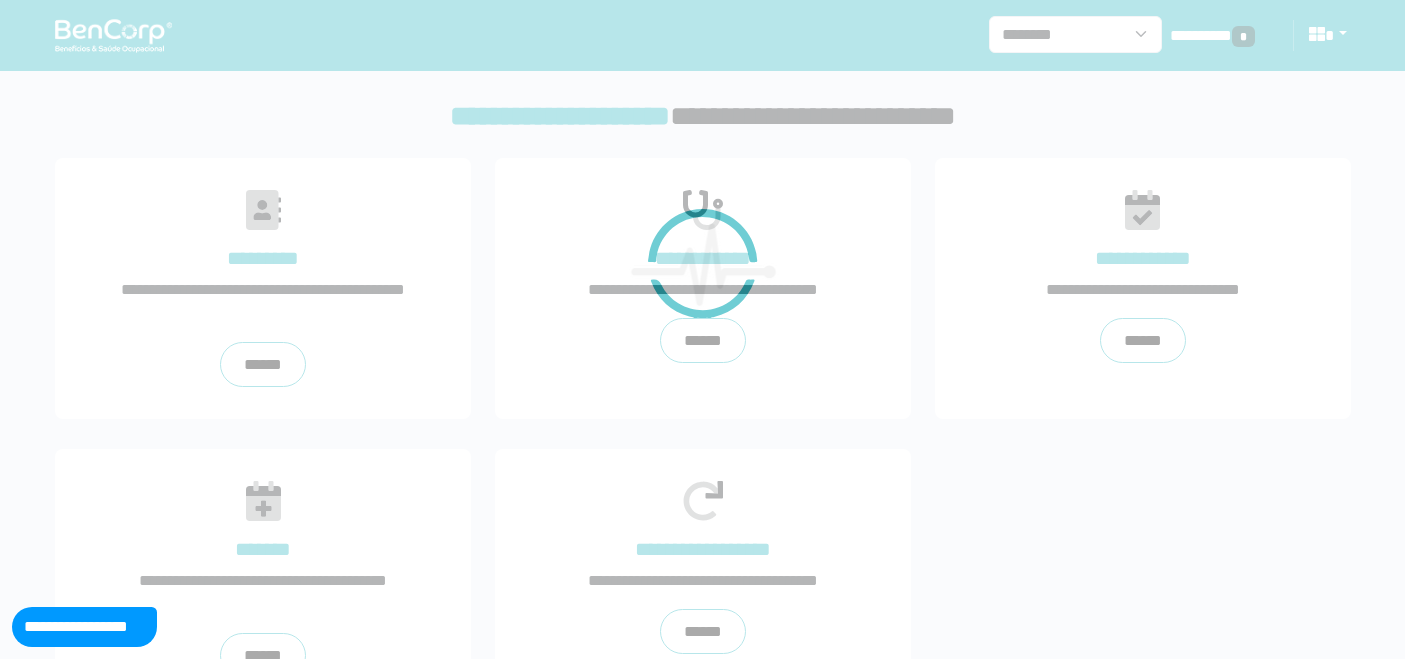 scroll, scrollTop: 0, scrollLeft: 0, axis: both 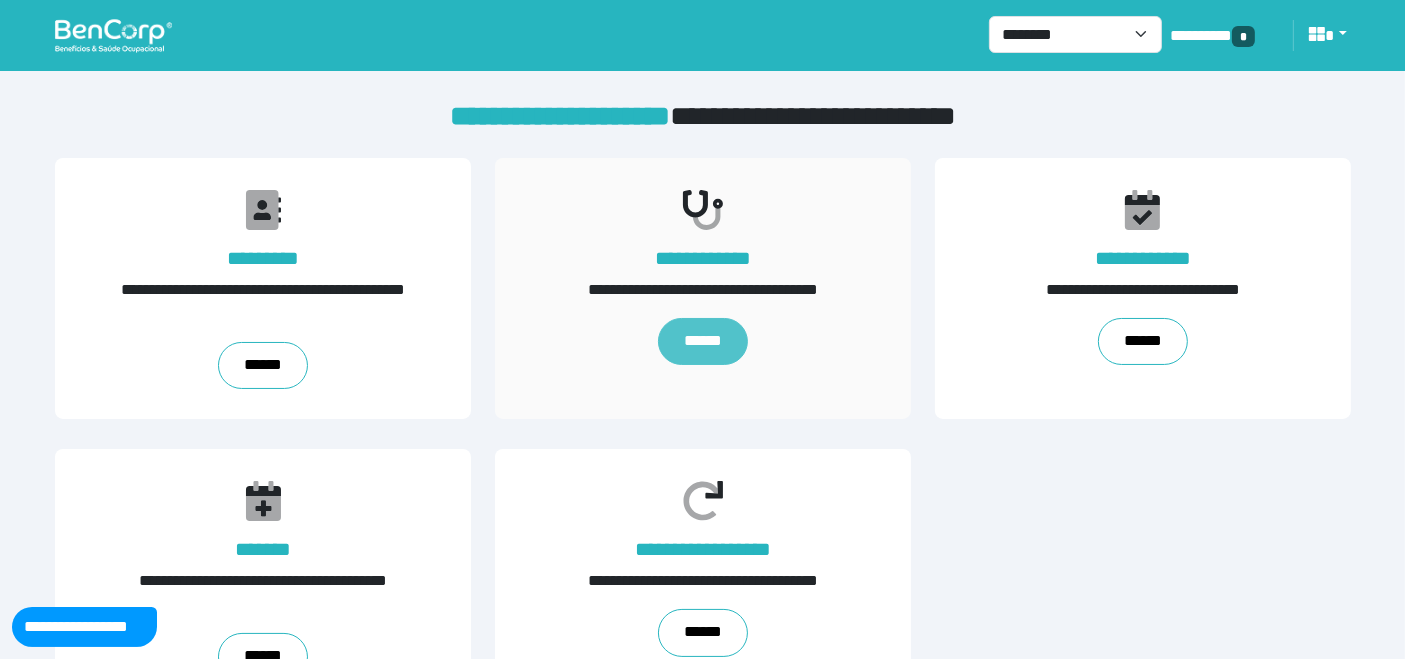 click on "******" at bounding box center (702, 342) 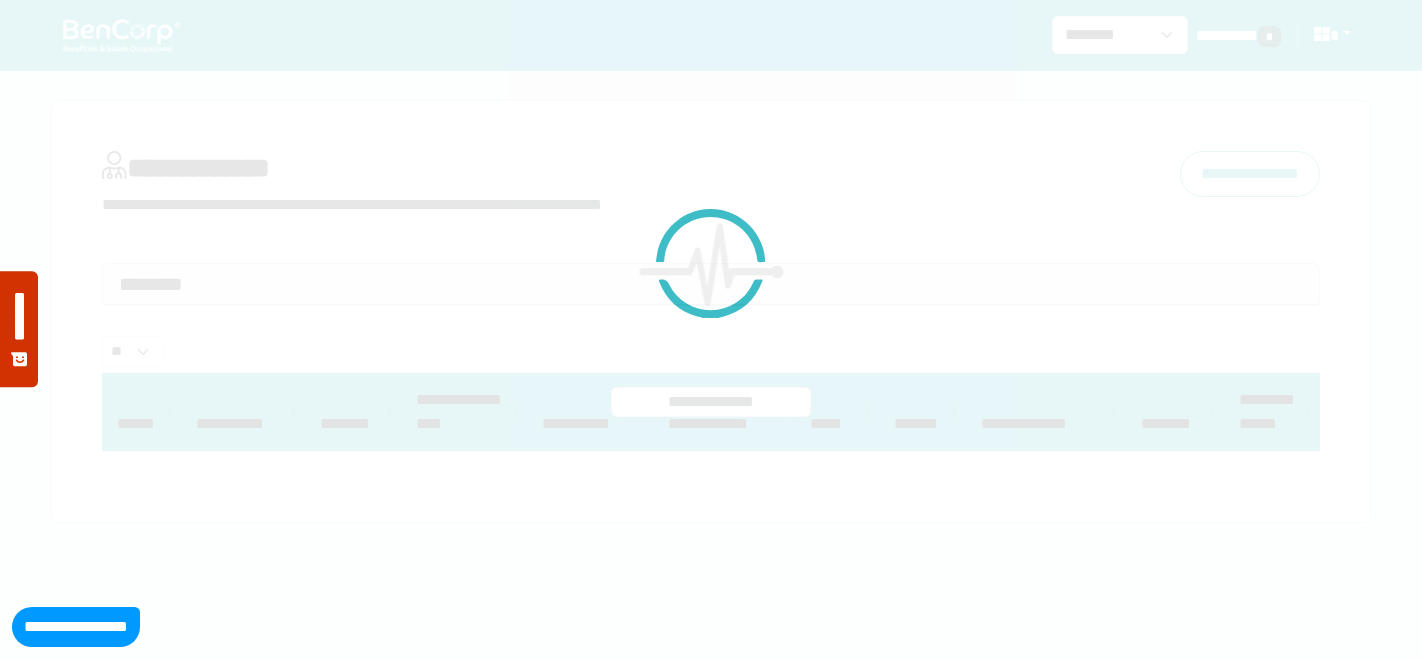 select 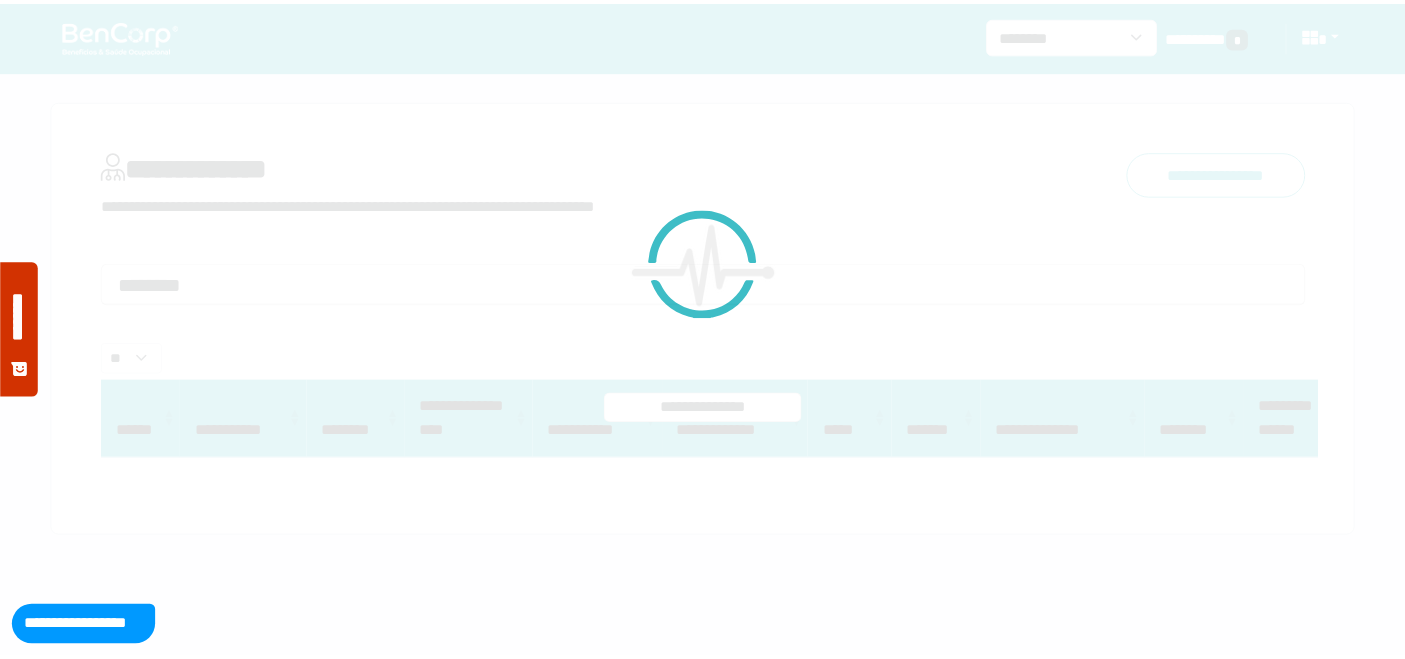 scroll, scrollTop: 0, scrollLeft: 0, axis: both 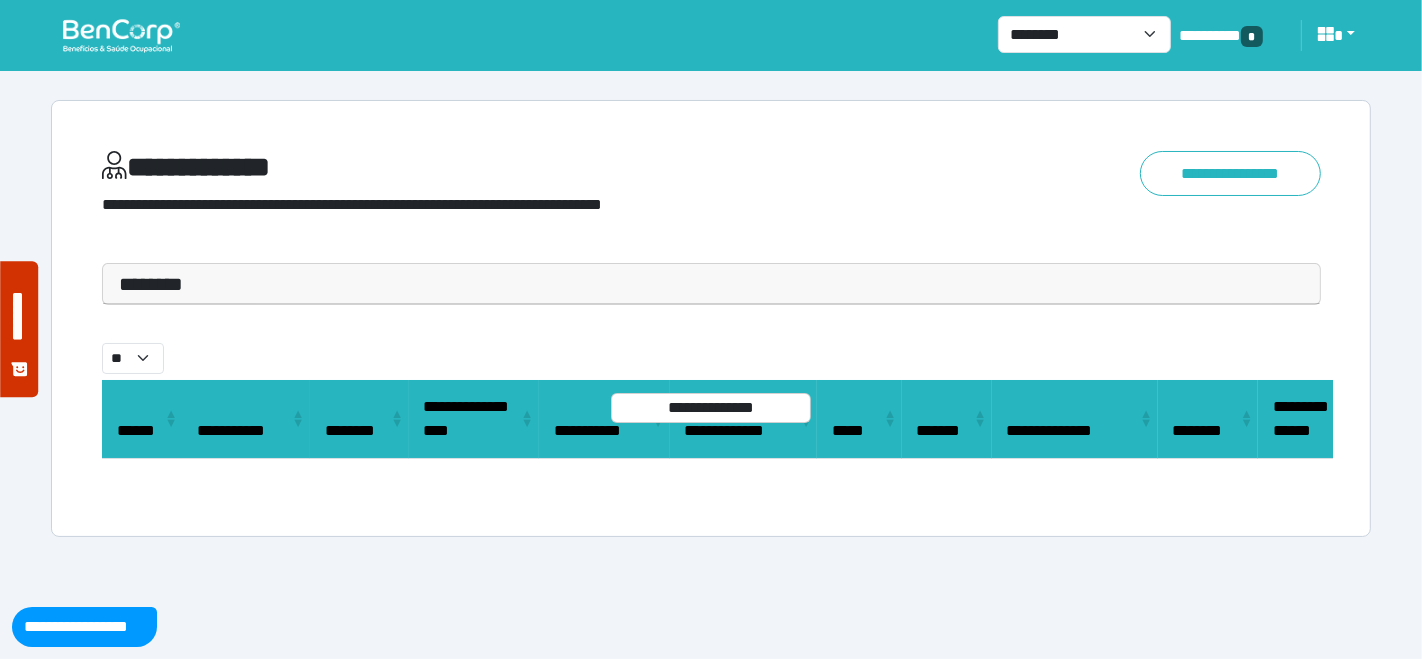 drag, startPoint x: 217, startPoint y: 296, endPoint x: 205, endPoint y: 364, distance: 69.050705 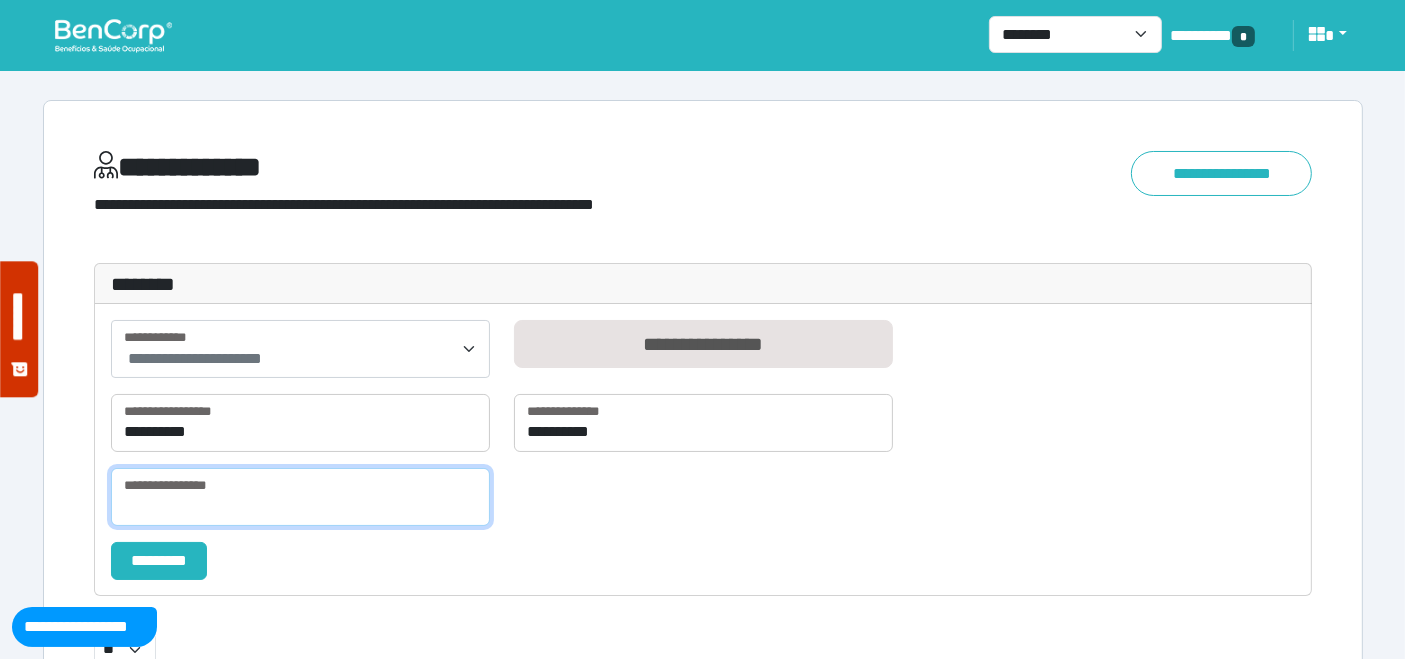 click at bounding box center (300, 497) 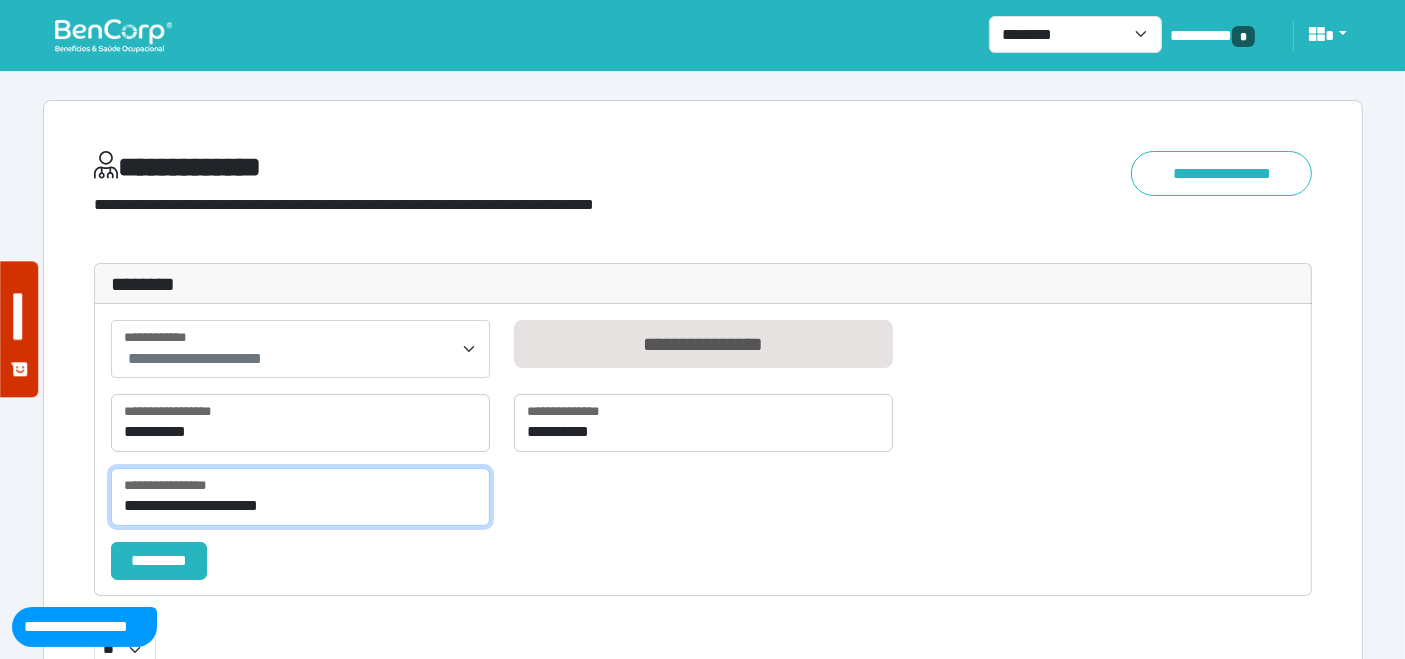 click on "**********" at bounding box center (300, 497) 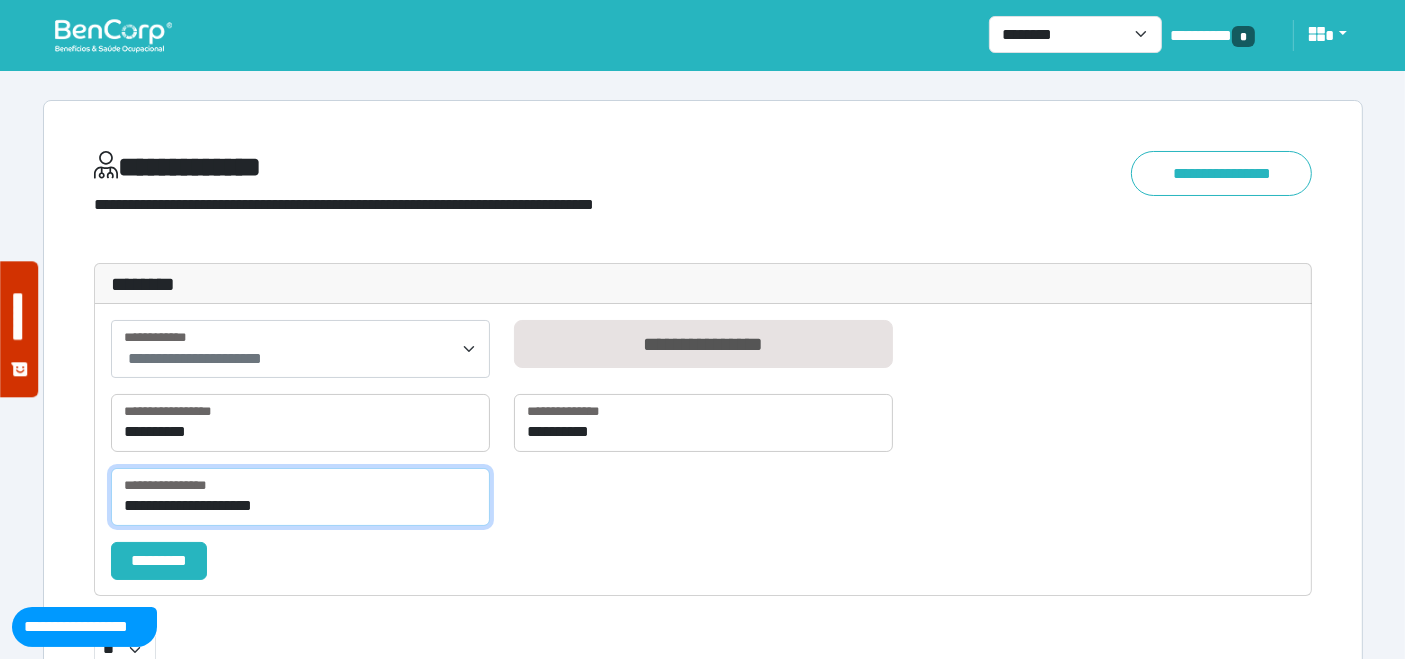 type on "**********" 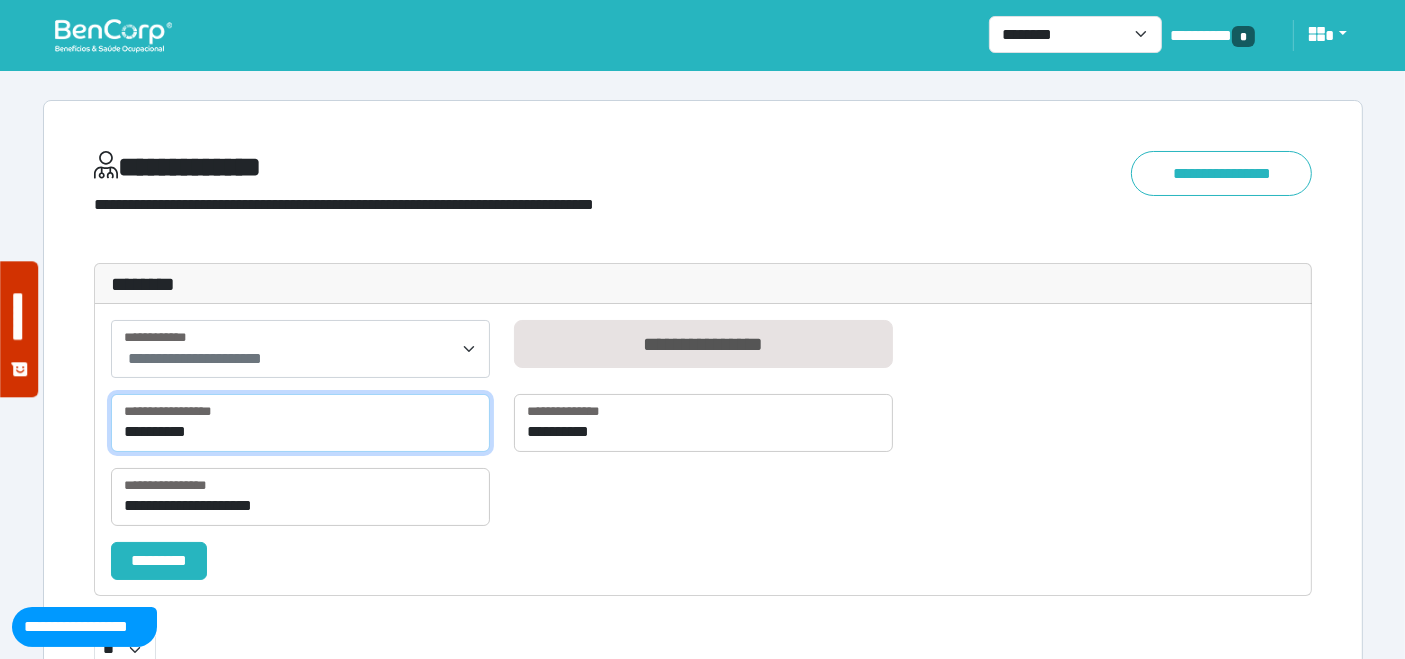 click on "**********" at bounding box center [300, 423] 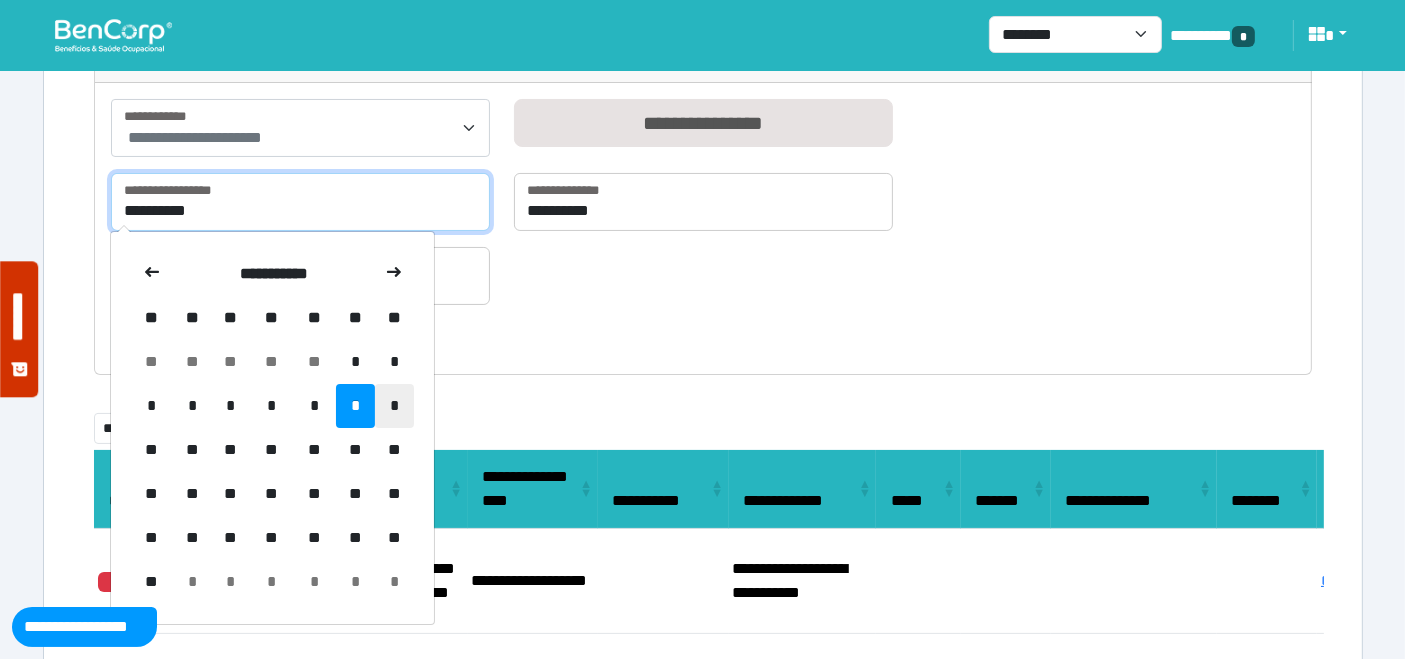 scroll, scrollTop: 222, scrollLeft: 0, axis: vertical 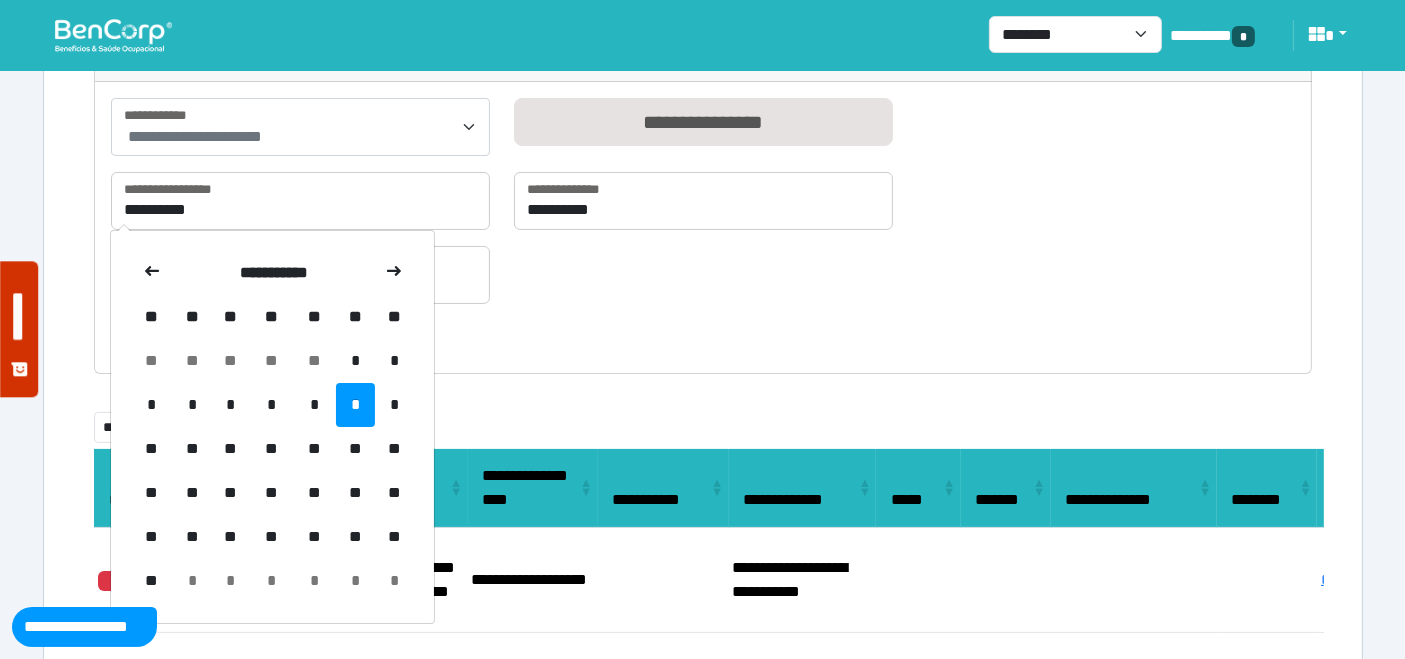 drag, startPoint x: 317, startPoint y: 353, endPoint x: 490, endPoint y: 279, distance: 188.16217 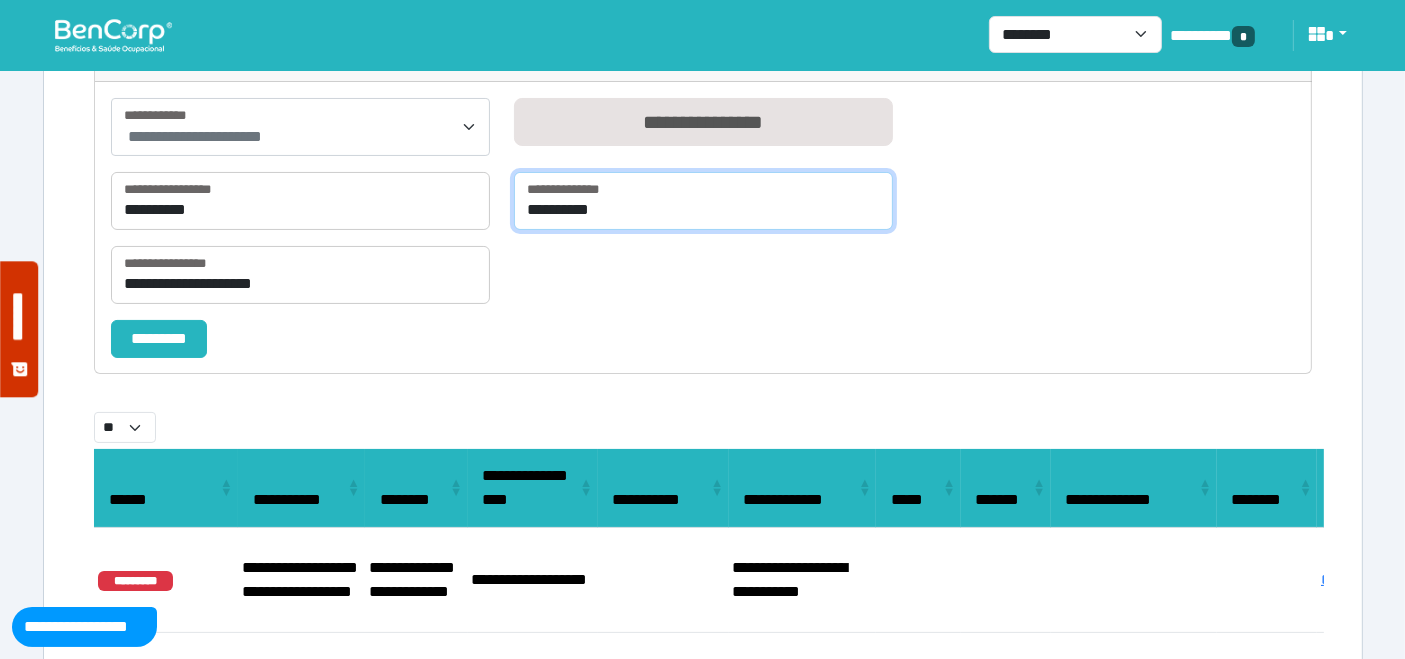 click on "**********" at bounding box center (703, 201) 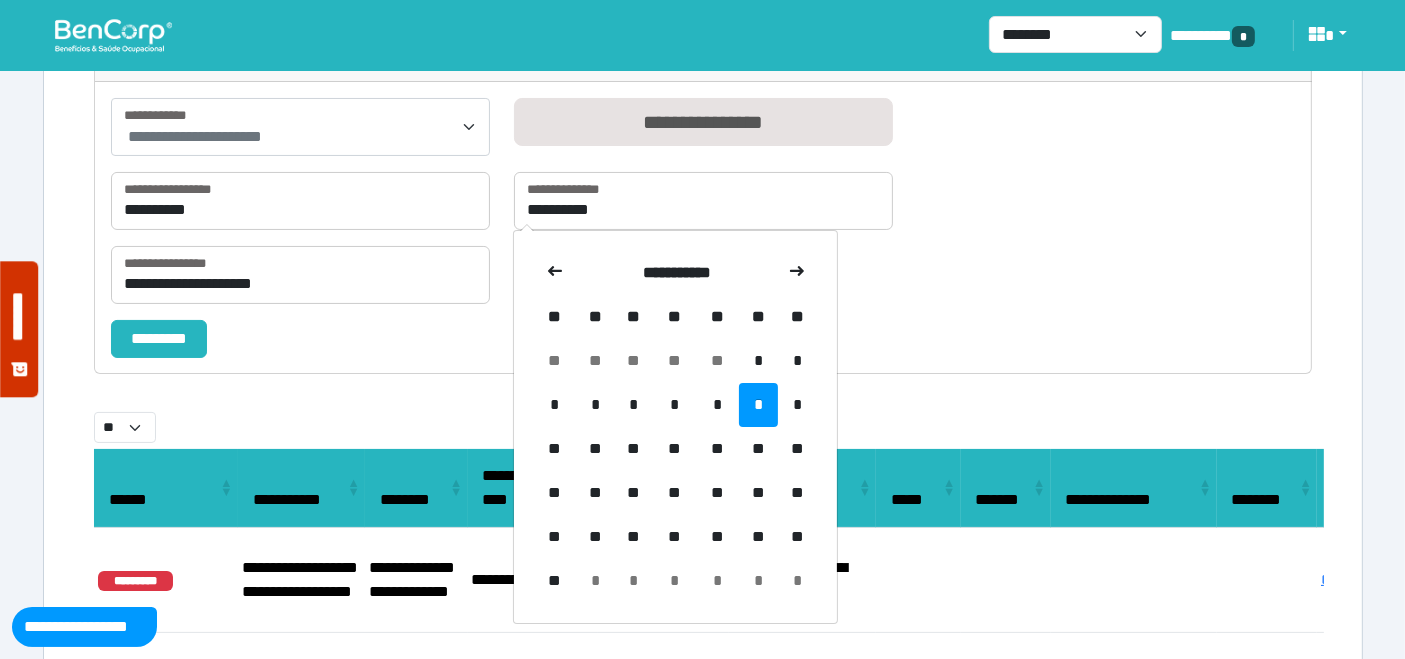 drag, startPoint x: 709, startPoint y: 361, endPoint x: 557, endPoint y: 359, distance: 152.01315 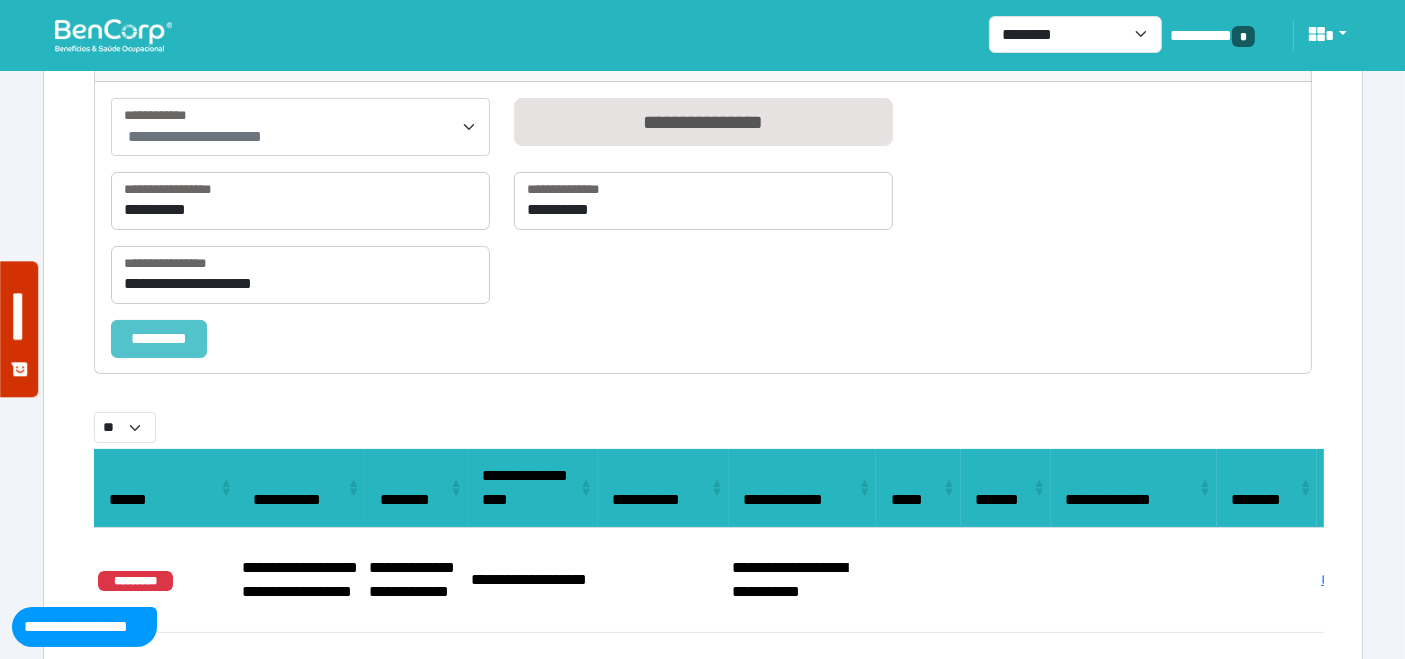 click on "*********" at bounding box center (159, 338) 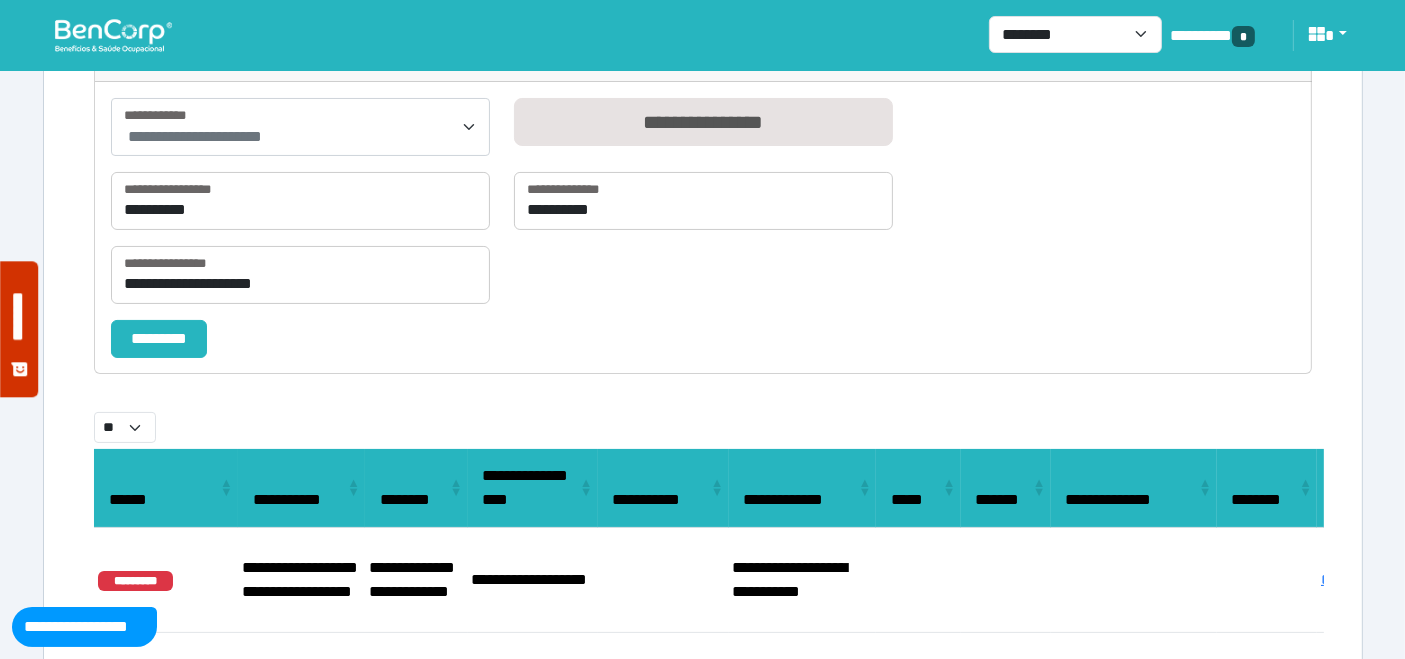 select on "**" 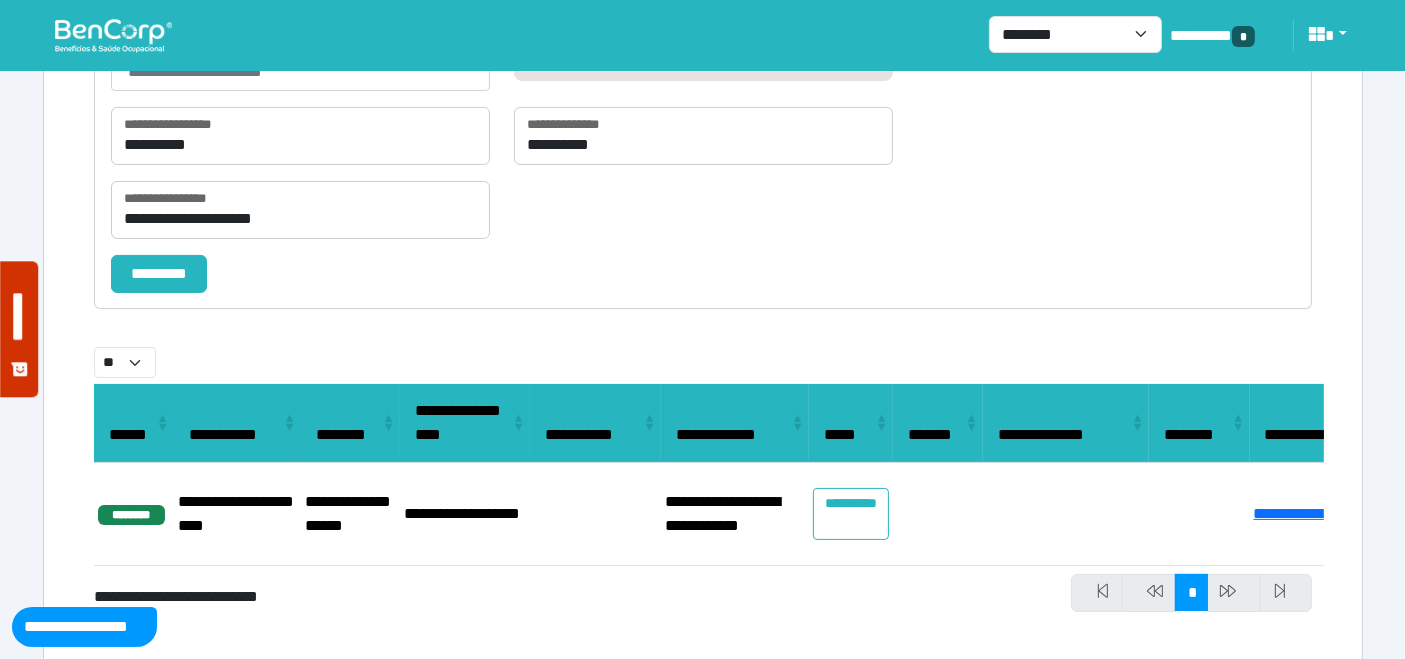 scroll, scrollTop: 320, scrollLeft: 0, axis: vertical 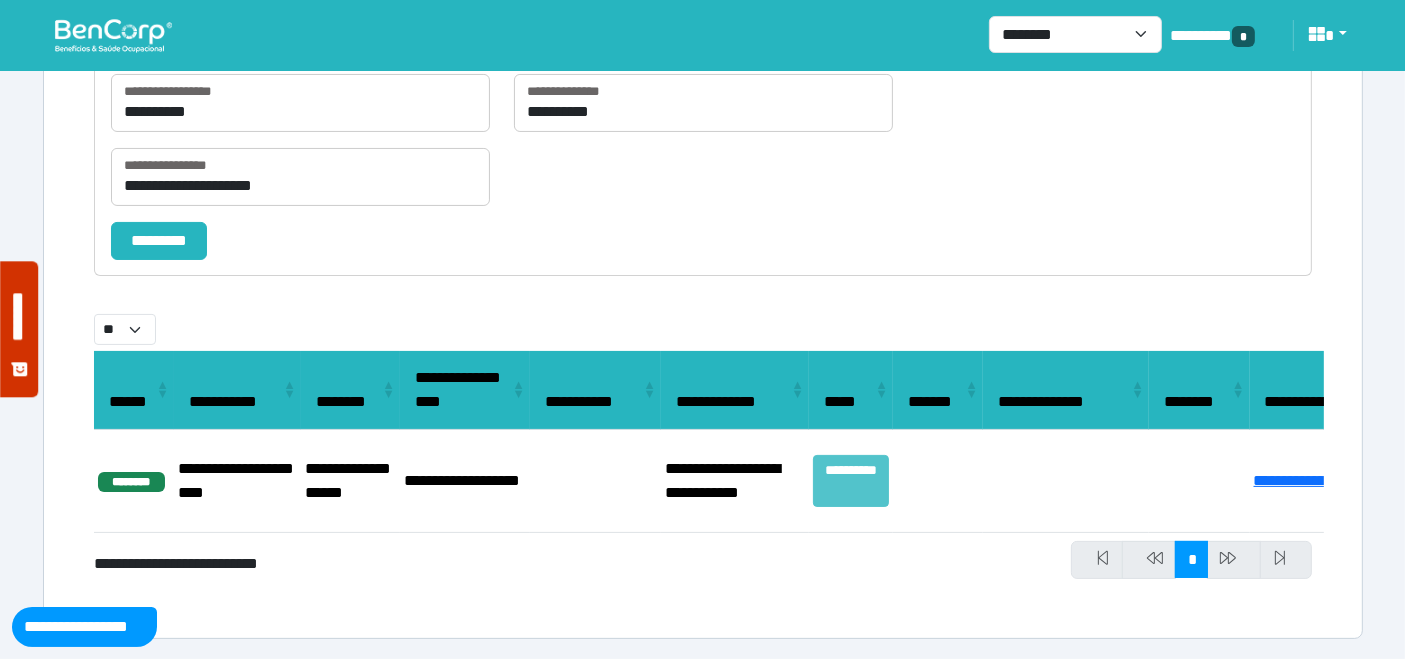 click on "**********" at bounding box center (851, 480) 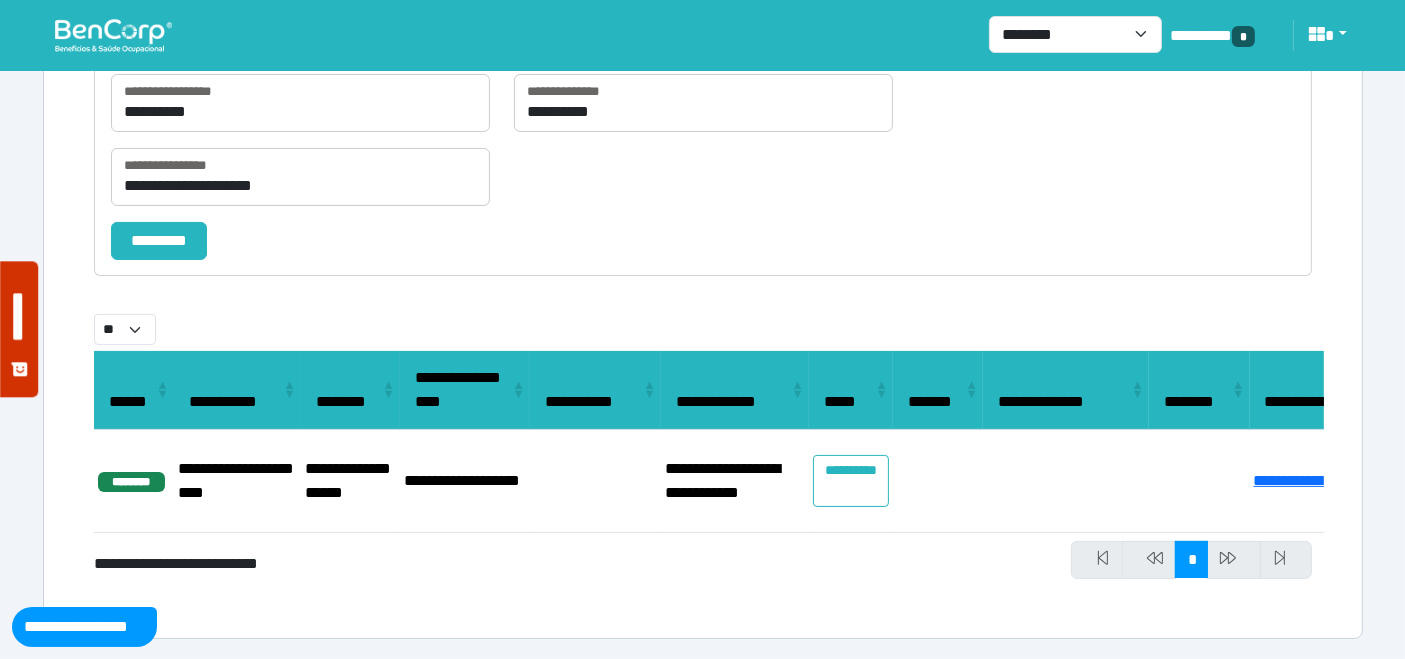 click at bounding box center (113, 35) 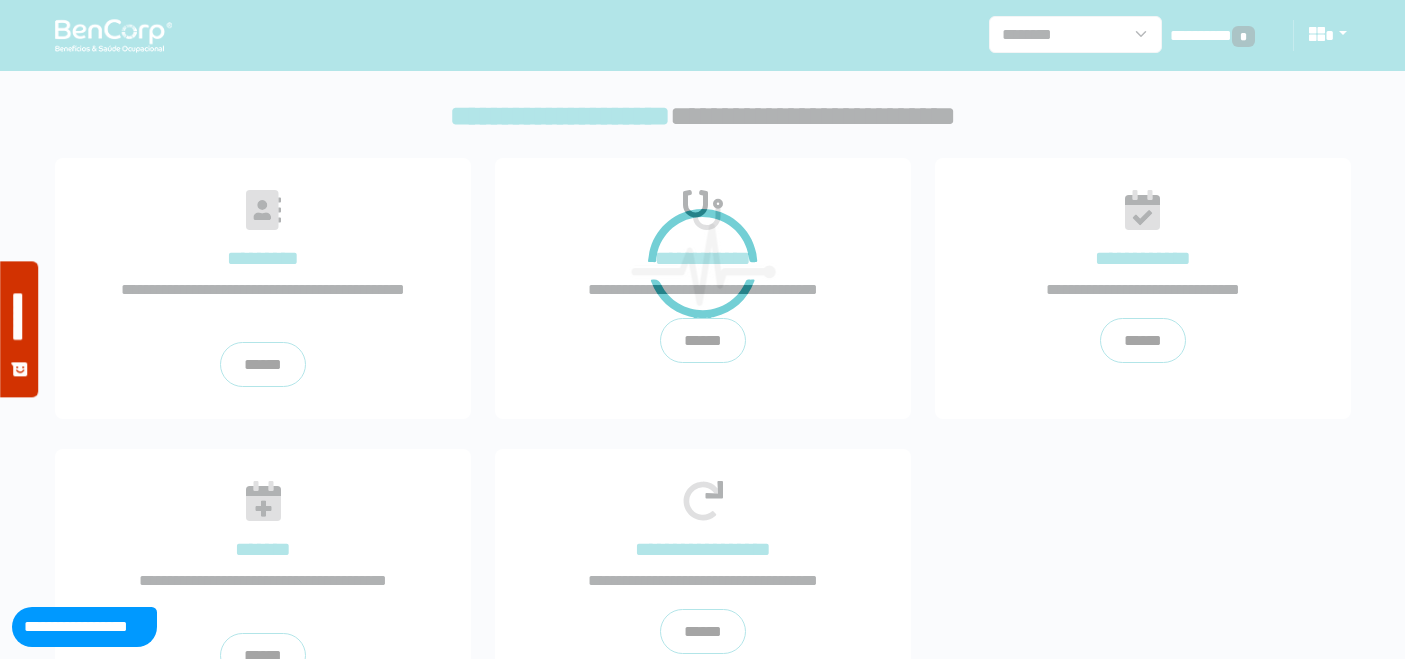 scroll, scrollTop: 0, scrollLeft: 0, axis: both 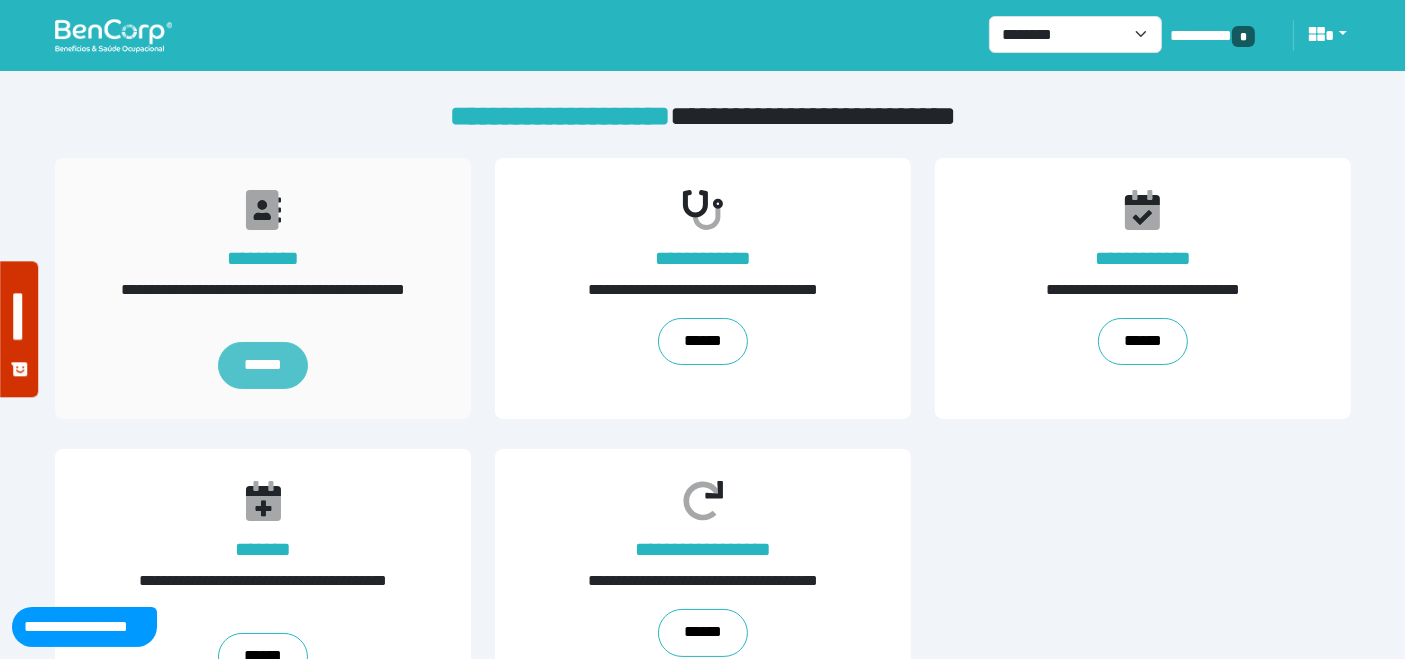 click on "******" at bounding box center [262, 366] 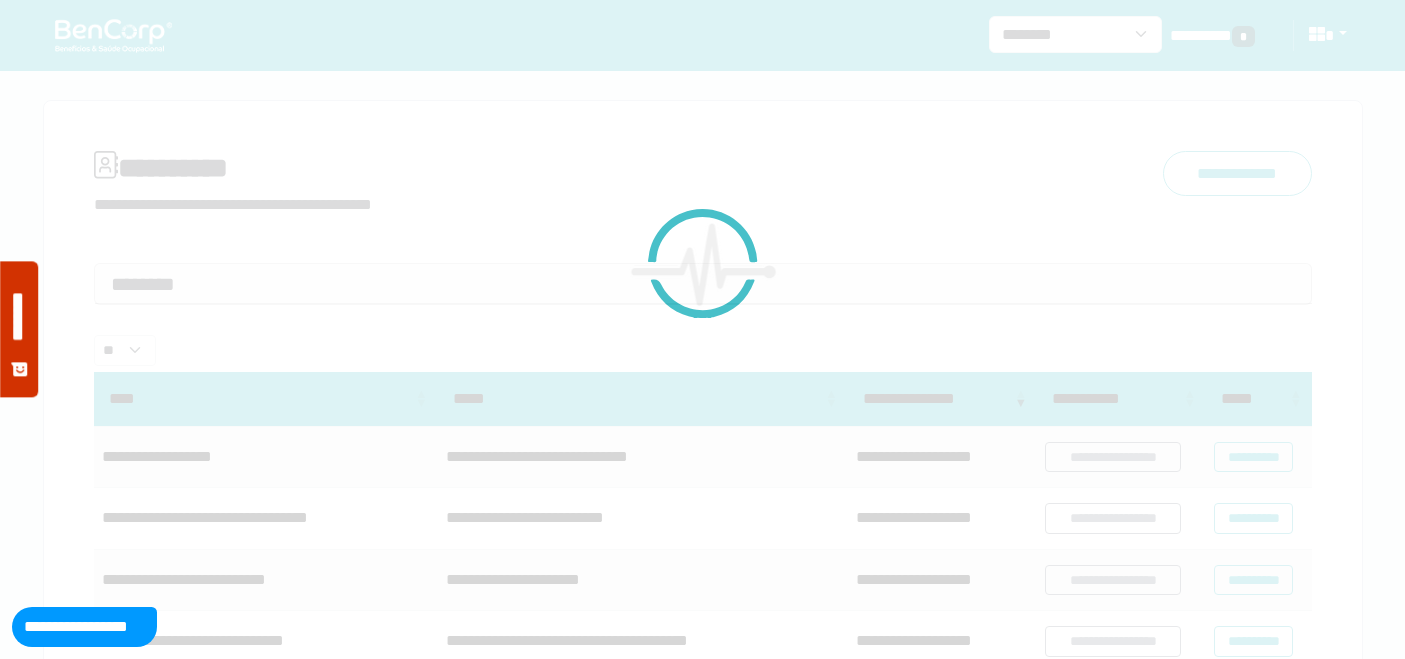 scroll, scrollTop: 0, scrollLeft: 0, axis: both 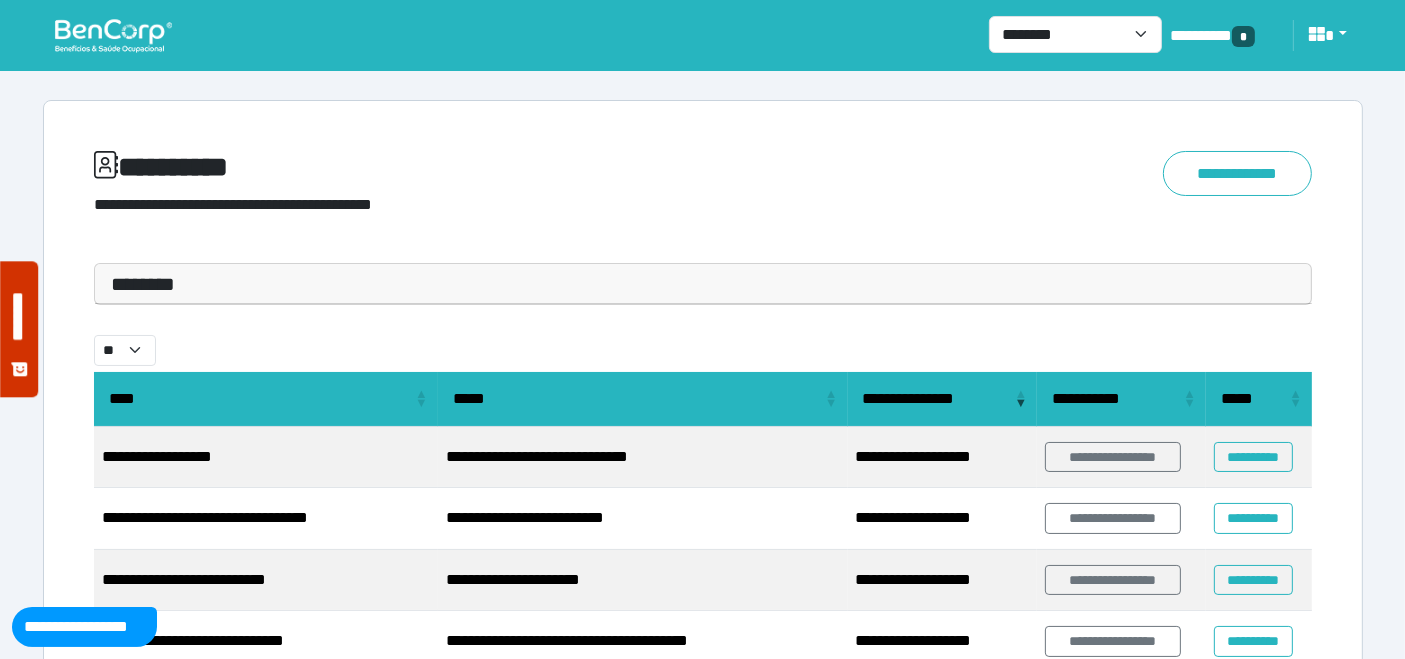 click on "********" at bounding box center [703, 284] 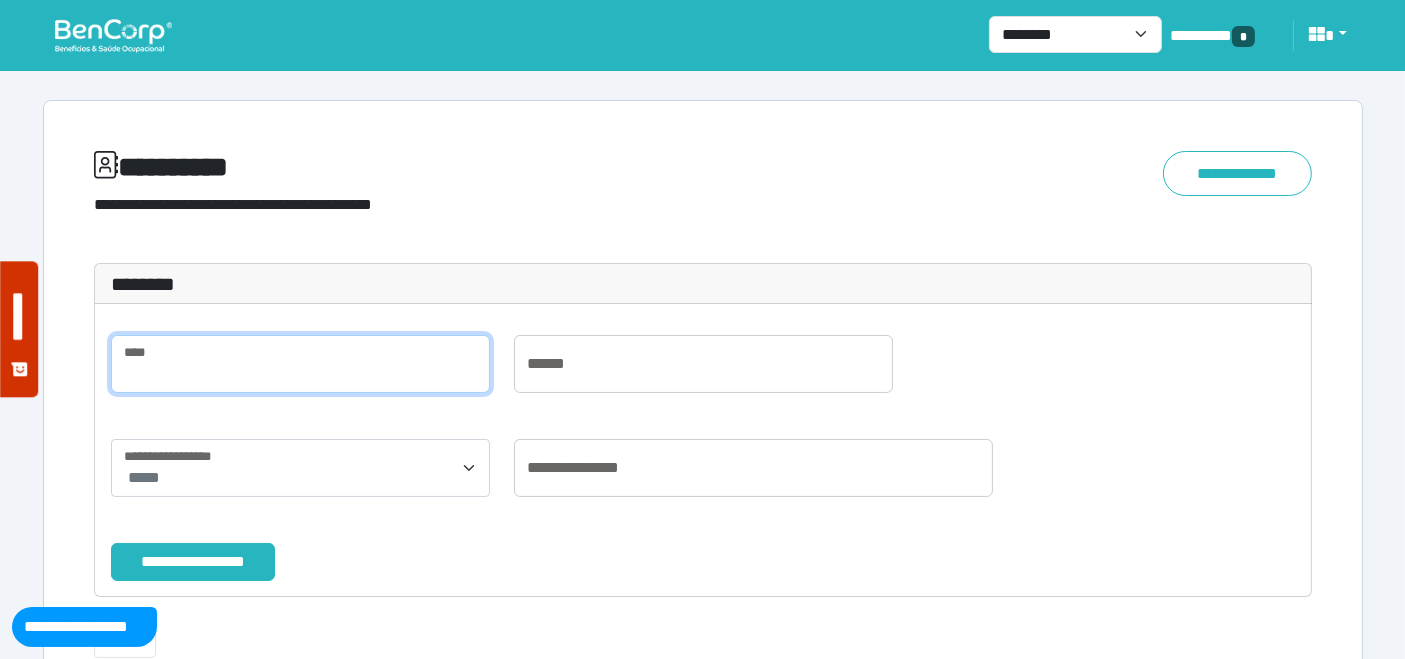 click at bounding box center (300, 364) 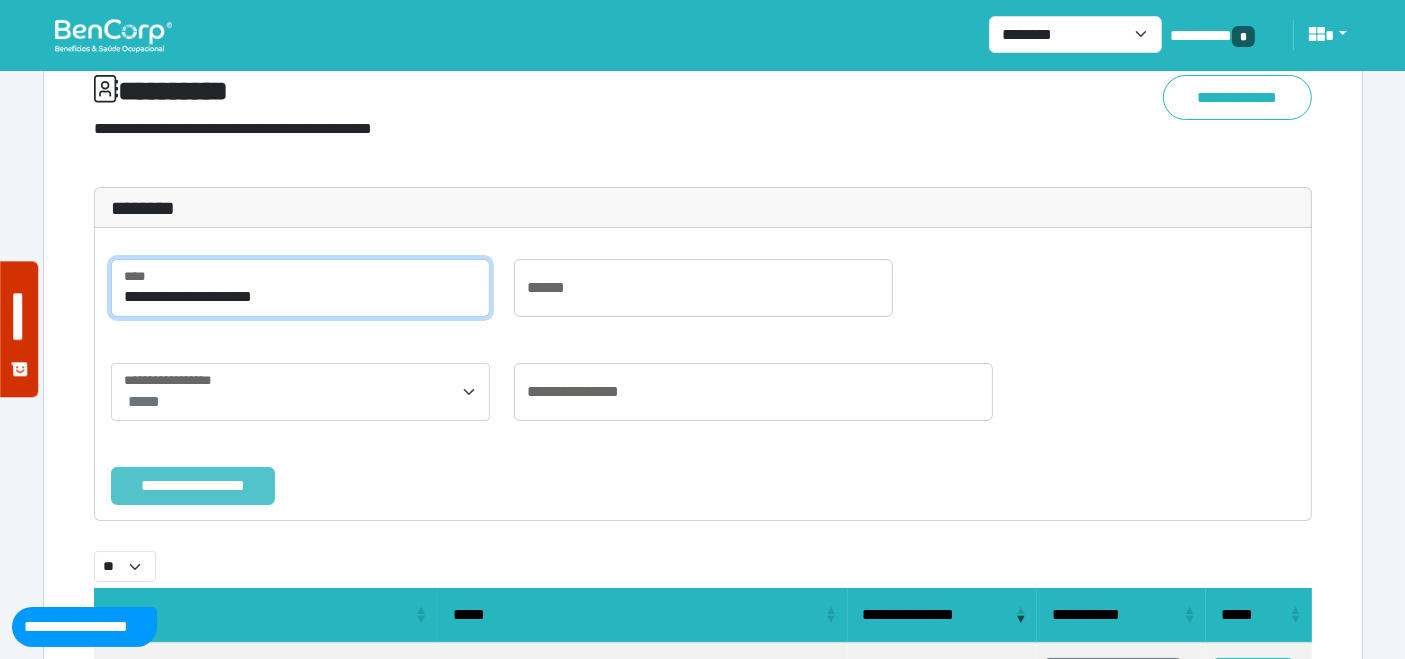 scroll, scrollTop: 111, scrollLeft: 0, axis: vertical 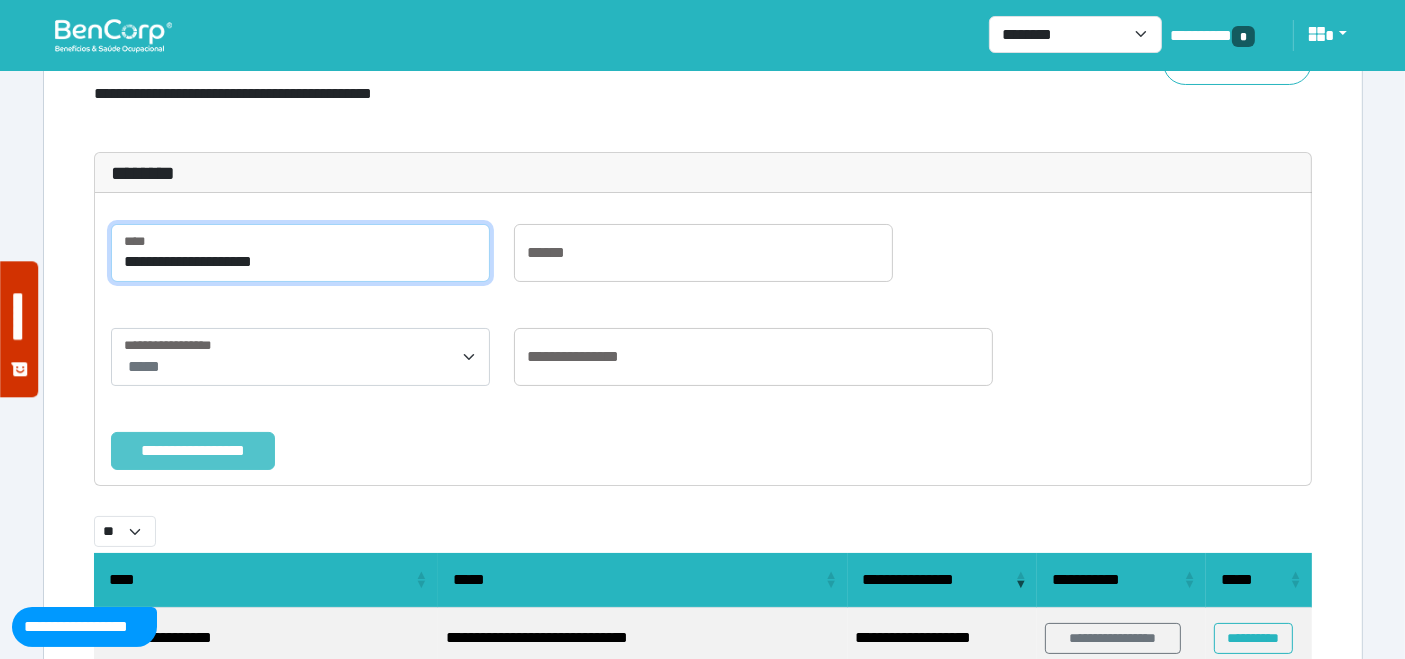 type on "**********" 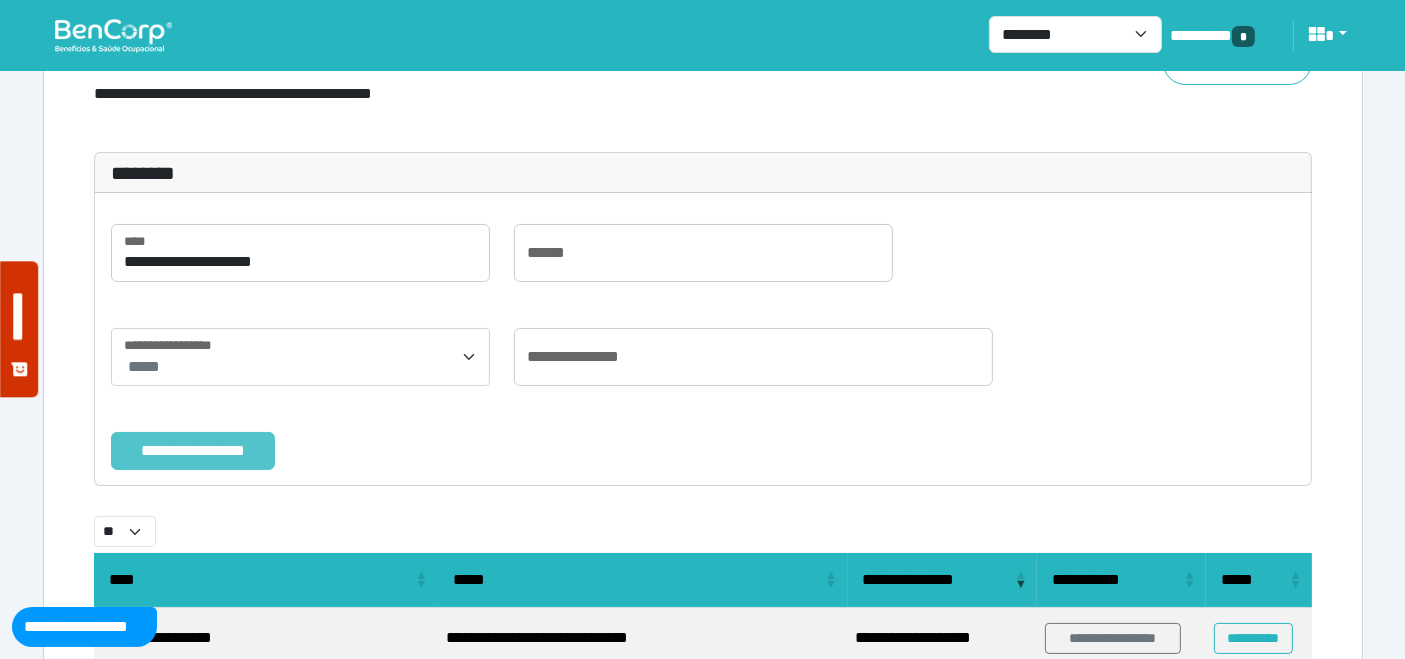 click on "**********" at bounding box center [193, 450] 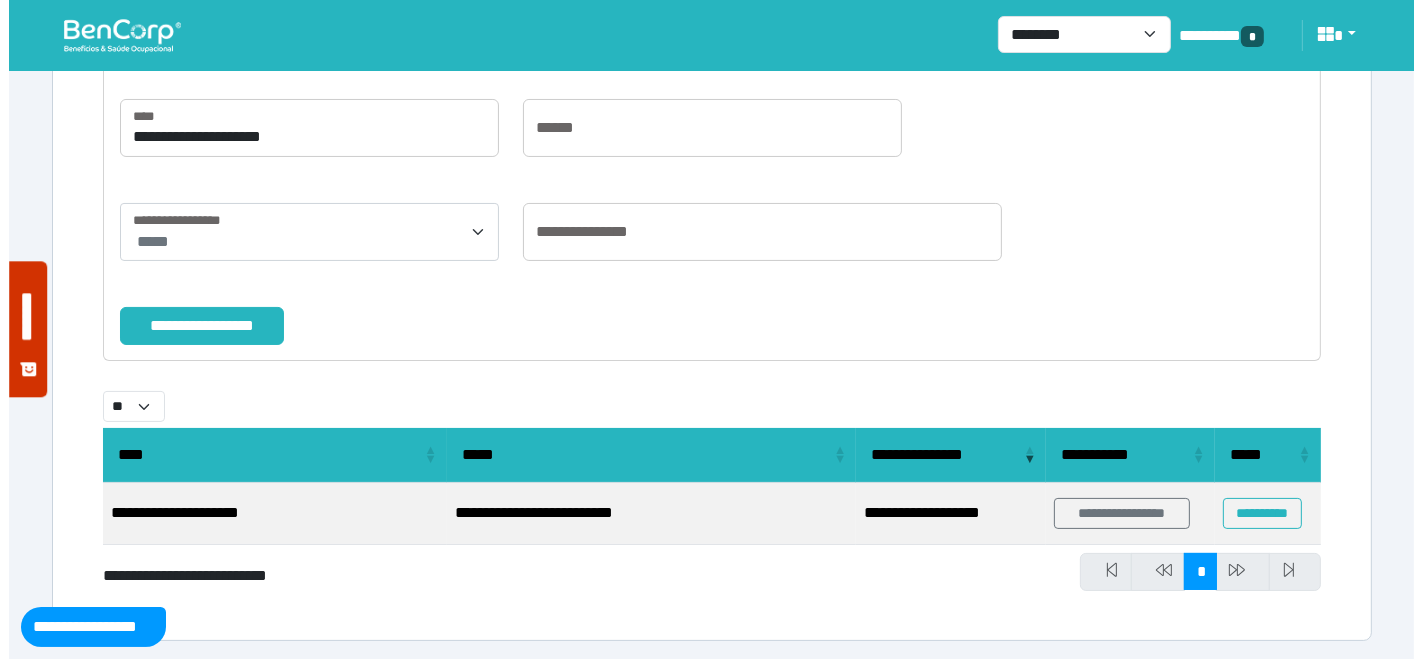 scroll, scrollTop: 238, scrollLeft: 0, axis: vertical 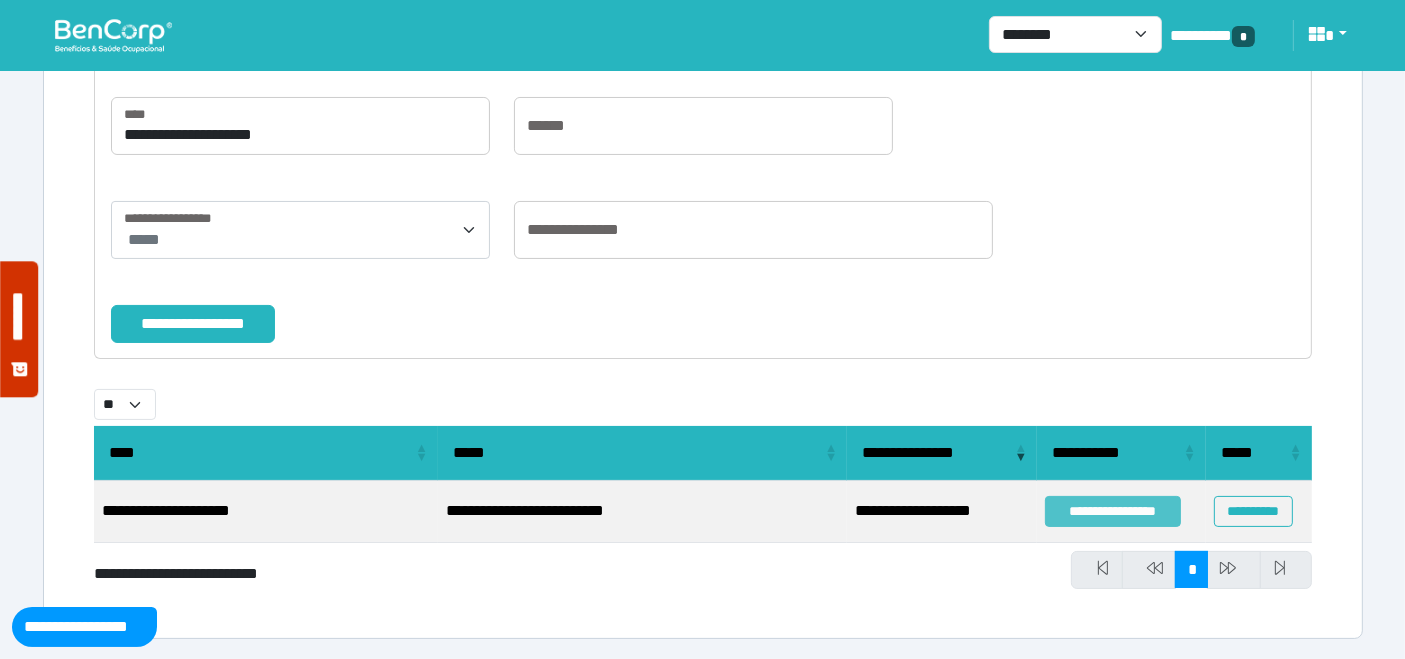 click on "**********" at bounding box center (1113, 511) 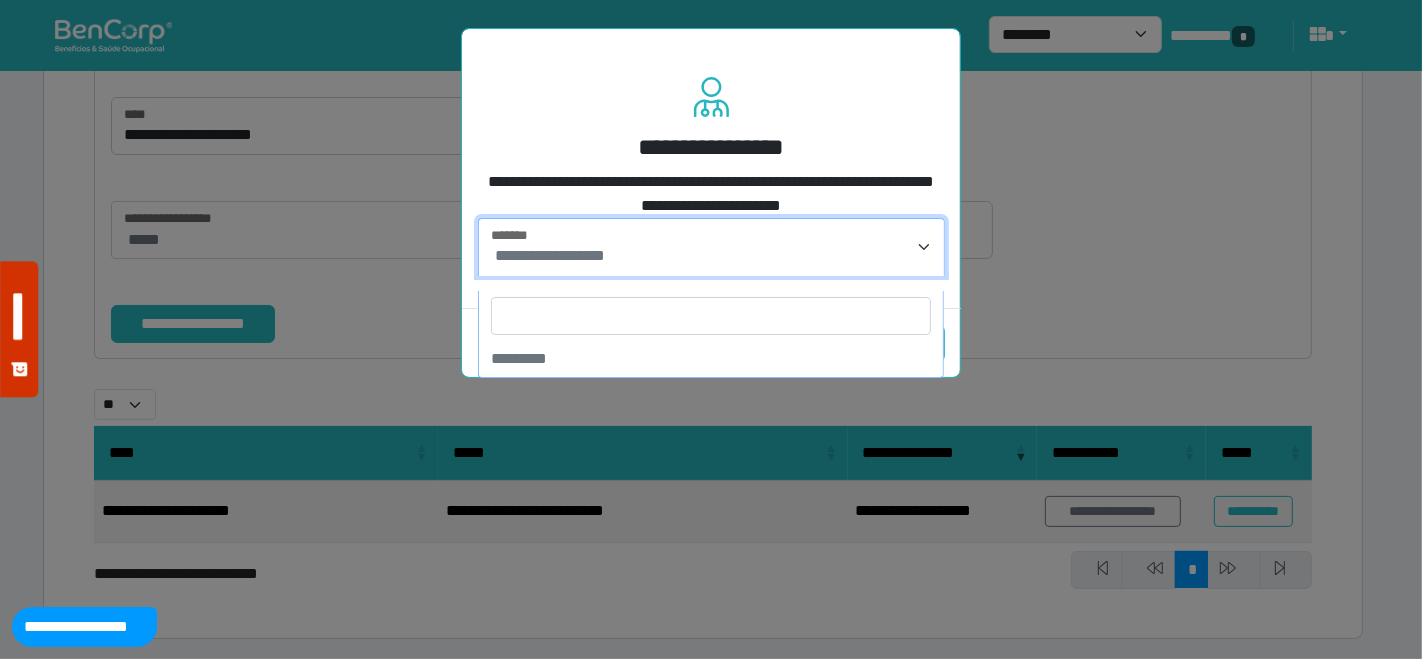 click on "**********" at bounding box center [550, 255] 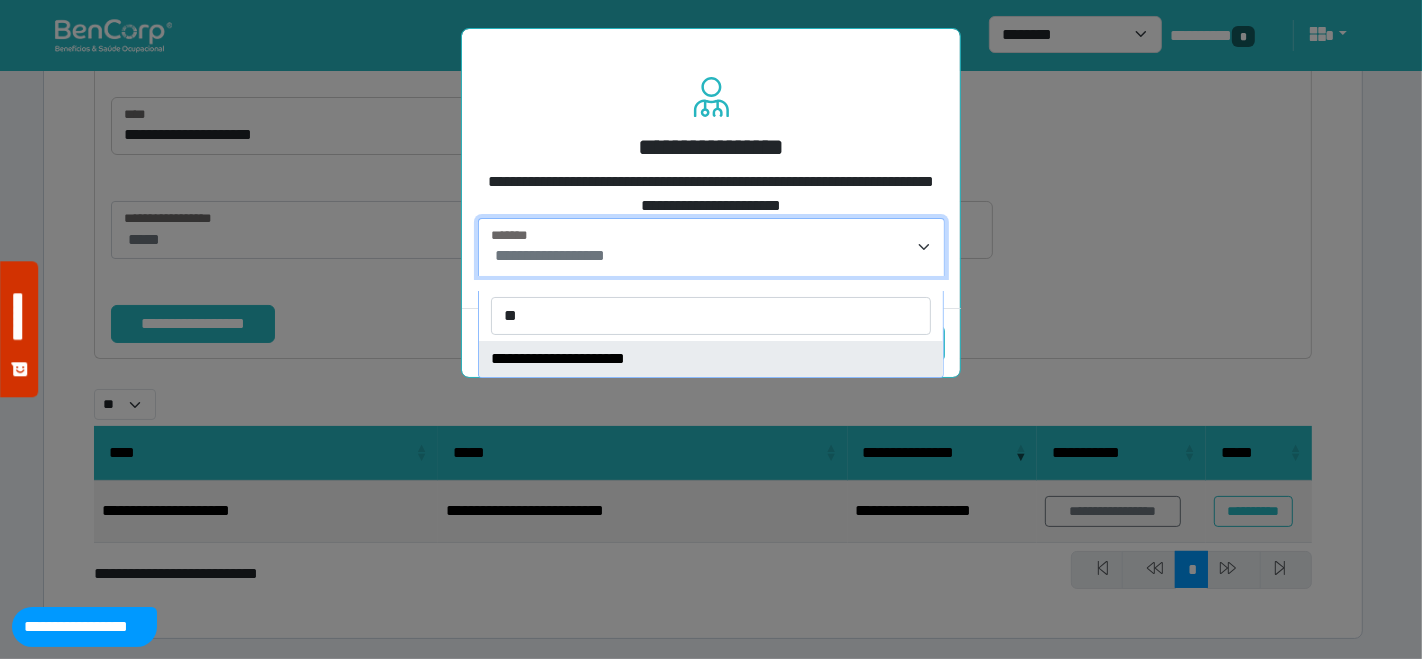 type on "**" 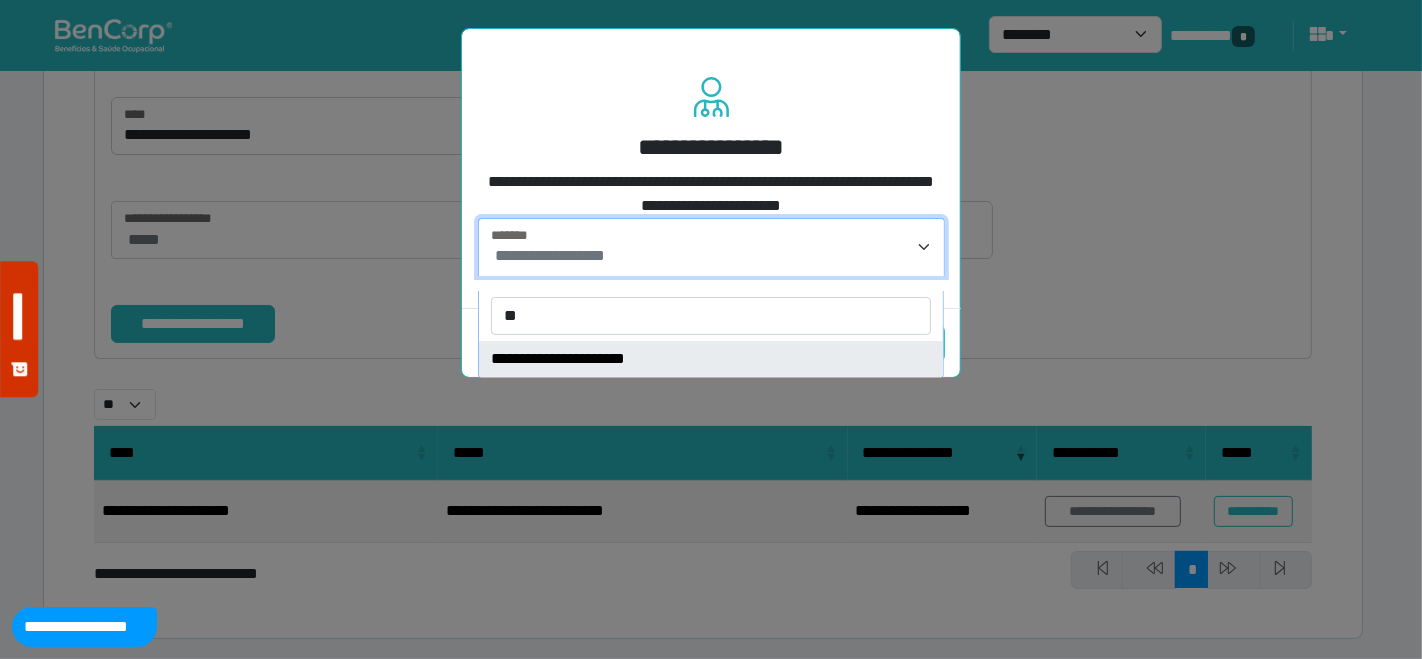 drag, startPoint x: 561, startPoint y: 349, endPoint x: 741, endPoint y: 351, distance: 180.01111 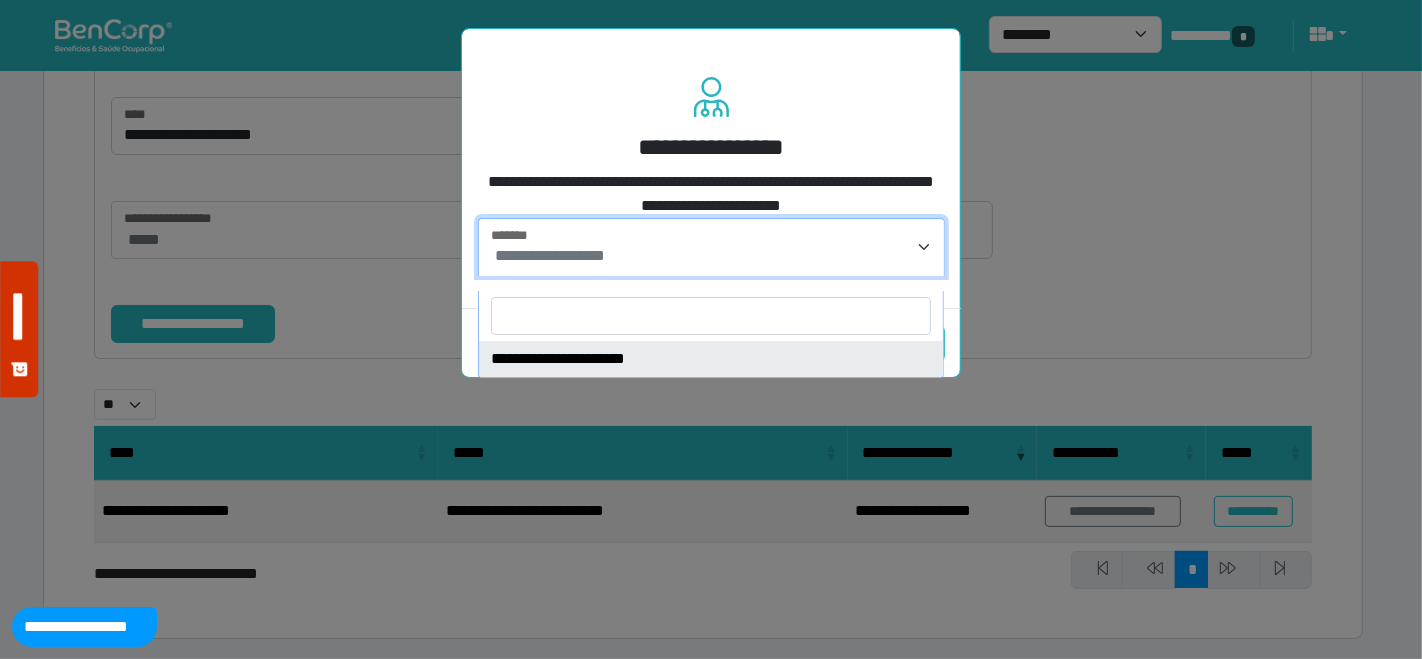 select on "****" 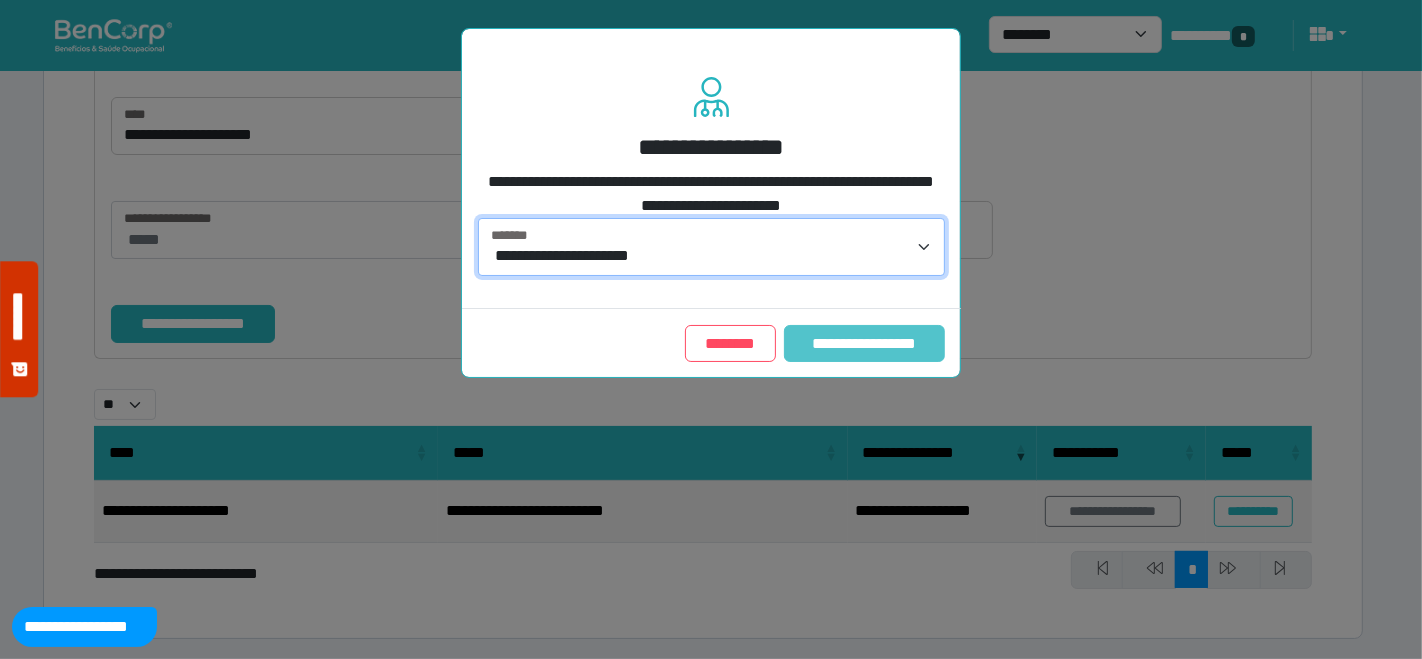 click on "**********" at bounding box center (864, 343) 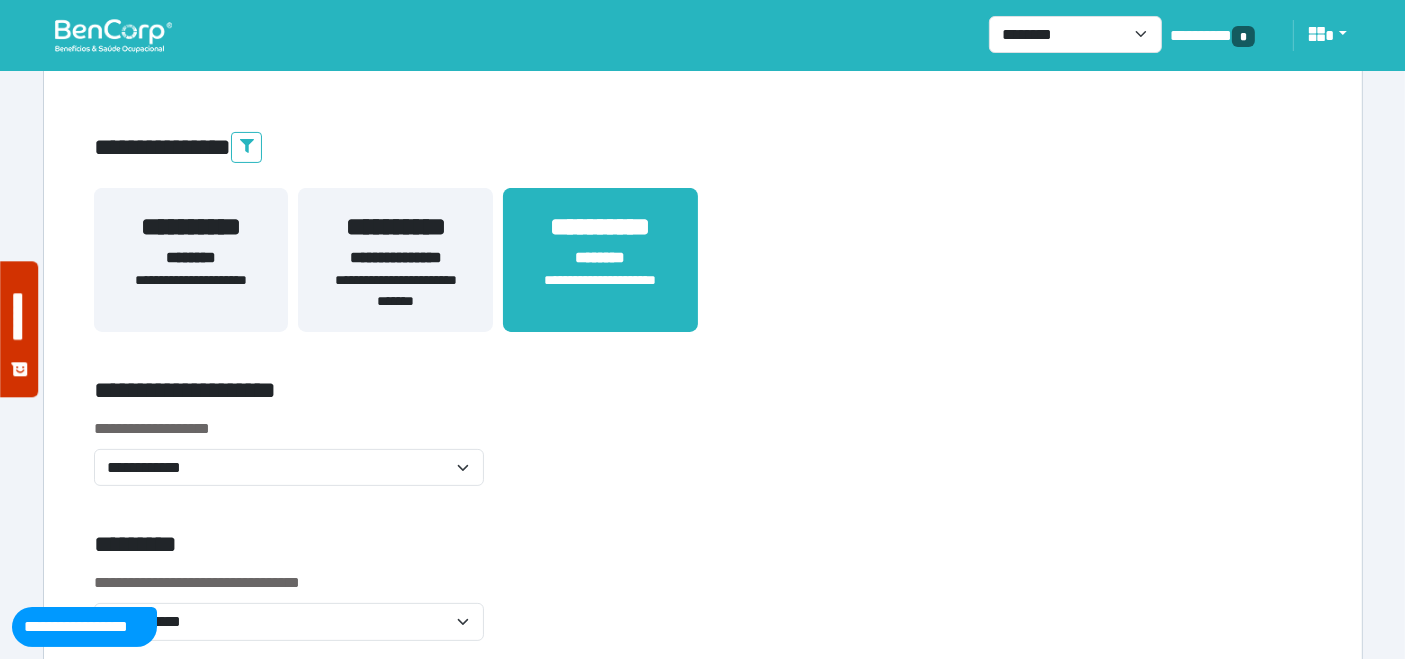 scroll, scrollTop: 444, scrollLeft: 0, axis: vertical 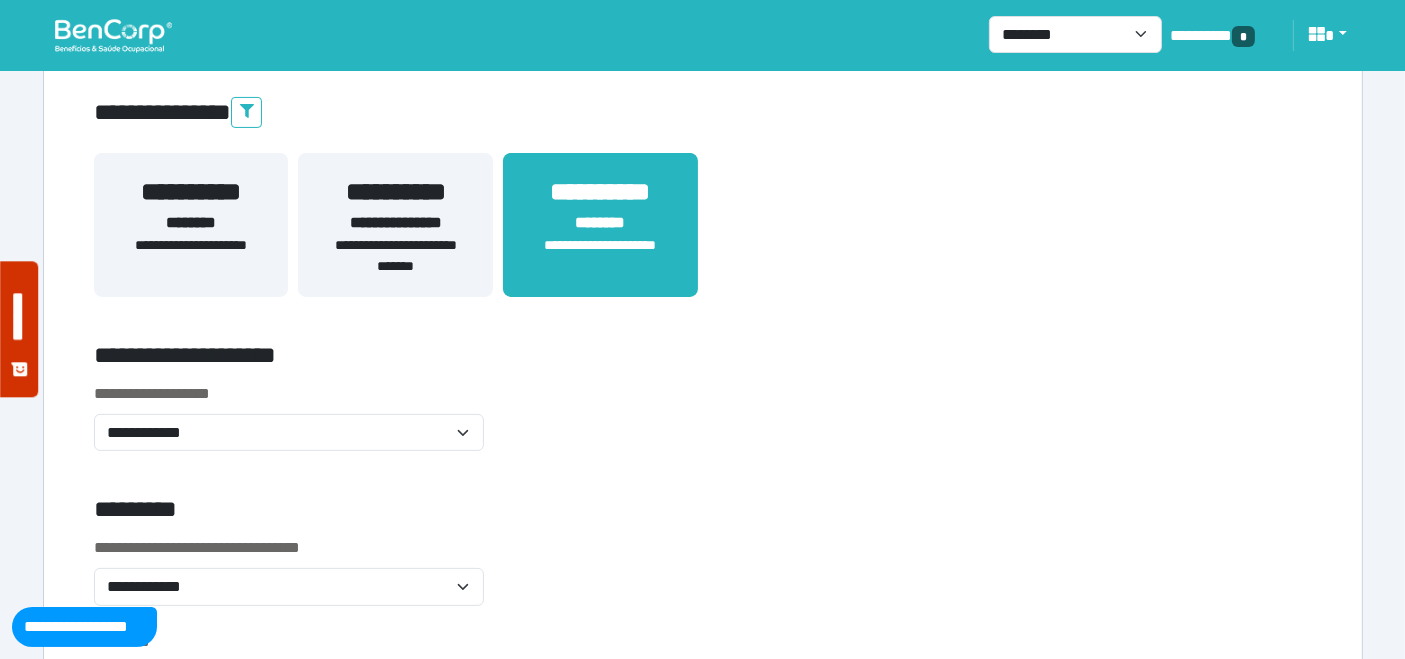 click on "**********" at bounding box center [191, 256] 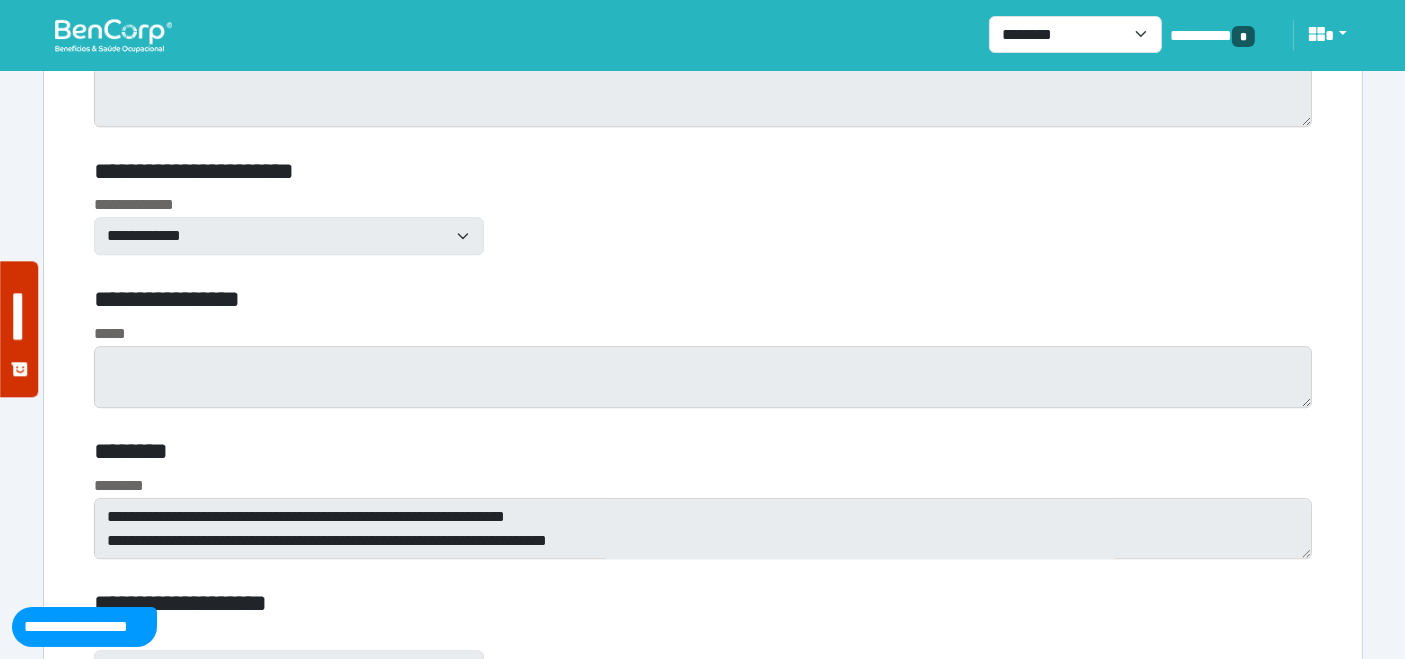 scroll, scrollTop: 5555, scrollLeft: 0, axis: vertical 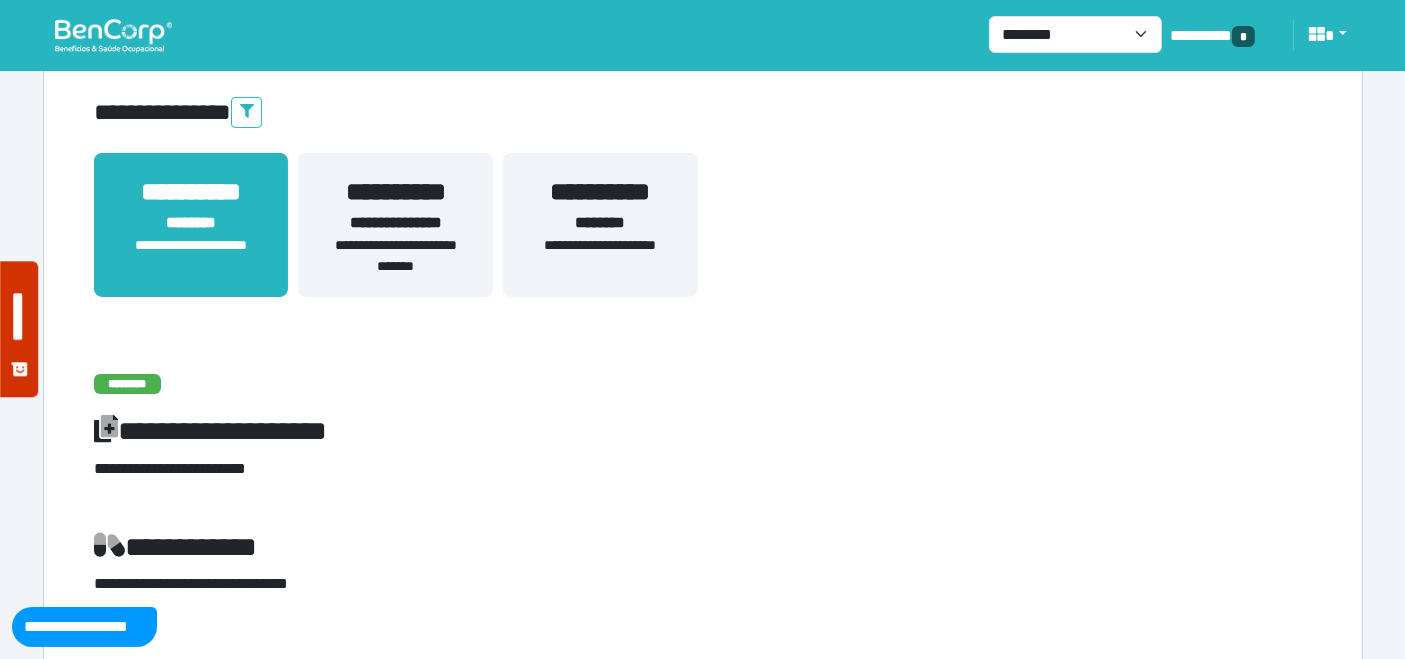 click on "**********" at bounding box center (600, 256) 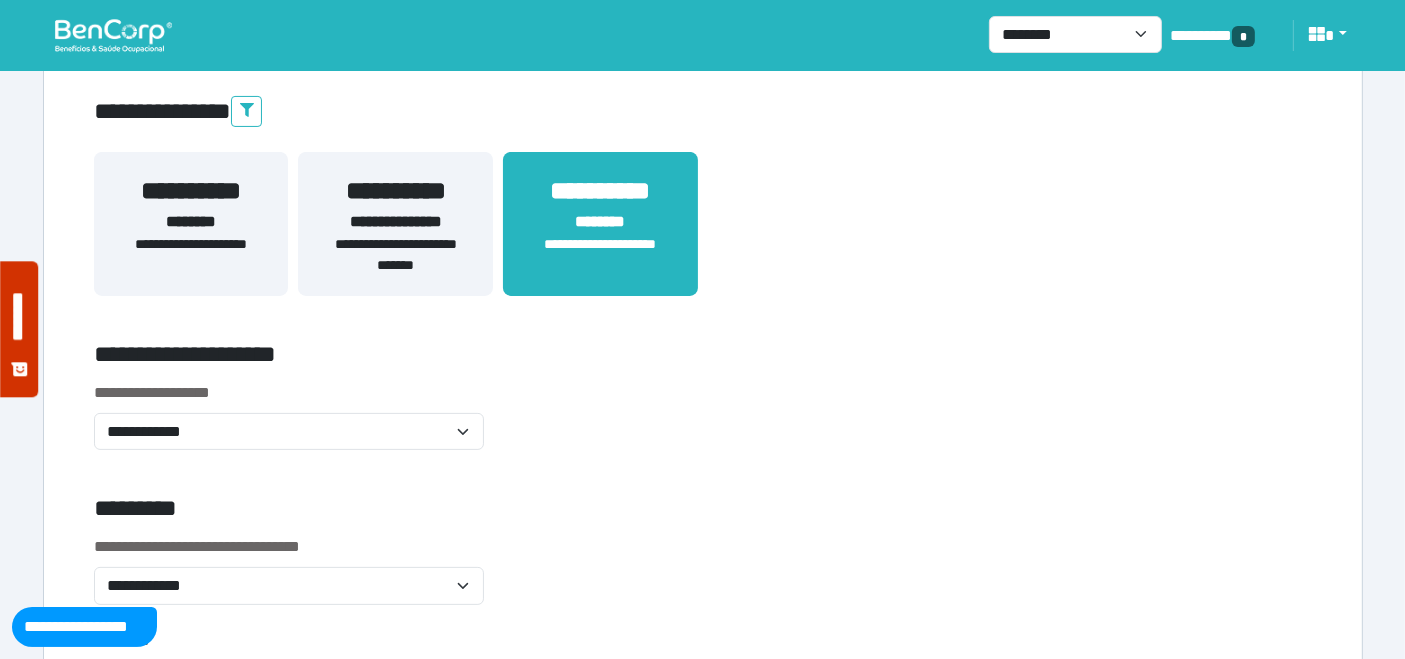 scroll, scrollTop: 444, scrollLeft: 0, axis: vertical 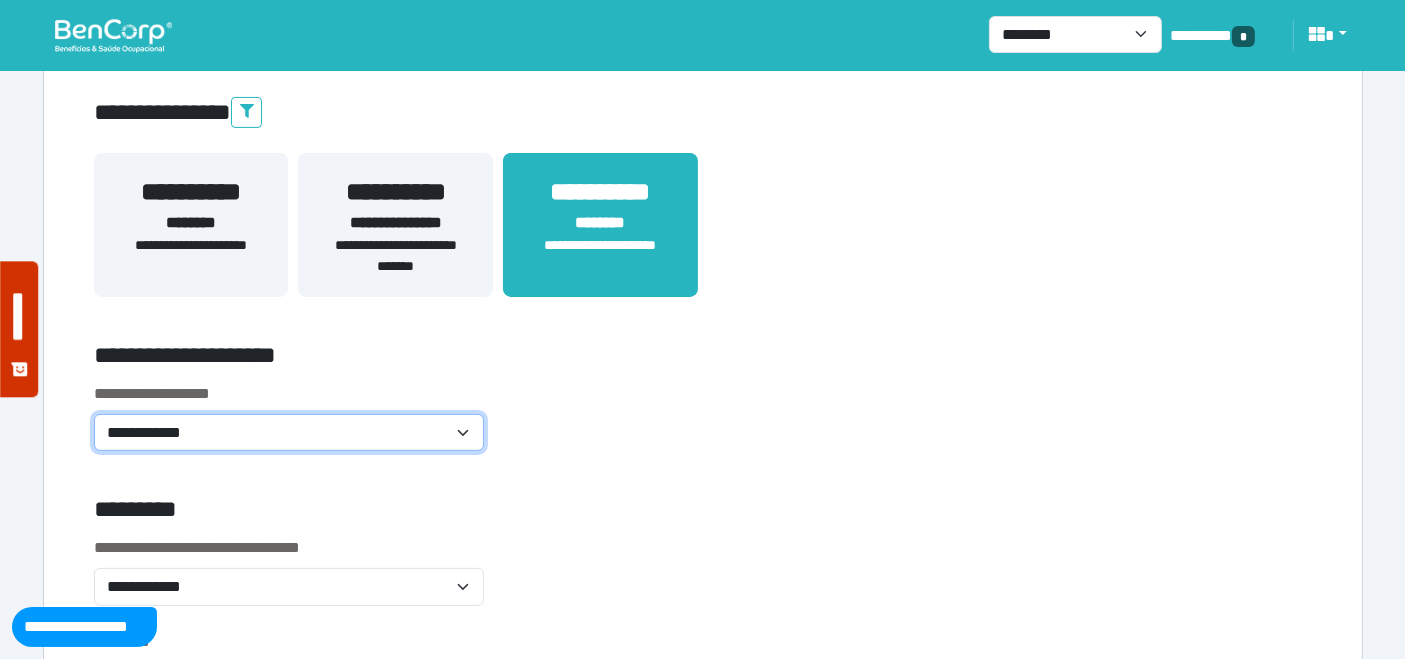 drag, startPoint x: 462, startPoint y: 427, endPoint x: 446, endPoint y: 427, distance: 16 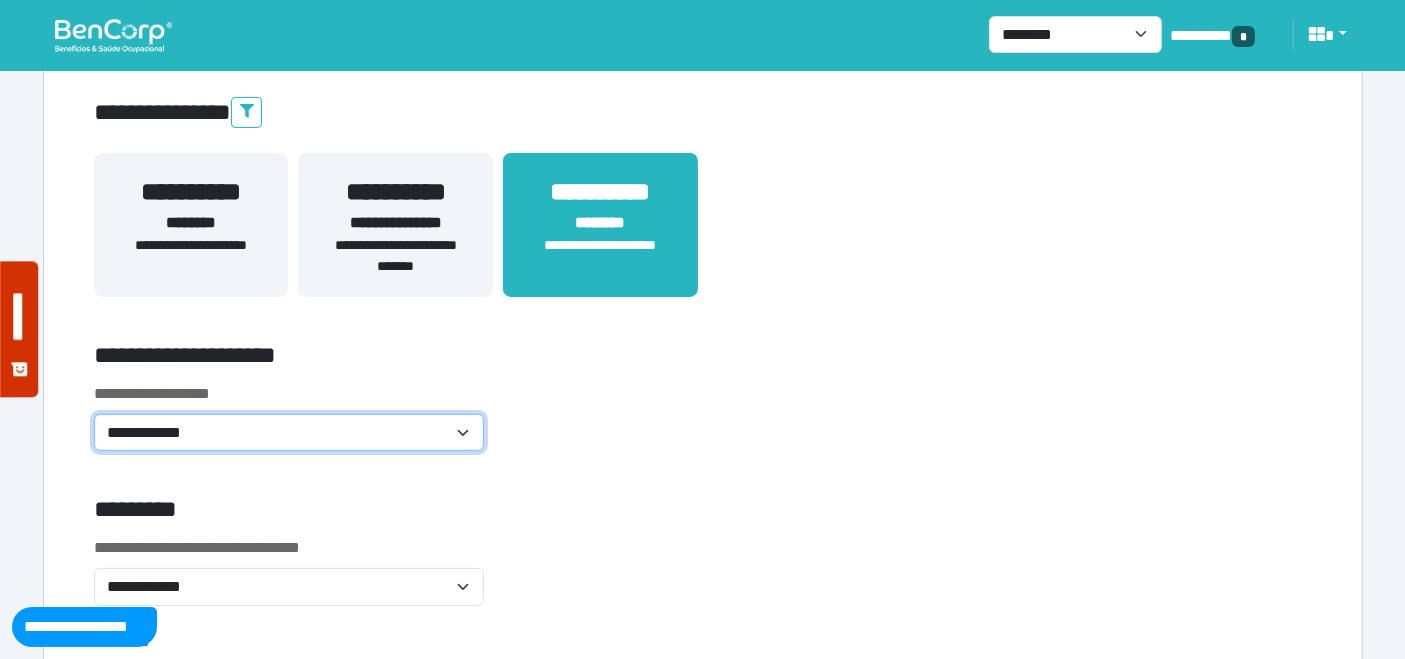 select on "**********" 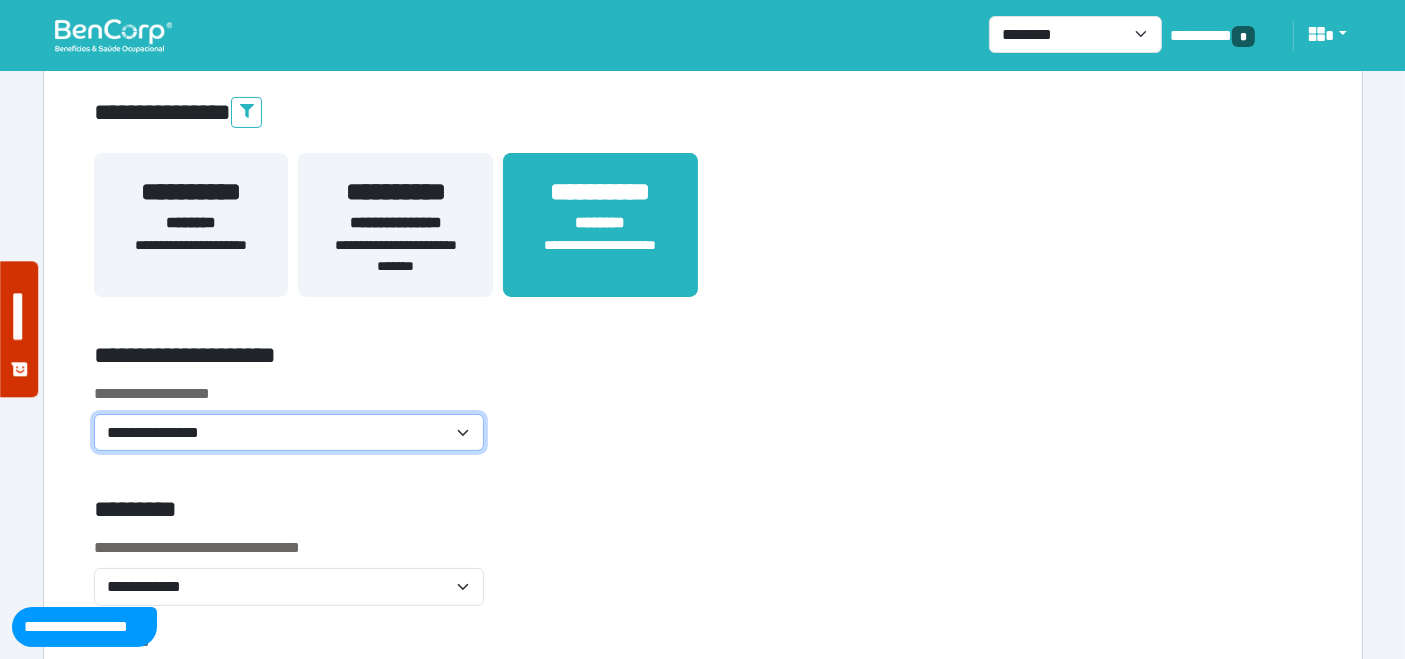 click on "**********" at bounding box center (289, 432) 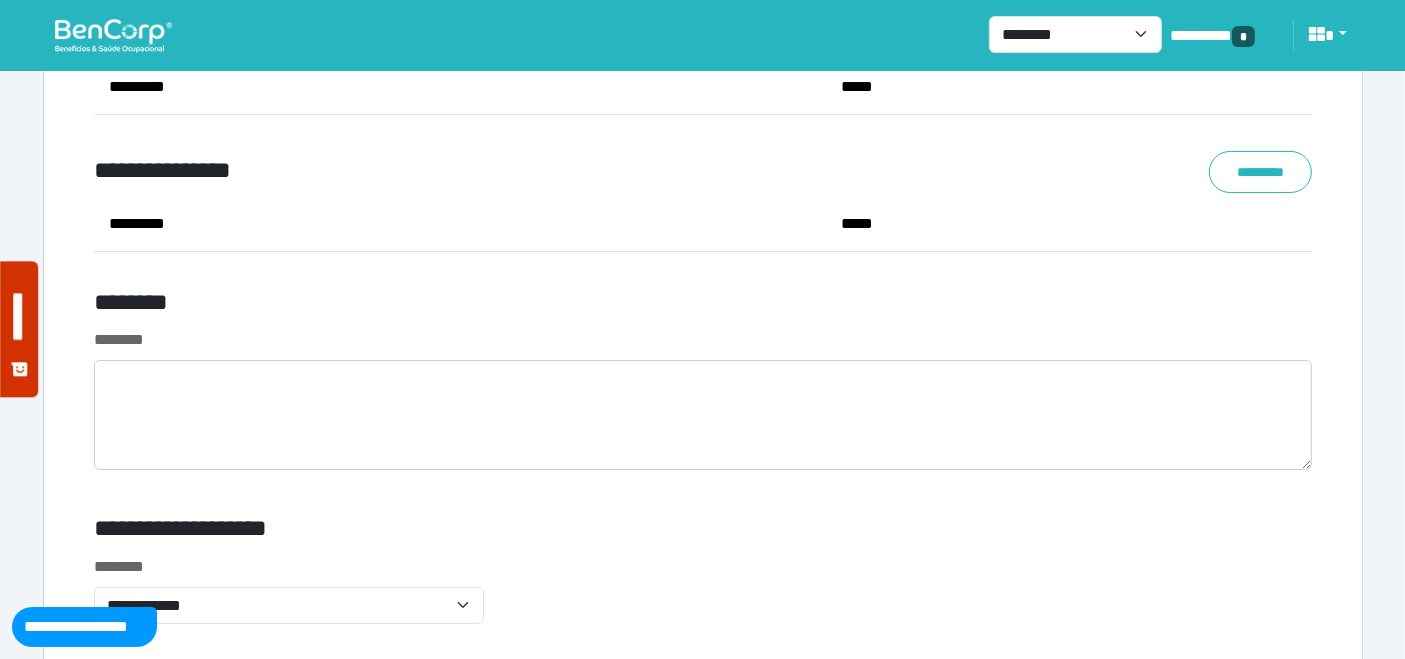 scroll, scrollTop: 7657, scrollLeft: 0, axis: vertical 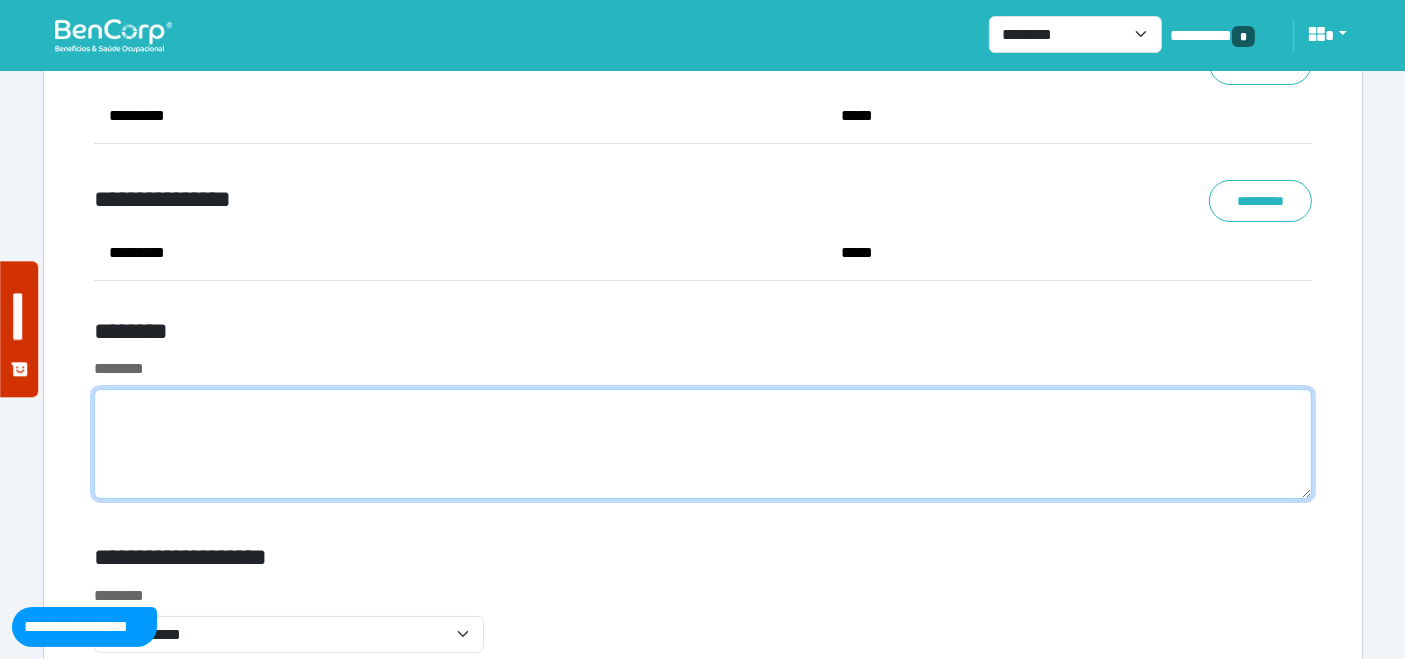 click at bounding box center [703, 444] 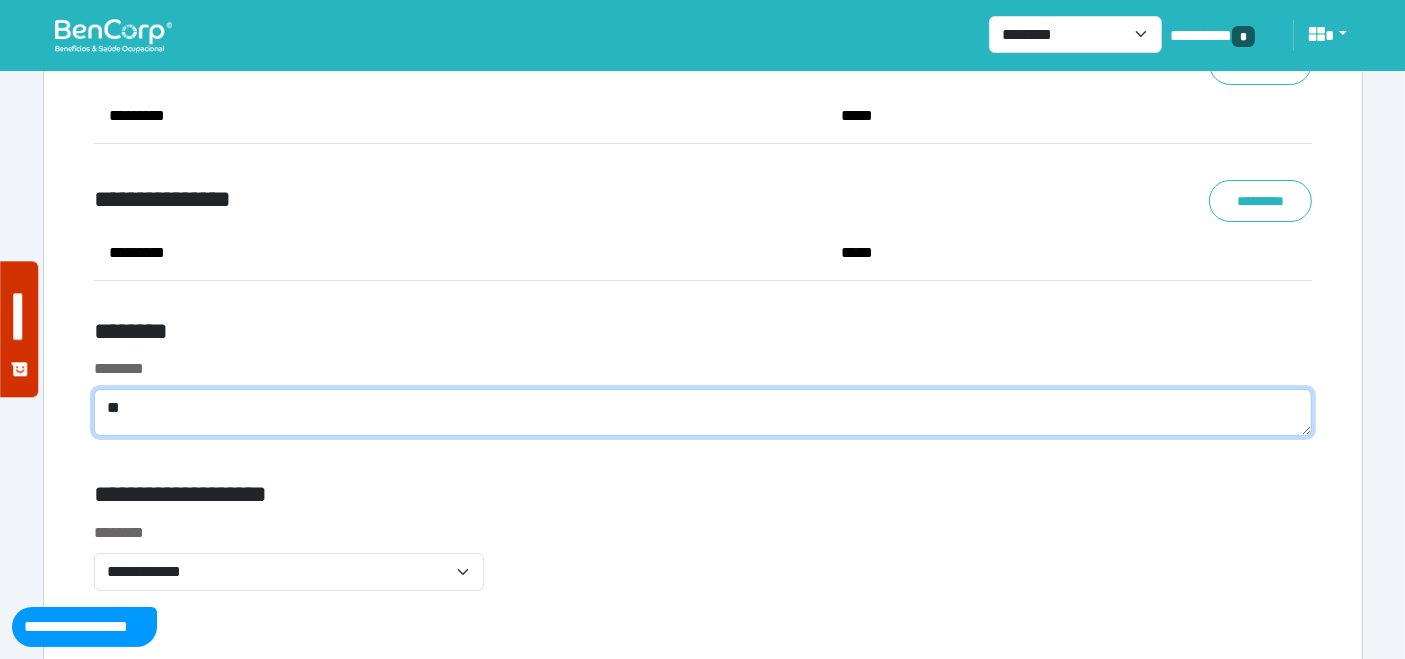 type on "*" 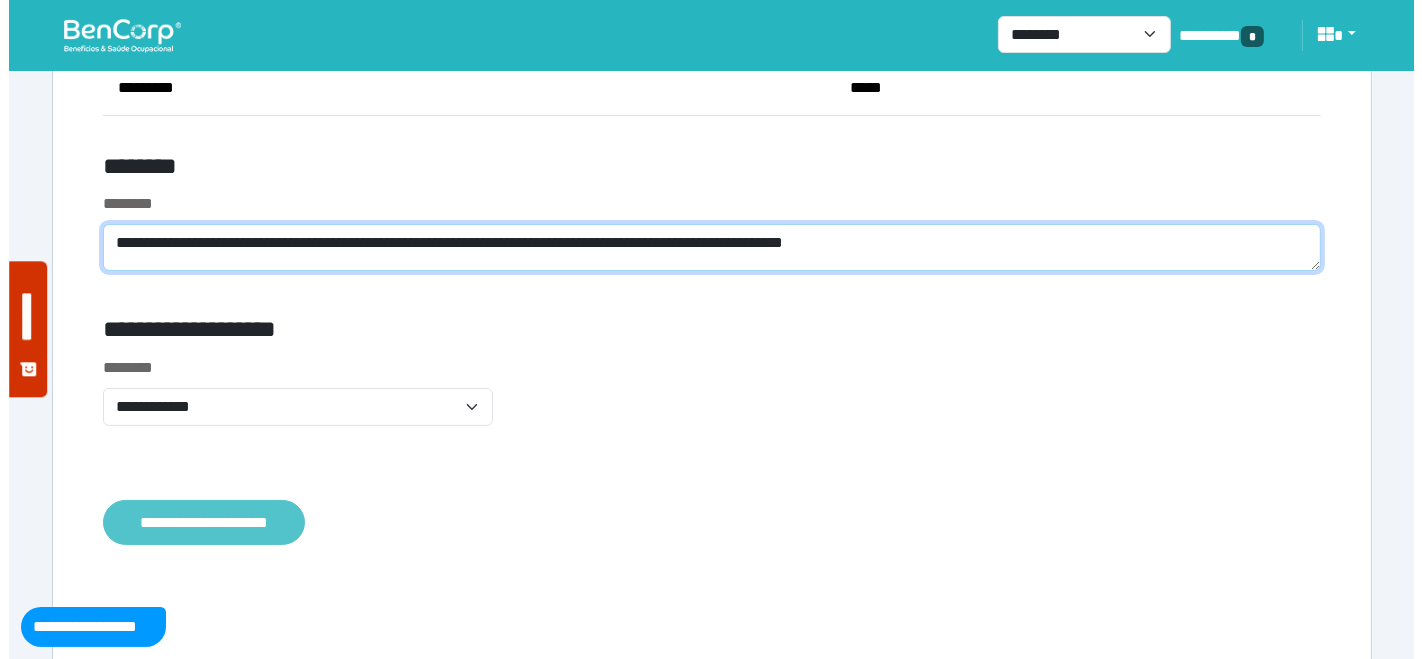 scroll, scrollTop: 7928, scrollLeft: 0, axis: vertical 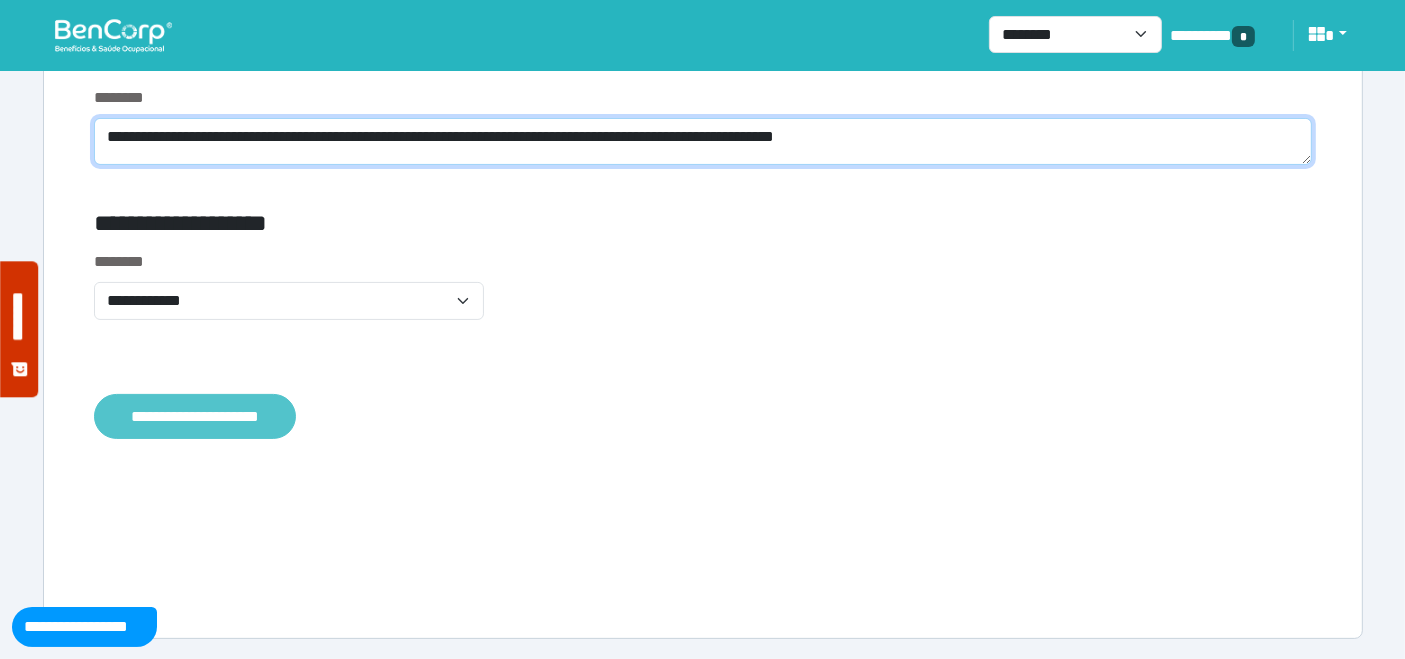 type on "**********" 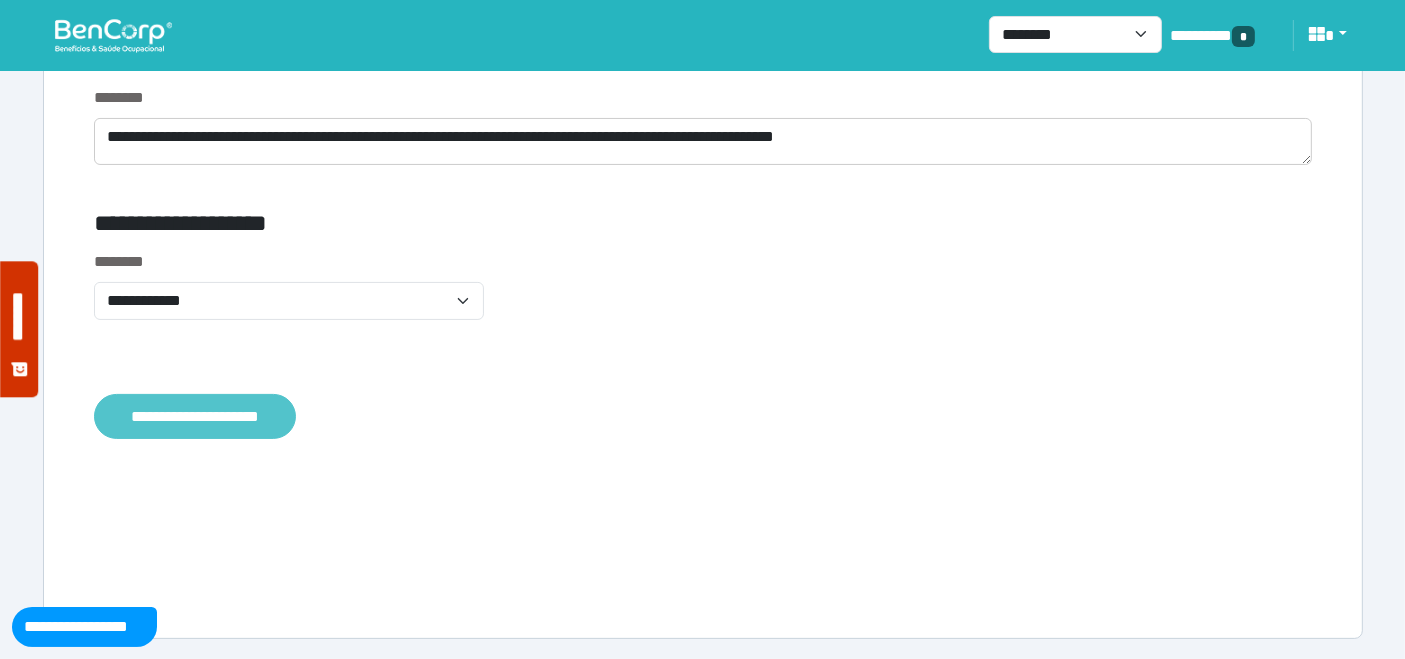 click on "**********" at bounding box center (195, 416) 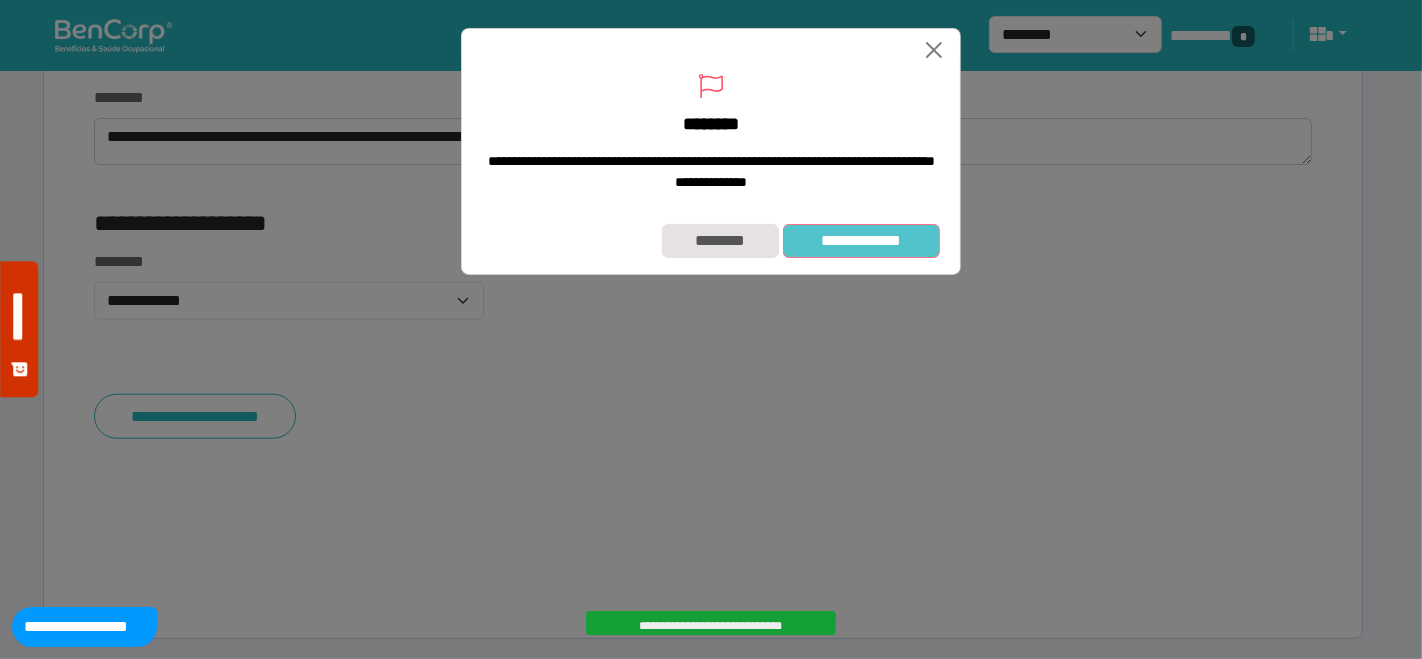 click on "**********" at bounding box center [861, 240] 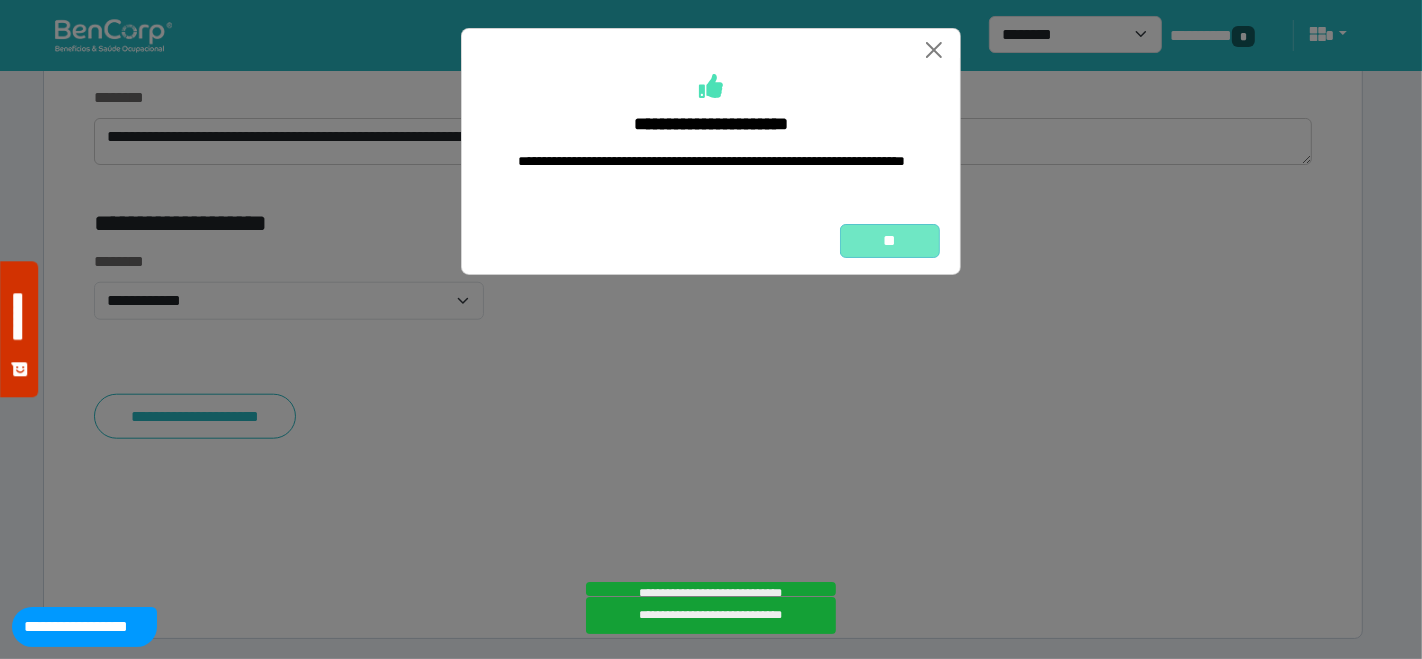 click on "**" at bounding box center [890, 240] 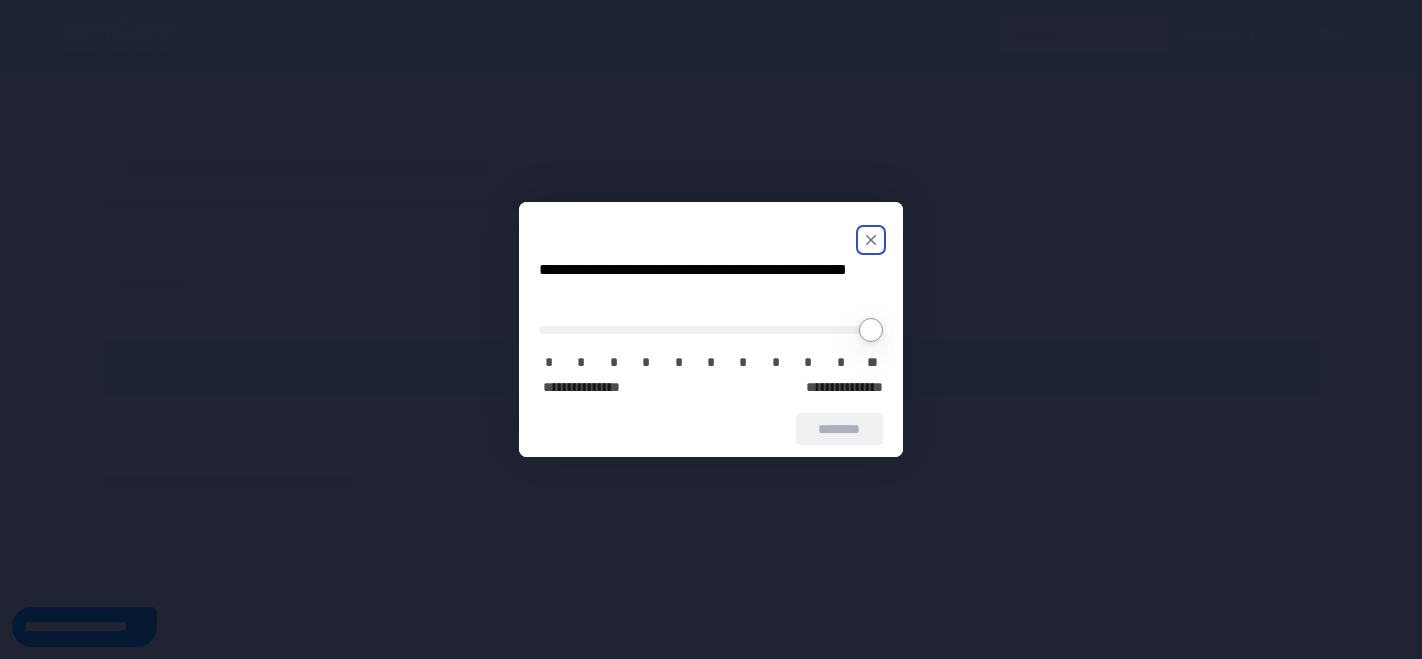 scroll, scrollTop: 0, scrollLeft: 0, axis: both 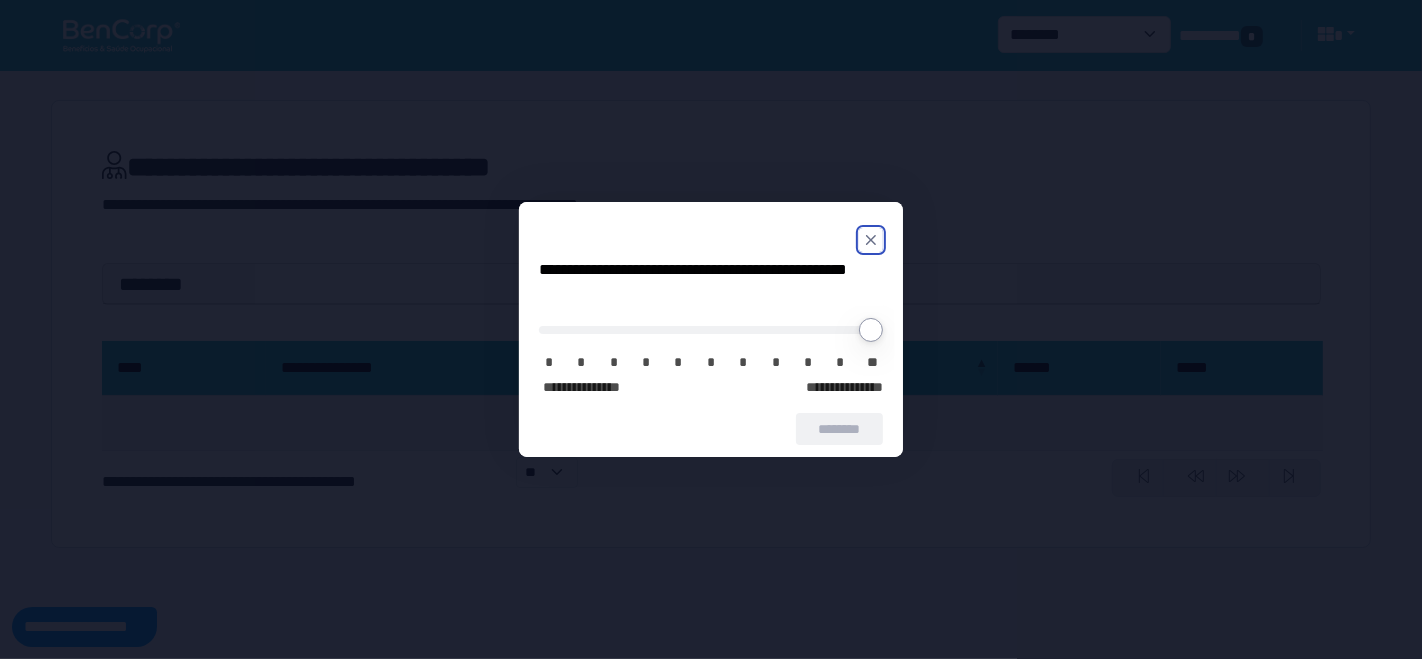 click 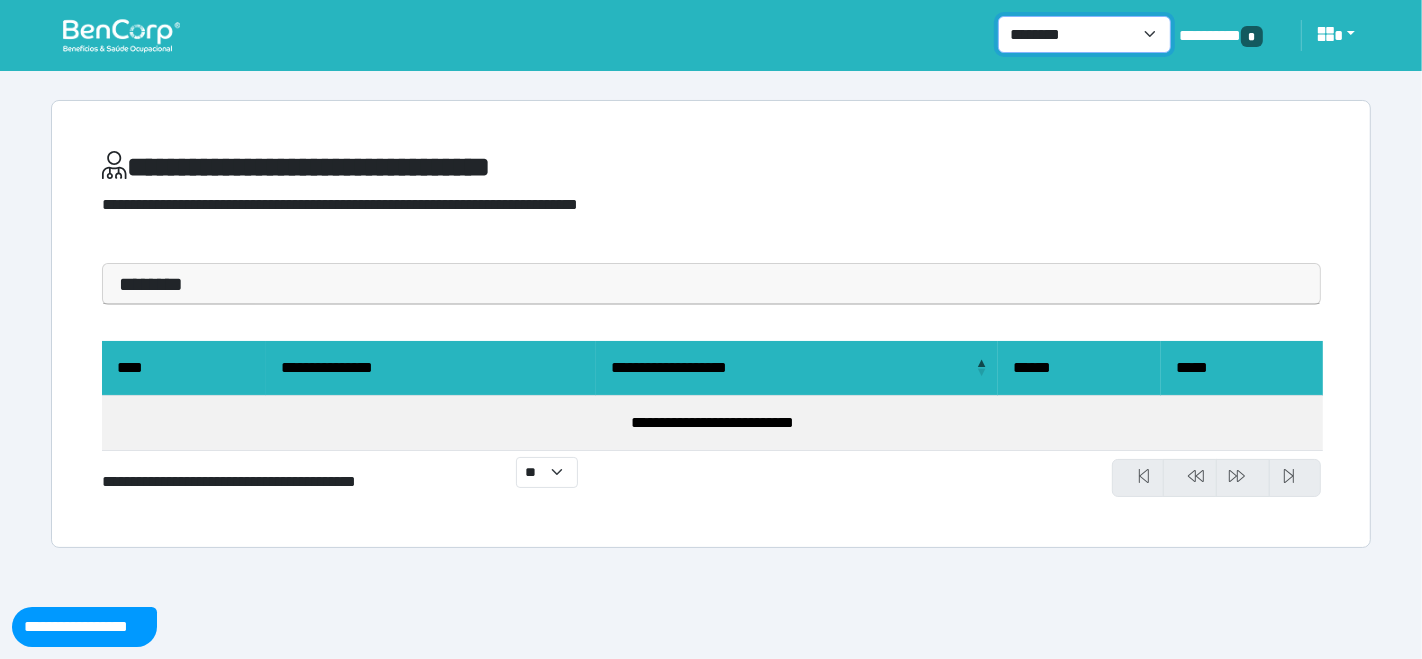 click on "**********" at bounding box center [1084, 34] 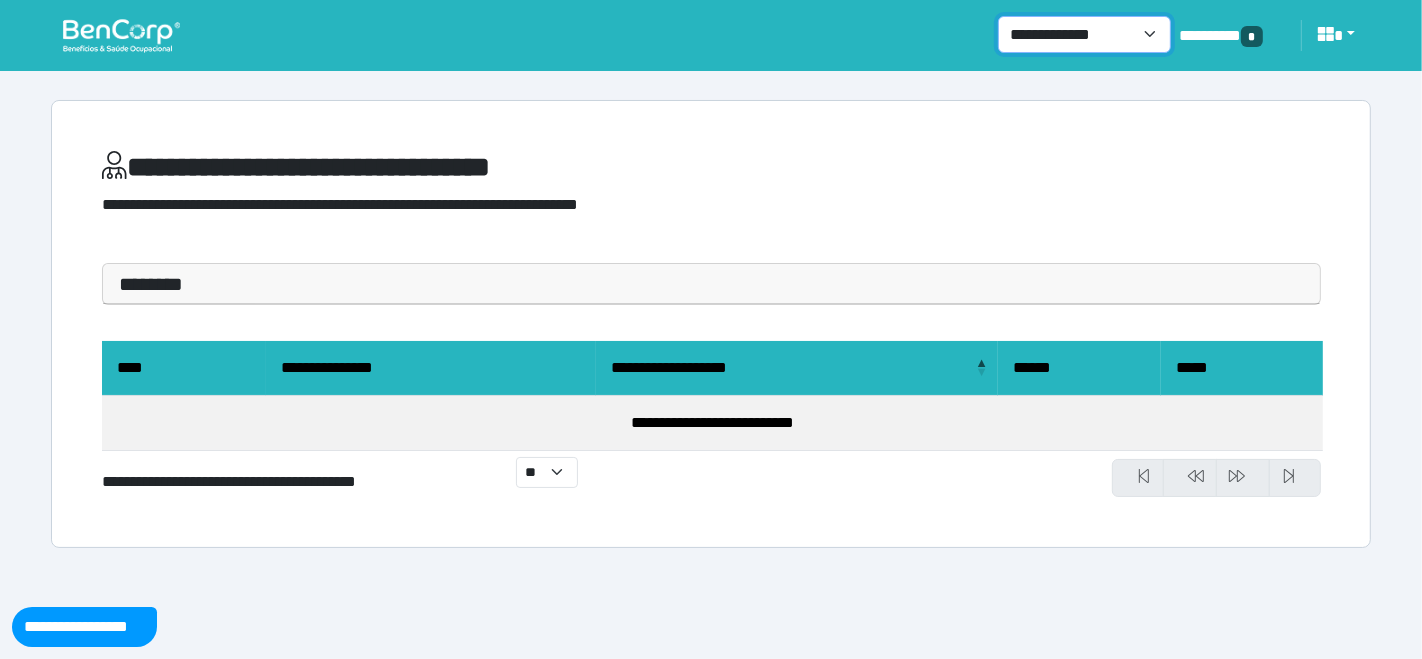click on "**********" at bounding box center [1084, 34] 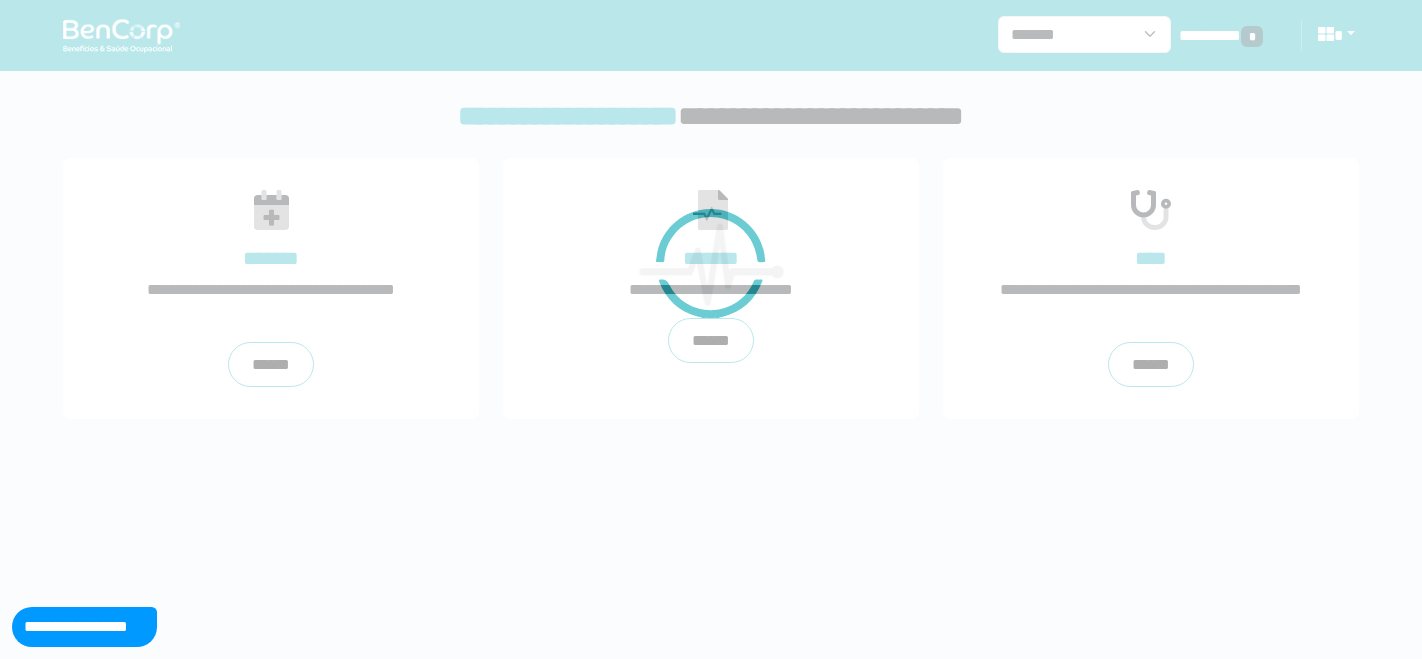 scroll, scrollTop: 0, scrollLeft: 0, axis: both 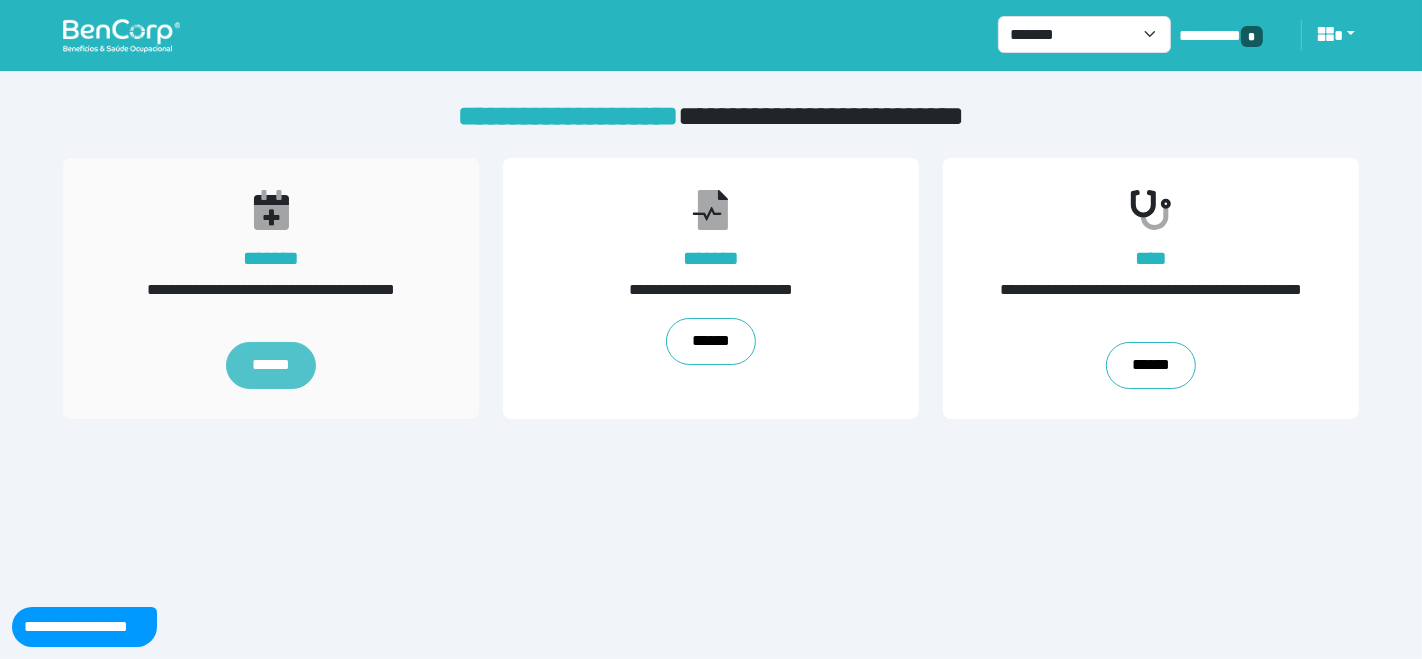 click on "******" at bounding box center (271, 366) 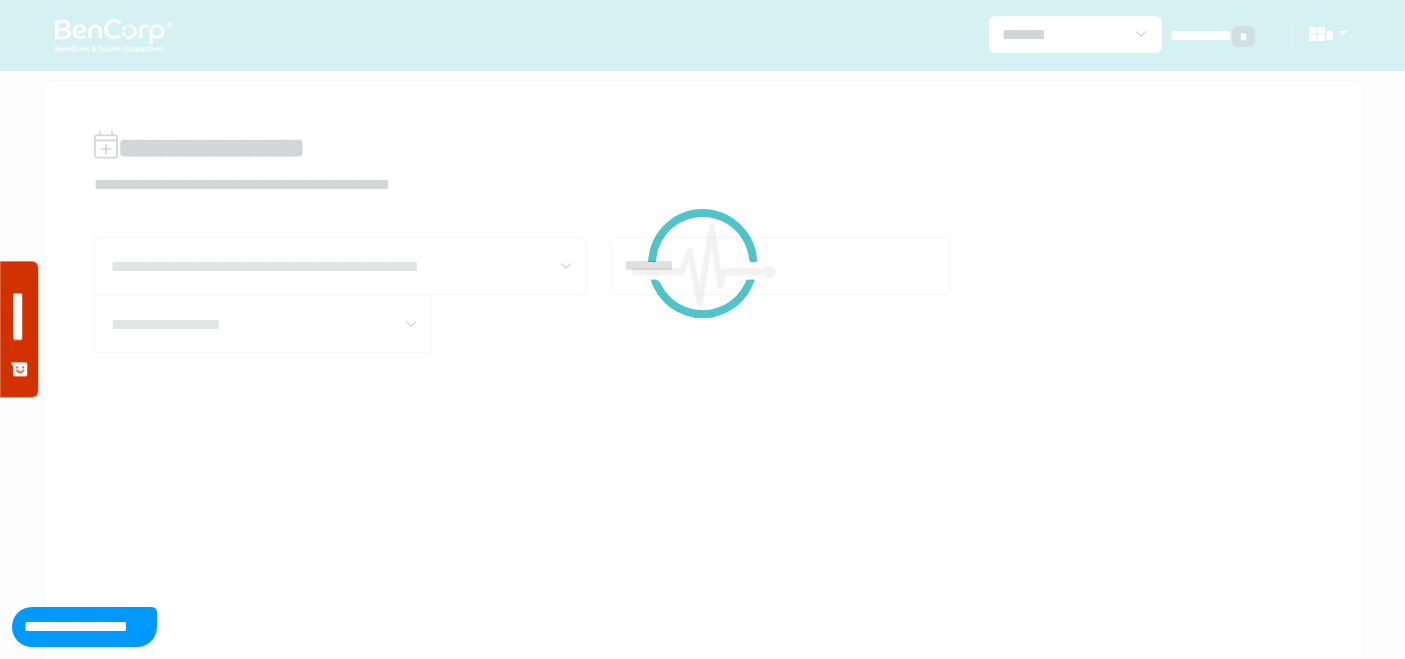 scroll, scrollTop: 0, scrollLeft: 0, axis: both 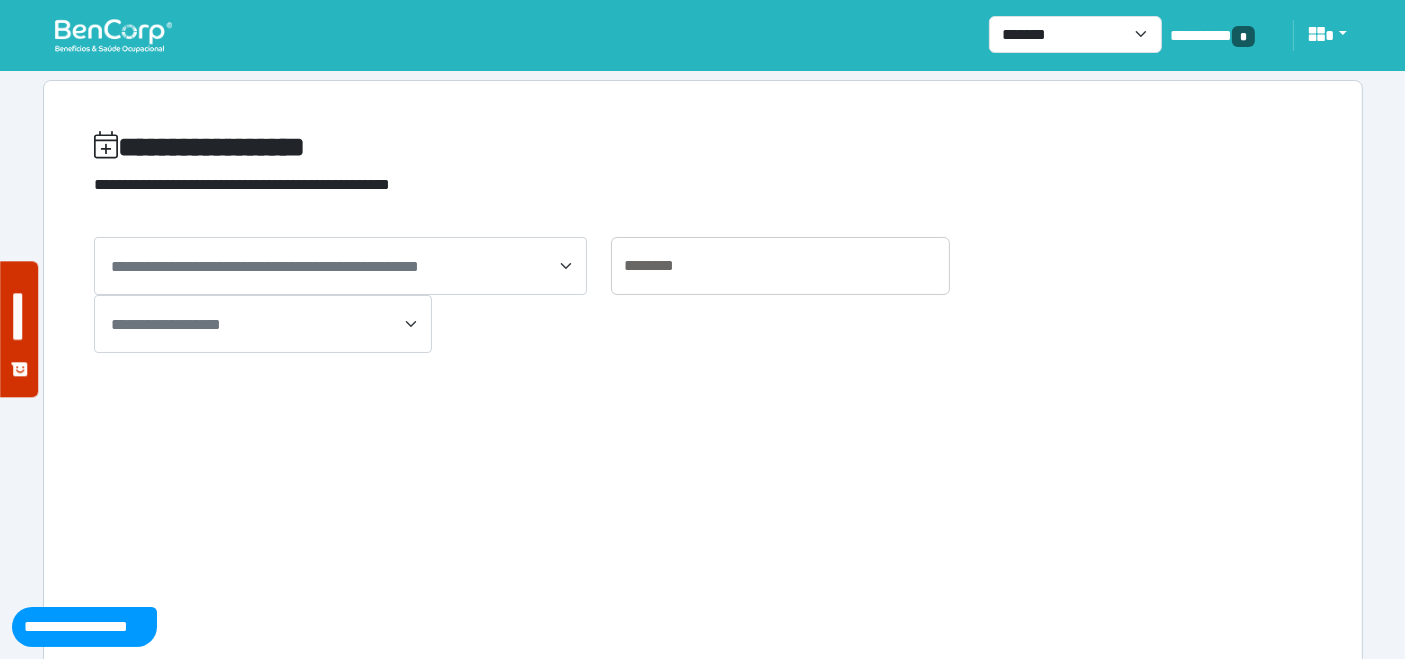click on "**********" at bounding box center [341, 266] 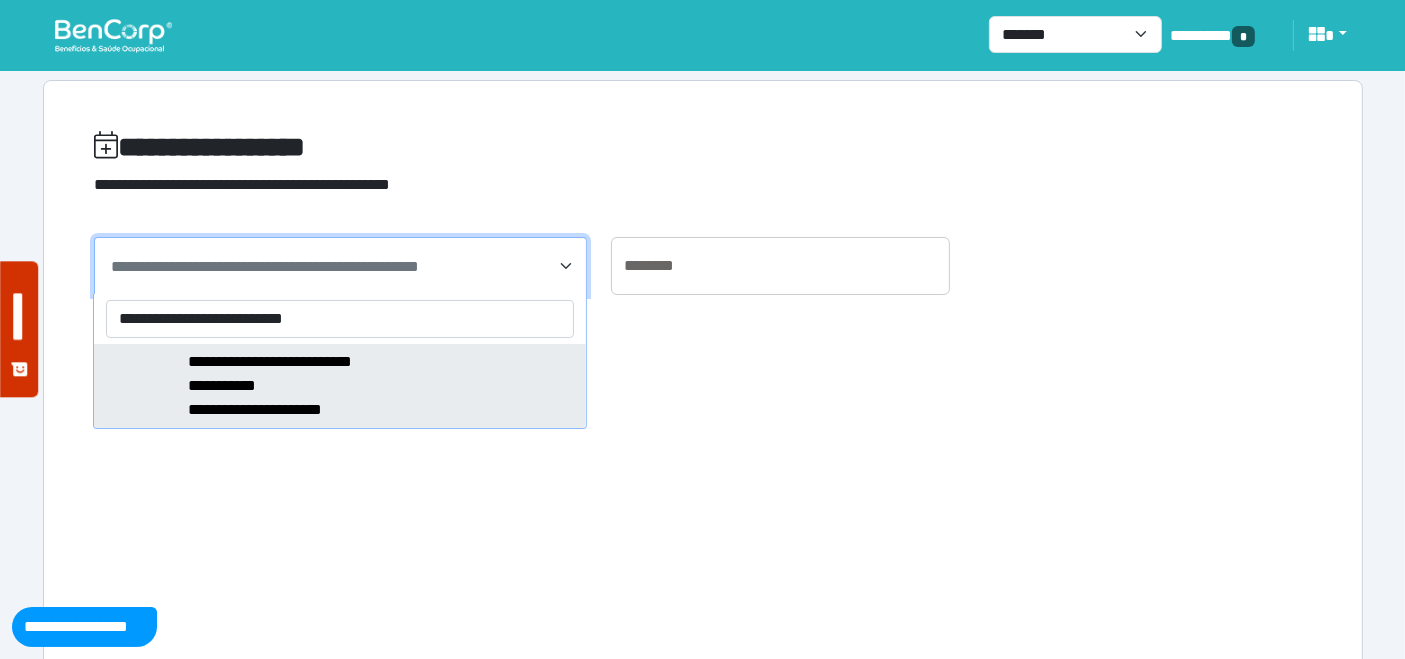 type on "**********" 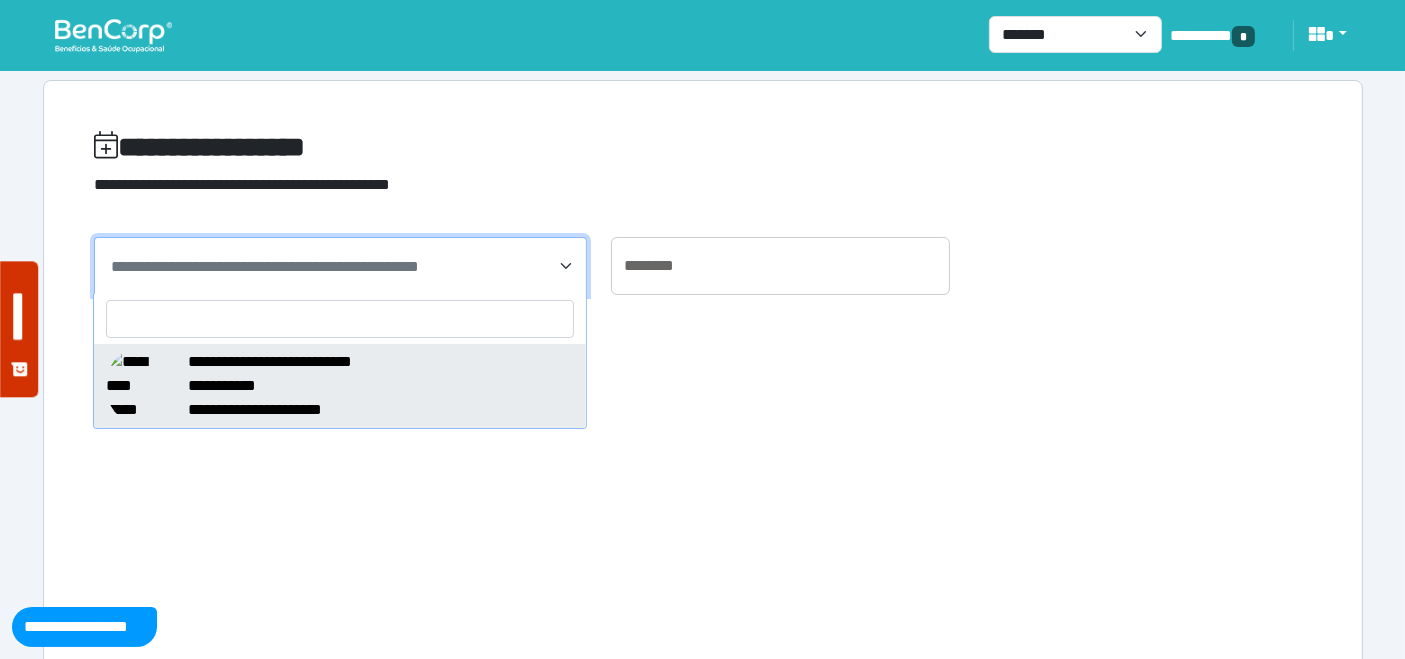 select on "******" 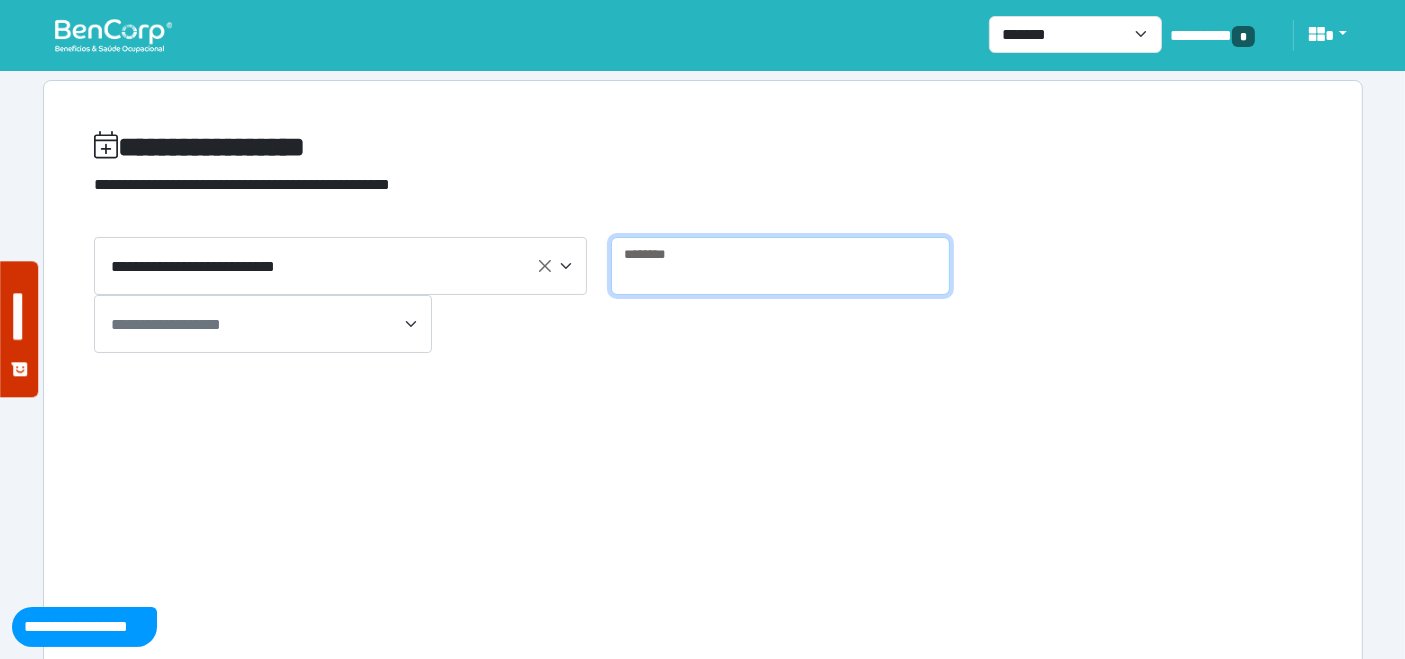 drag, startPoint x: 856, startPoint y: 275, endPoint x: 852, endPoint y: 300, distance: 25.317978 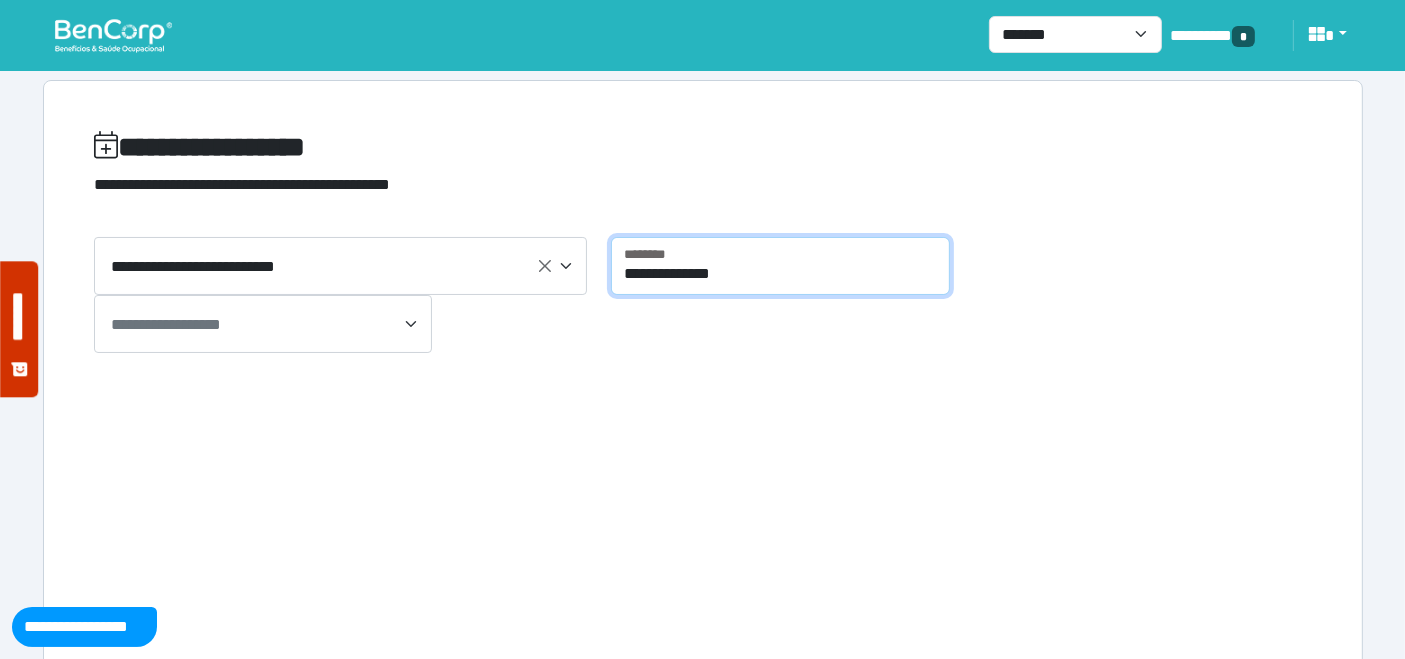 type on "**********" 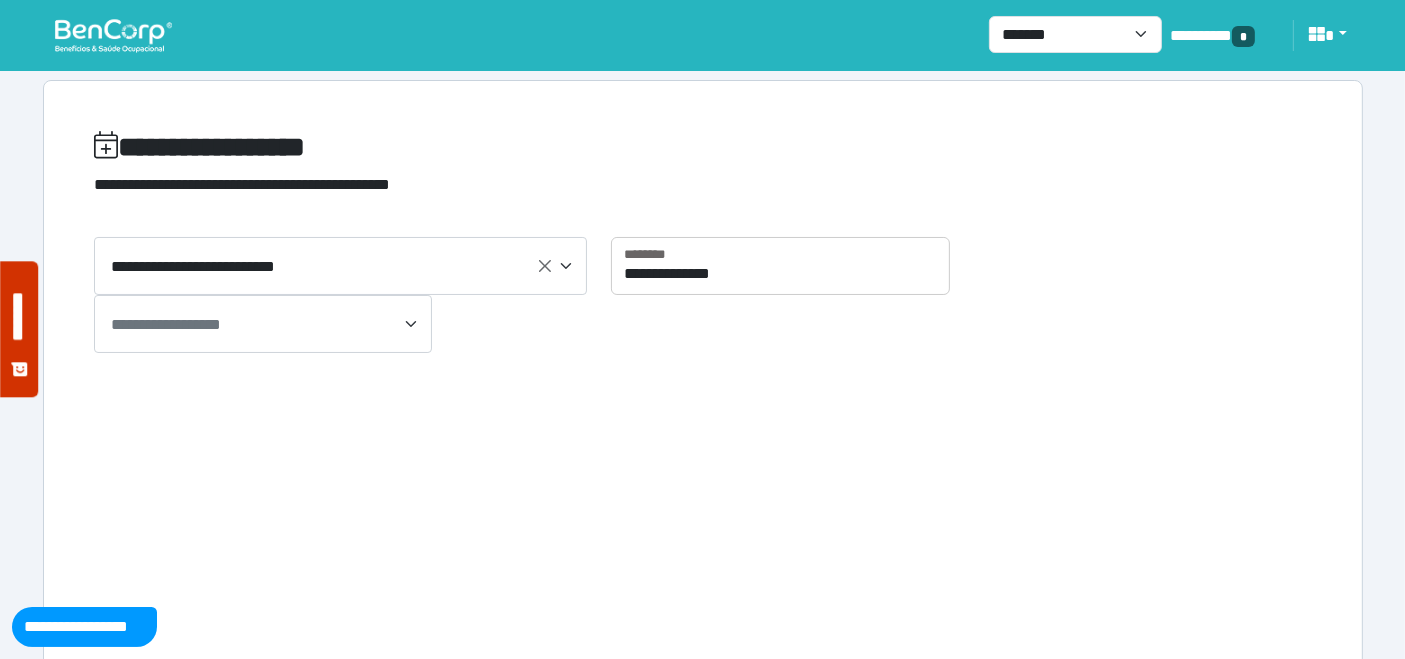 click on "**********" at bounding box center [265, 325] 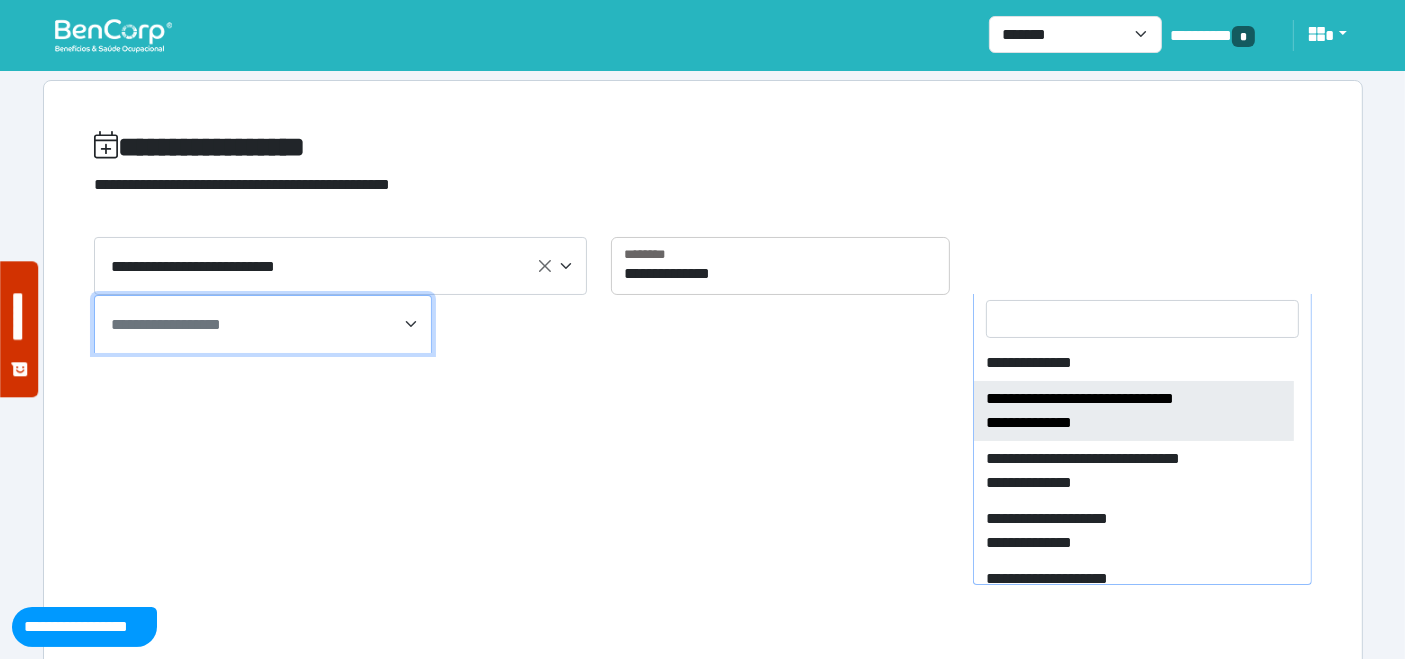 scroll, scrollTop: 1599, scrollLeft: 0, axis: vertical 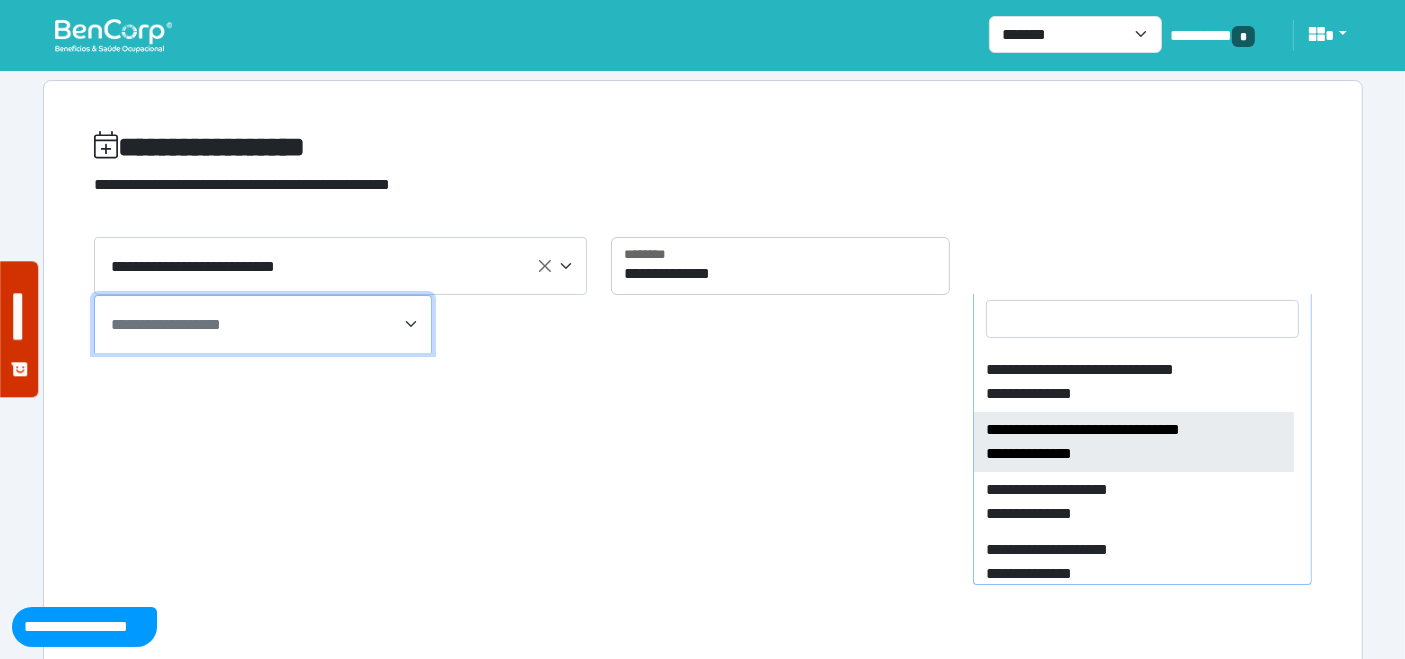 select on "****" 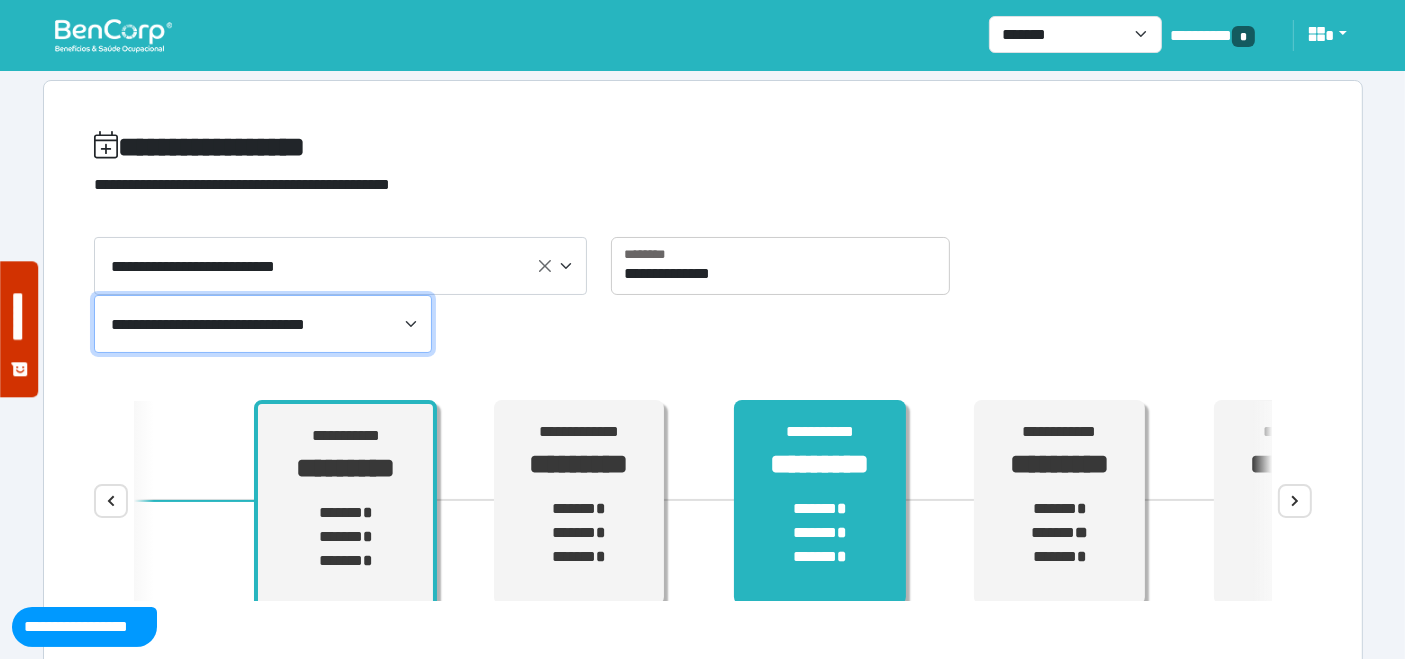 click on "*********" at bounding box center (819, 464) 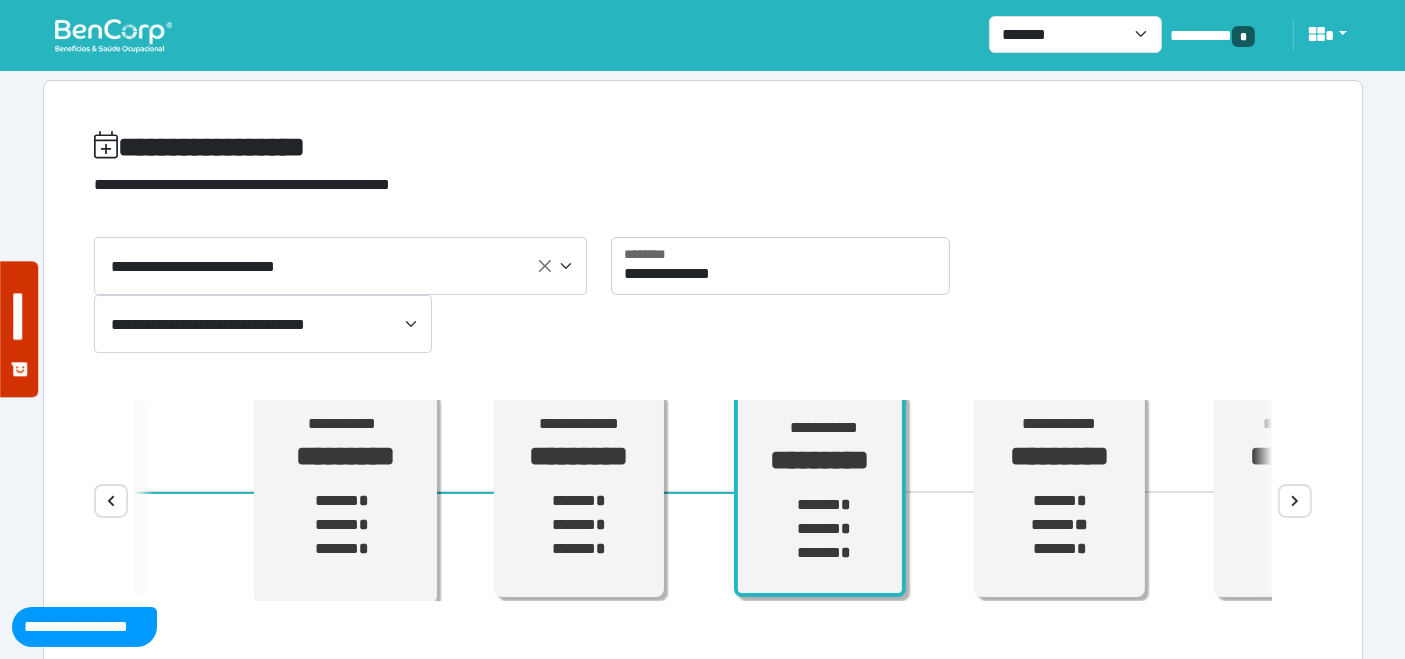 scroll, scrollTop: 11, scrollLeft: 0, axis: vertical 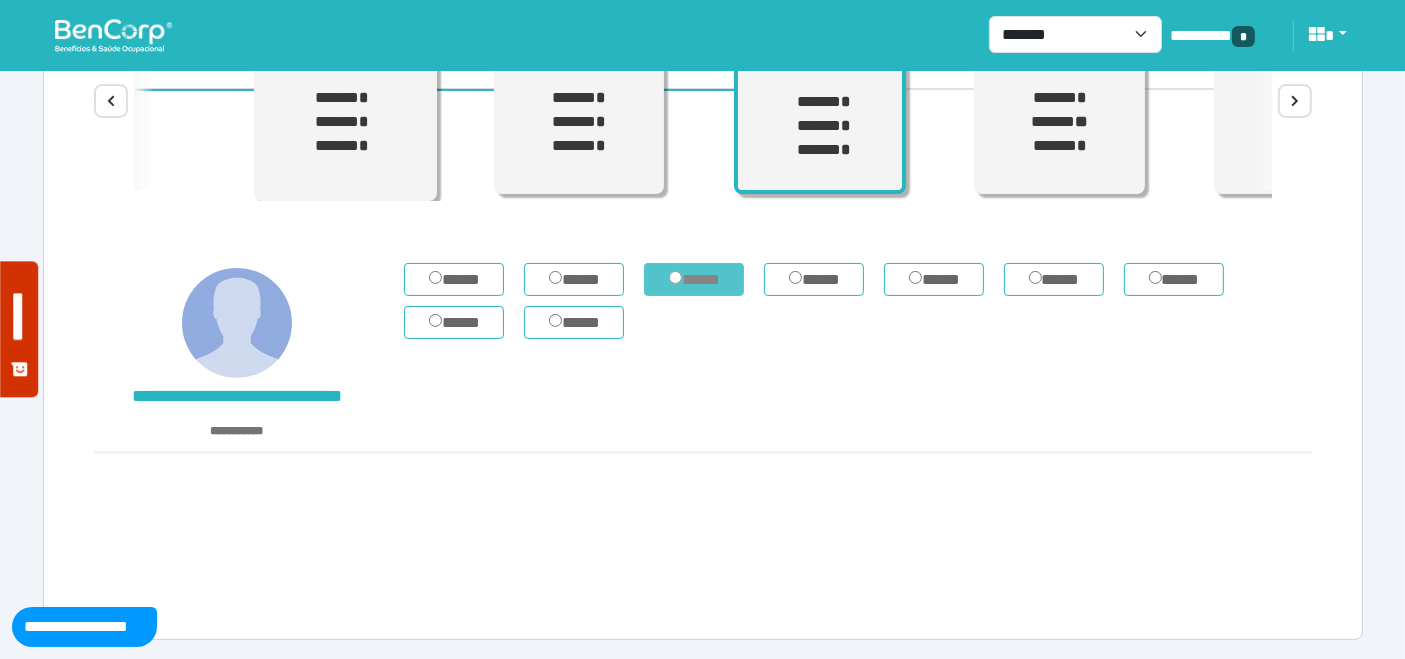 click on "*****" at bounding box center (694, 279) 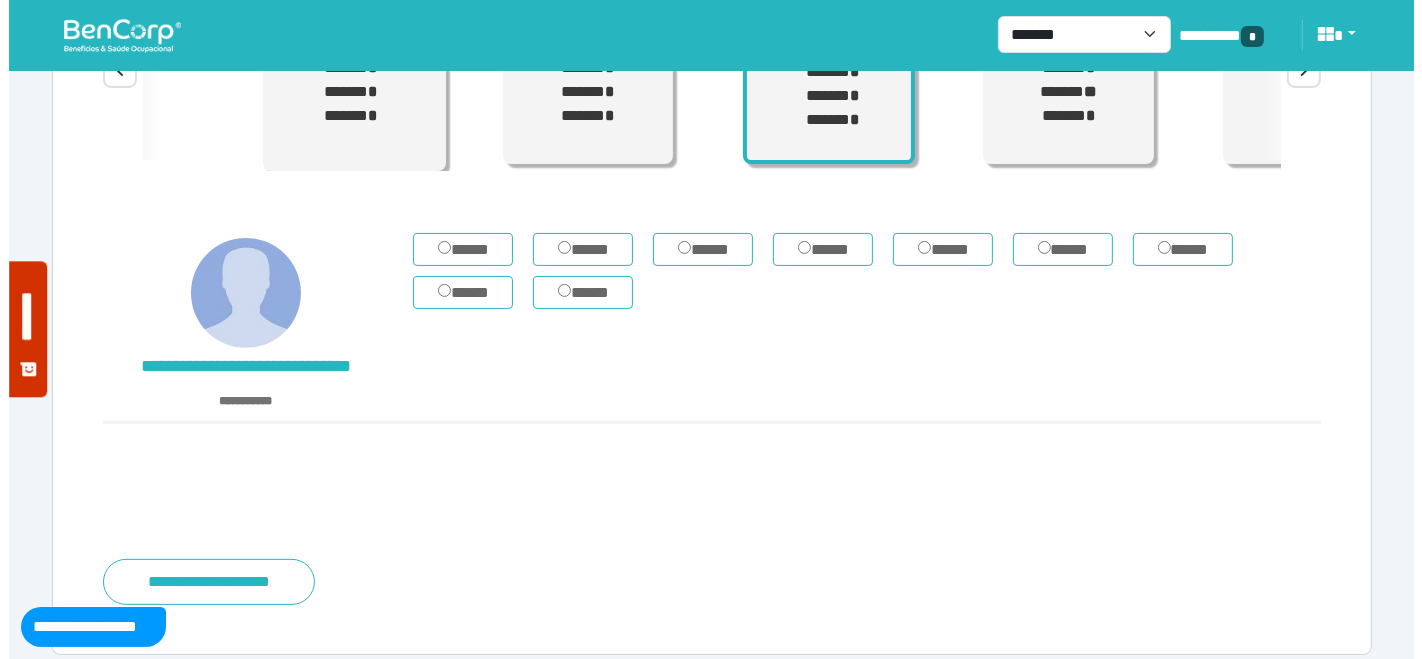 scroll, scrollTop: 445, scrollLeft: 0, axis: vertical 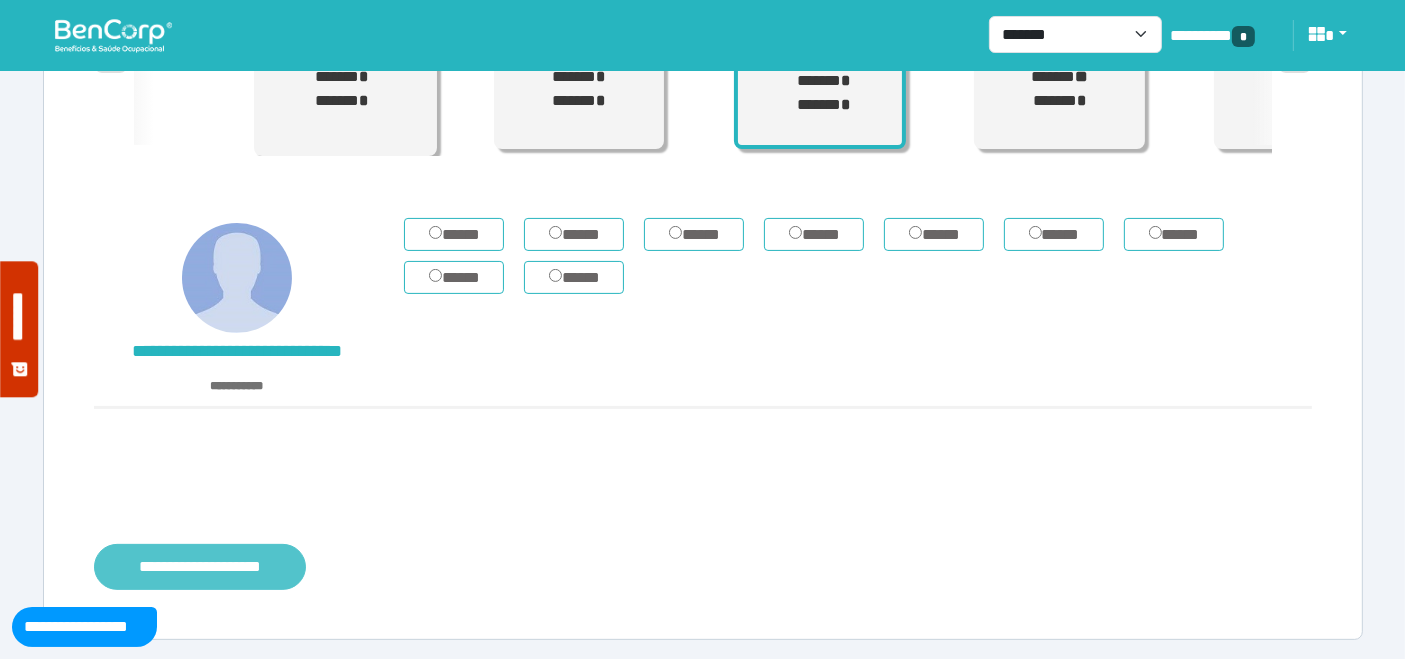 click on "**********" at bounding box center (200, 566) 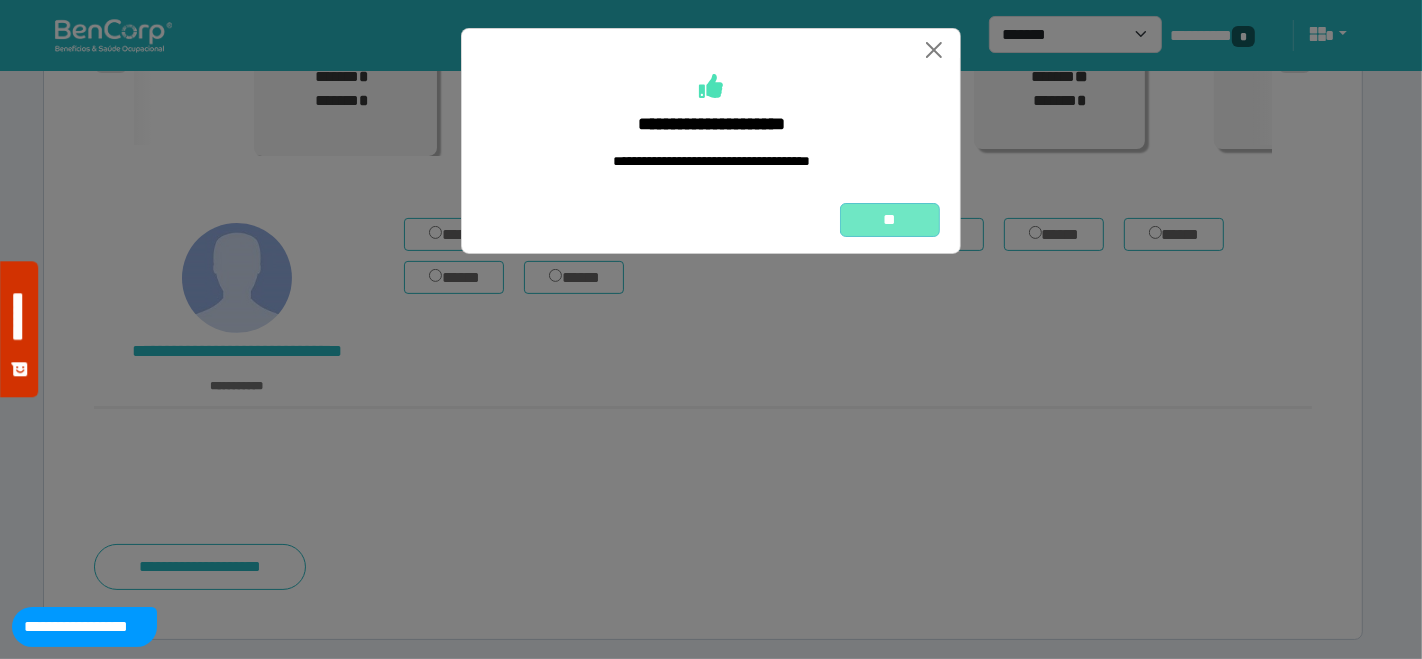 click on "**" at bounding box center [890, 219] 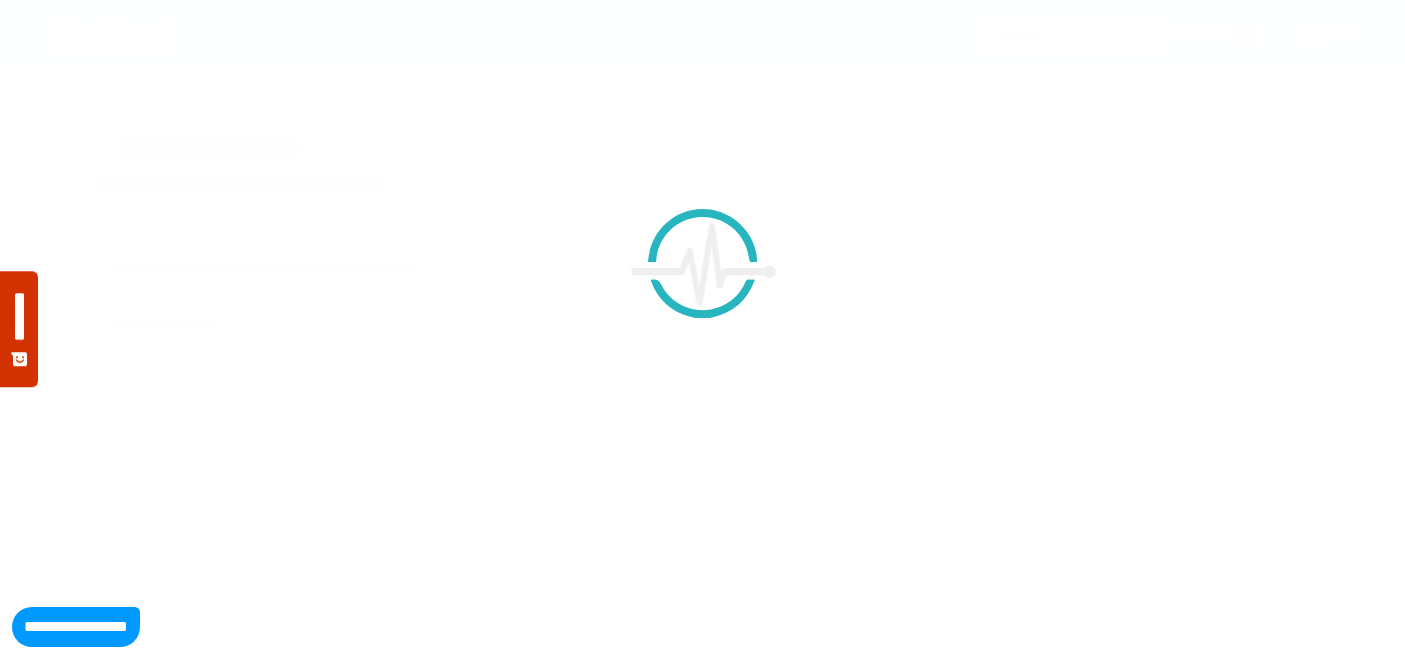 scroll, scrollTop: 0, scrollLeft: 0, axis: both 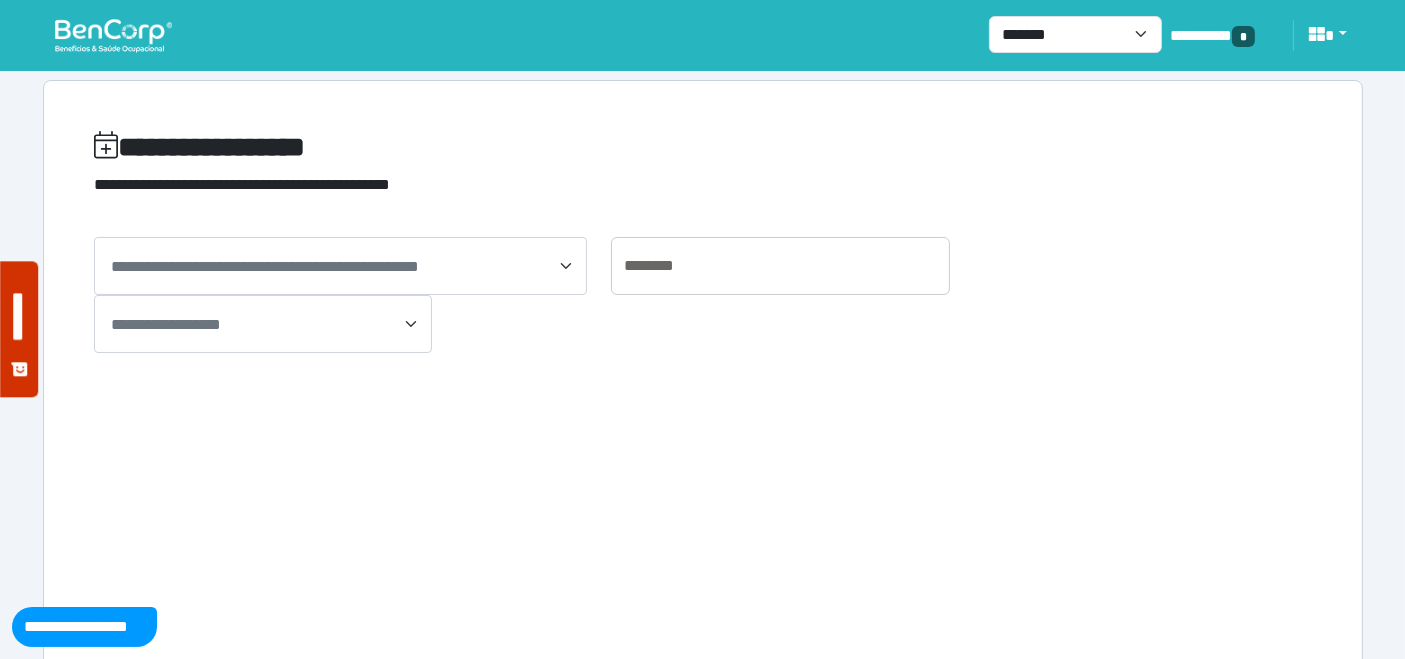 click at bounding box center [113, 35] 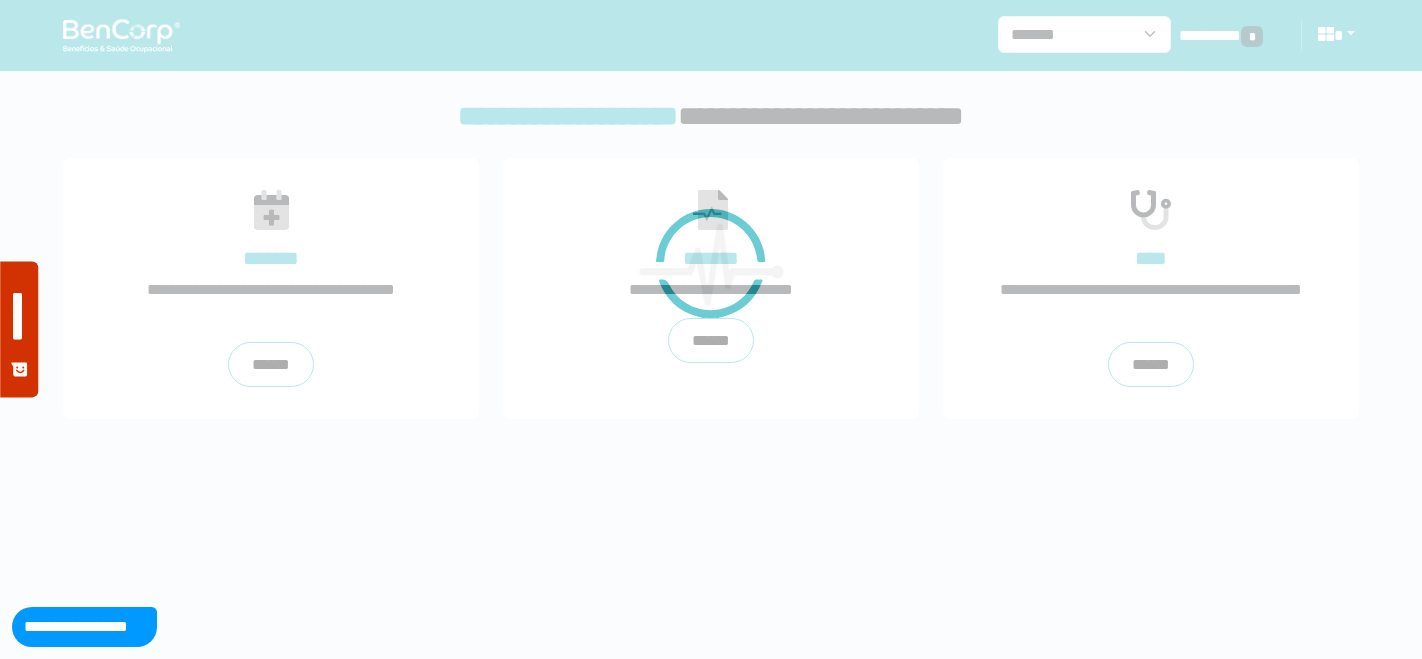 scroll, scrollTop: 0, scrollLeft: 0, axis: both 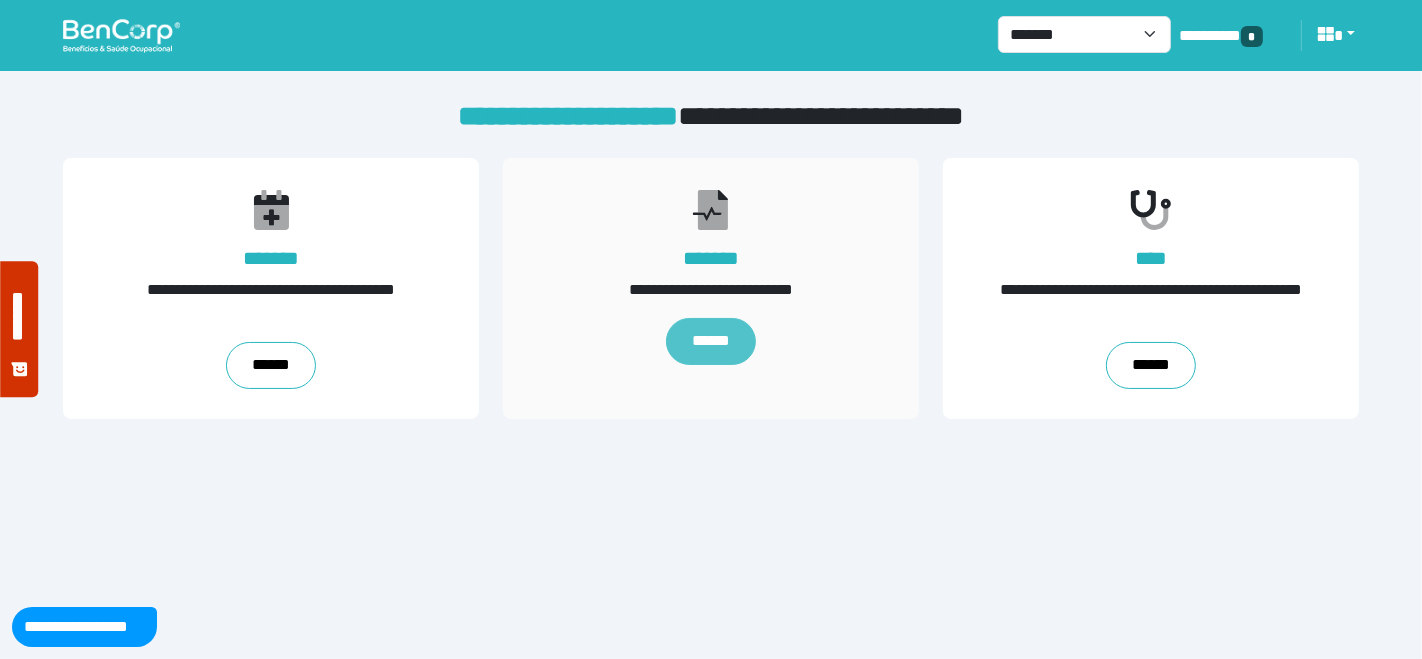 click on "******" at bounding box center (711, 342) 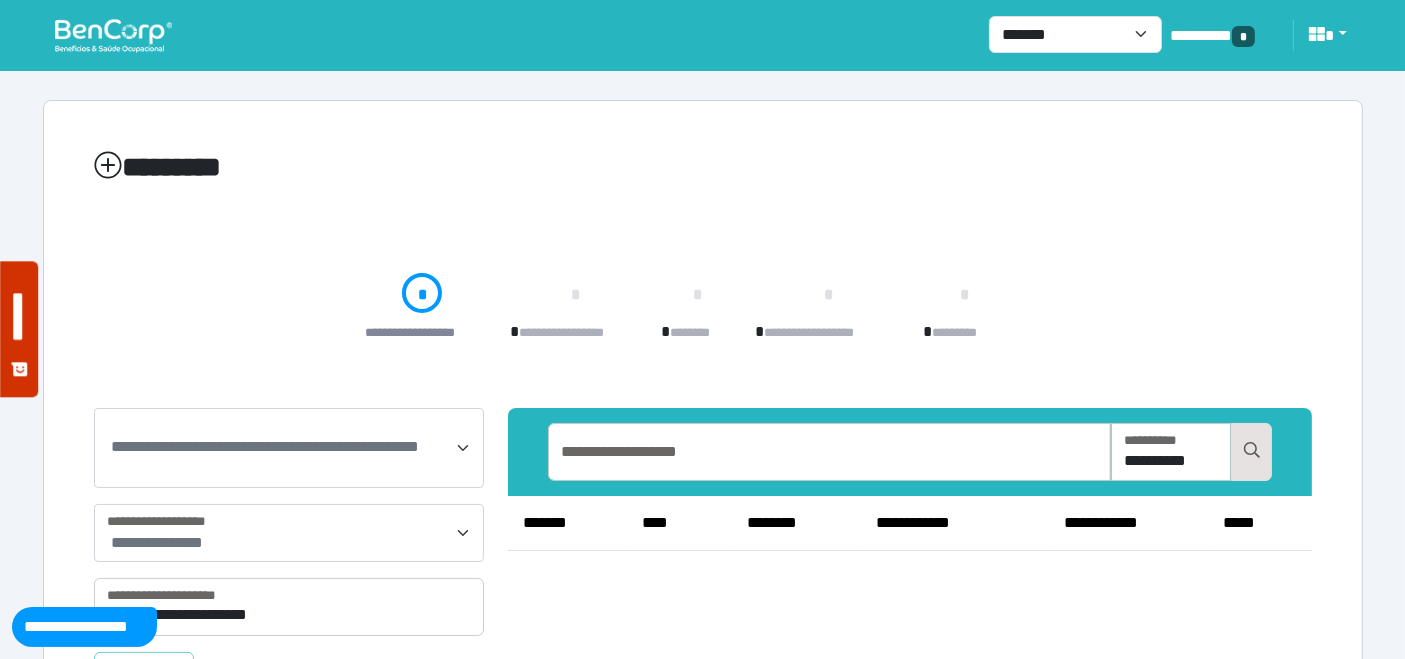 scroll, scrollTop: 100, scrollLeft: 0, axis: vertical 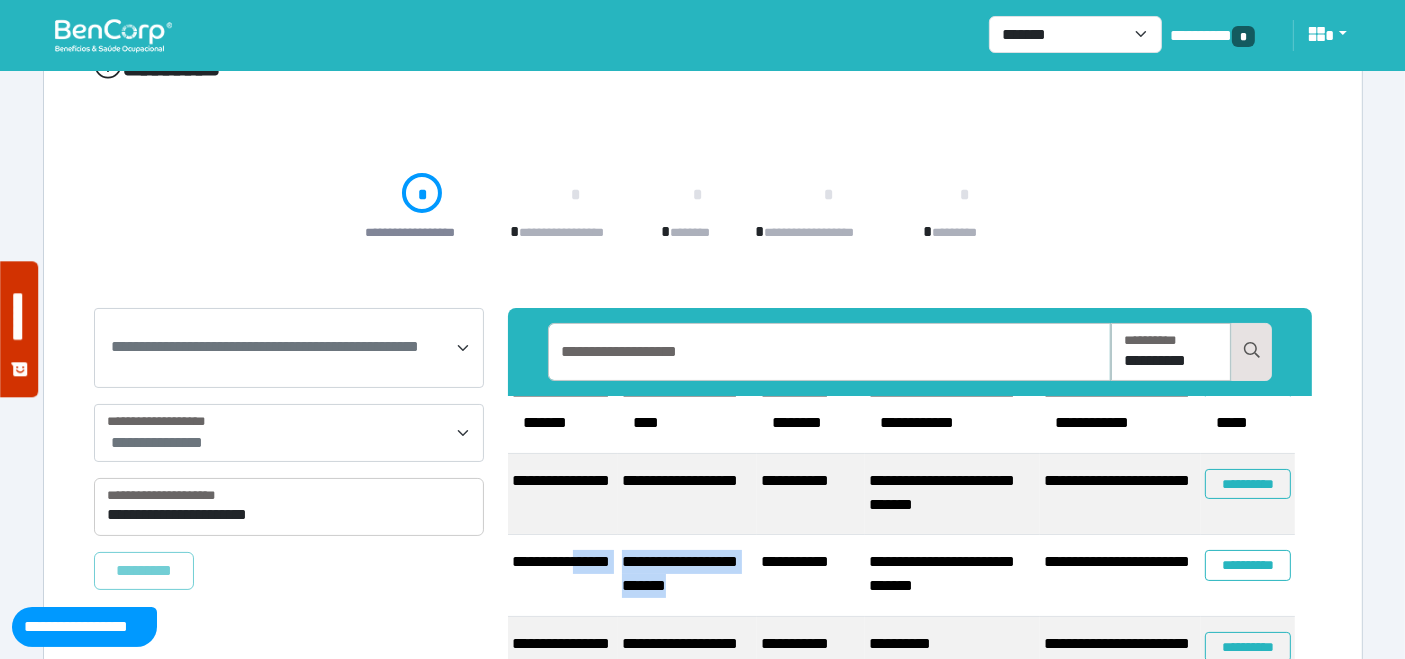 drag, startPoint x: 735, startPoint y: 567, endPoint x: 611, endPoint y: 554, distance: 124.67959 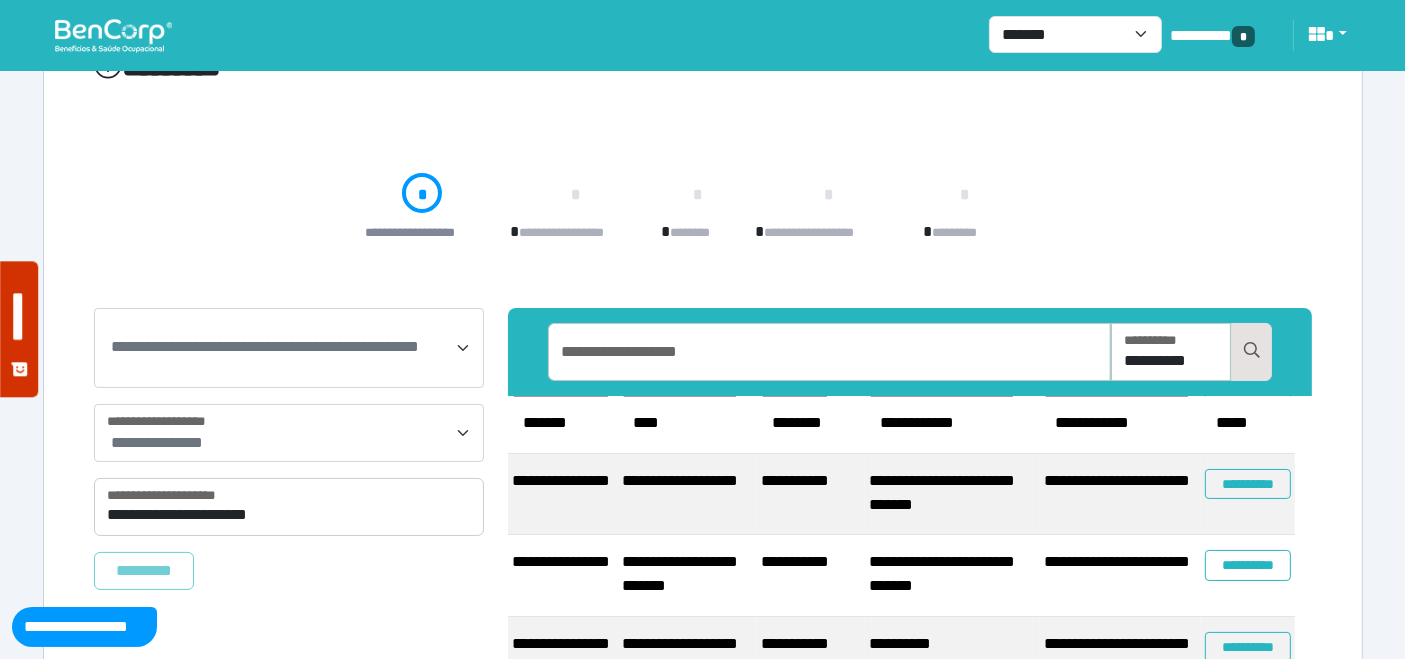 click on "**********" at bounding box center (810, 576) 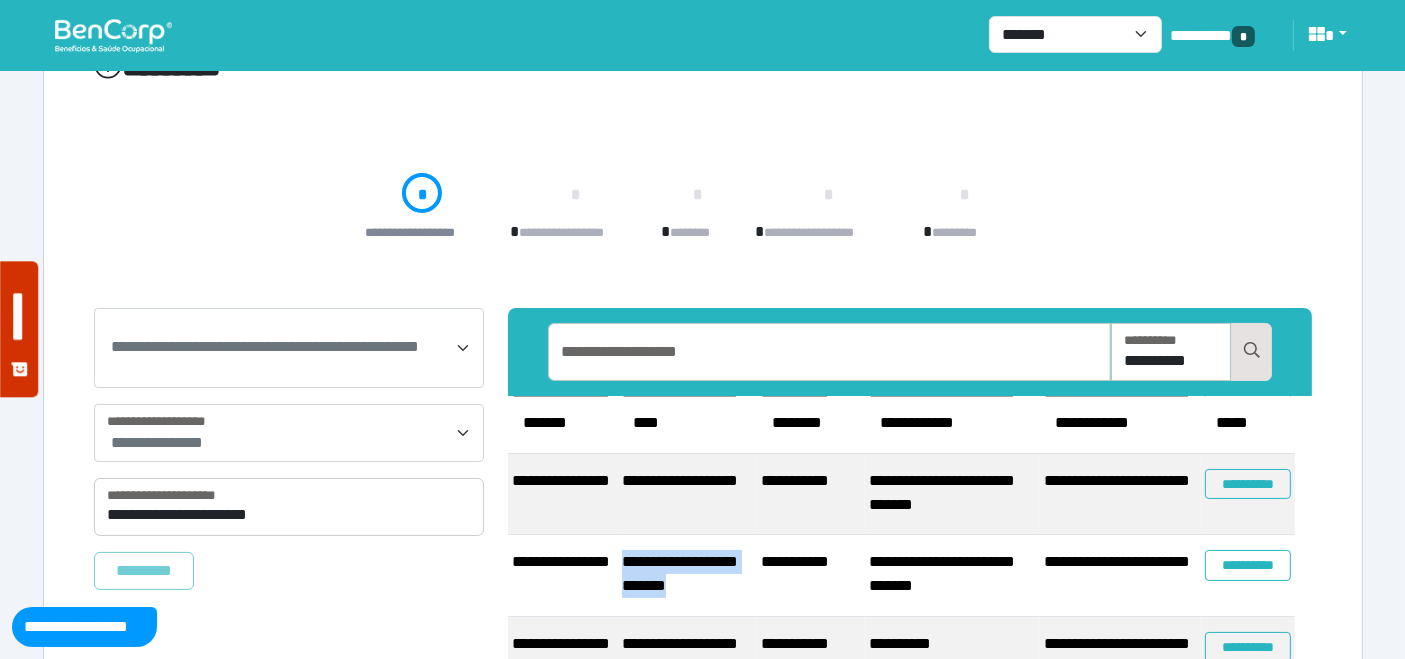 drag, startPoint x: 737, startPoint y: 571, endPoint x: 622, endPoint y: 552, distance: 116.559 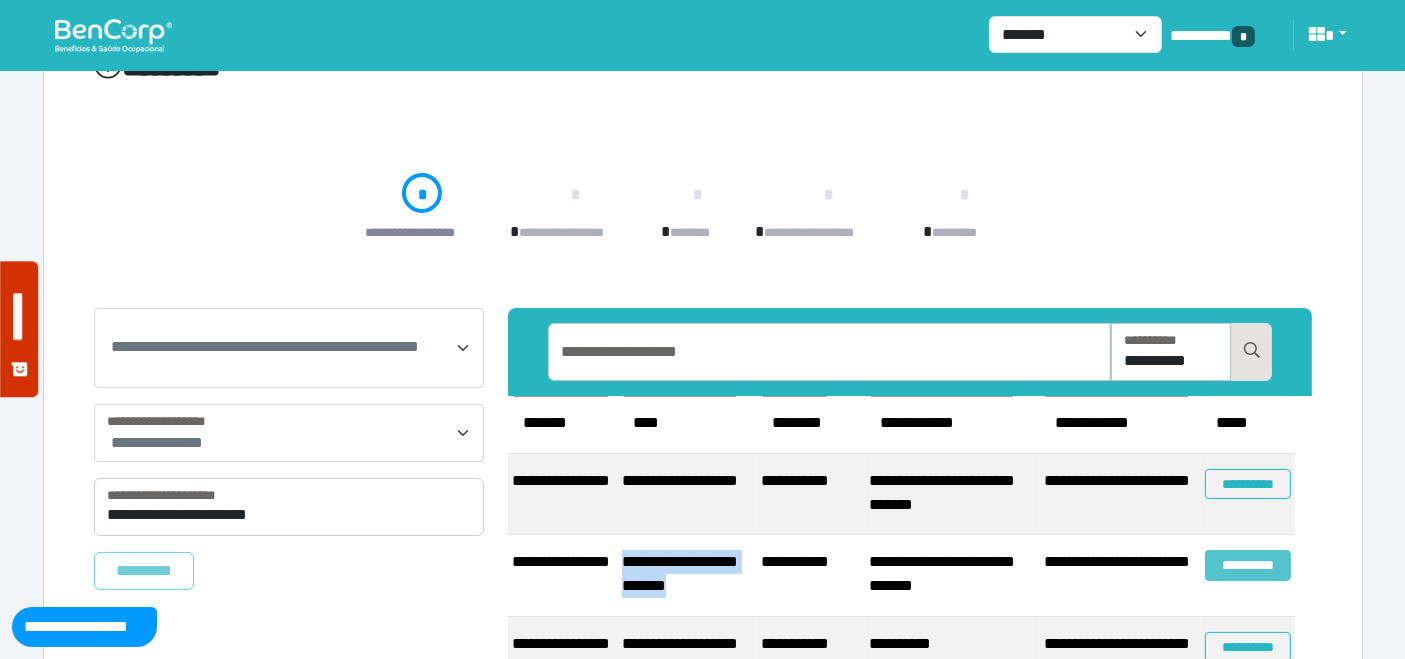 click on "**********" at bounding box center [1248, 565] 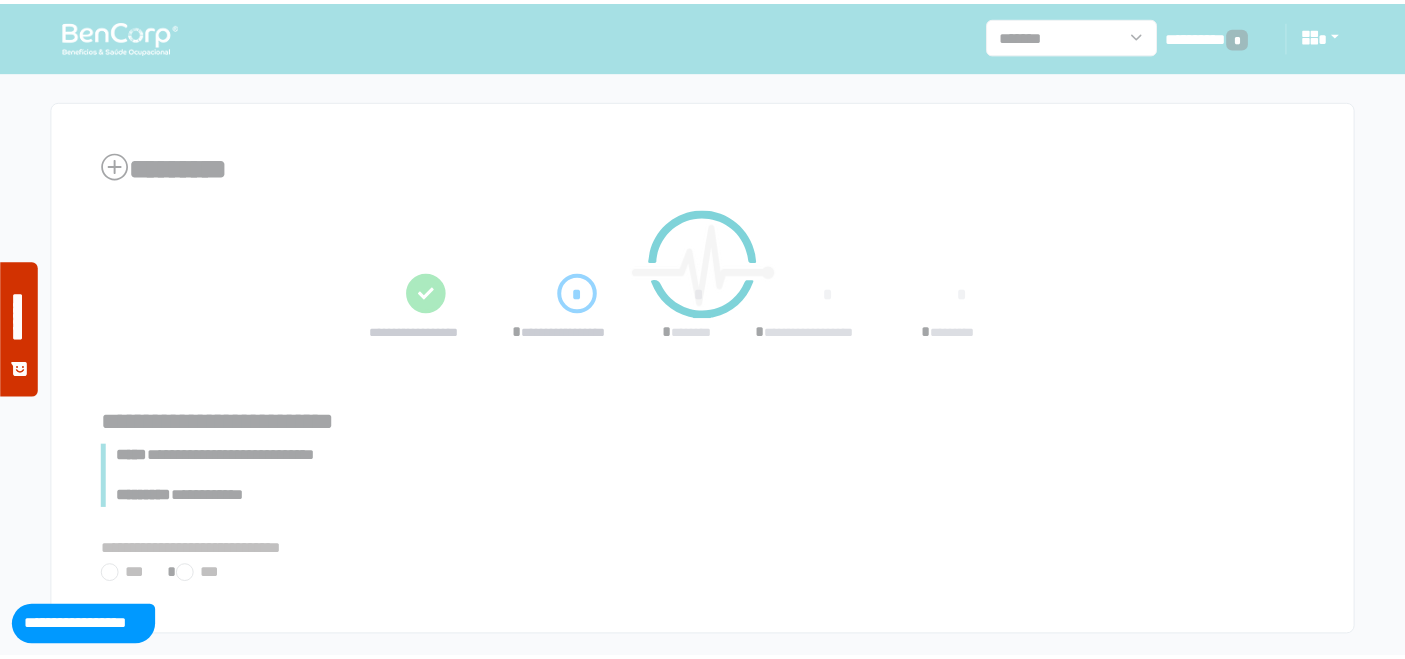 scroll, scrollTop: 0, scrollLeft: 0, axis: both 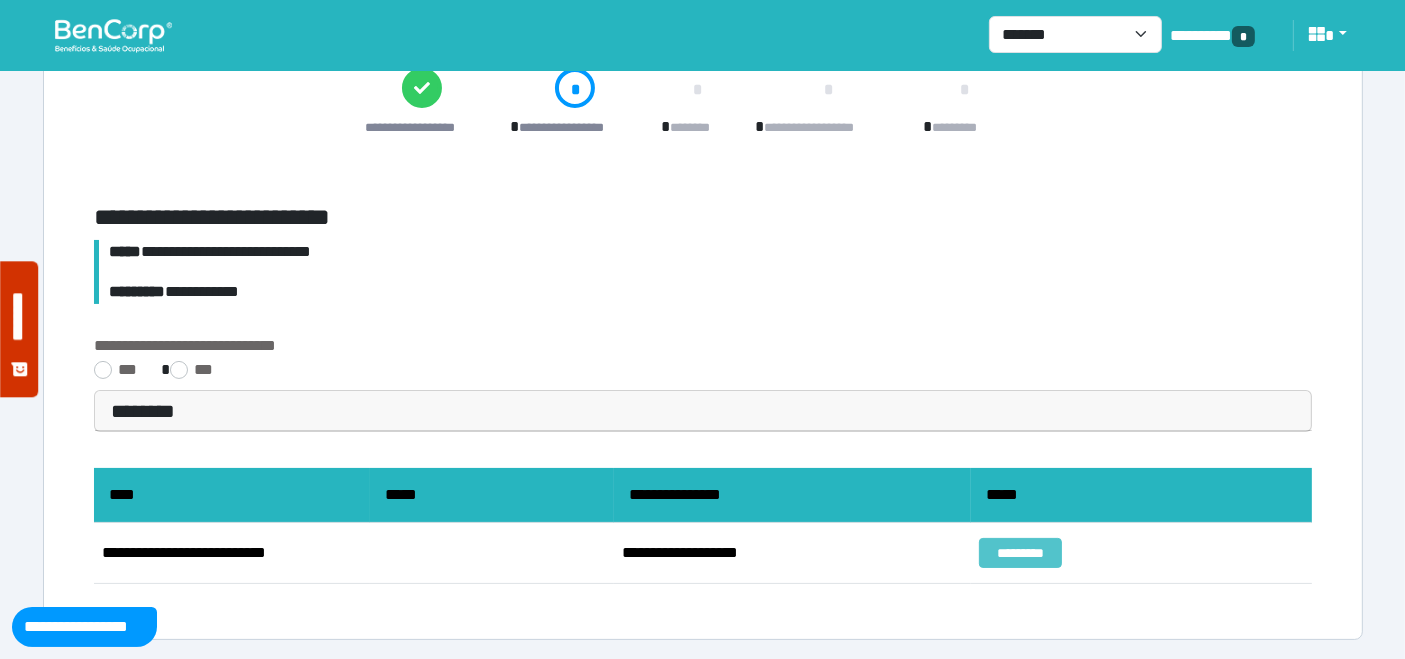 click on "*********" at bounding box center [1020, 553] 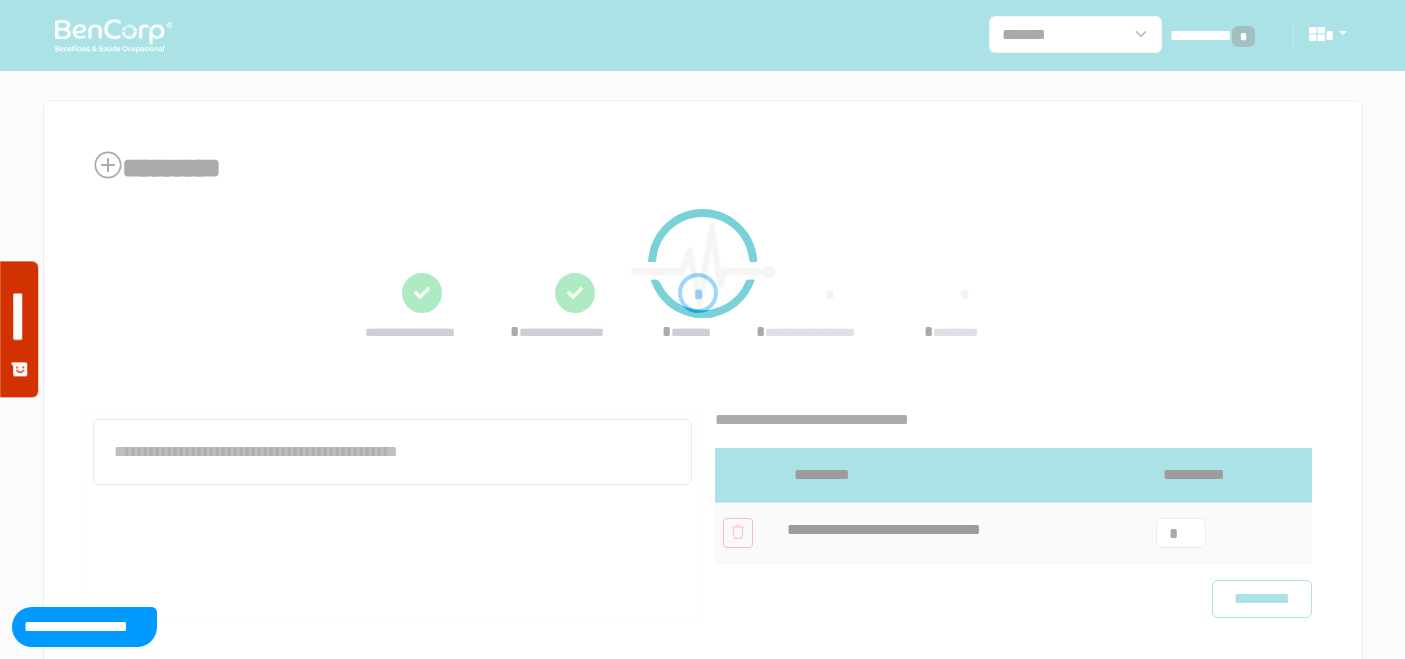 scroll, scrollTop: 0, scrollLeft: 0, axis: both 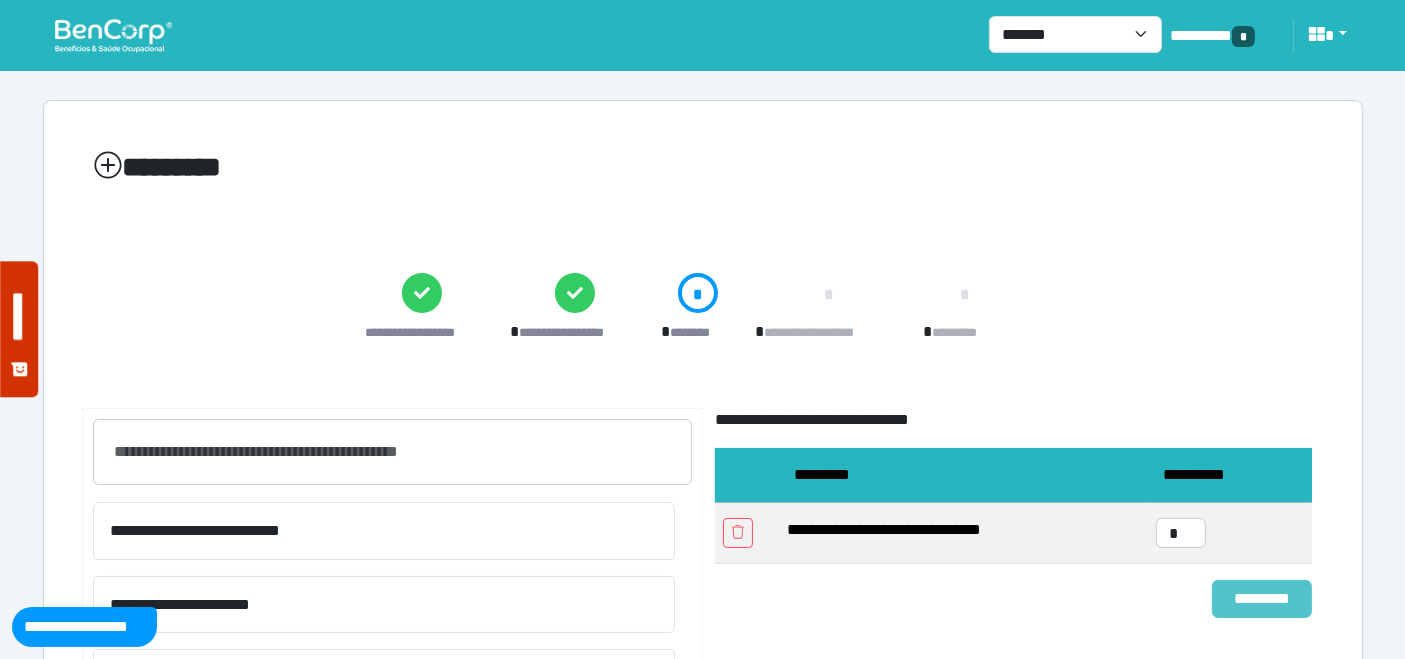 click on "*********" at bounding box center (1262, 598) 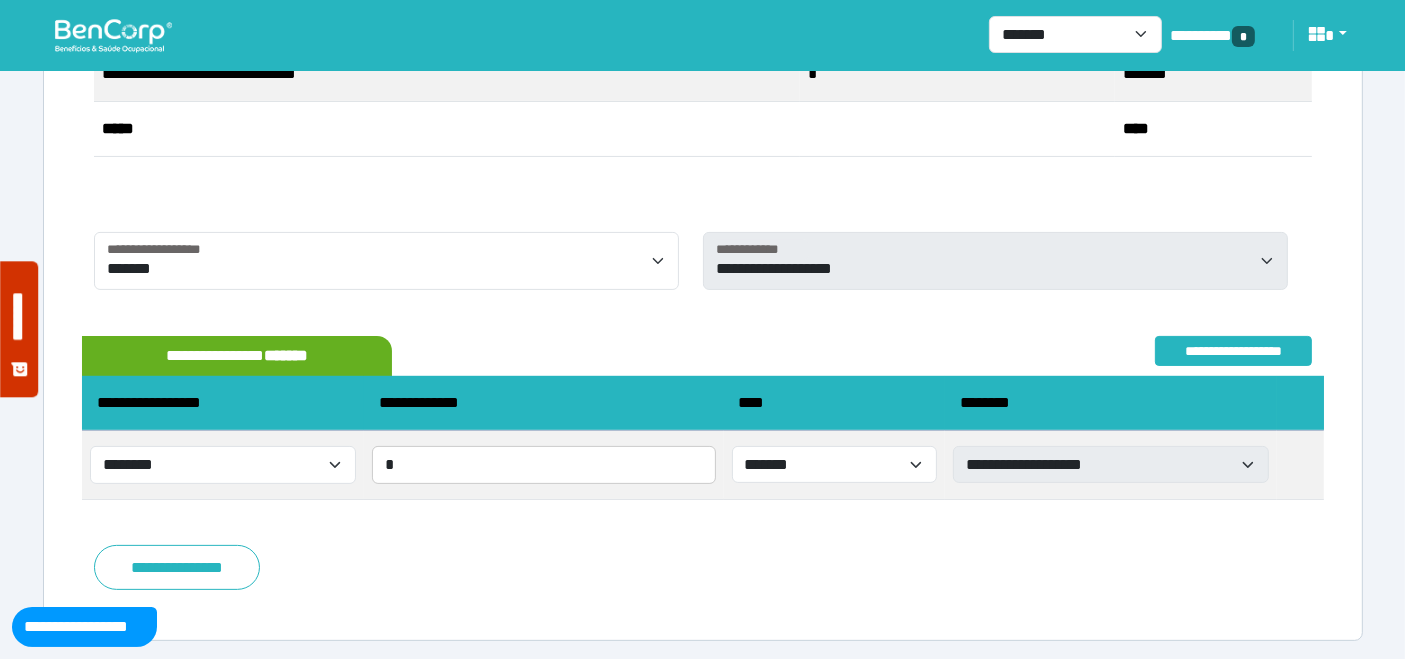 scroll, scrollTop: 454, scrollLeft: 0, axis: vertical 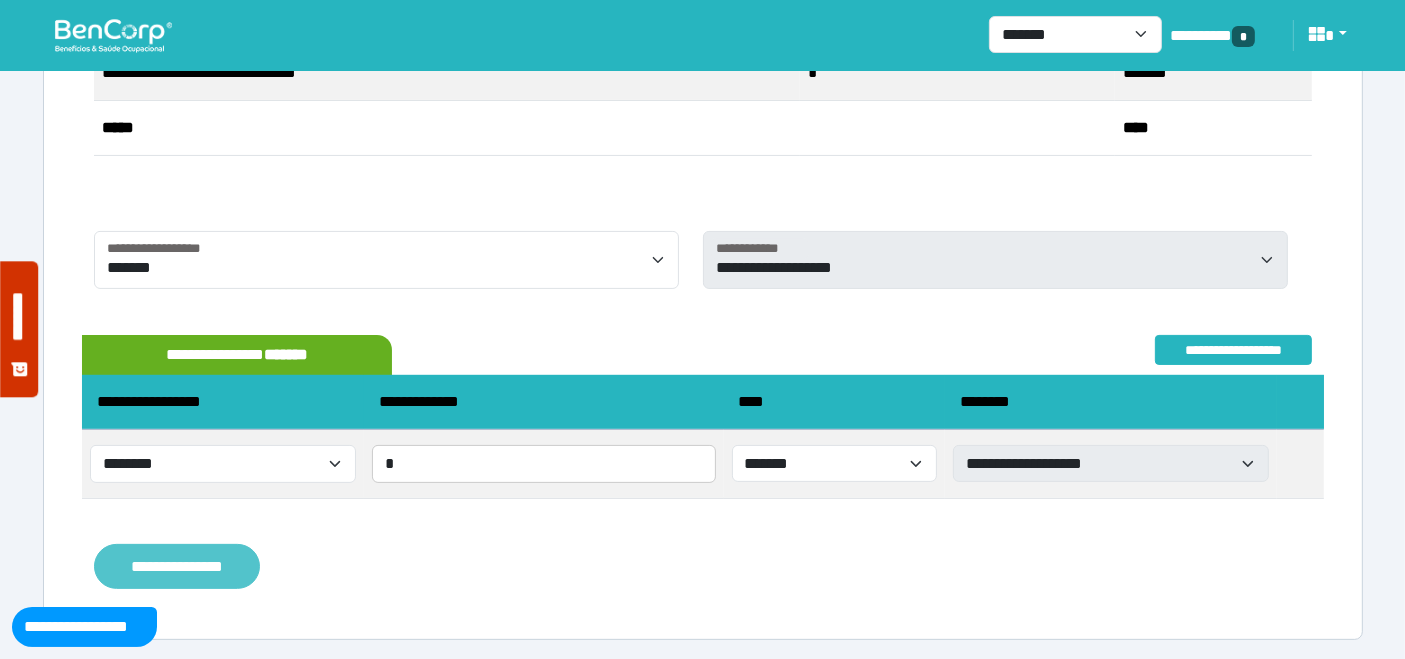 click on "**********" at bounding box center (177, 566) 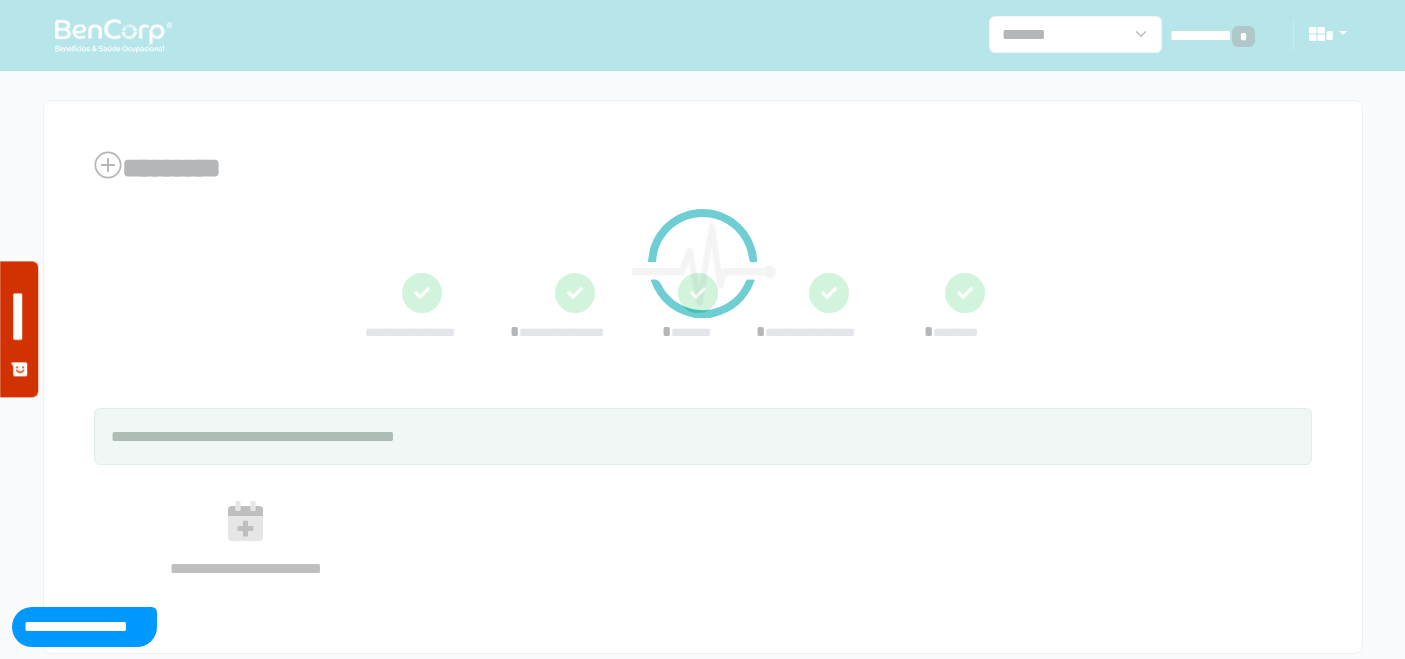 scroll, scrollTop: 0, scrollLeft: 0, axis: both 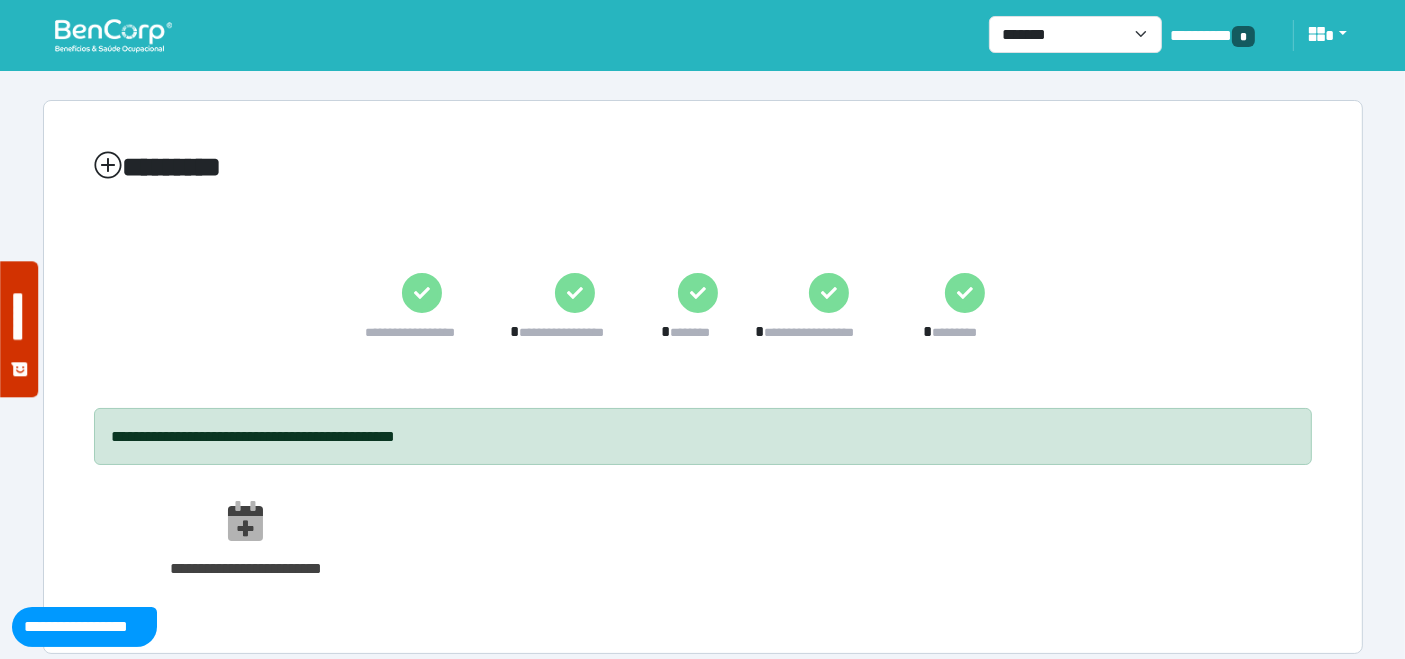 click at bounding box center [113, 35] 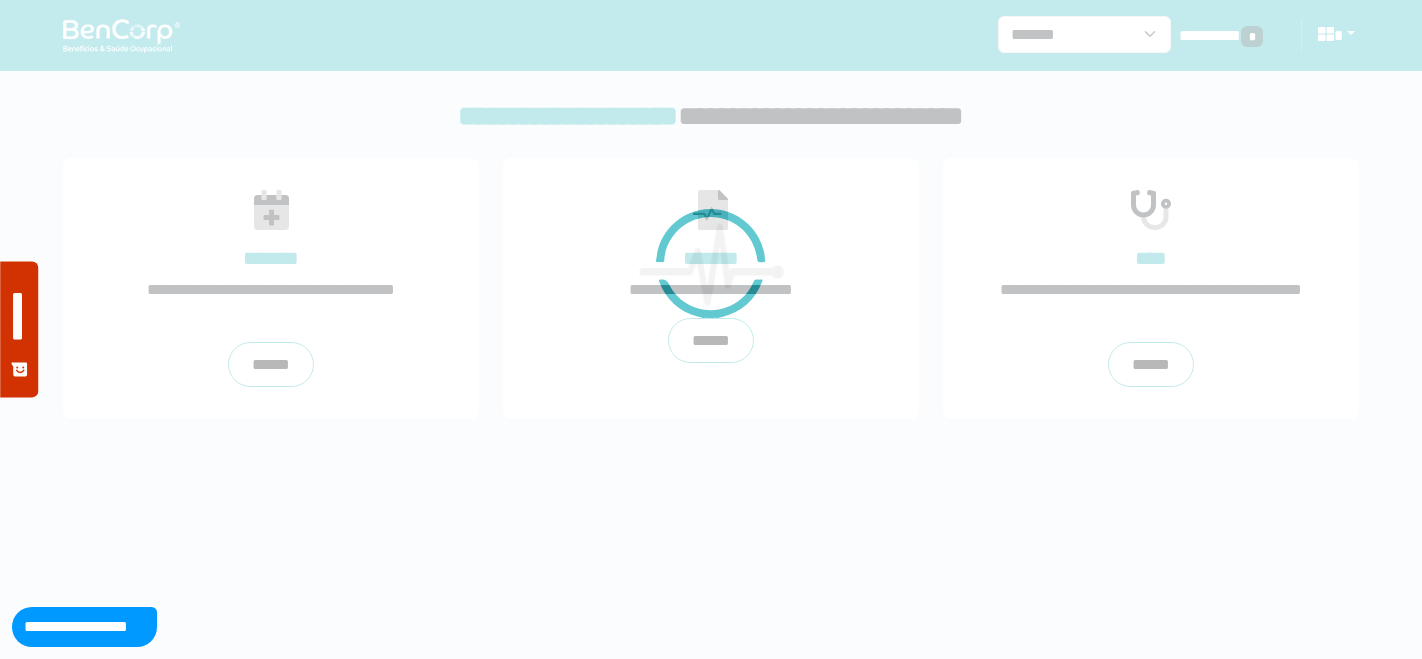 scroll, scrollTop: 0, scrollLeft: 0, axis: both 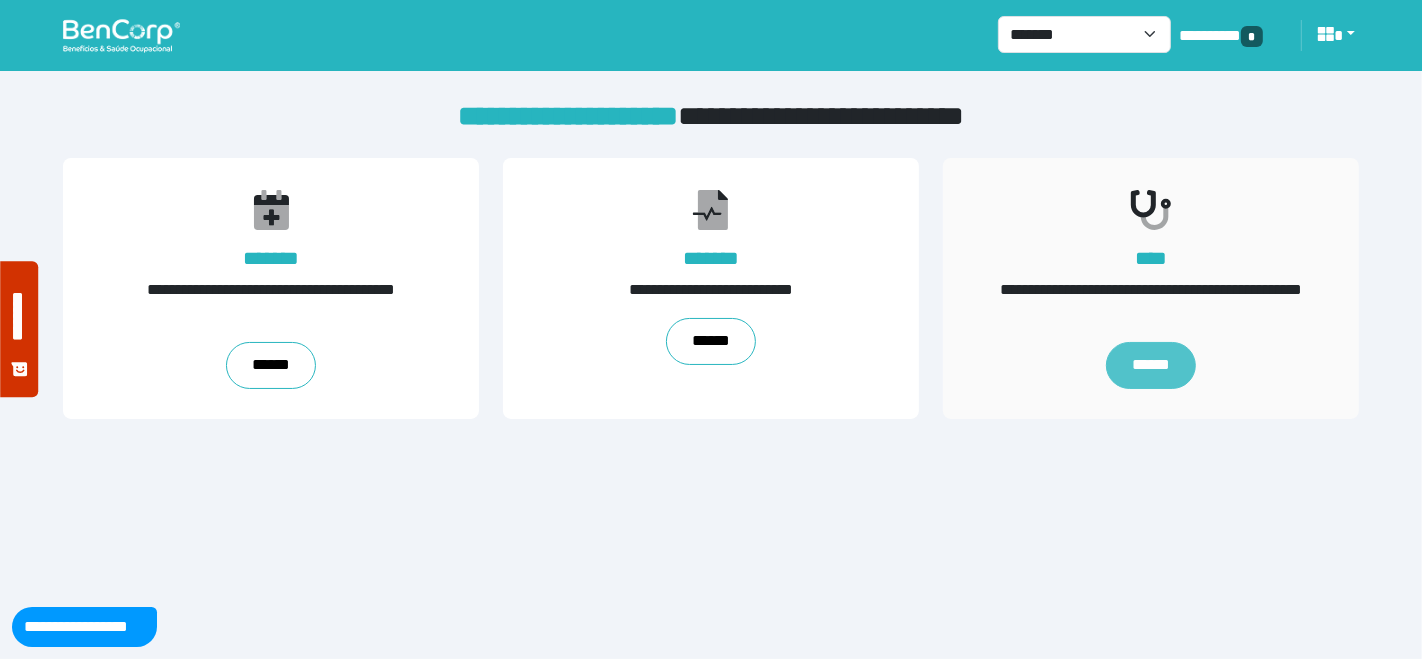 click on "******" at bounding box center [1151, 366] 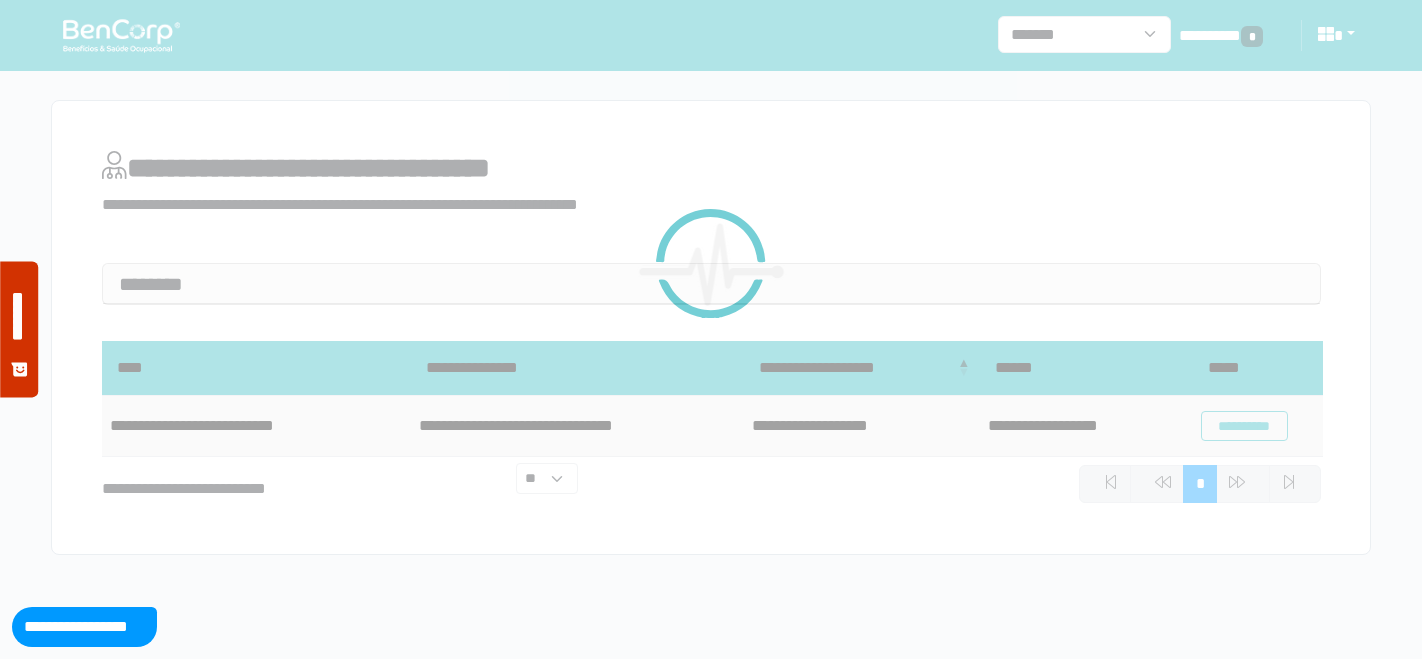 scroll, scrollTop: 0, scrollLeft: 0, axis: both 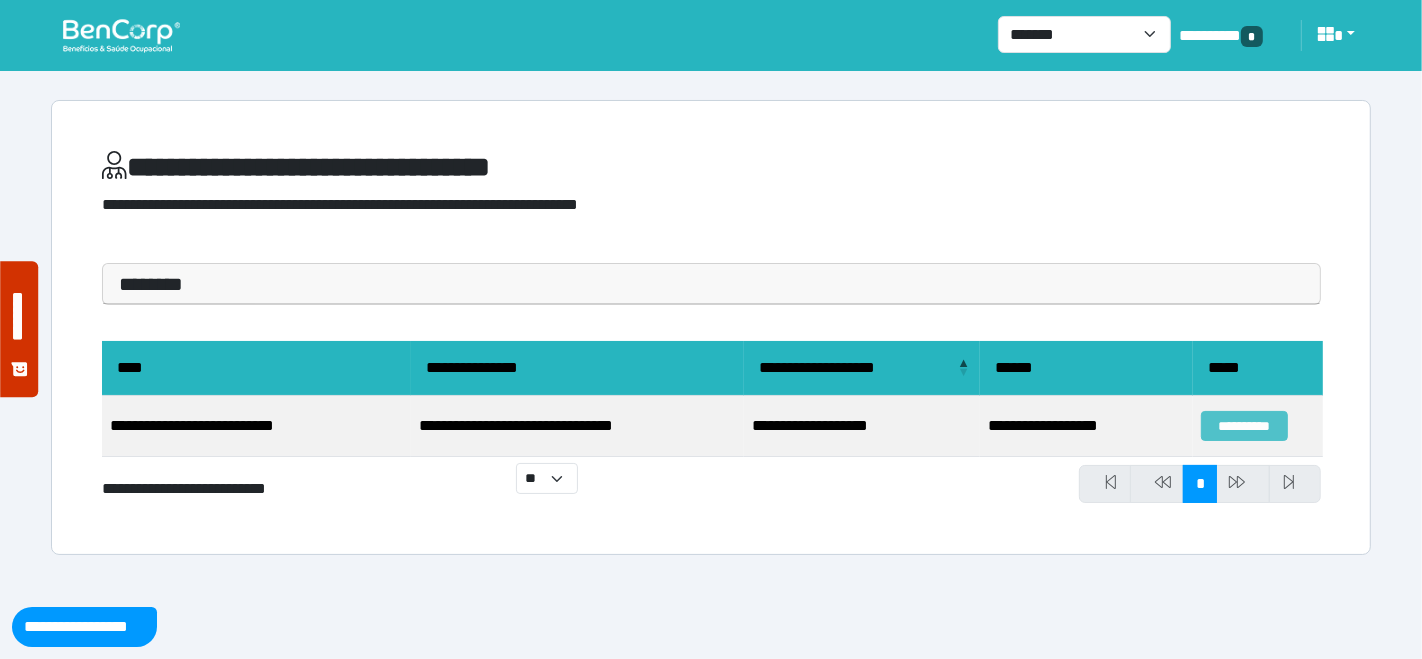 click on "**********" at bounding box center [1244, 426] 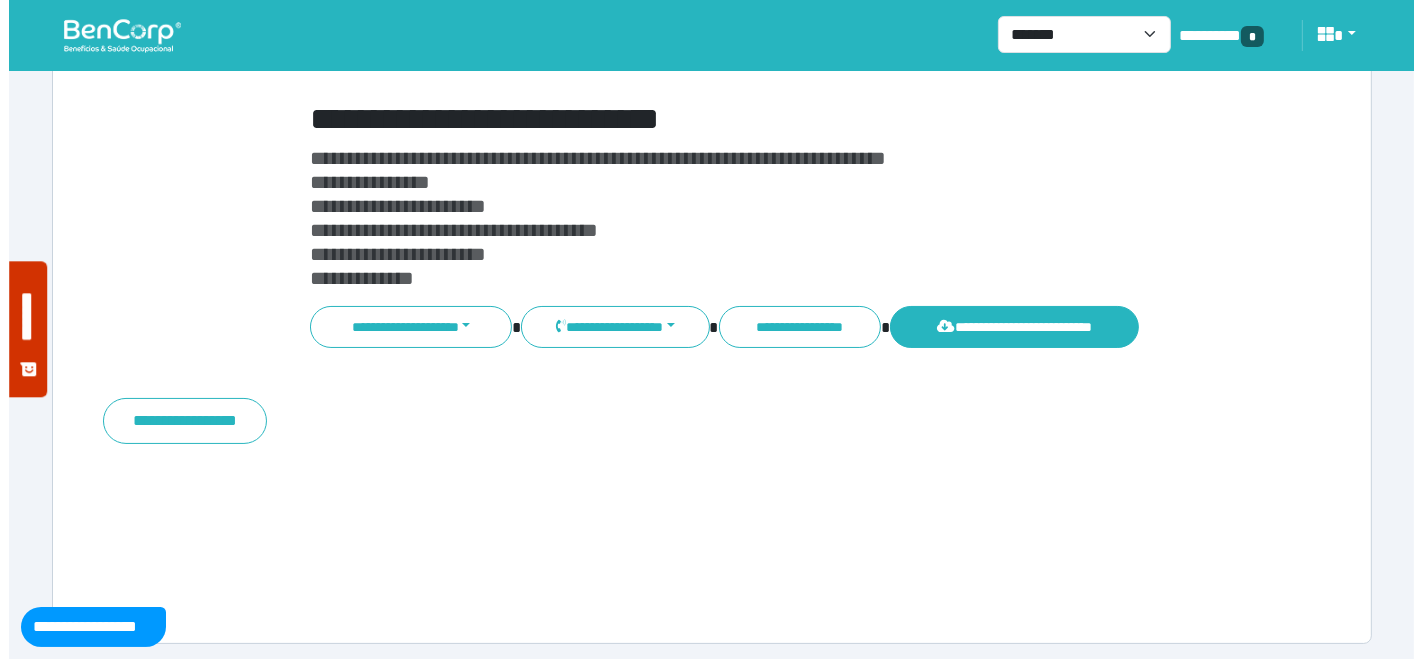 scroll, scrollTop: 128, scrollLeft: 0, axis: vertical 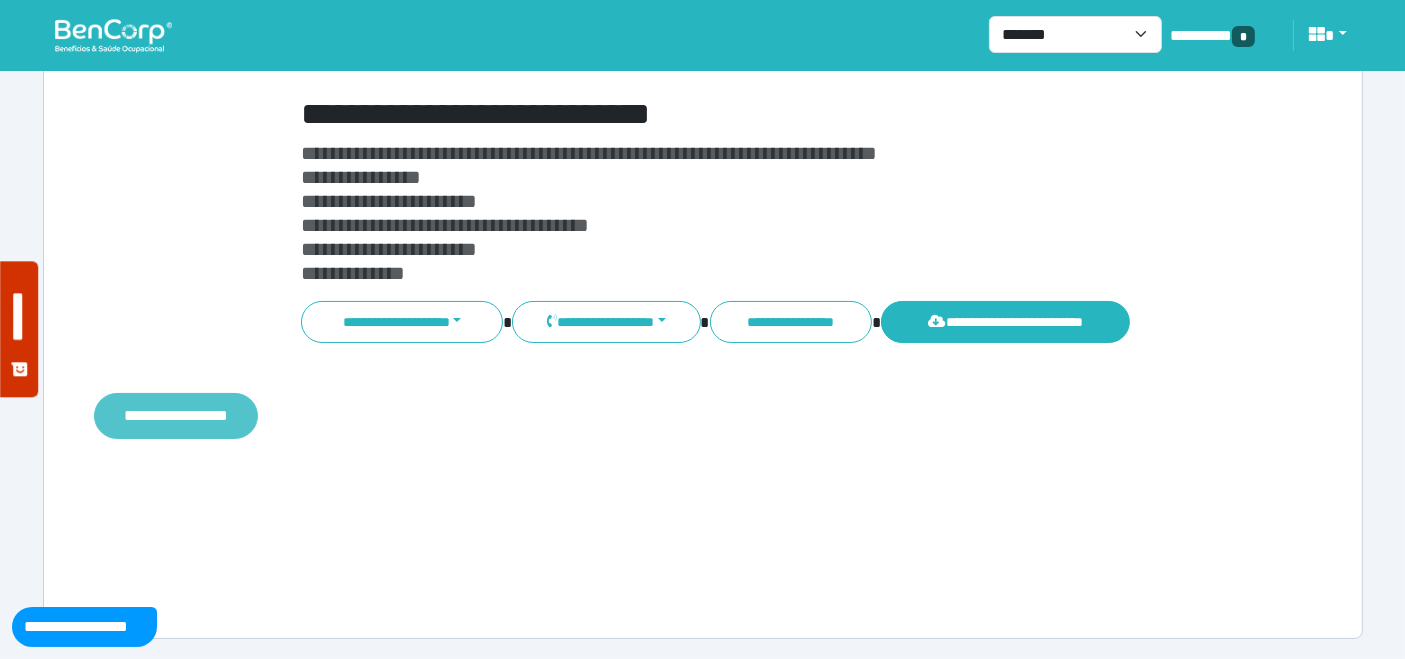 click on "**********" at bounding box center (176, 415) 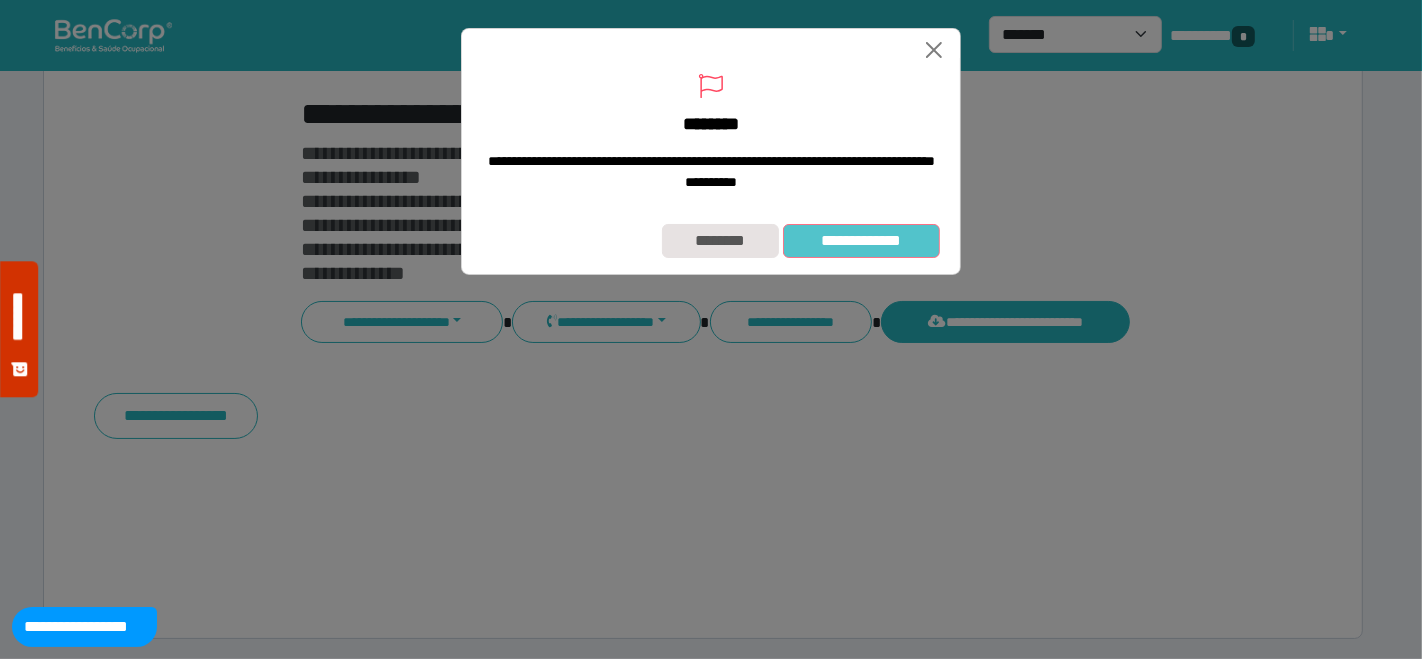click on "**********" at bounding box center (861, 240) 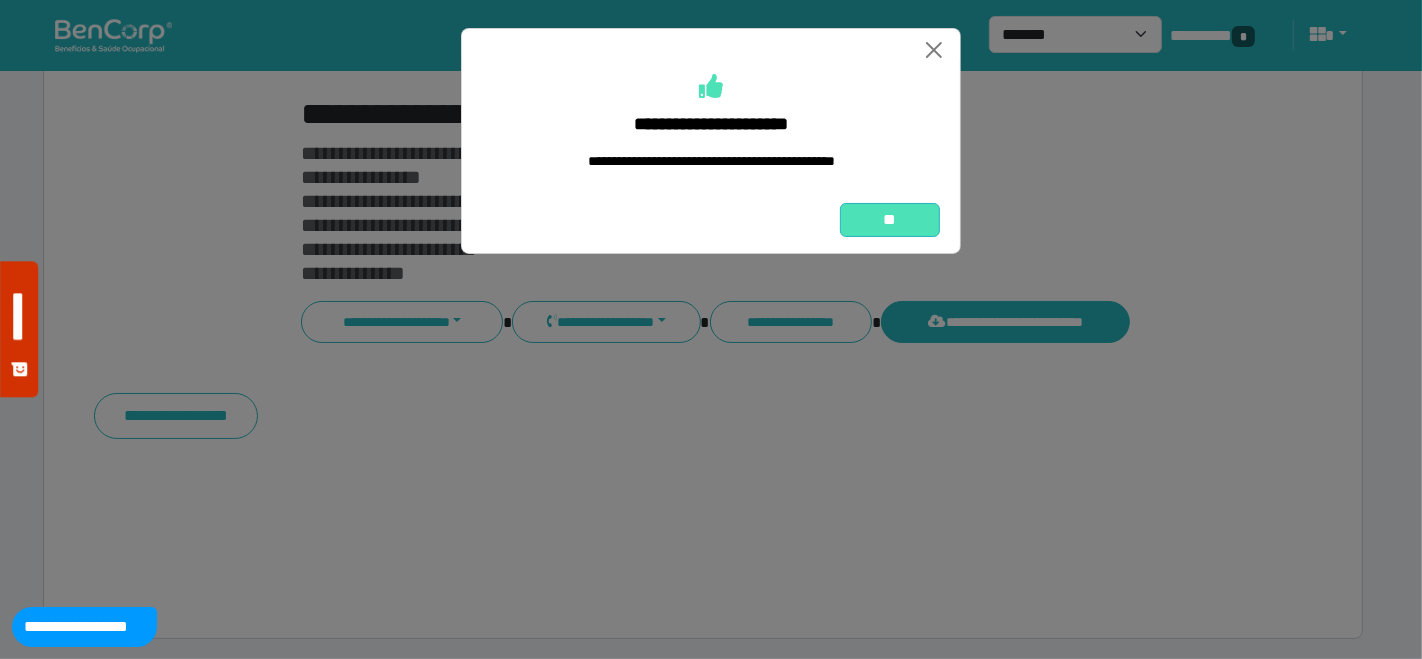 click on "**" at bounding box center [890, 219] 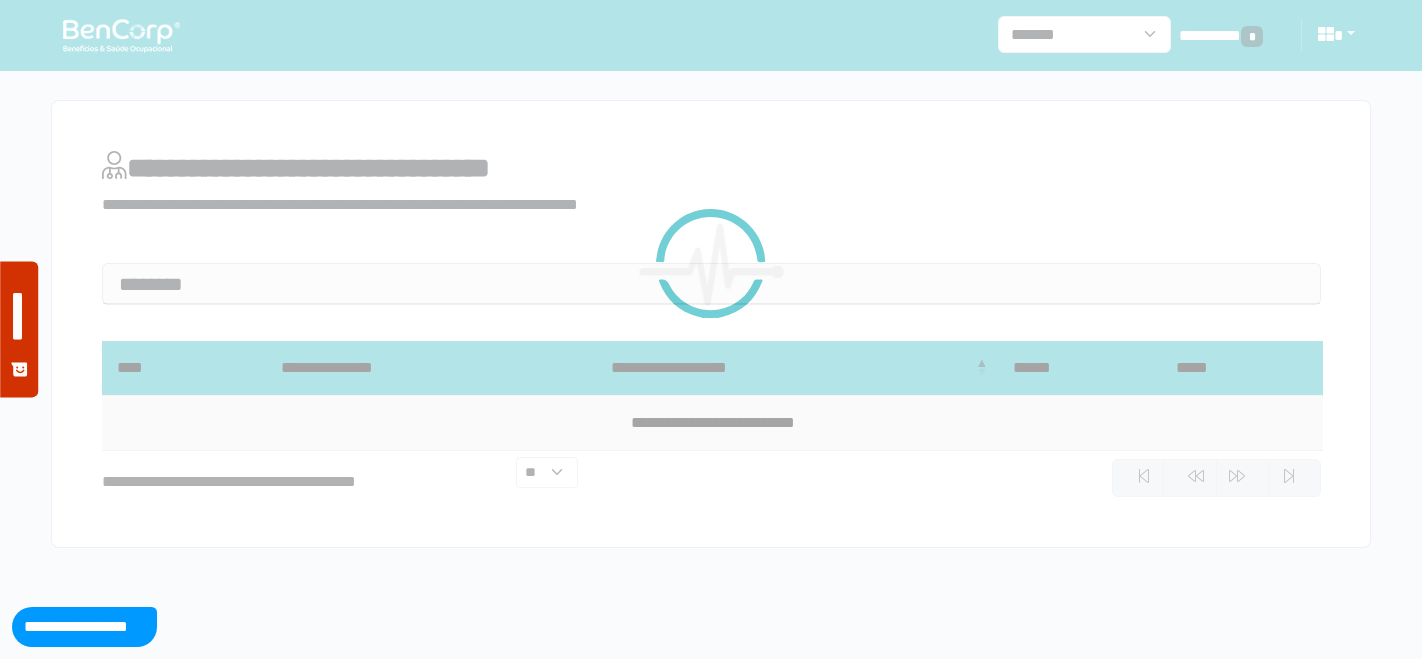scroll, scrollTop: 0, scrollLeft: 0, axis: both 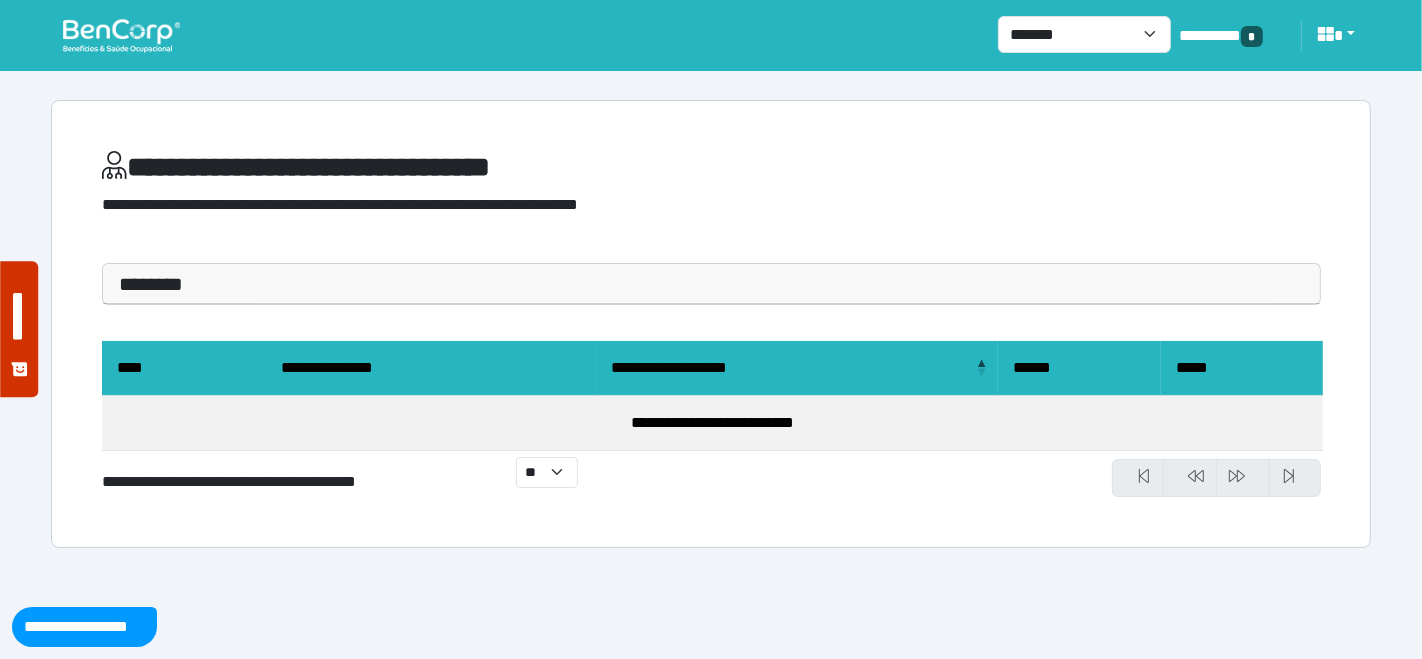 click at bounding box center [121, 35] 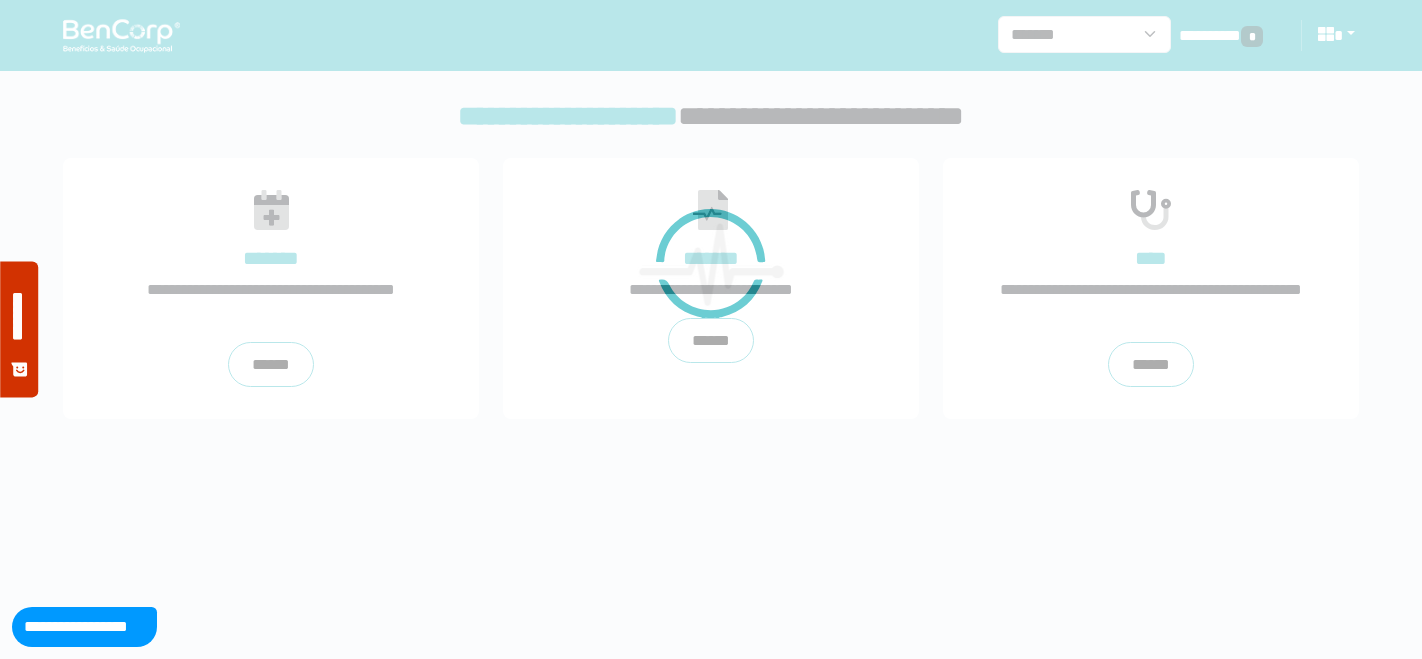scroll, scrollTop: 0, scrollLeft: 0, axis: both 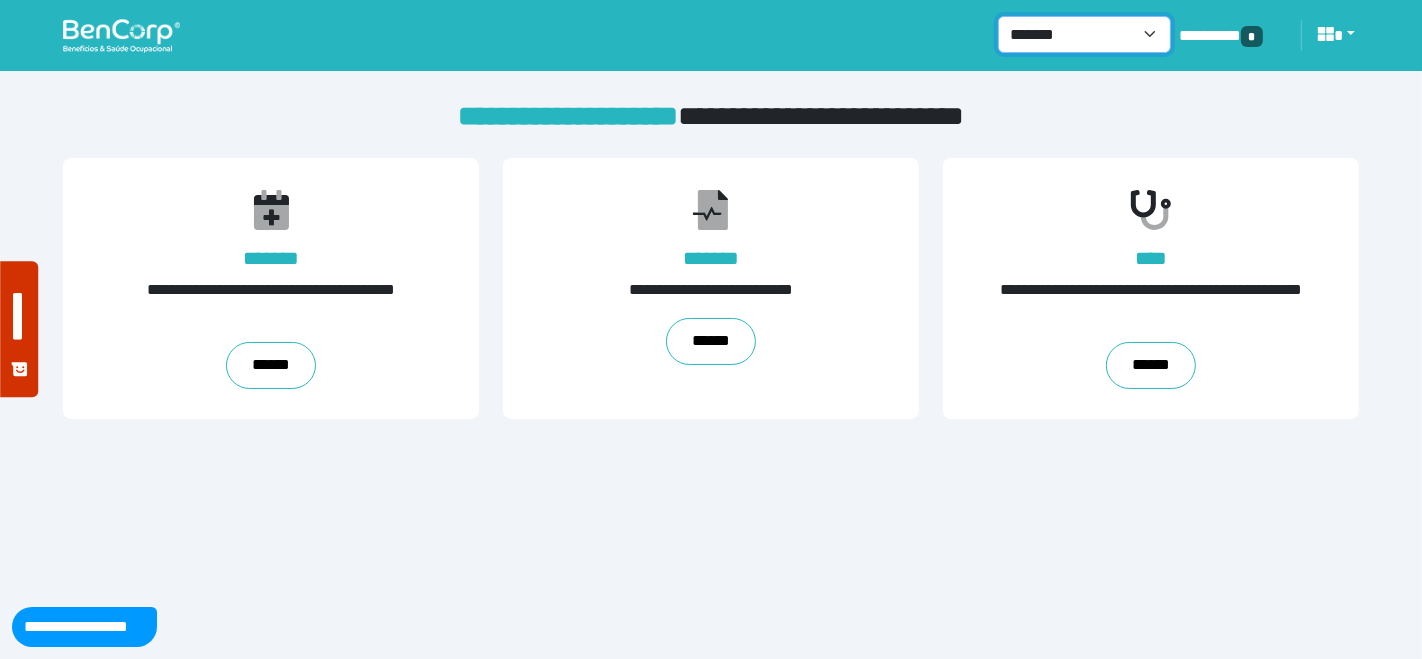 drag, startPoint x: 1144, startPoint y: 28, endPoint x: 1131, endPoint y: 47, distance: 23.021729 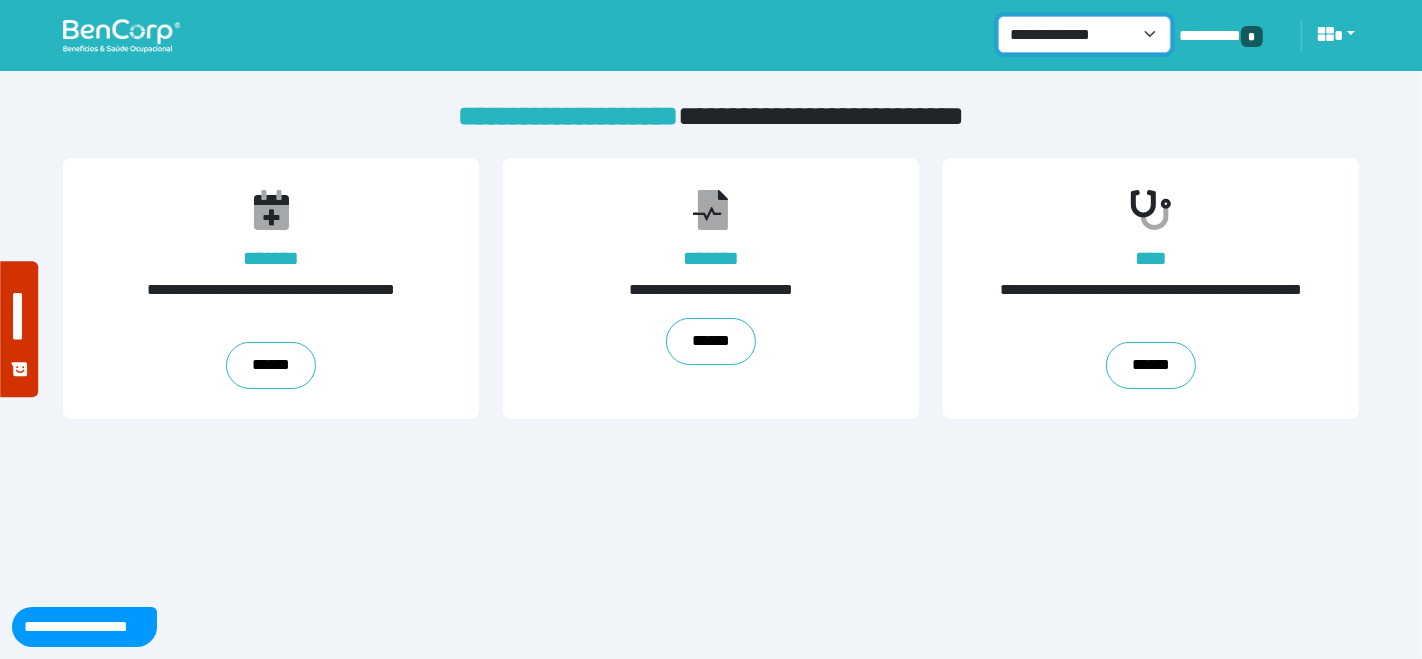 click on "**********" at bounding box center [1084, 34] 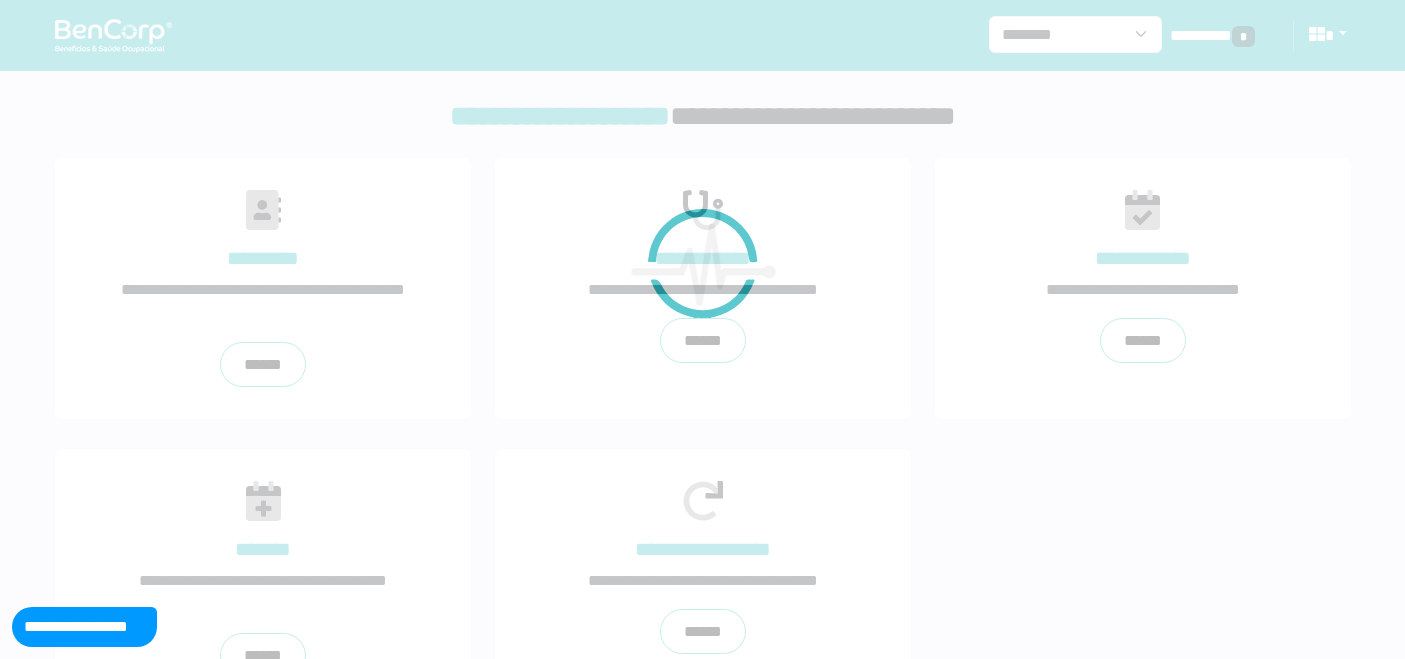 scroll, scrollTop: 0, scrollLeft: 0, axis: both 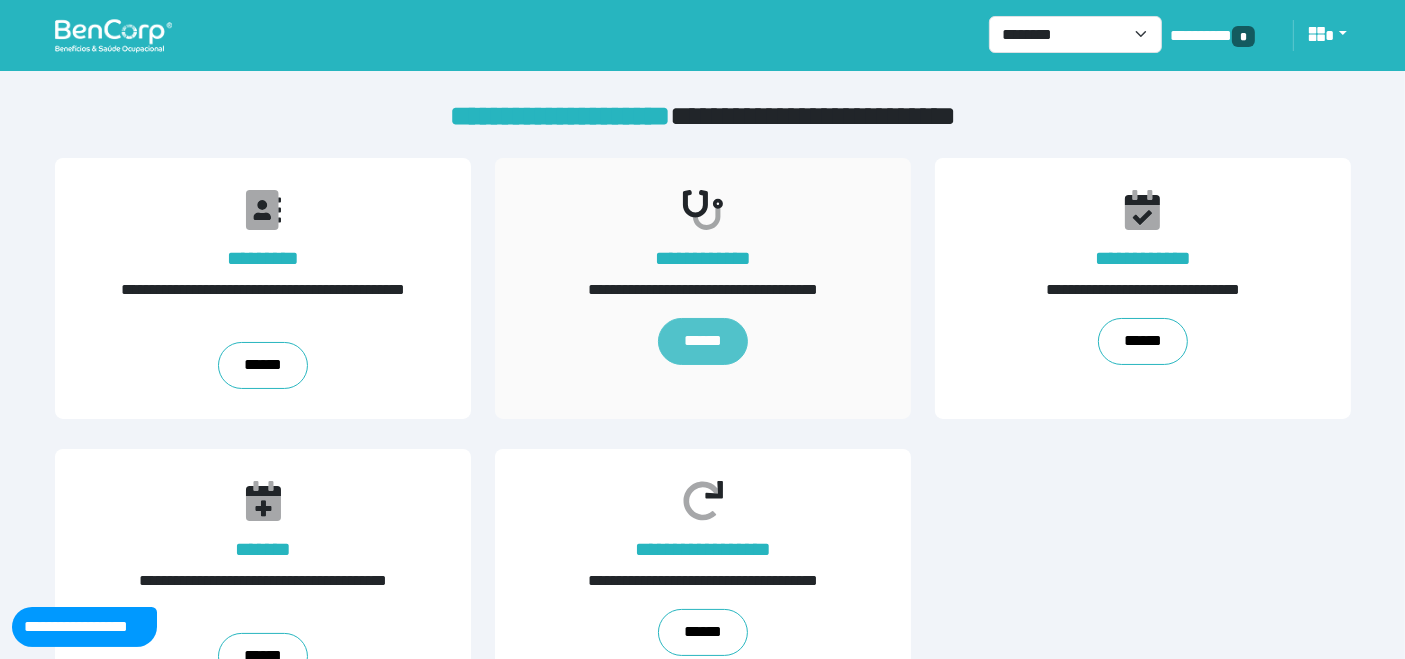 click on "******" at bounding box center [702, 342] 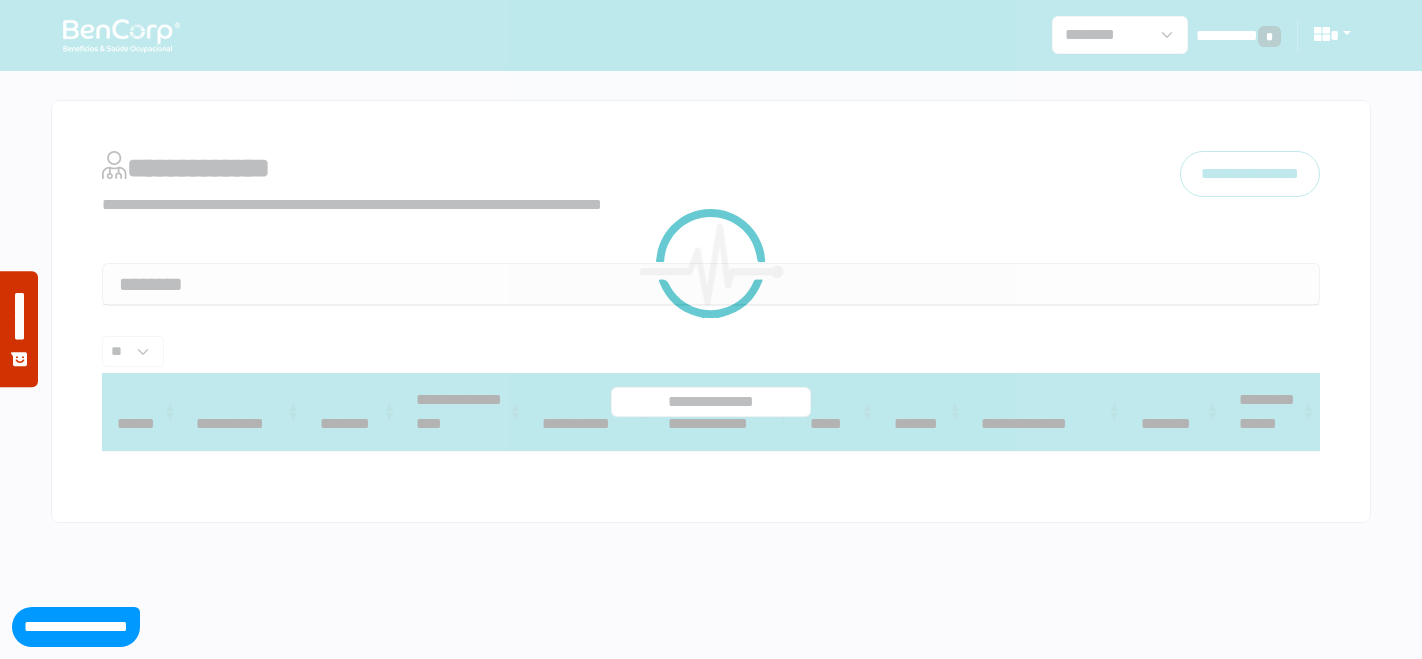 select 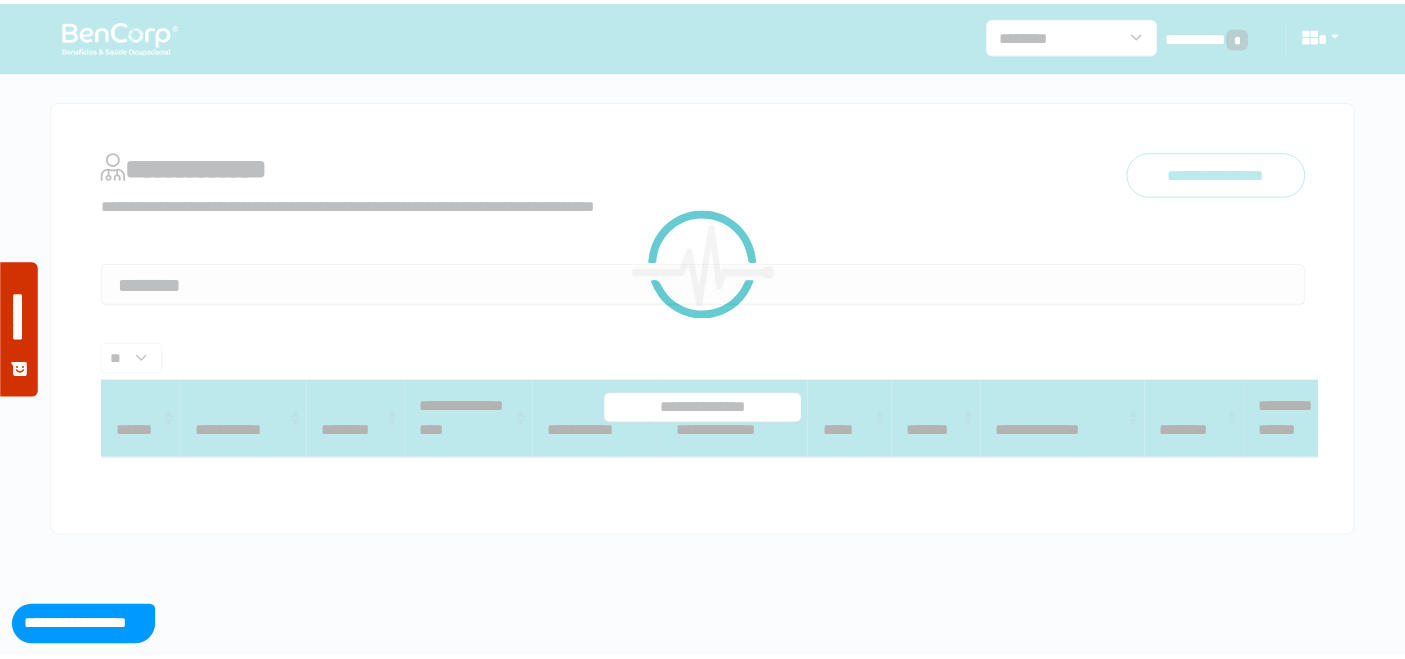scroll, scrollTop: 0, scrollLeft: 0, axis: both 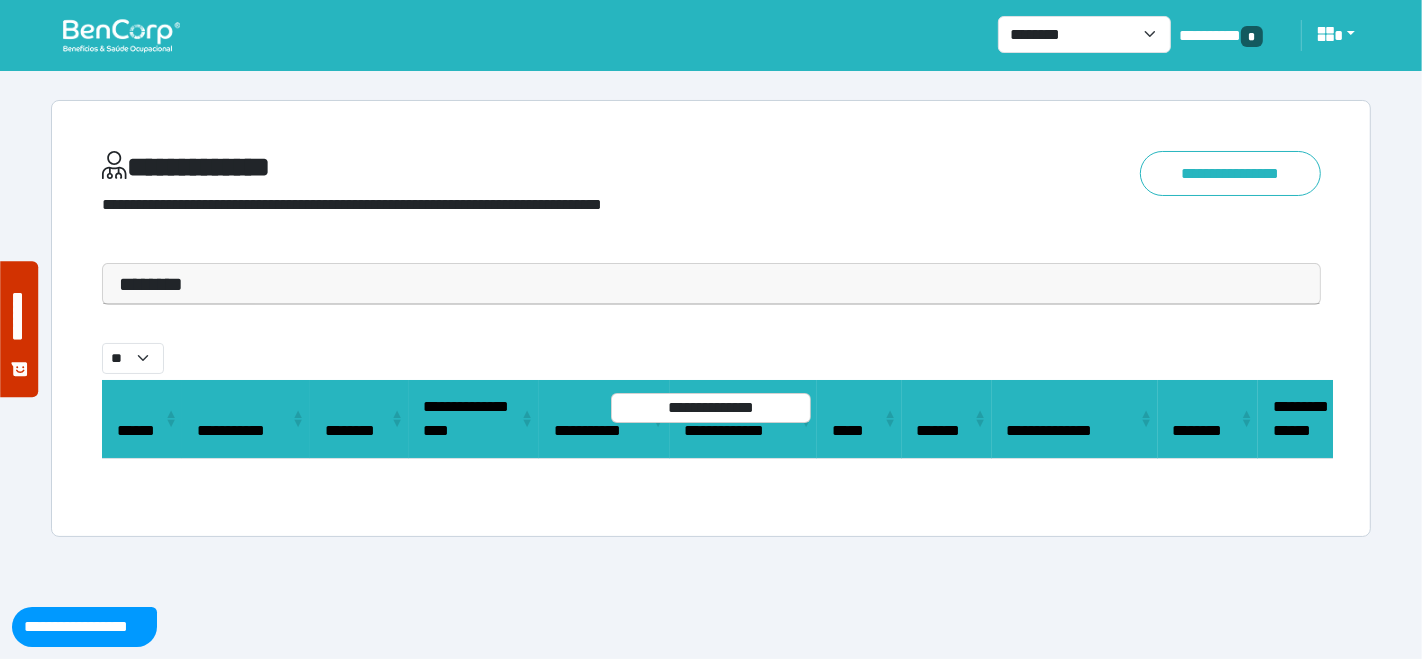 drag, startPoint x: 291, startPoint y: 284, endPoint x: 280, endPoint y: 342, distance: 59.03389 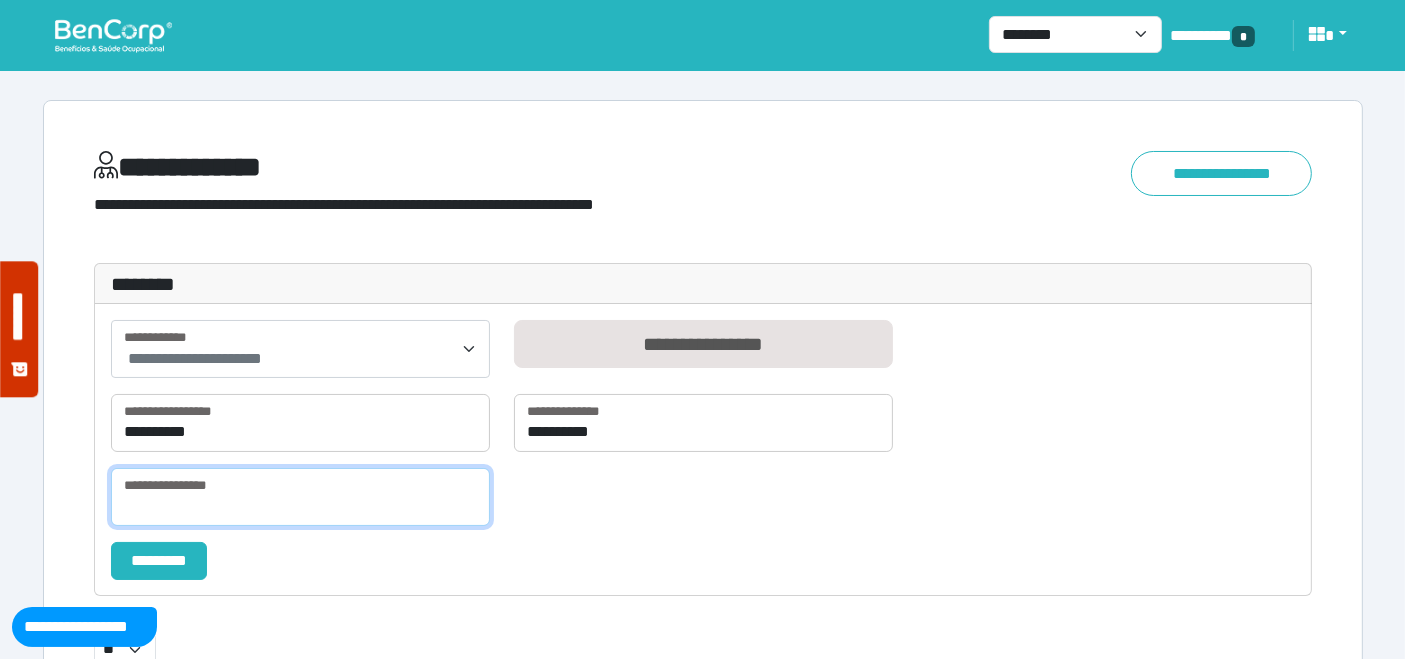 click at bounding box center [300, 497] 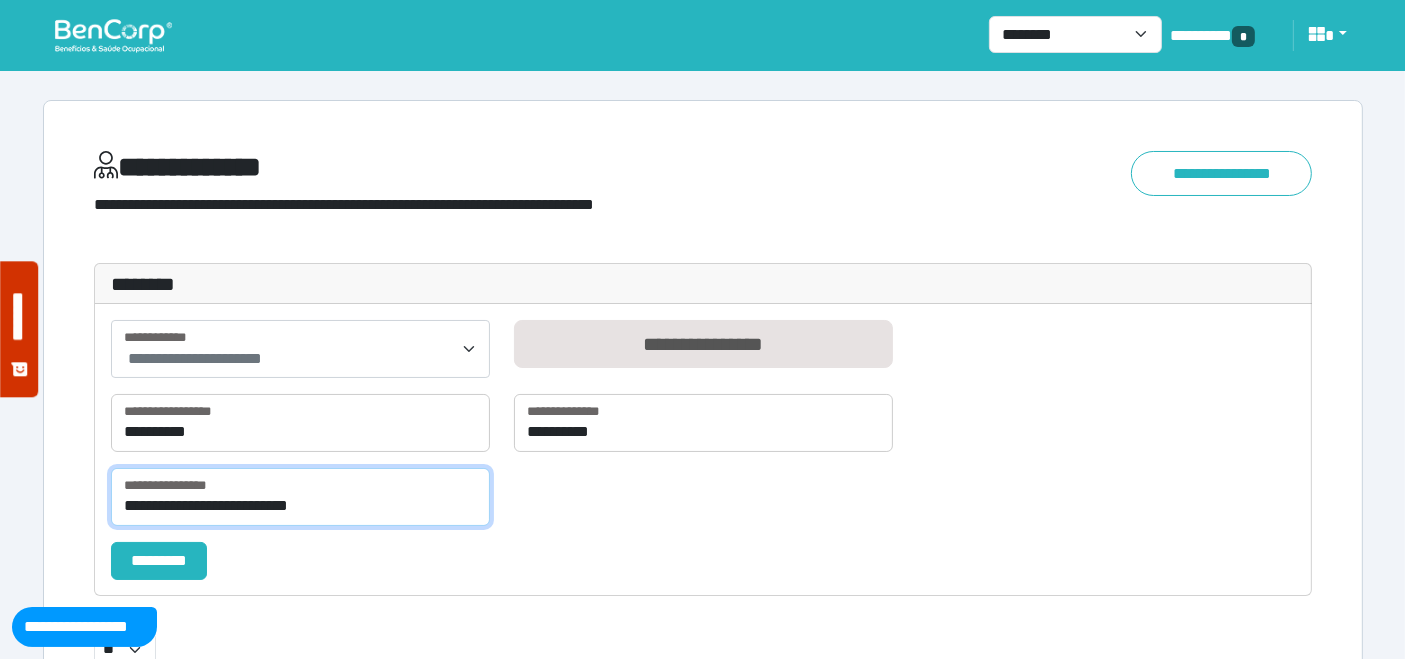 type on "**********" 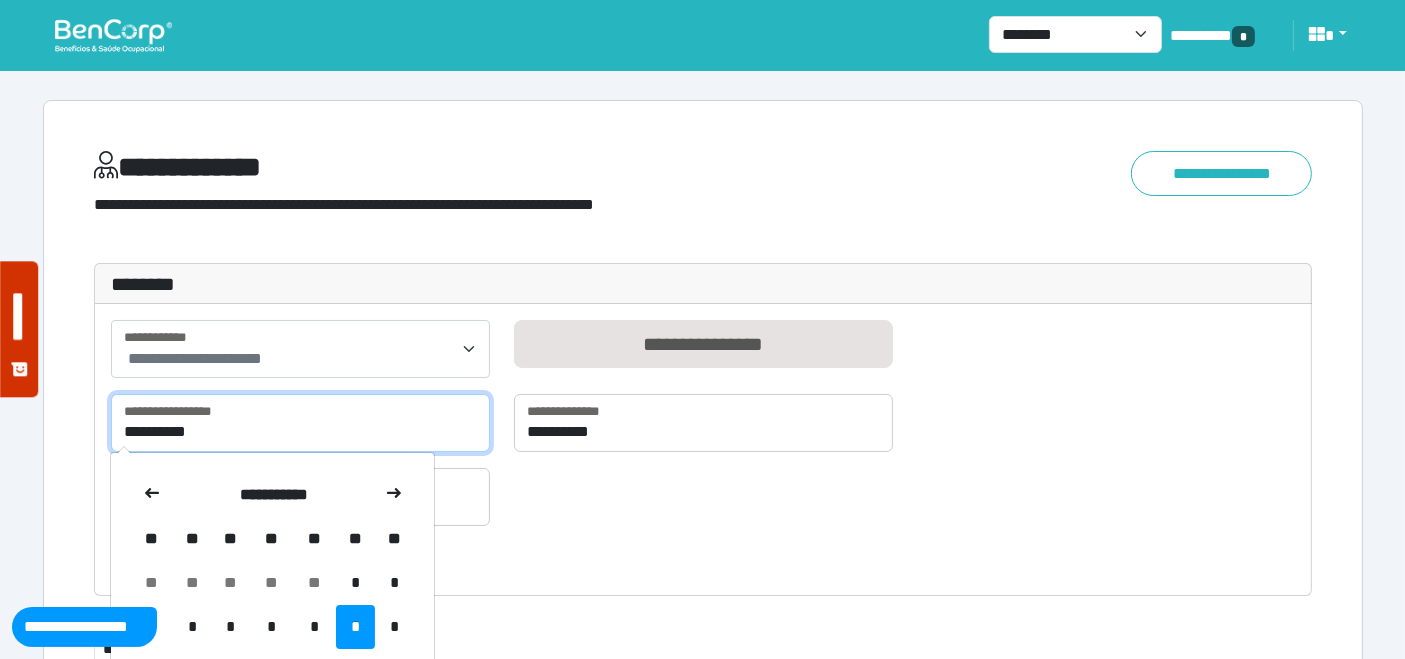 click on "**********" at bounding box center (300, 423) 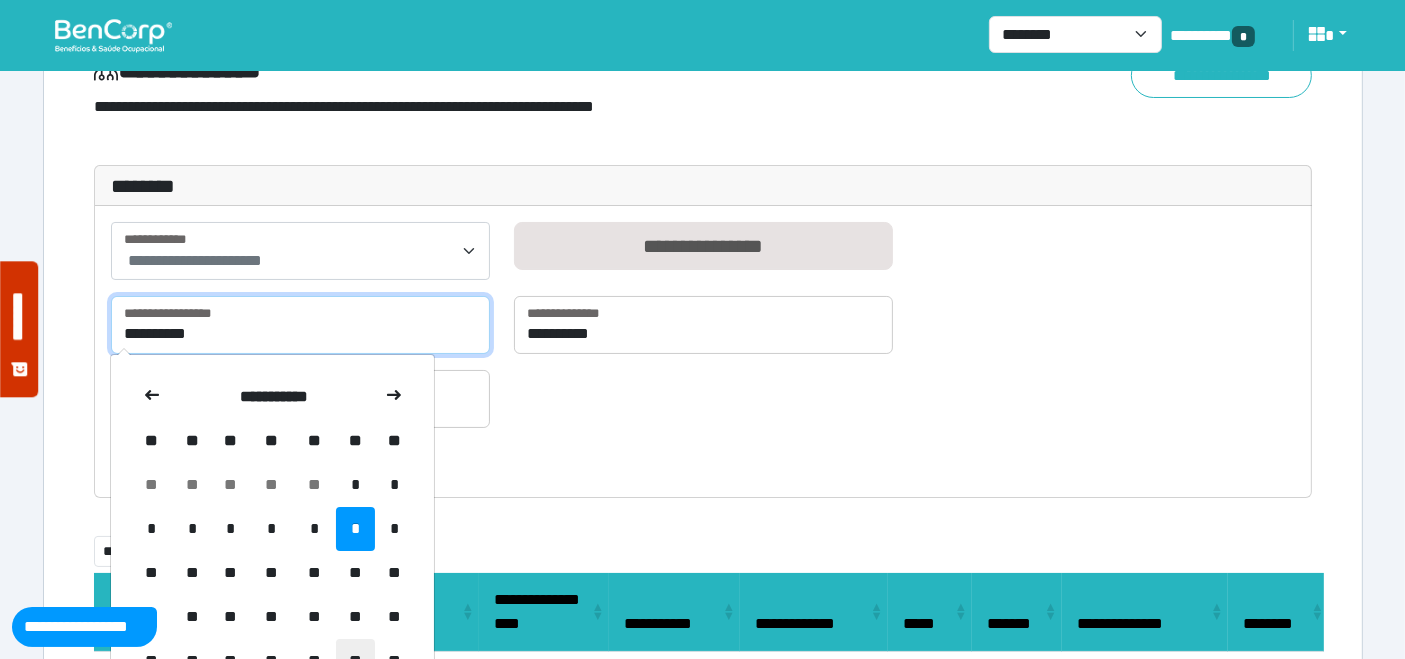 scroll, scrollTop: 333, scrollLeft: 0, axis: vertical 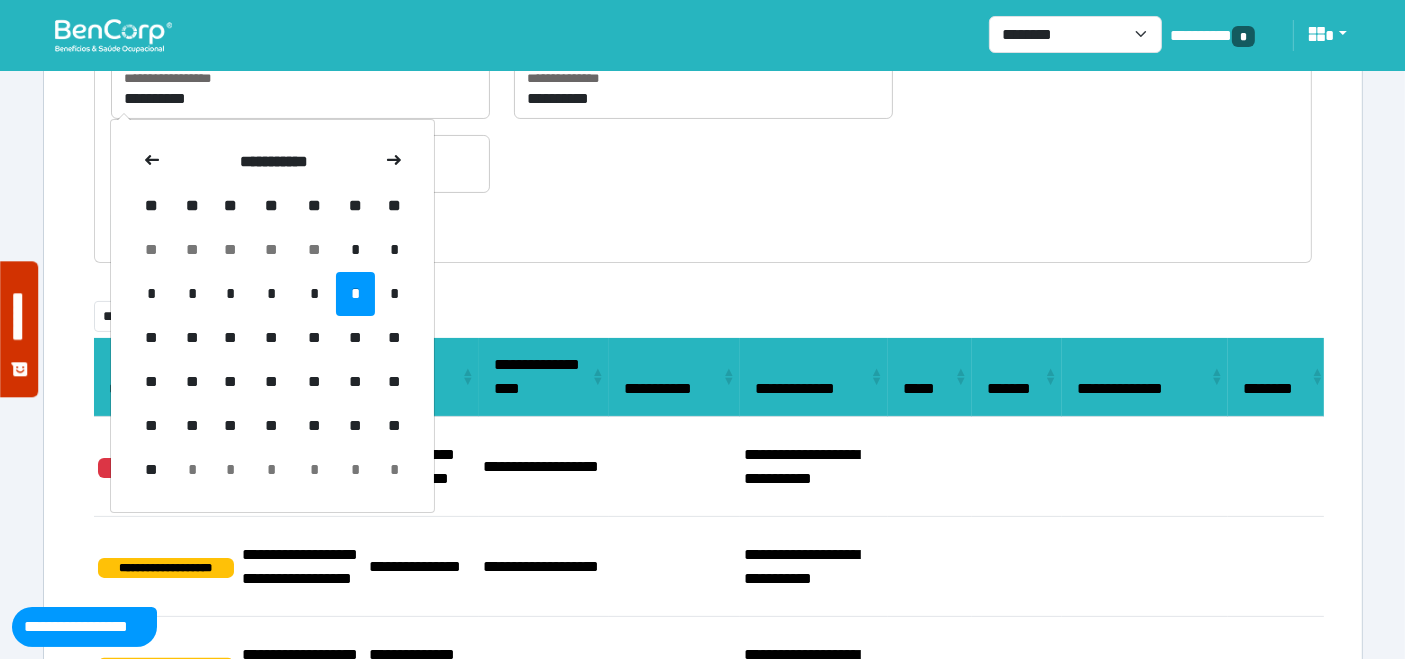 drag, startPoint x: 237, startPoint y: 332, endPoint x: 434, endPoint y: 292, distance: 201.0199 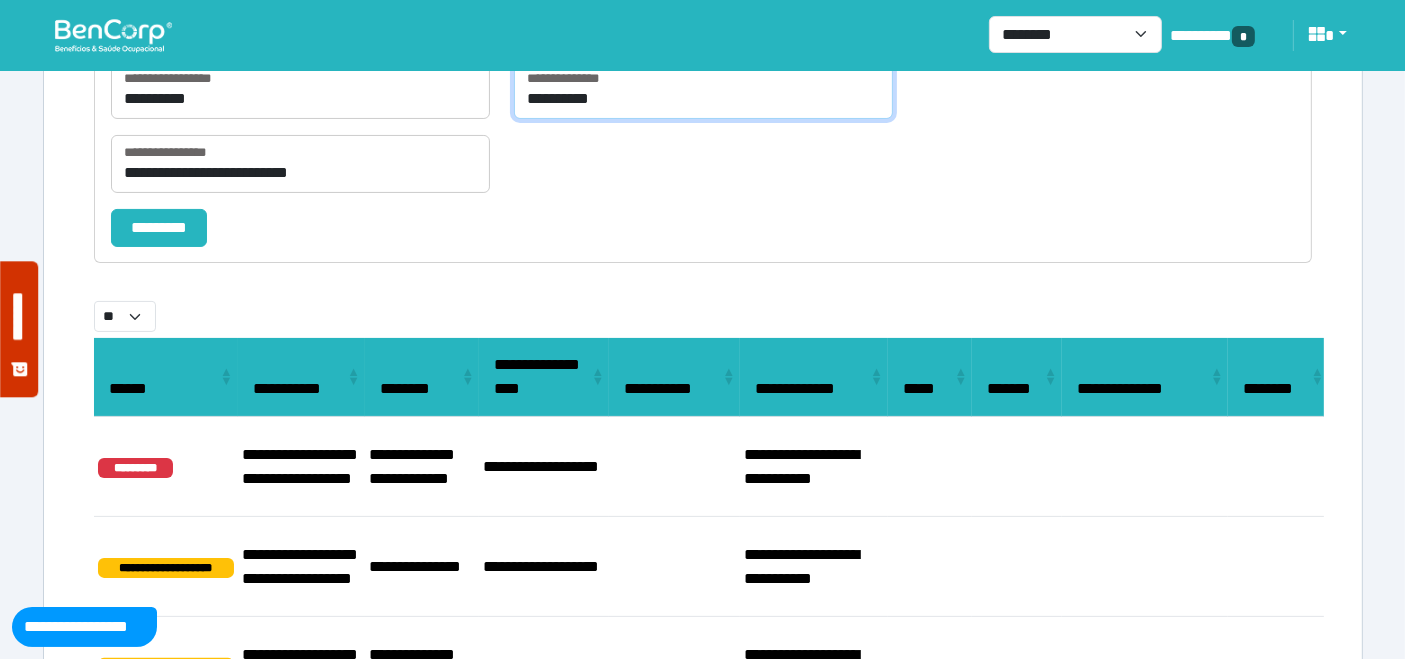 drag, startPoint x: 683, startPoint y: 89, endPoint x: 683, endPoint y: 113, distance: 24 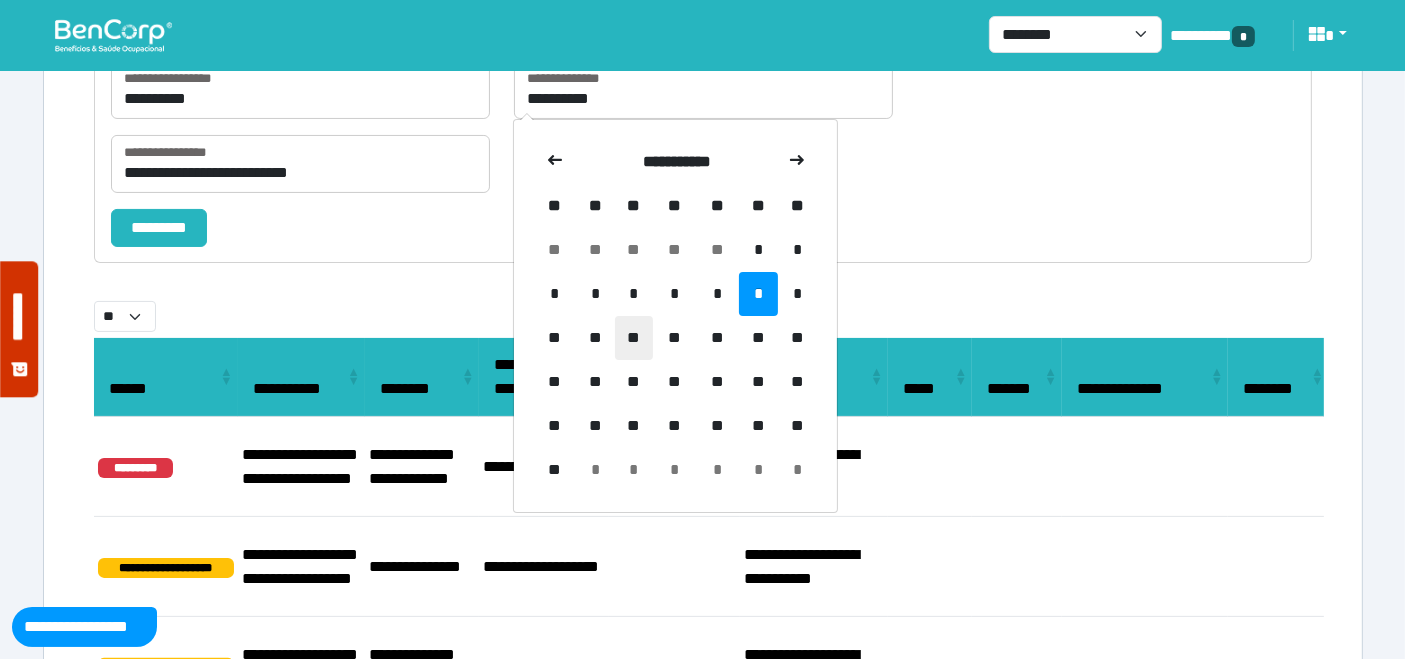 click on "**" at bounding box center (634, 338) 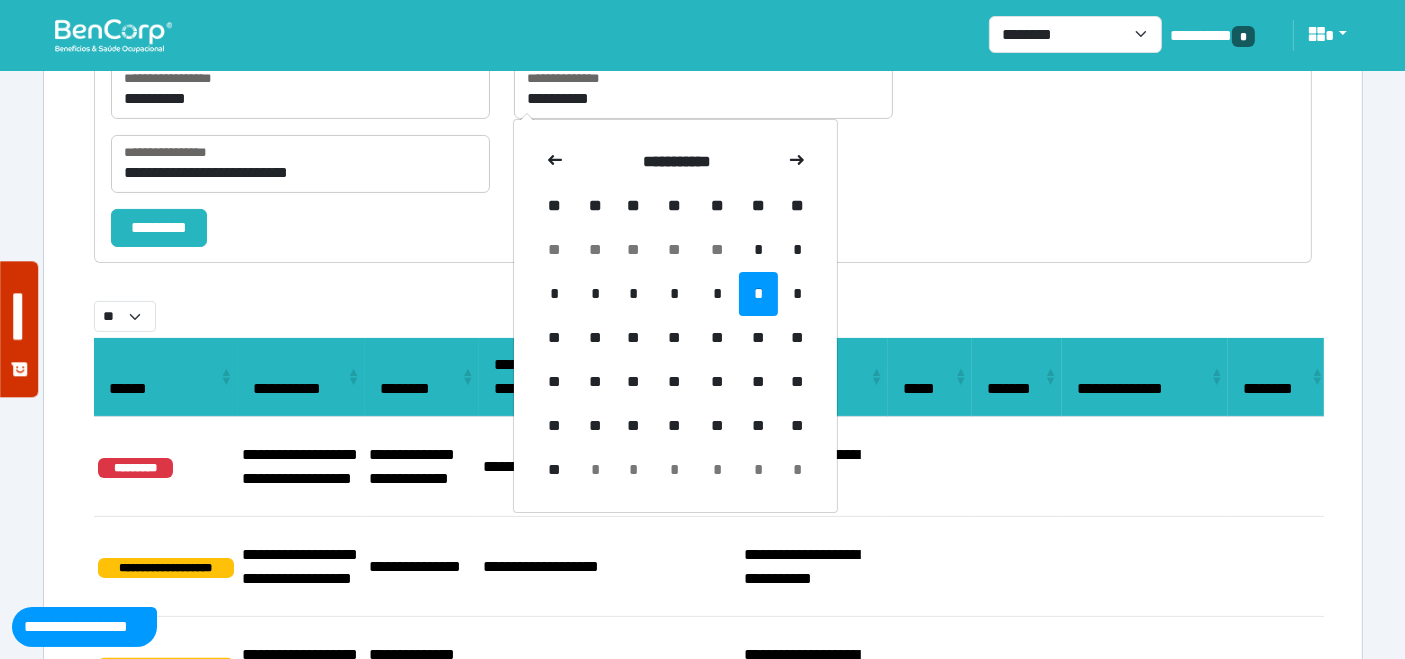 type on "**********" 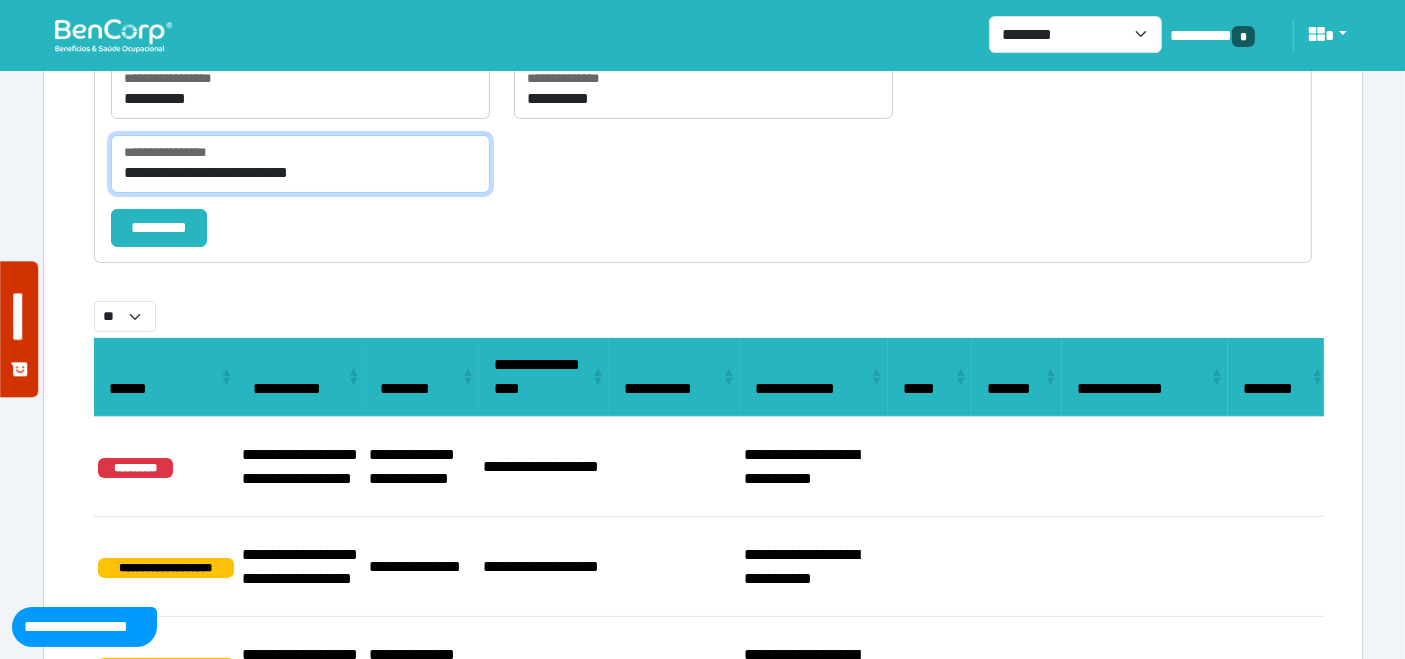 click on "**********" at bounding box center (300, 164) 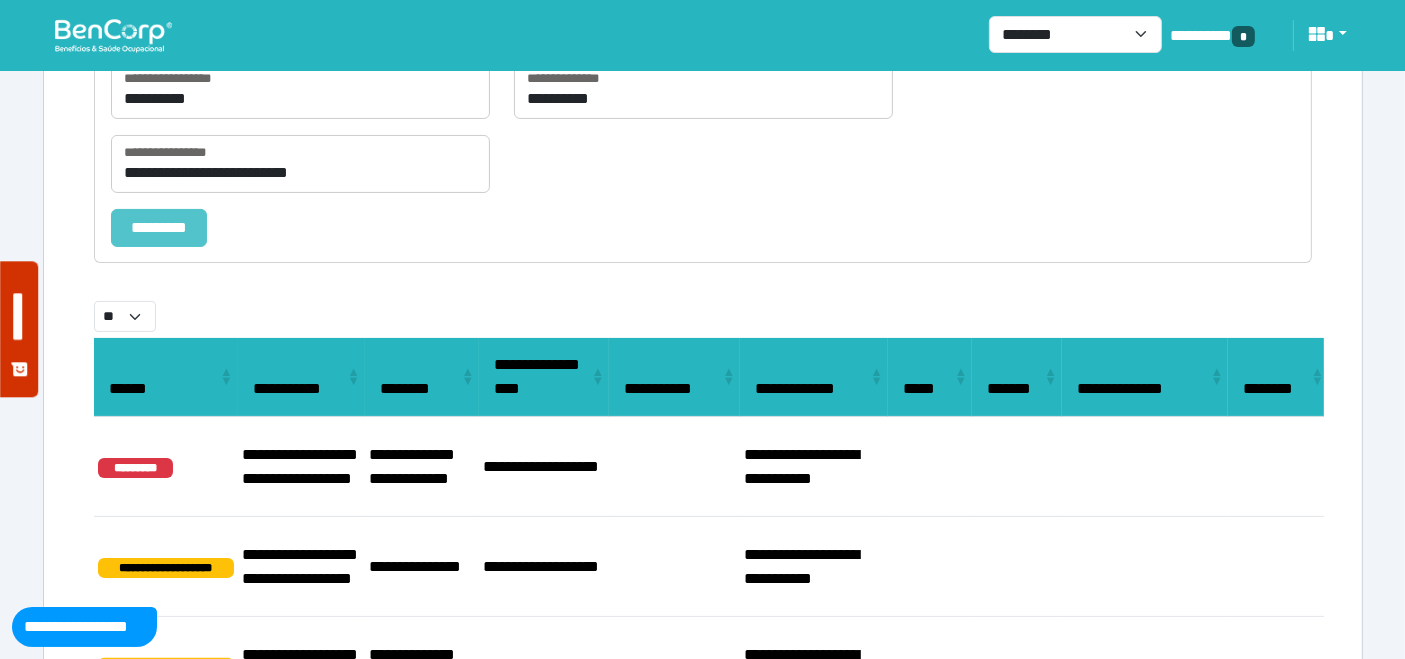 click on "*********" at bounding box center [159, 227] 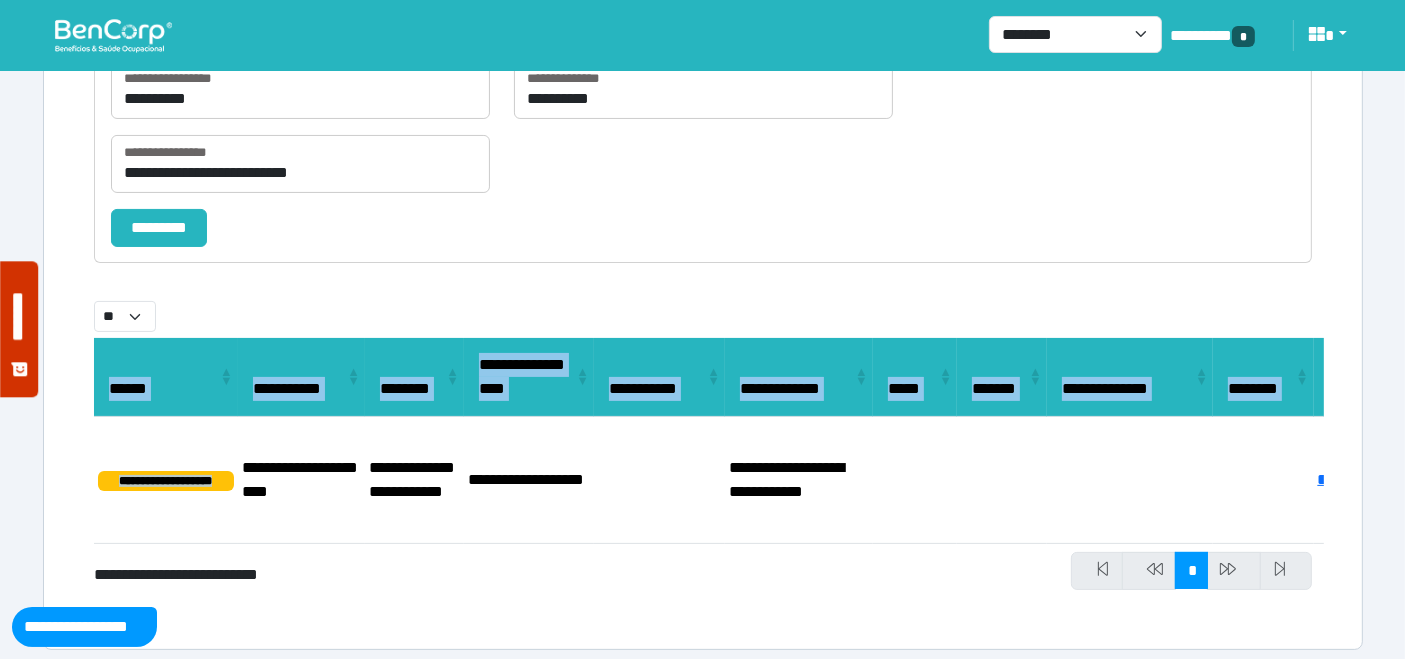 scroll, scrollTop: 0, scrollLeft: 166, axis: horizontal 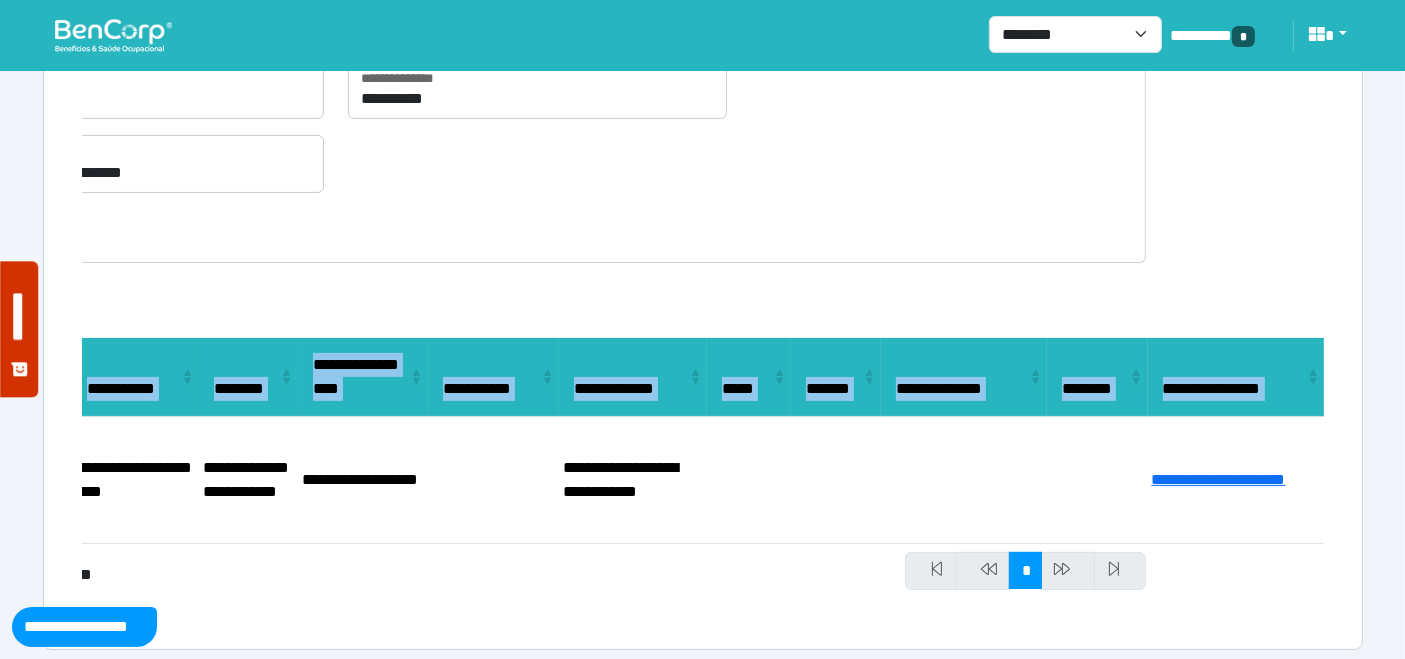 drag, startPoint x: 242, startPoint y: 460, endPoint x: 1421, endPoint y: 454, distance: 1179.0153 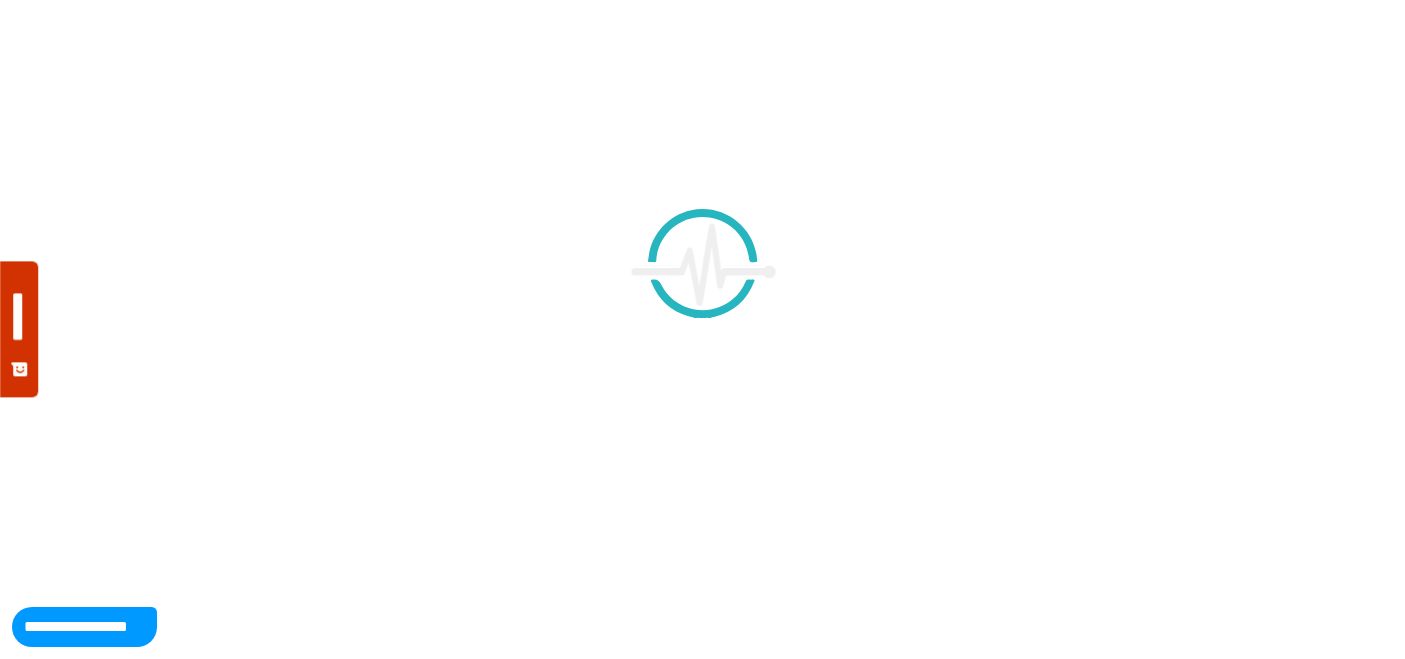 scroll, scrollTop: 0, scrollLeft: 0, axis: both 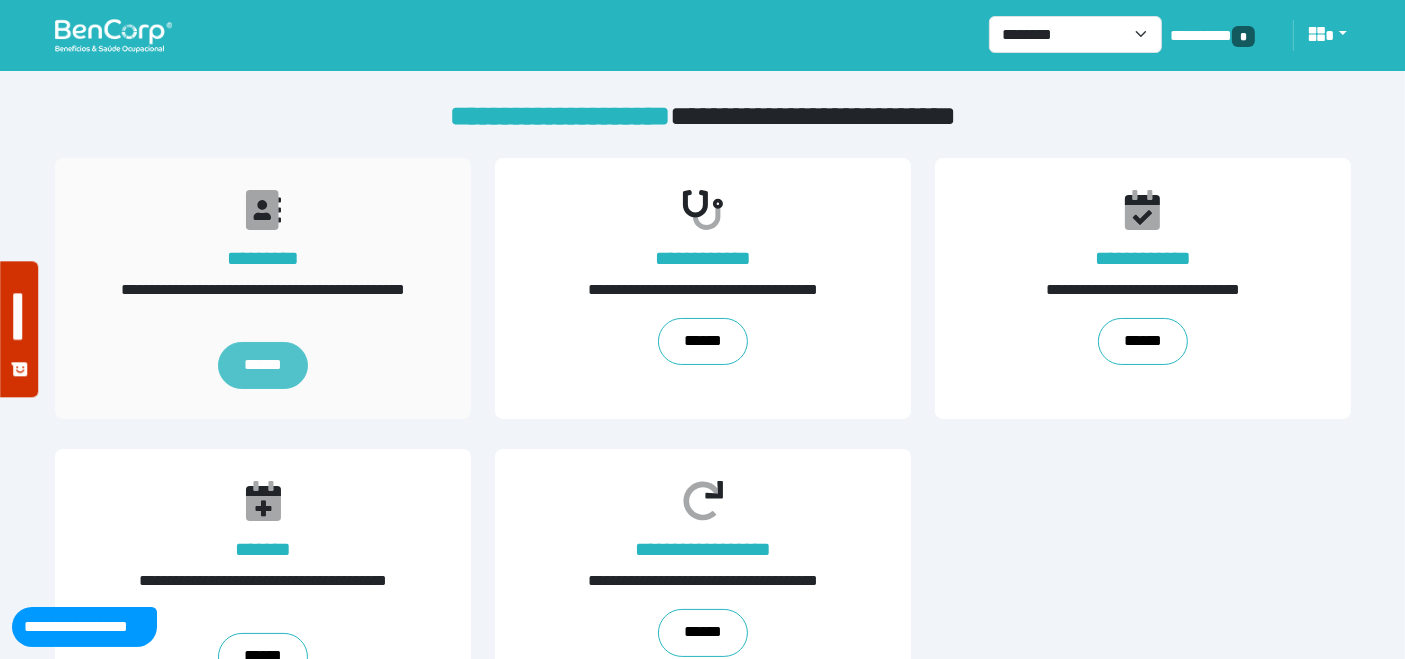 click on "******" at bounding box center (262, 366) 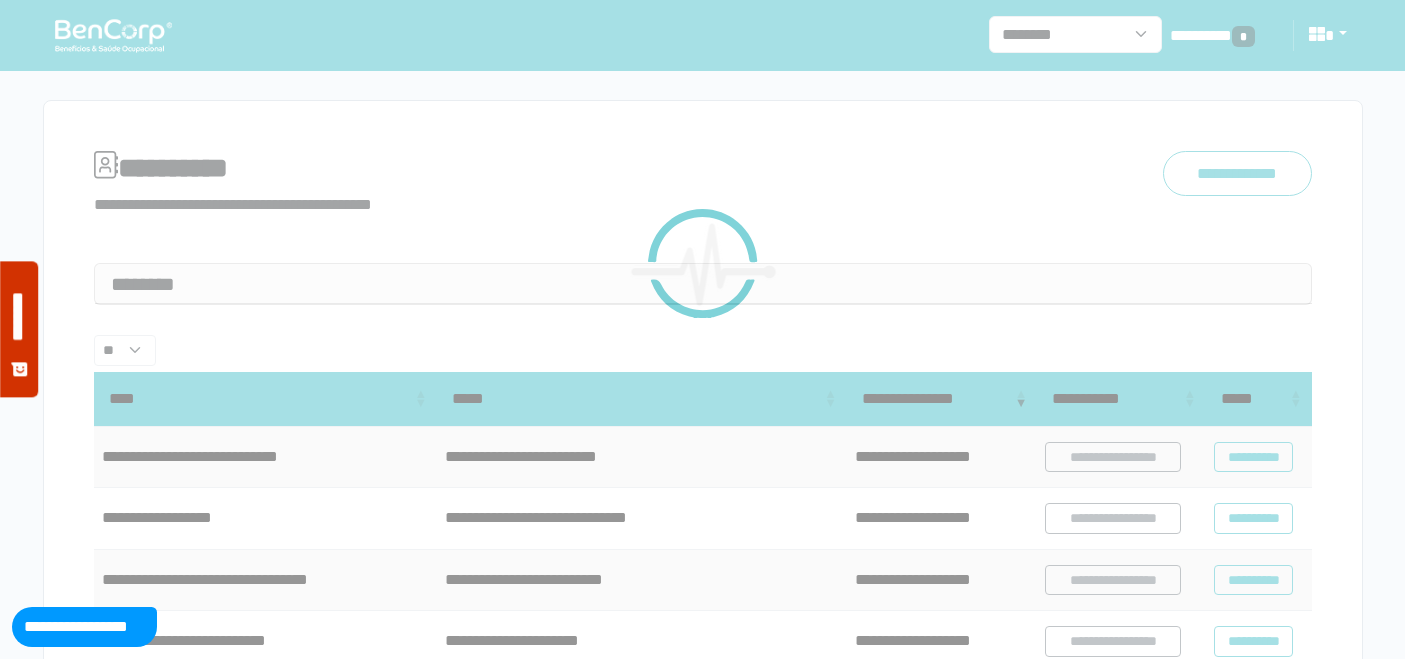 scroll, scrollTop: 0, scrollLeft: 0, axis: both 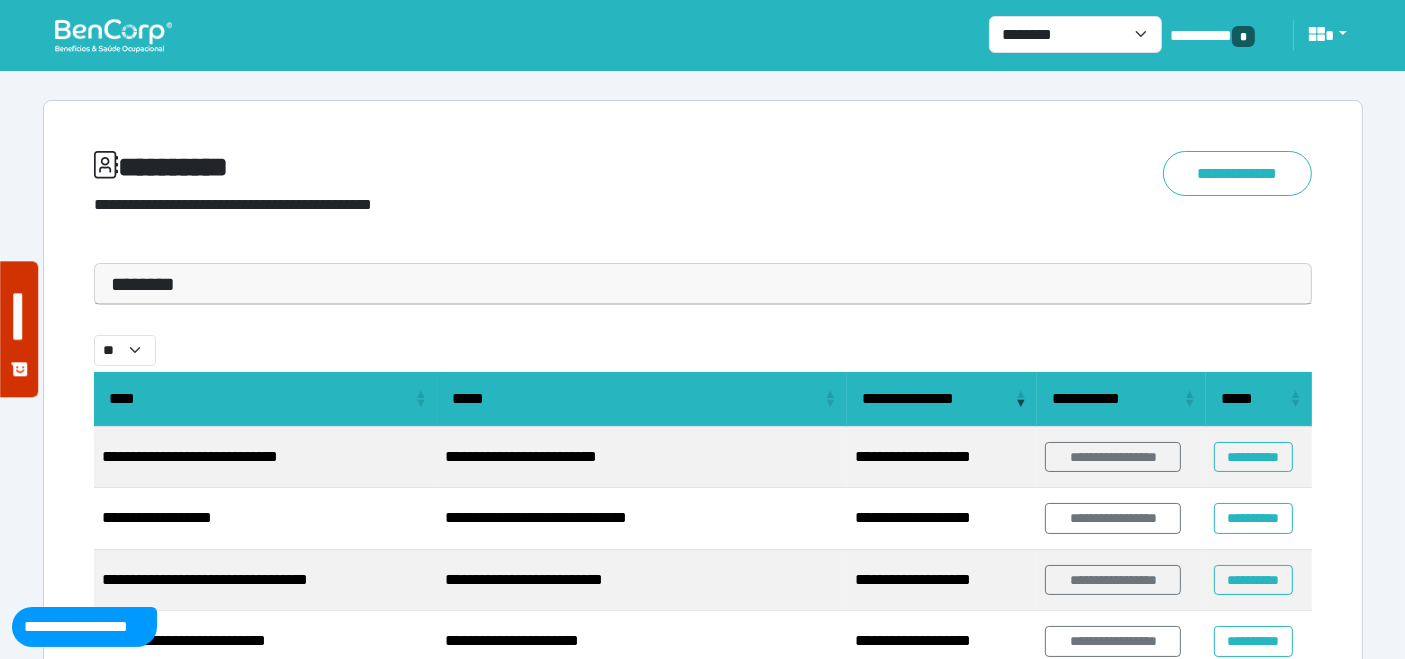 drag, startPoint x: 315, startPoint y: 275, endPoint x: 184, endPoint y: 355, distance: 153.49593 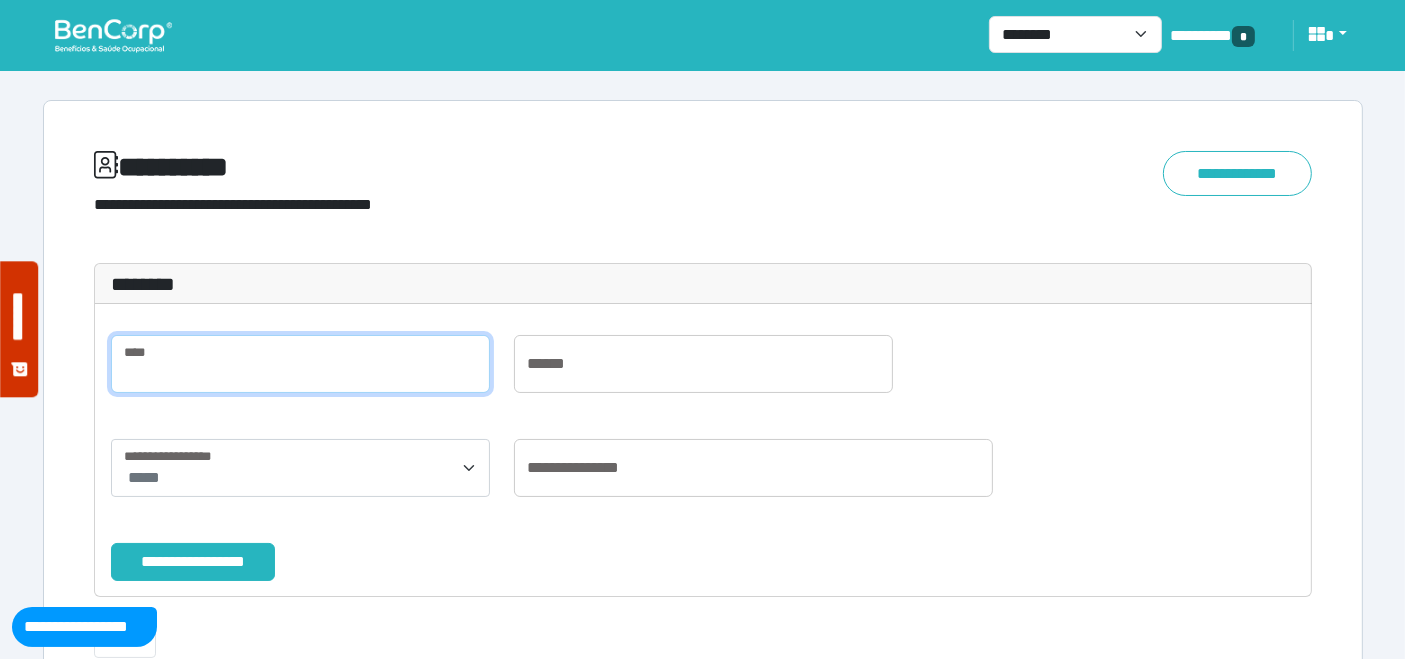 click at bounding box center [300, 364] 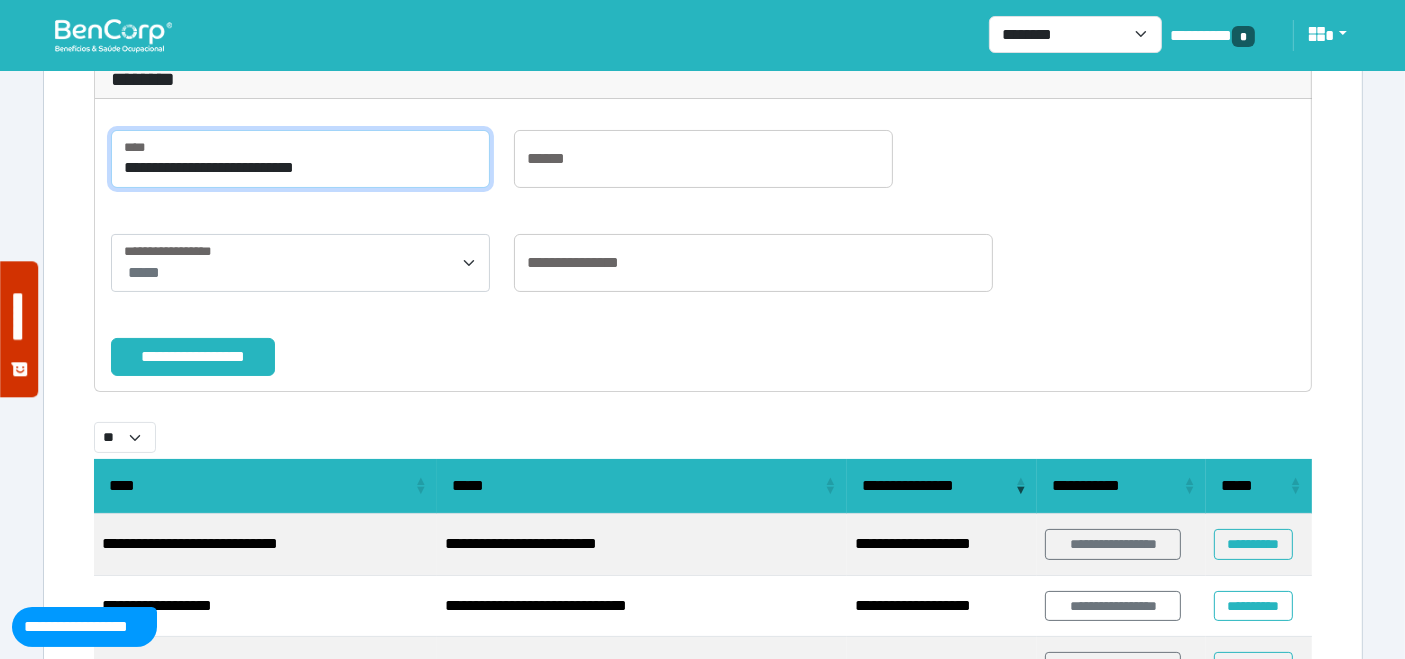 scroll, scrollTop: 222, scrollLeft: 0, axis: vertical 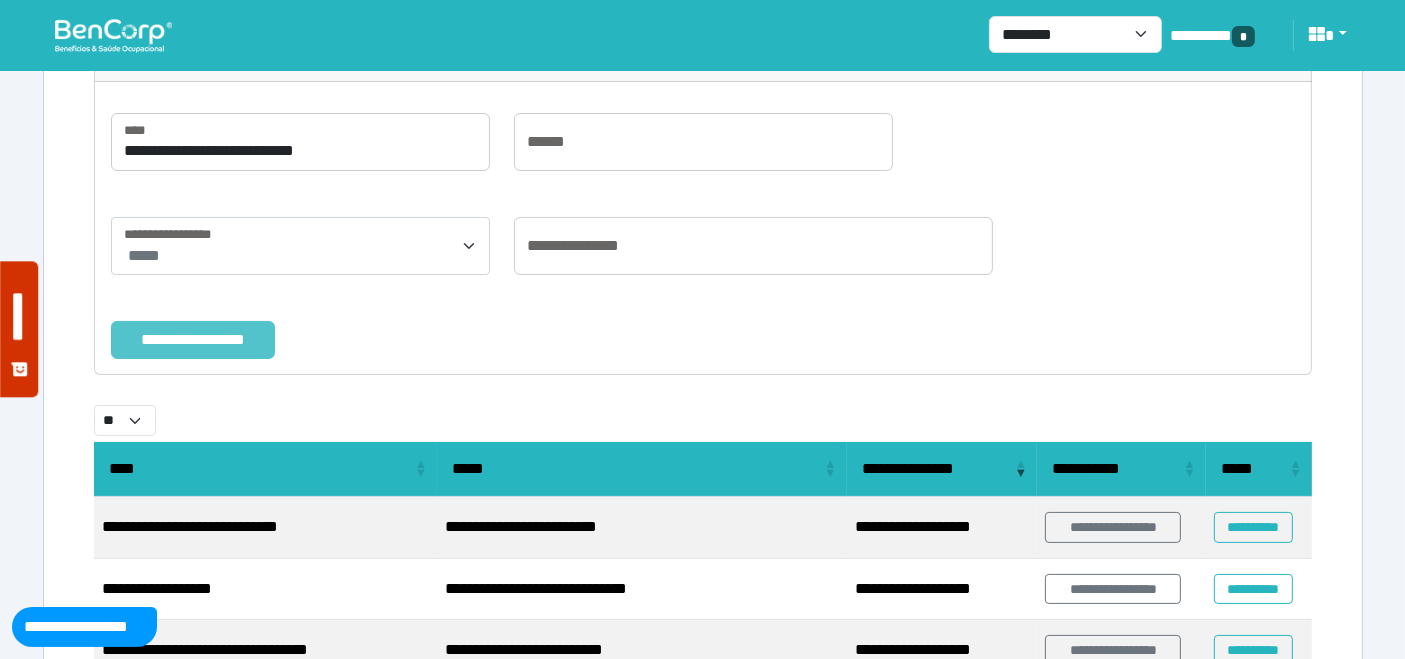 click on "**********" at bounding box center (193, 339) 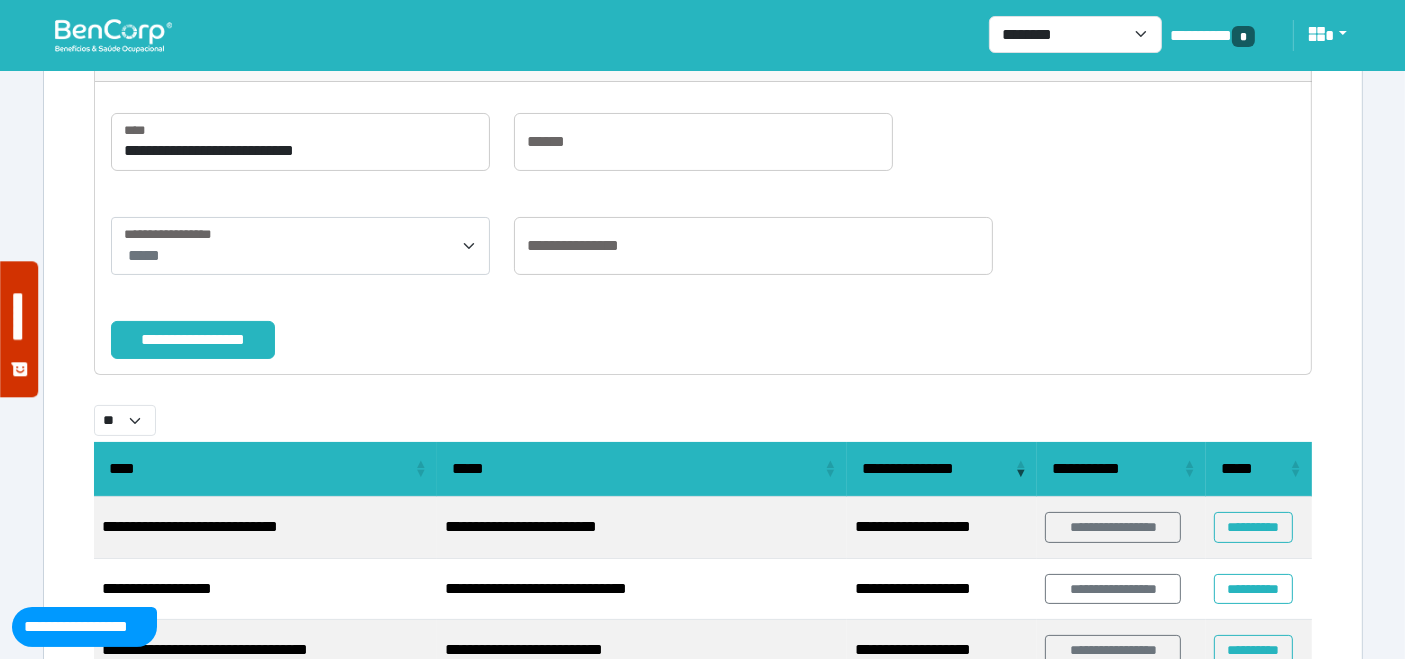 scroll, scrollTop: 8, scrollLeft: 0, axis: vertical 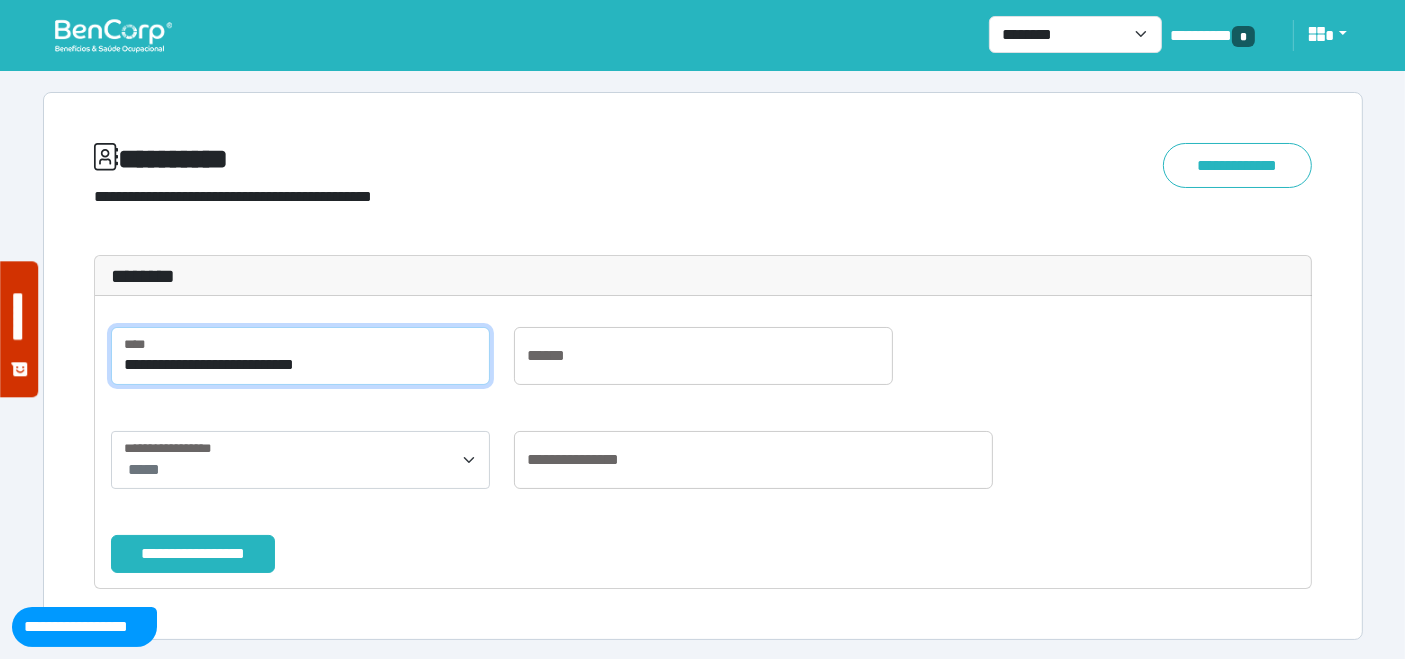 click on "**********" at bounding box center [300, 356] 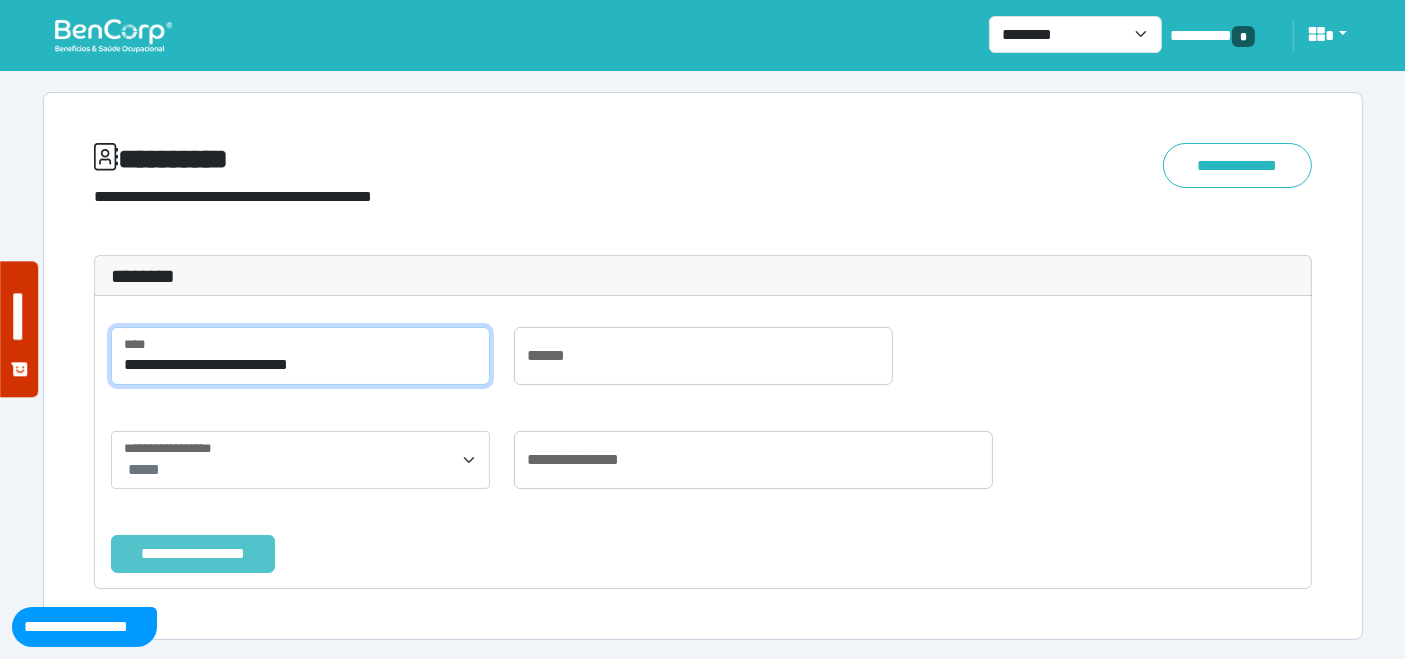type on "**********" 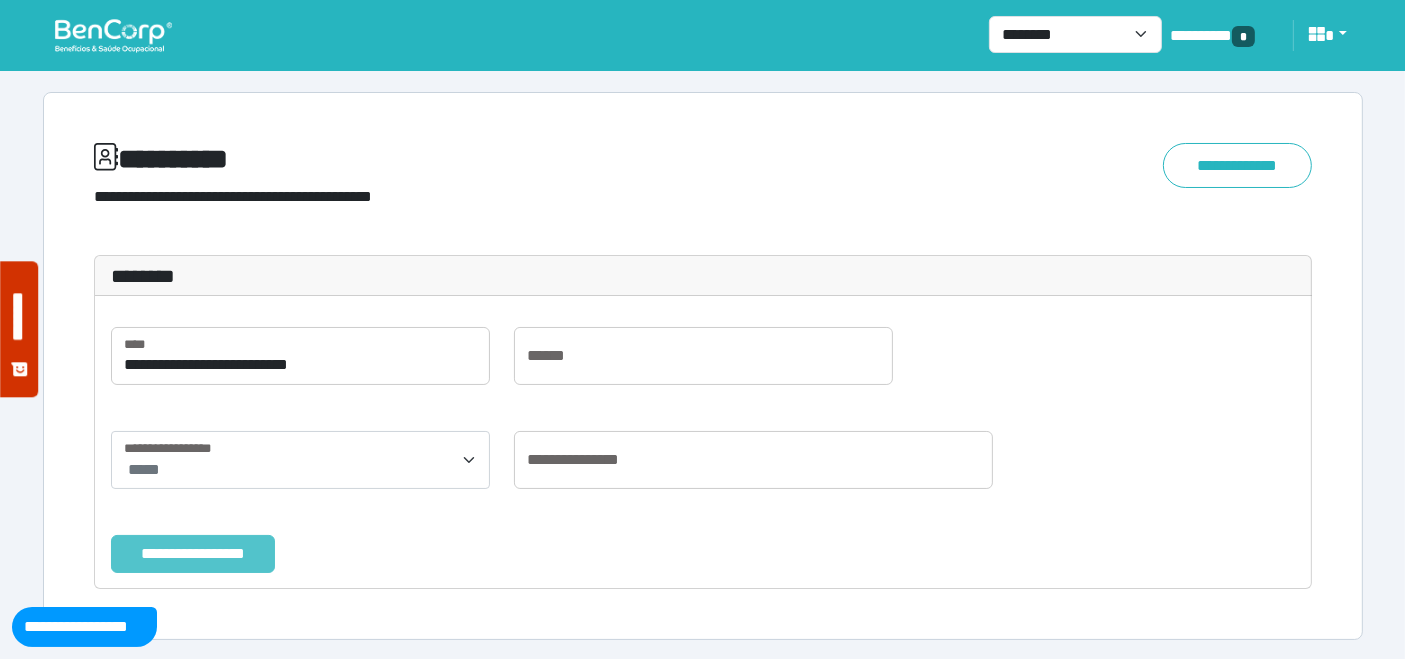 drag, startPoint x: 205, startPoint y: 555, endPoint x: 246, endPoint y: 519, distance: 54.56189 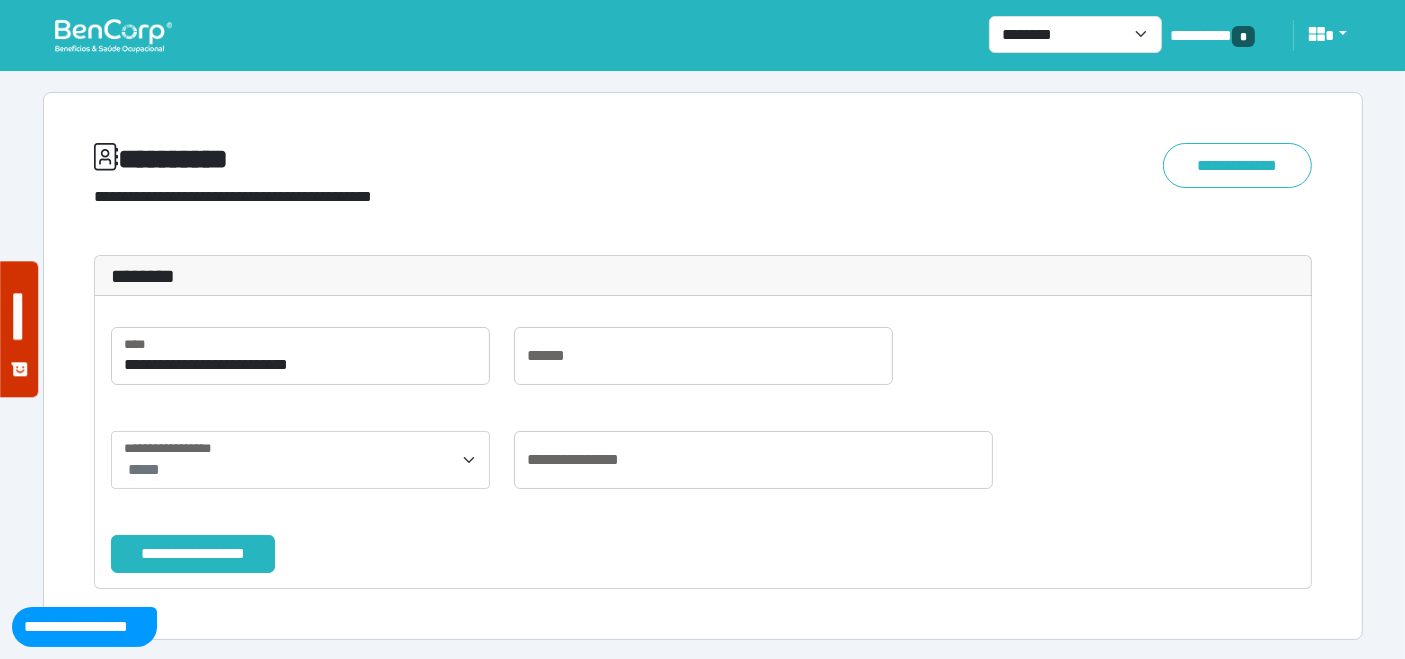 click on "**********" at bounding box center (193, 553) 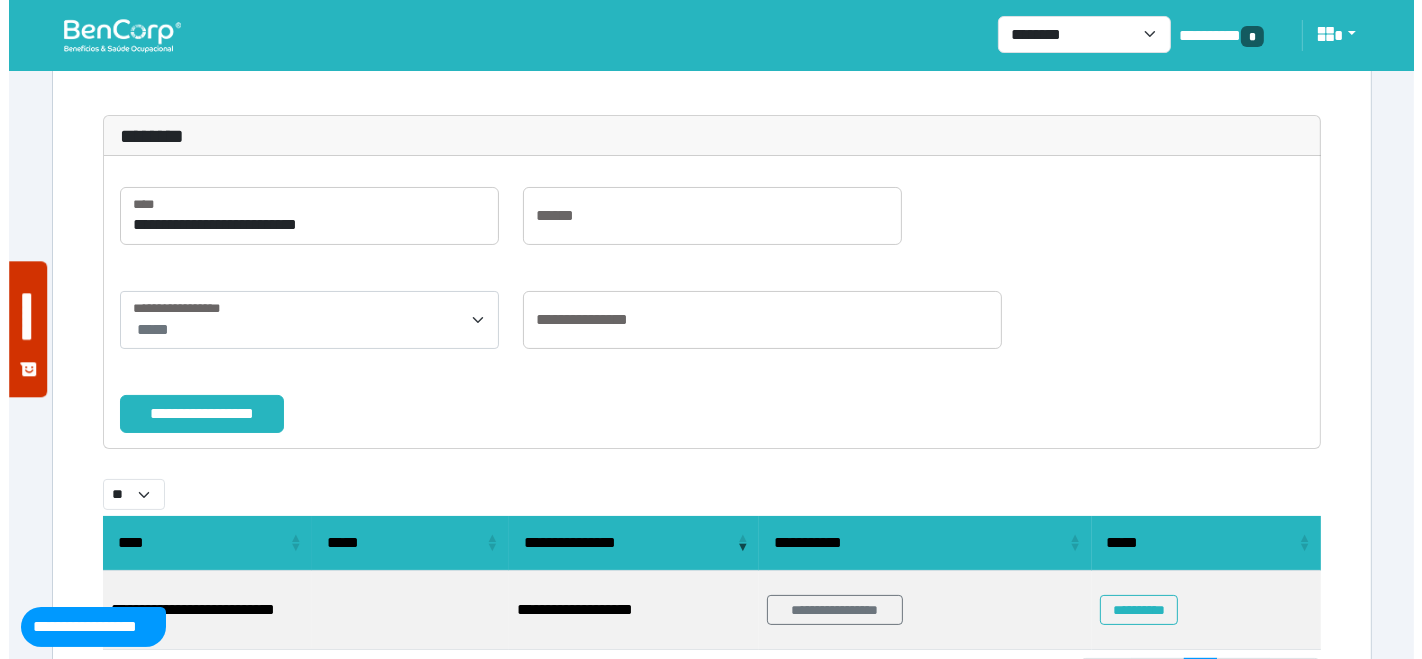 scroll, scrollTop: 148, scrollLeft: 0, axis: vertical 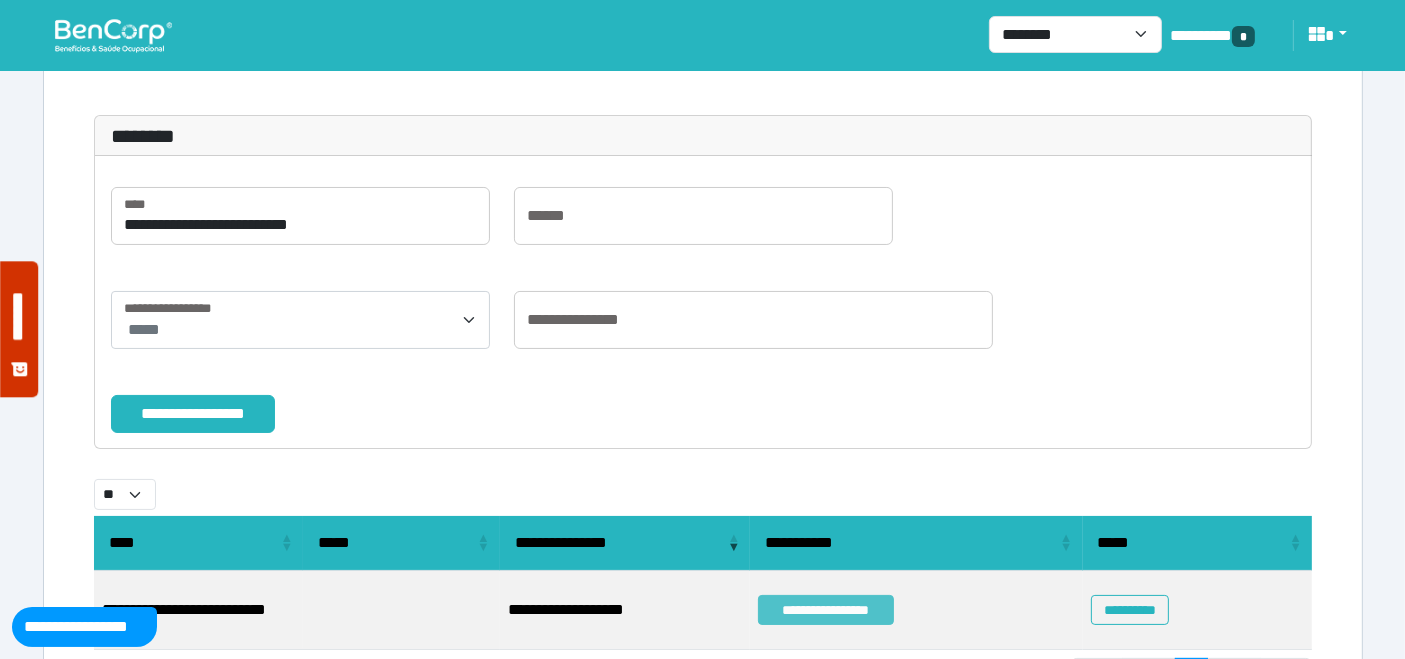 click on "**********" at bounding box center (826, 610) 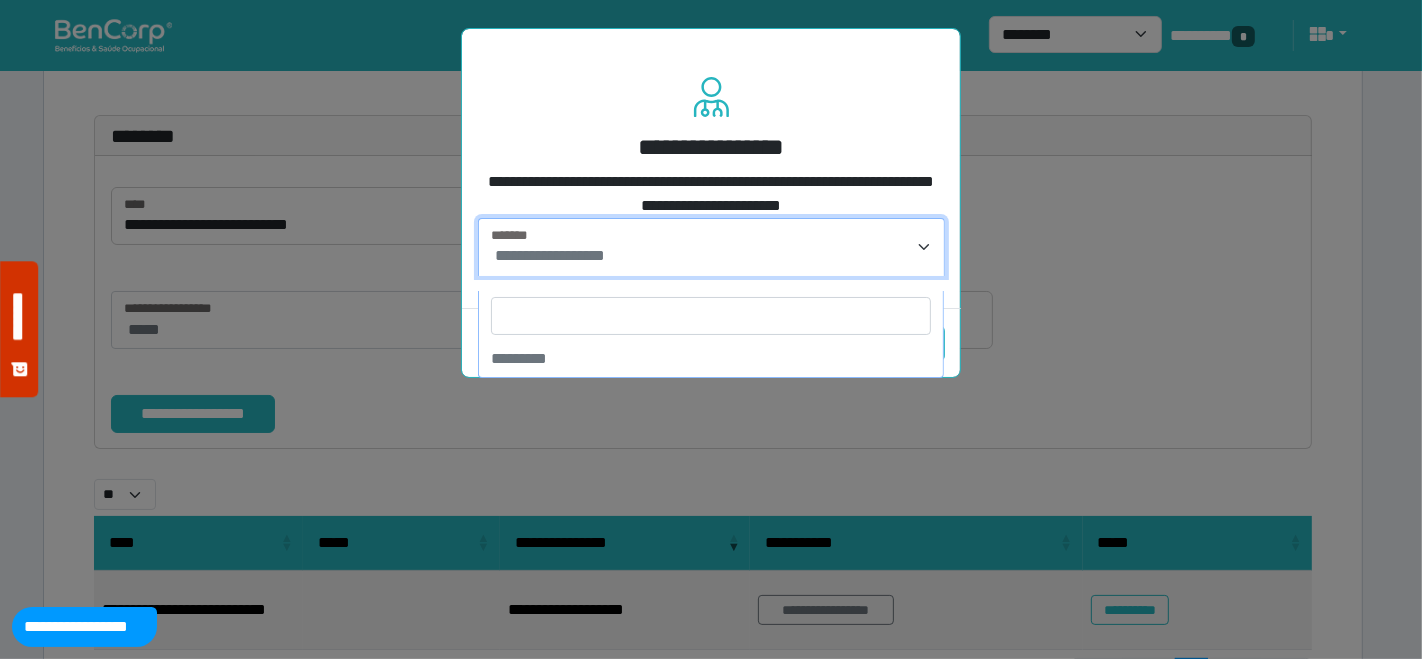 click on "**********" at bounding box center [713, 256] 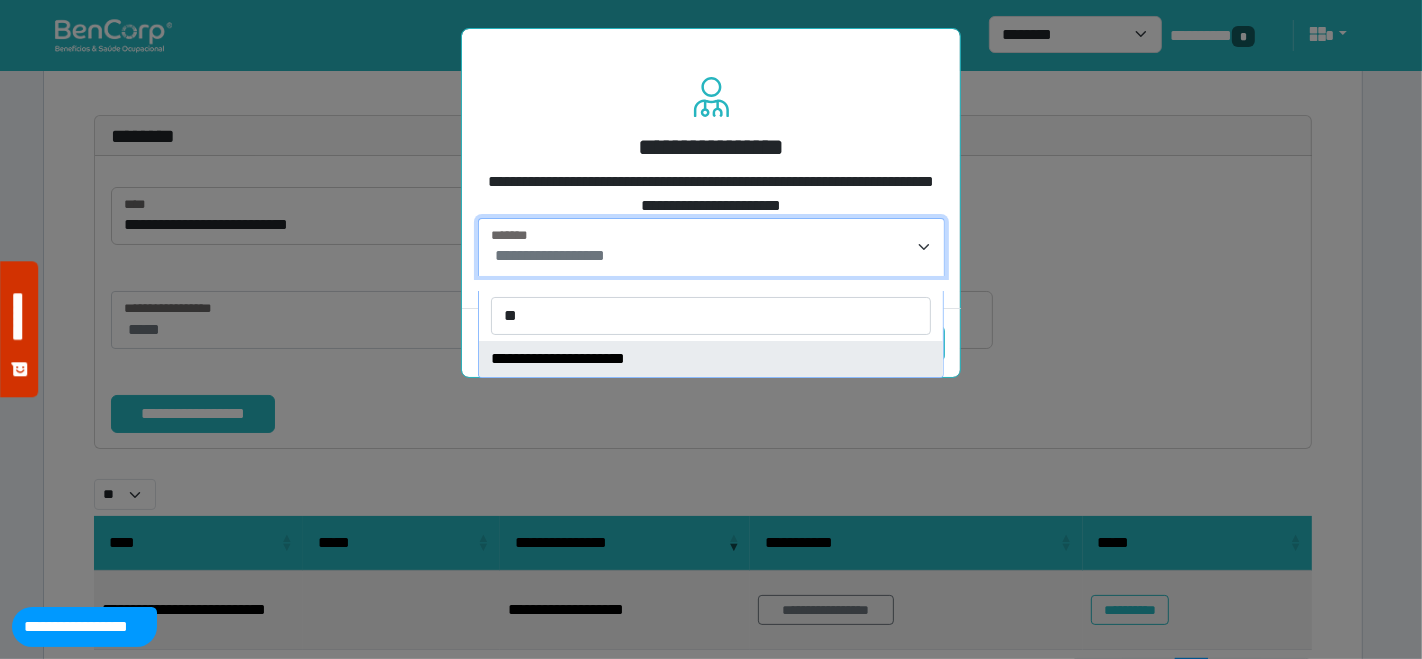 type on "**" 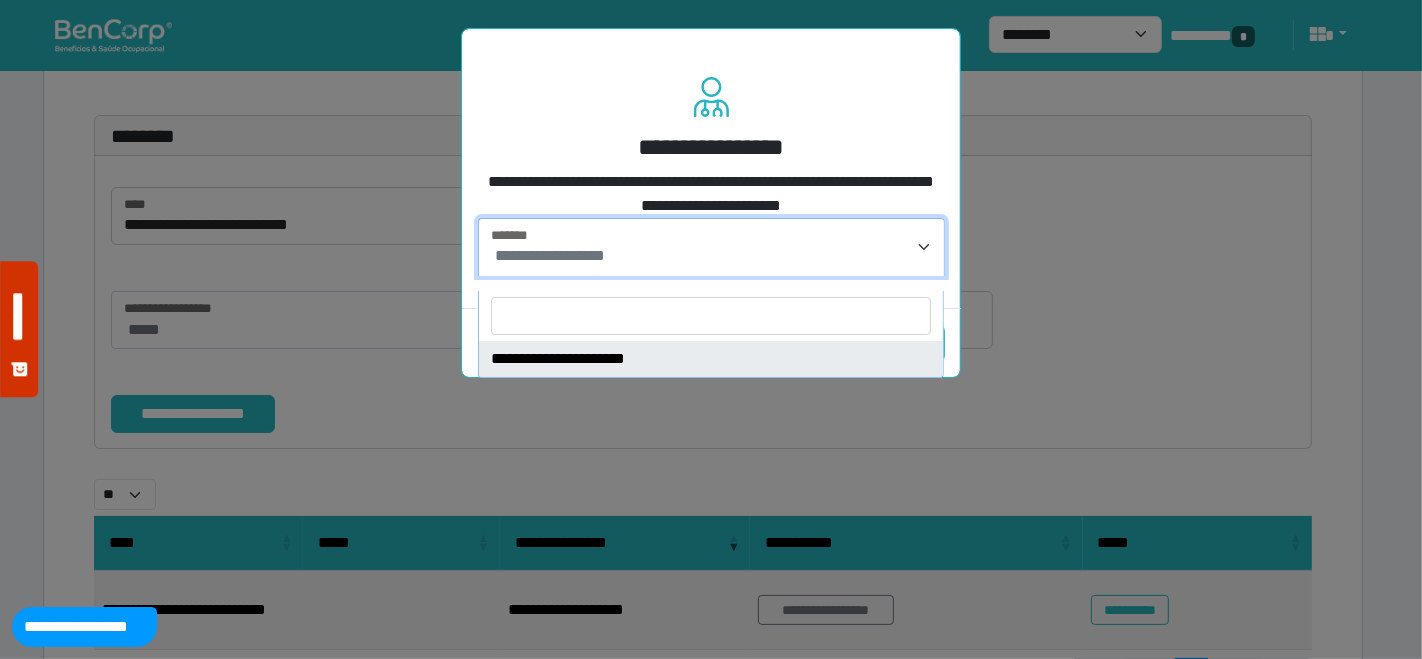 select on "****" 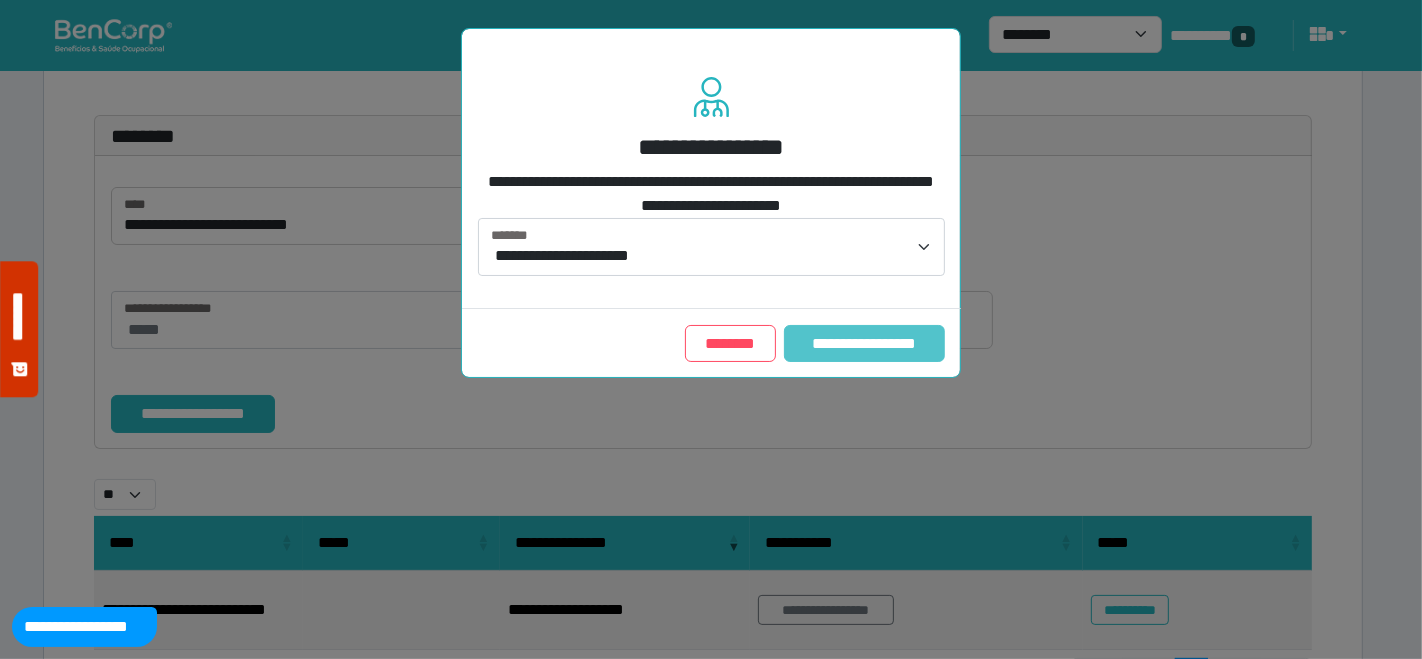 click on "**********" at bounding box center [864, 343] 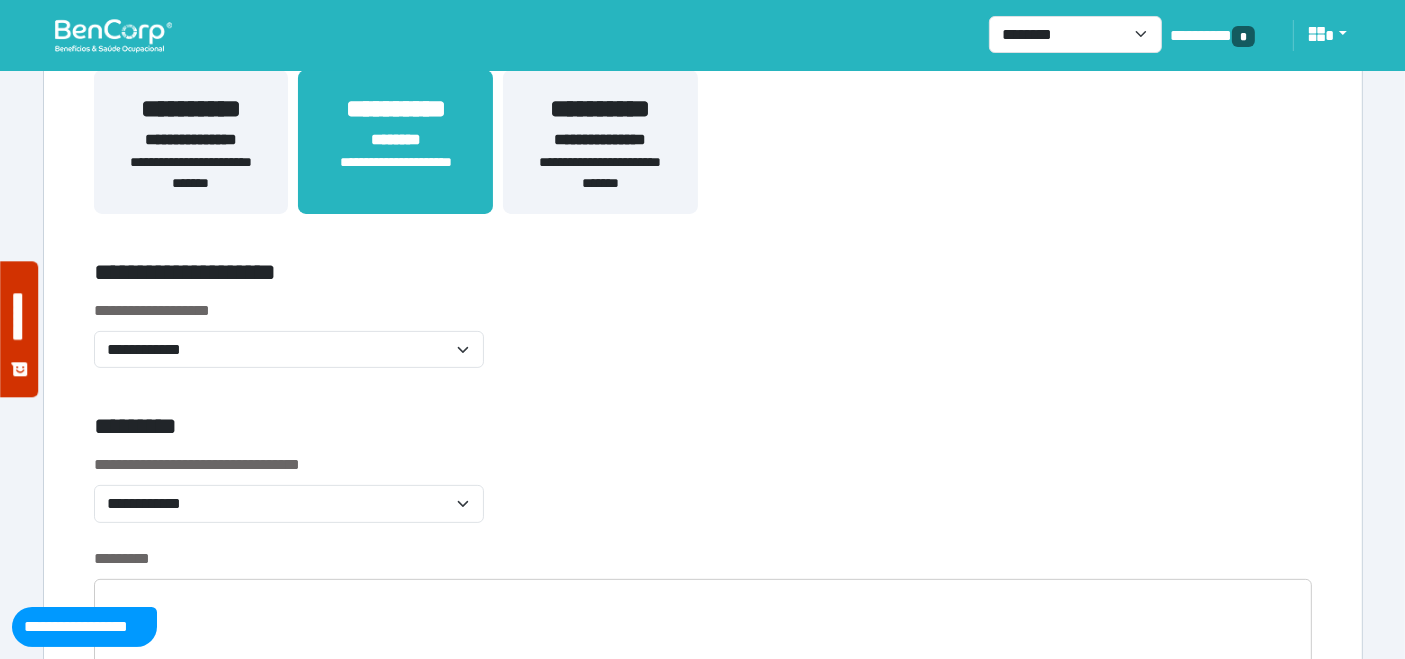 scroll, scrollTop: 555, scrollLeft: 0, axis: vertical 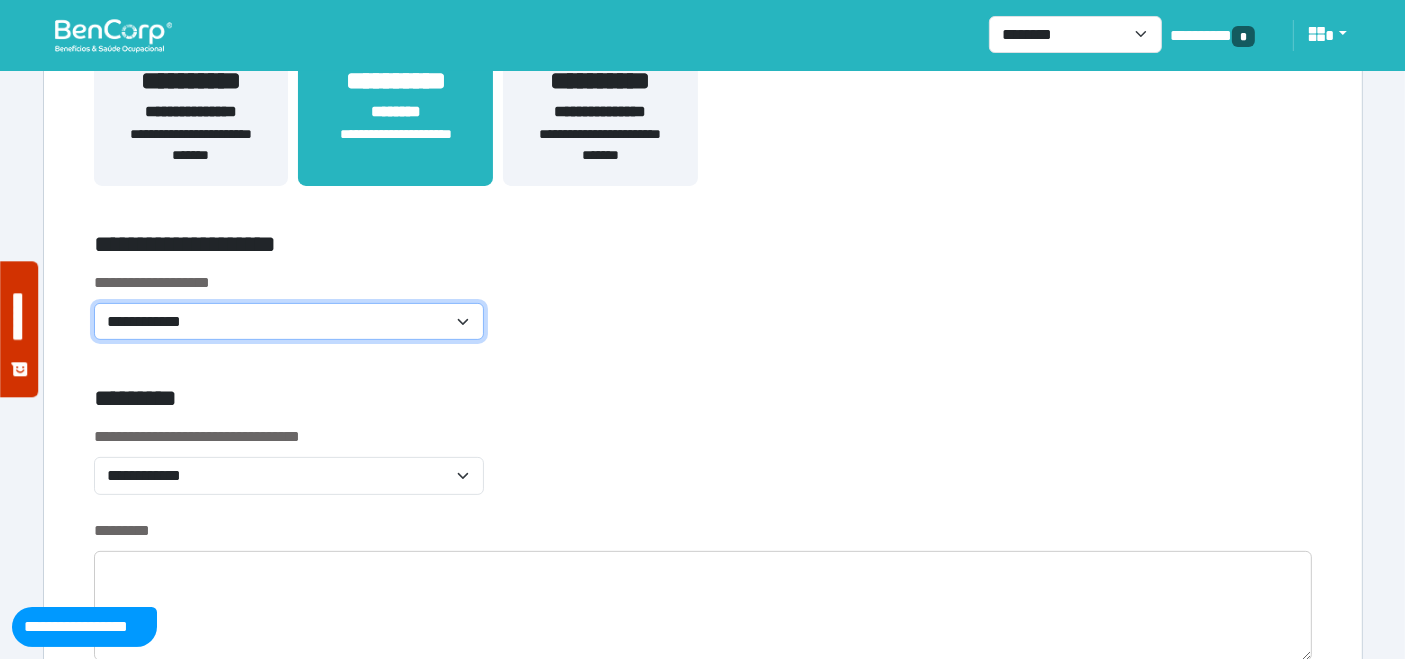 click on "**********" at bounding box center [289, 321] 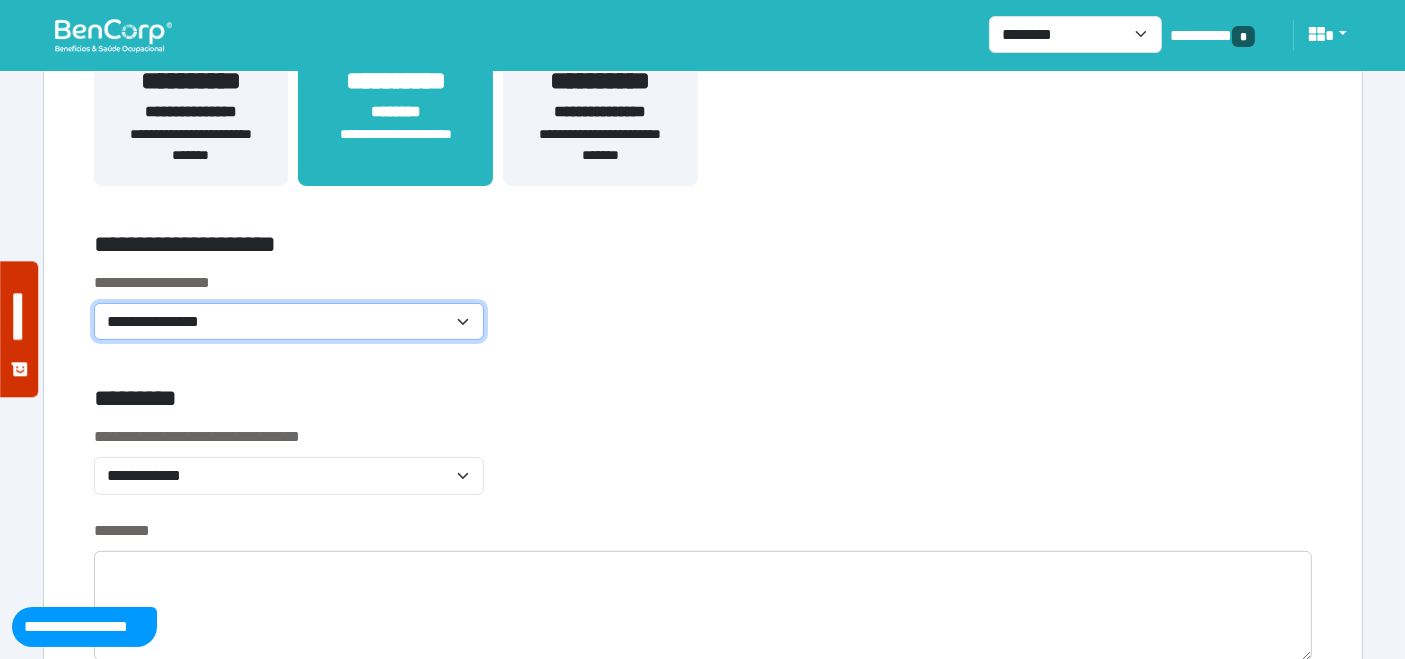click on "**********" at bounding box center [289, 321] 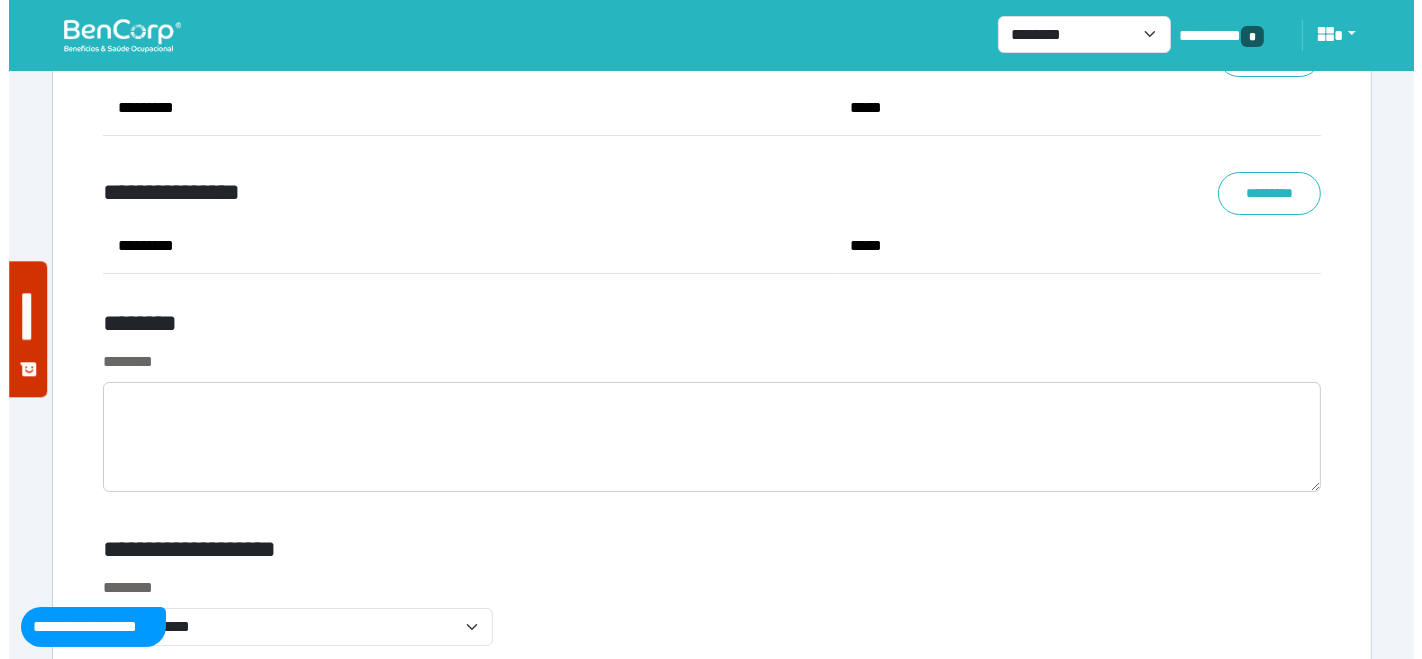 scroll, scrollTop: 7777, scrollLeft: 0, axis: vertical 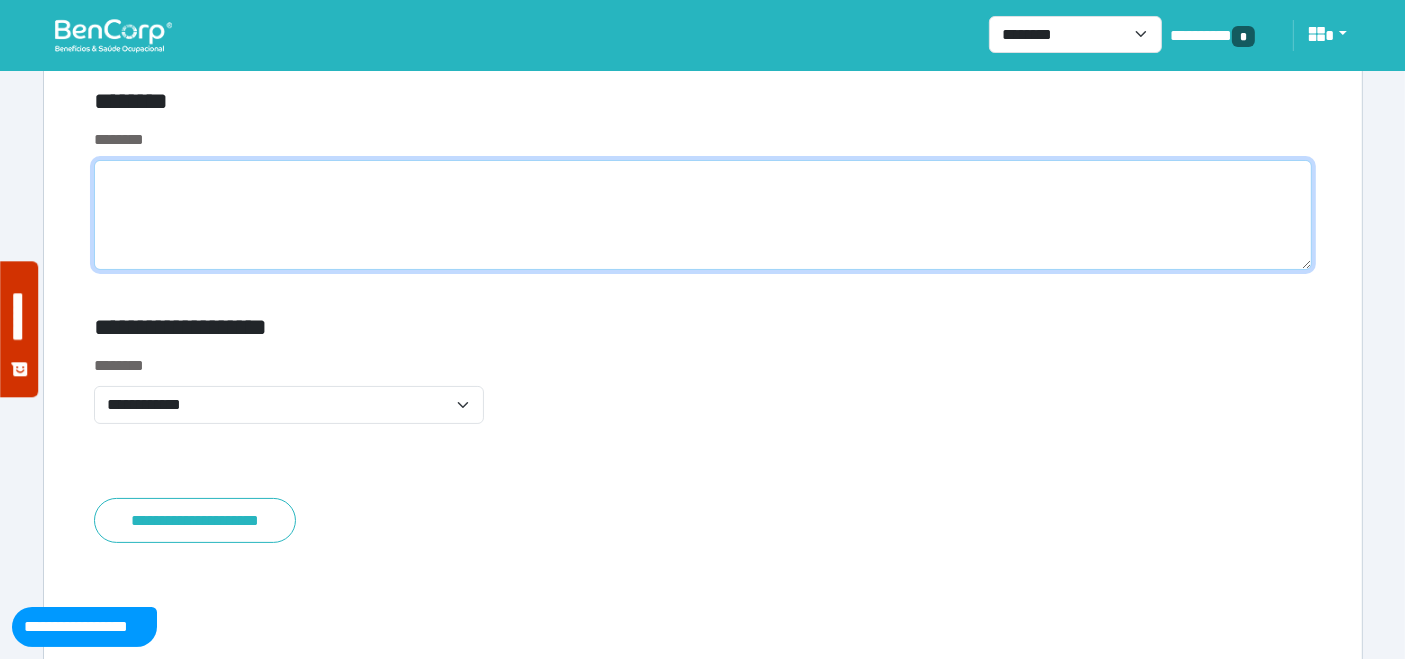 click at bounding box center [703, 215] 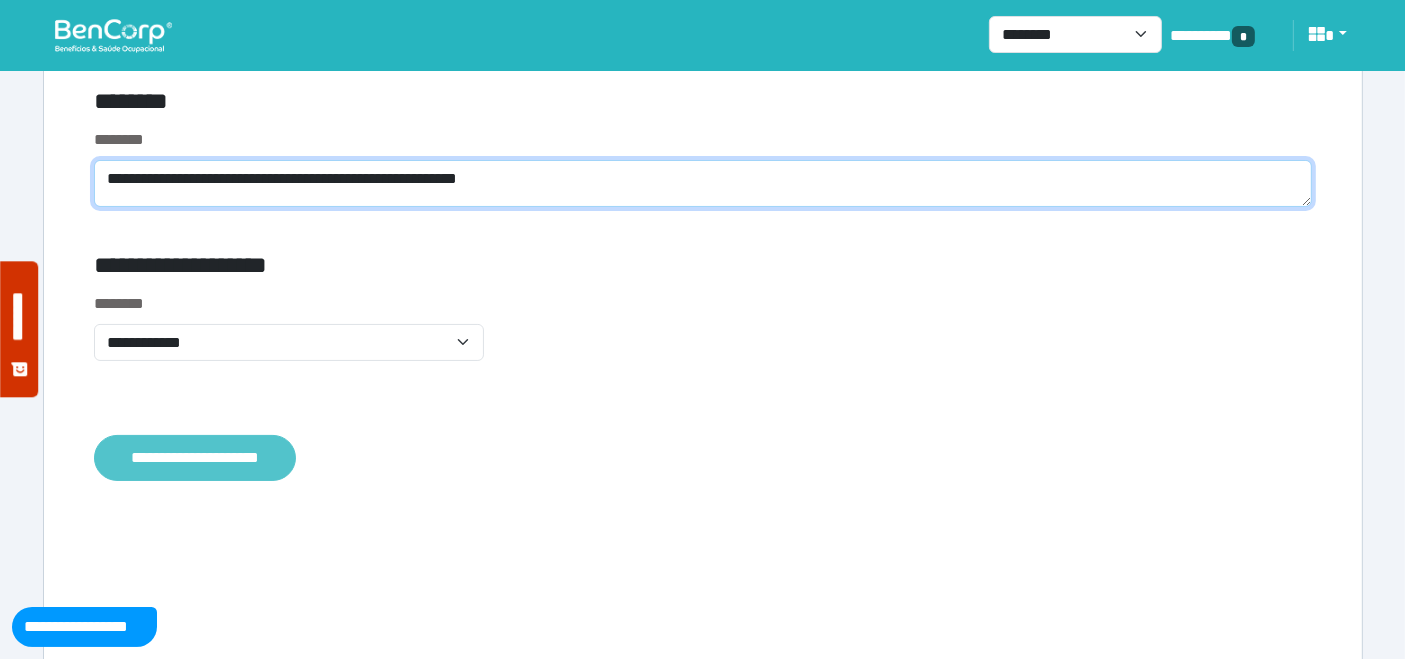 type on "**********" 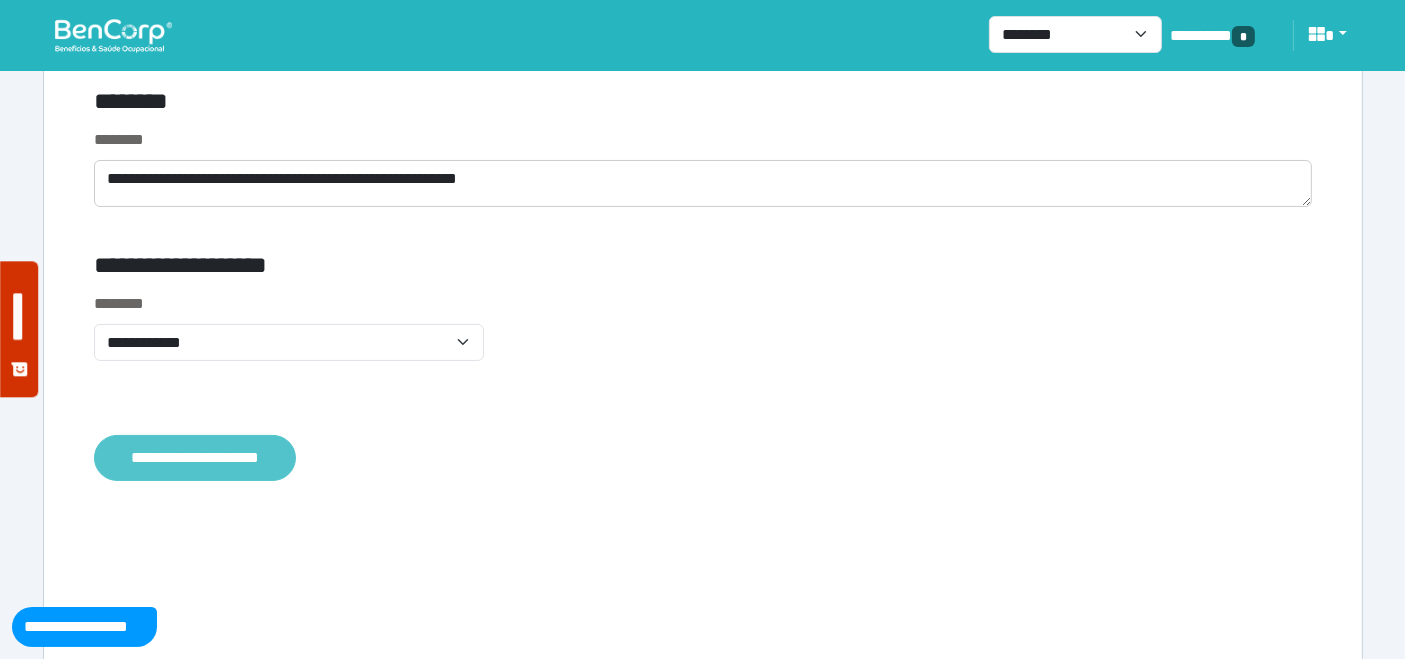 click on "**********" at bounding box center (195, 457) 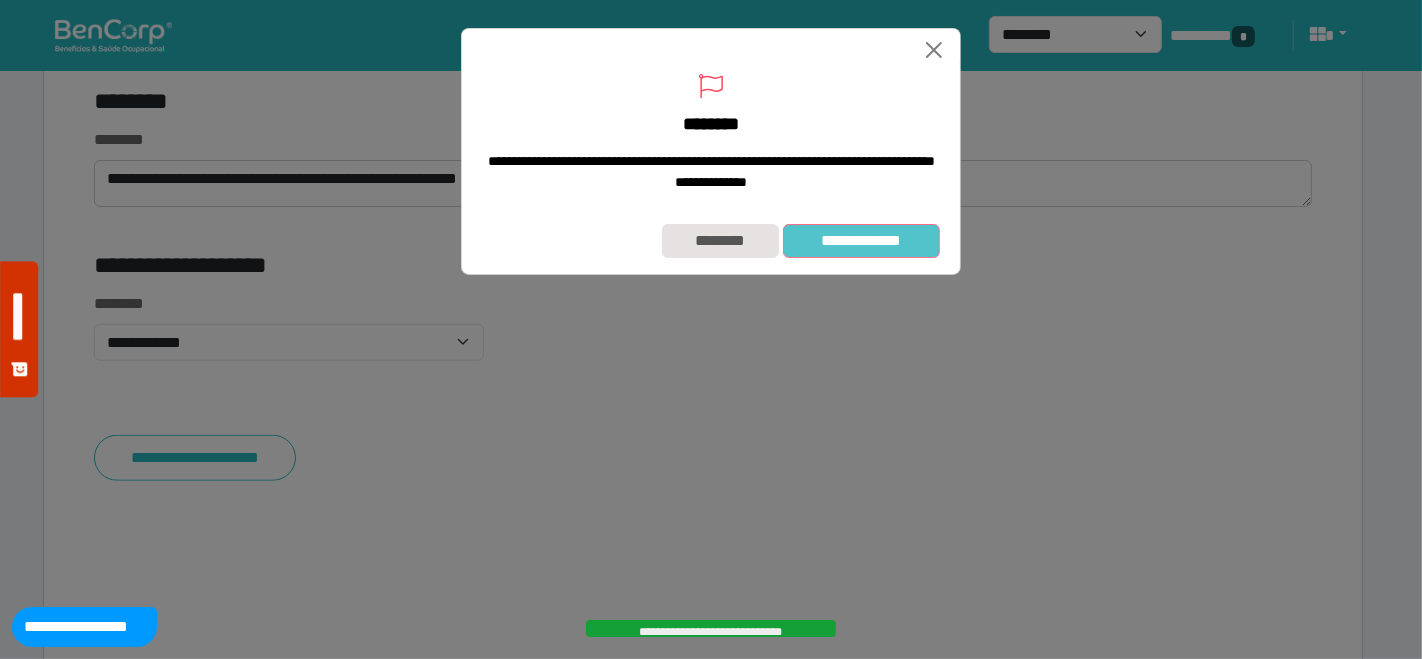 click on "**********" at bounding box center [861, 240] 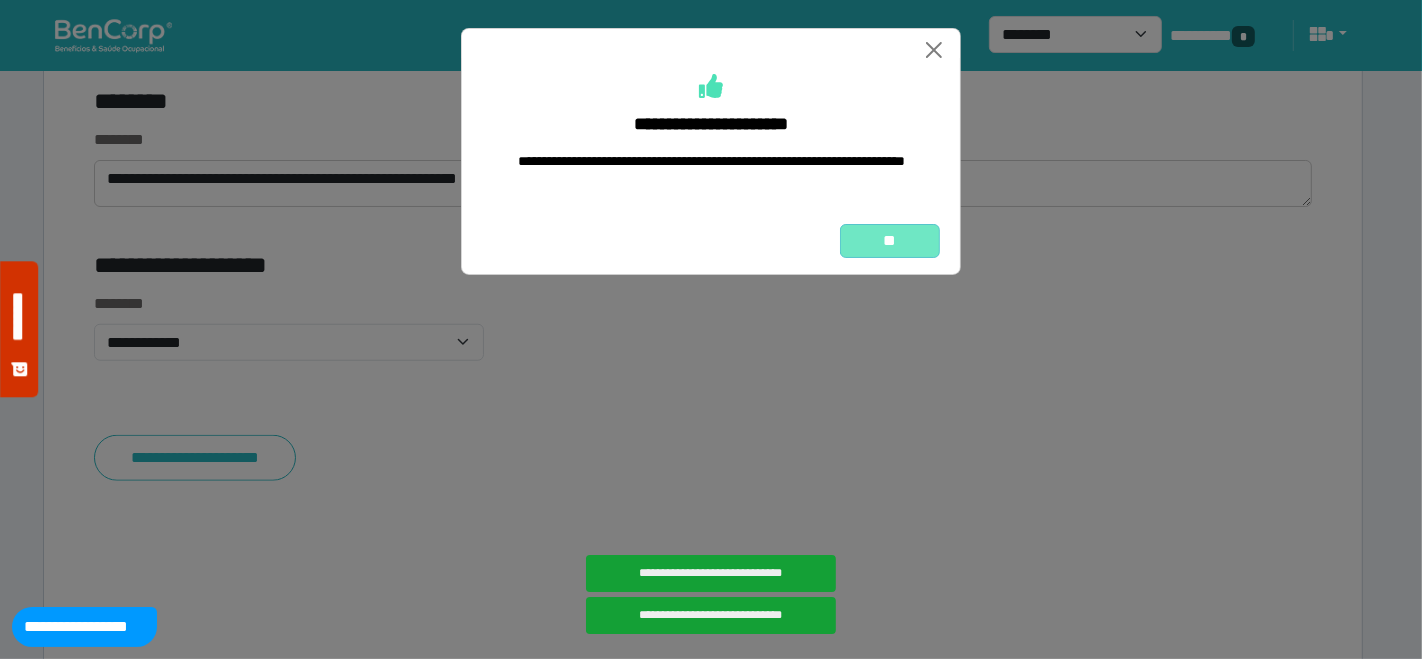click on "**" at bounding box center (890, 240) 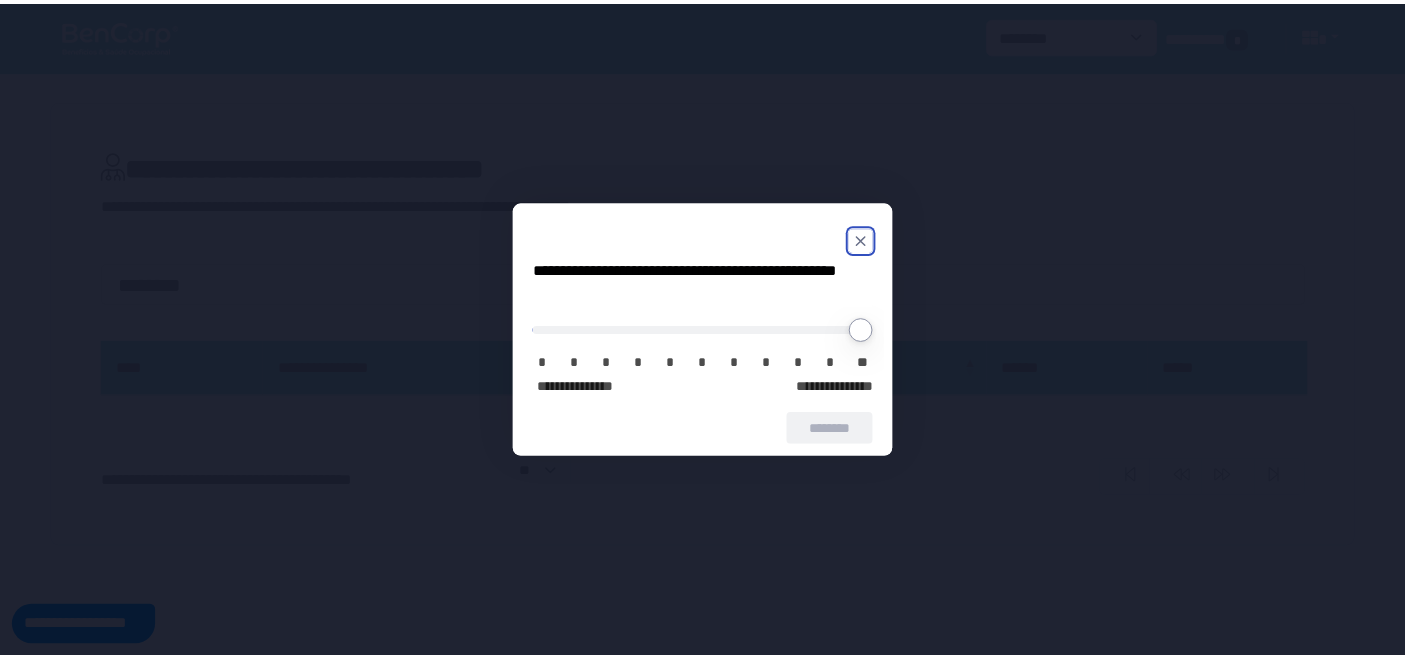 scroll, scrollTop: 0, scrollLeft: 0, axis: both 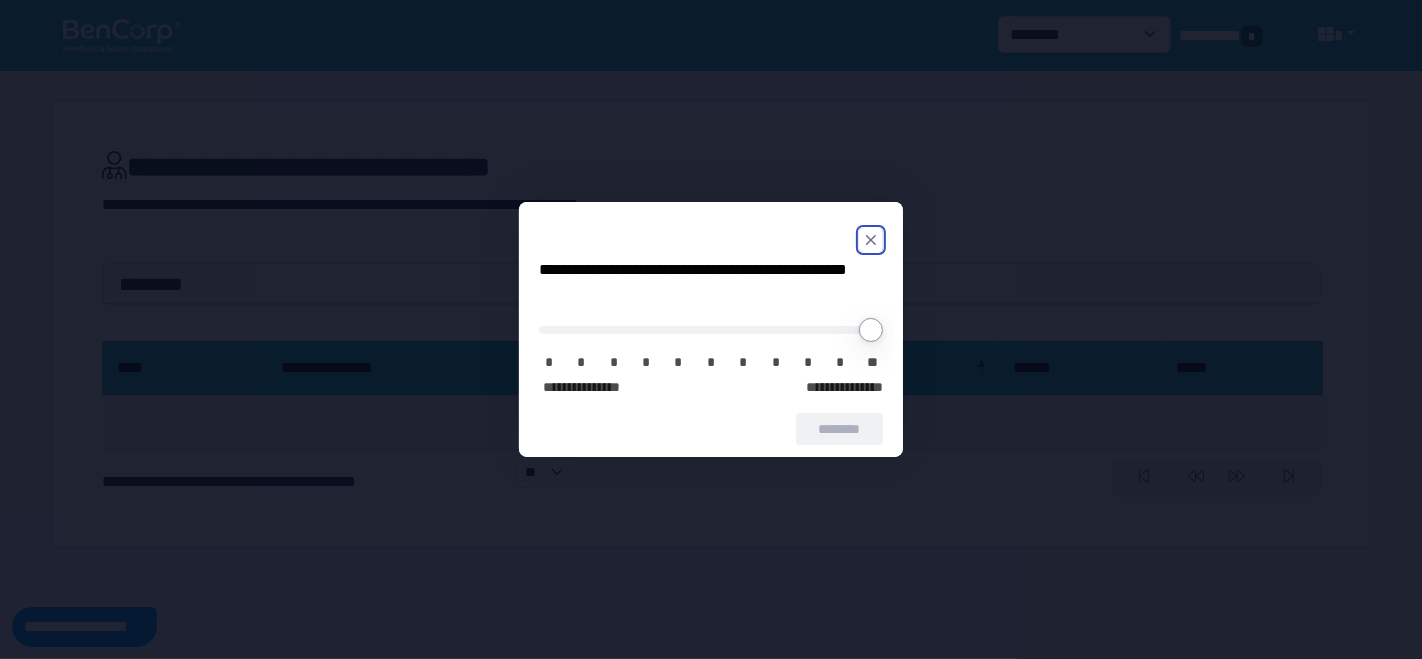 click 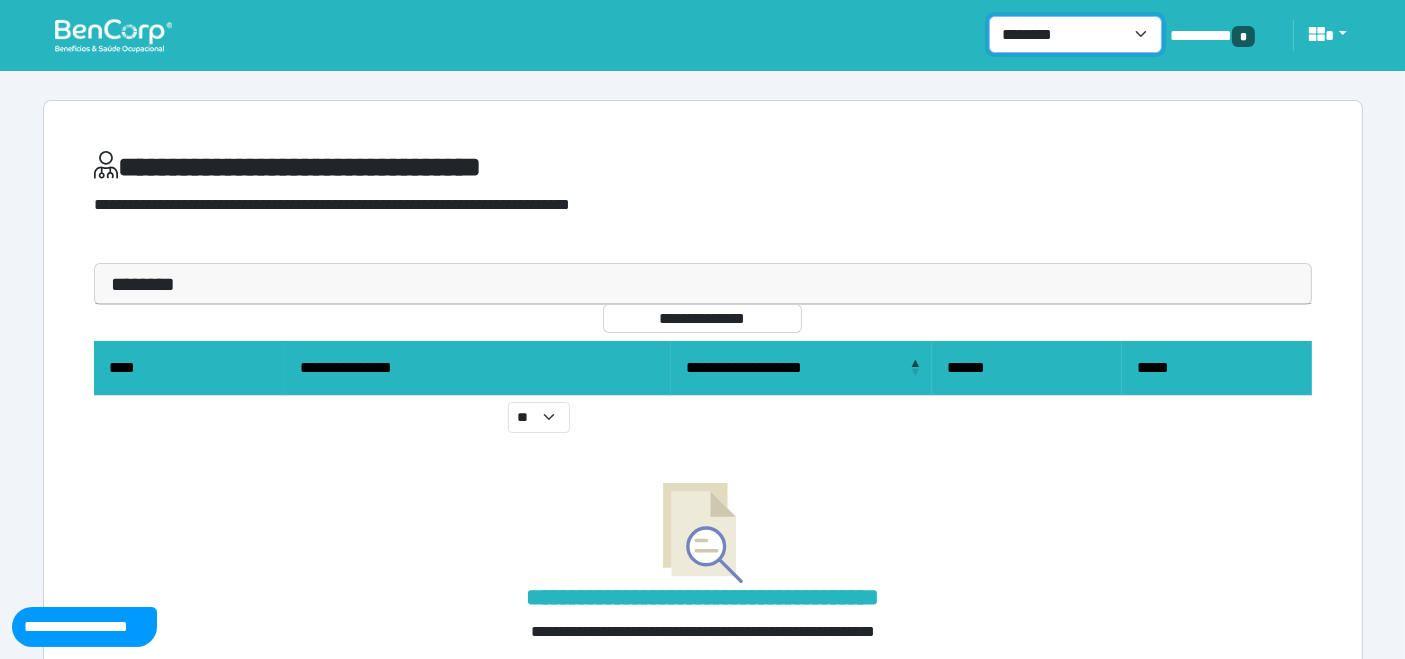 drag, startPoint x: 1135, startPoint y: 30, endPoint x: 1119, endPoint y: 50, distance: 25.612497 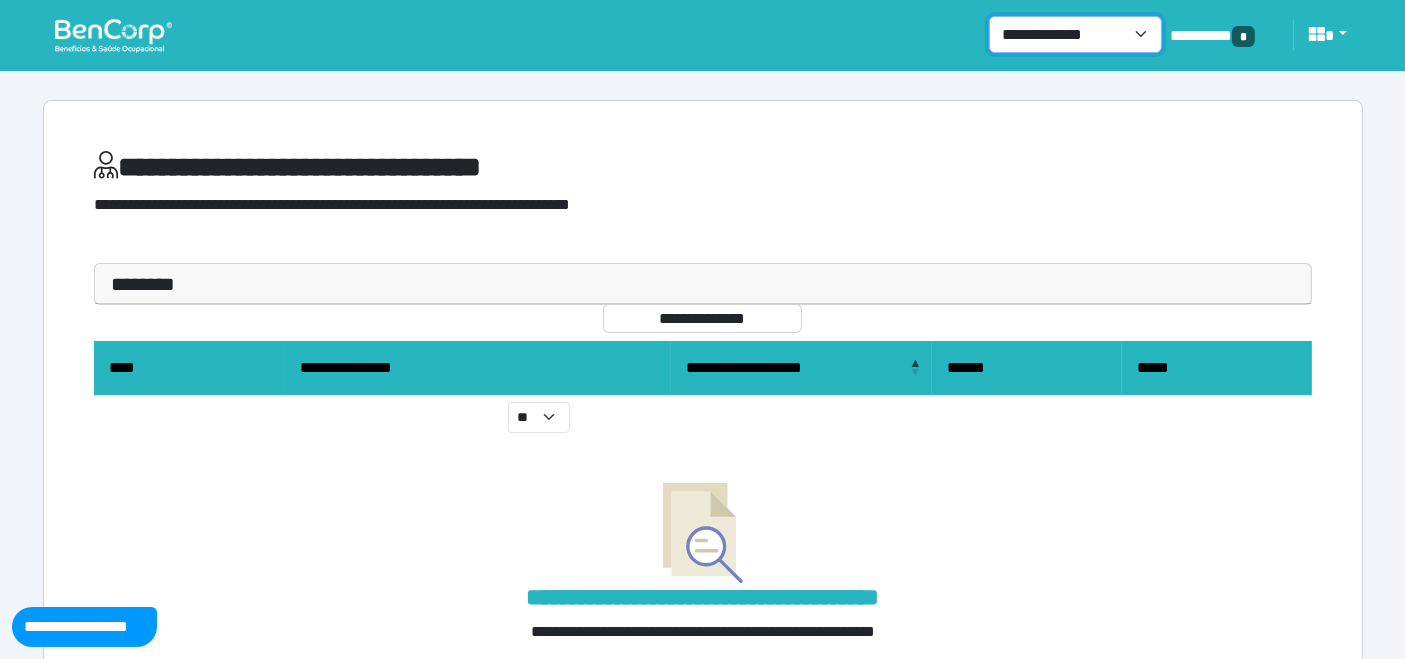 click on "**********" at bounding box center [1075, 34] 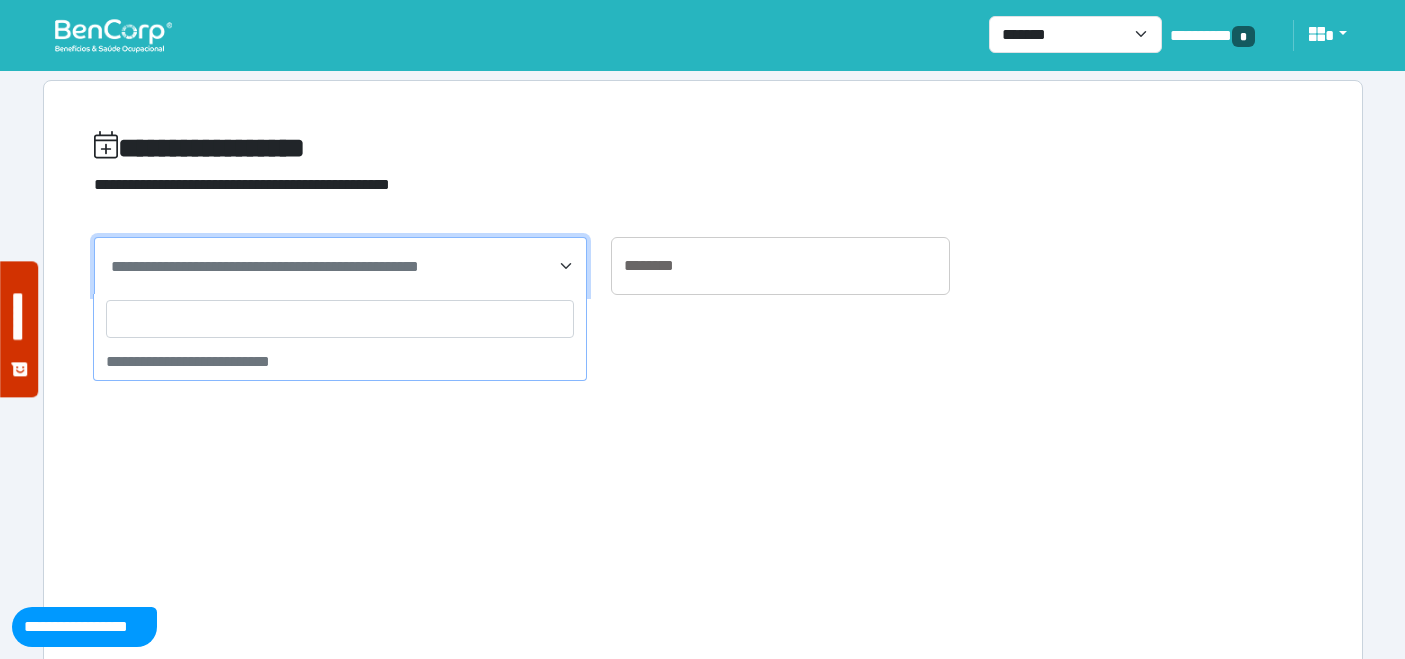 scroll, scrollTop: 0, scrollLeft: 0, axis: both 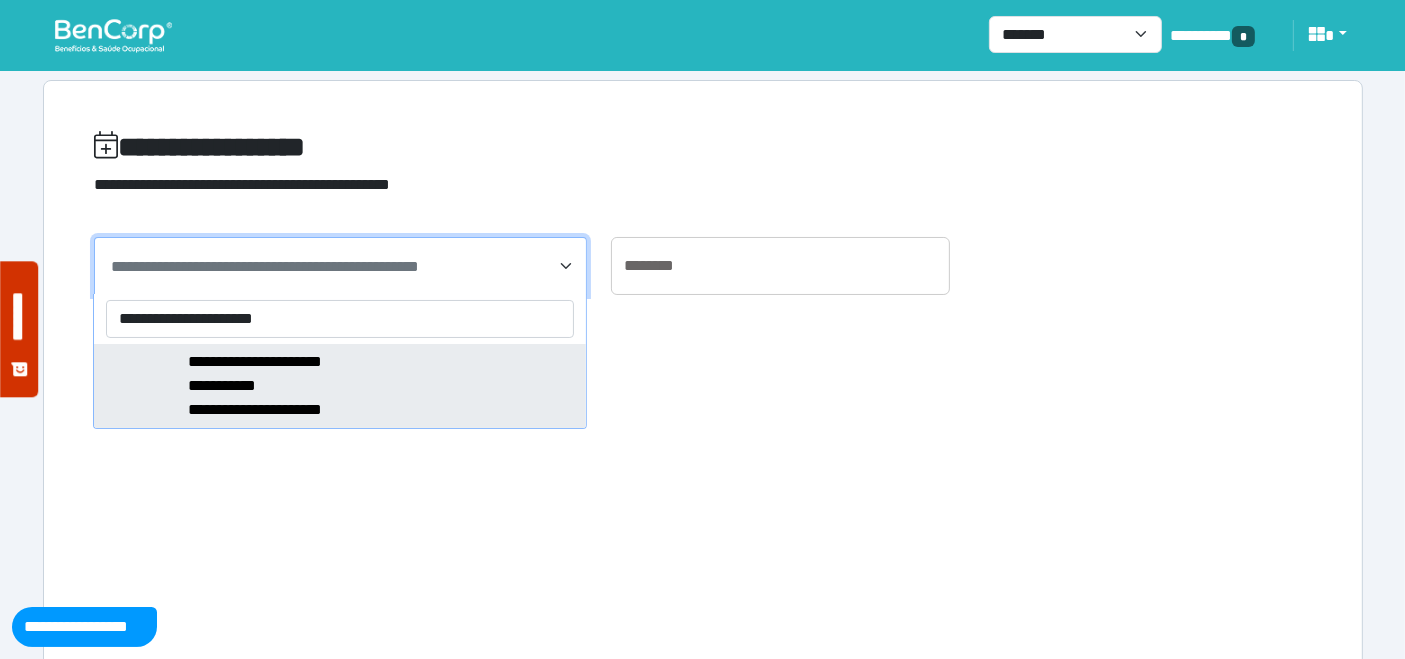 type on "**********" 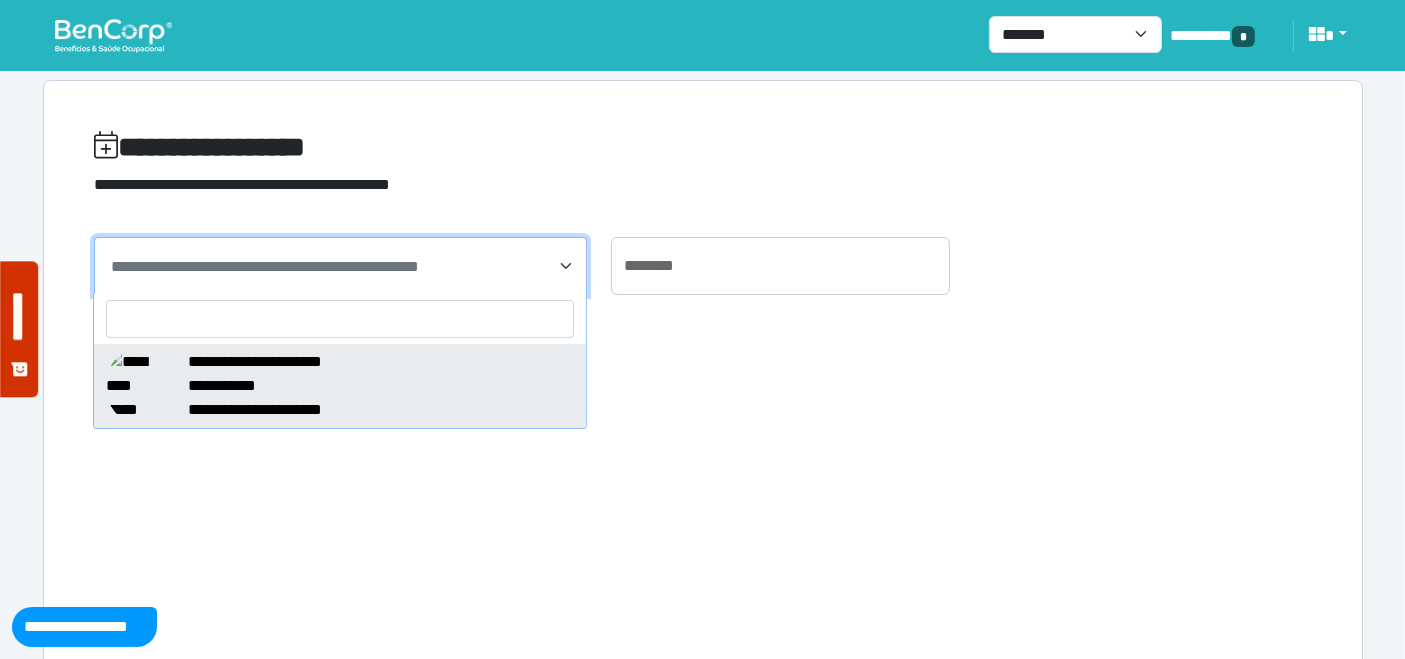 select on "*****" 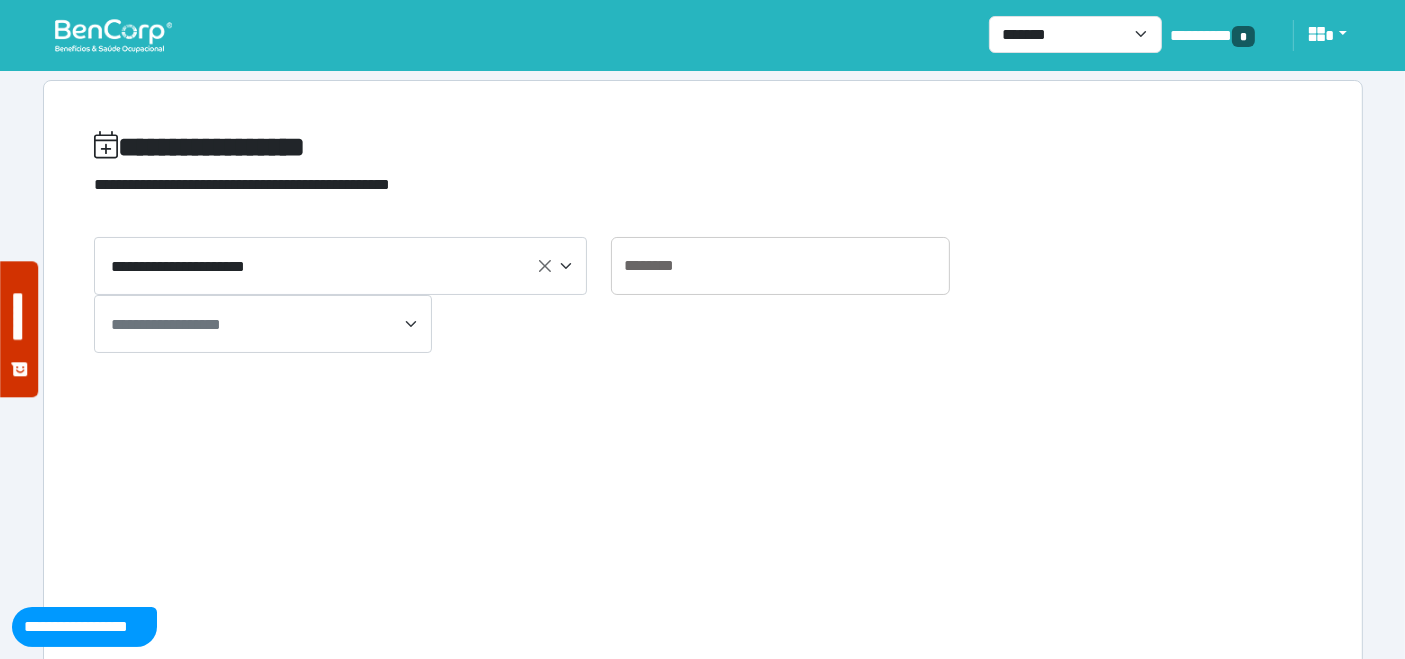click at bounding box center (113, 35) 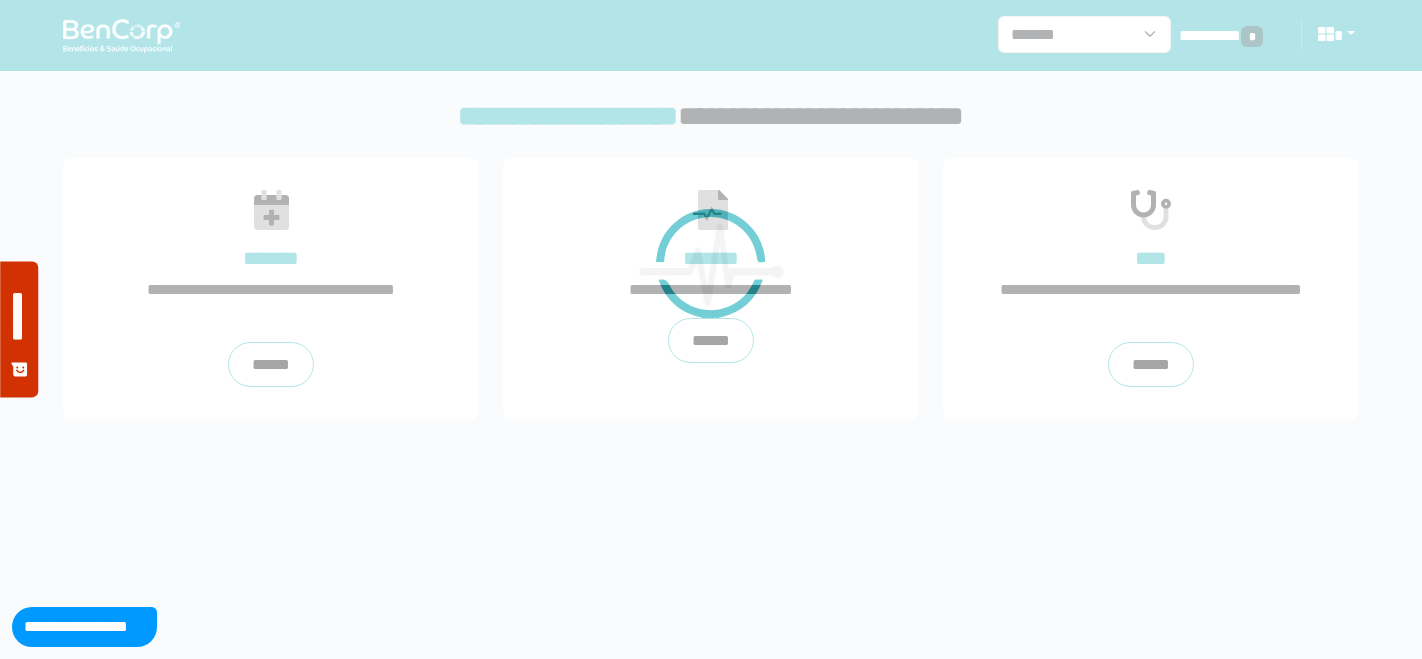 scroll, scrollTop: 0, scrollLeft: 0, axis: both 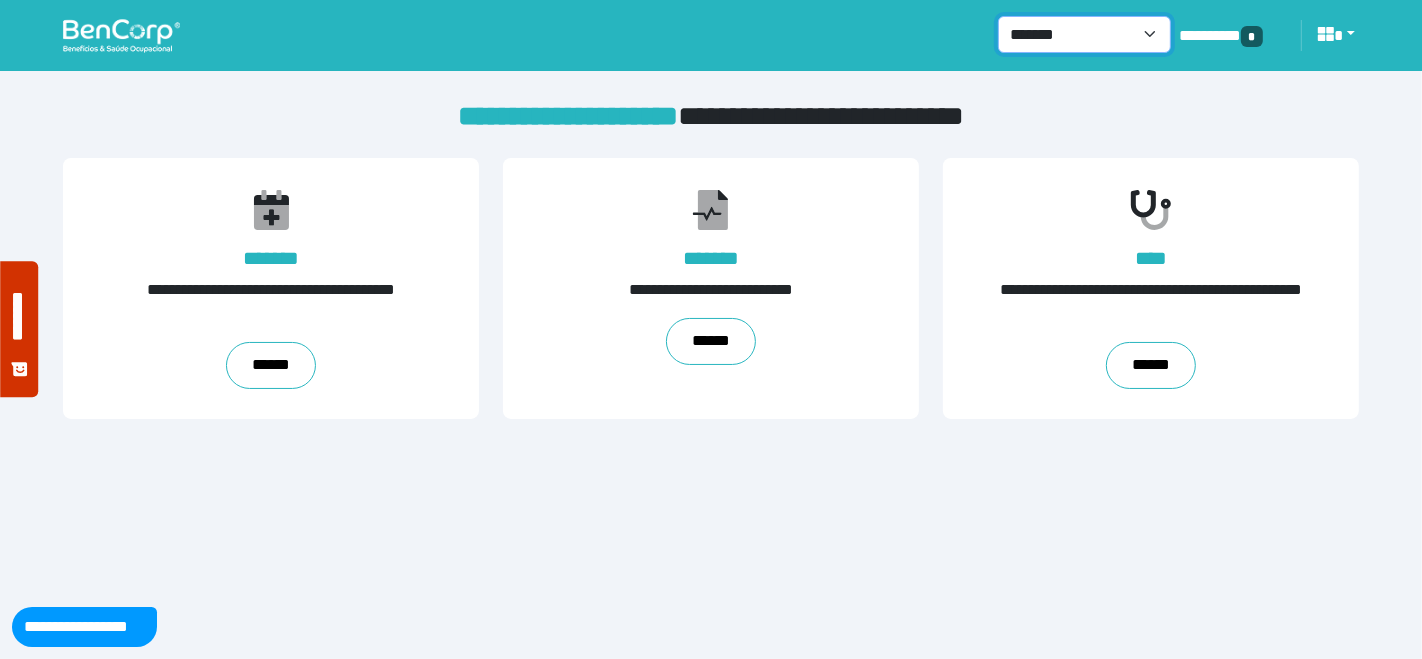 drag, startPoint x: 1160, startPoint y: 32, endPoint x: 1151, endPoint y: 46, distance: 16.643316 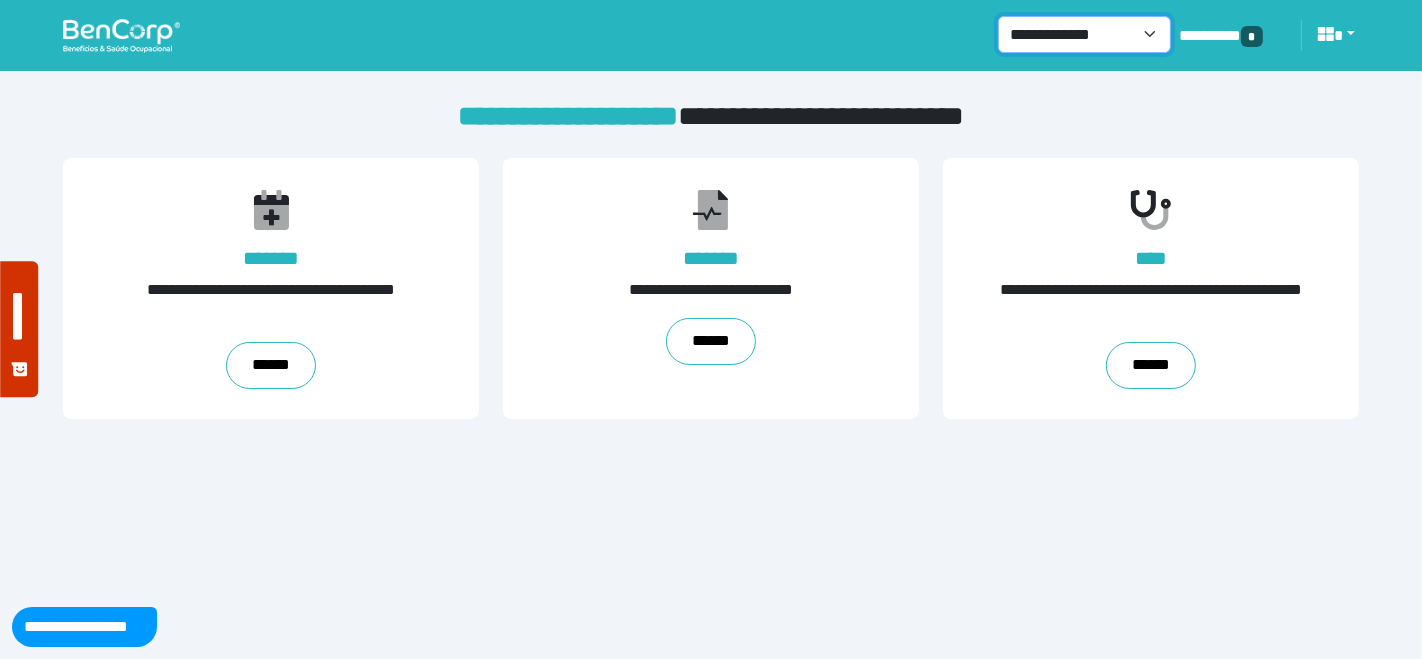 click on "**********" at bounding box center (1084, 34) 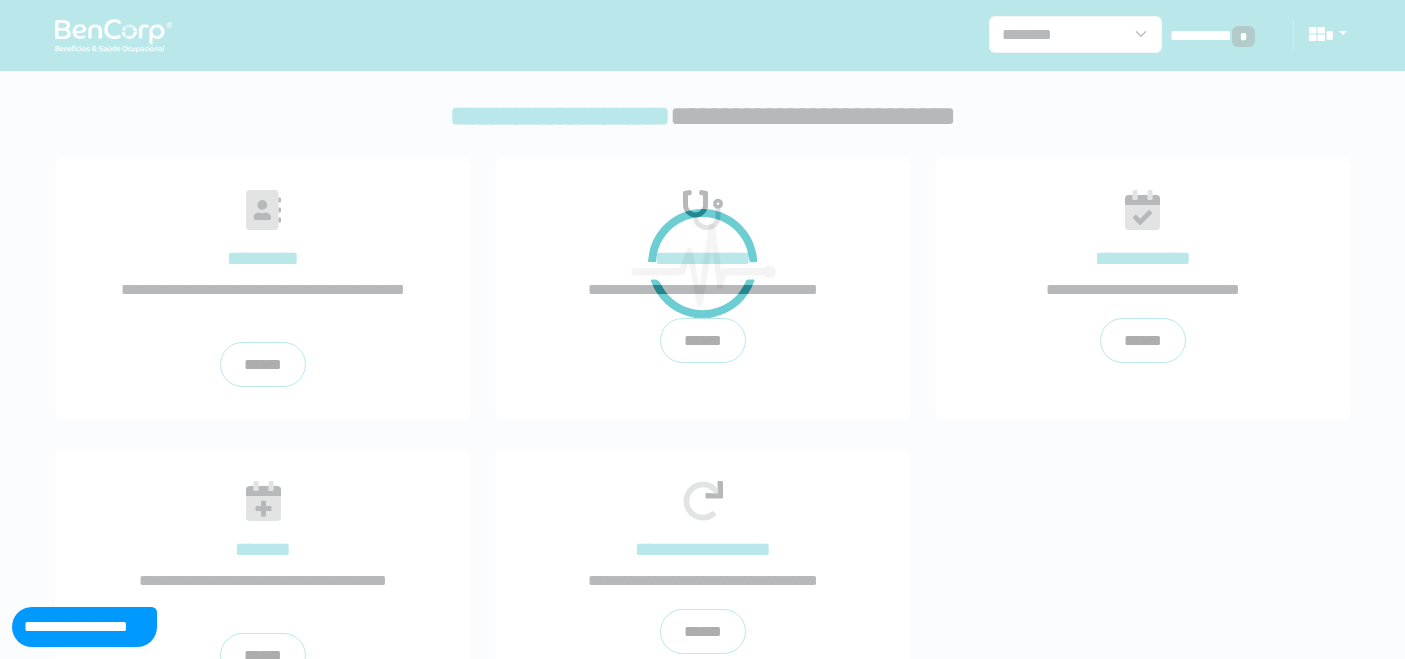 scroll, scrollTop: 0, scrollLeft: 0, axis: both 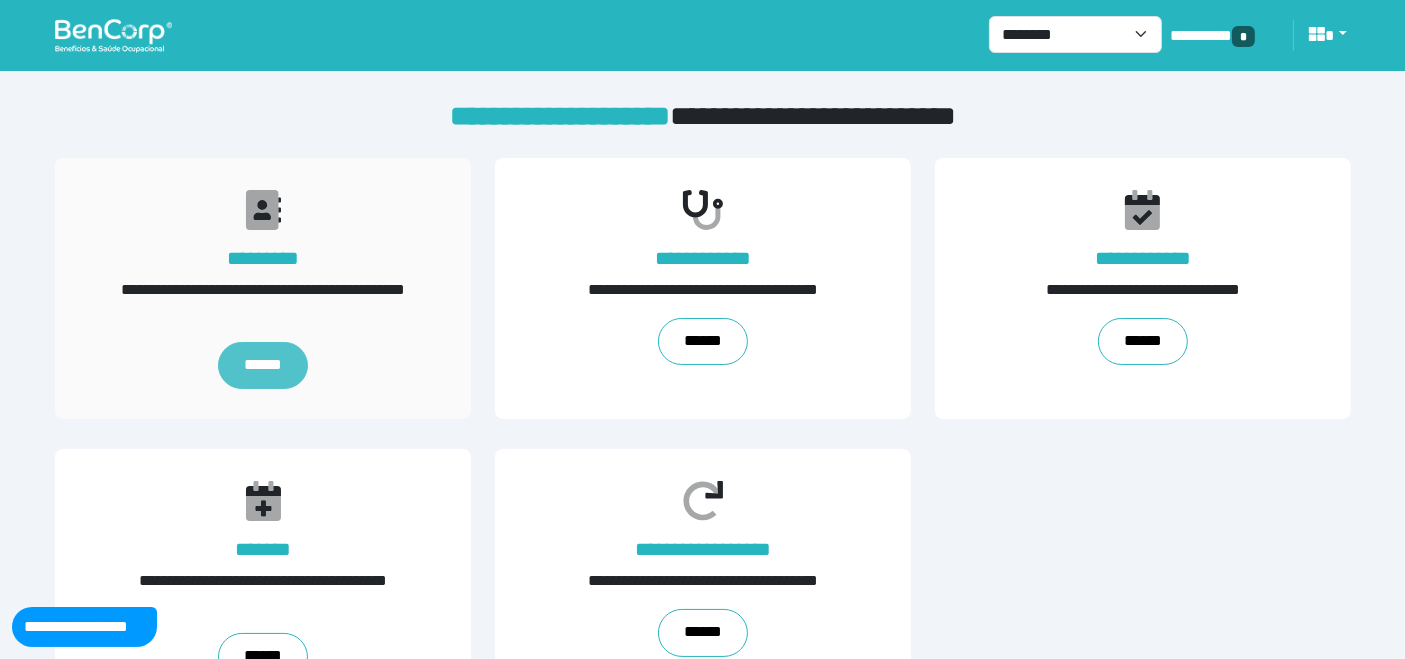 click on "******" at bounding box center [262, 366] 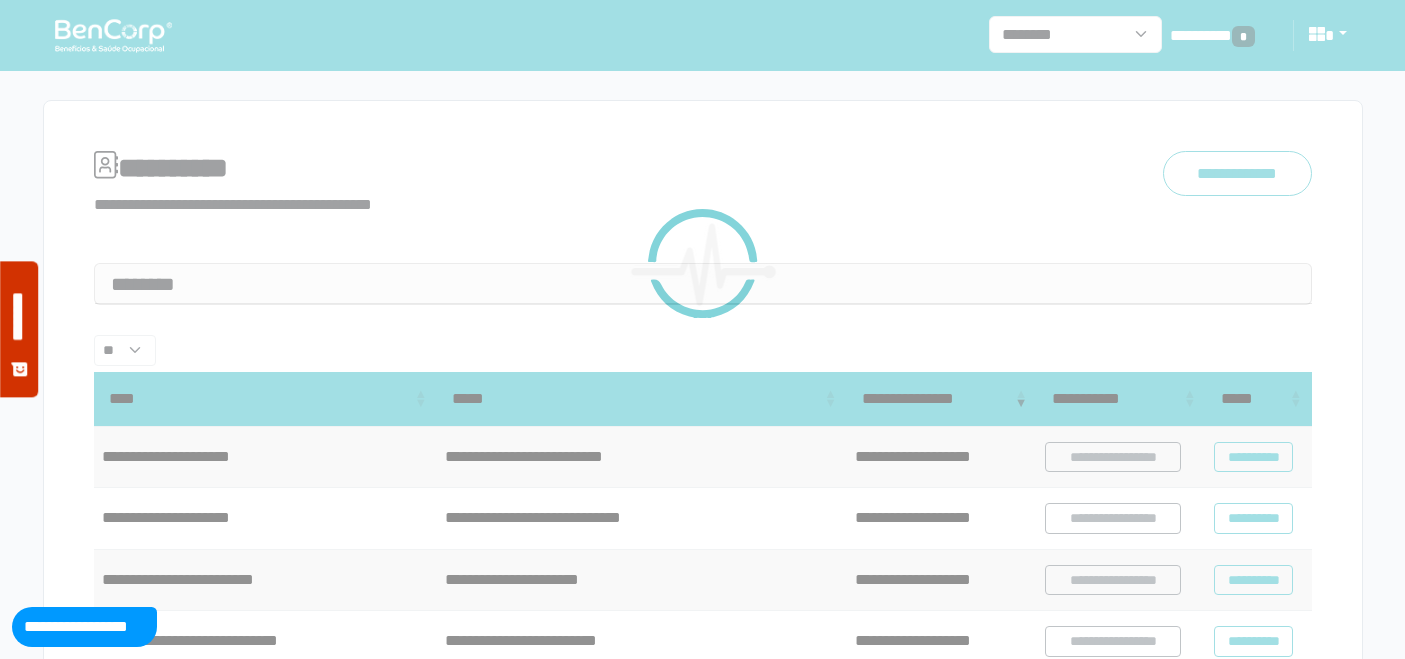 scroll, scrollTop: 0, scrollLeft: 0, axis: both 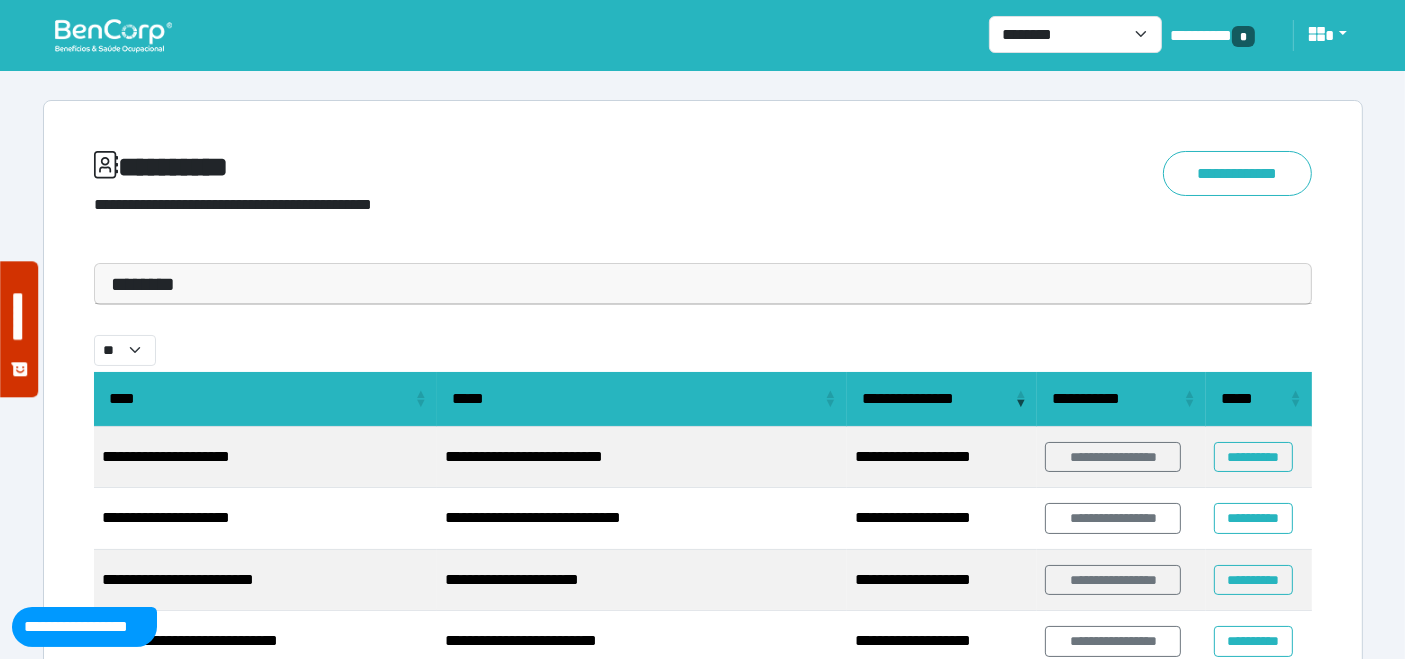 drag, startPoint x: 196, startPoint y: 285, endPoint x: 174, endPoint y: 330, distance: 50.08992 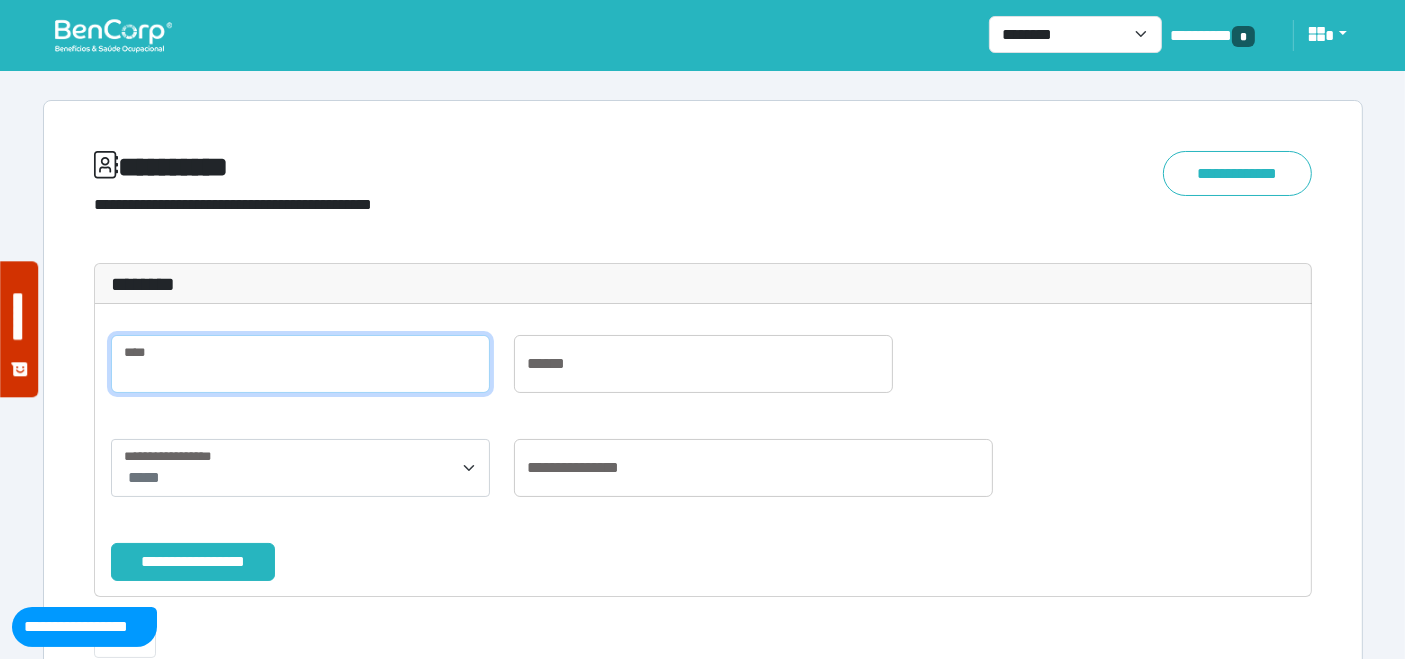 click at bounding box center [300, 364] 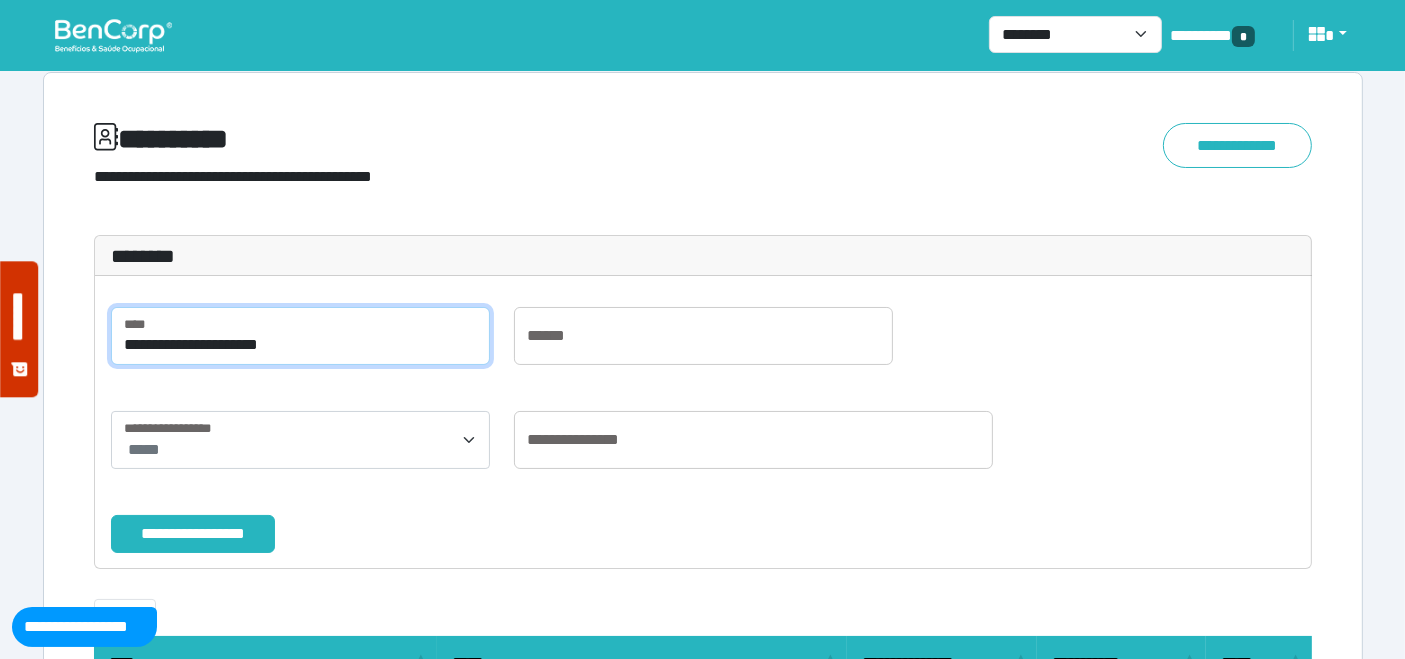 scroll, scrollTop: 111, scrollLeft: 0, axis: vertical 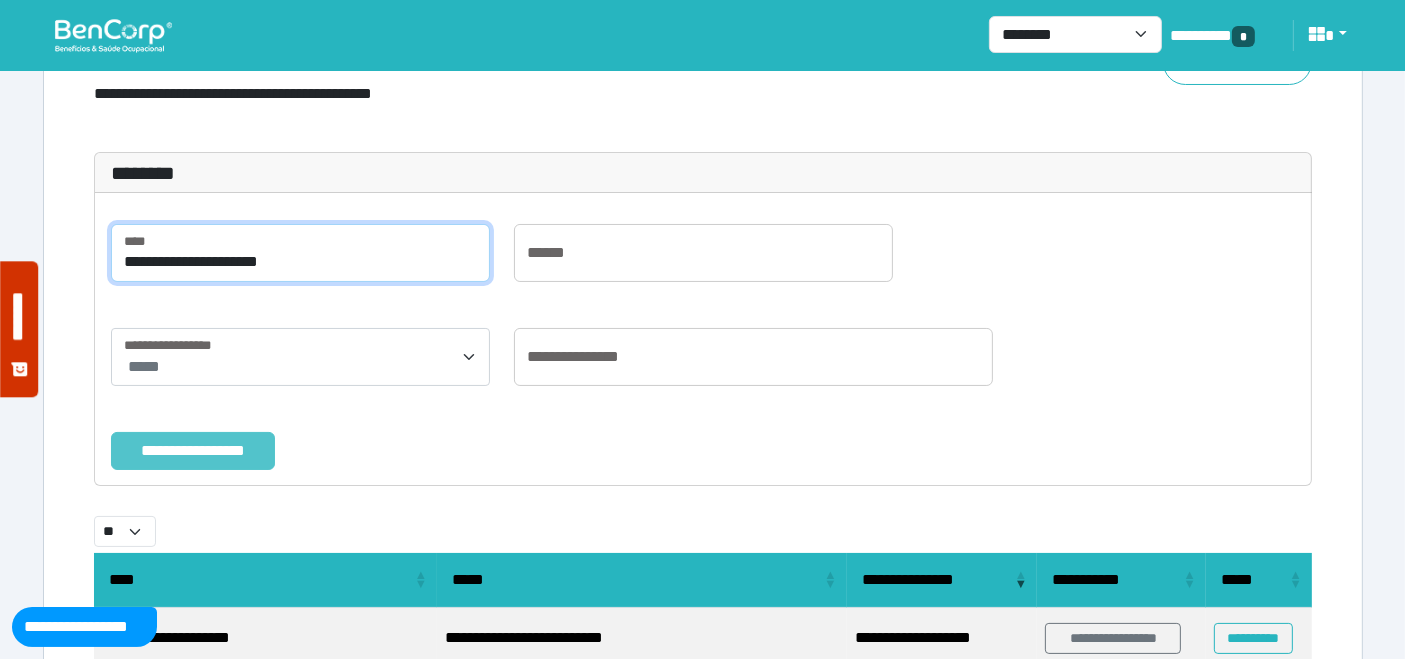 type on "**********" 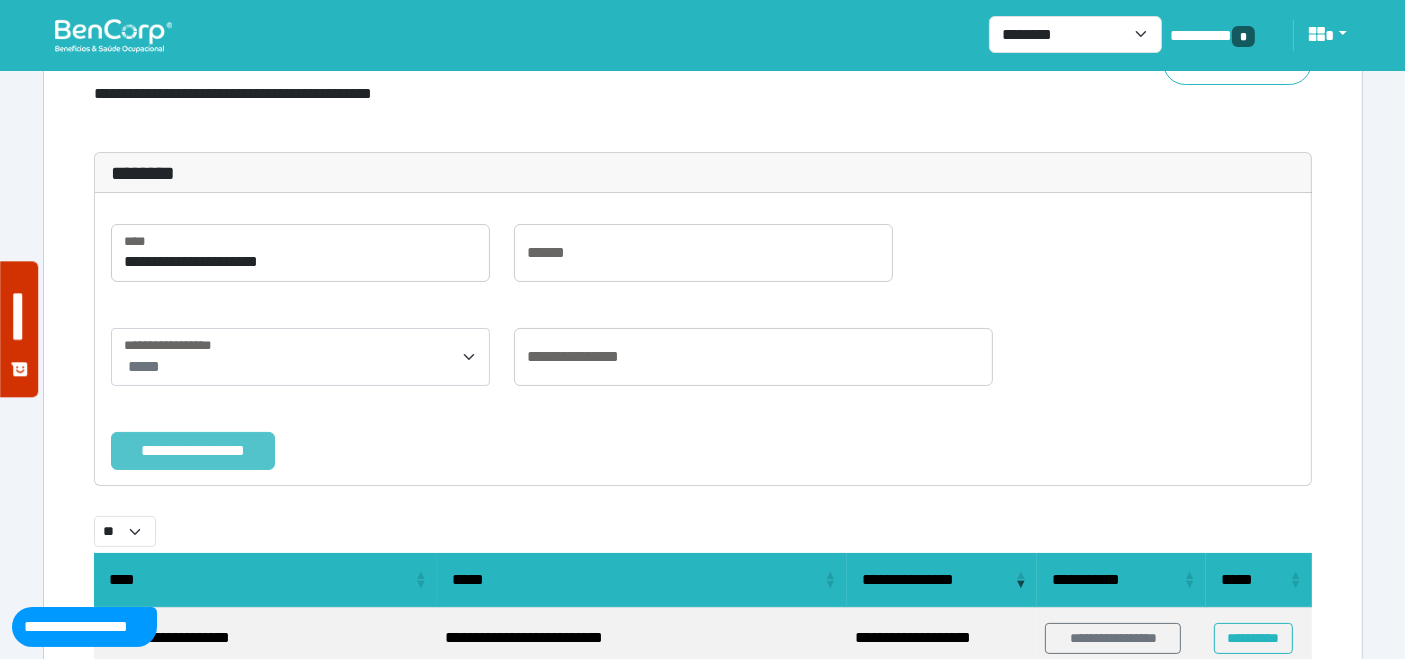 click on "**********" at bounding box center [193, 450] 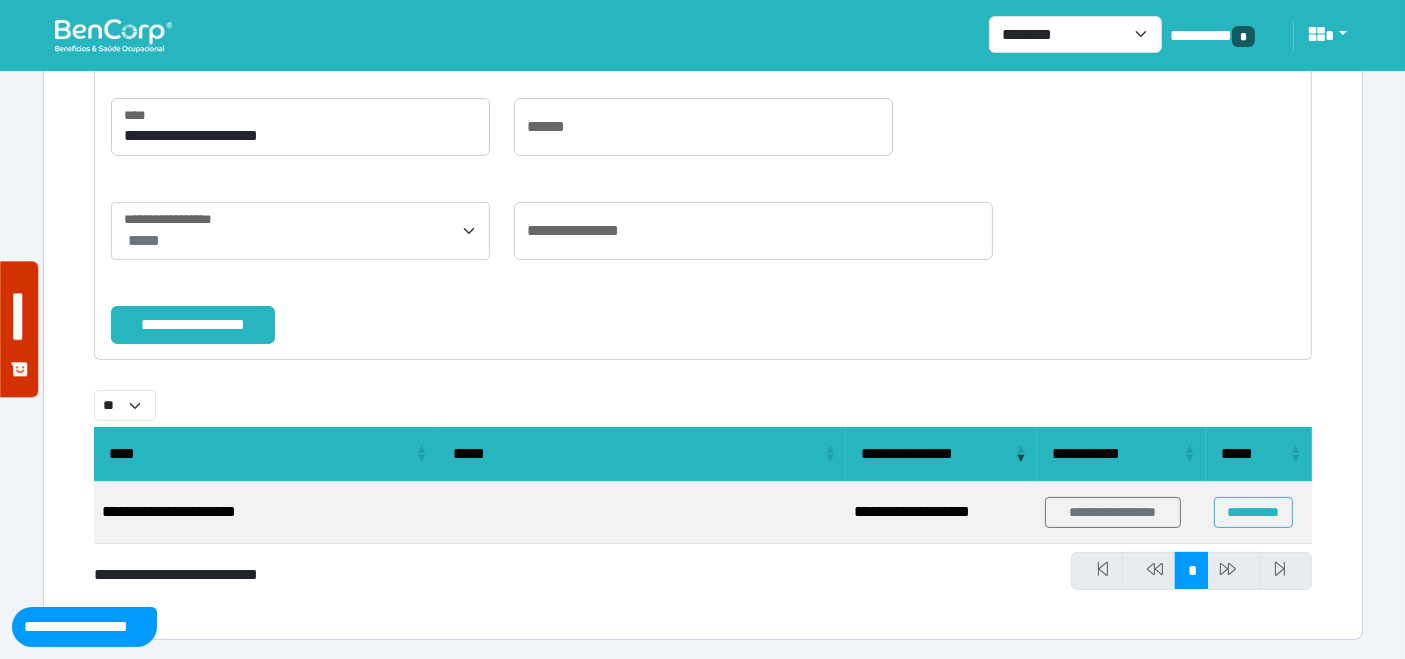 scroll, scrollTop: 238, scrollLeft: 0, axis: vertical 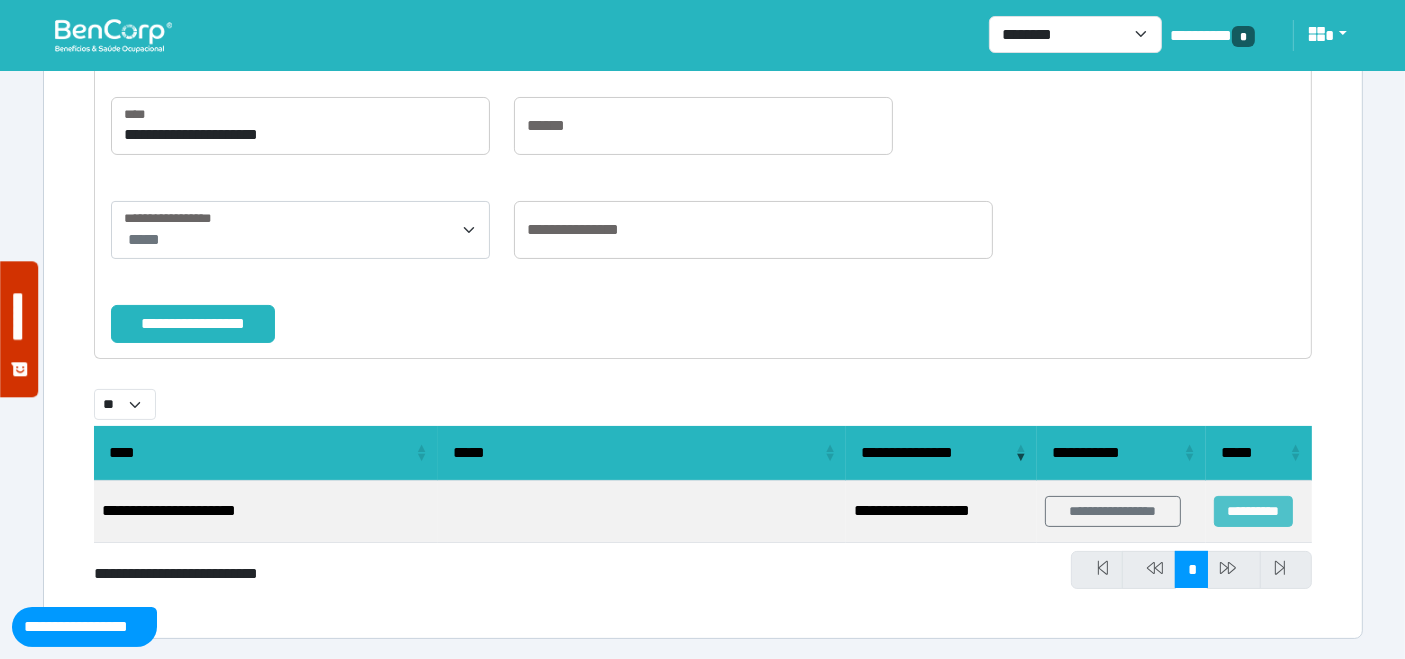 click on "**********" at bounding box center [1253, 511] 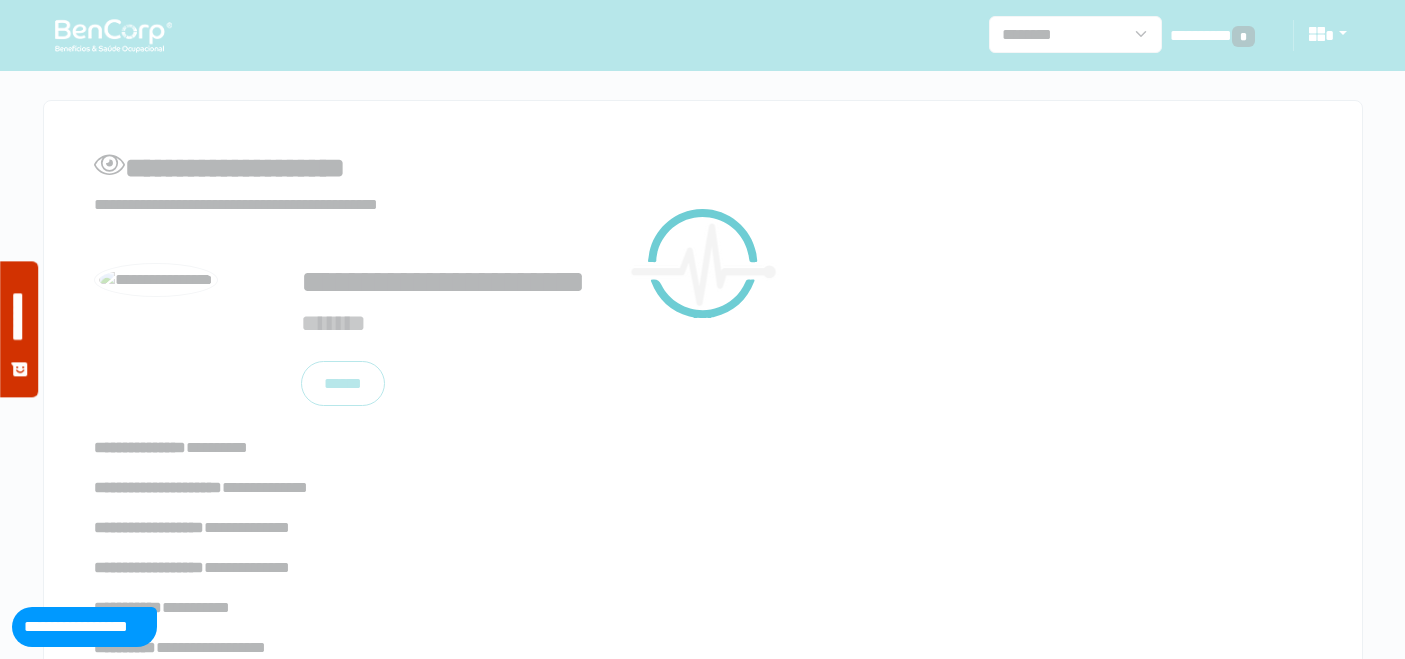 scroll, scrollTop: 0, scrollLeft: 0, axis: both 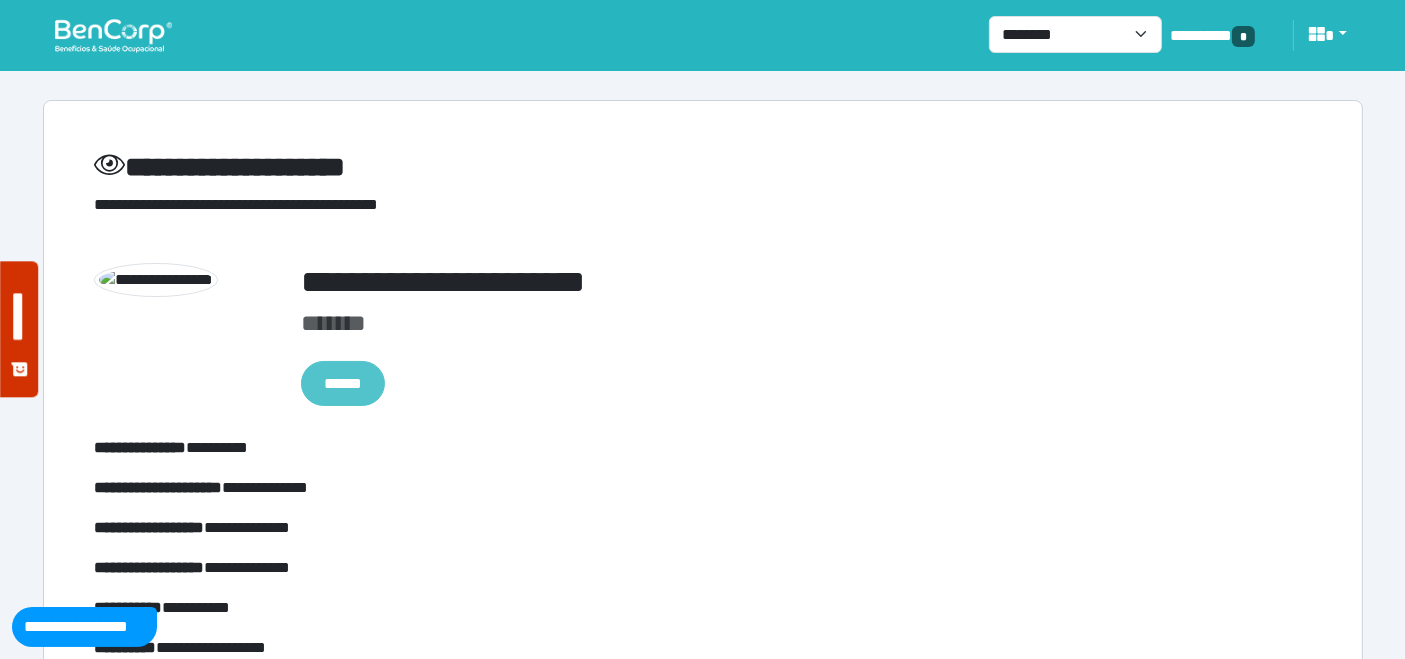 click on "******" at bounding box center (343, 383) 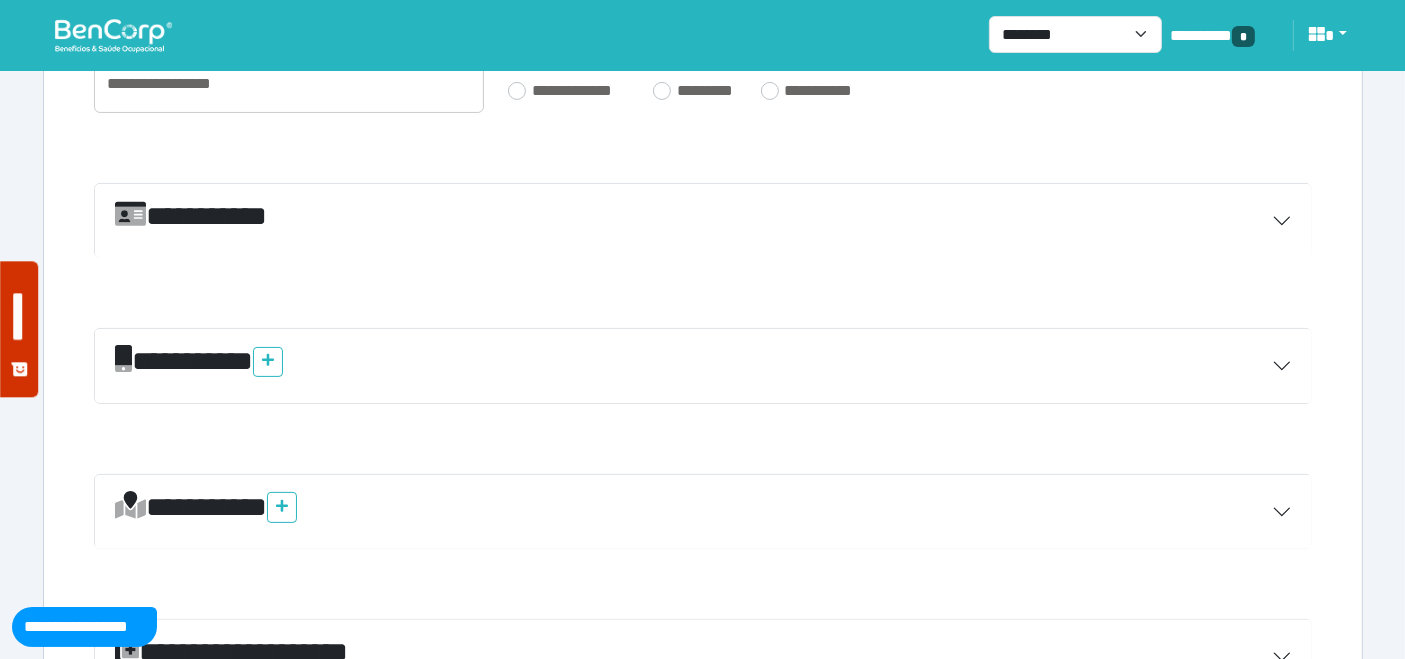 scroll, scrollTop: 444, scrollLeft: 0, axis: vertical 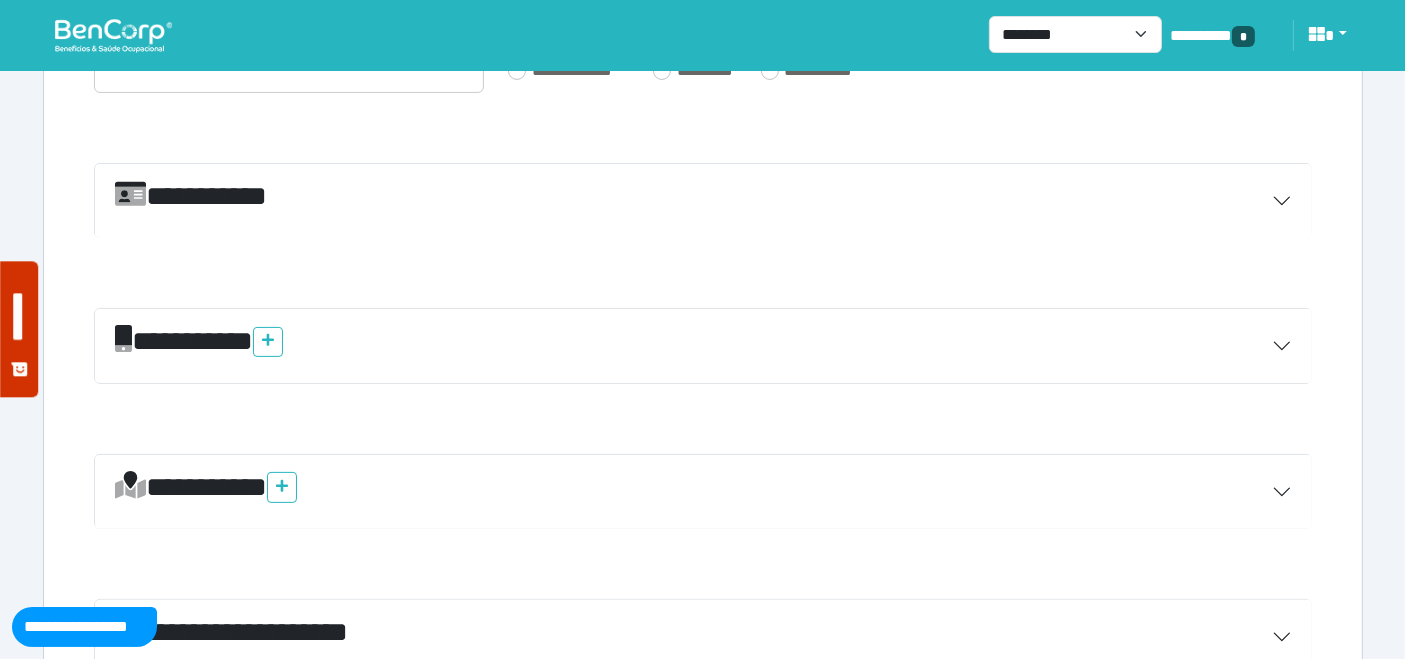 click on "*********" at bounding box center (703, 346) 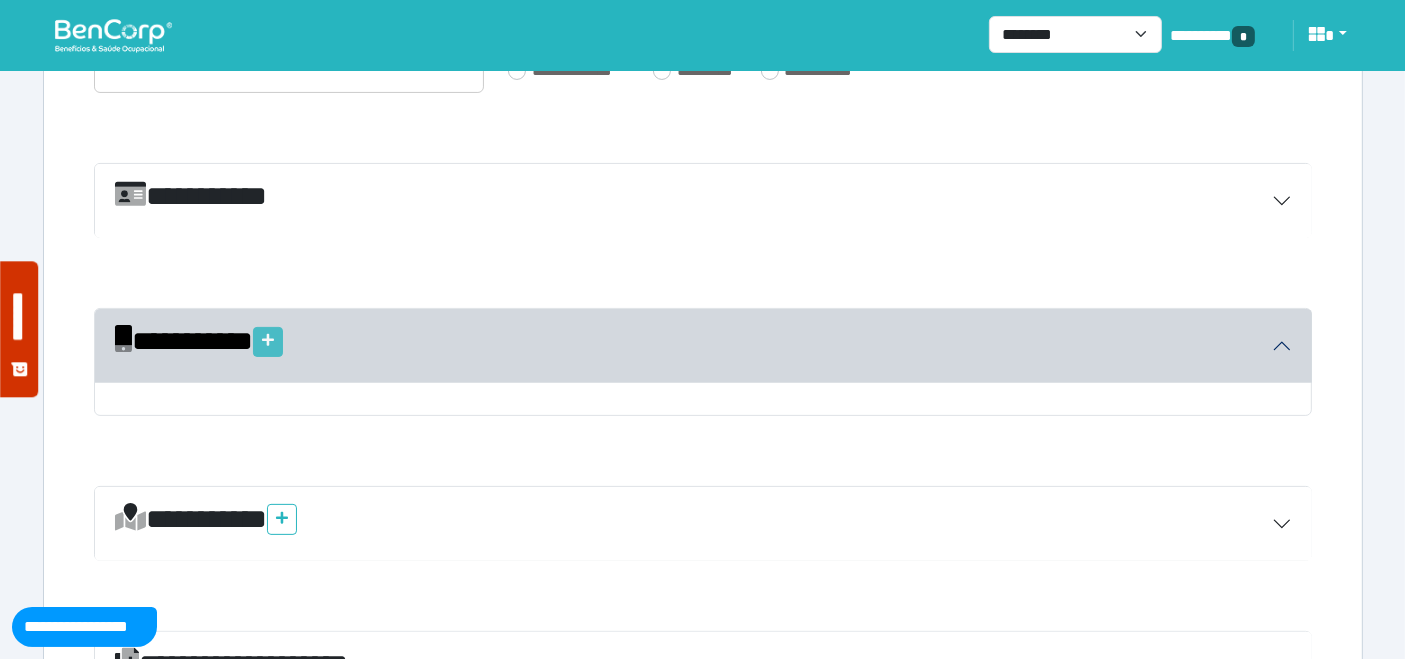 click at bounding box center [268, 342] 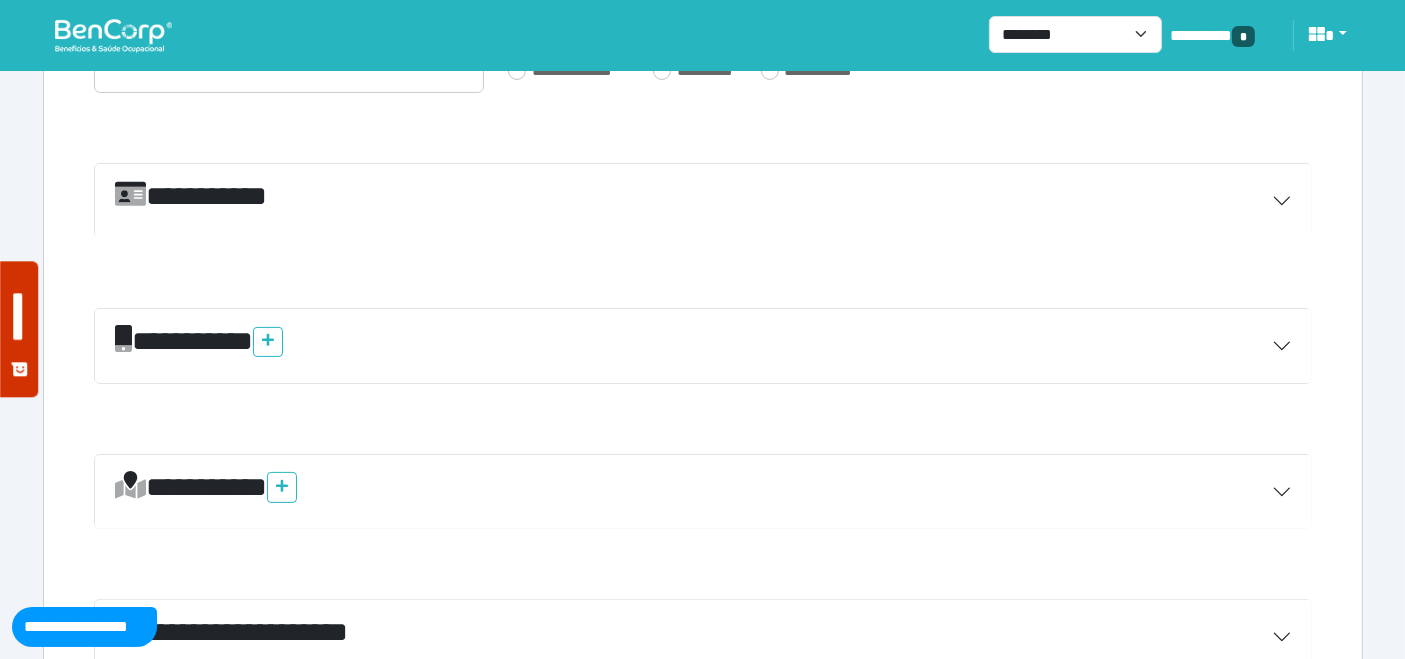 click on "*********" at bounding box center [703, 346] 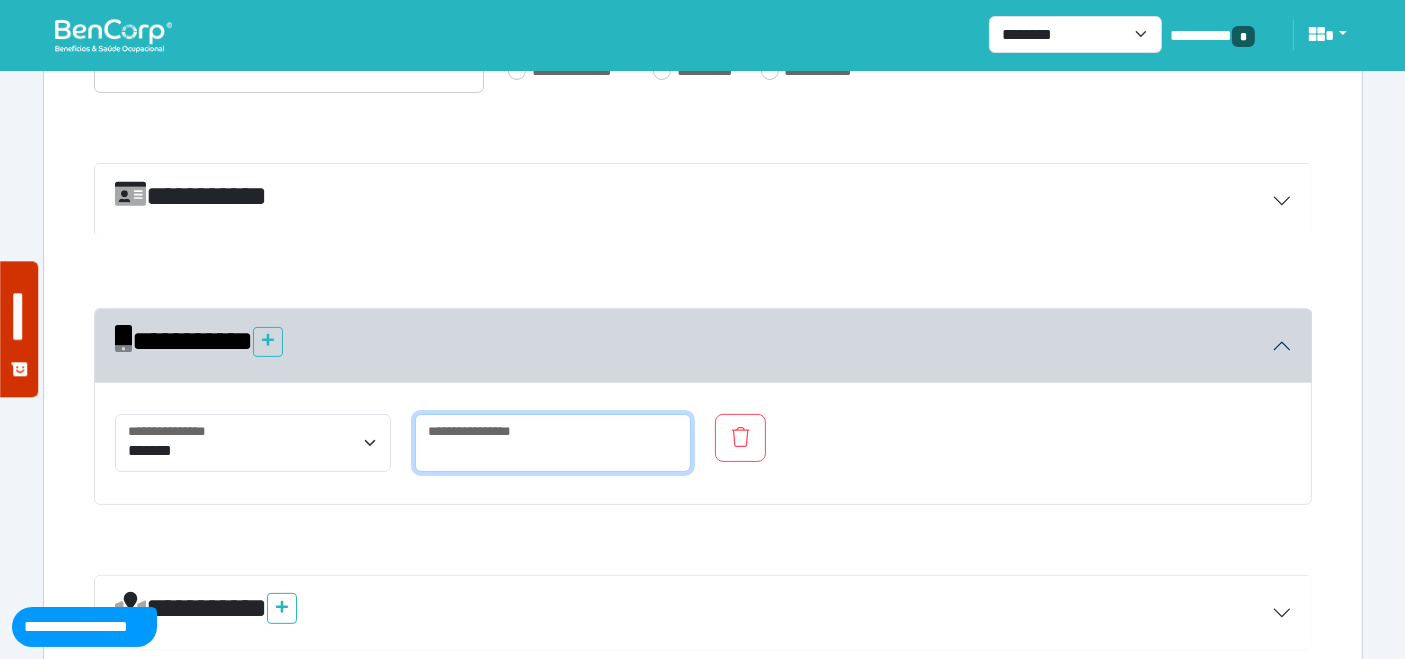 drag, startPoint x: 496, startPoint y: 431, endPoint x: 517, endPoint y: 439, distance: 22.472204 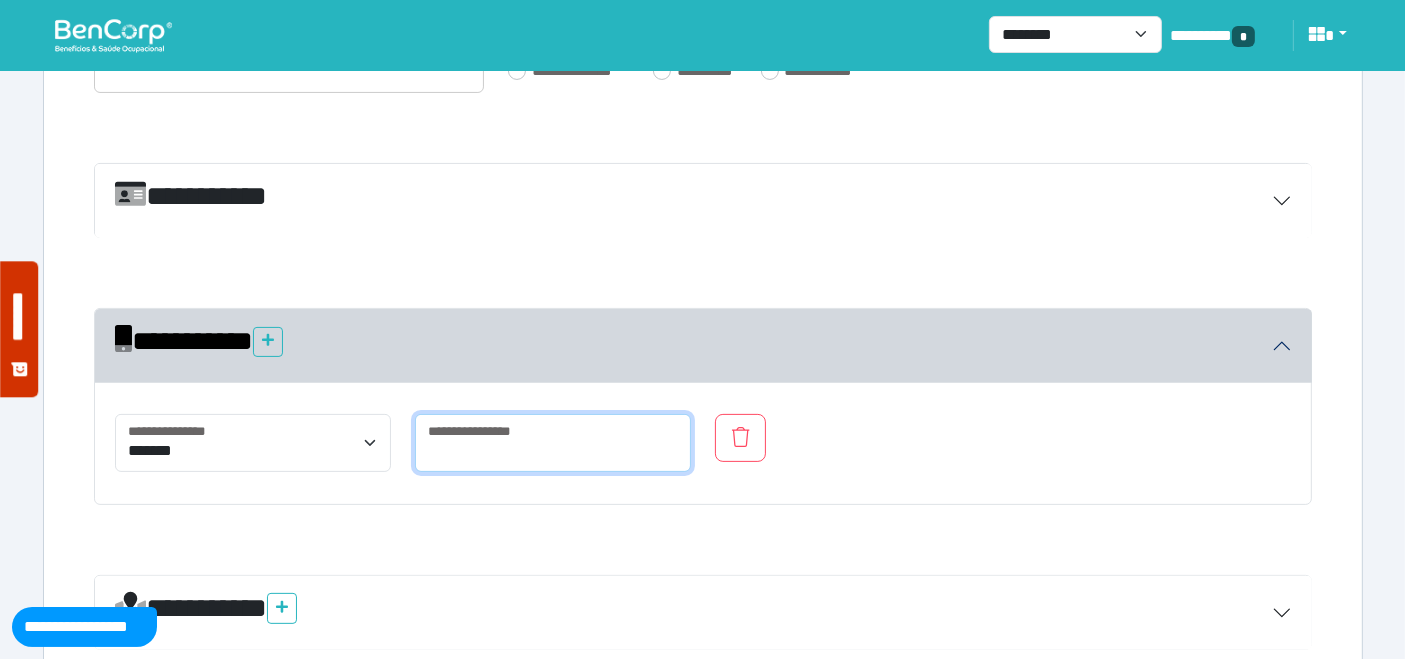 click at bounding box center (553, 443) 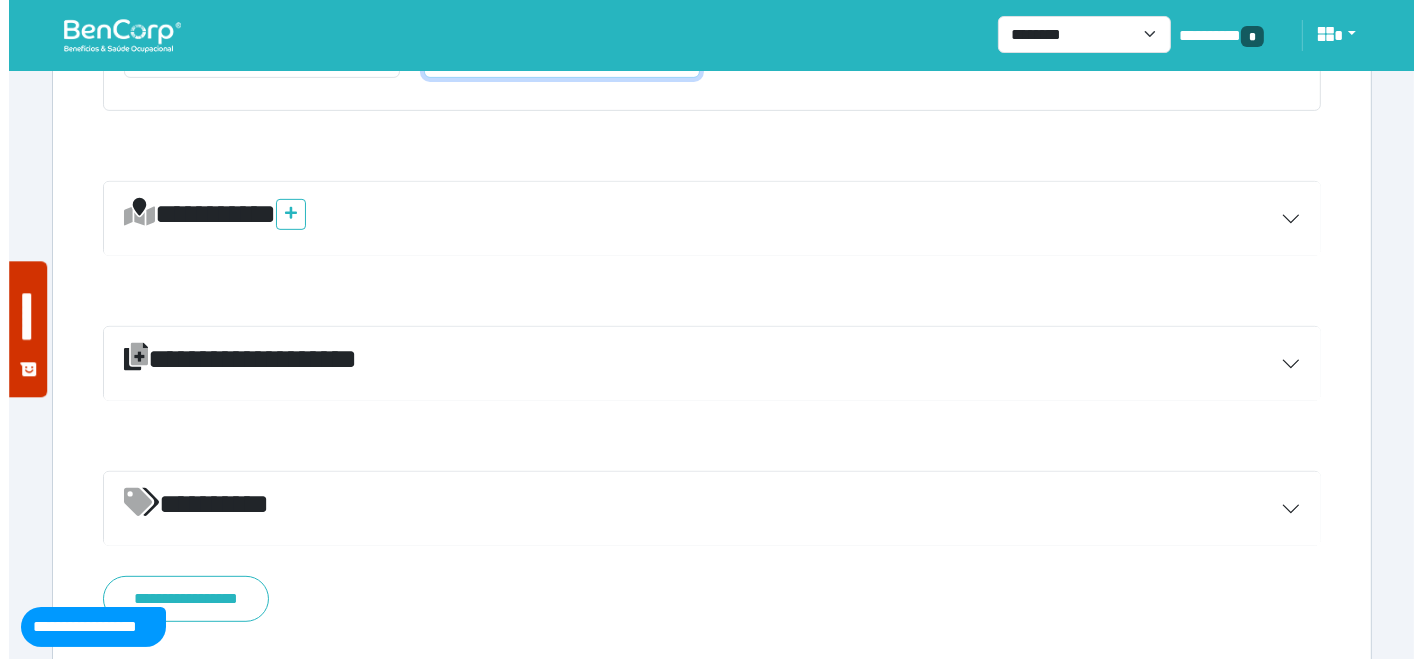 scroll, scrollTop: 871, scrollLeft: 0, axis: vertical 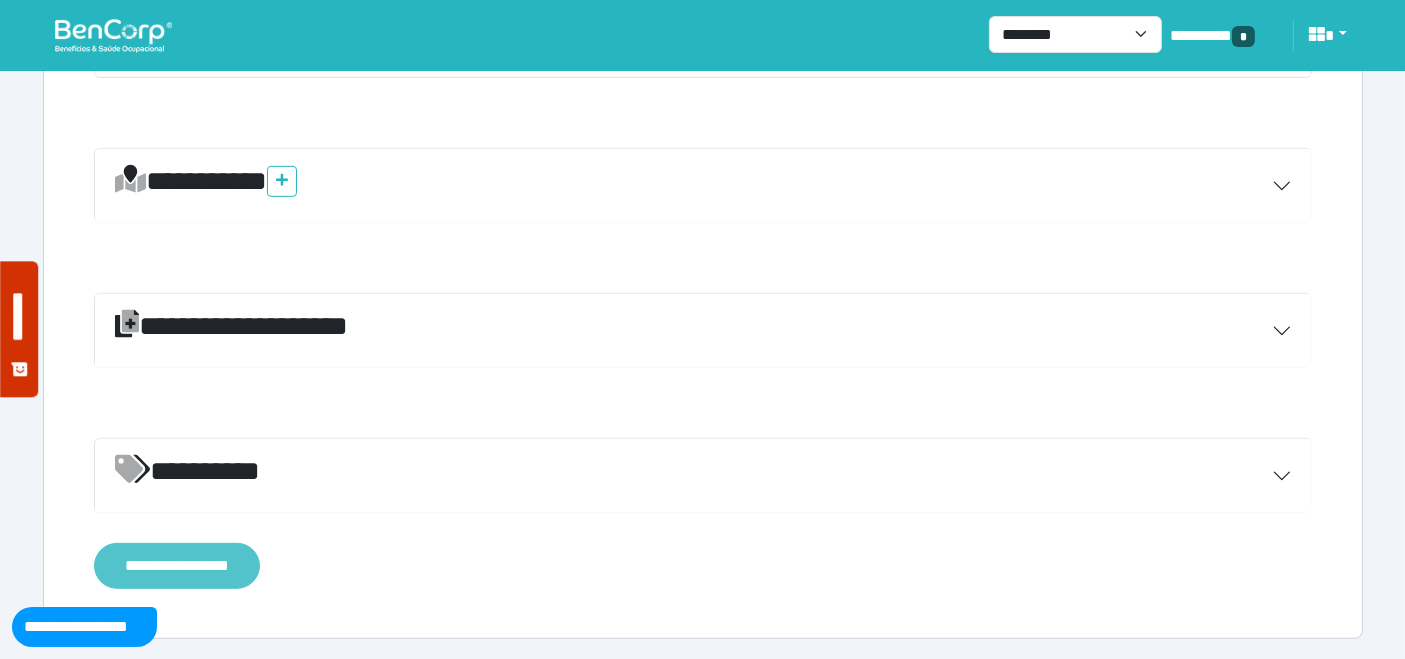 type on "**********" 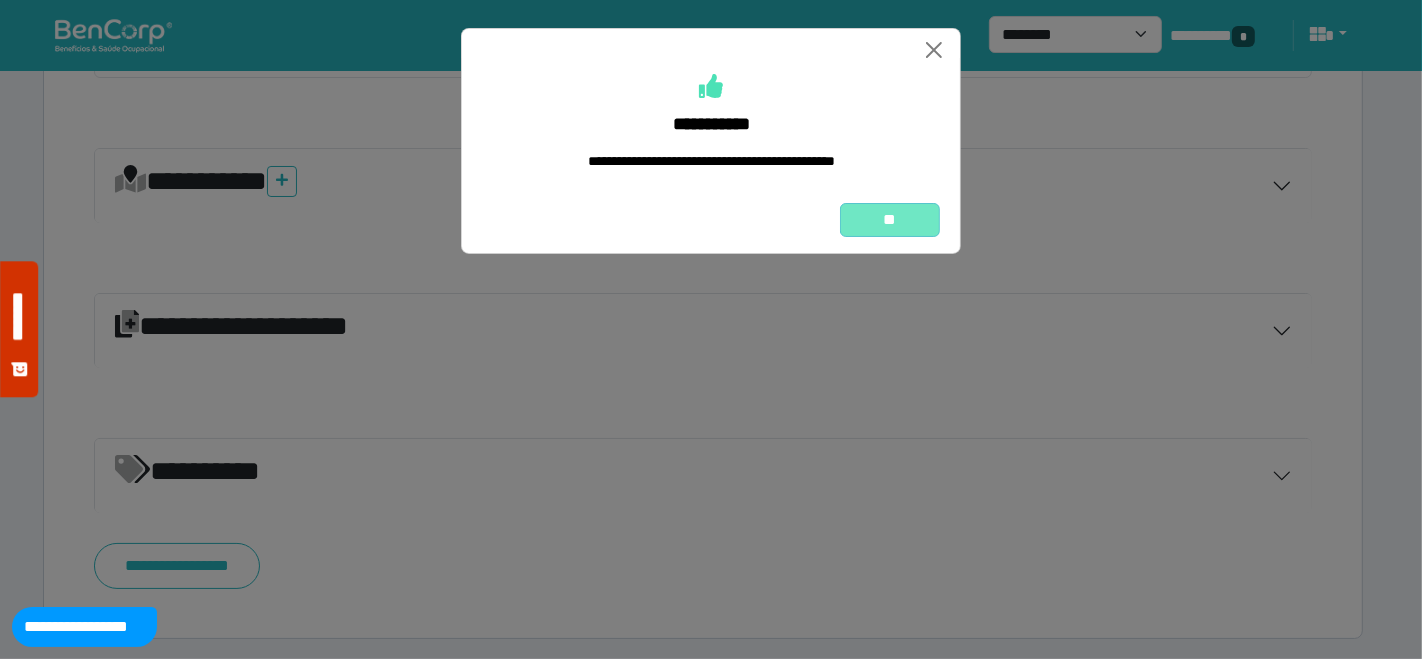click on "**" at bounding box center [890, 219] 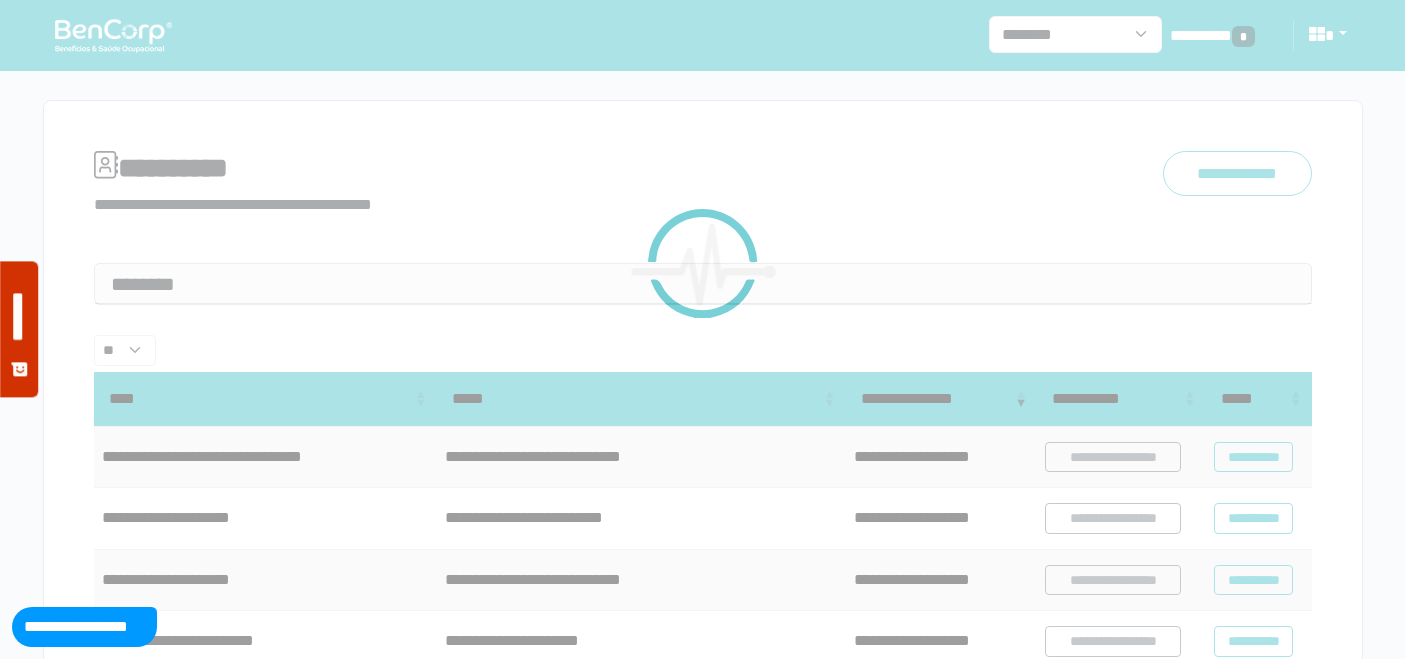 scroll, scrollTop: 0, scrollLeft: 0, axis: both 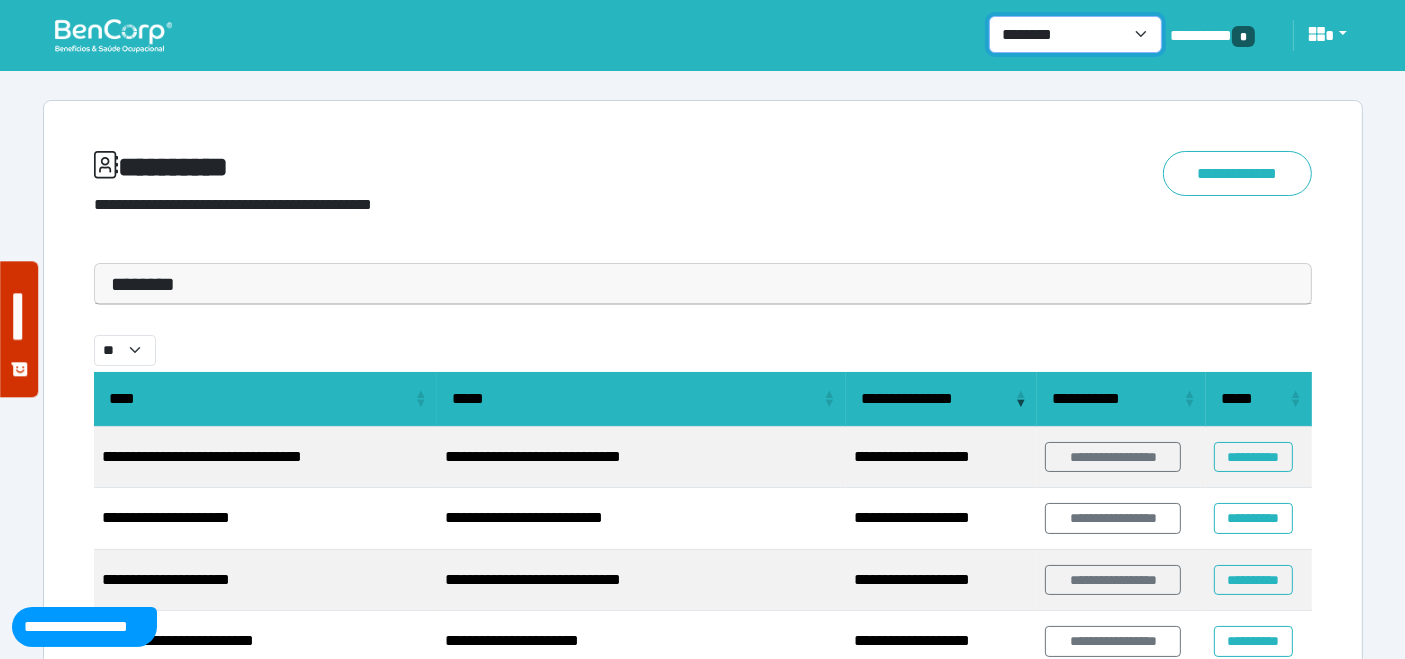 click on "**********" at bounding box center [1075, 34] 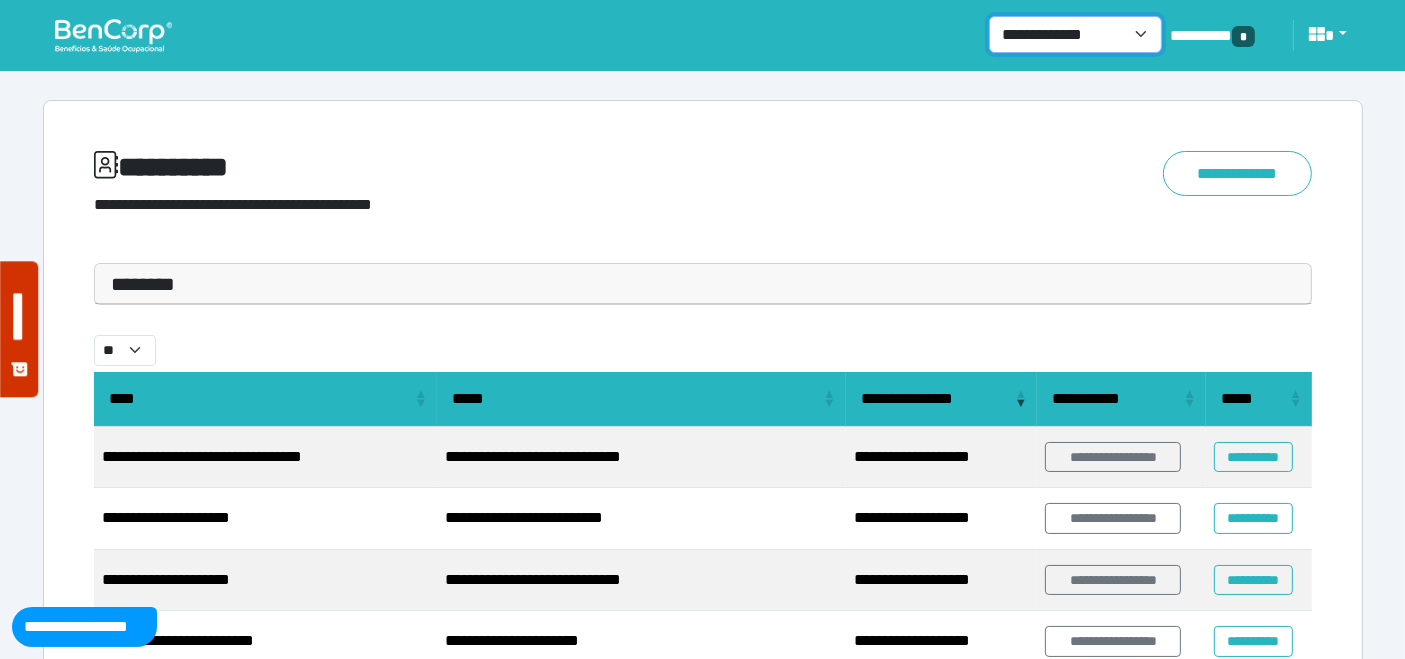 click on "**********" at bounding box center (1075, 34) 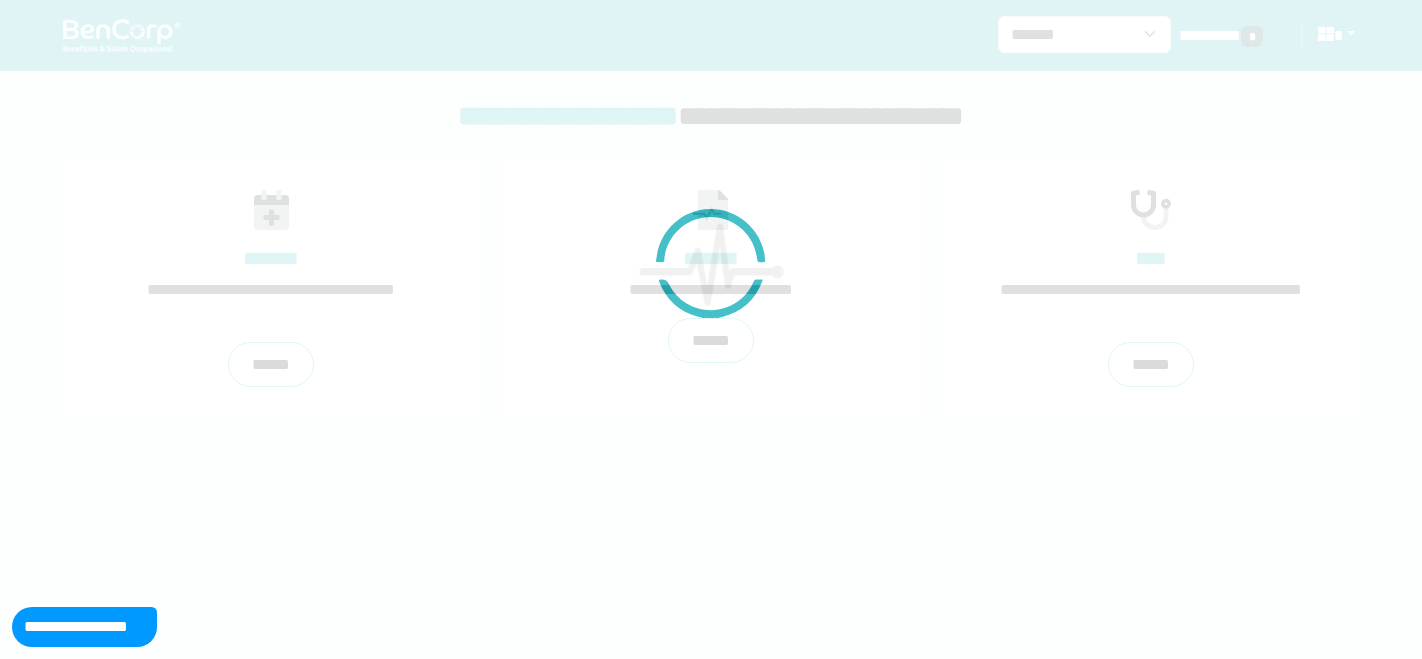 scroll, scrollTop: 0, scrollLeft: 0, axis: both 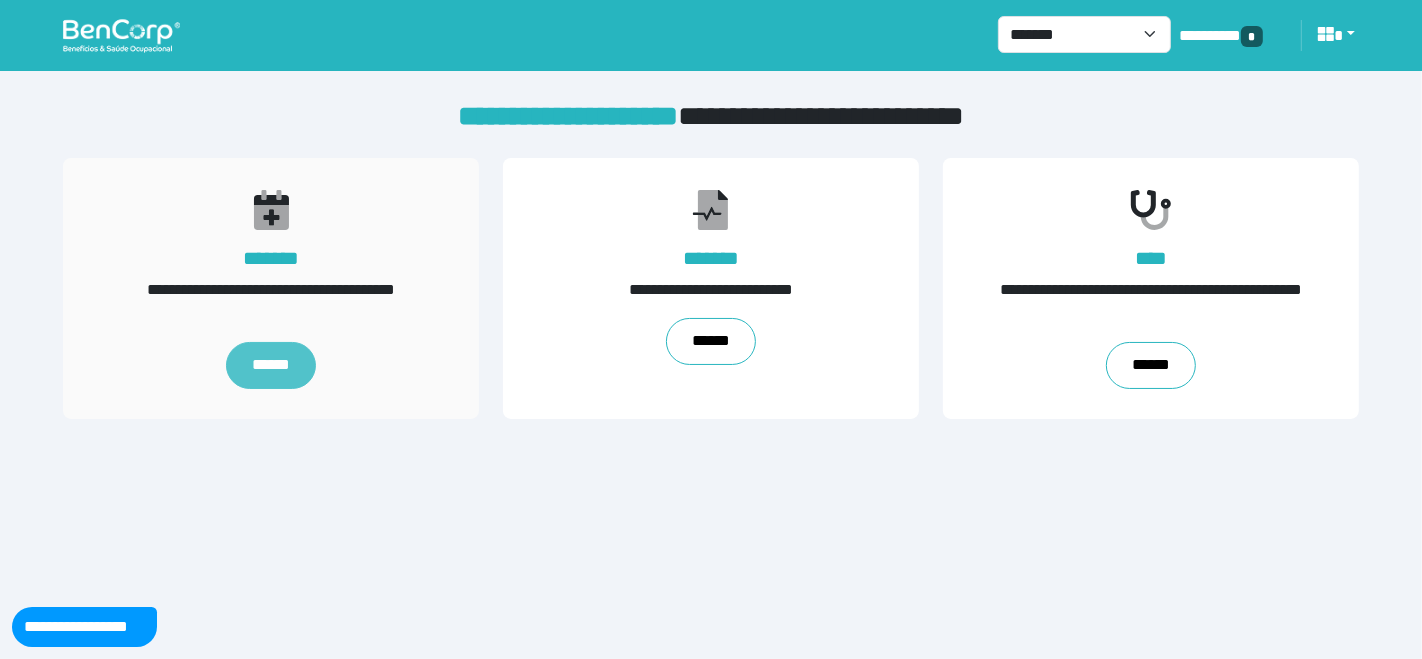 click on "******" at bounding box center [271, 366] 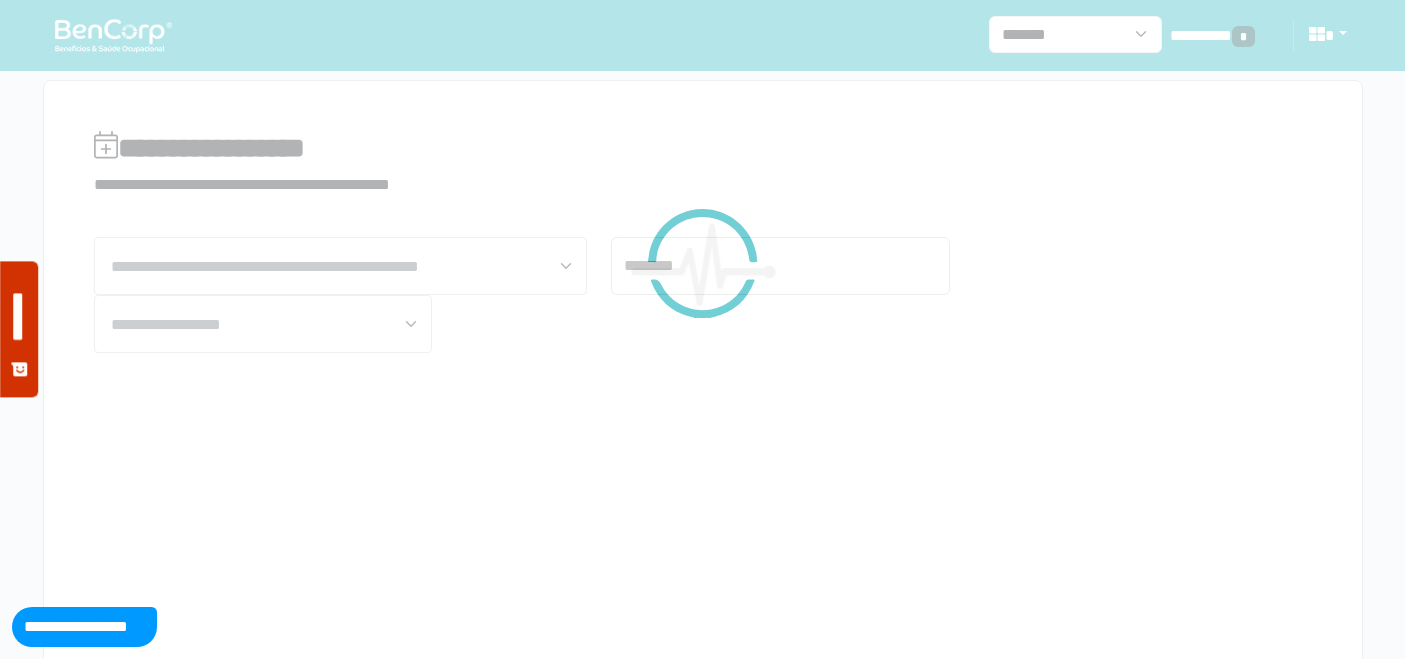 scroll, scrollTop: 0, scrollLeft: 0, axis: both 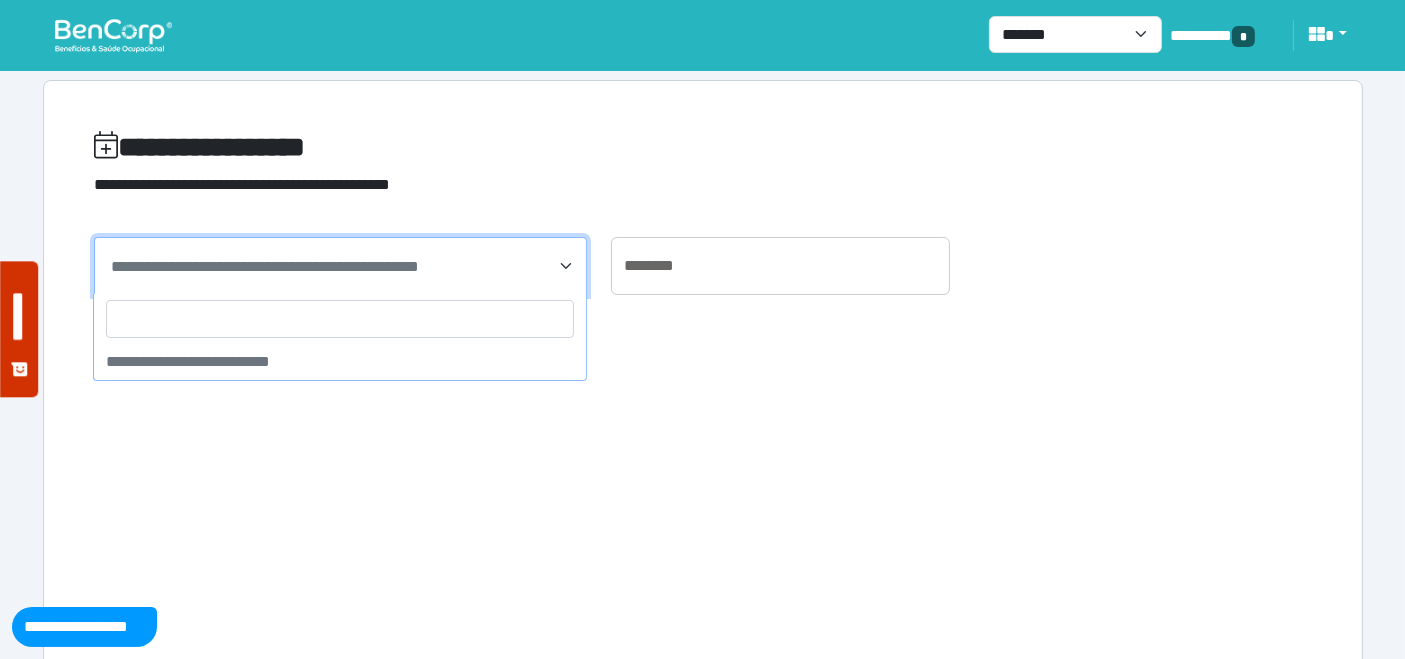 click on "**********" at bounding box center (265, 266) 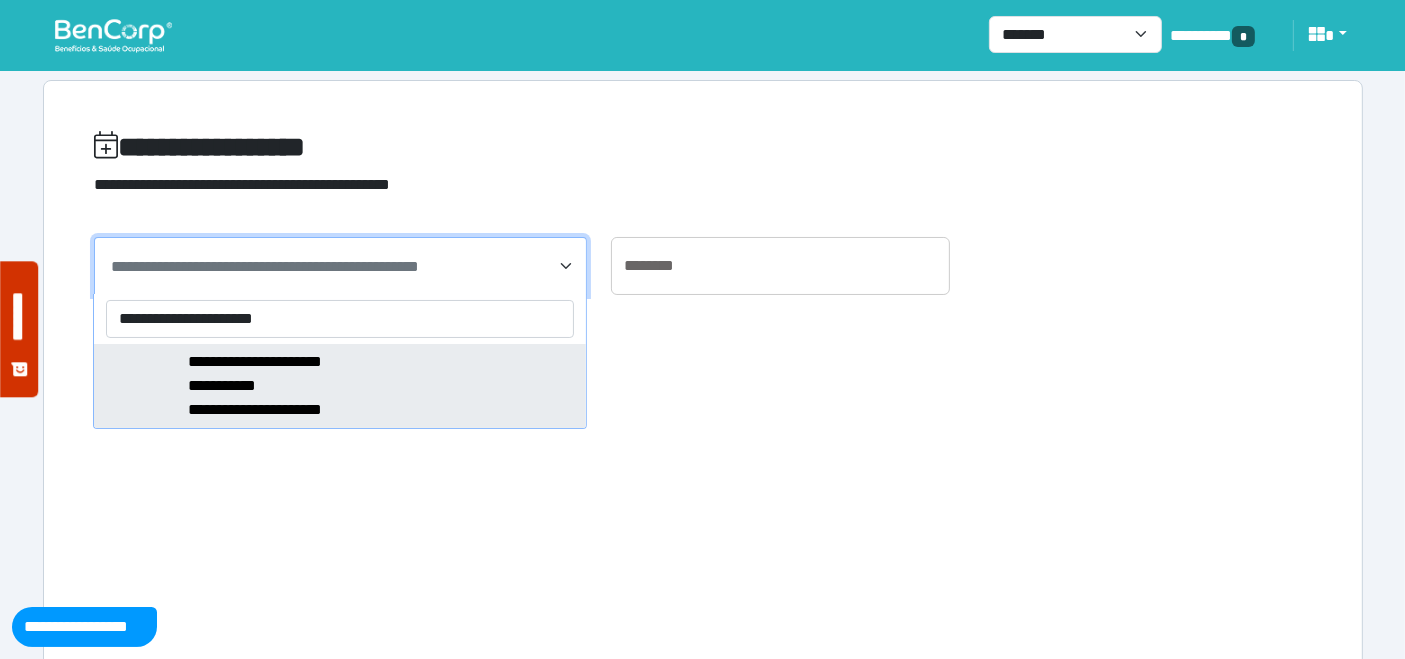 type on "**********" 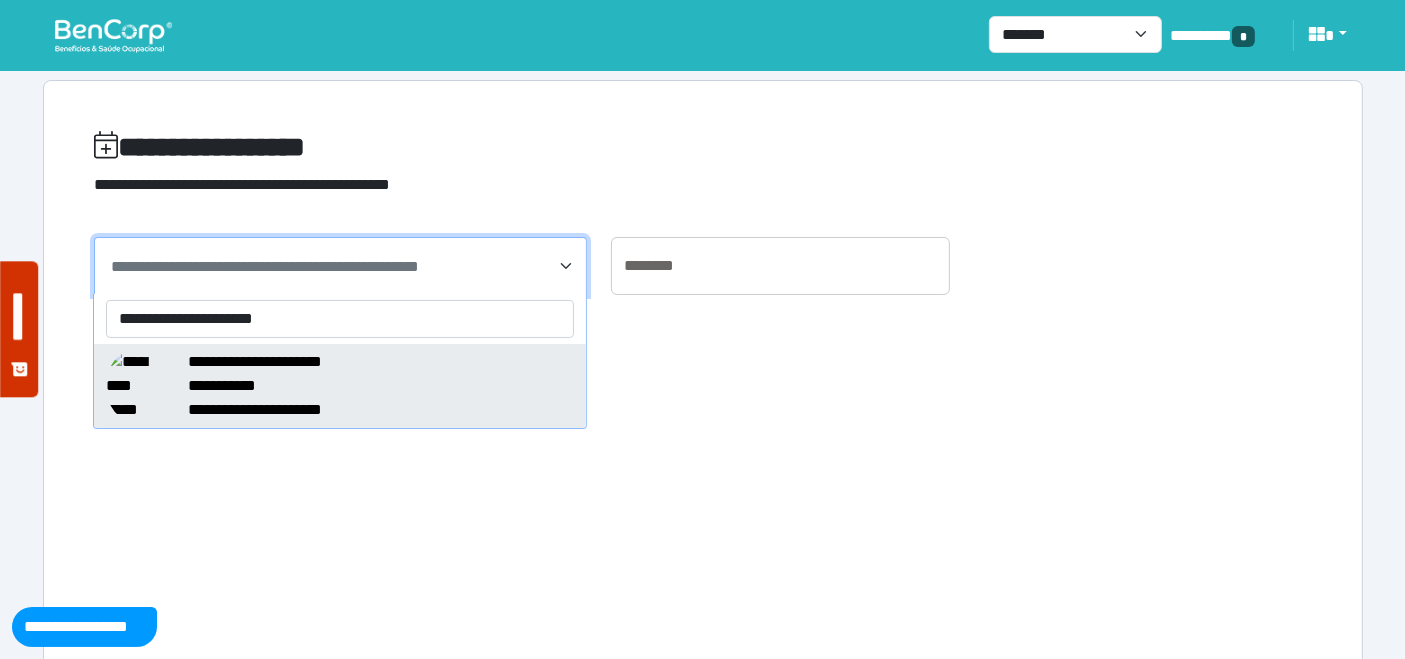 type on "**********" 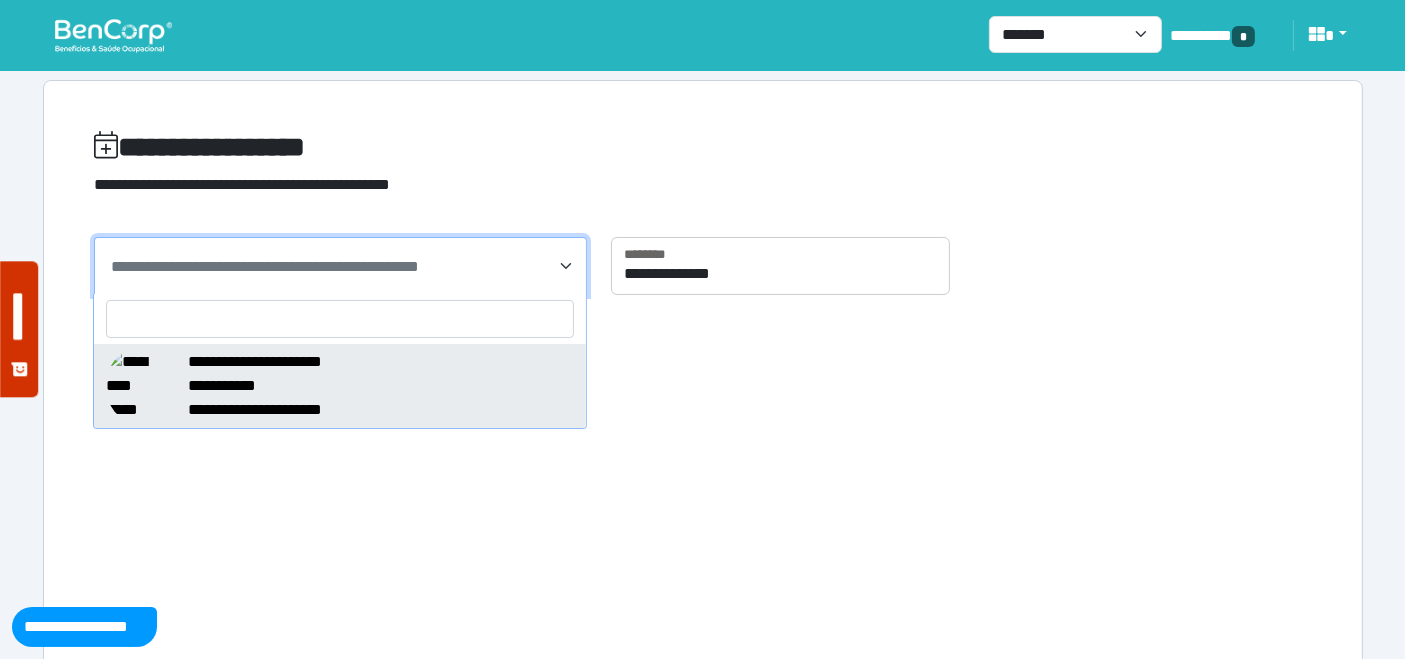 select on "*****" 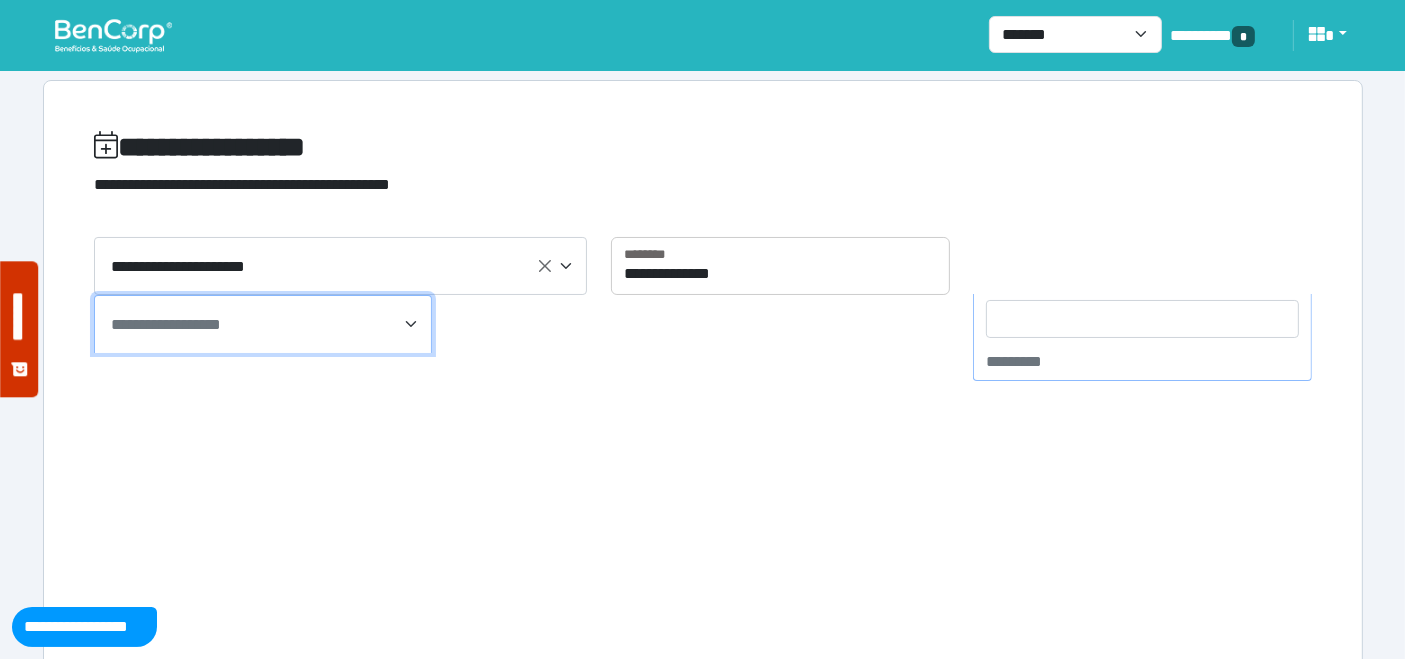 click on "**********" at bounding box center [166, 324] 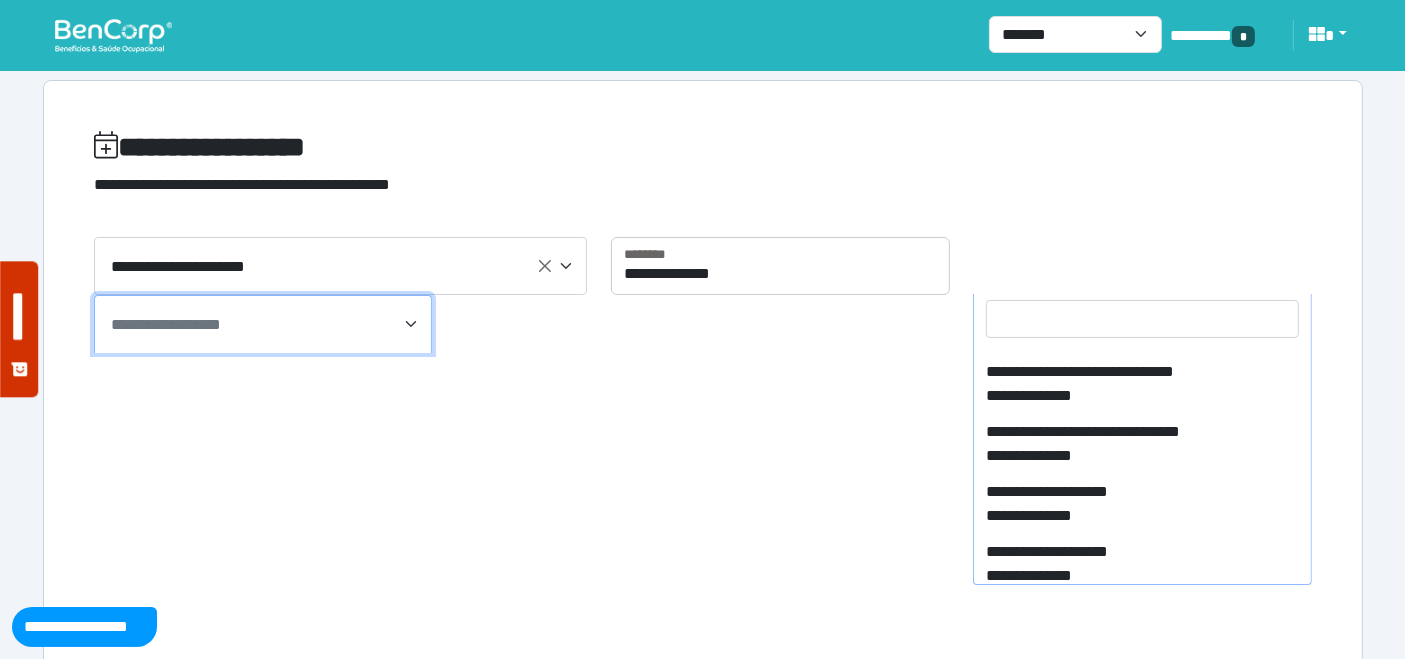 scroll, scrollTop: 1599, scrollLeft: 0, axis: vertical 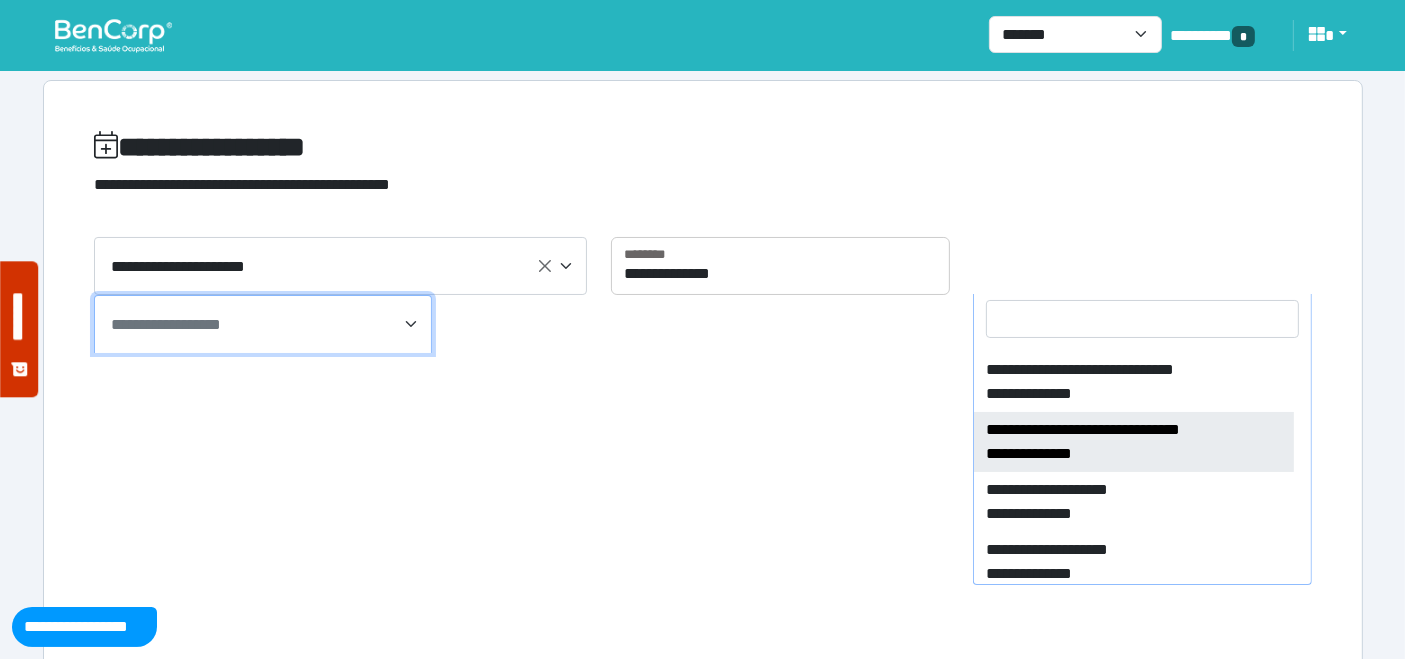 select on "****" 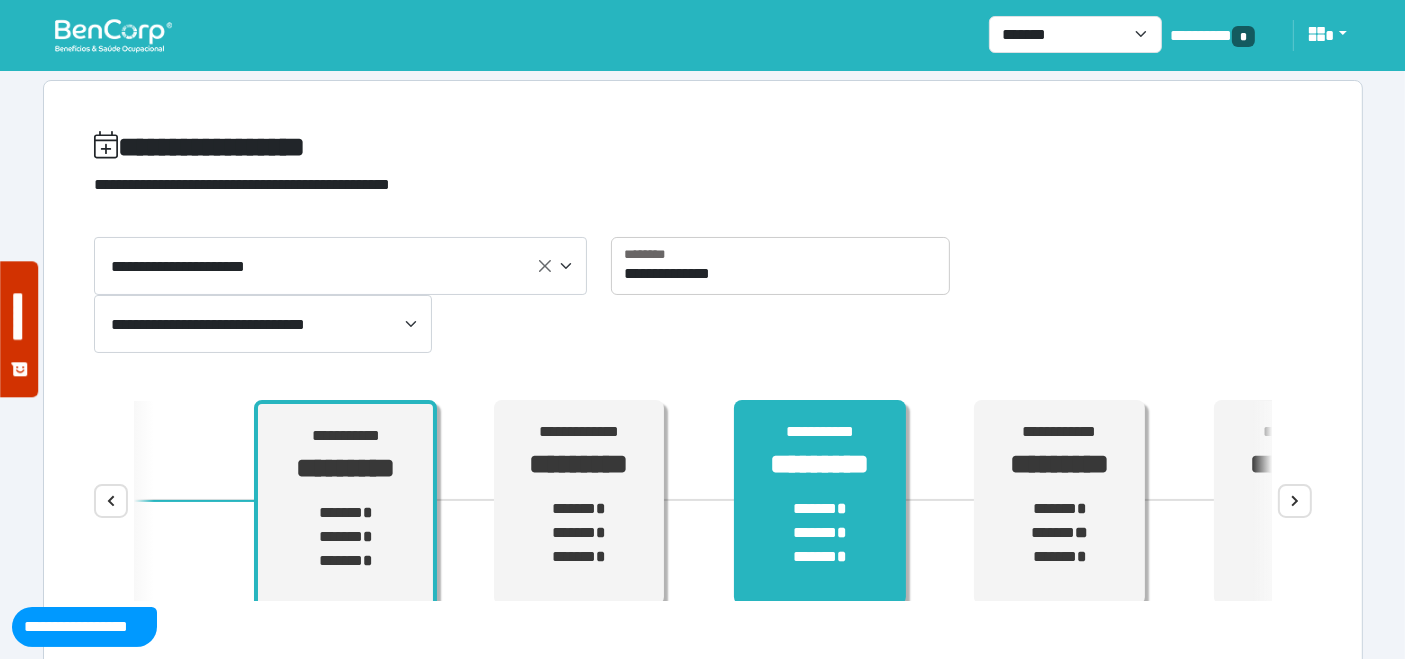click on "**********" at bounding box center (820, 503) 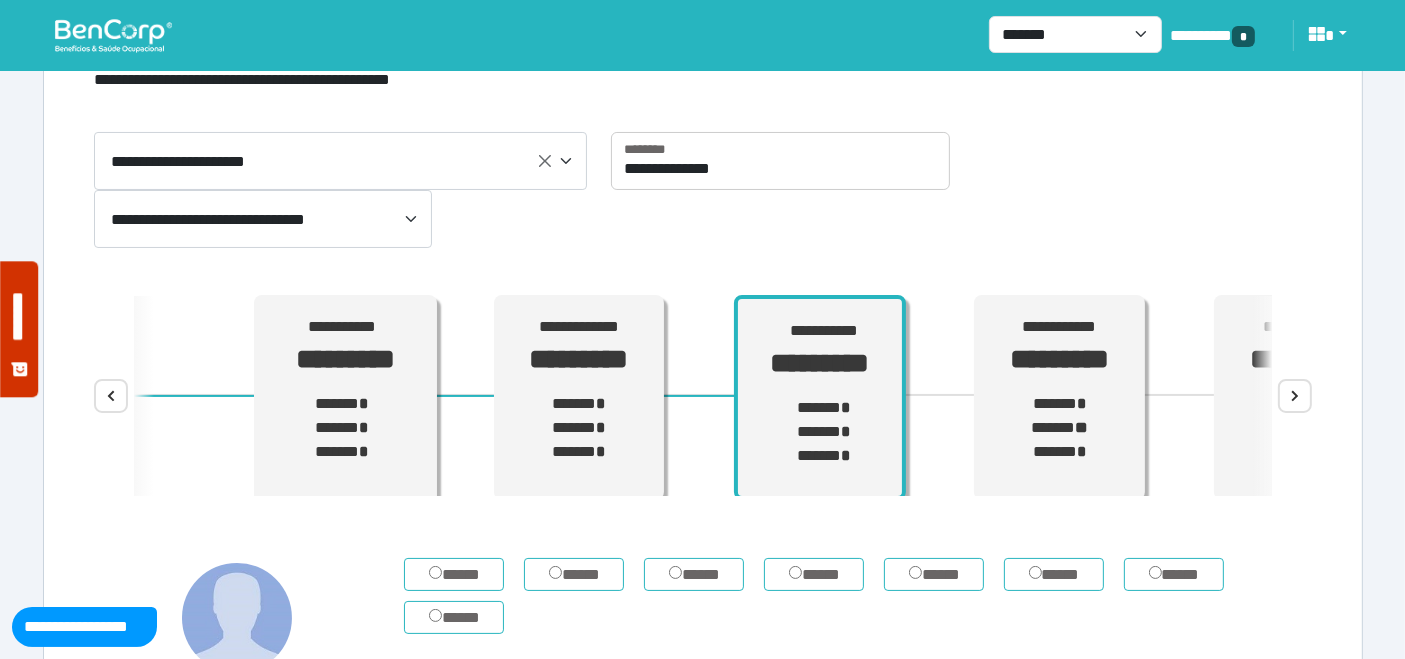 scroll, scrollTop: 222, scrollLeft: 0, axis: vertical 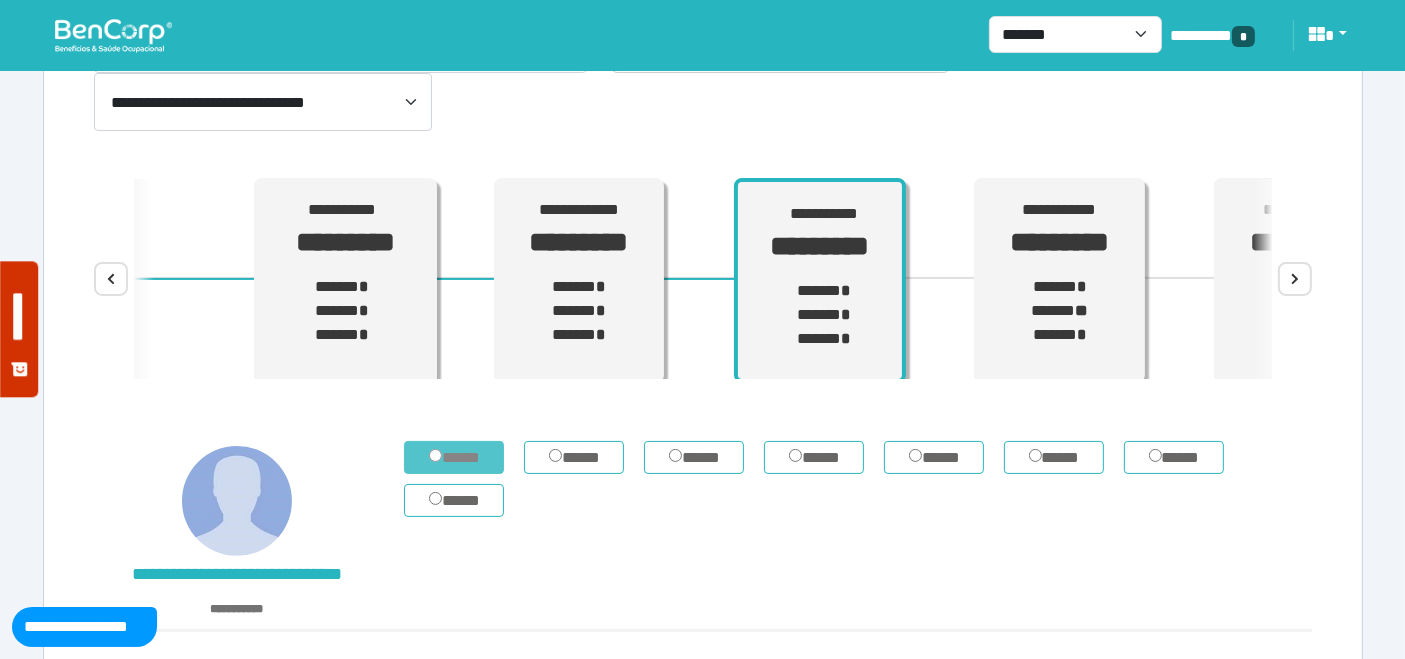 click on "*****" at bounding box center [454, 457] 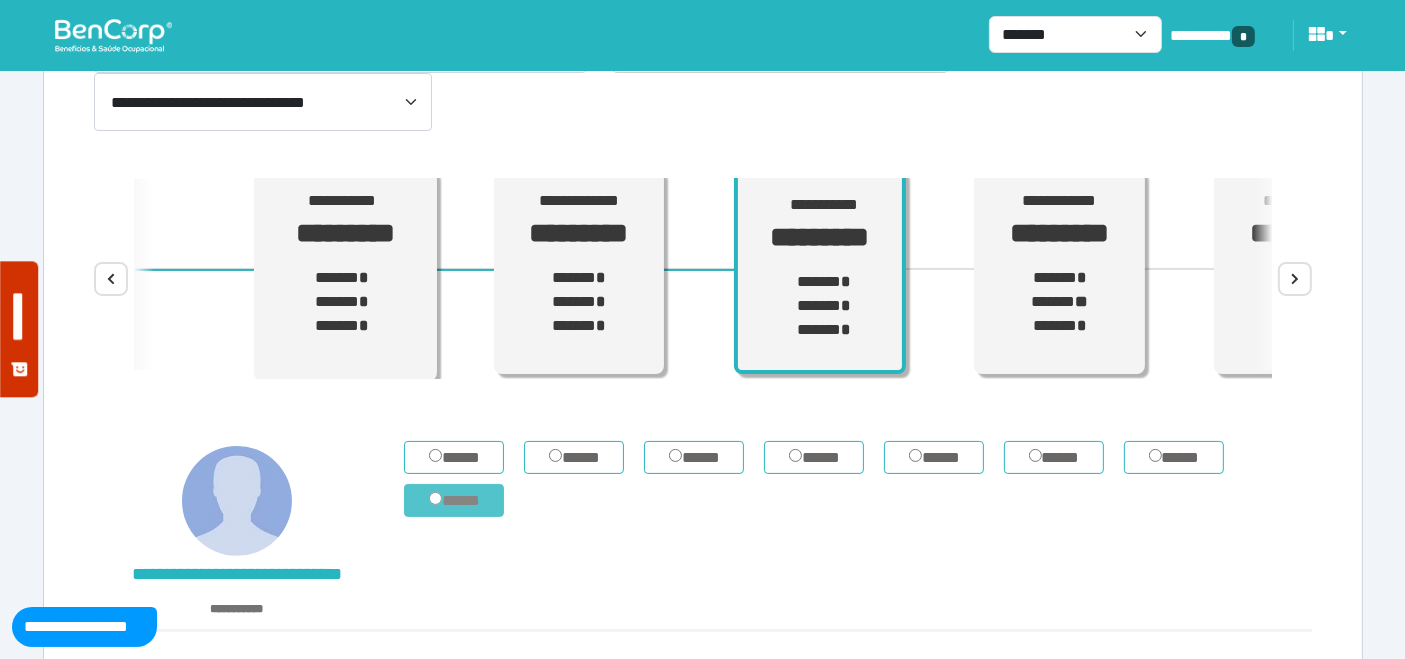 scroll, scrollTop: 11, scrollLeft: 0, axis: vertical 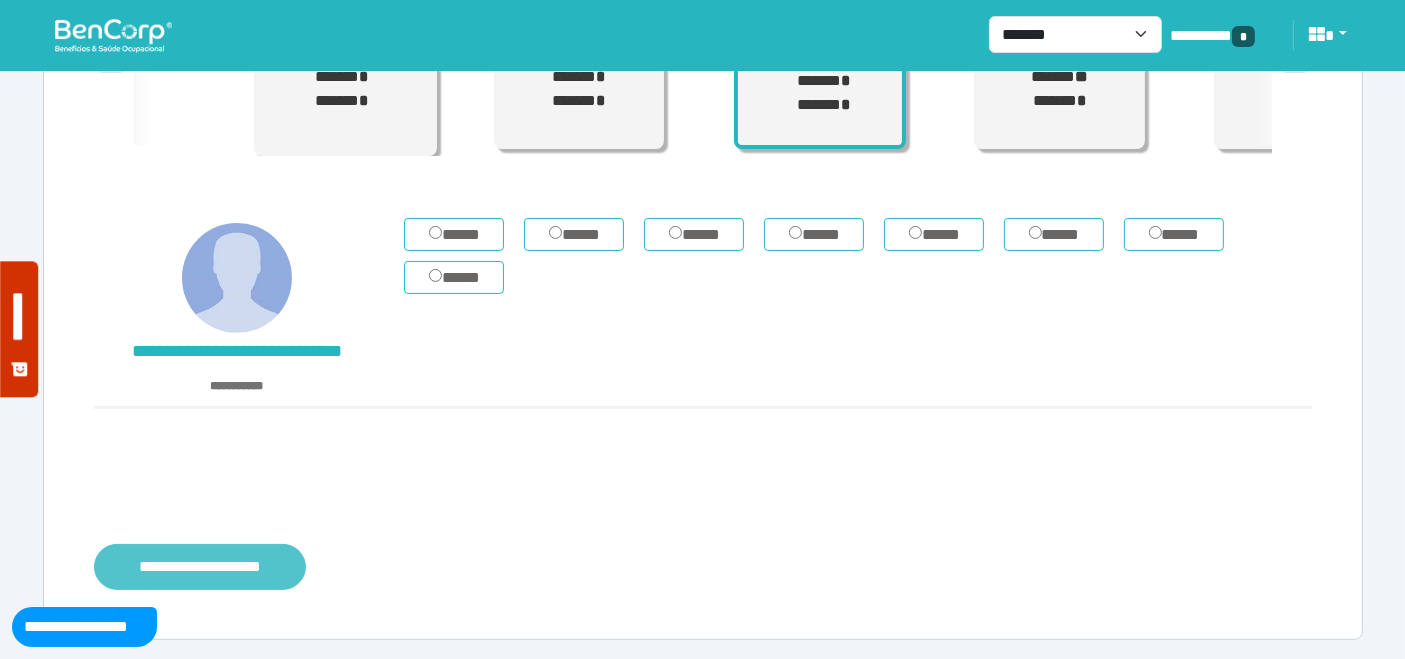 click on "**********" at bounding box center (200, 566) 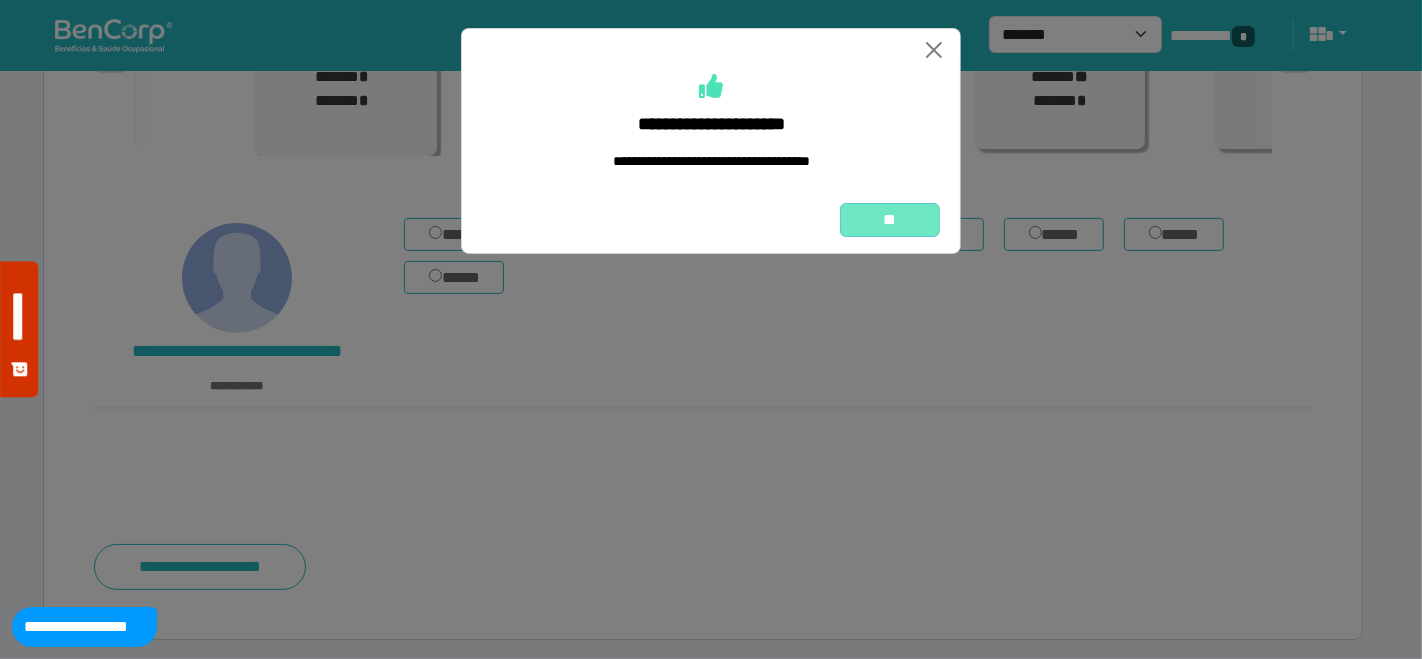 click on "**" at bounding box center [890, 219] 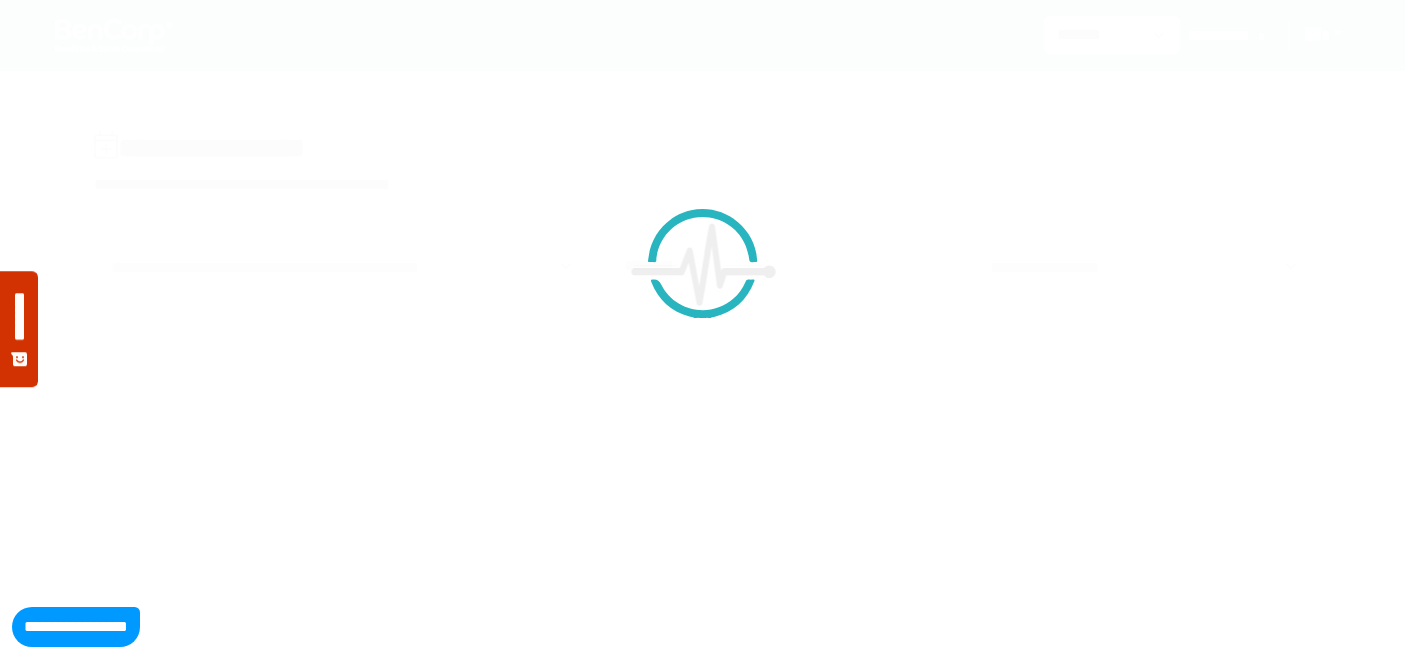 scroll, scrollTop: 0, scrollLeft: 0, axis: both 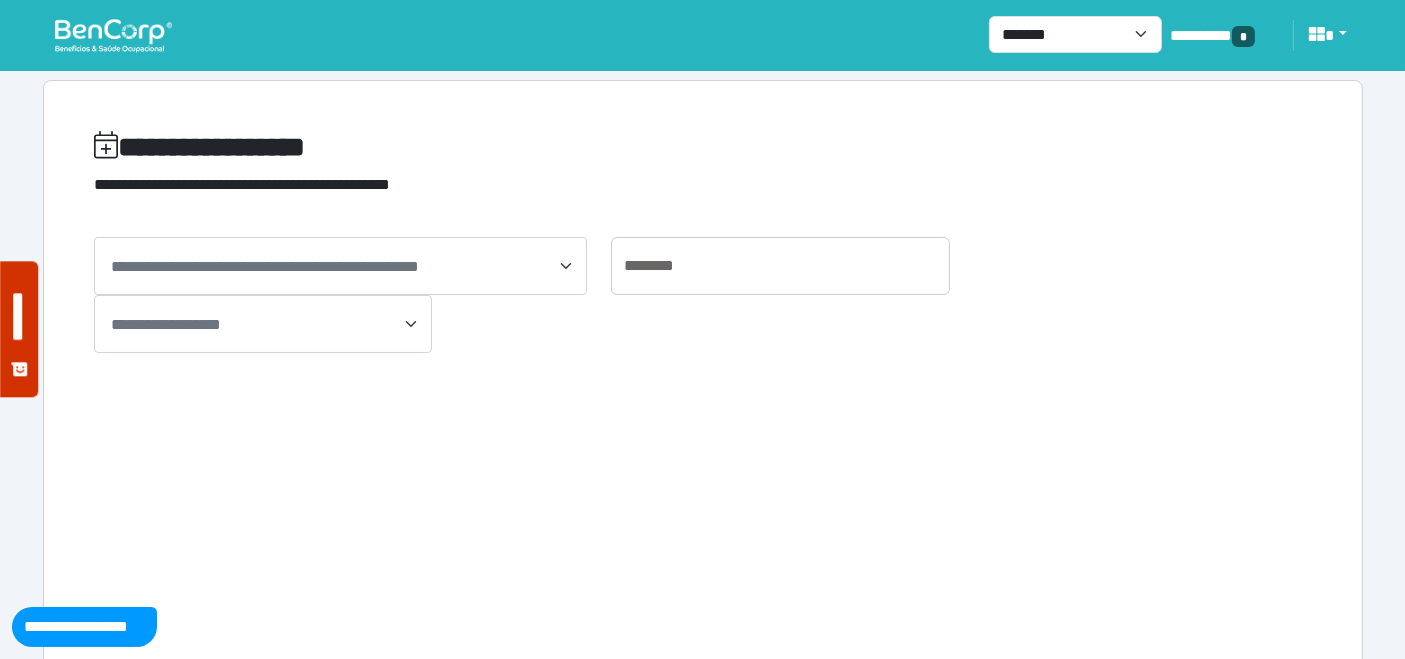 click at bounding box center [113, 35] 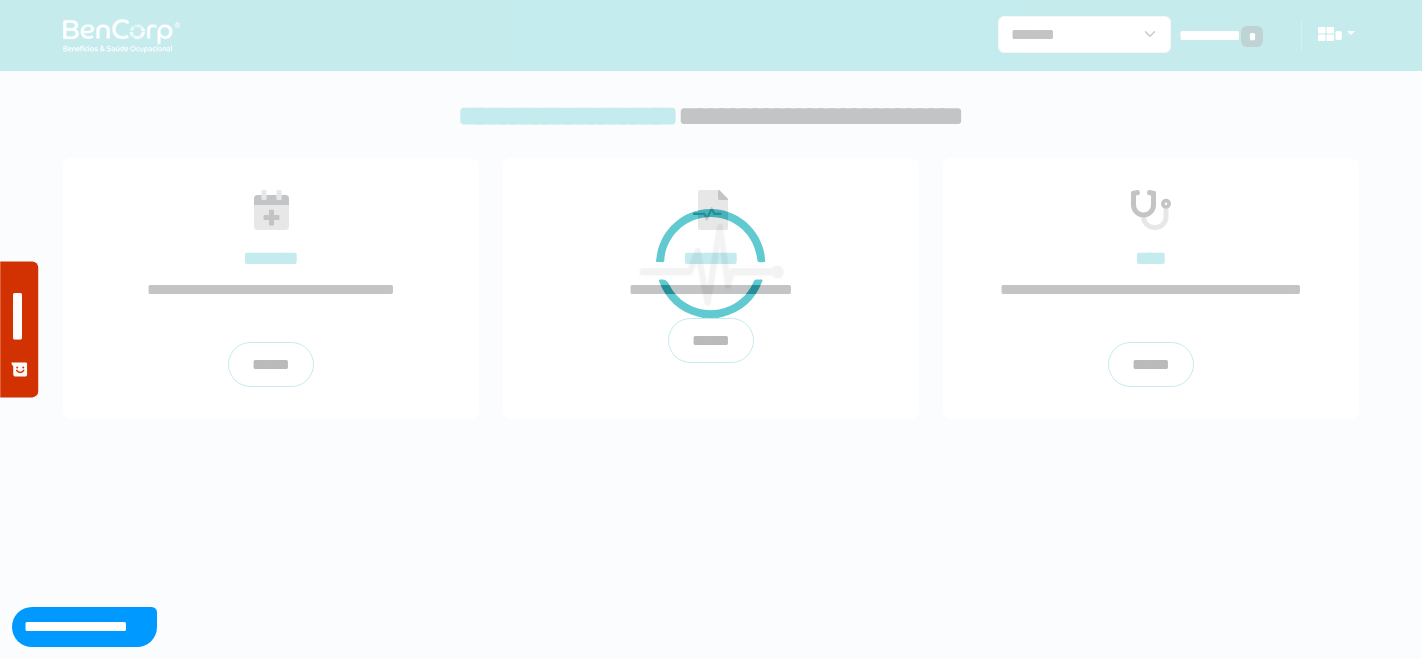 scroll, scrollTop: 0, scrollLeft: 0, axis: both 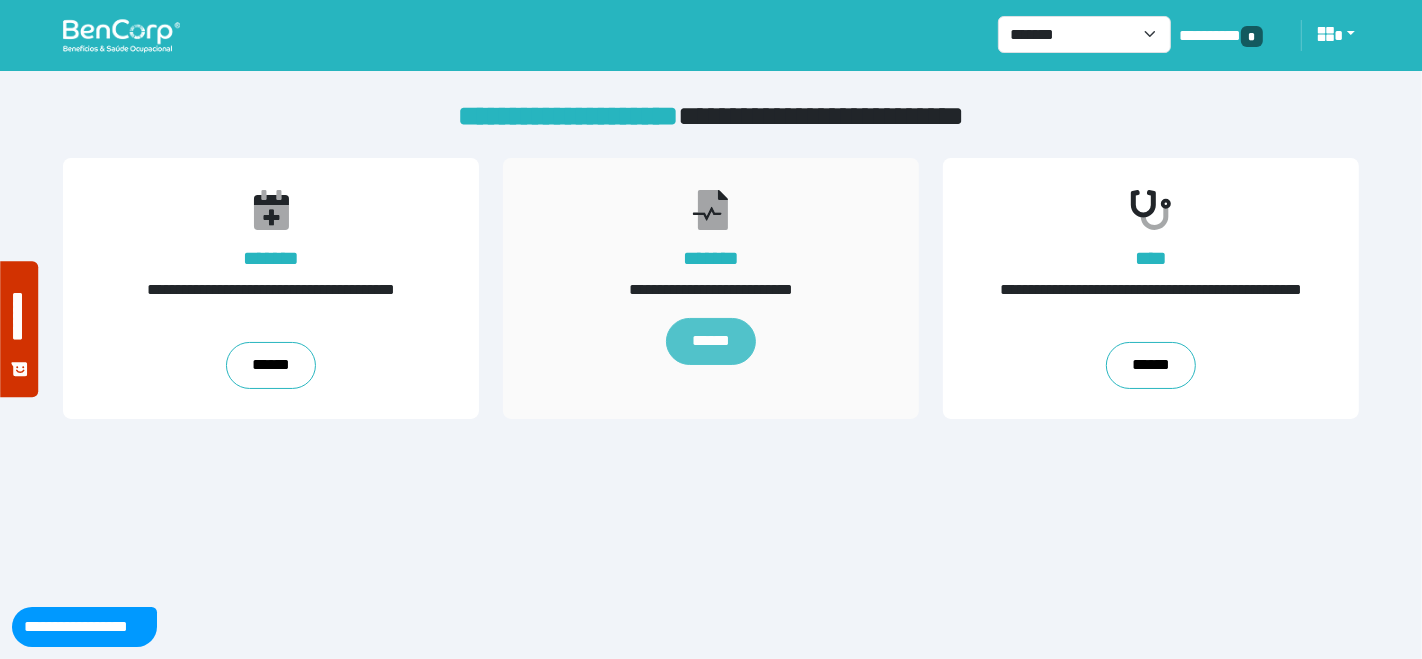 click on "******" at bounding box center [711, 342] 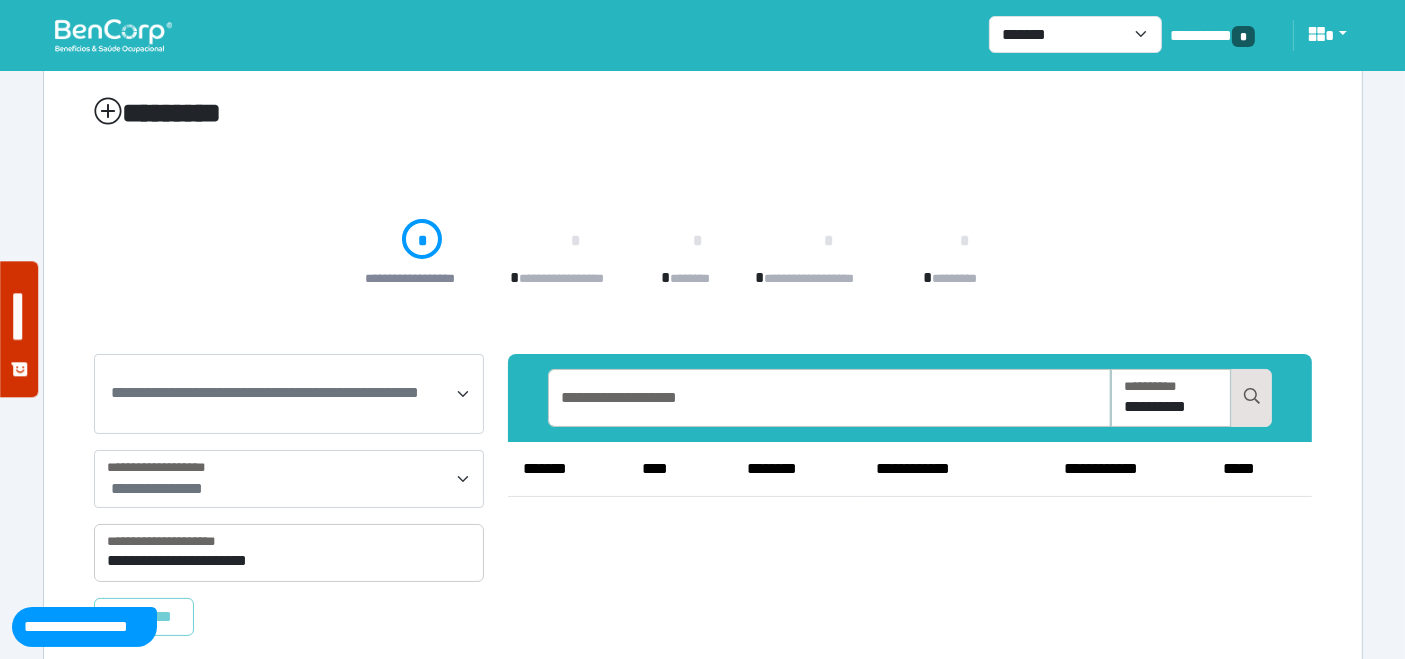 scroll, scrollTop: 100, scrollLeft: 0, axis: vertical 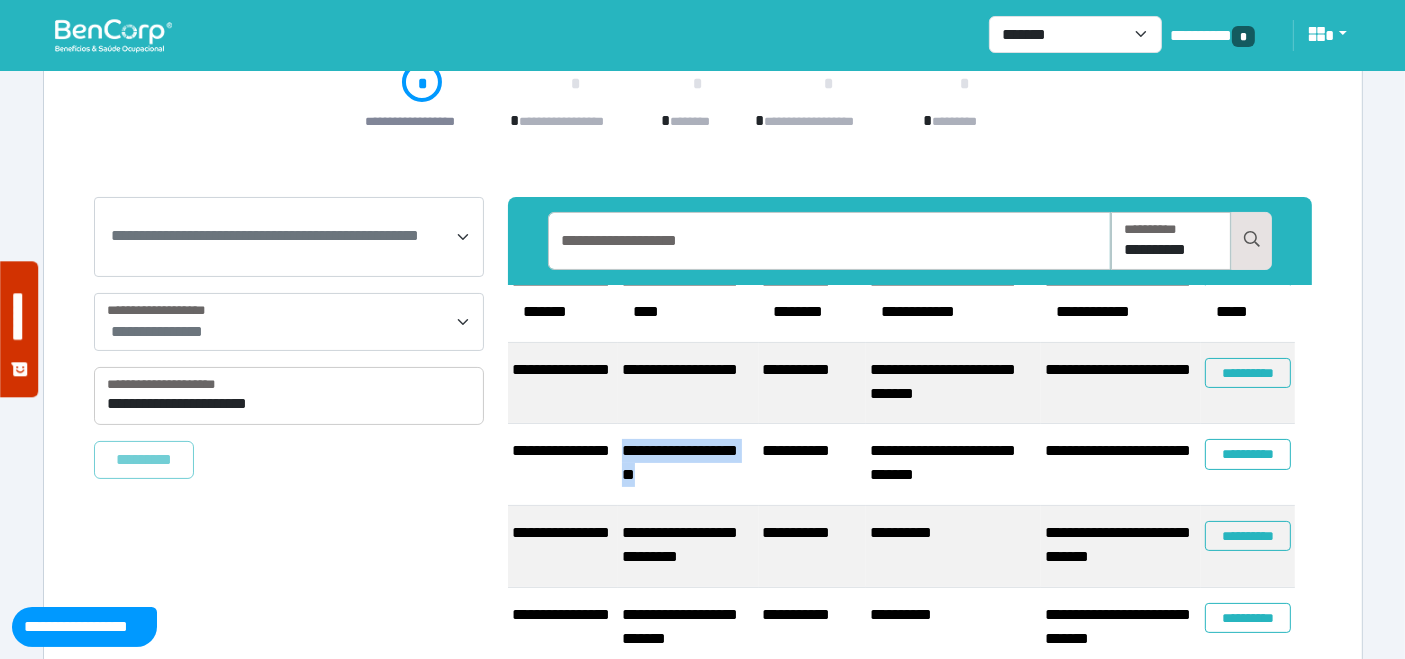 drag, startPoint x: 694, startPoint y: 459, endPoint x: 622, endPoint y: 438, distance: 75 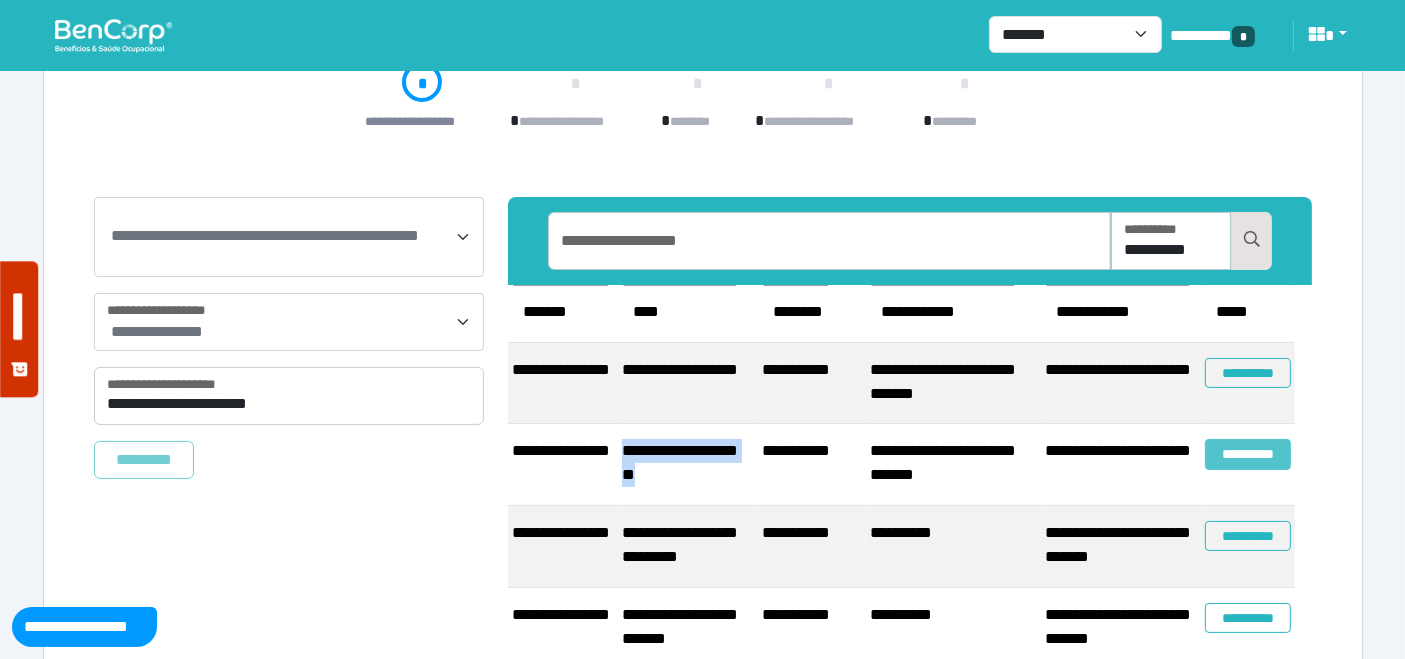 click on "**********" at bounding box center (1248, 454) 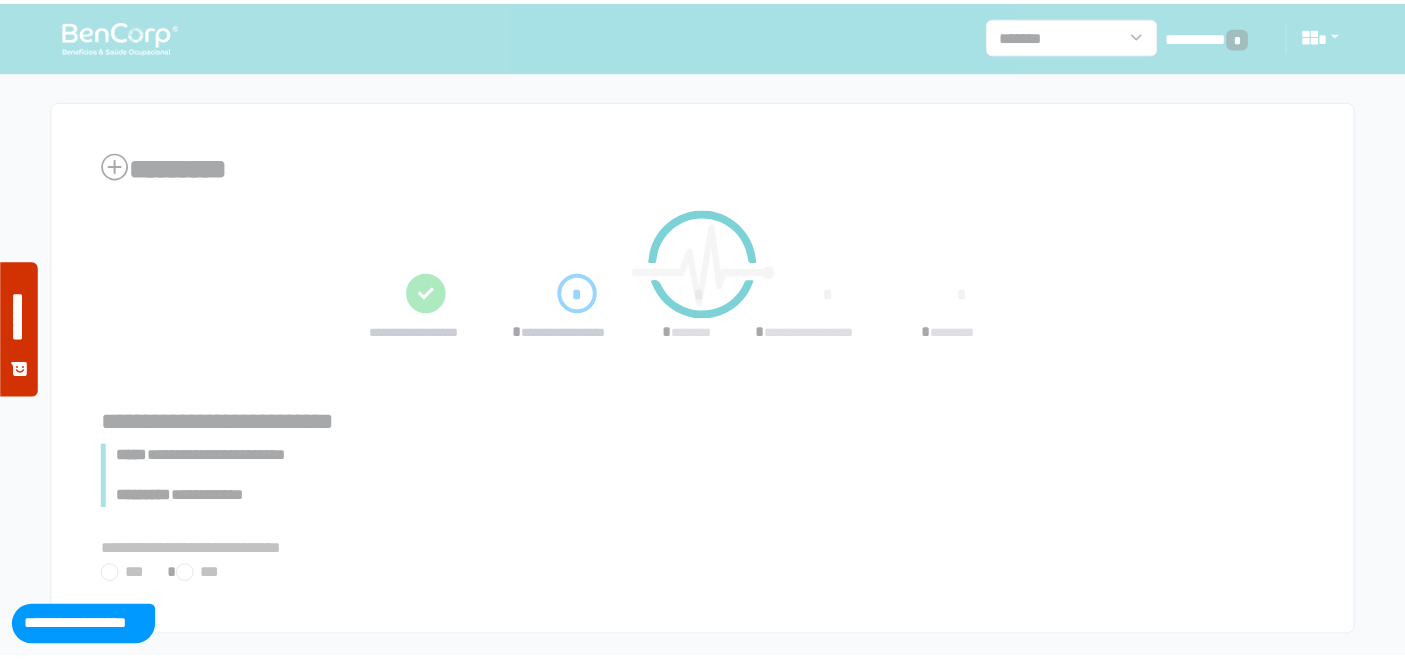 scroll, scrollTop: 0, scrollLeft: 0, axis: both 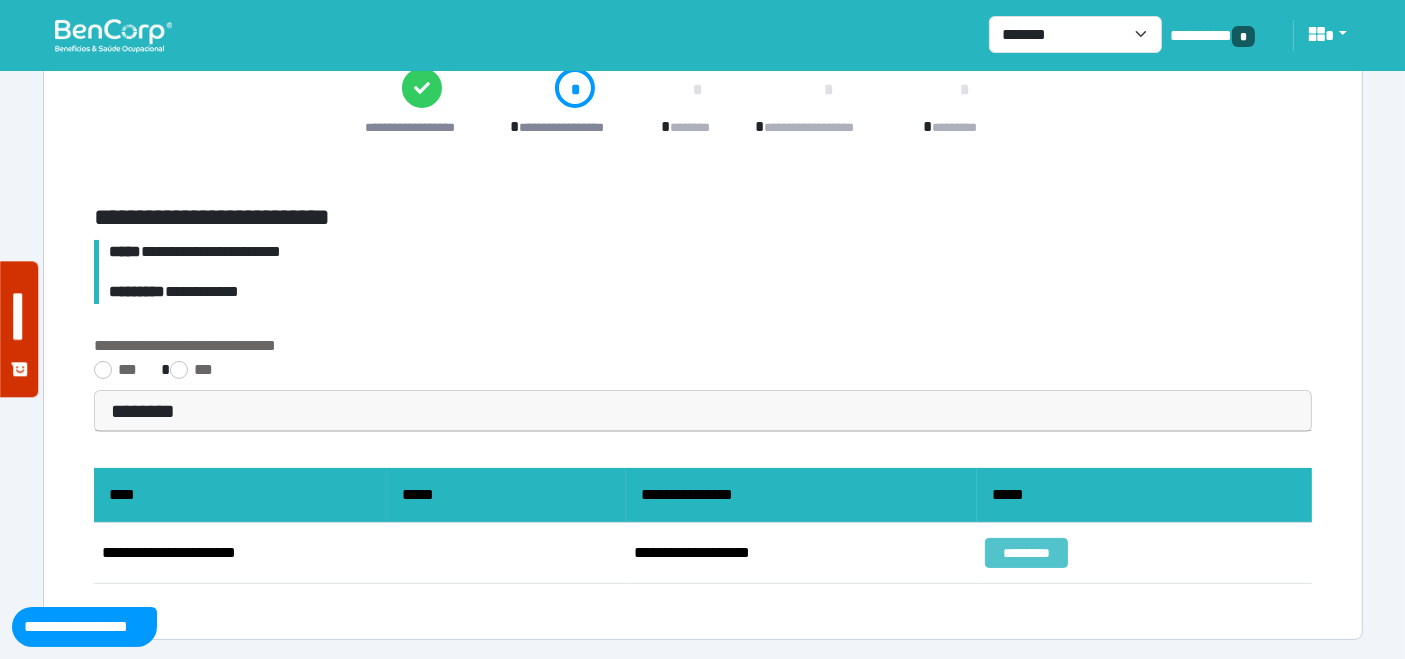 click on "*********" at bounding box center (1026, 553) 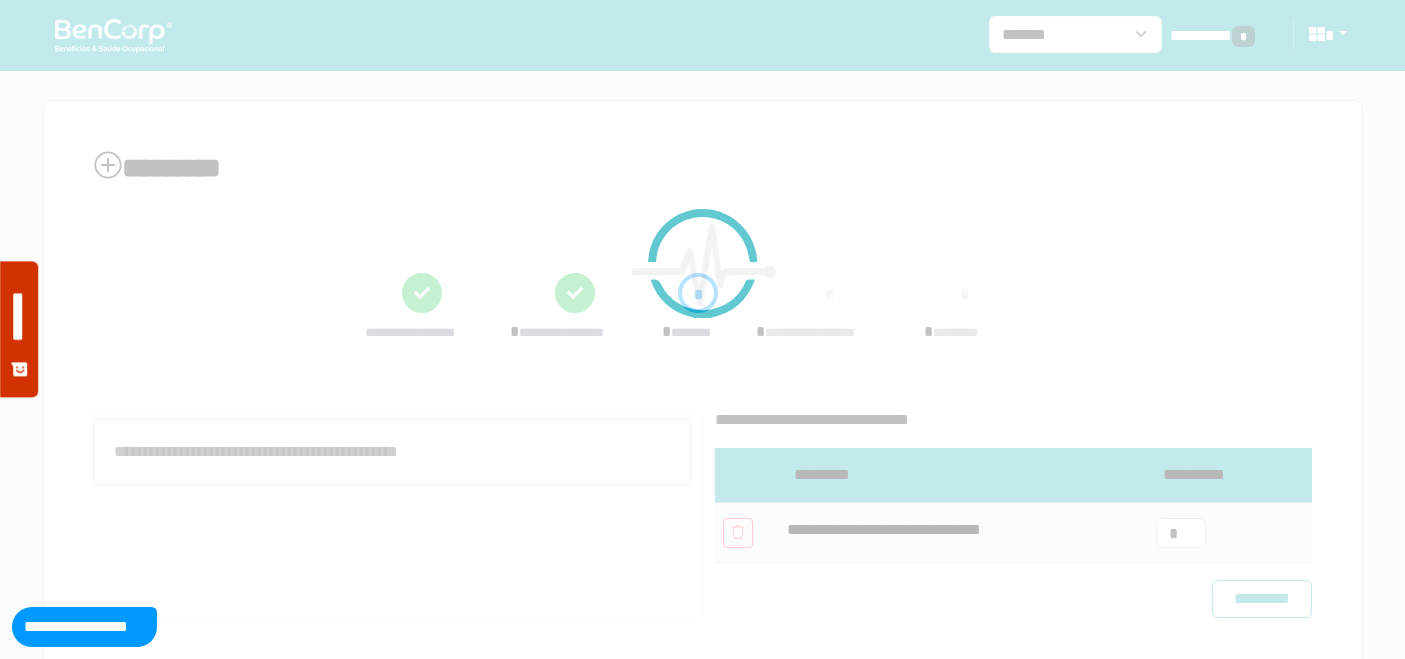 scroll, scrollTop: 0, scrollLeft: 0, axis: both 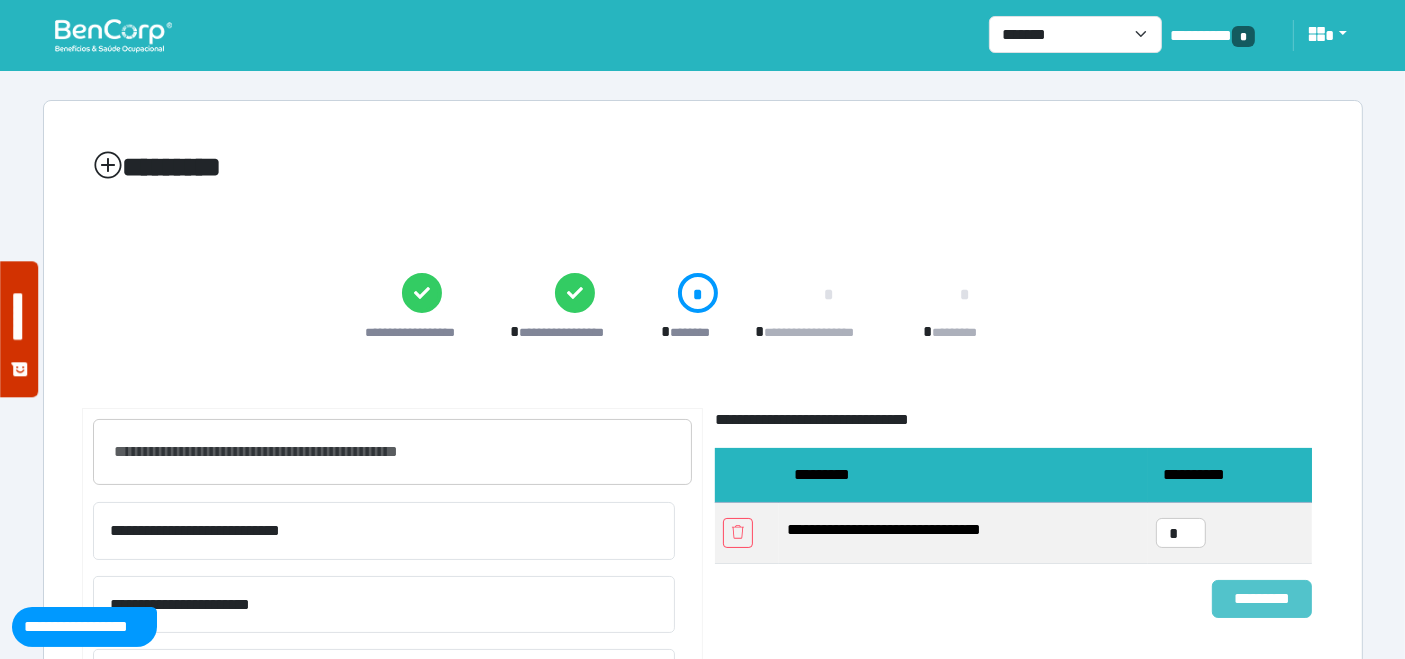 click on "*********" at bounding box center (1262, 598) 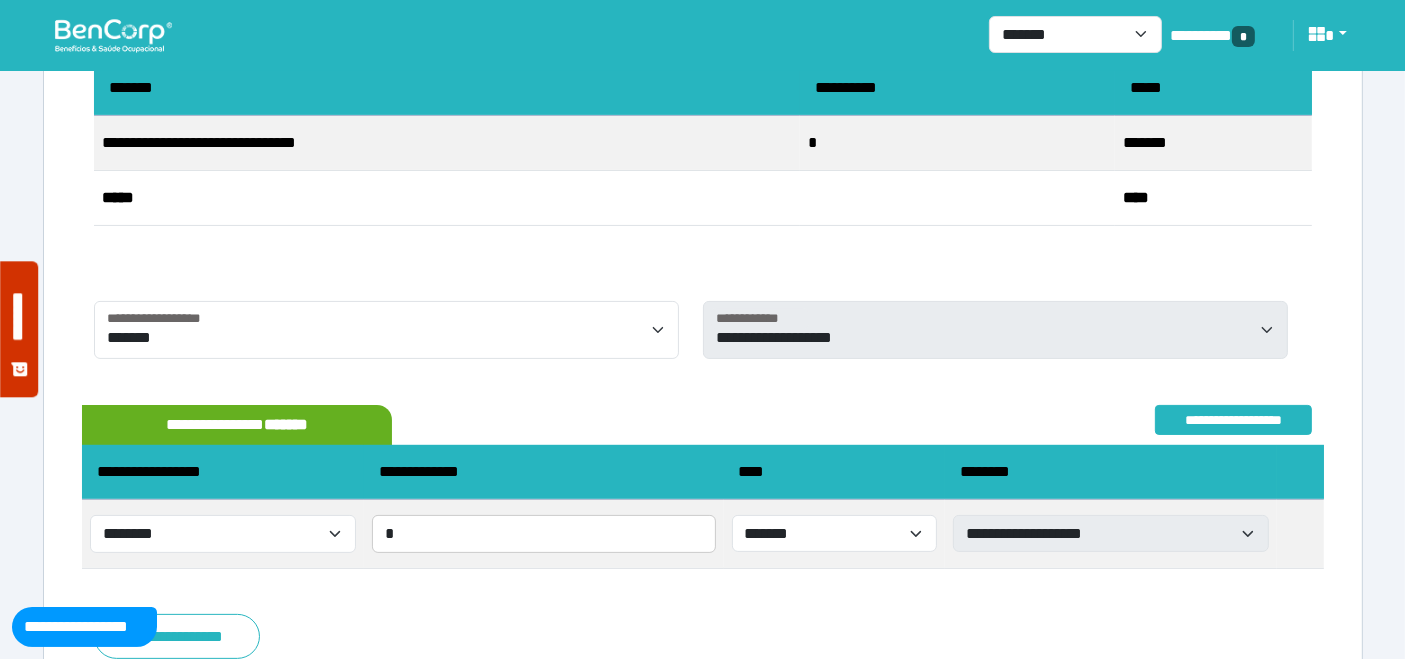 scroll, scrollTop: 454, scrollLeft: 0, axis: vertical 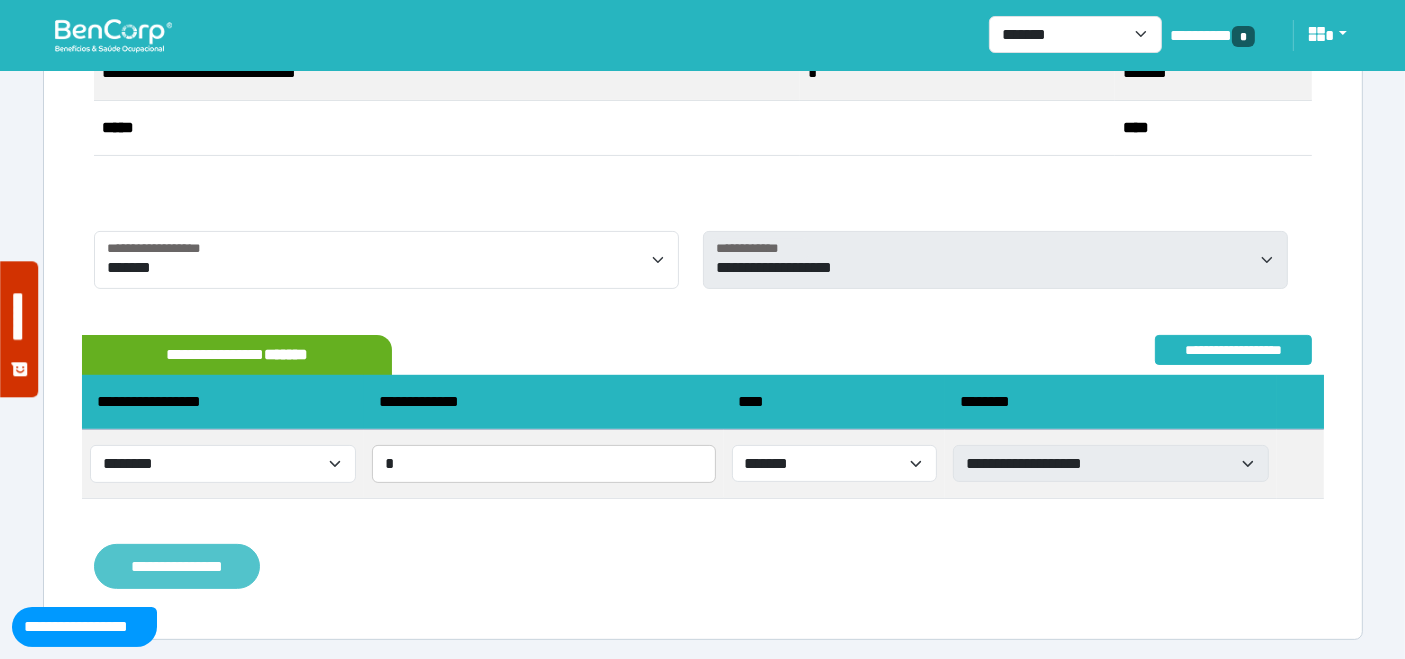 click on "**********" at bounding box center (177, 566) 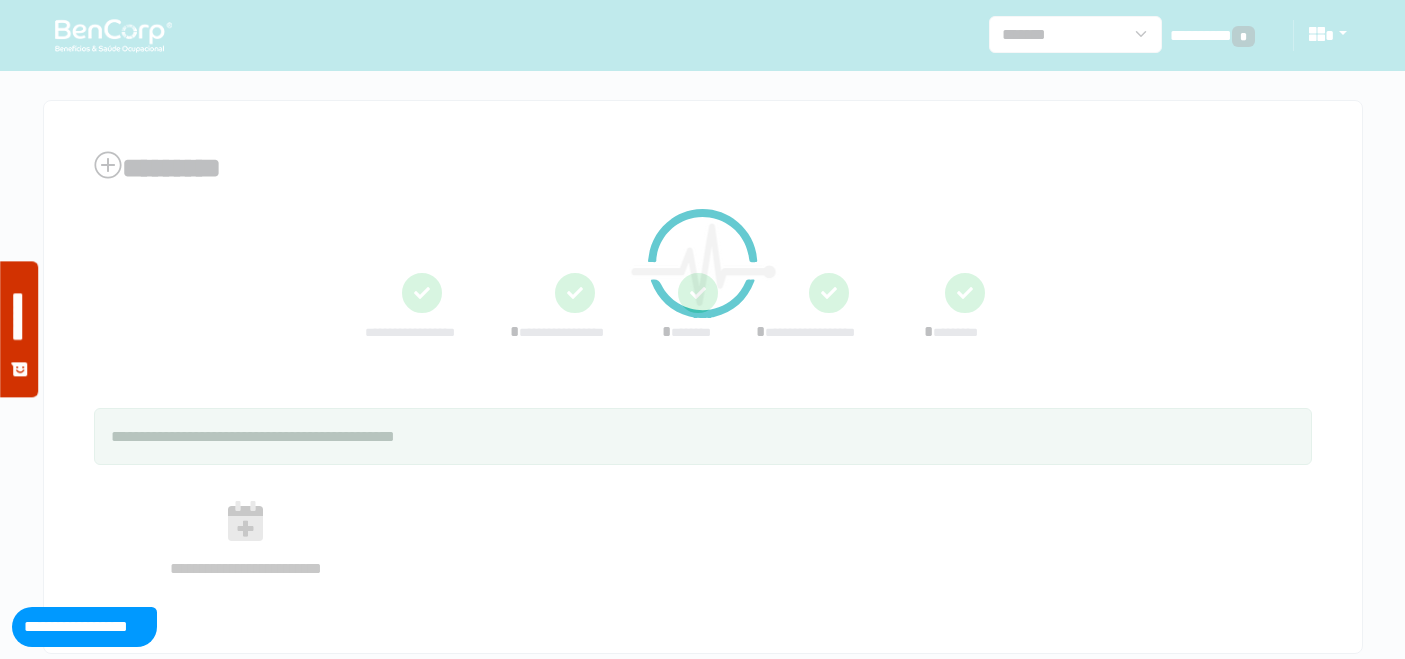 scroll, scrollTop: 0, scrollLeft: 0, axis: both 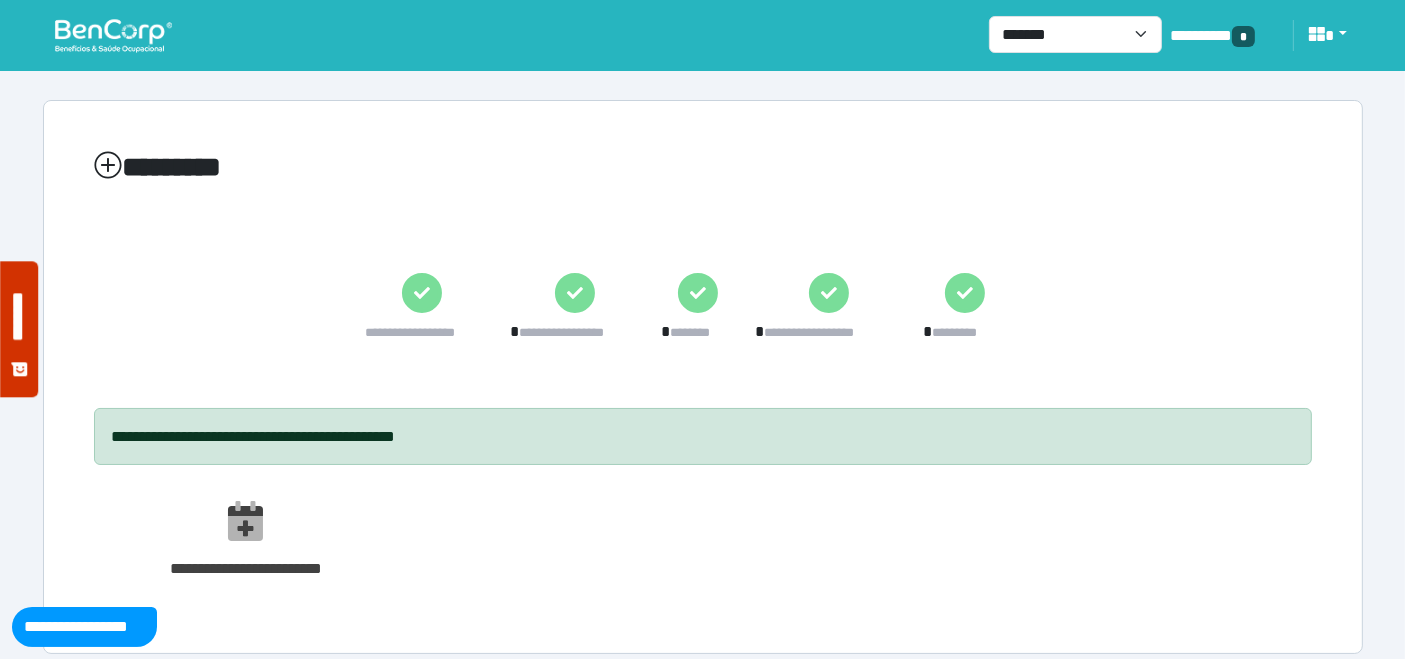 click at bounding box center [113, 35] 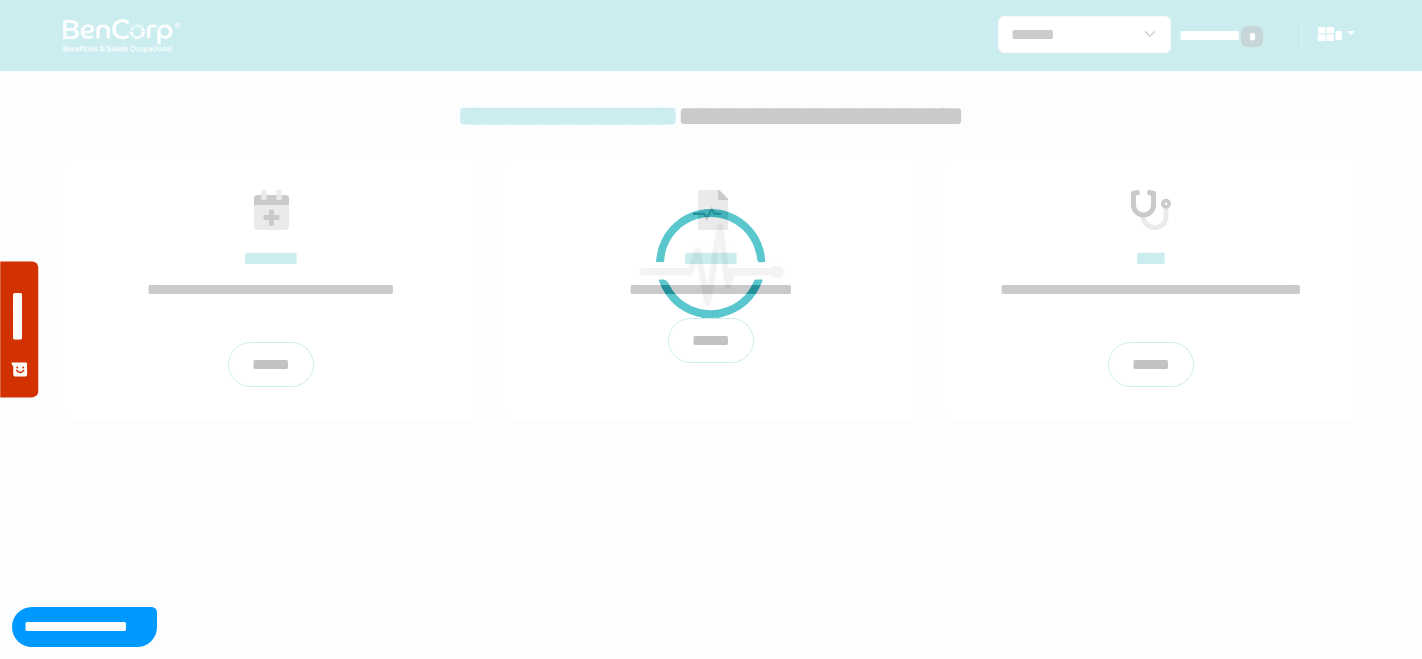 scroll, scrollTop: 0, scrollLeft: 0, axis: both 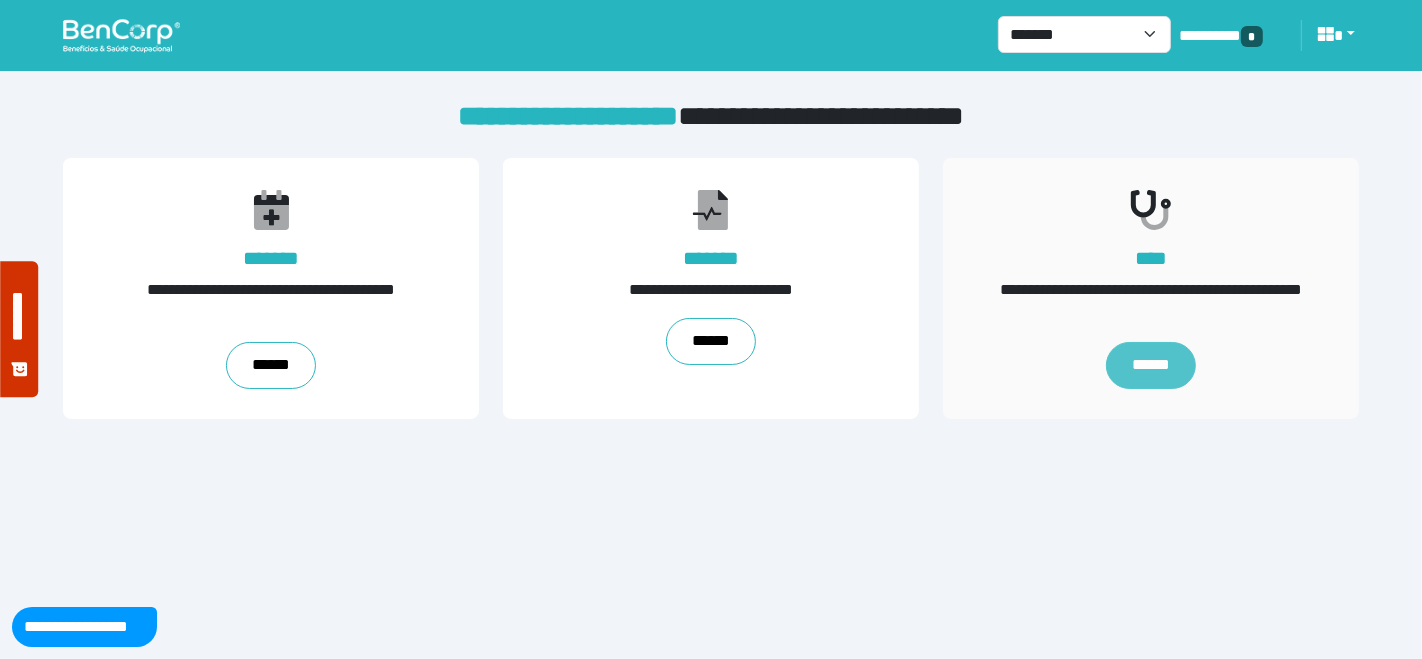 click on "******" at bounding box center [1151, 366] 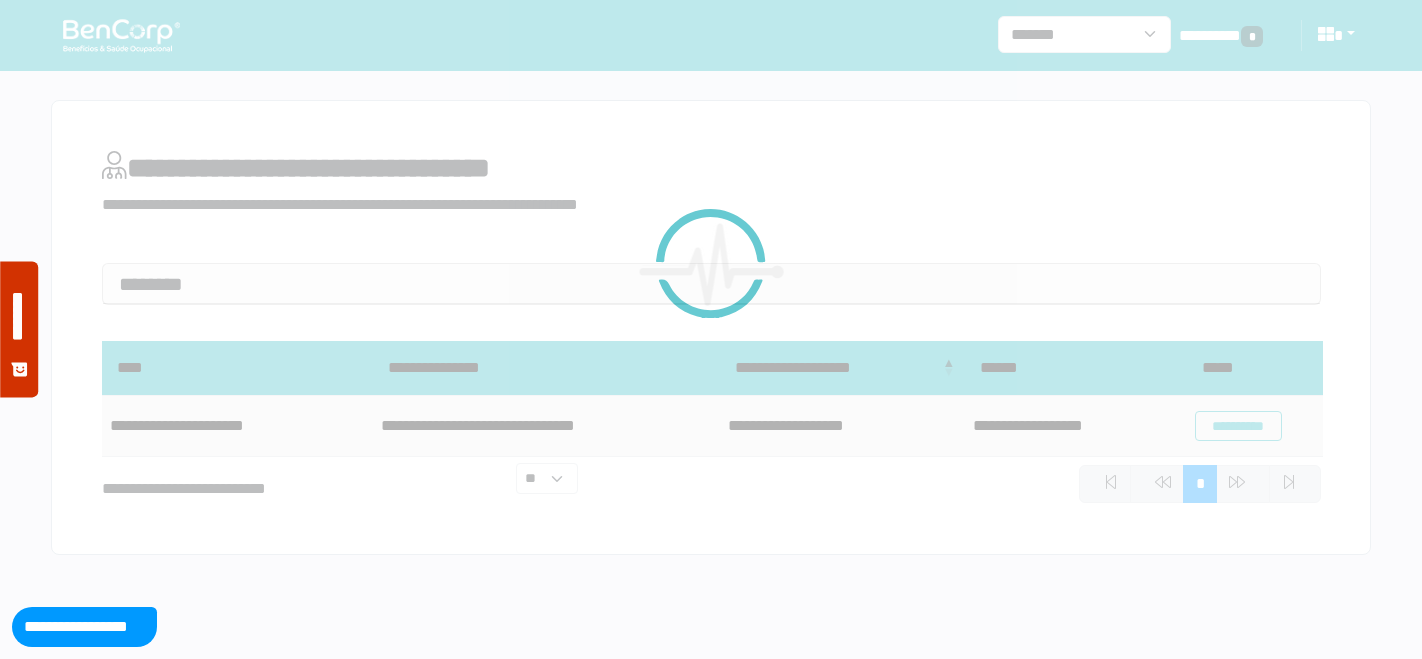 scroll, scrollTop: 0, scrollLeft: 0, axis: both 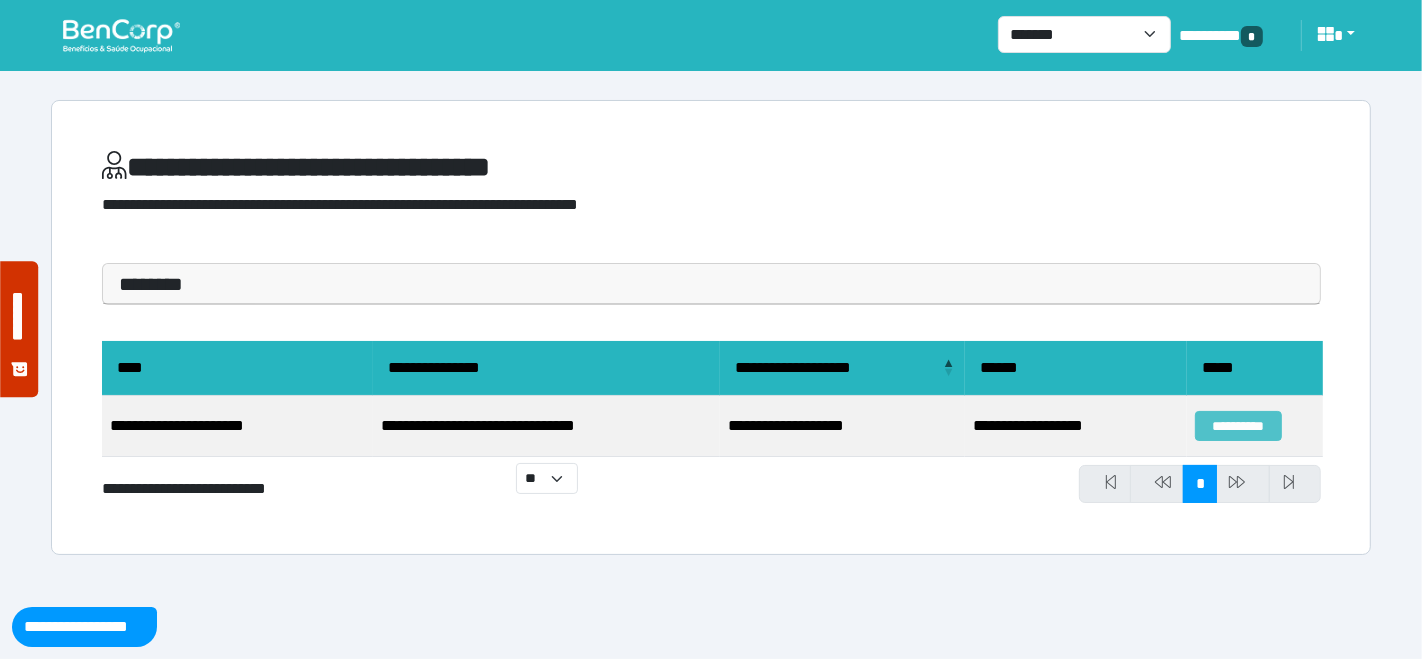 click on "**********" at bounding box center [1238, 426] 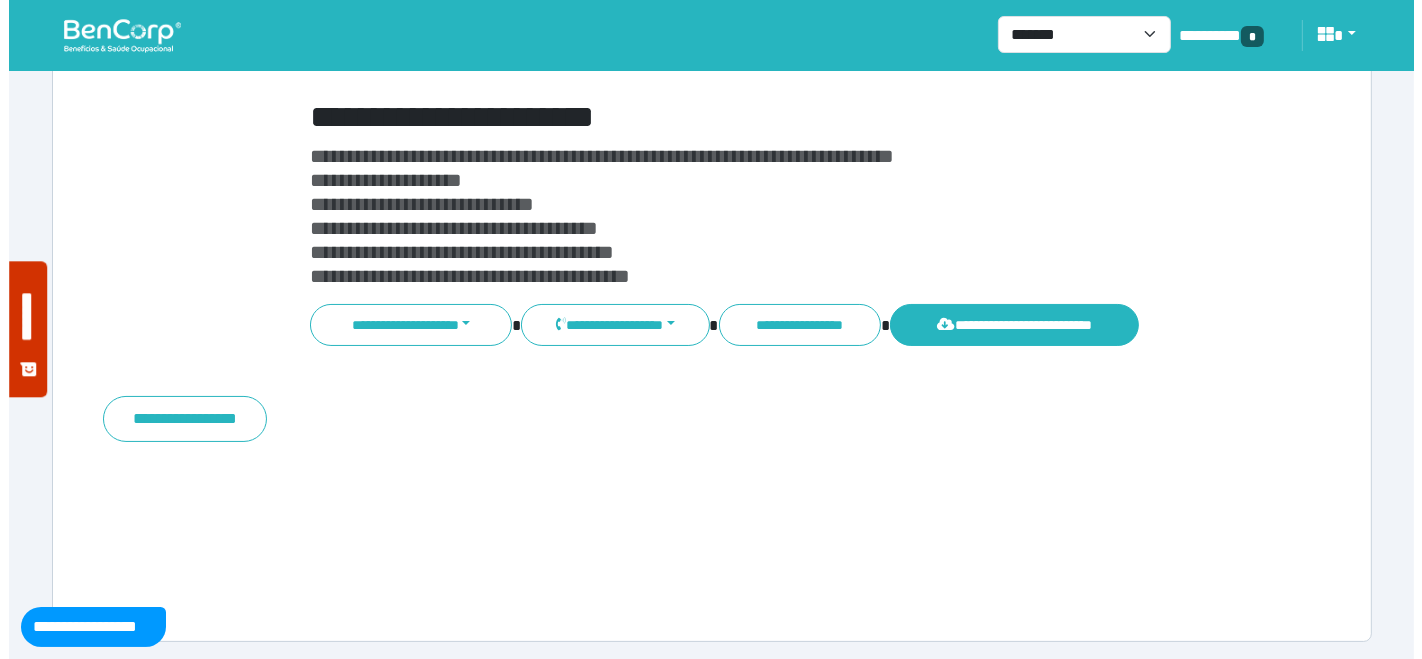 scroll, scrollTop: 128, scrollLeft: 0, axis: vertical 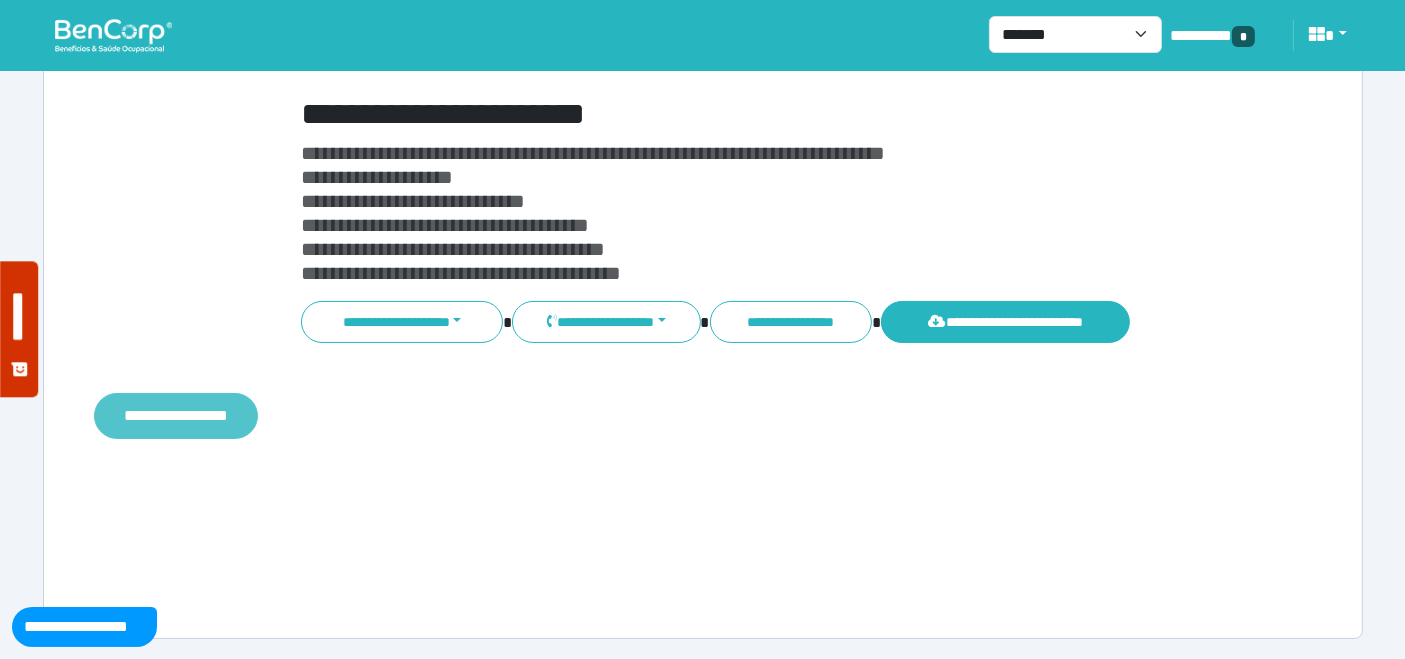 click on "**********" at bounding box center (176, 415) 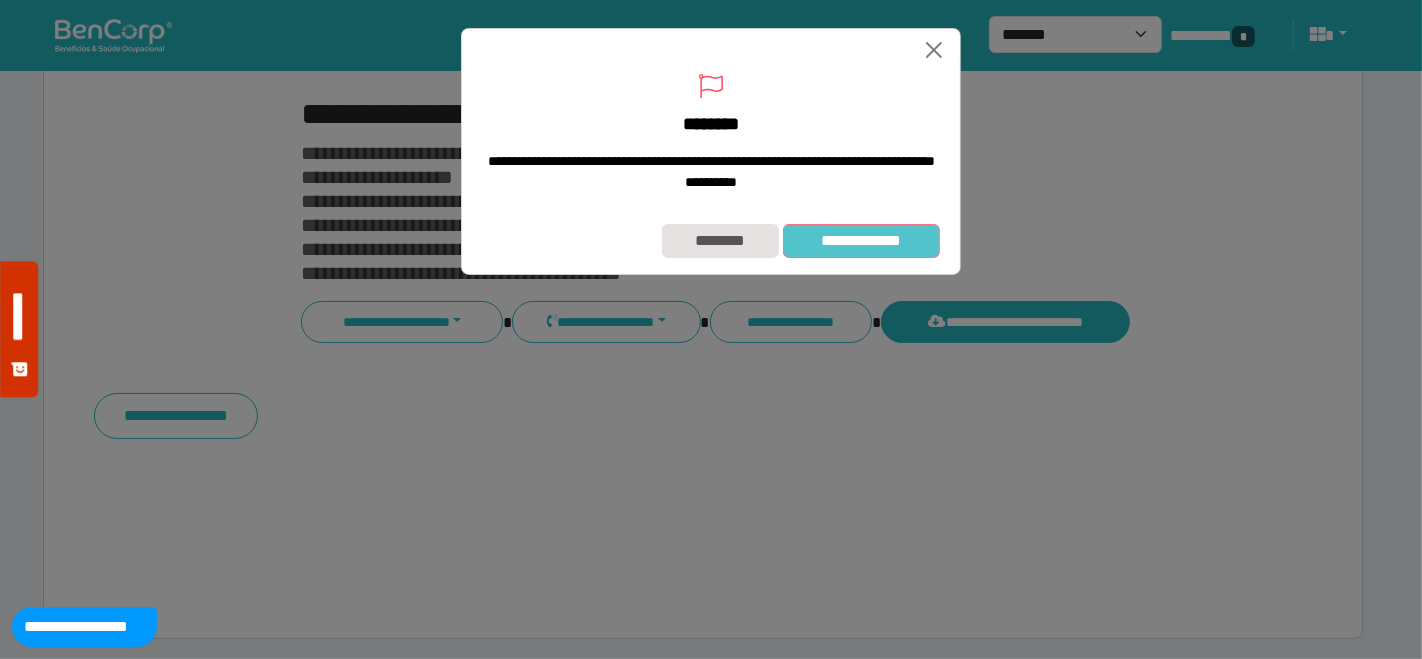 click on "**********" at bounding box center (861, 240) 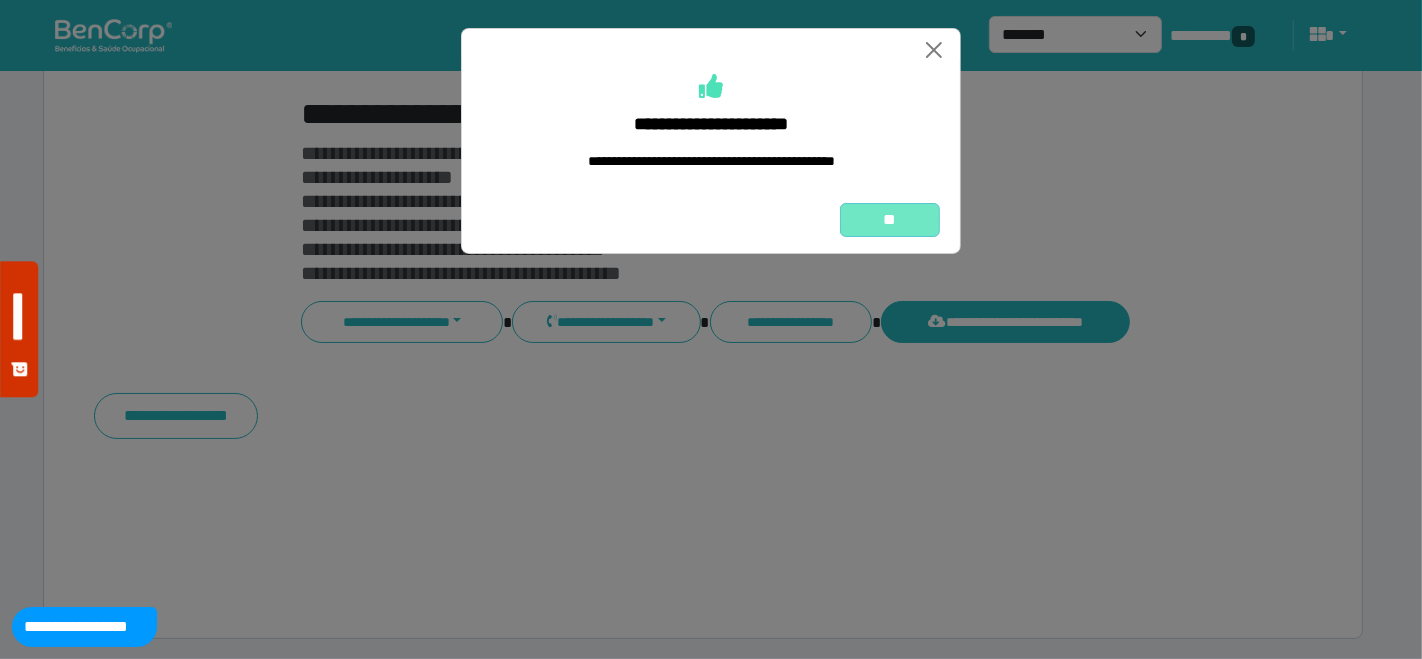 click on "**" at bounding box center (890, 219) 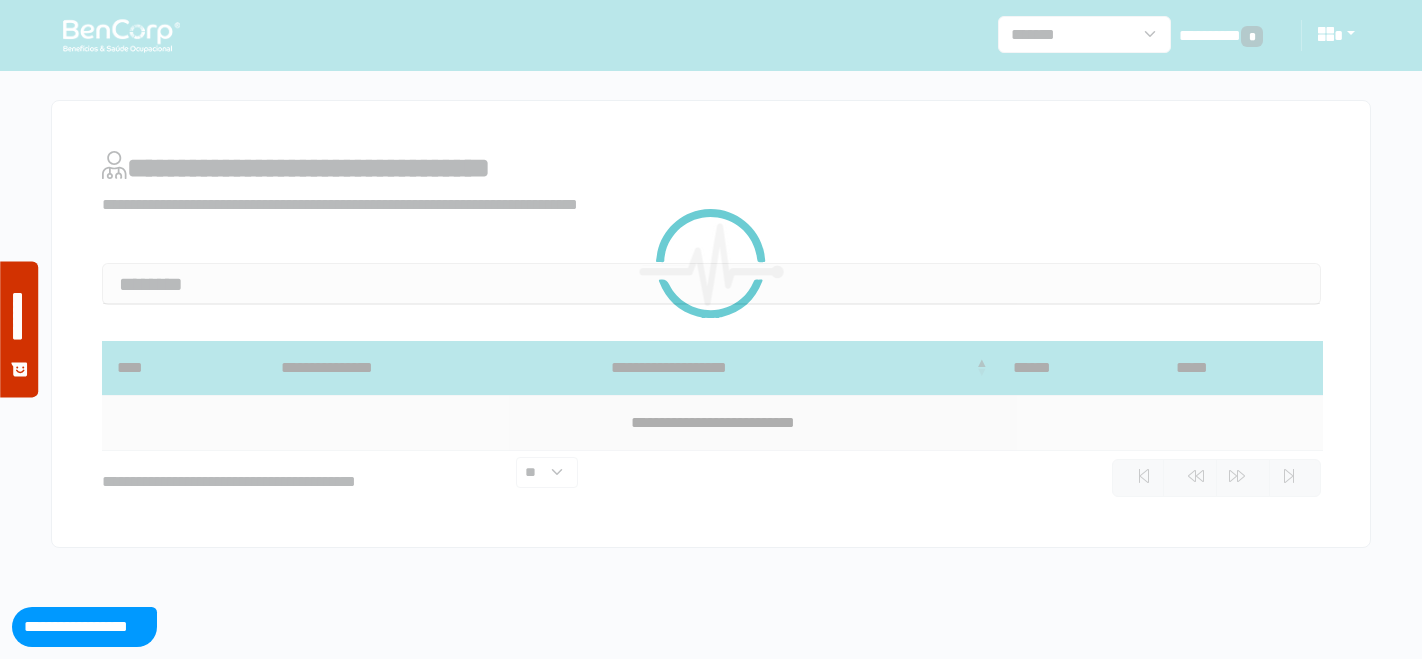scroll, scrollTop: 0, scrollLeft: 0, axis: both 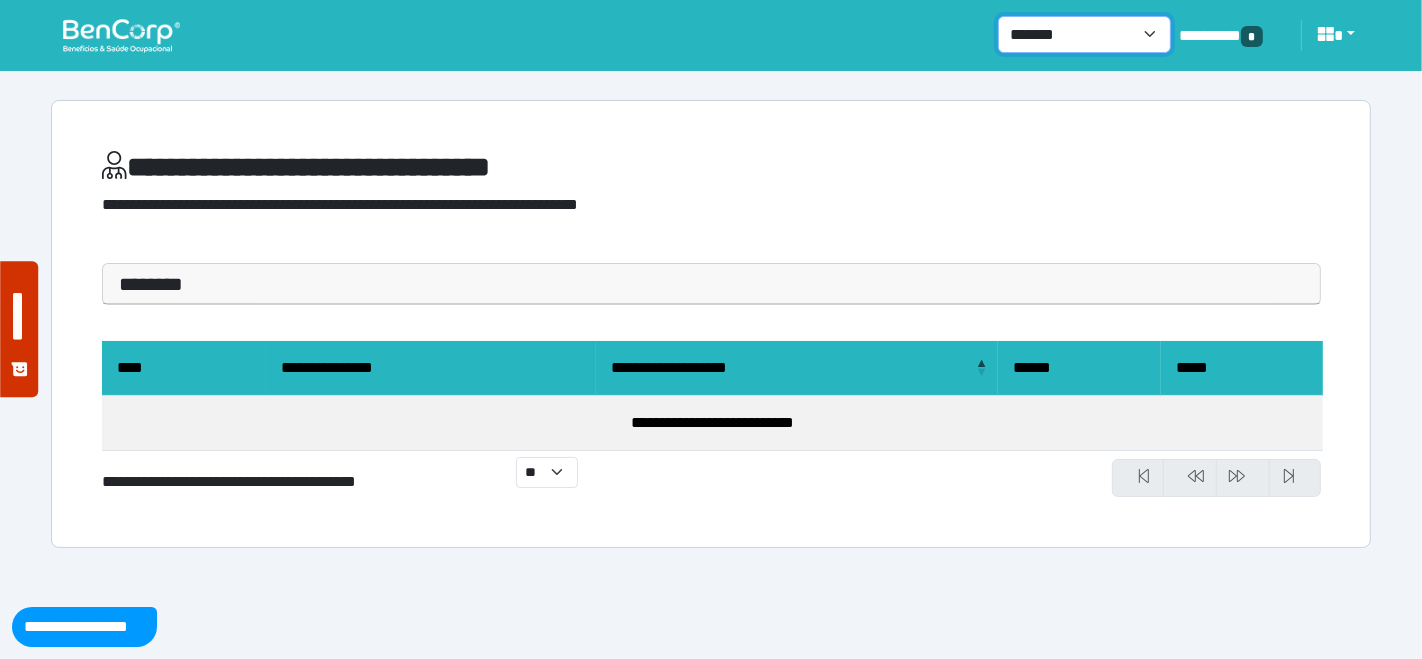 drag, startPoint x: 1154, startPoint y: 27, endPoint x: 1151, endPoint y: 38, distance: 11.401754 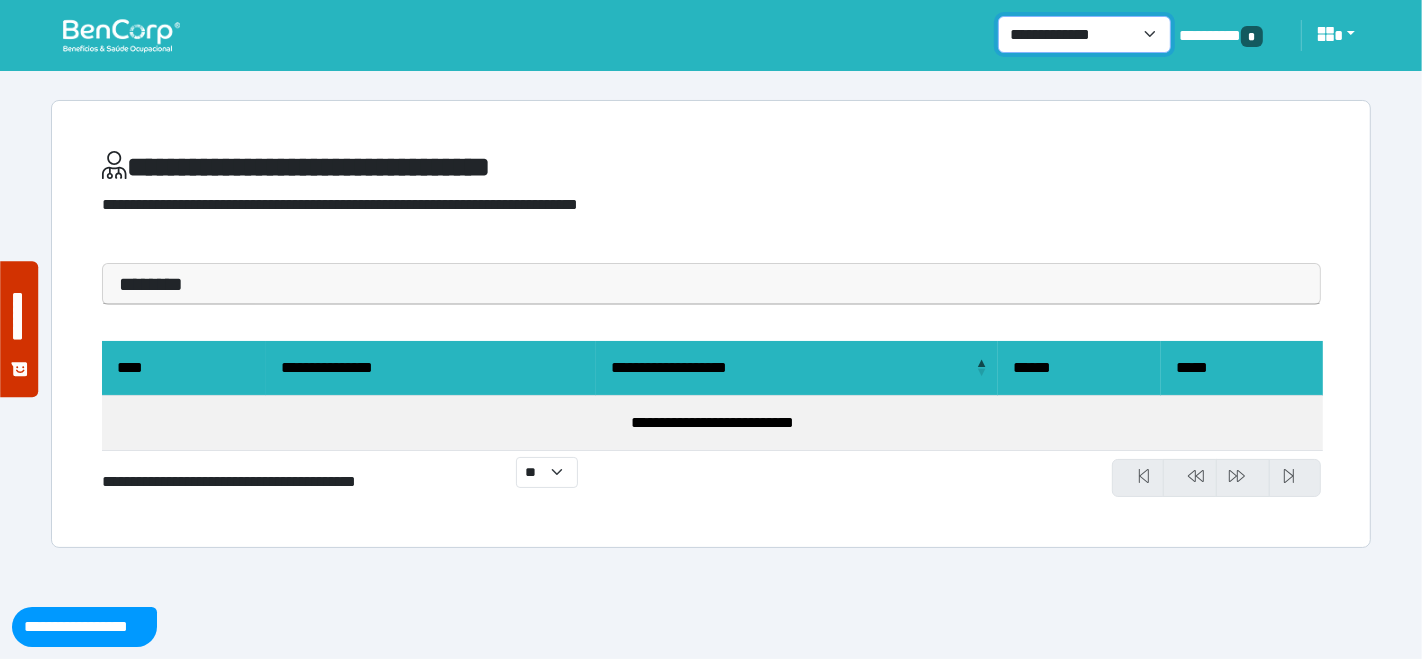 click on "**********" at bounding box center (1084, 34) 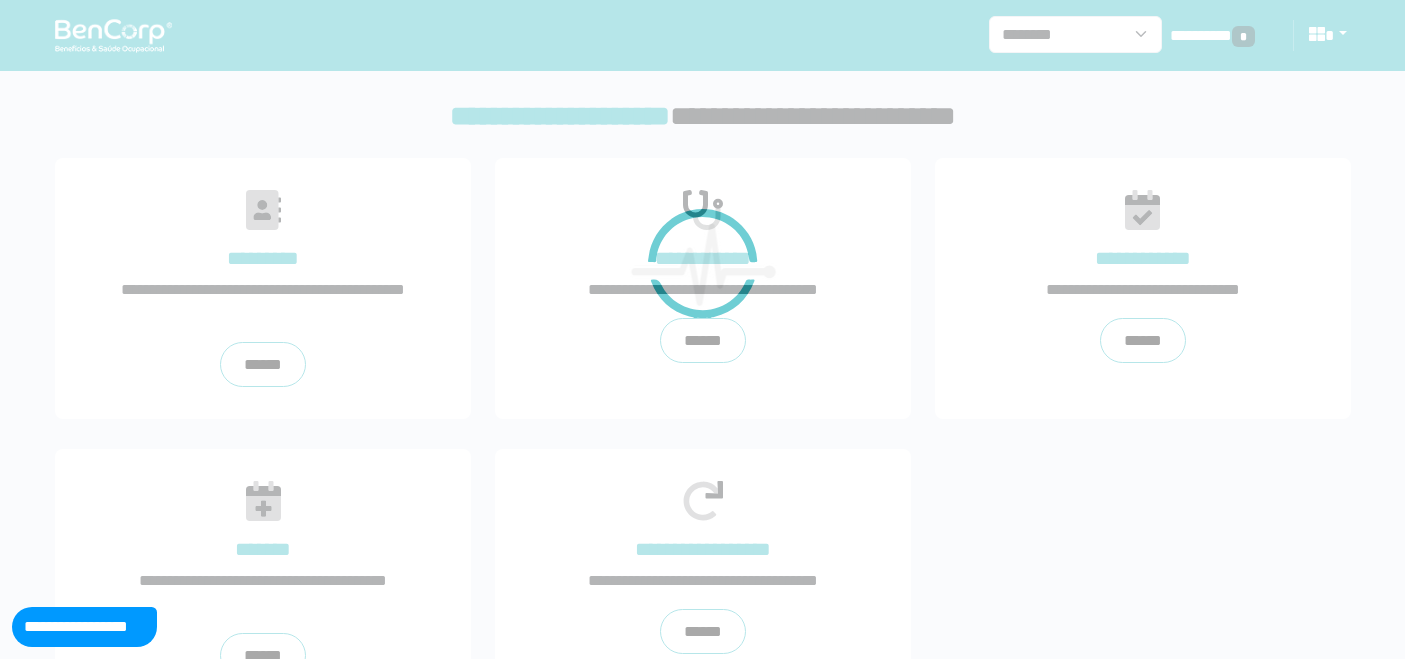 scroll, scrollTop: 0, scrollLeft: 0, axis: both 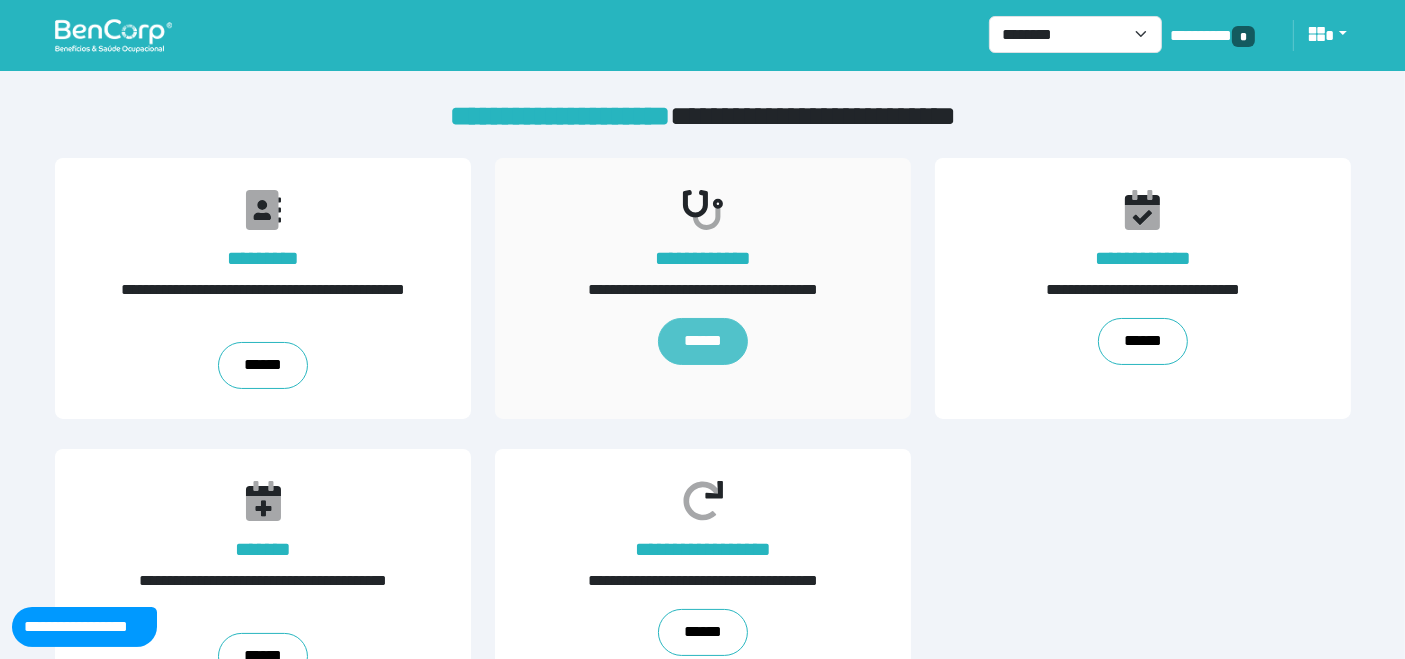 click on "******" at bounding box center (702, 342) 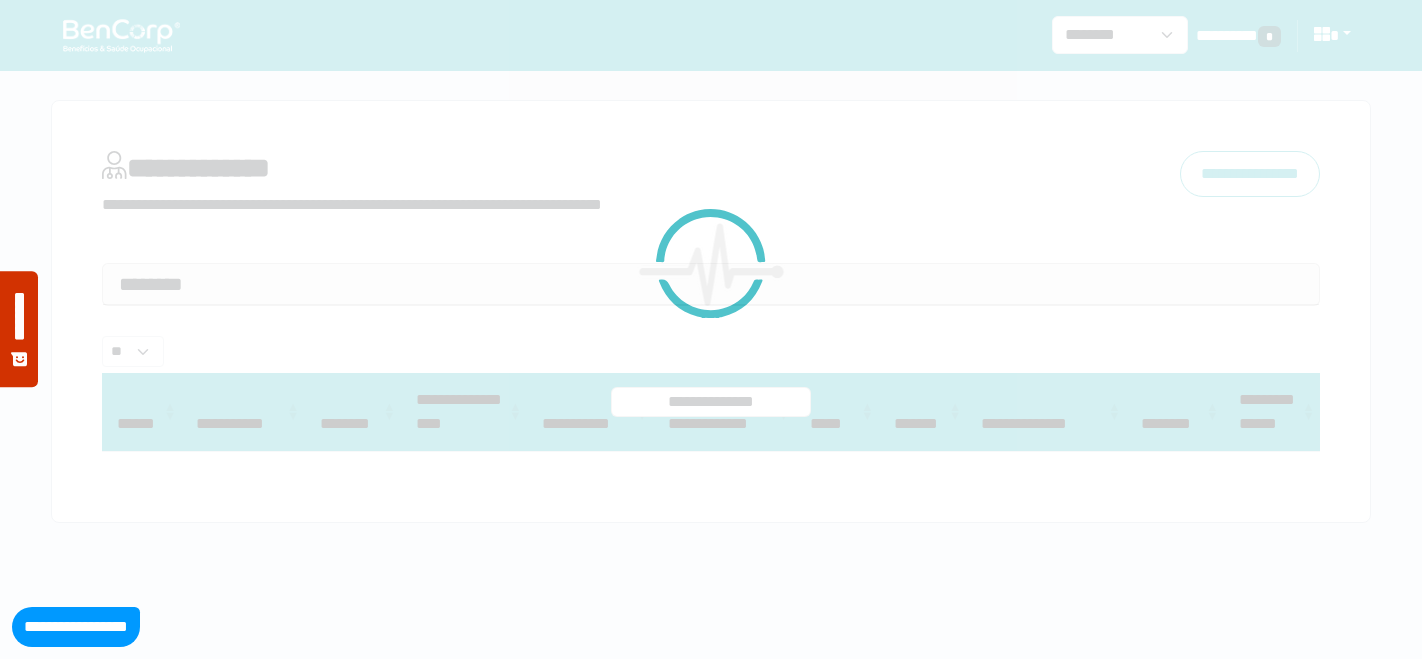 select 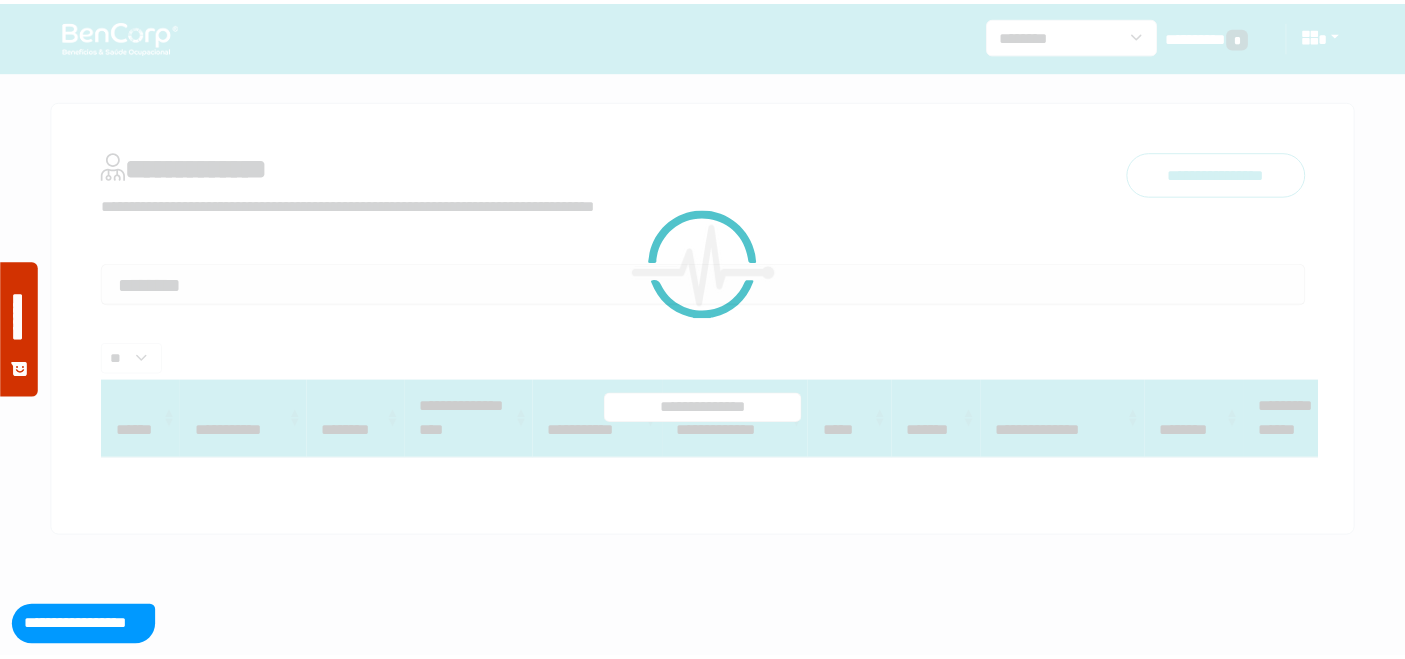 scroll, scrollTop: 0, scrollLeft: 0, axis: both 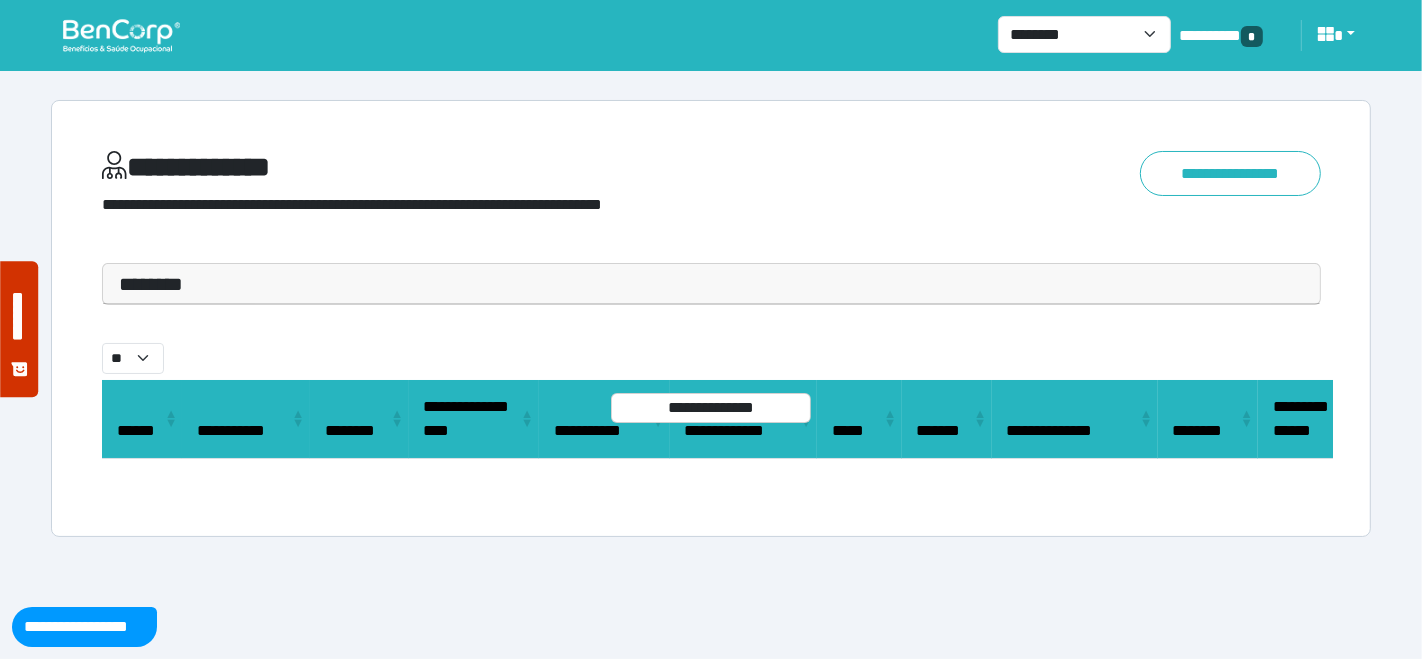 drag, startPoint x: 228, startPoint y: 279, endPoint x: 208, endPoint y: 338, distance: 62.297672 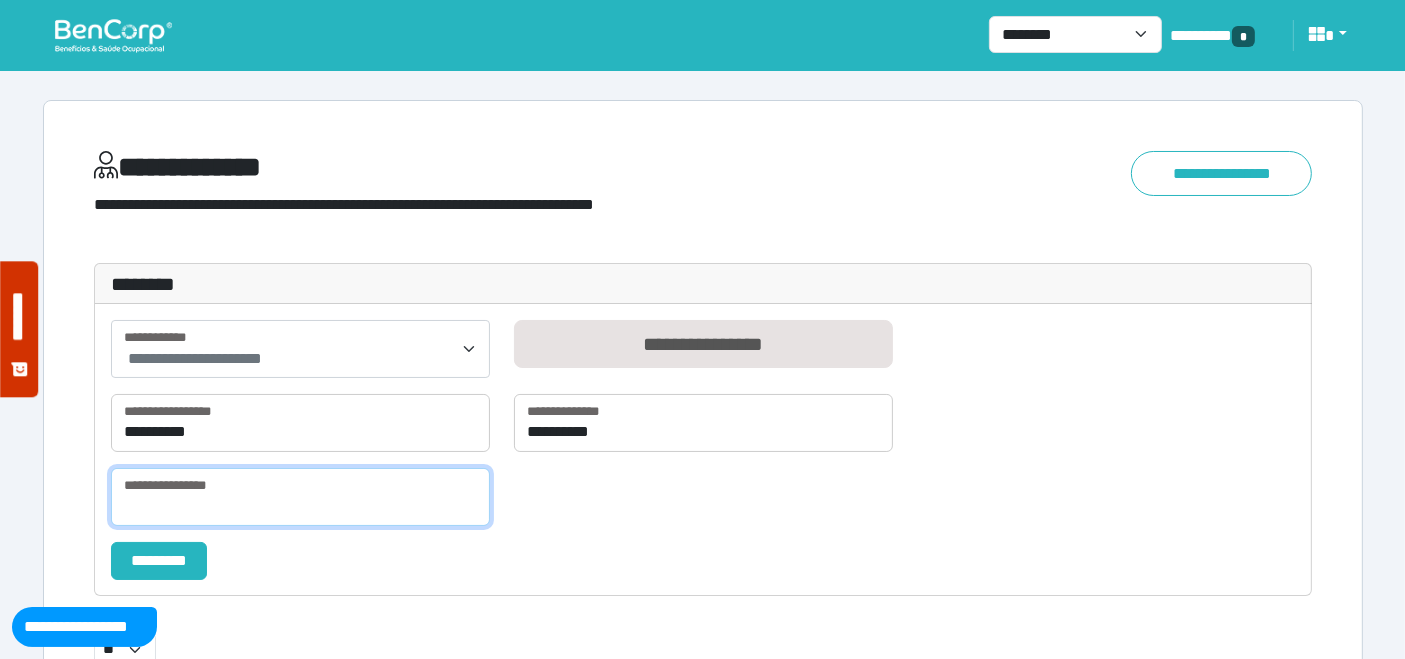 click at bounding box center (300, 497) 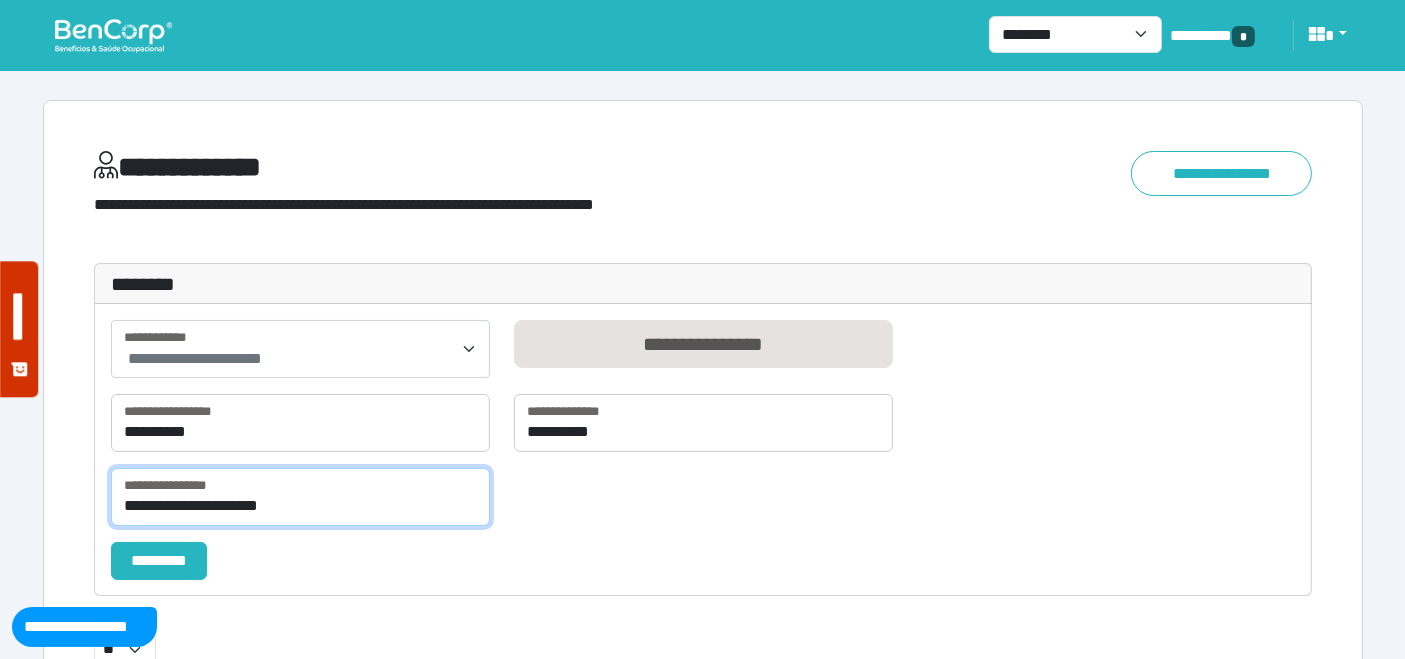 type on "**********" 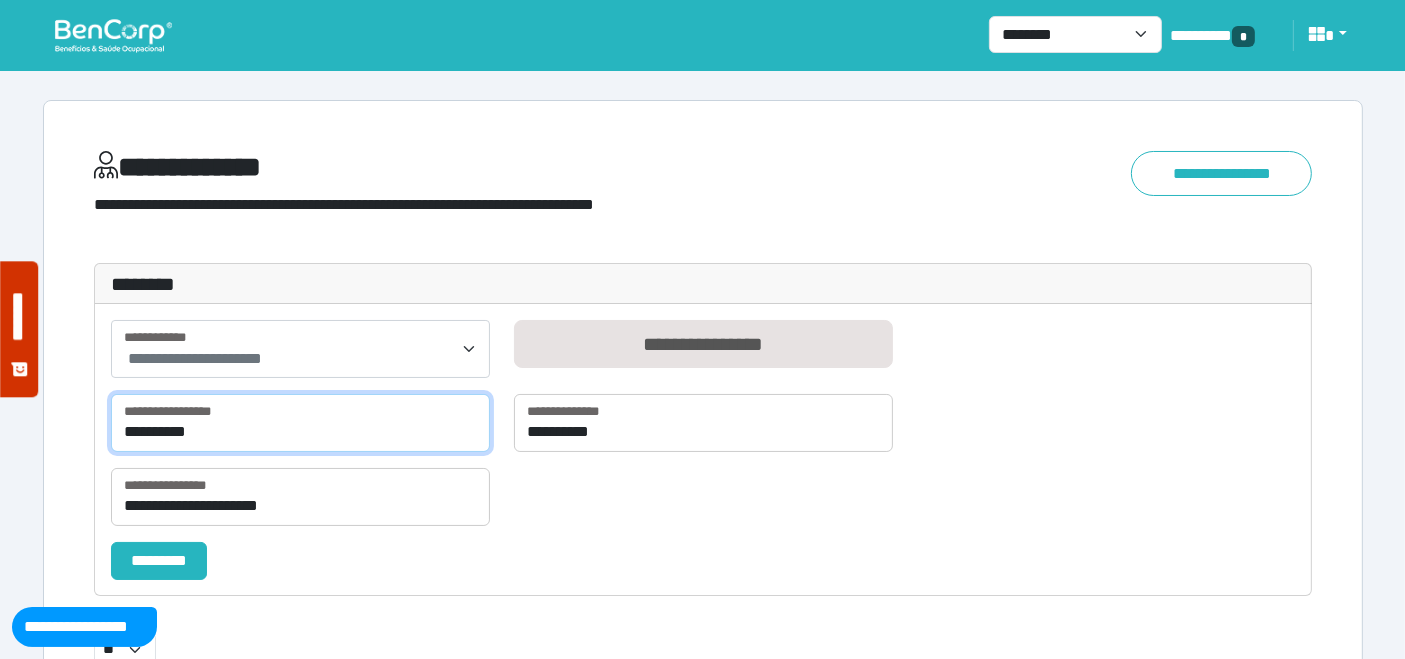 click on "**********" at bounding box center (300, 423) 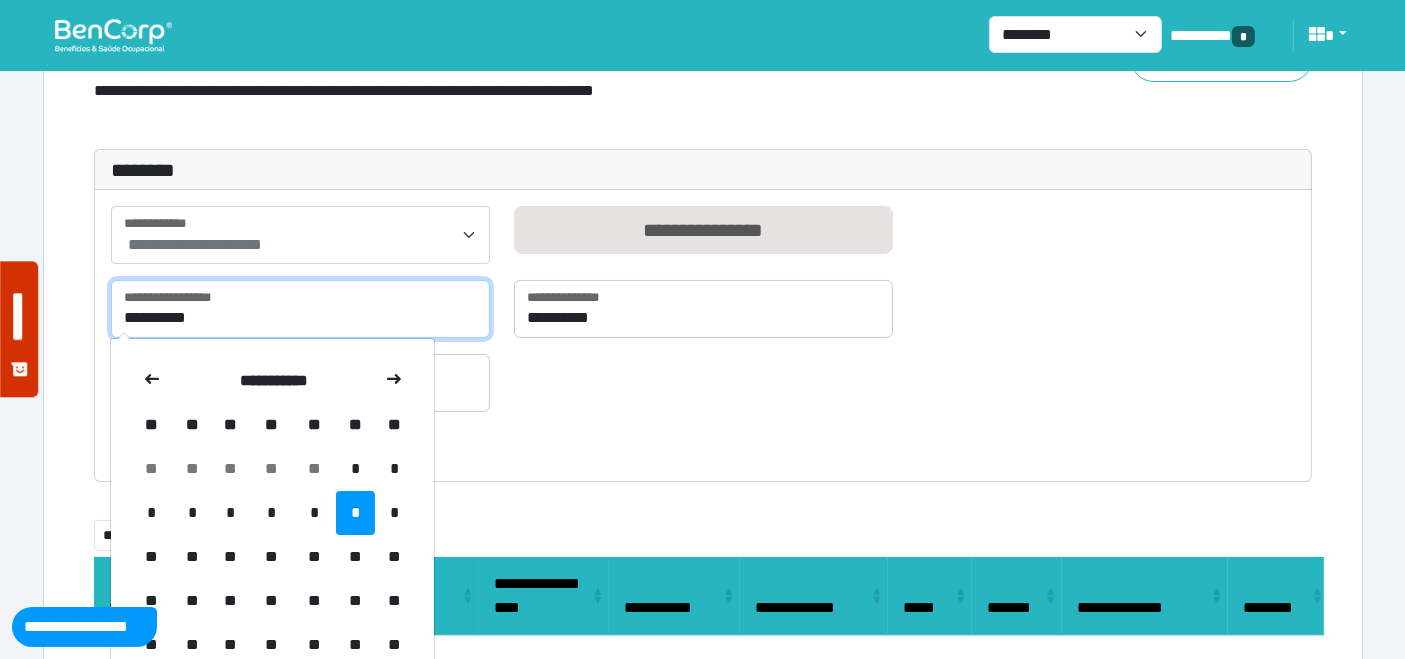 scroll, scrollTop: 222, scrollLeft: 0, axis: vertical 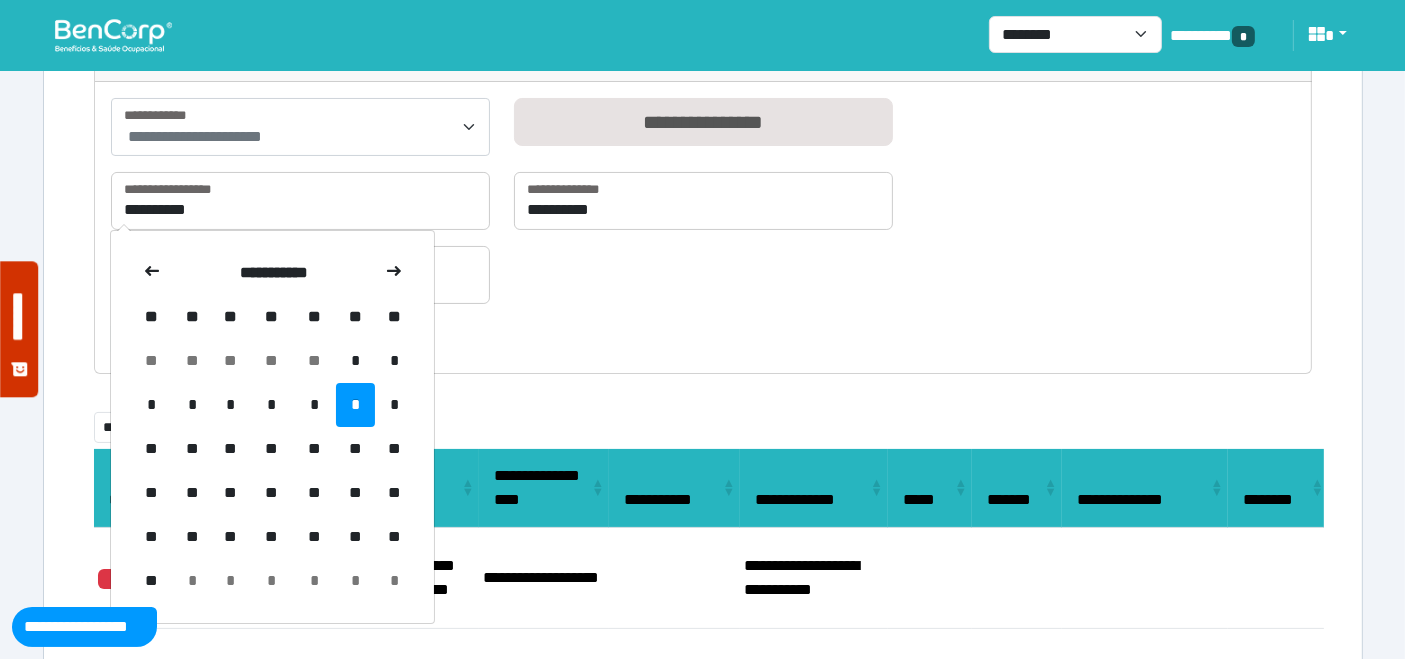 drag, startPoint x: 237, startPoint y: 449, endPoint x: 568, endPoint y: 330, distance: 351.7414 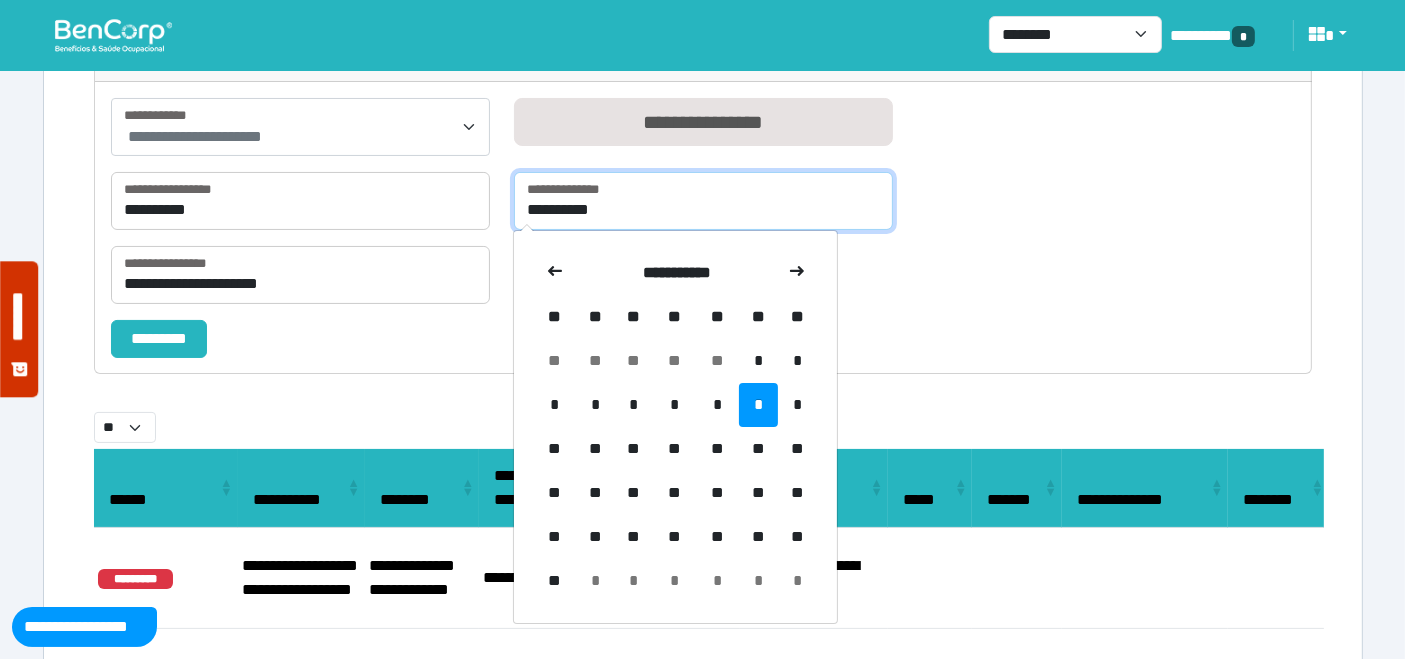 drag, startPoint x: 778, startPoint y: 187, endPoint x: 719, endPoint y: 295, distance: 123.065025 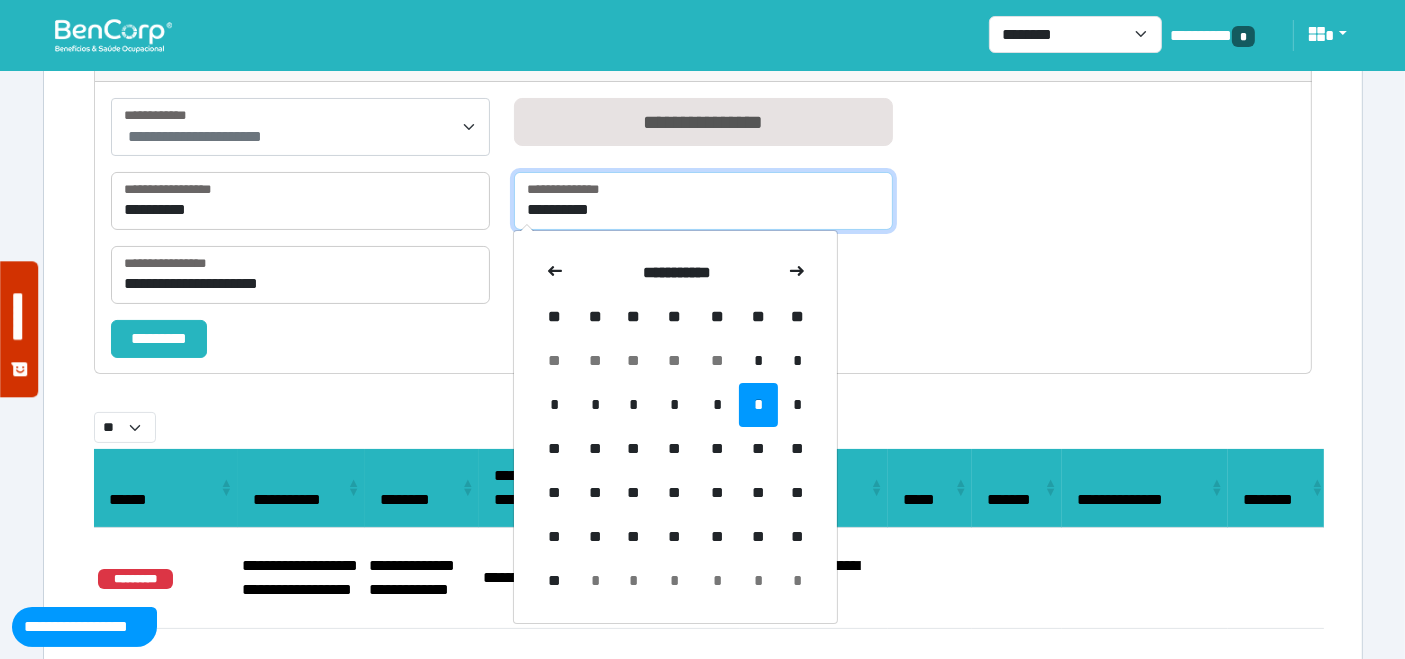 click on "**********" at bounding box center [703, 201] 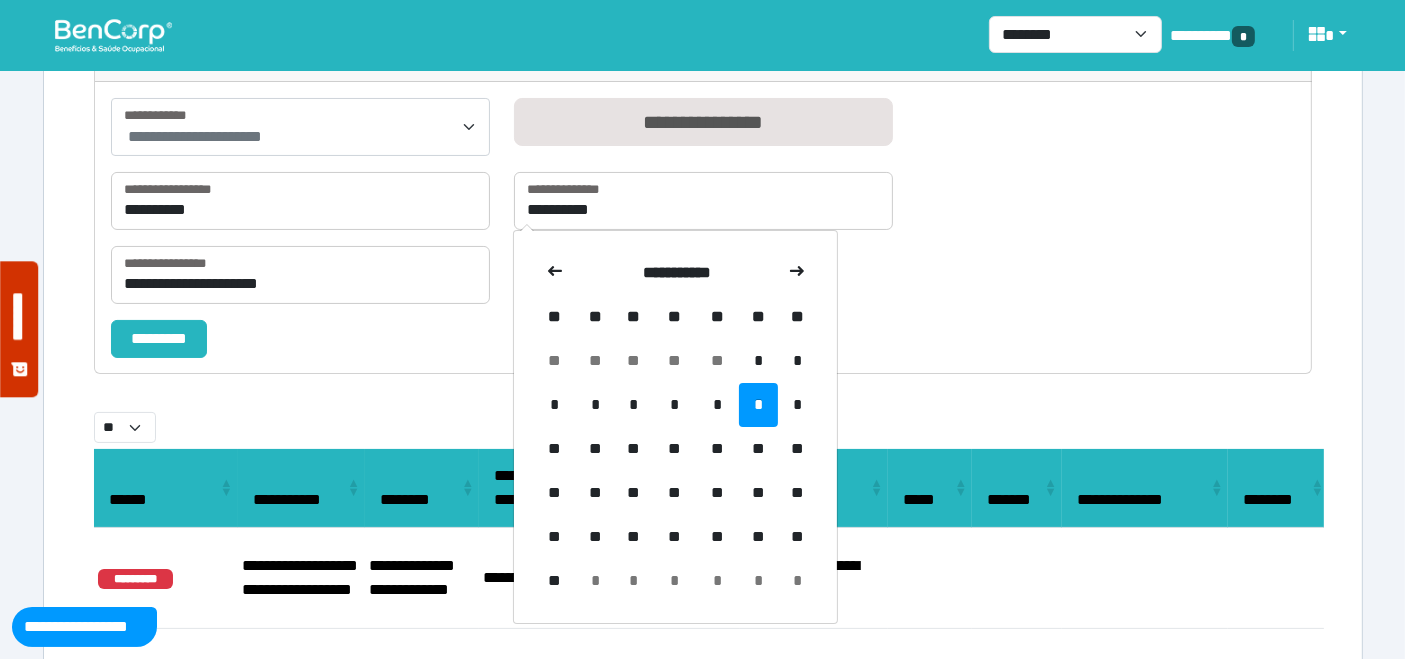 drag, startPoint x: 633, startPoint y: 452, endPoint x: 537, endPoint y: 428, distance: 98.95454 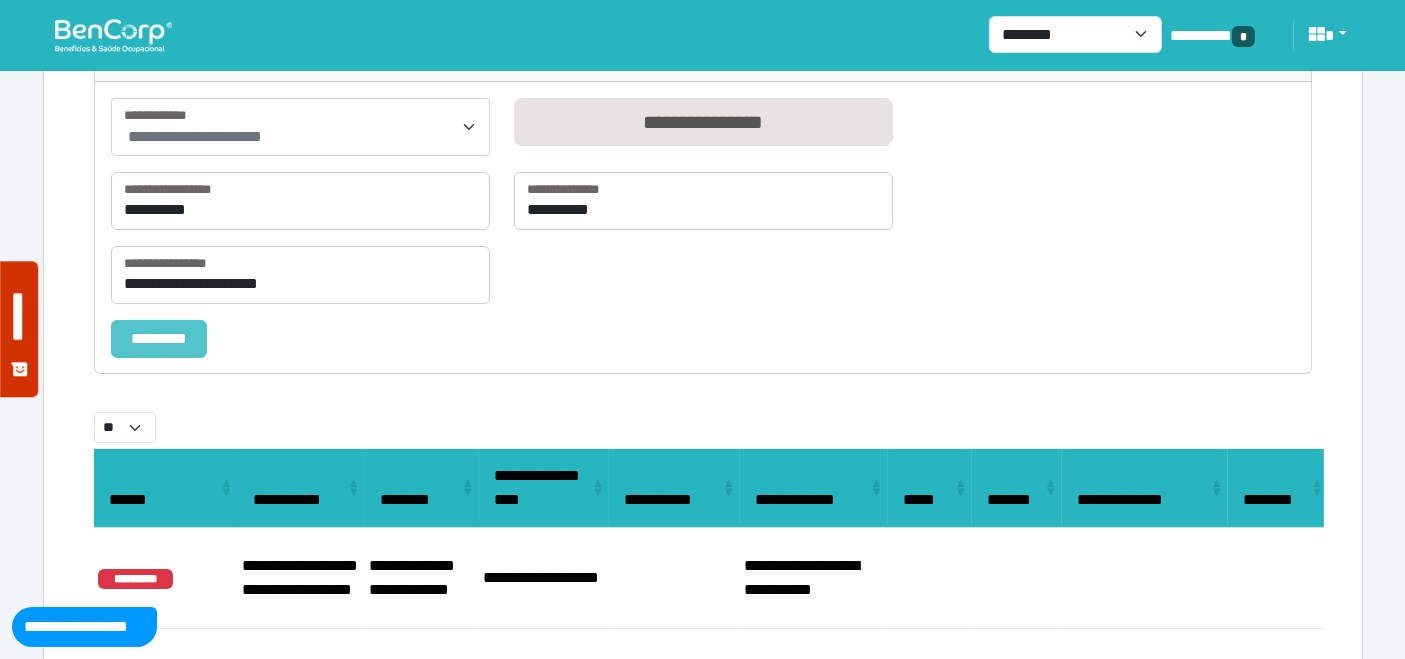 click on "*********" at bounding box center (159, 338) 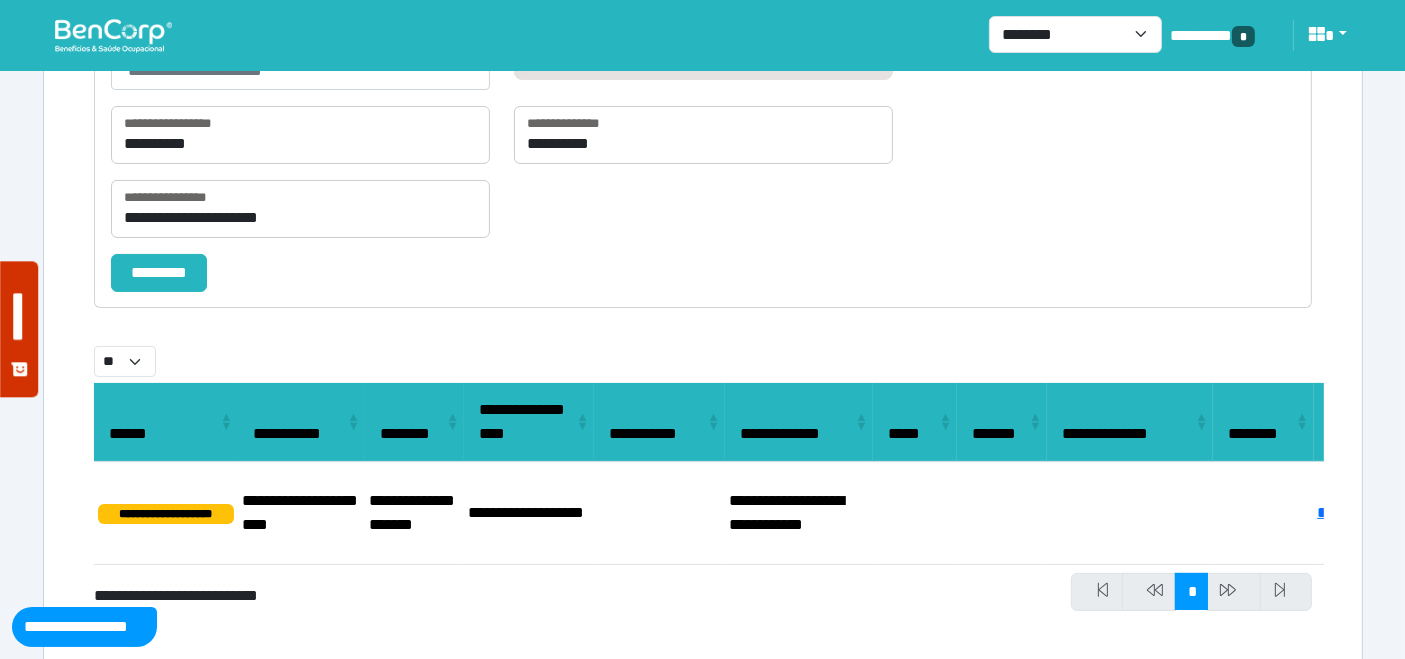 scroll, scrollTop: 320, scrollLeft: 0, axis: vertical 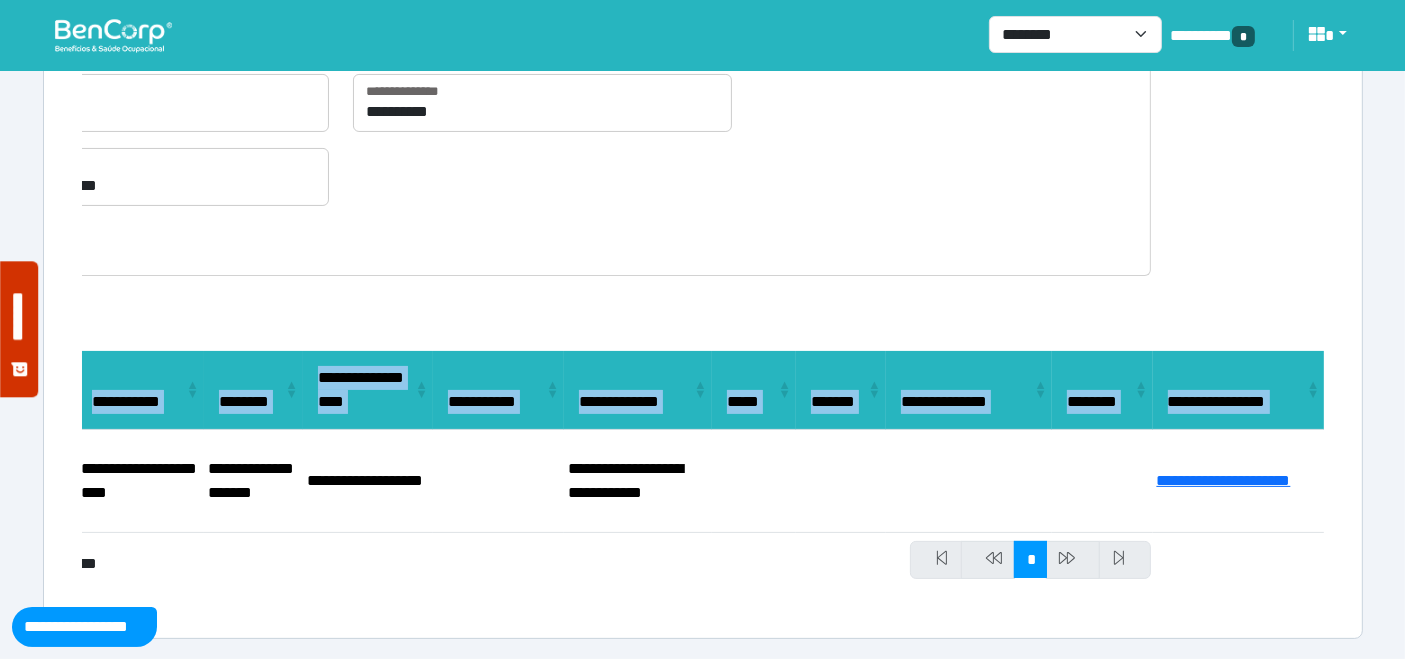 drag, startPoint x: 240, startPoint y: 462, endPoint x: 1421, endPoint y: 484, distance: 1181.2048 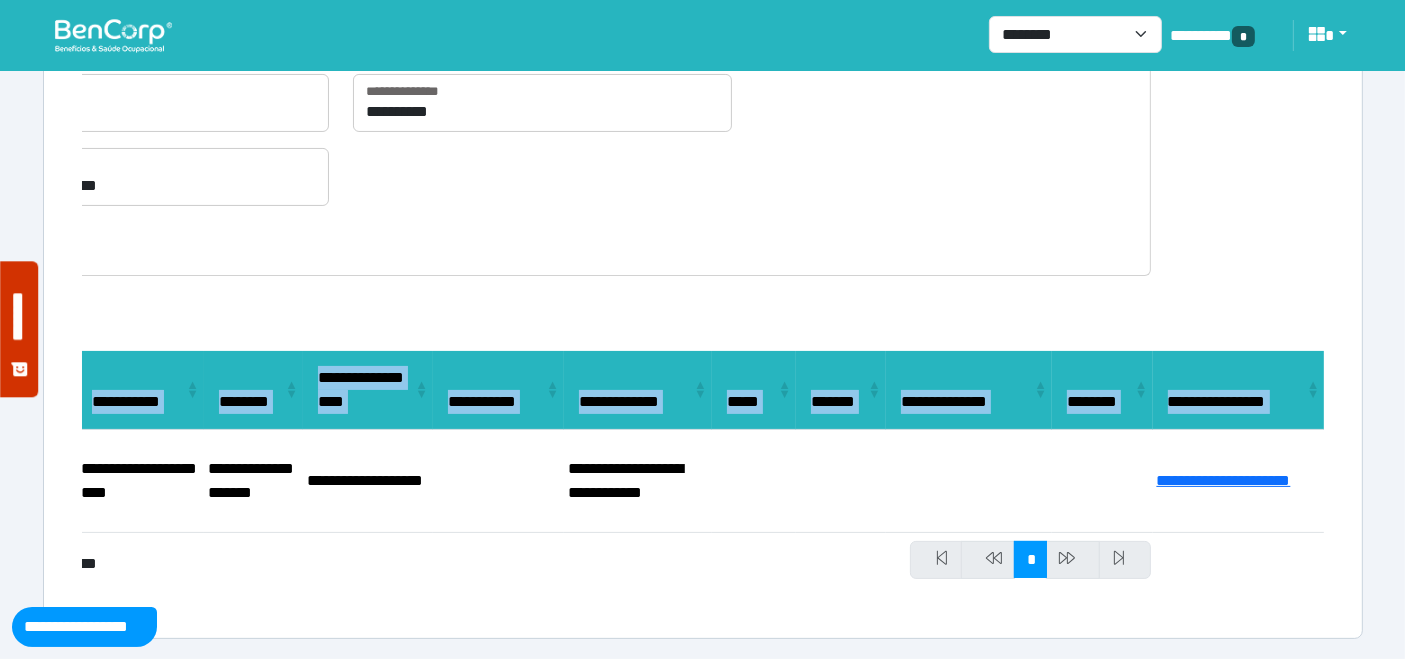 click at bounding box center [113, 35] 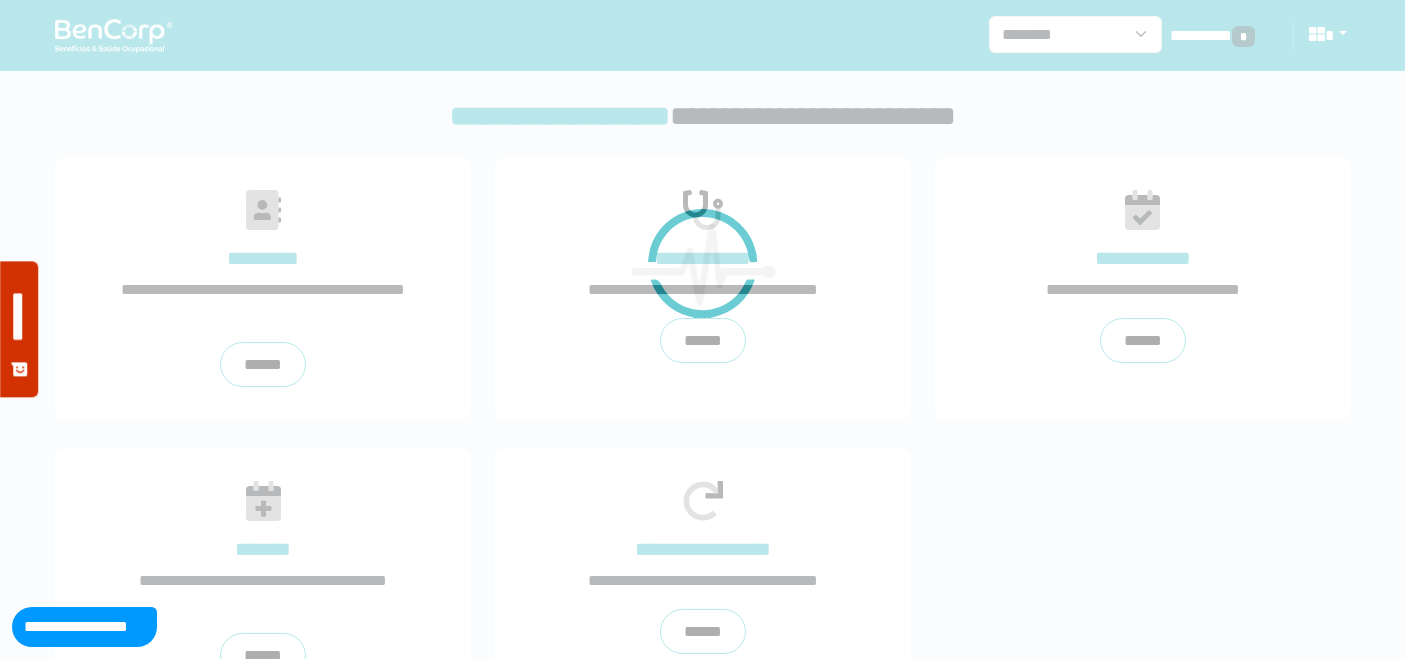 scroll, scrollTop: 0, scrollLeft: 0, axis: both 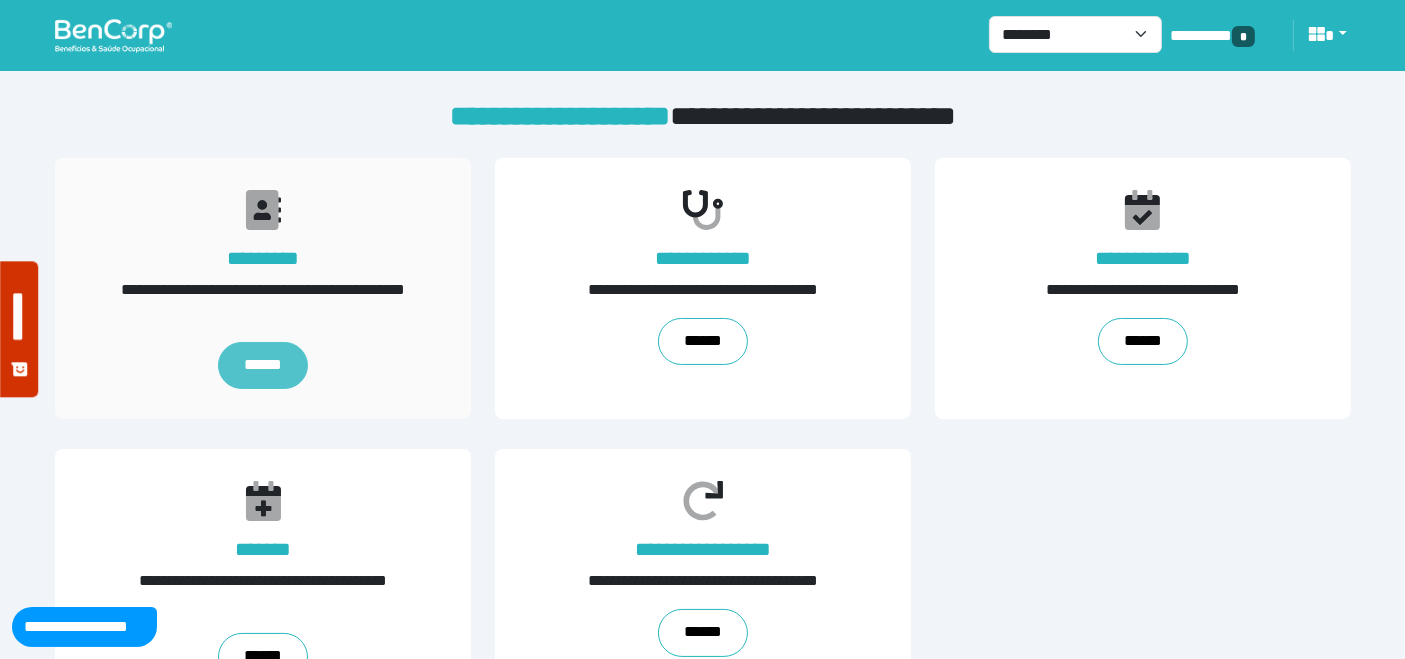 click on "******" at bounding box center [262, 366] 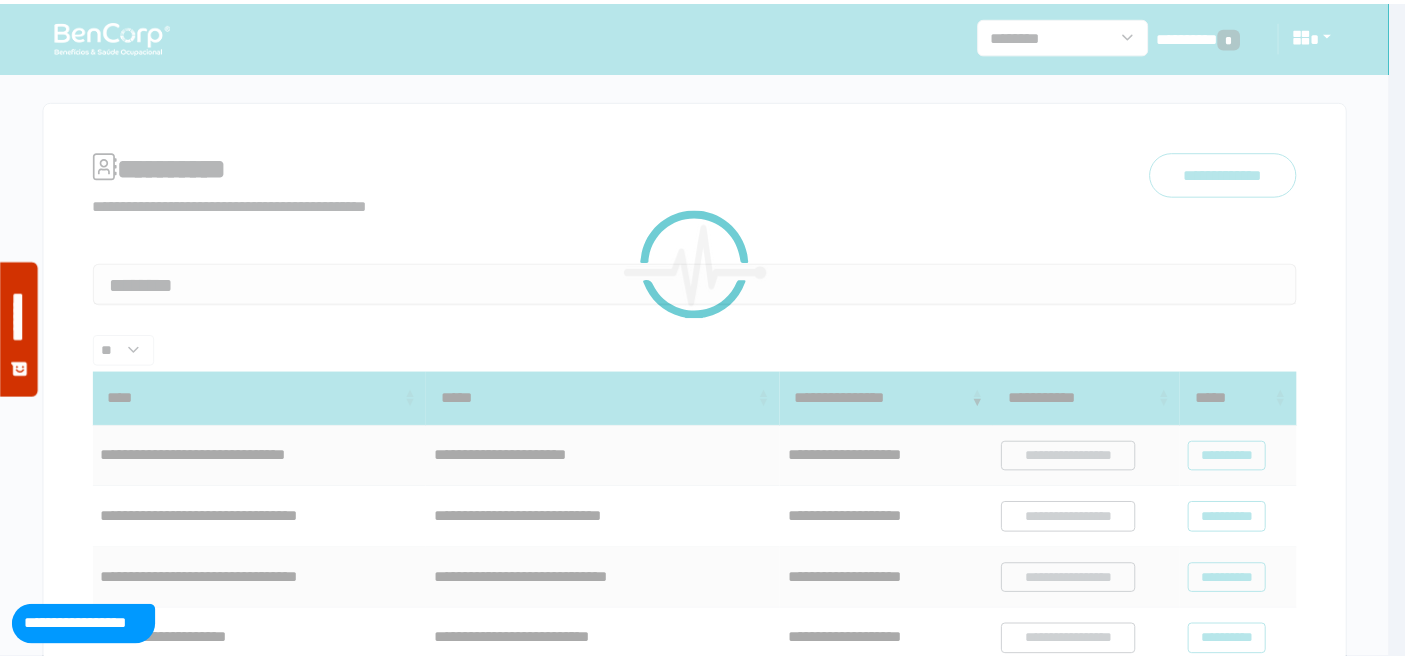 scroll, scrollTop: 0, scrollLeft: 0, axis: both 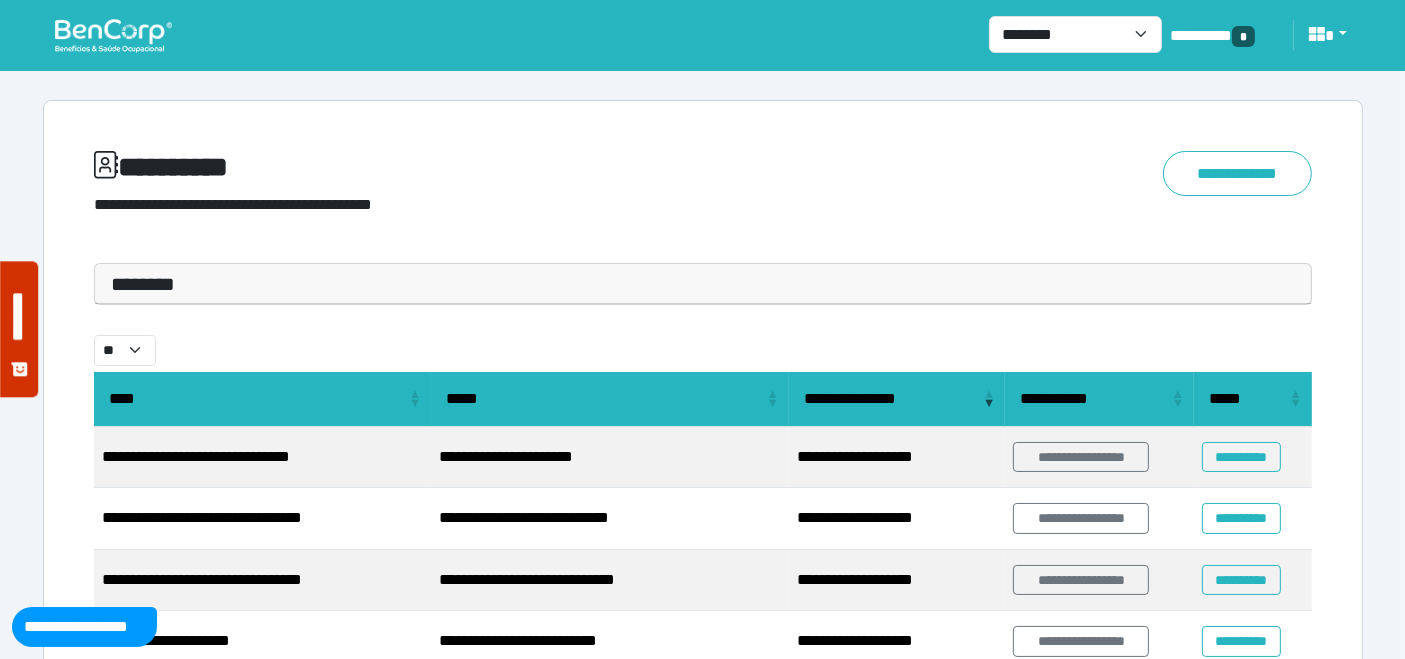 click on "********" at bounding box center (703, 284) 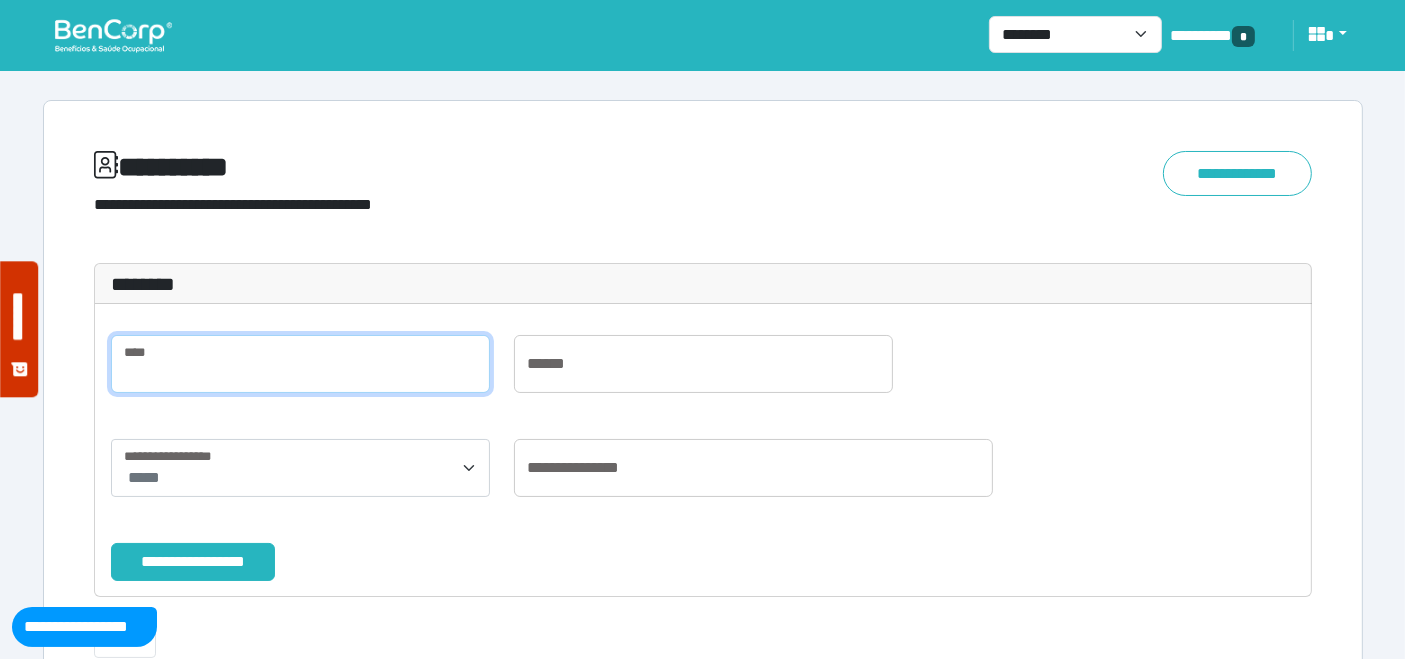 click at bounding box center [300, 364] 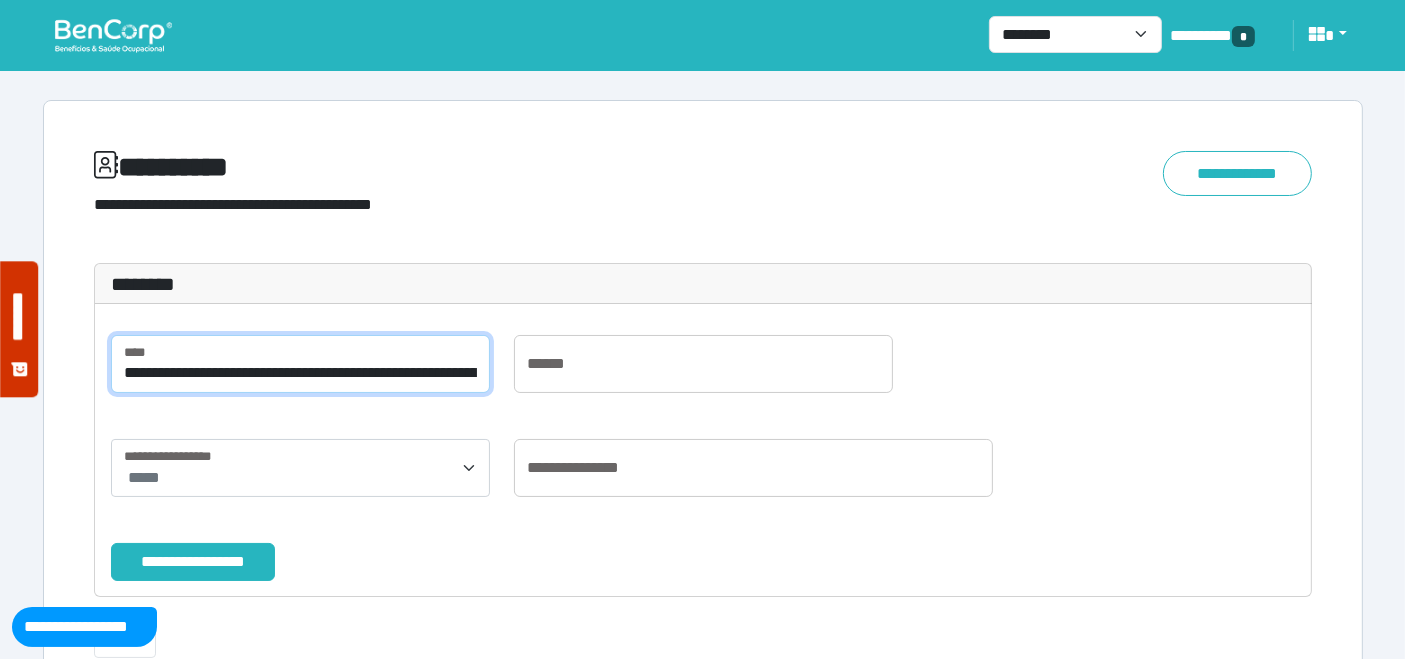 scroll, scrollTop: 0, scrollLeft: 797, axis: horizontal 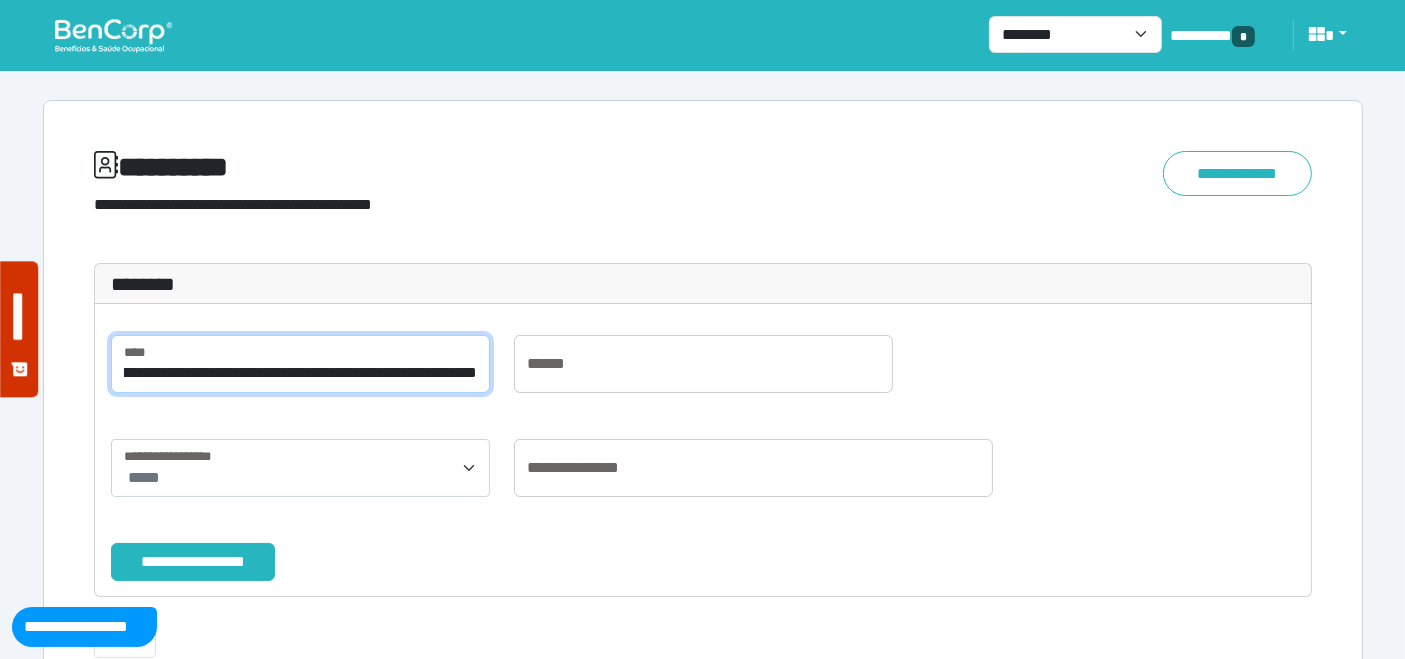 drag, startPoint x: 437, startPoint y: 374, endPoint x: 583, endPoint y: 374, distance: 146 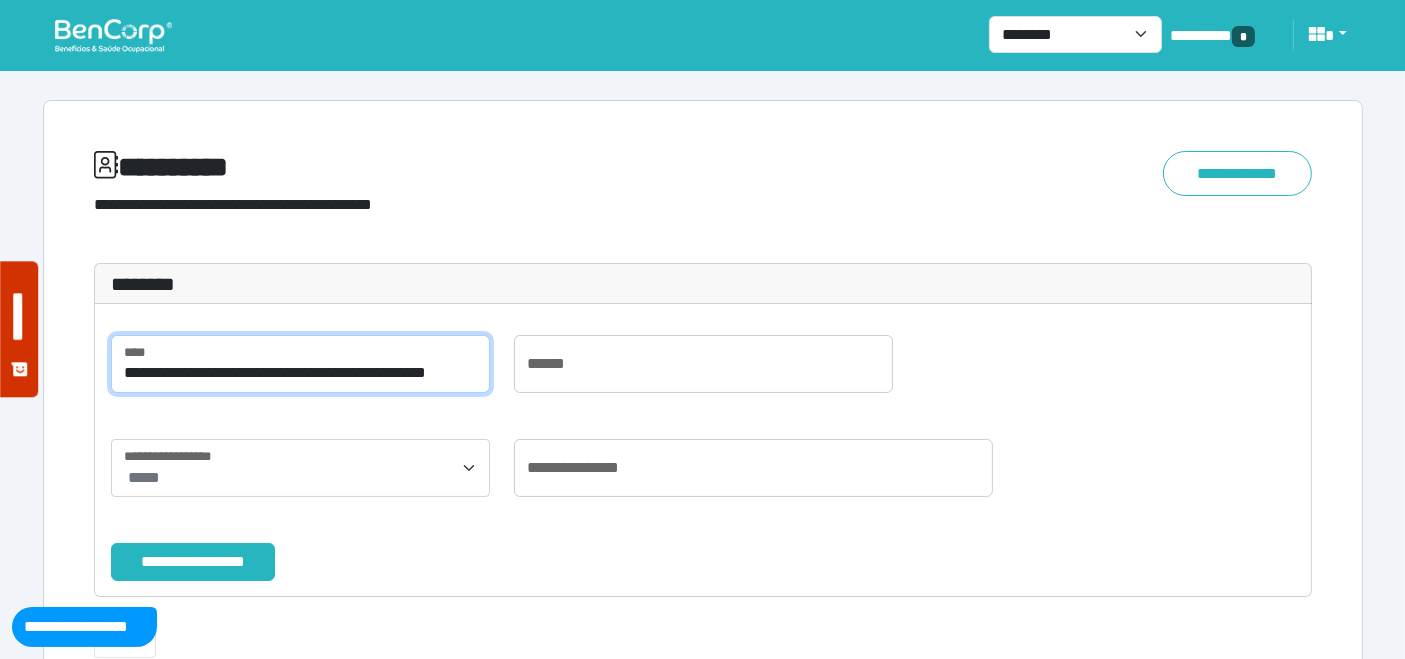 scroll, scrollTop: 0, scrollLeft: 106, axis: horizontal 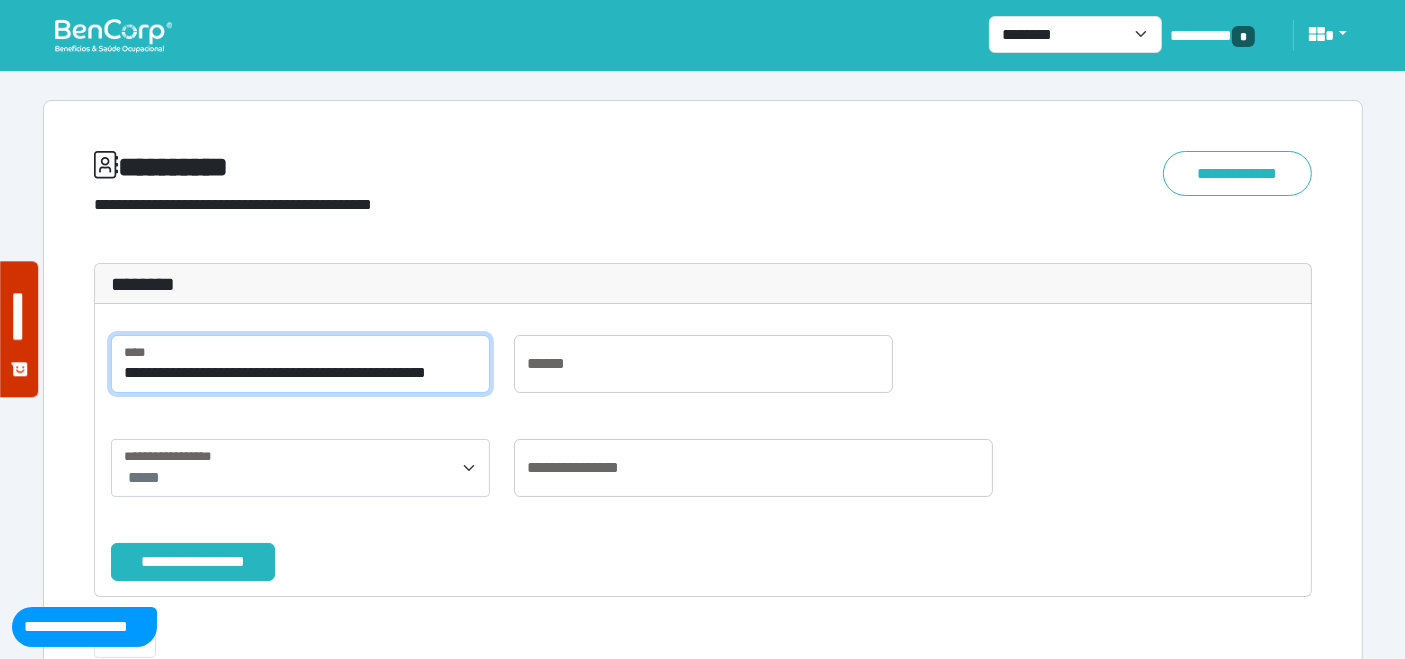 drag, startPoint x: 211, startPoint y: 372, endPoint x: 0, endPoint y: 364, distance: 211.15161 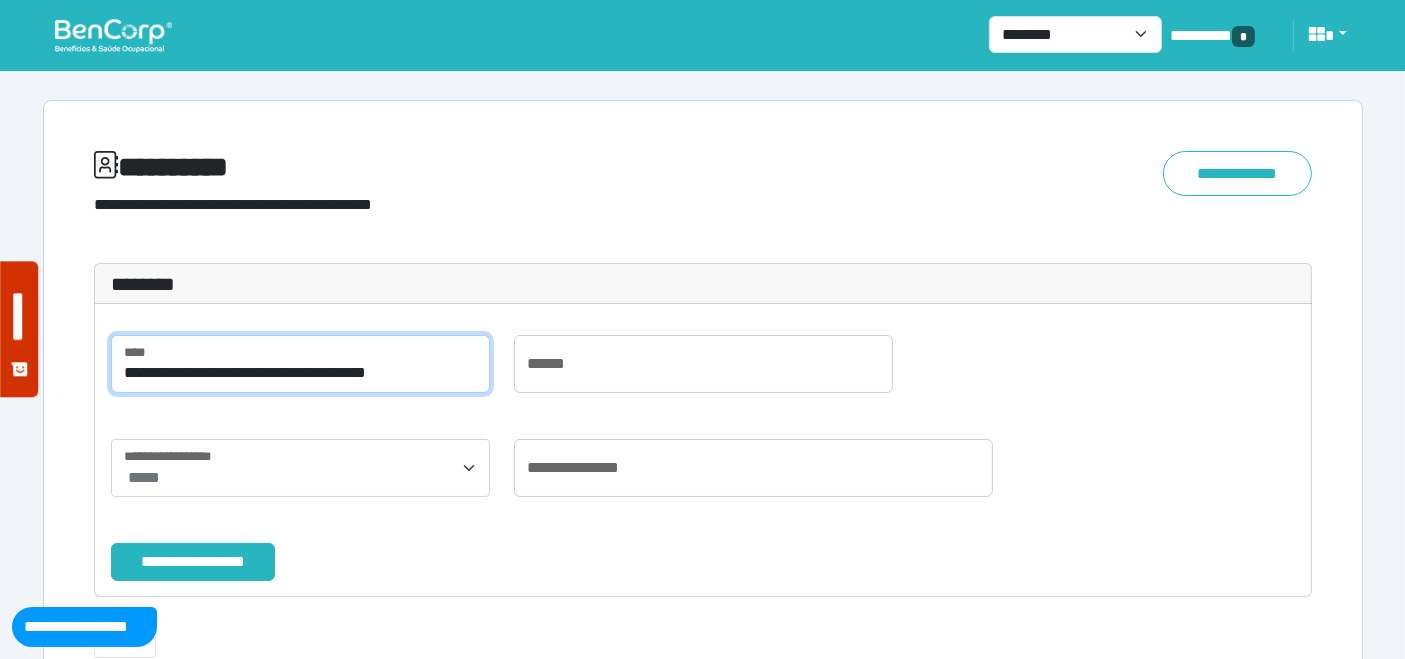 drag, startPoint x: 247, startPoint y: 370, endPoint x: 37, endPoint y: 372, distance: 210.00952 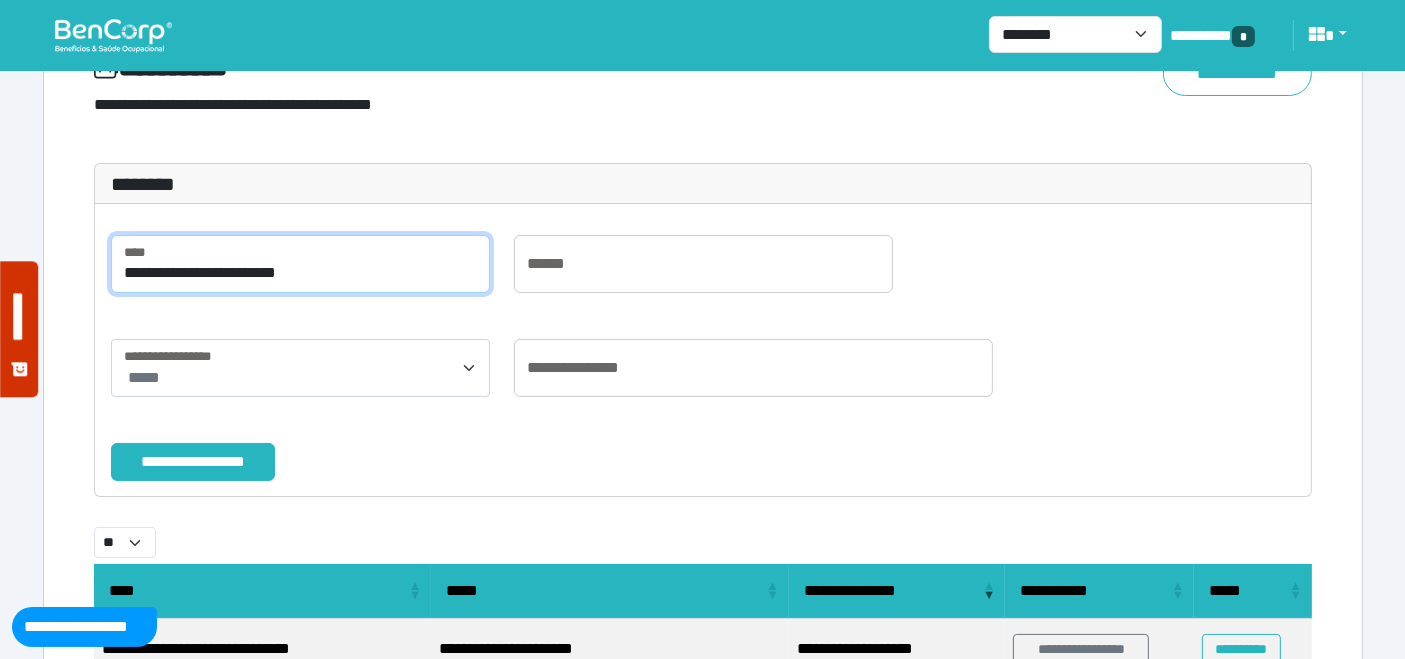 scroll, scrollTop: 222, scrollLeft: 0, axis: vertical 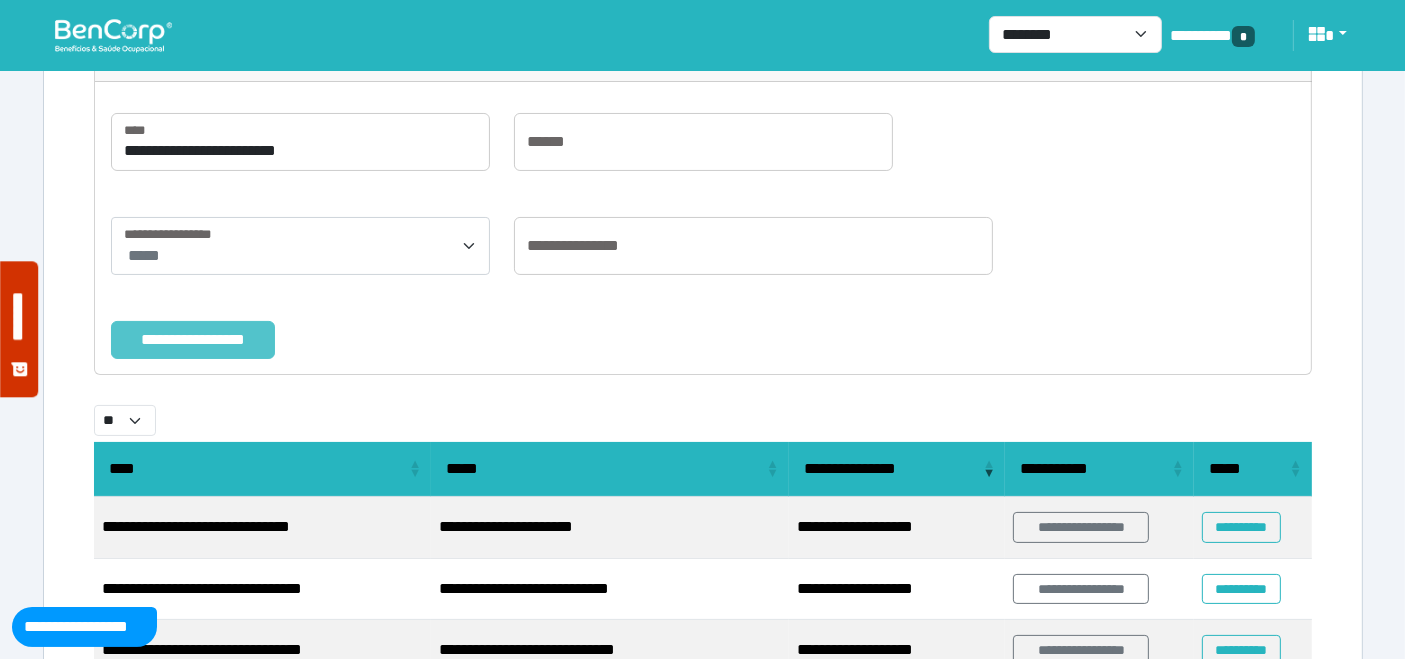 click on "**********" at bounding box center (193, 339) 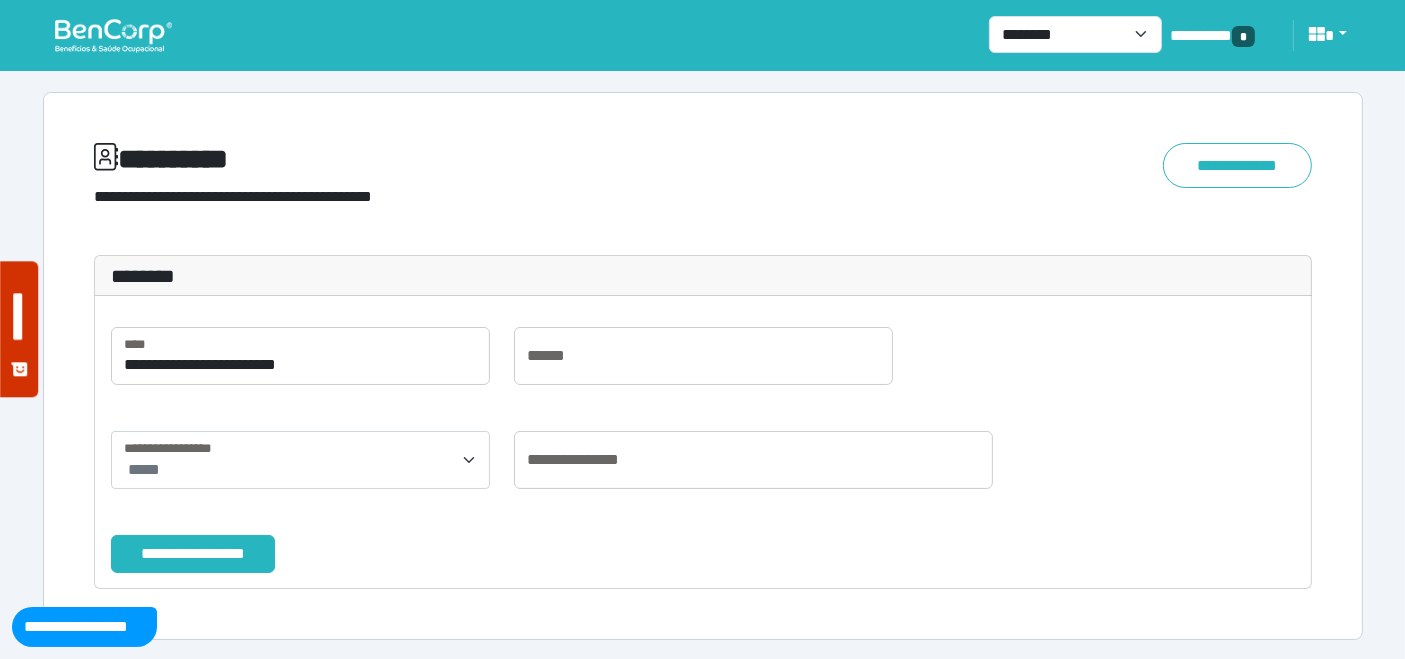 click on "**********" at bounding box center (193, 553) 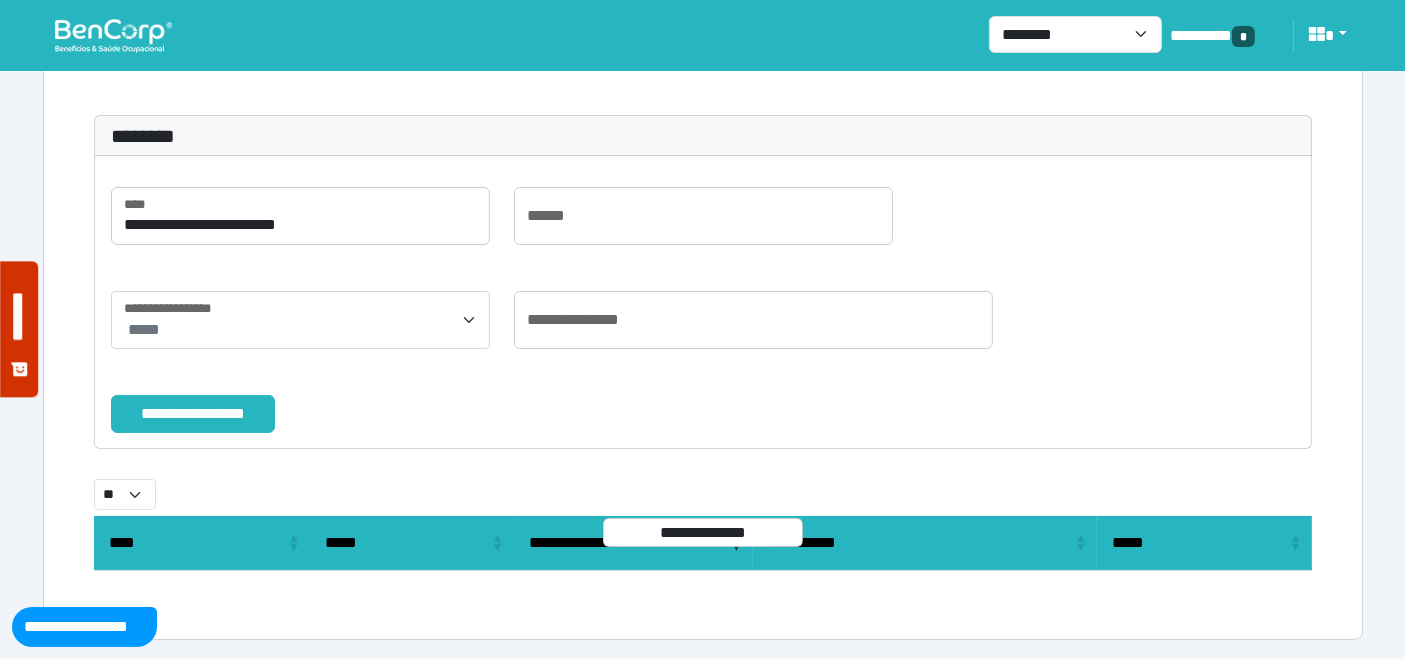 scroll, scrollTop: 8, scrollLeft: 0, axis: vertical 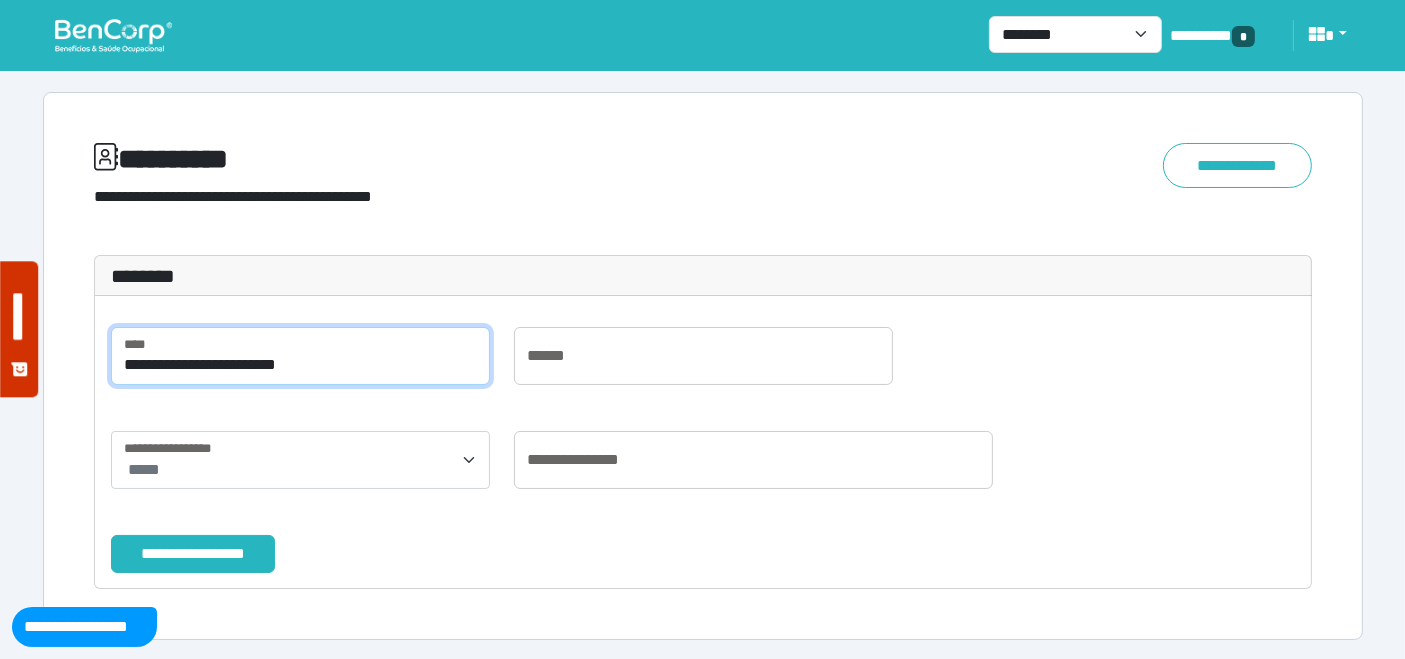 click on "**********" at bounding box center (300, 356) 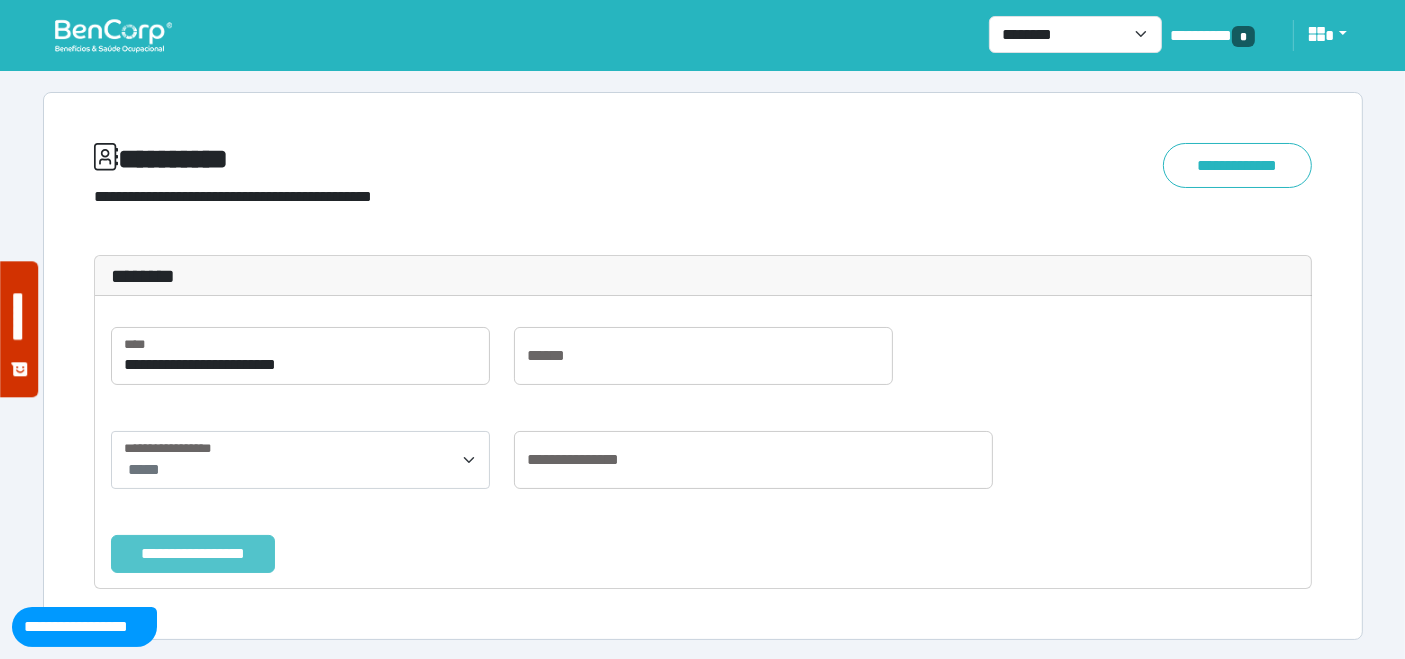 click on "**********" at bounding box center [193, 553] 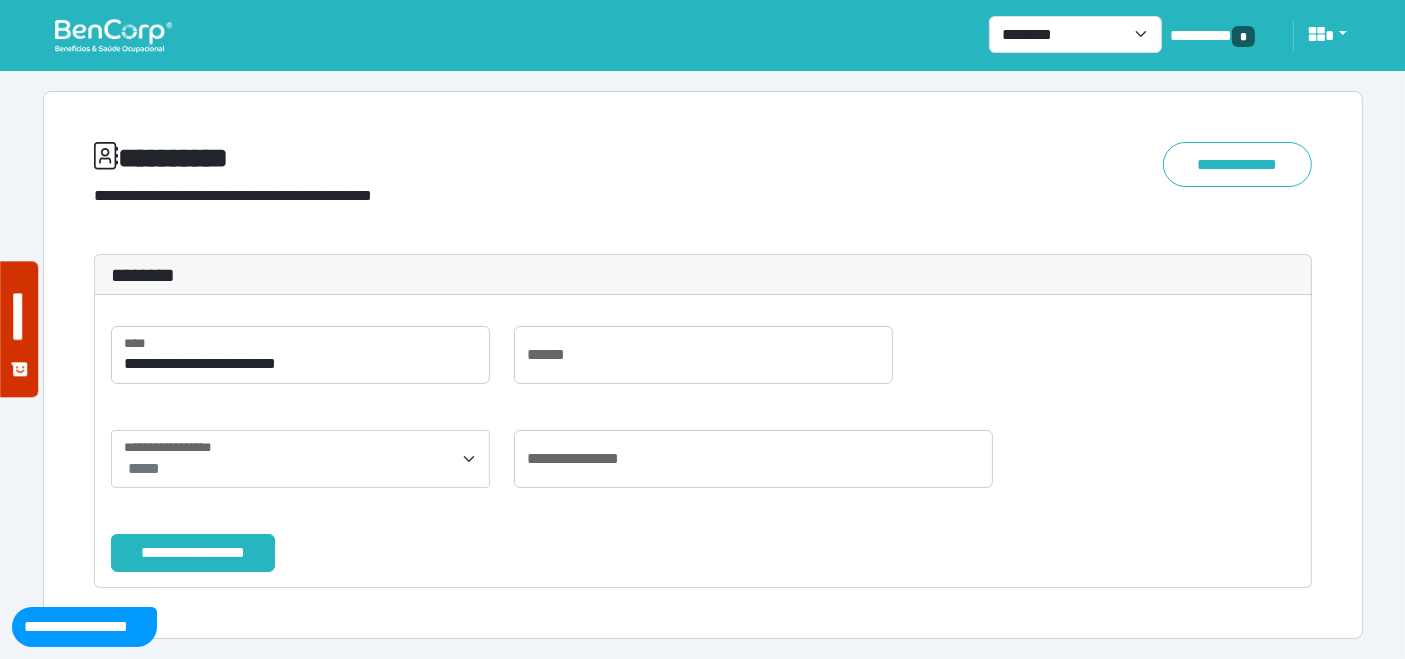 scroll, scrollTop: 8, scrollLeft: 0, axis: vertical 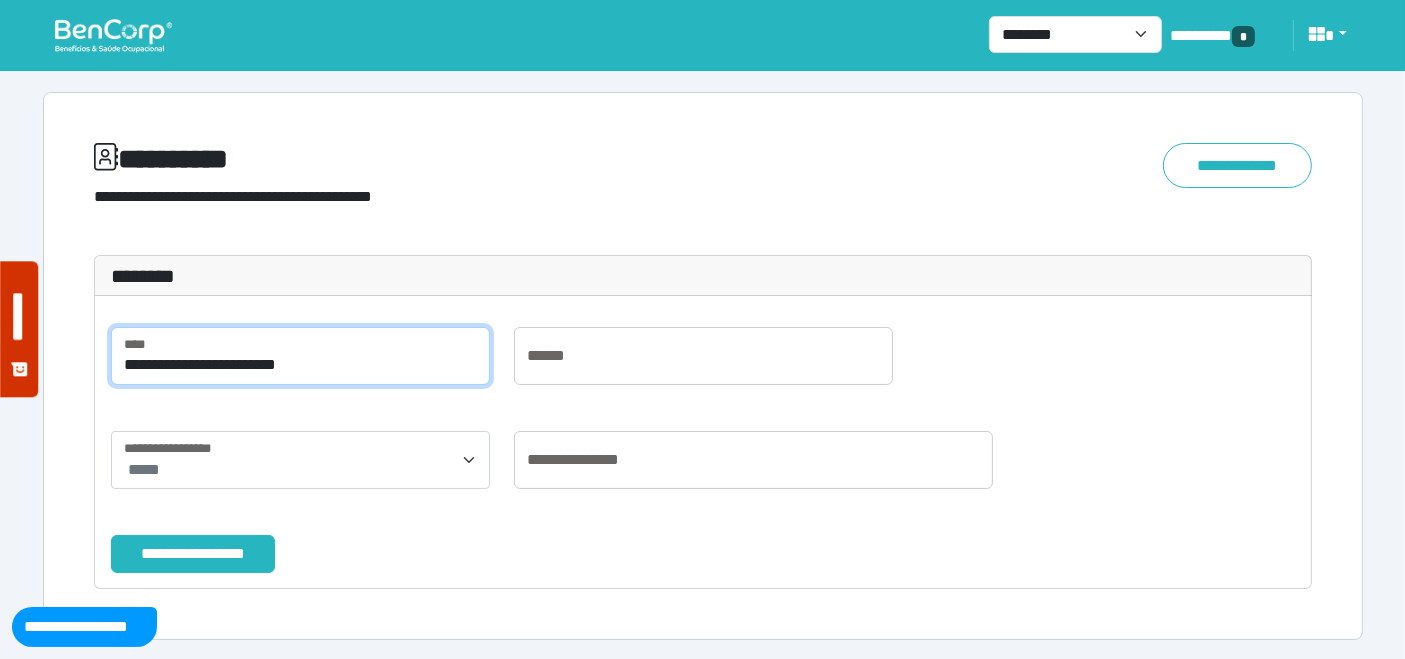 drag, startPoint x: 322, startPoint y: 352, endPoint x: 21, endPoint y: 347, distance: 301.04153 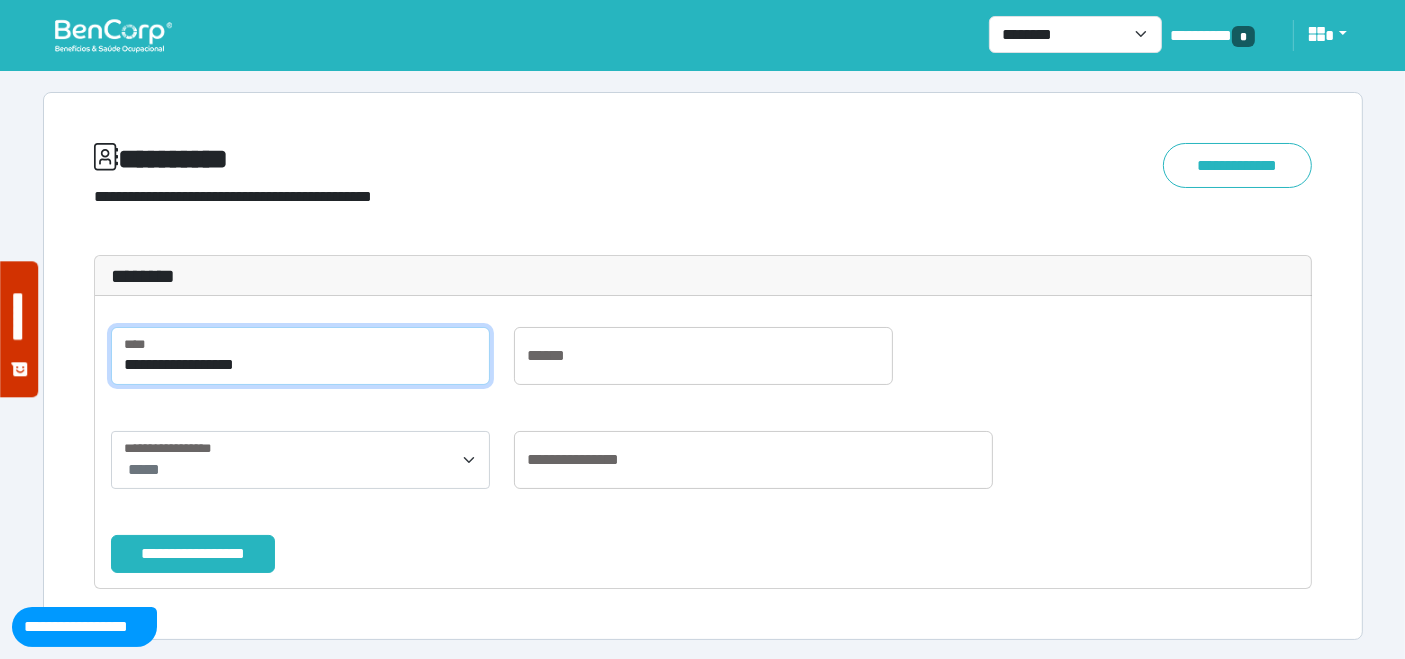 drag, startPoint x: 267, startPoint y: 368, endPoint x: 60, endPoint y: 345, distance: 208.27386 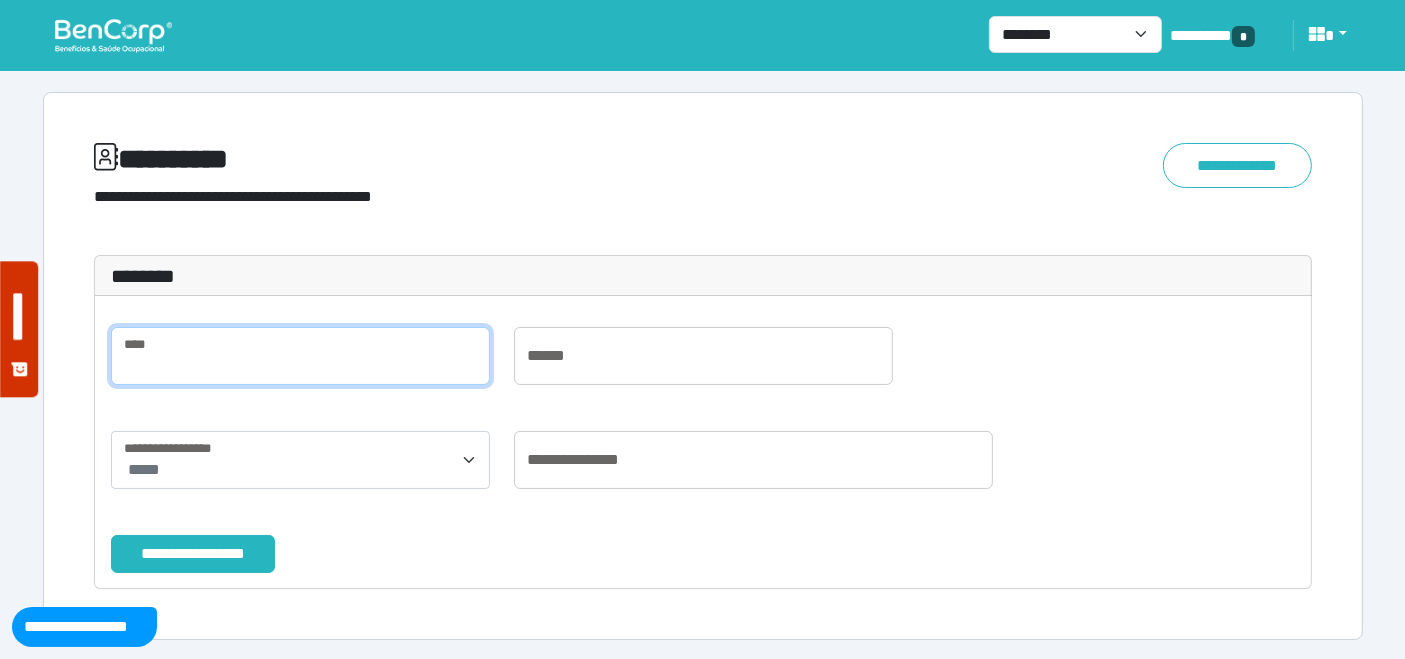 click at bounding box center [300, 356] 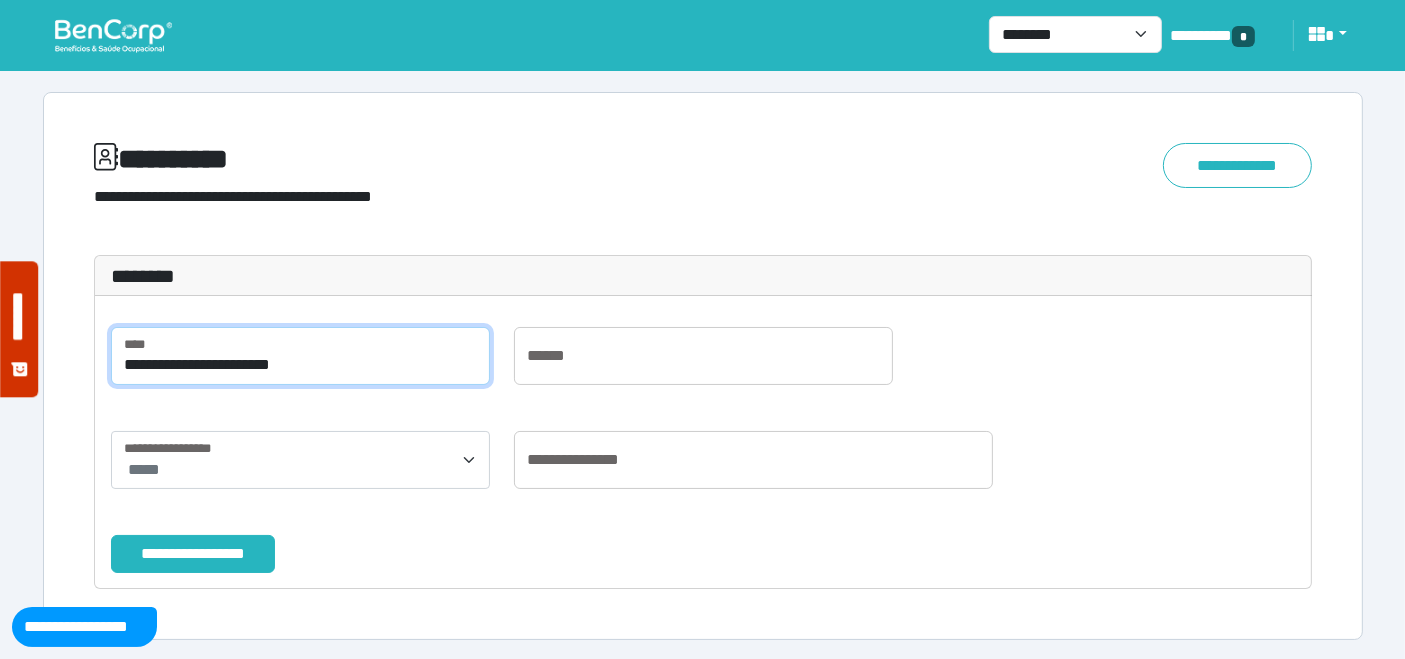 click on "**********" at bounding box center [300, 356] 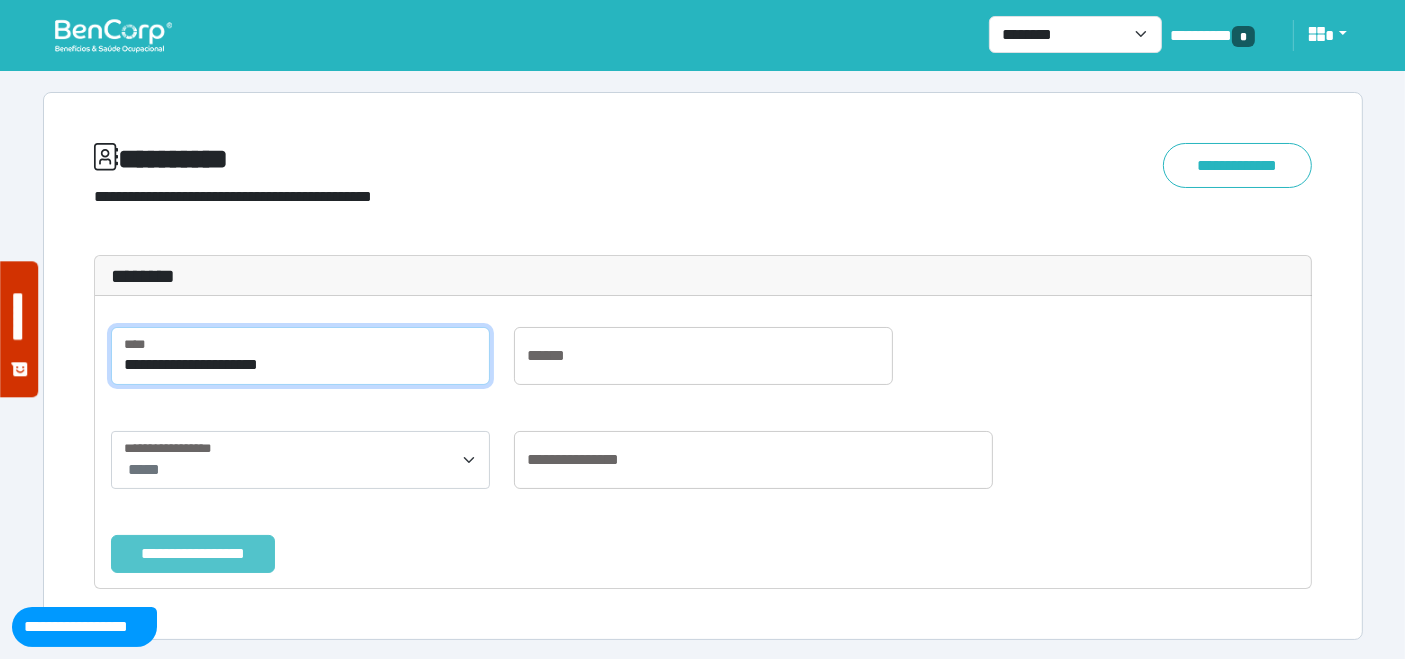 type on "**********" 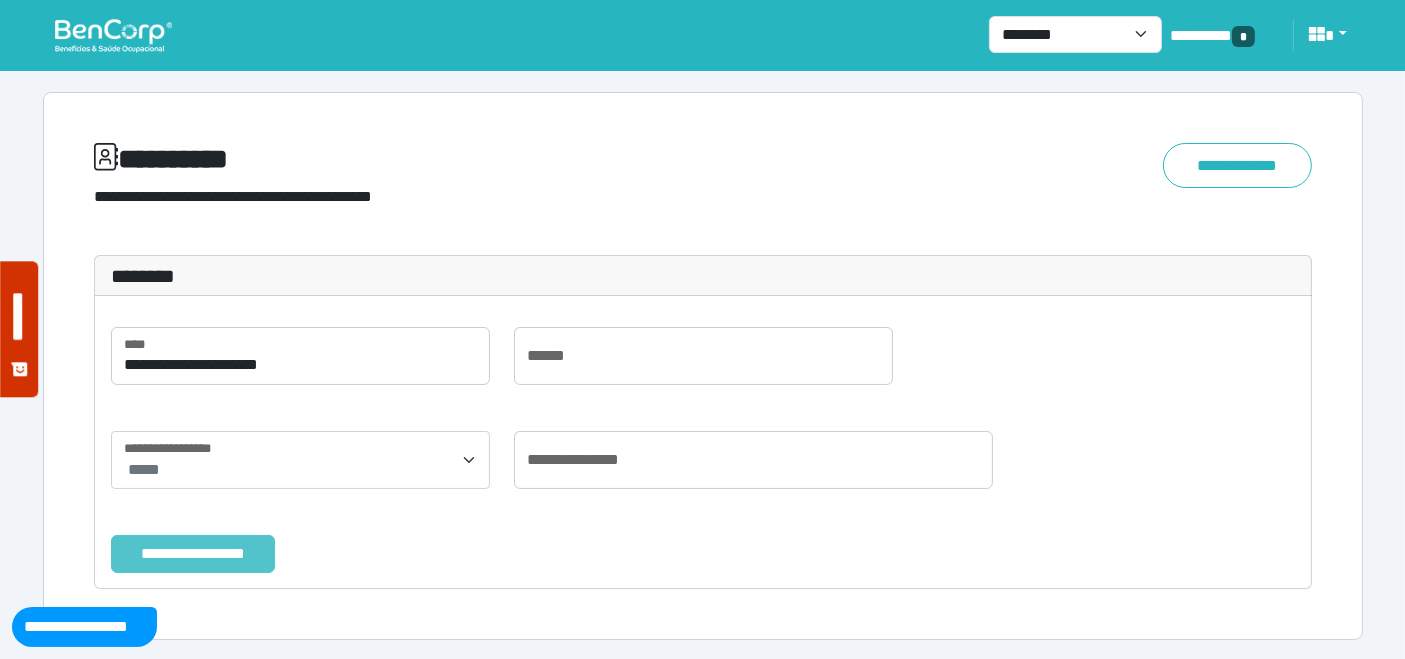 click on "**********" at bounding box center [193, 553] 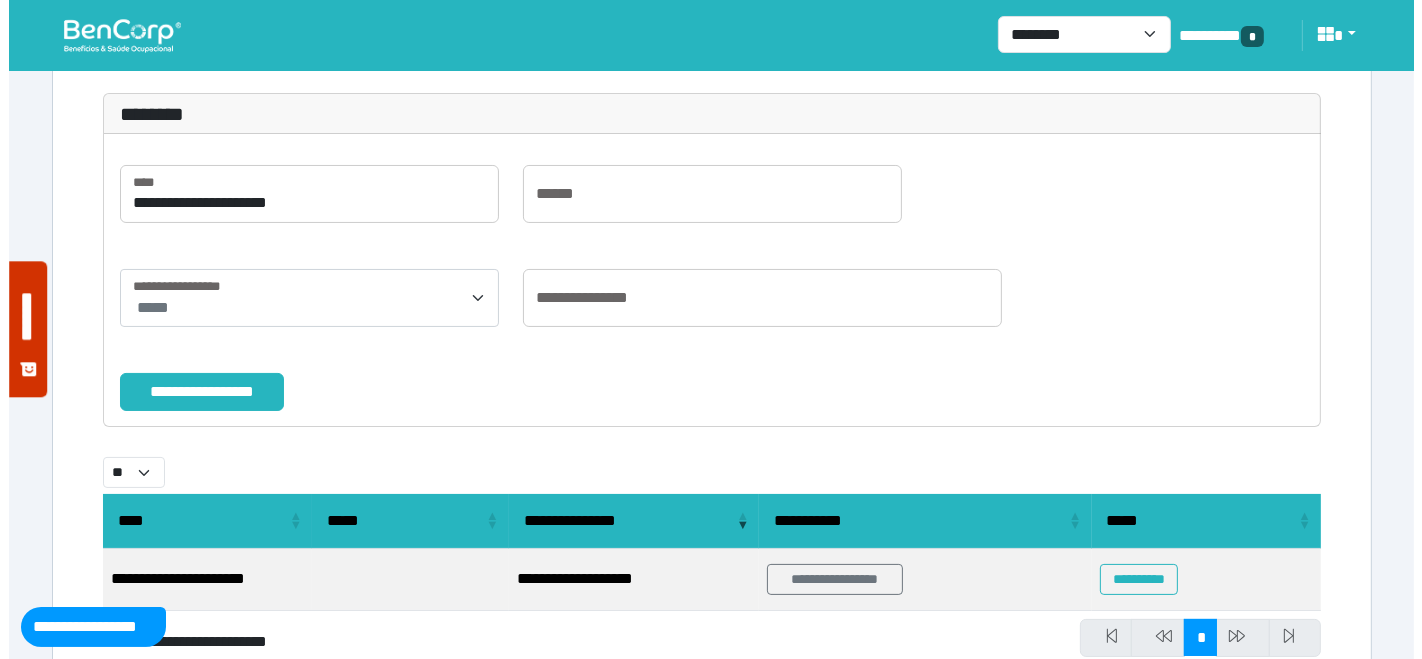 scroll, scrollTop: 238, scrollLeft: 0, axis: vertical 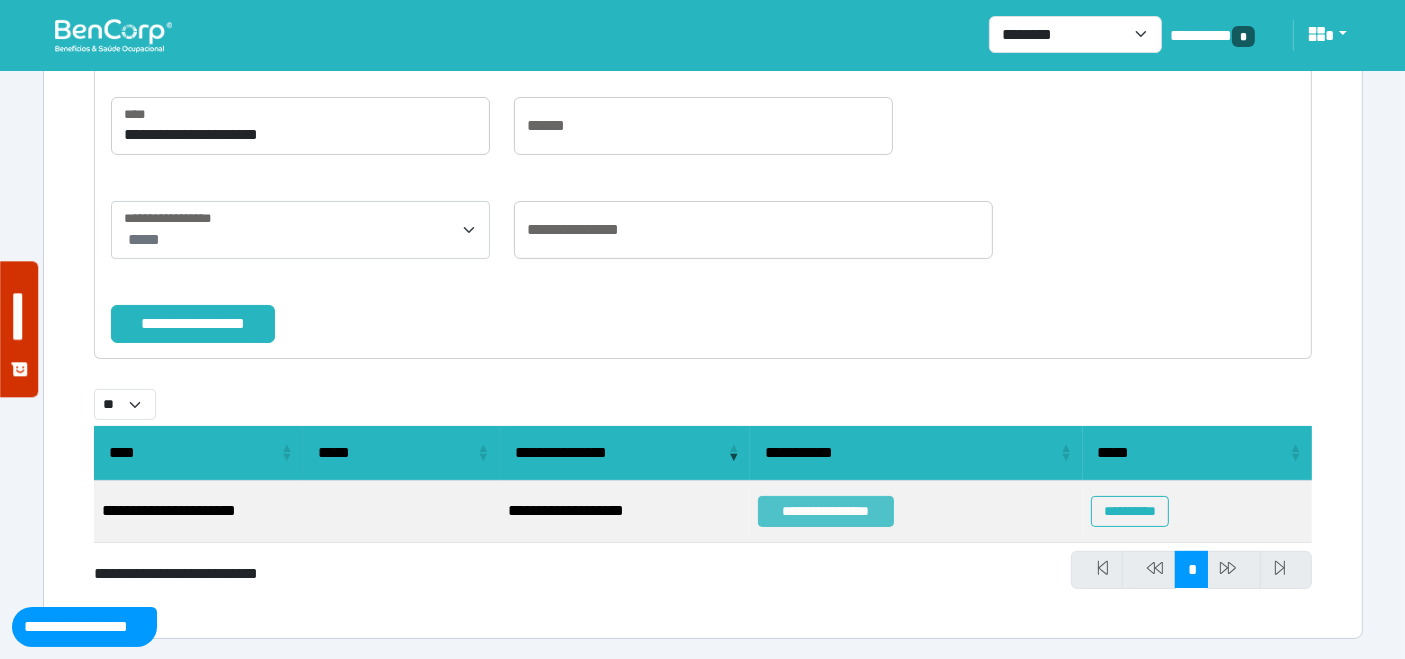 click on "**********" at bounding box center [826, 511] 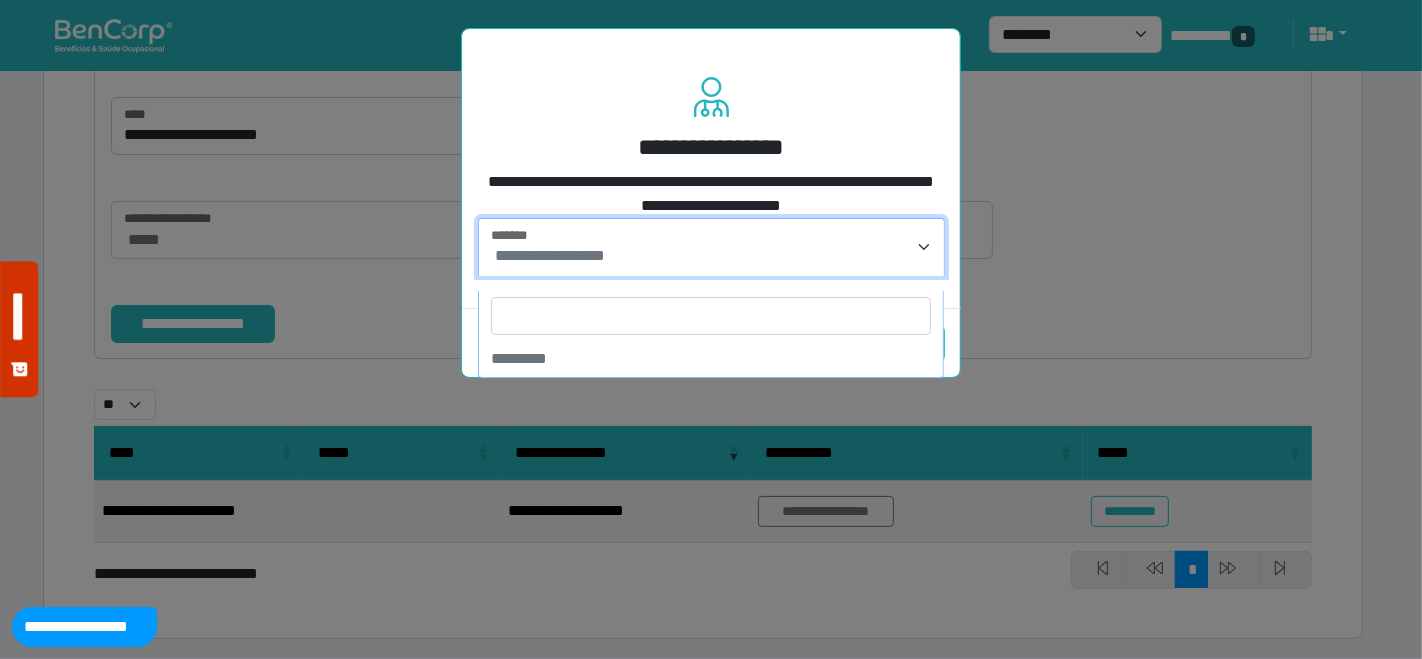 click on "**********" at bounding box center [713, 256] 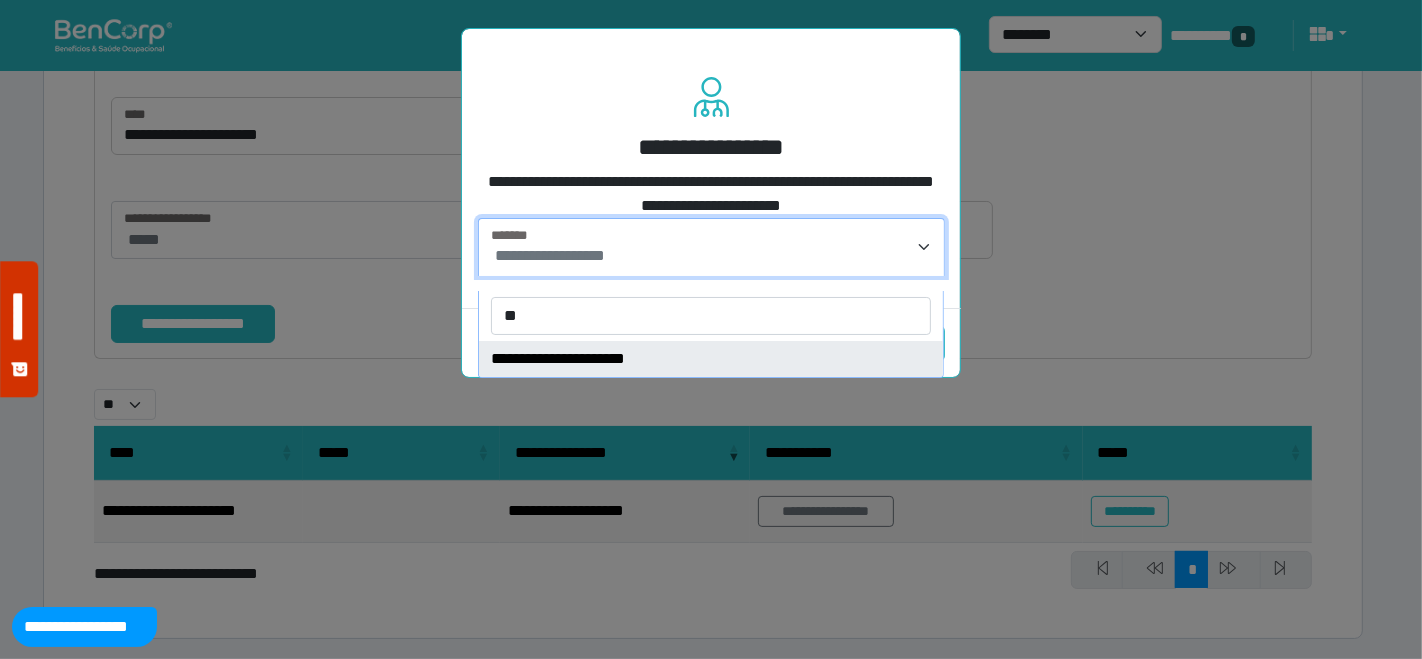 type on "**" 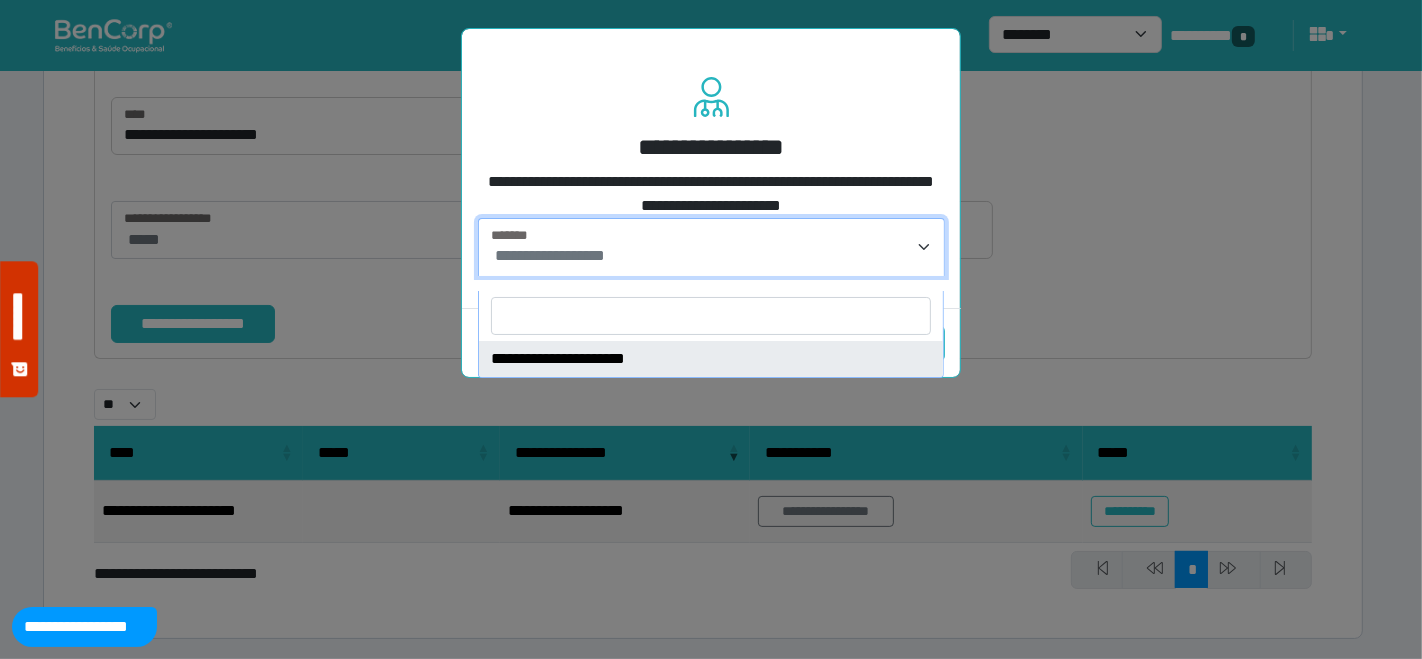 select on "****" 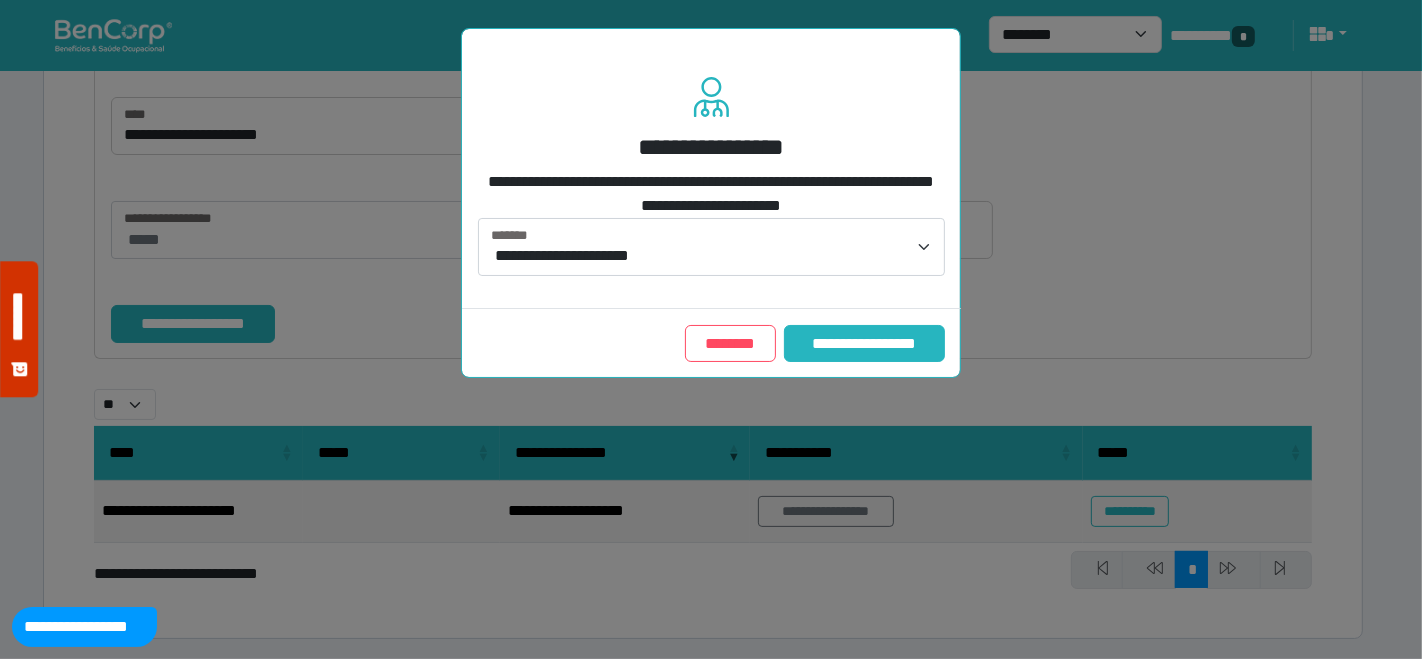 click on "**********" at bounding box center (864, 343) 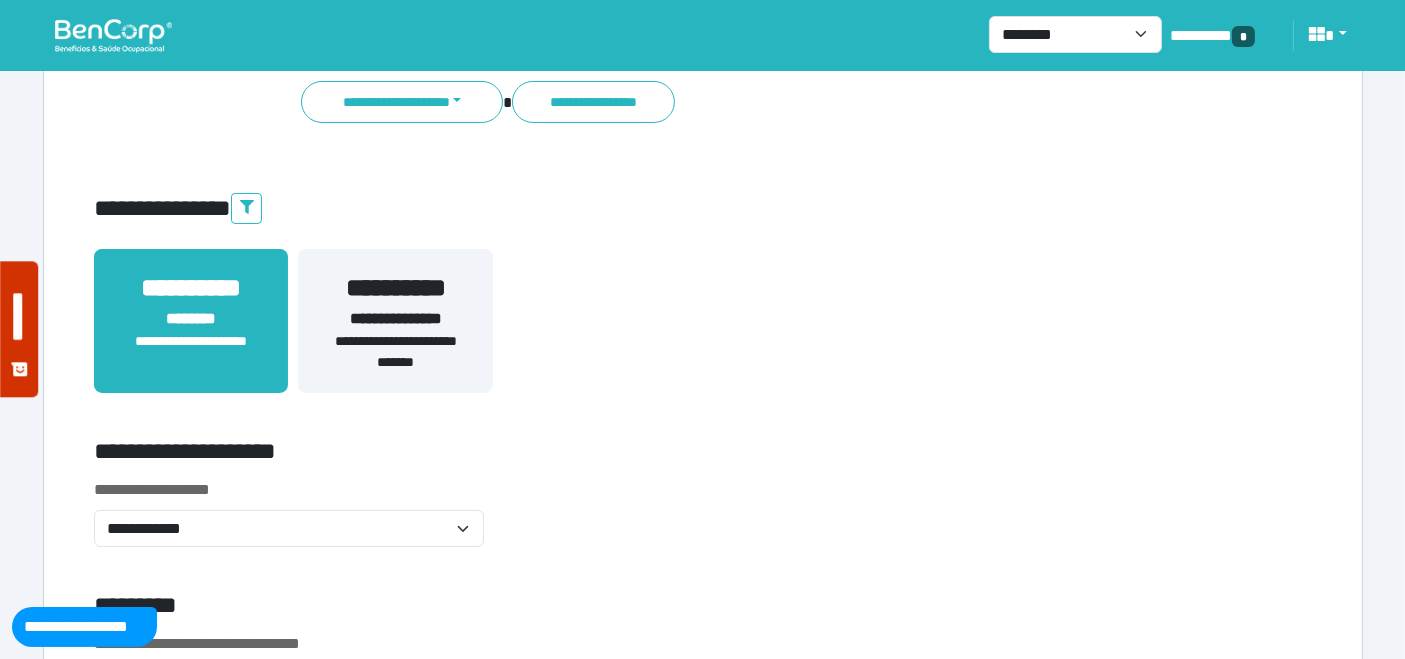 scroll, scrollTop: 555, scrollLeft: 0, axis: vertical 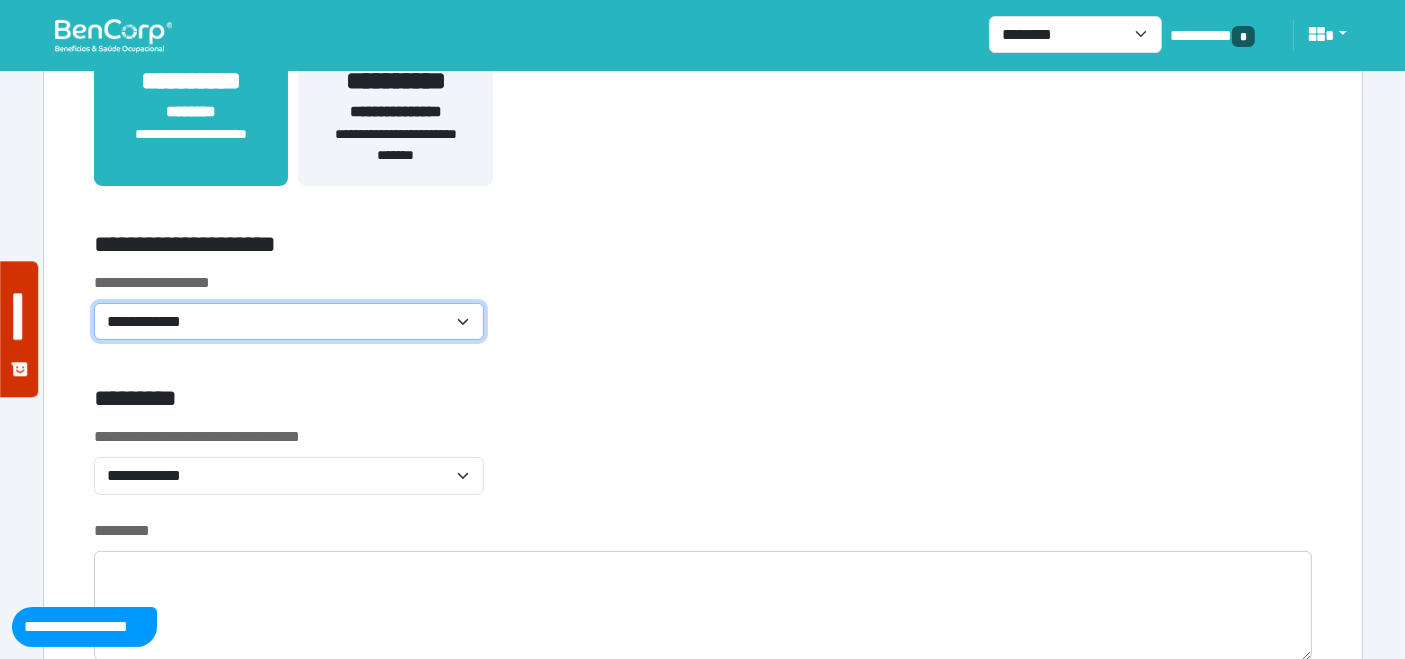 click on "**********" at bounding box center [289, 321] 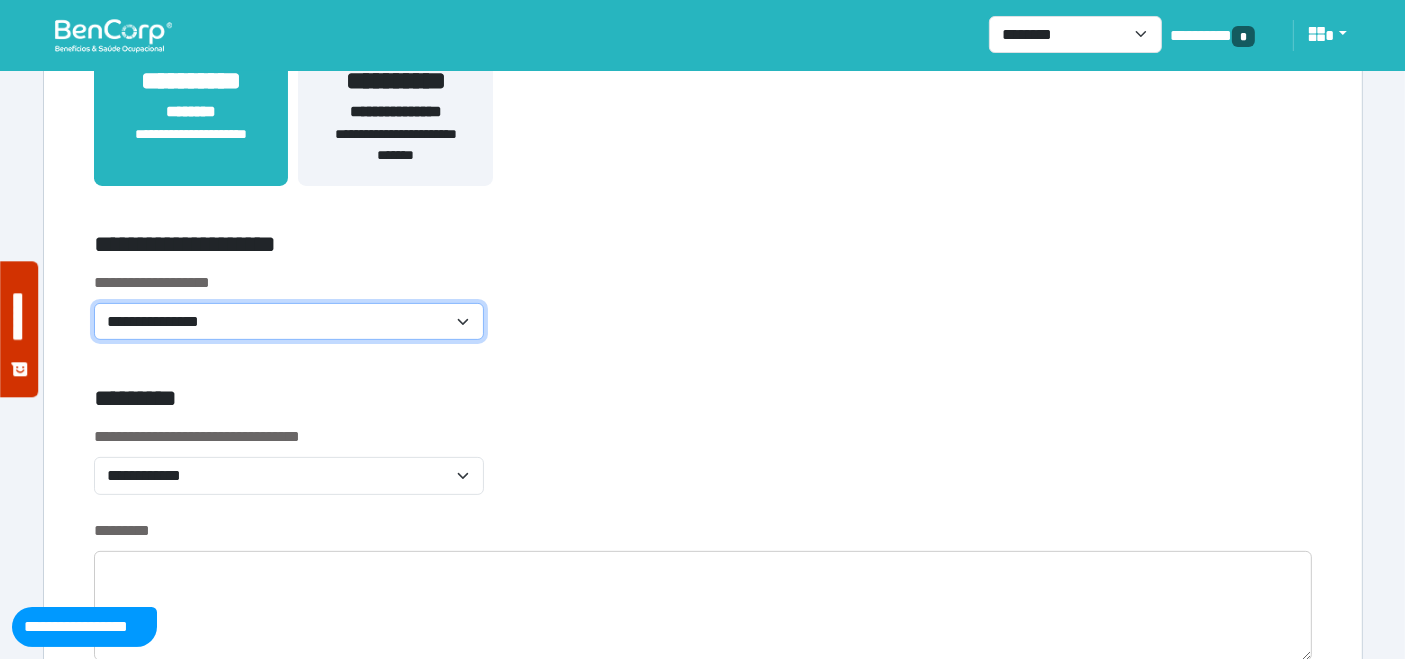 click on "**********" at bounding box center [289, 321] 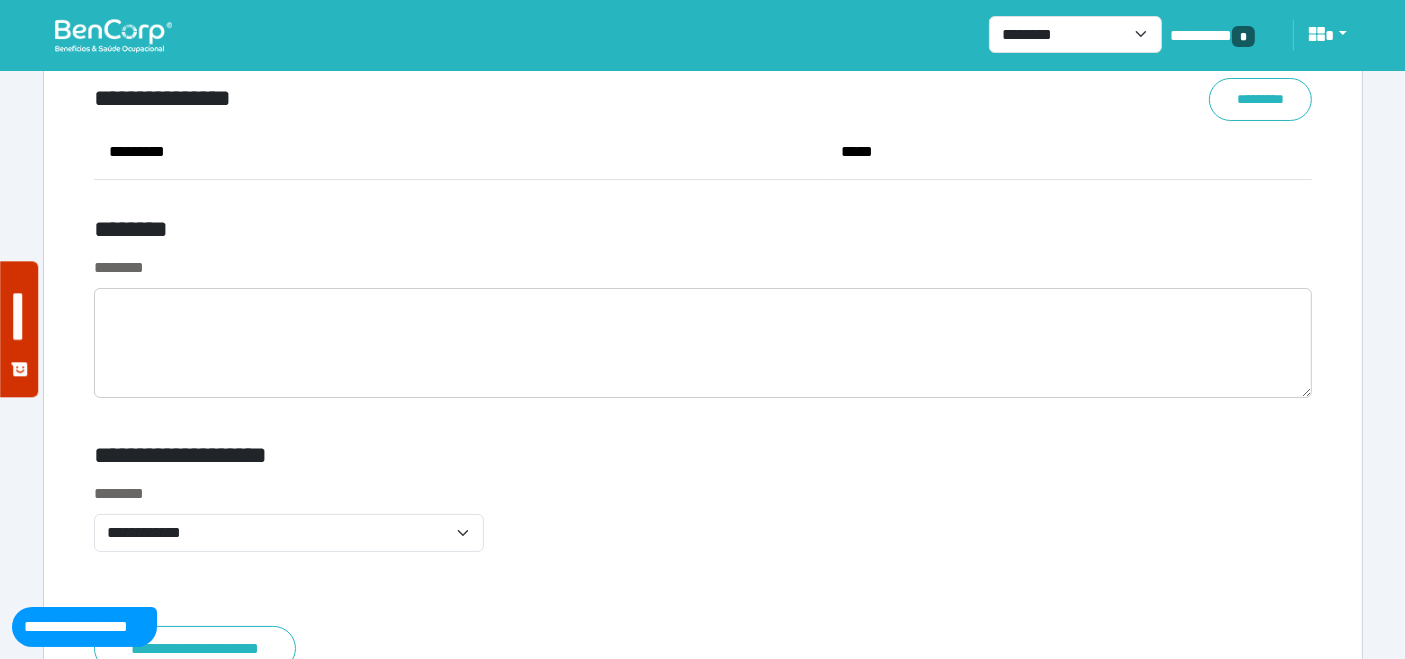 scroll, scrollTop: 7666, scrollLeft: 0, axis: vertical 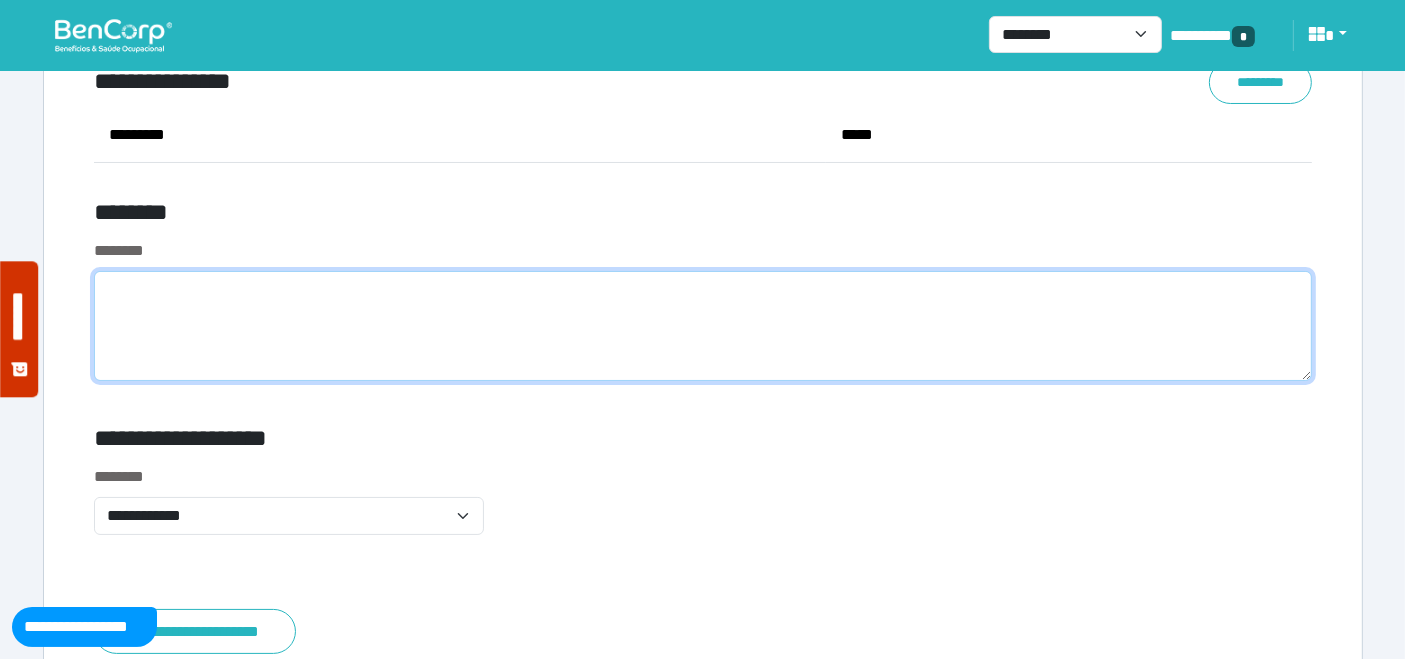 click at bounding box center [703, 326] 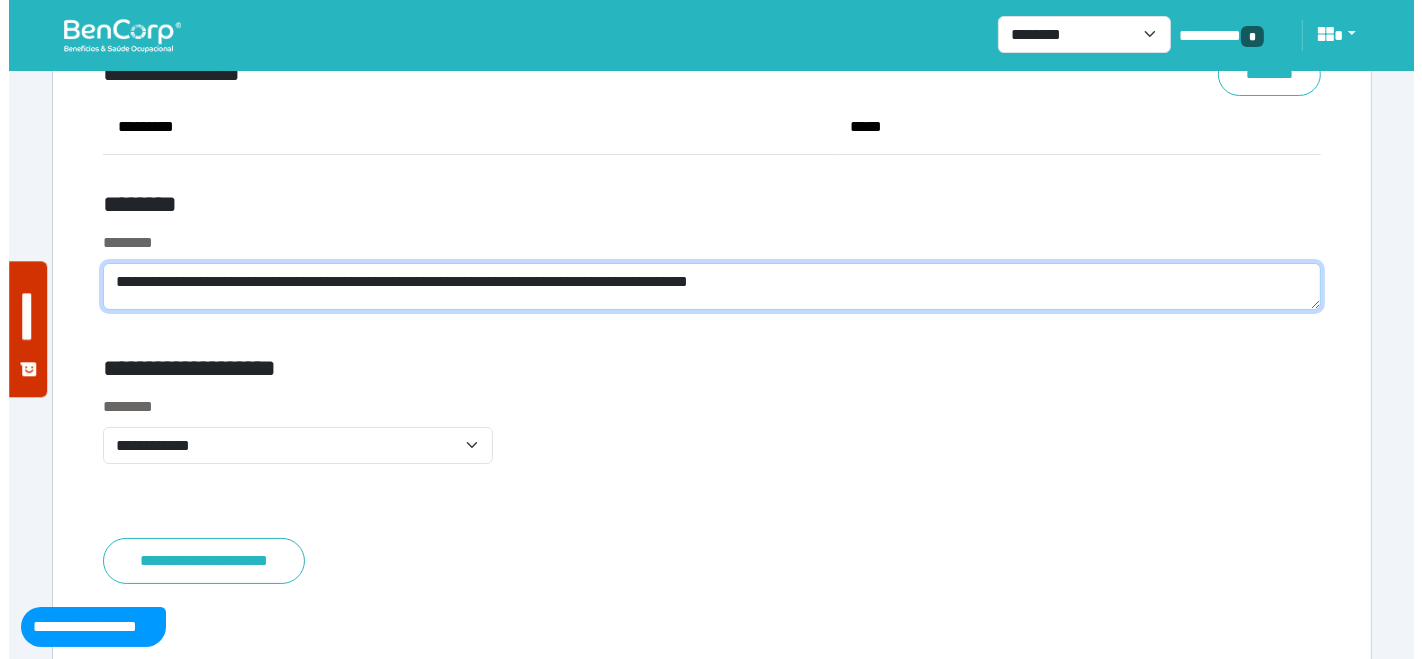 scroll, scrollTop: 7818, scrollLeft: 0, axis: vertical 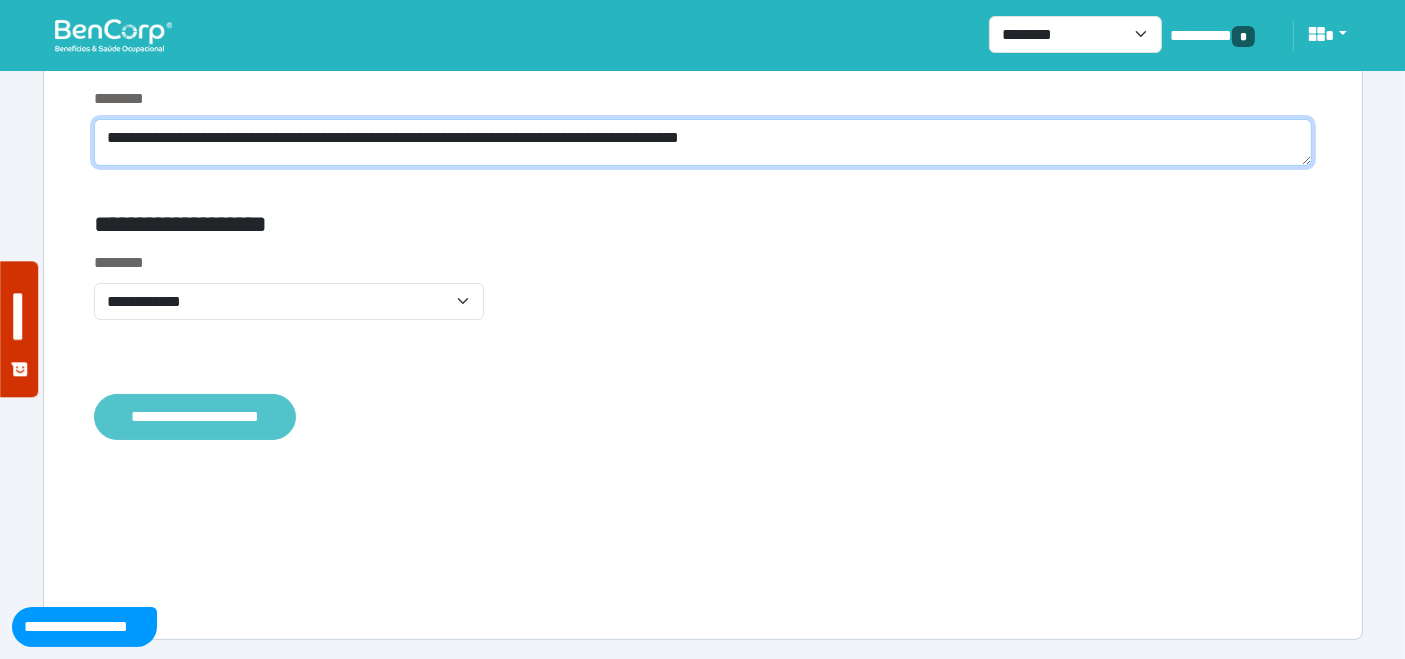 type on "**********" 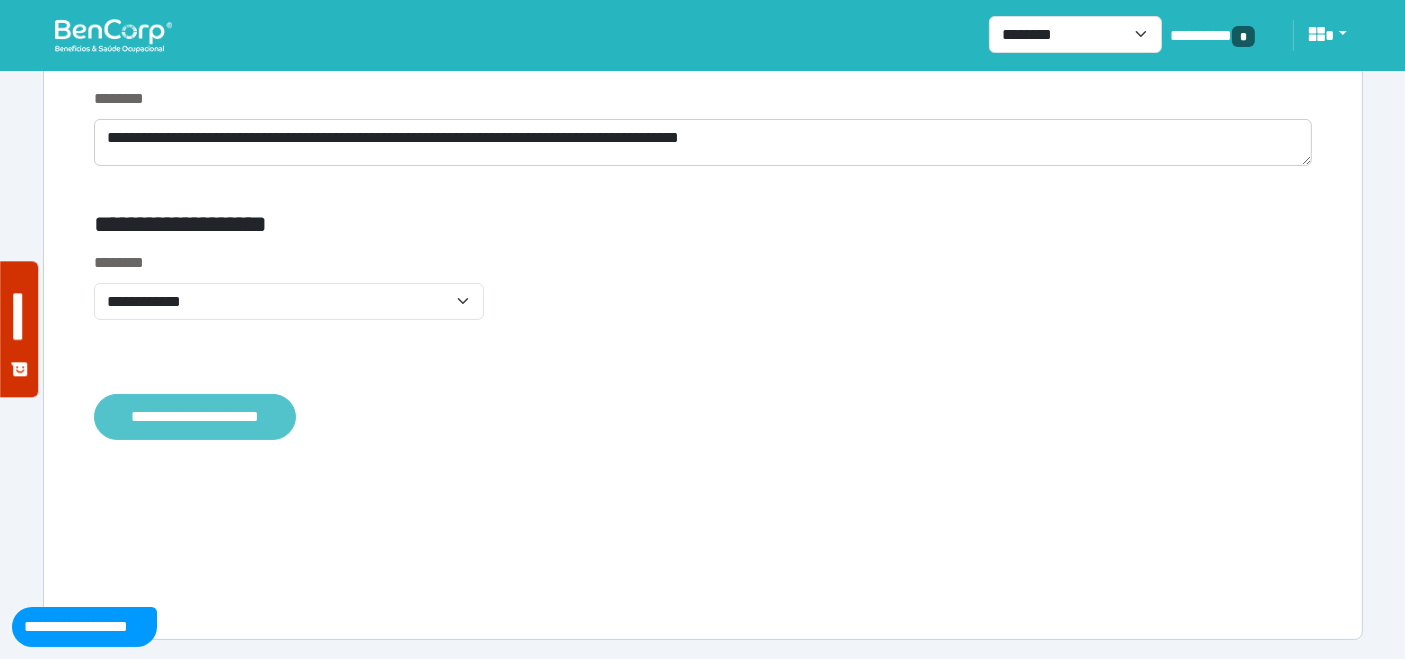 click on "**********" at bounding box center (195, 416) 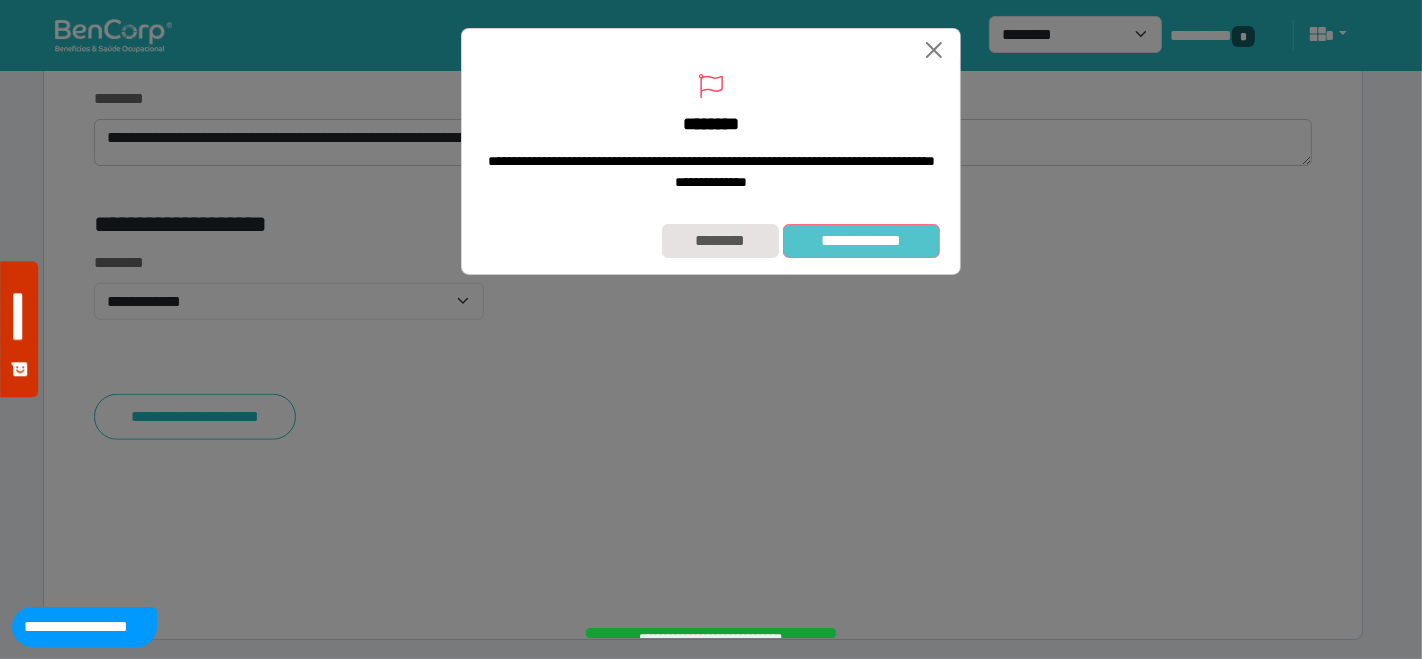 click on "**********" at bounding box center (861, 240) 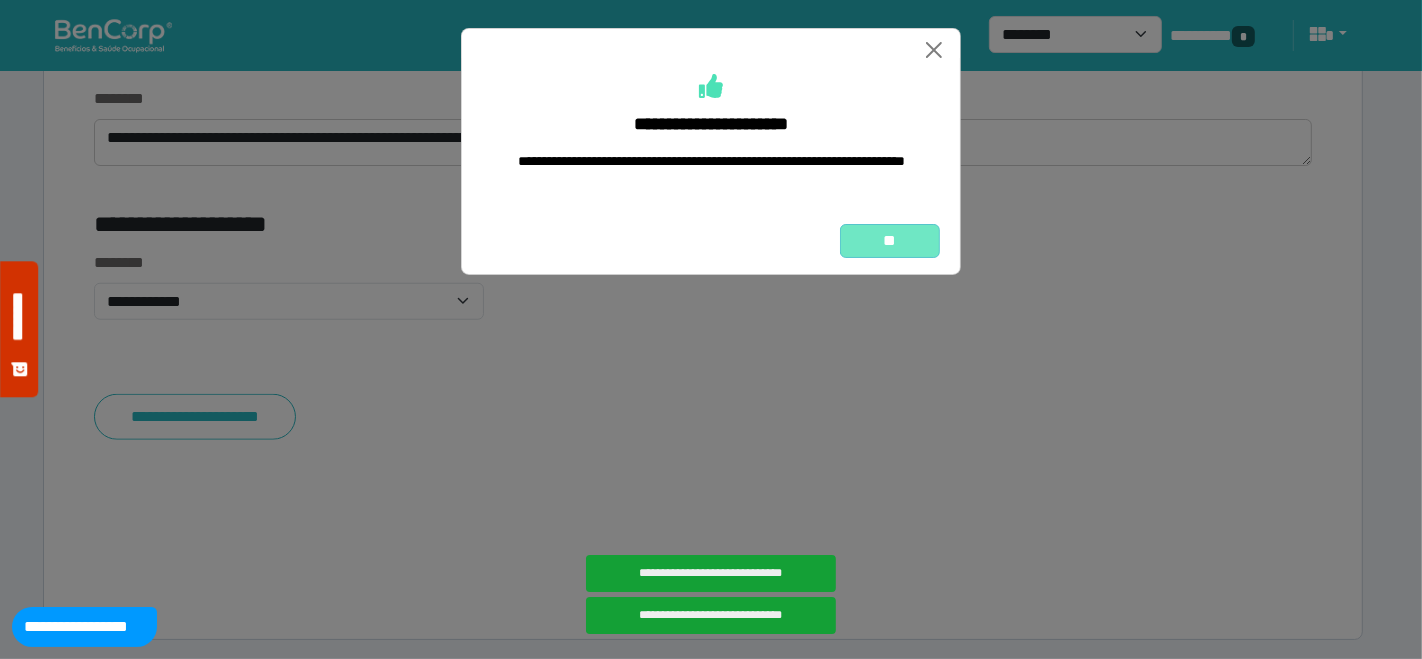 click on "**" at bounding box center (890, 240) 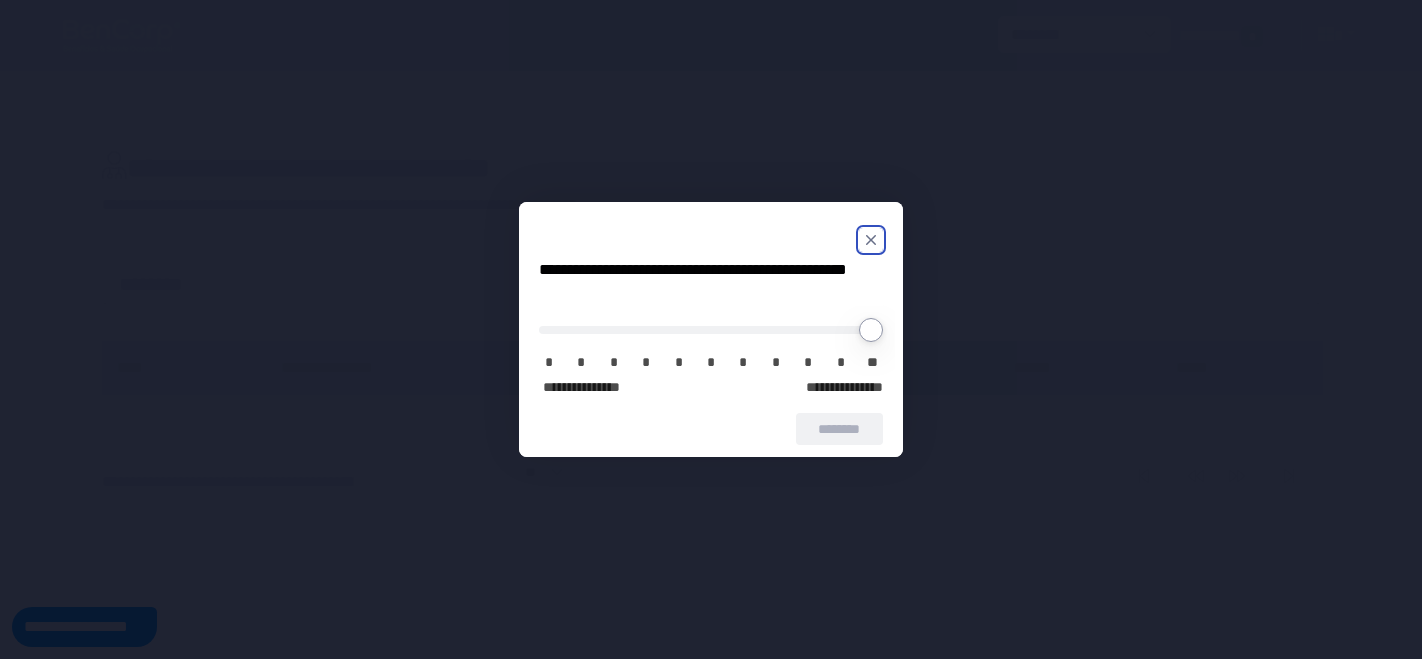 scroll, scrollTop: 0, scrollLeft: 0, axis: both 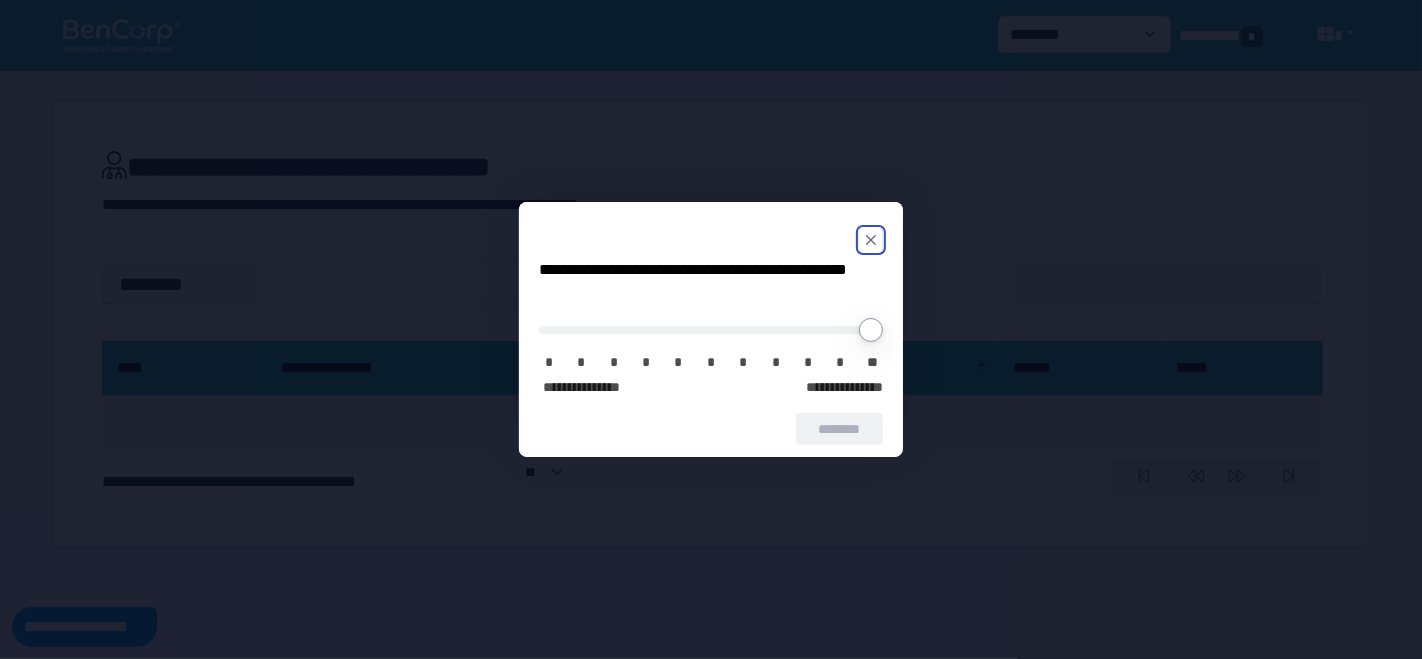 click 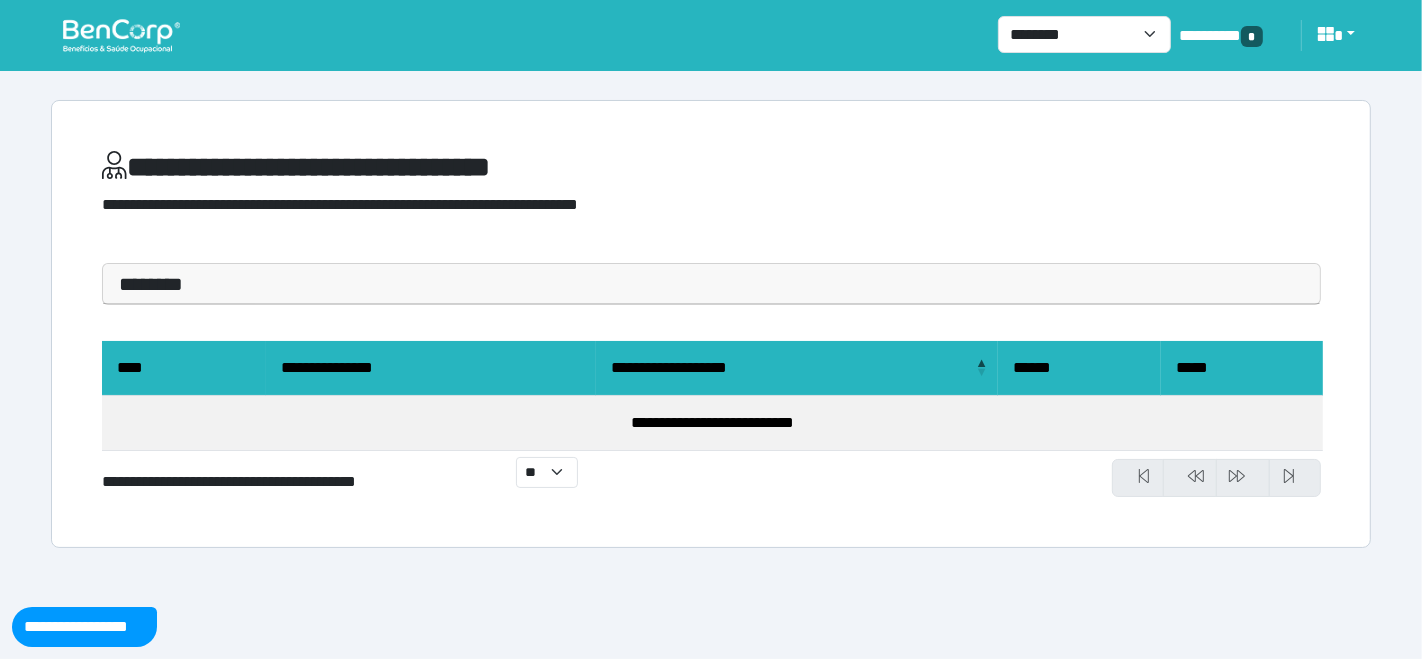 click at bounding box center (121, 35) 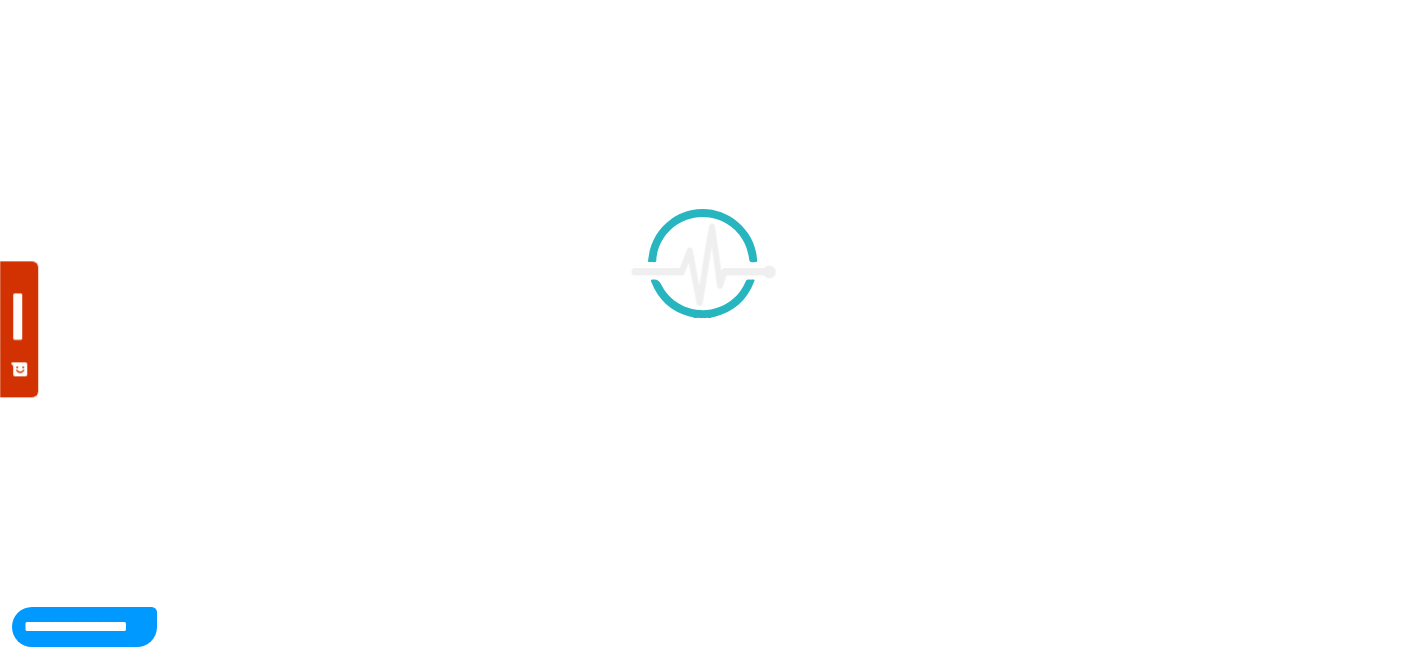 scroll, scrollTop: 0, scrollLeft: 0, axis: both 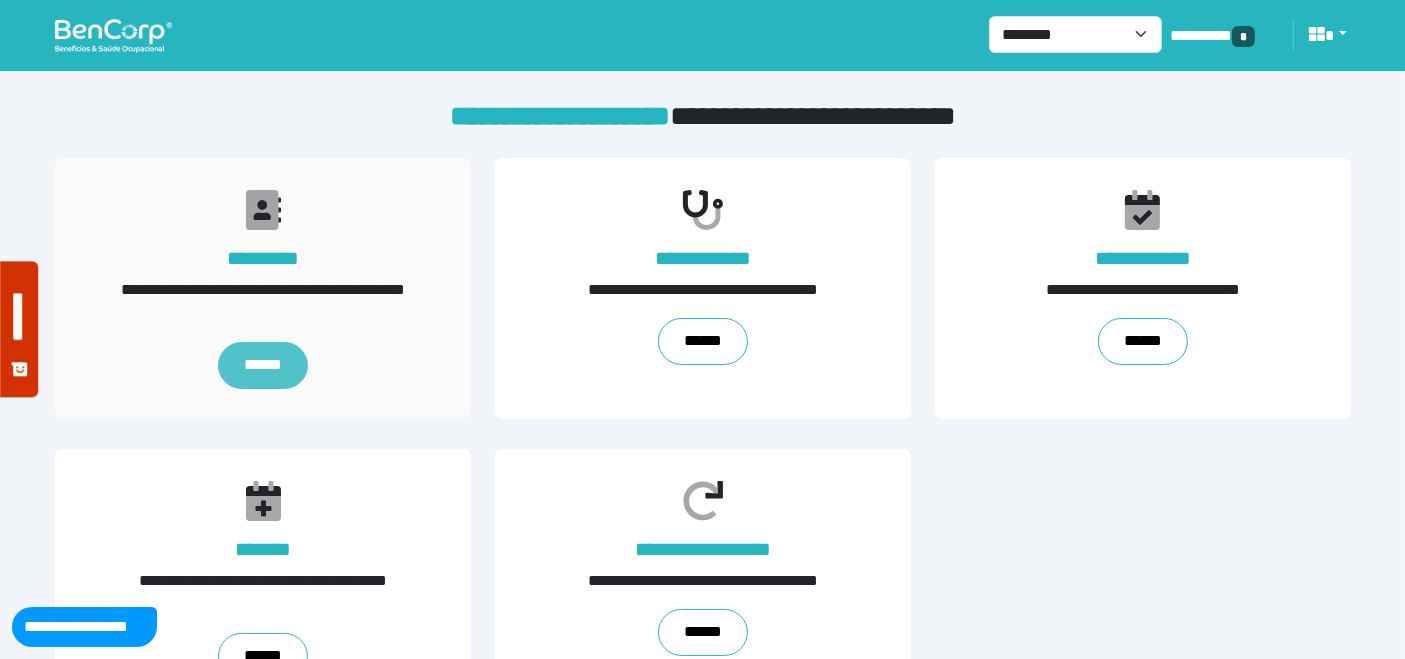 click on "******" at bounding box center [262, 366] 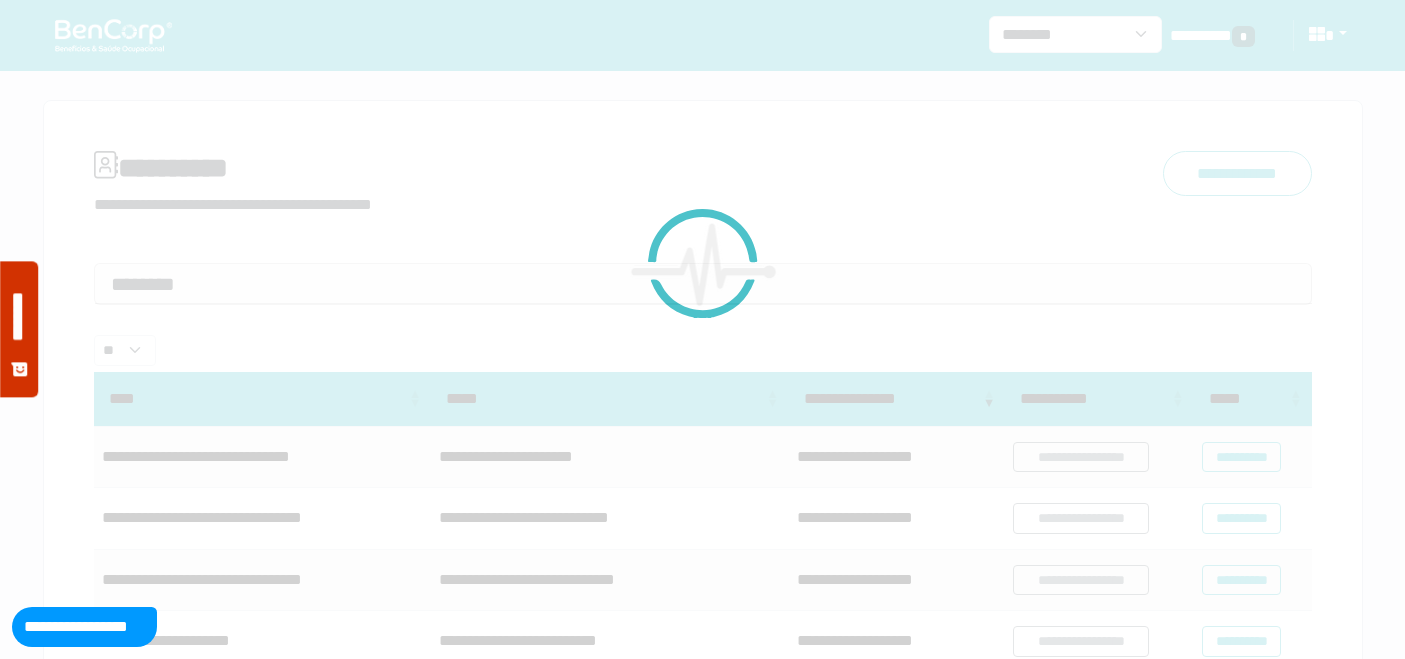 scroll, scrollTop: 0, scrollLeft: 0, axis: both 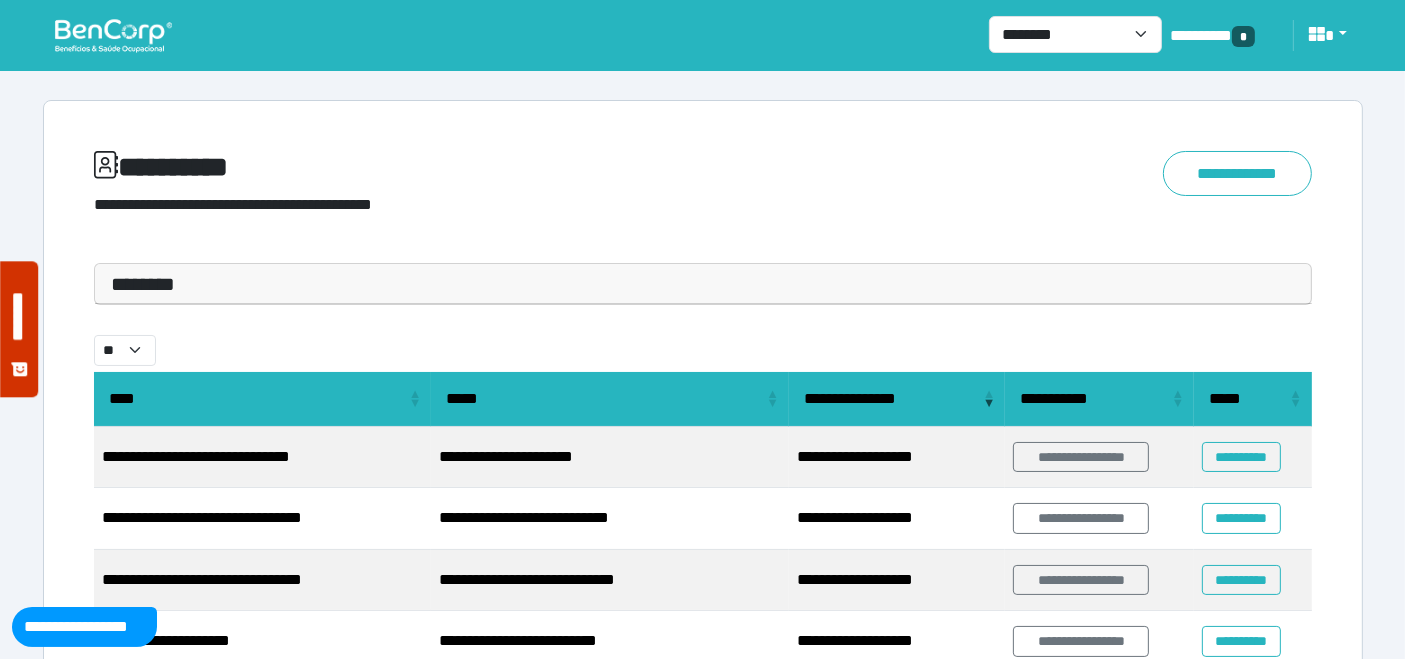 click on "********" at bounding box center (703, 284) 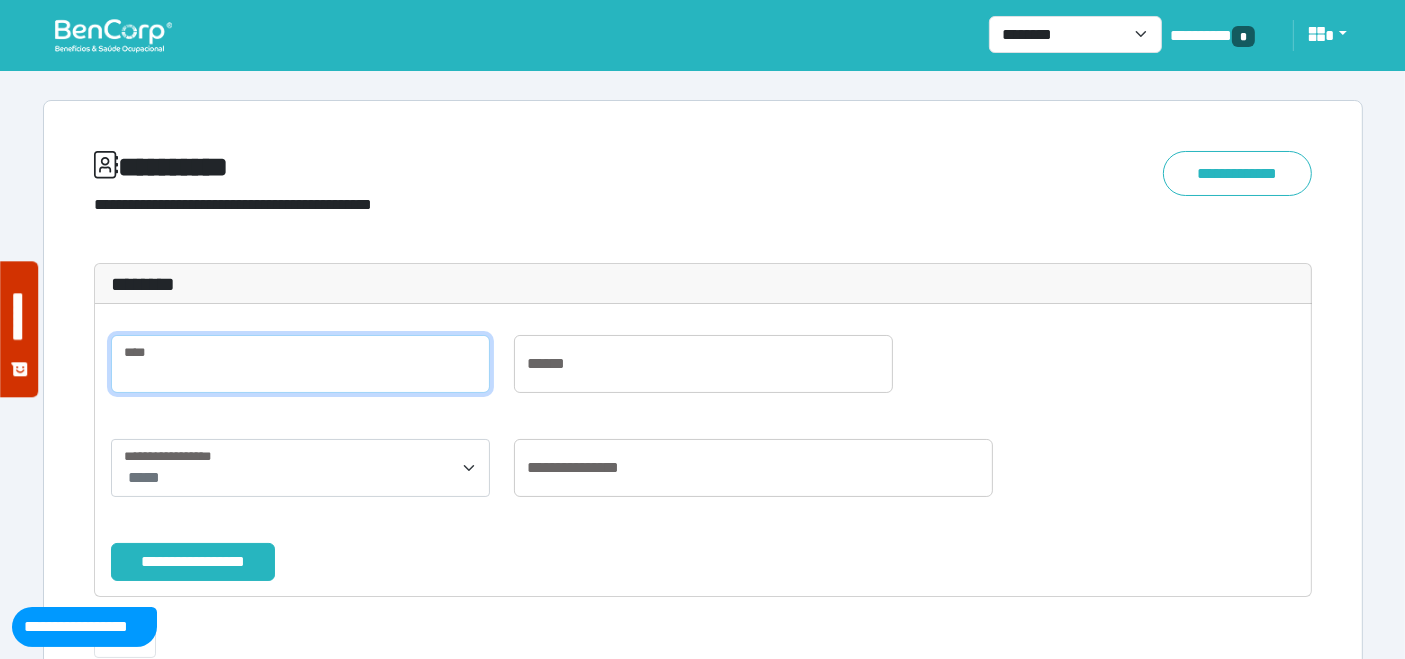 click at bounding box center (300, 364) 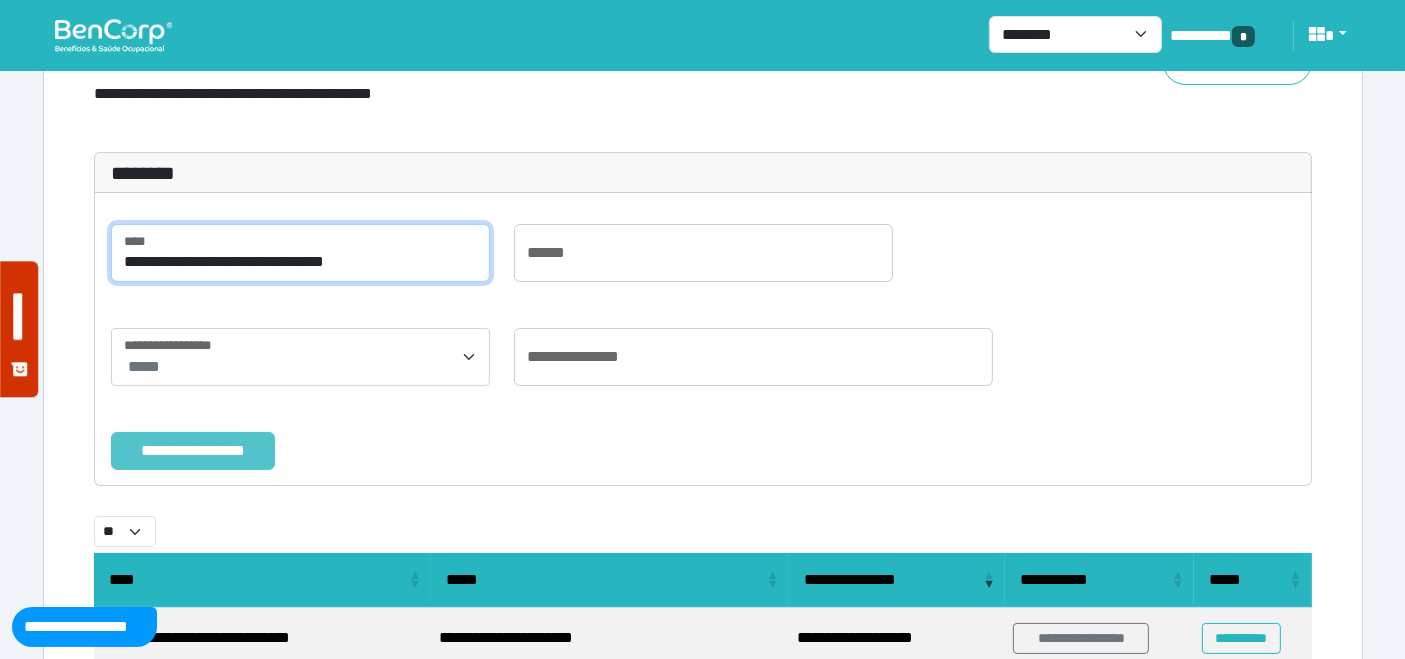 type on "**********" 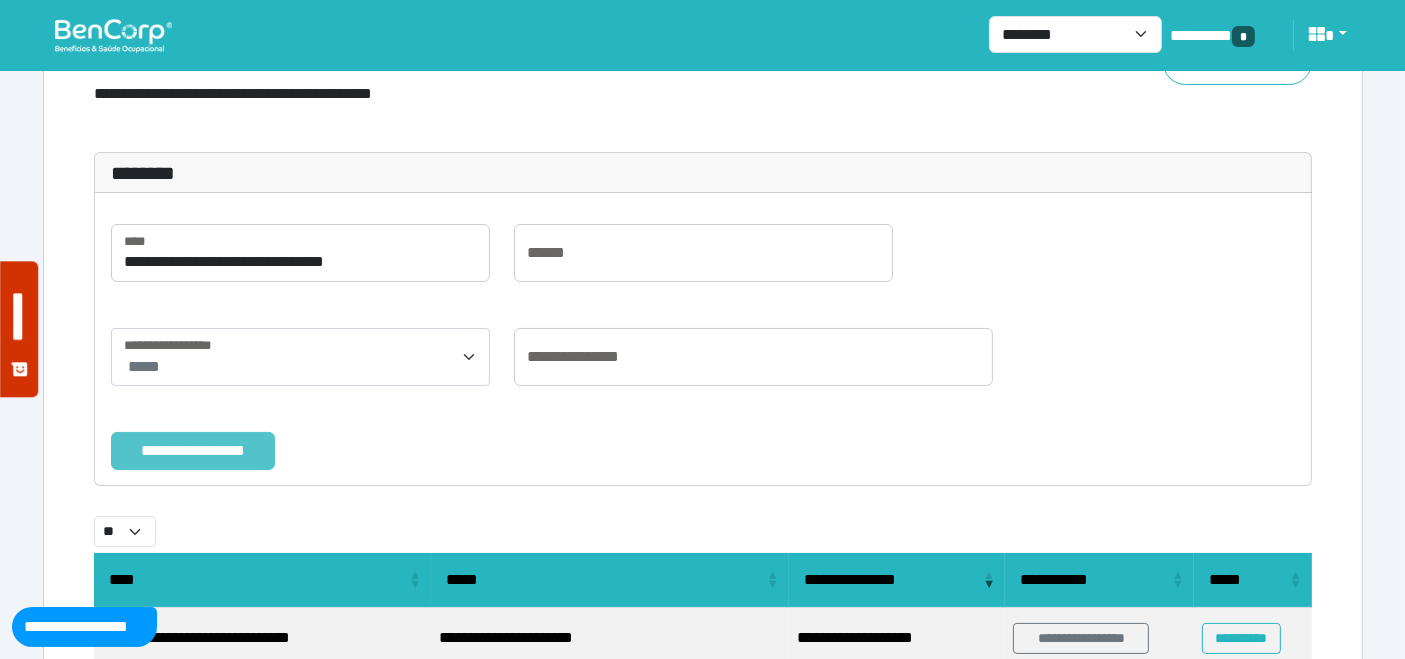 click on "**********" at bounding box center [193, 450] 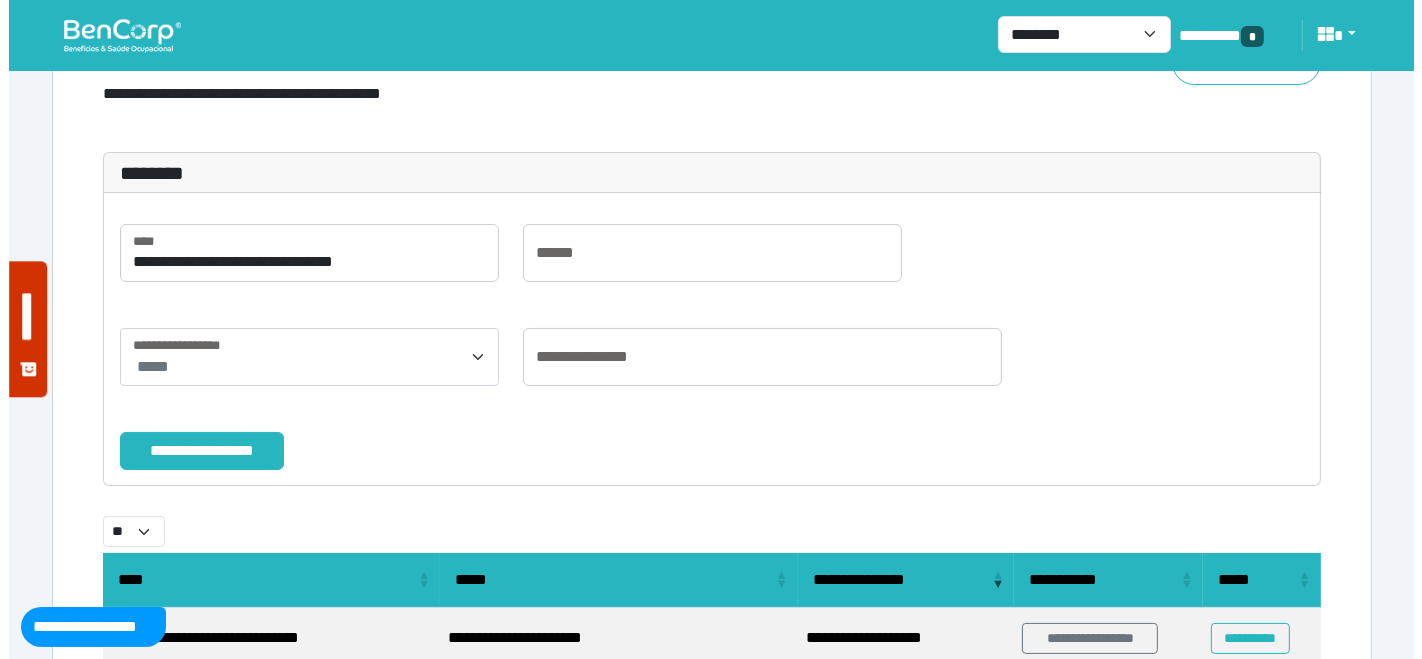 scroll, scrollTop: 238, scrollLeft: 0, axis: vertical 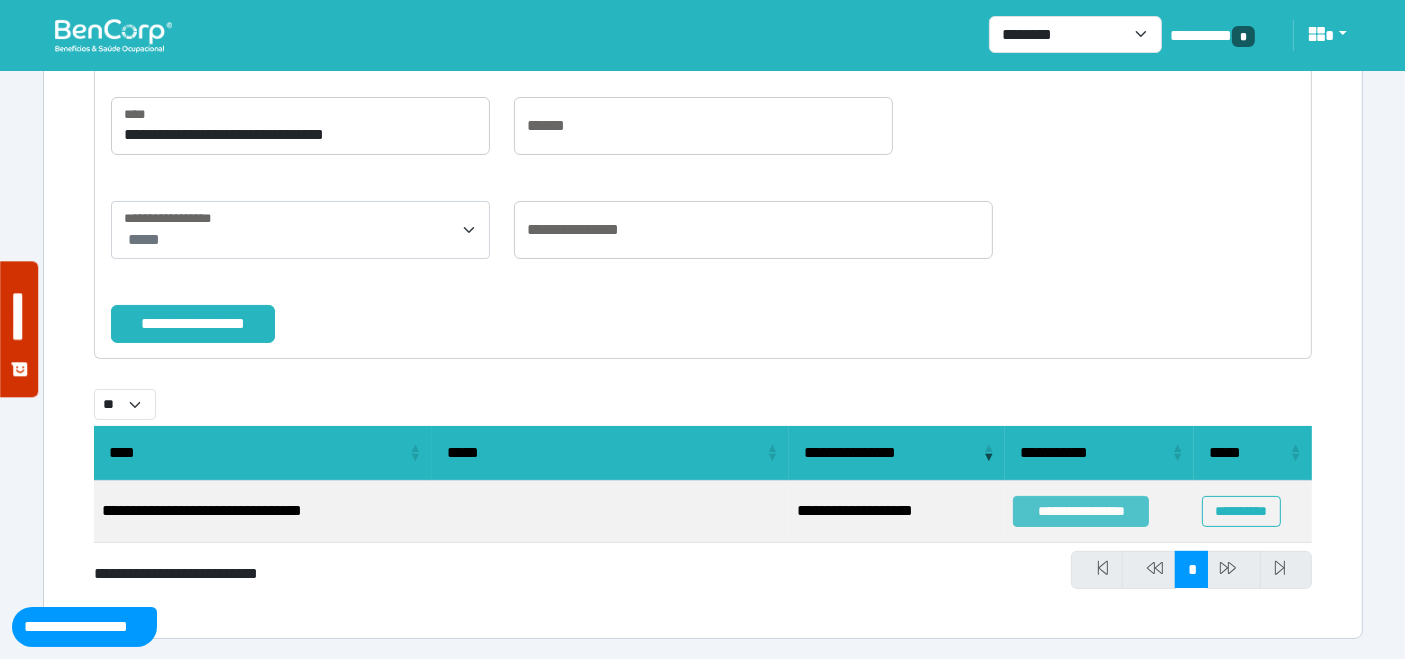 click on "**********" at bounding box center [1081, 511] 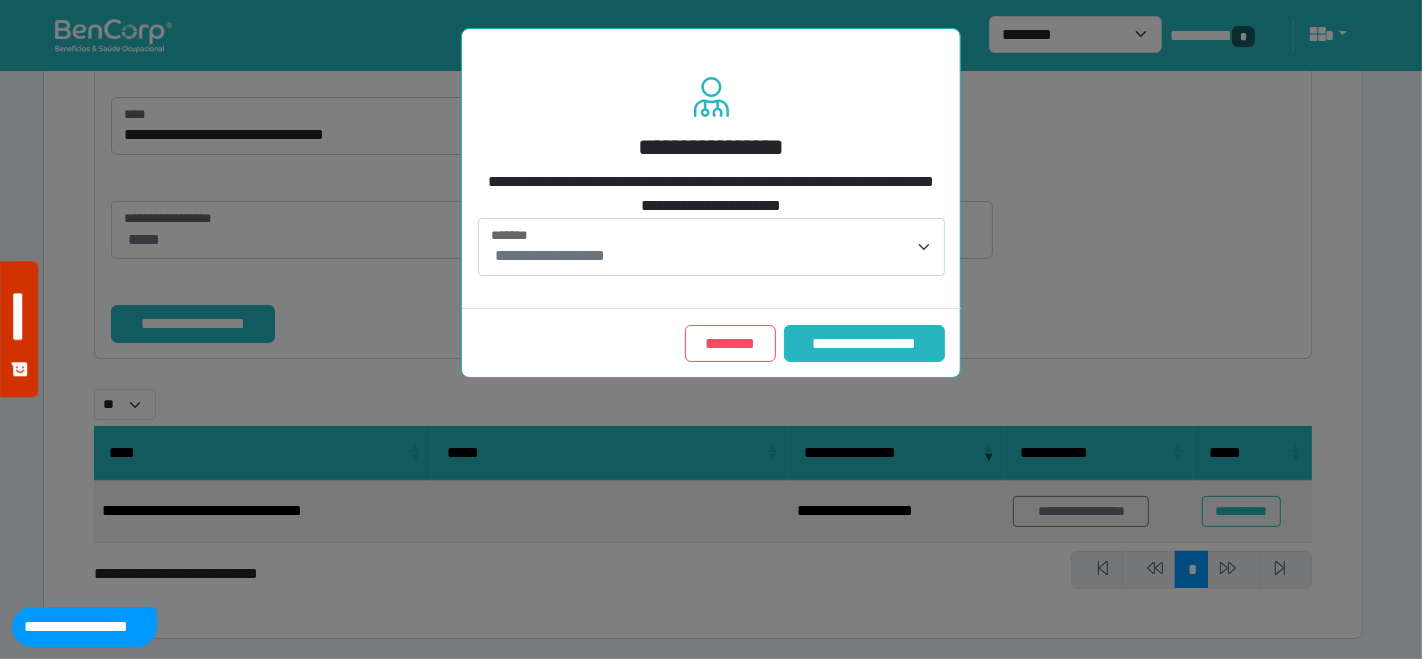 click on "**********" at bounding box center (713, 256) 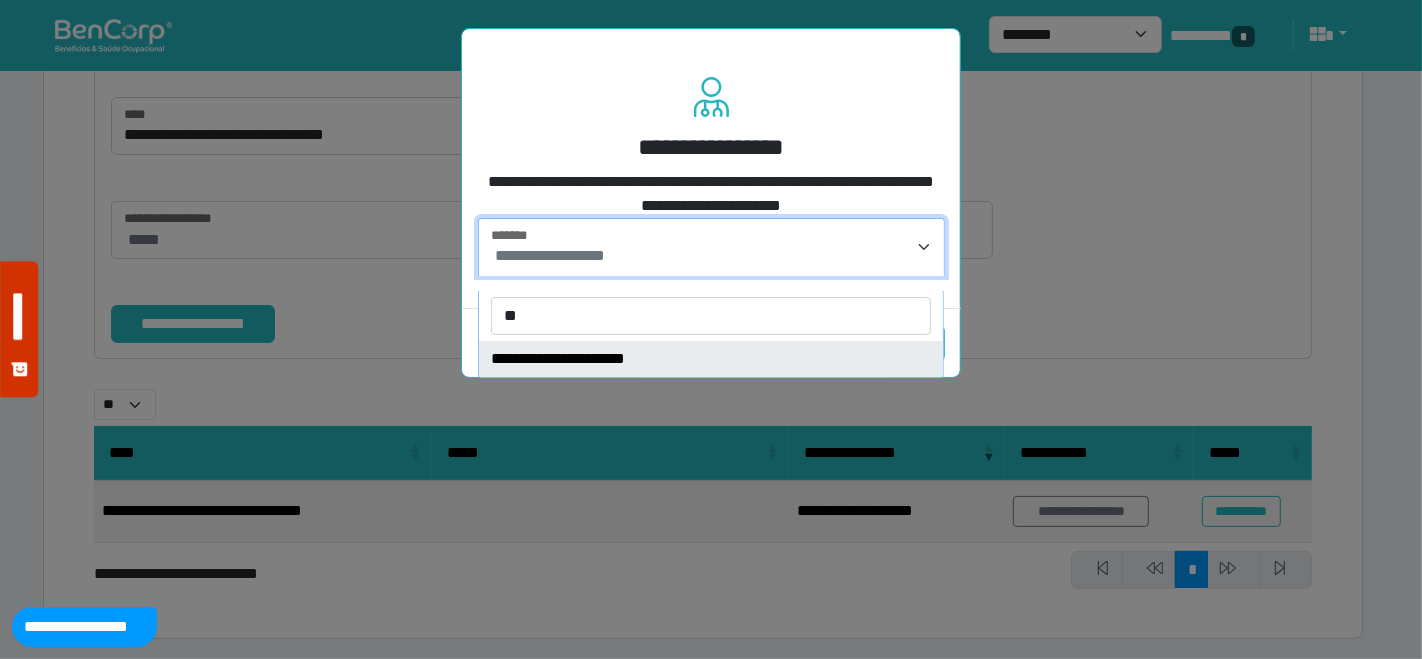 type on "**" 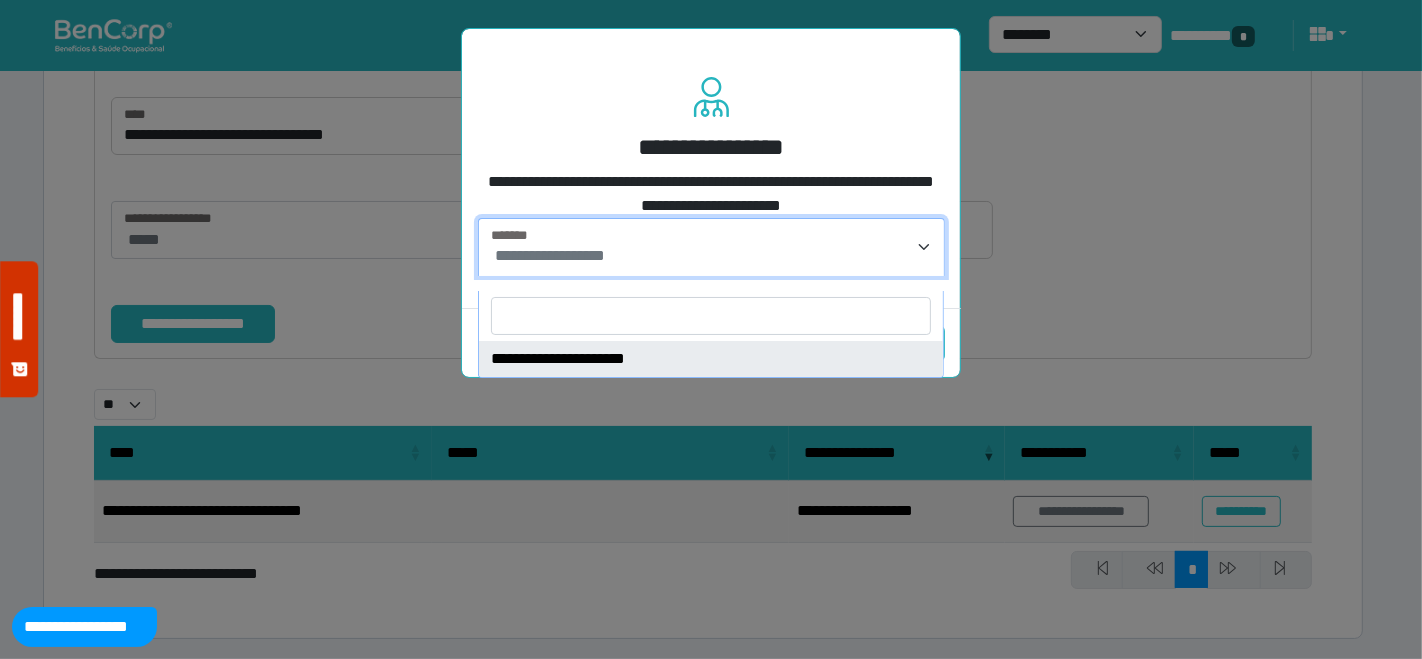 select on "****" 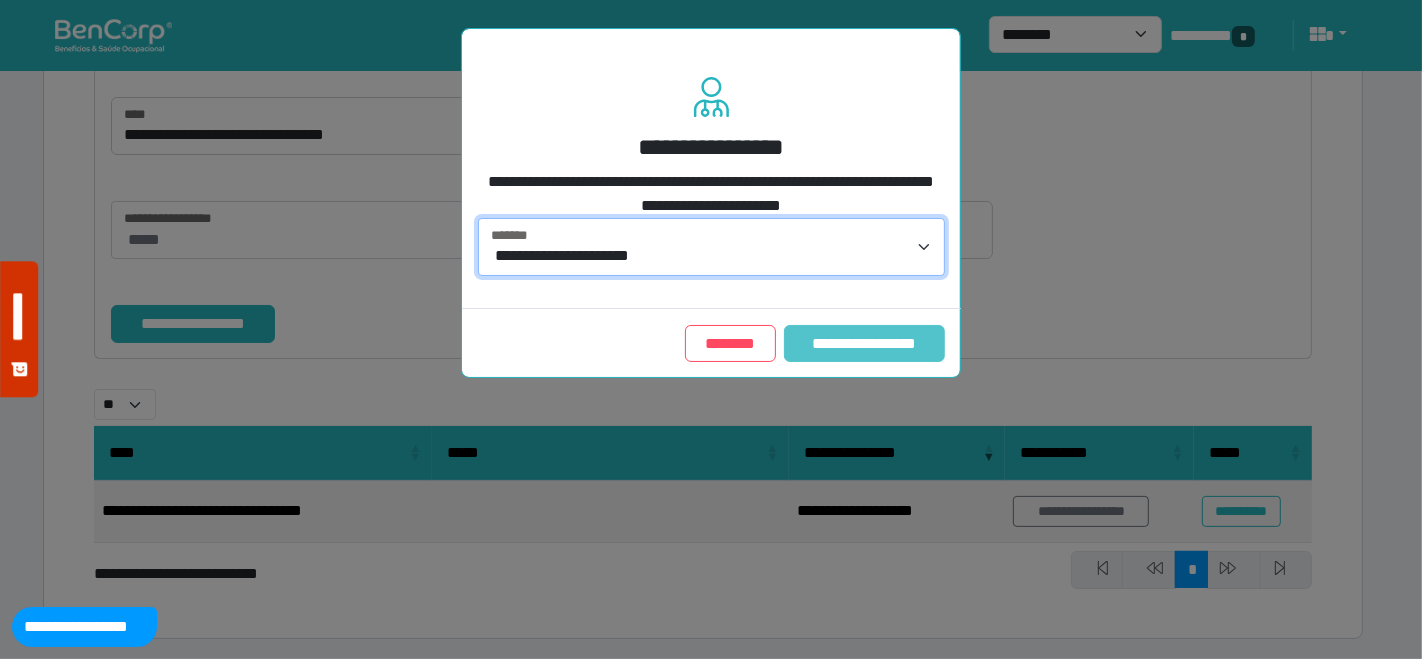 click on "**********" at bounding box center (864, 343) 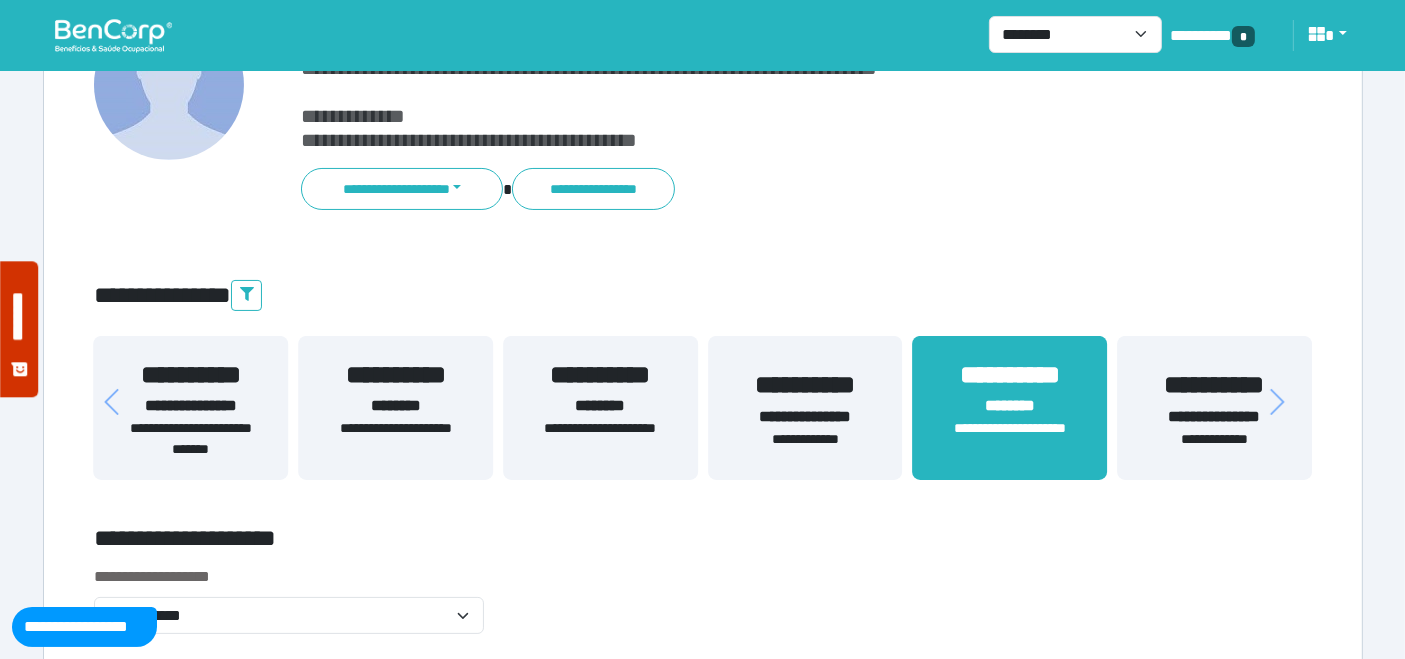scroll, scrollTop: 222, scrollLeft: 0, axis: vertical 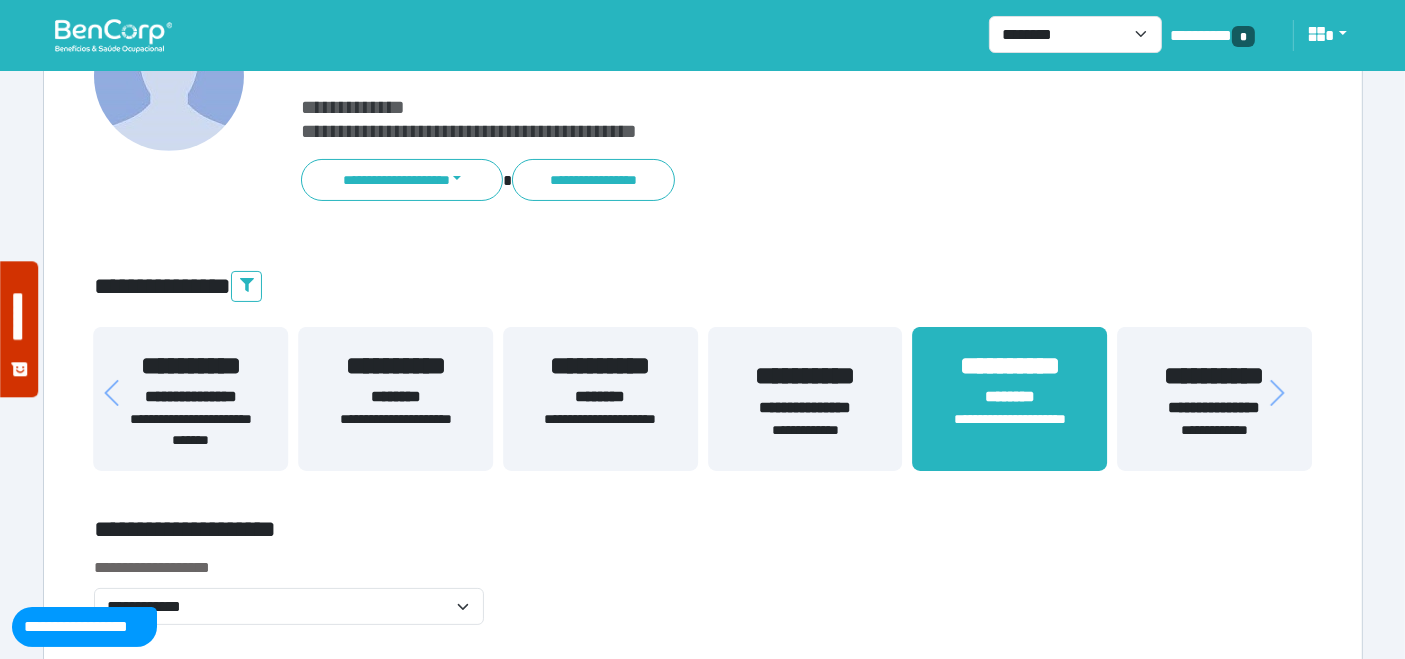 click on "**********" at bounding box center [600, 430] 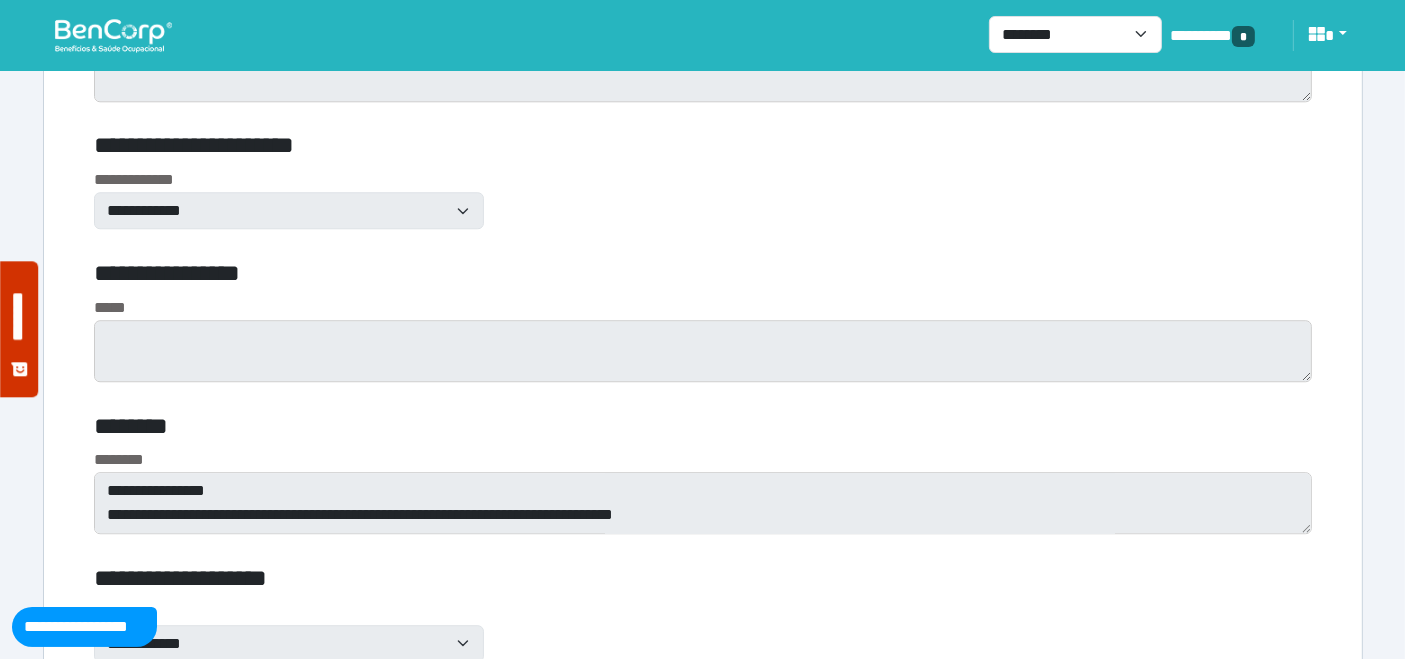 scroll, scrollTop: 5558, scrollLeft: 0, axis: vertical 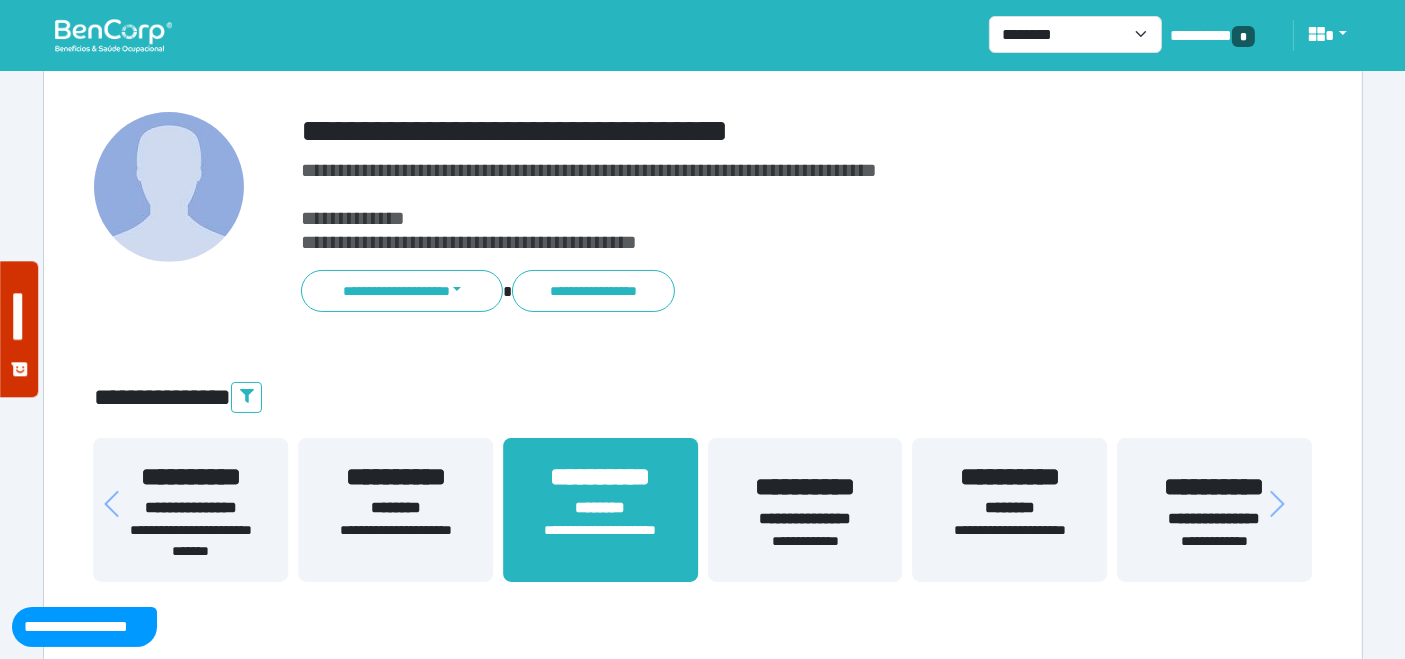 click on "**********" at bounding box center (1010, 541) 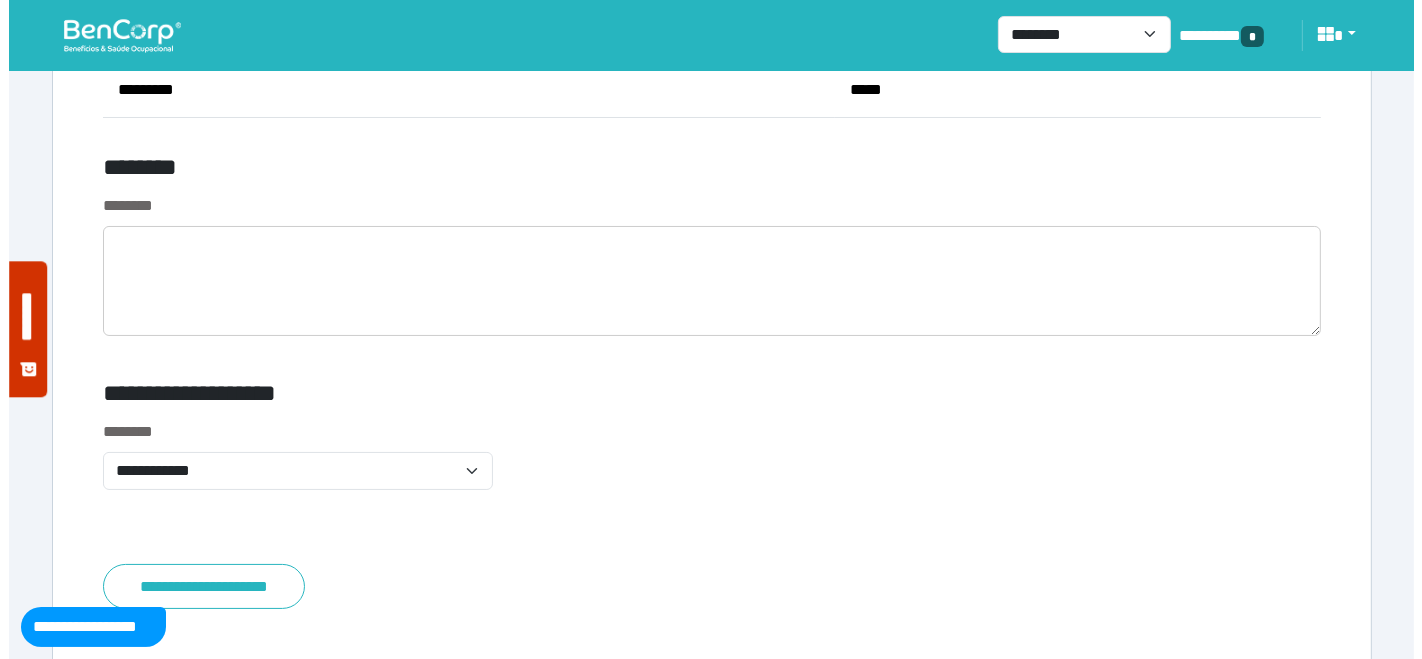 scroll, scrollTop: 7666, scrollLeft: 0, axis: vertical 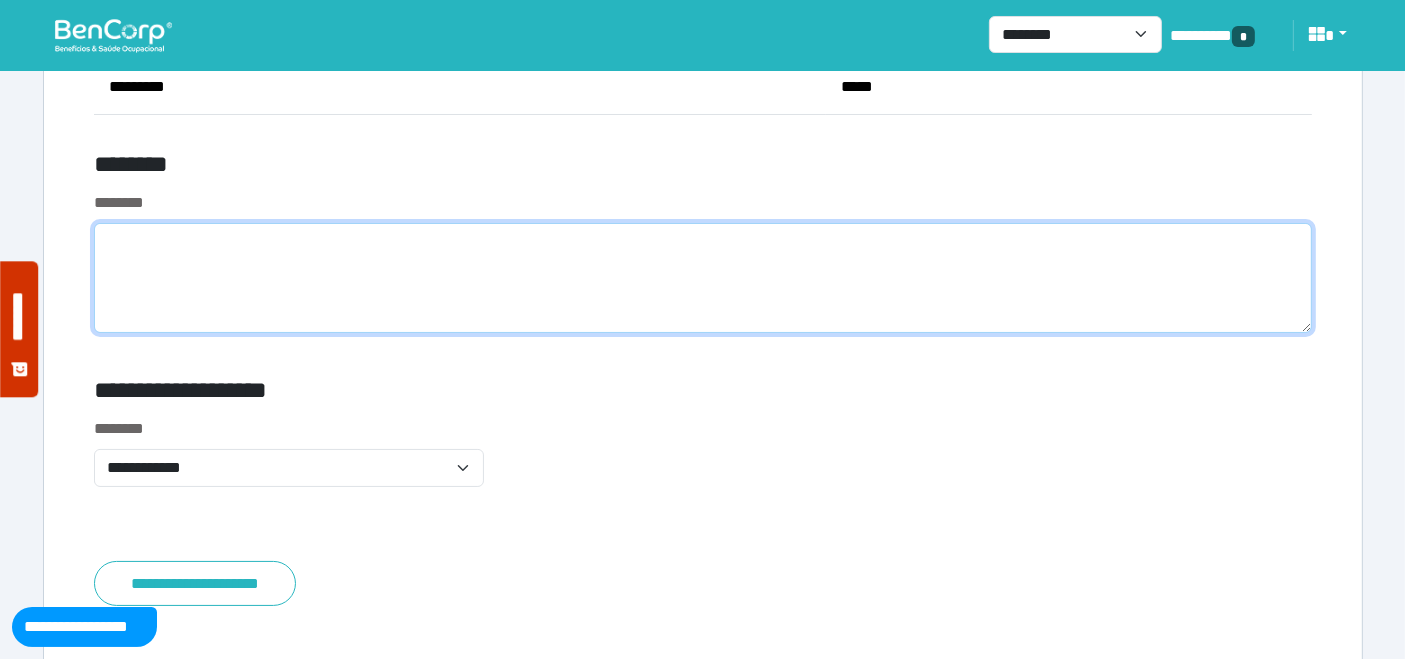 click at bounding box center (703, 278) 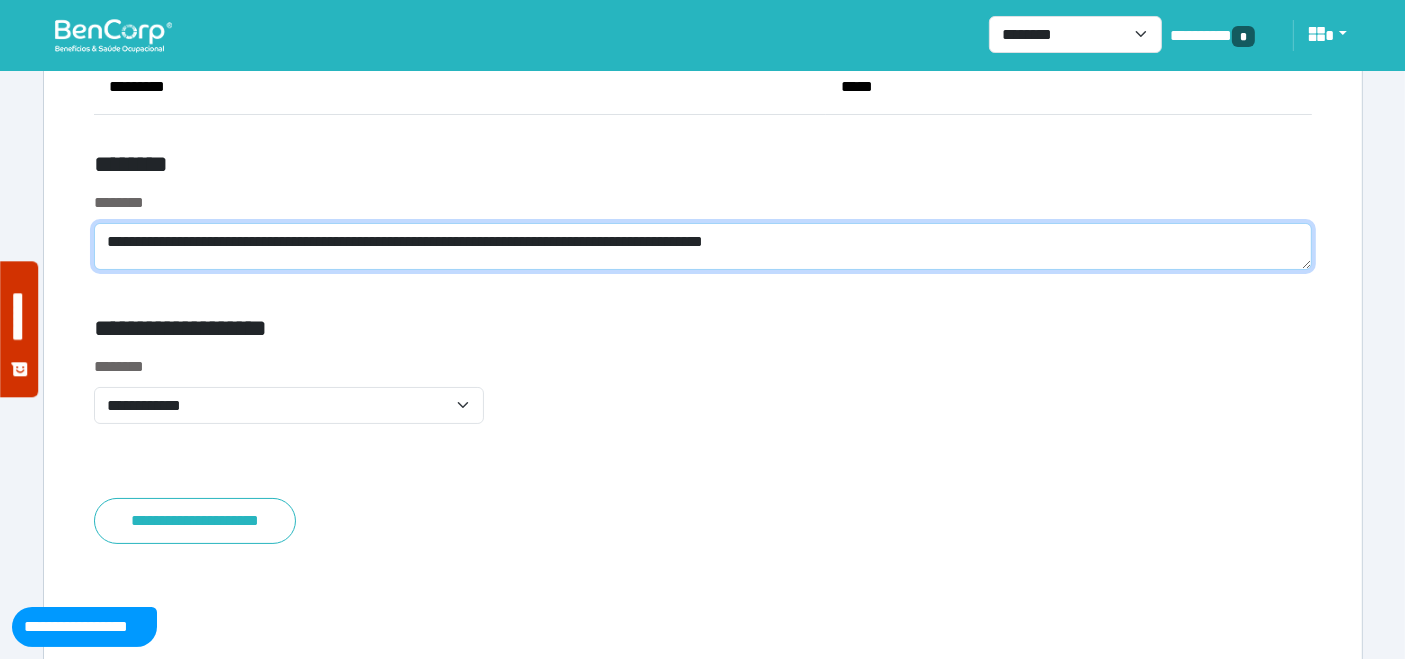 click on "**********" at bounding box center (703, 246) 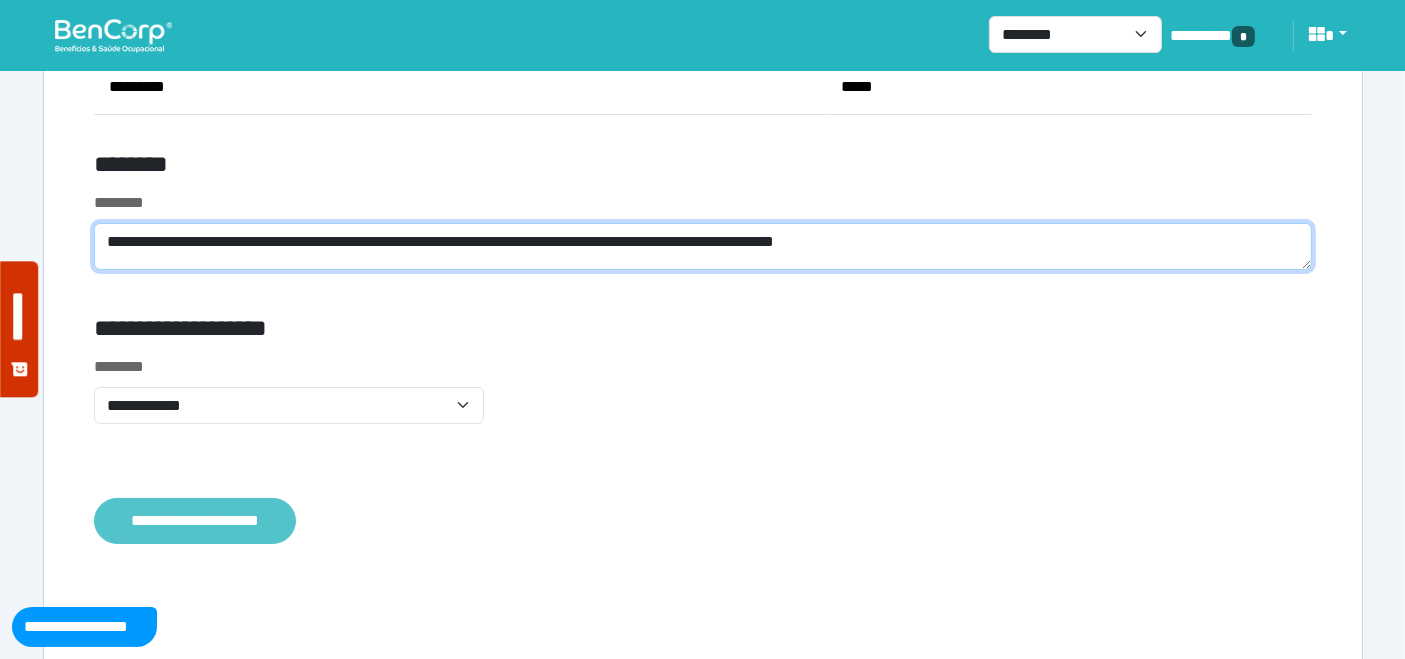 type on "**********" 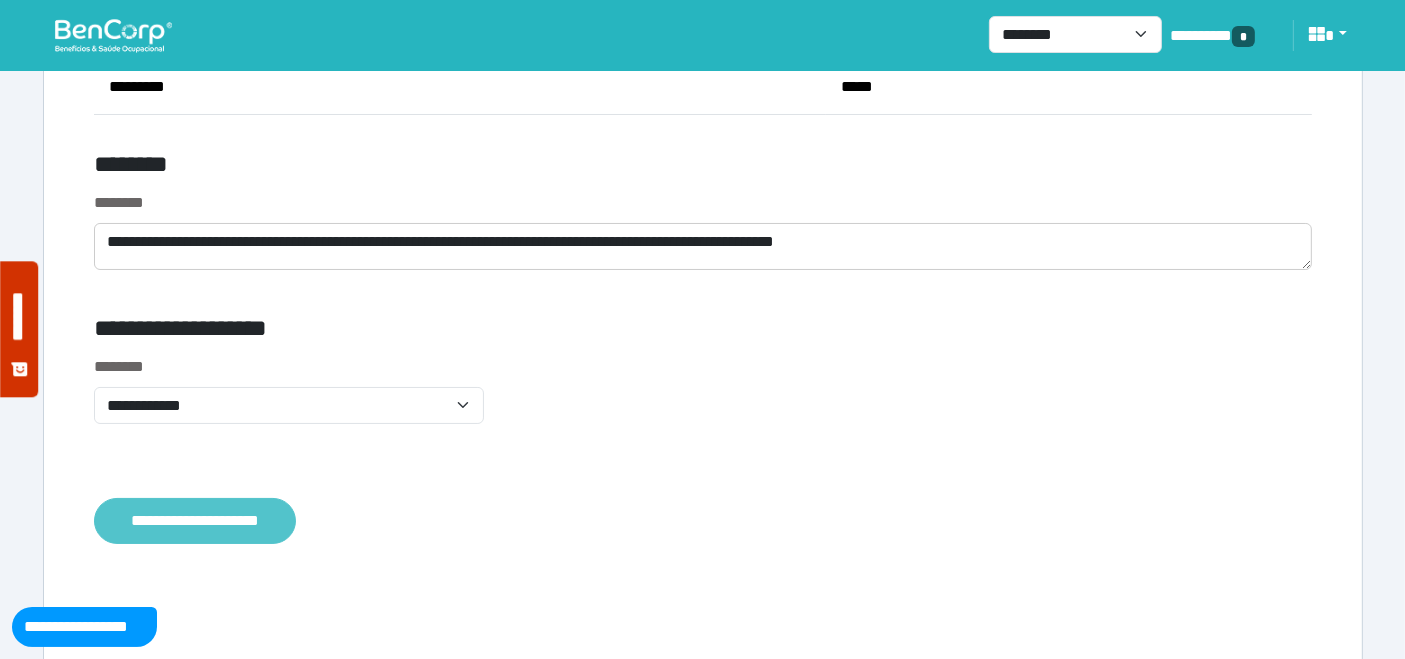 click on "**********" at bounding box center [195, 520] 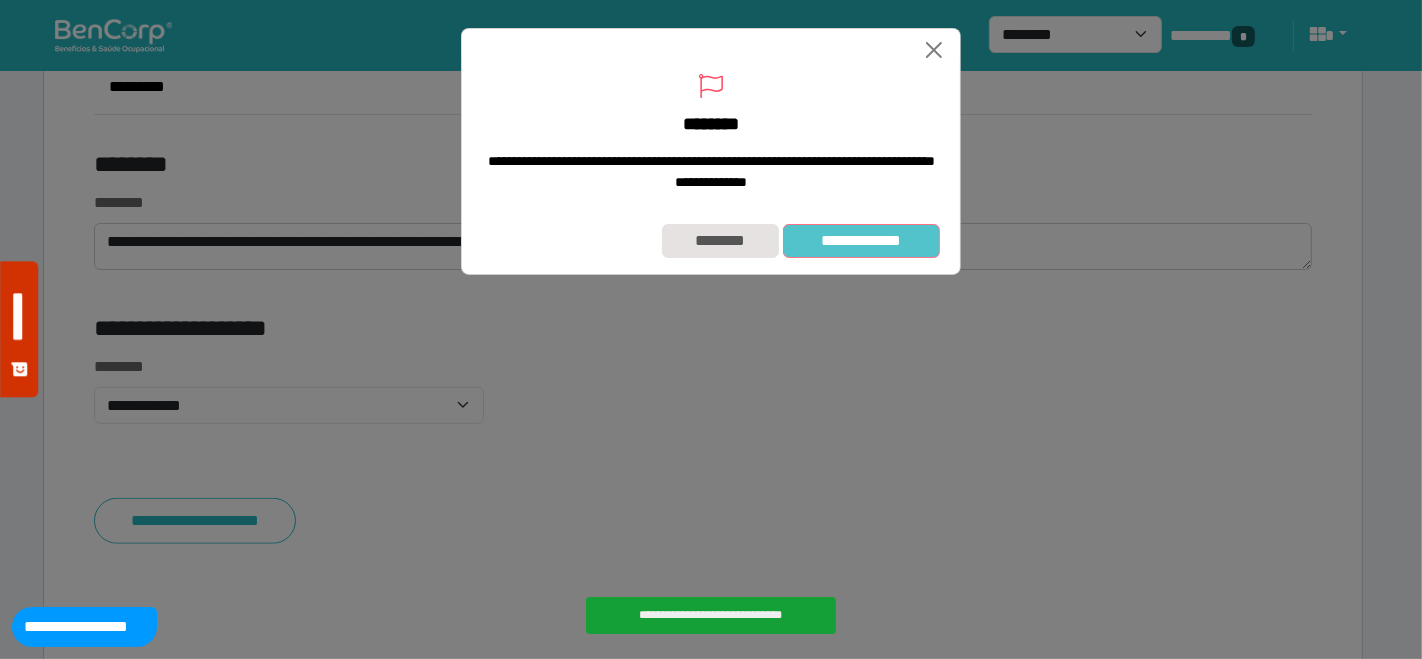 click on "**********" at bounding box center (861, 240) 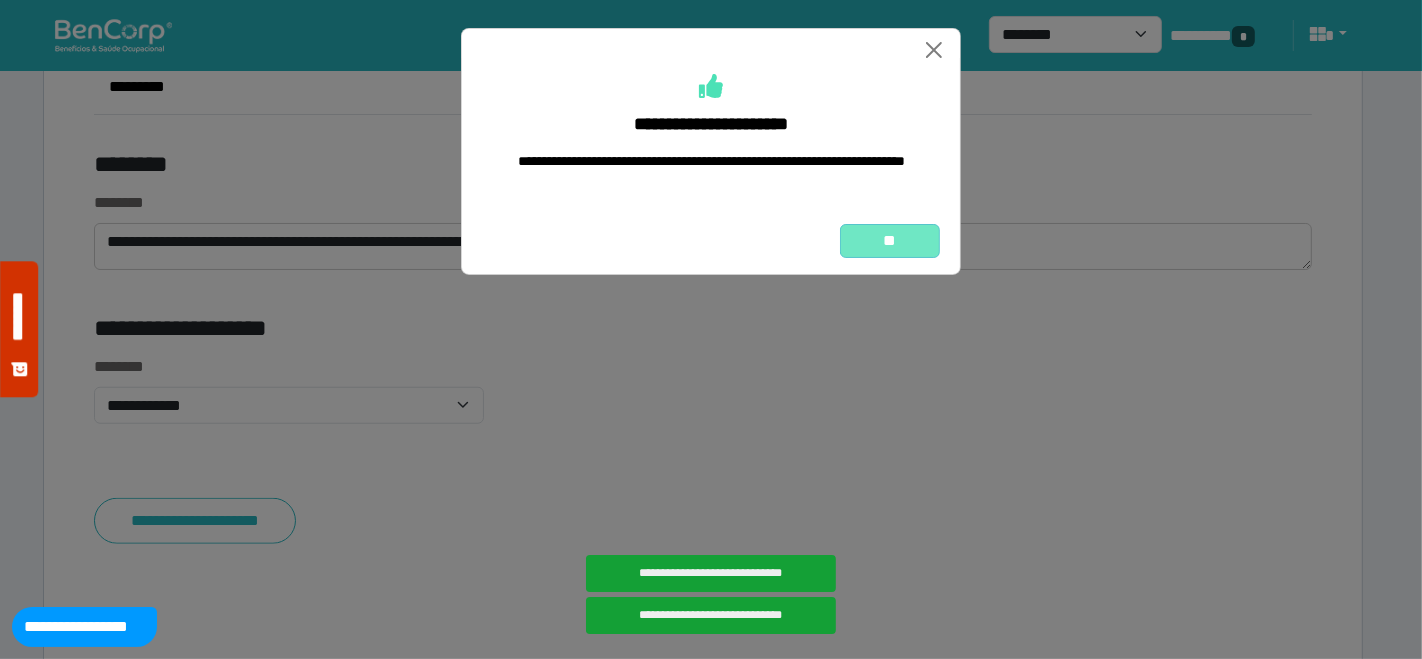click on "**" at bounding box center [890, 240] 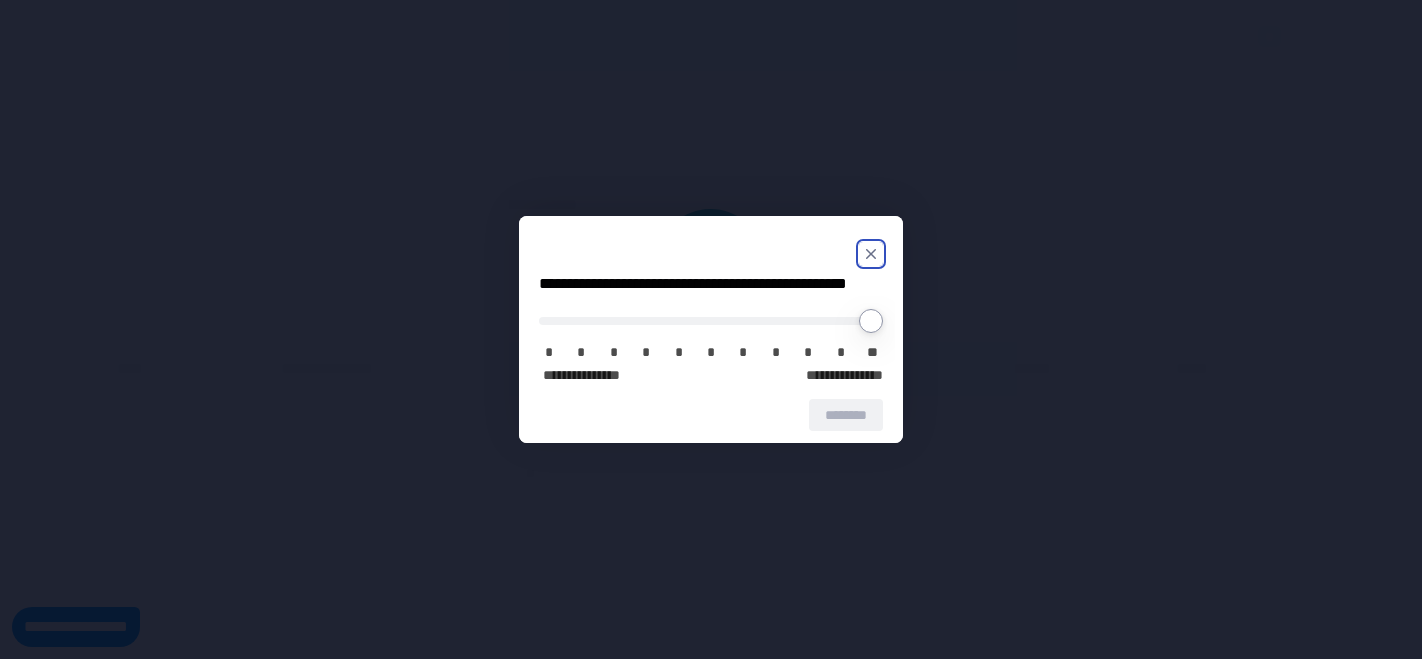 scroll, scrollTop: 0, scrollLeft: 0, axis: both 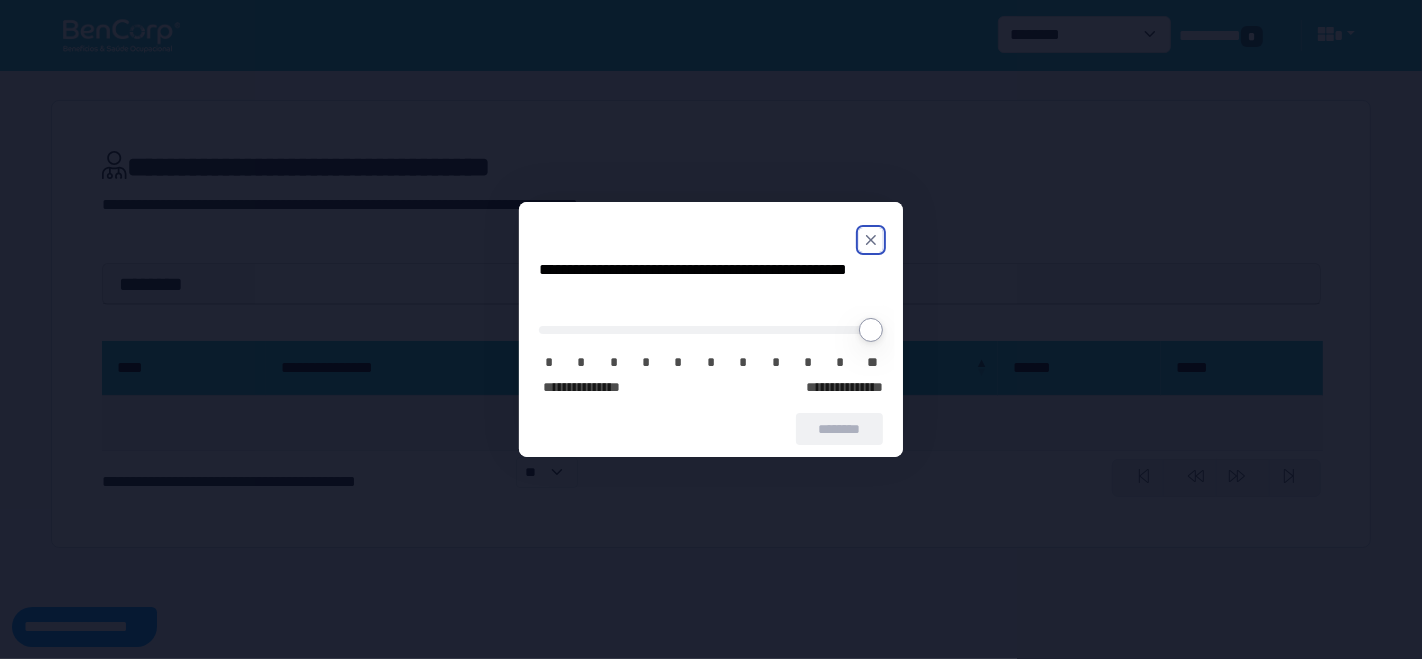 click 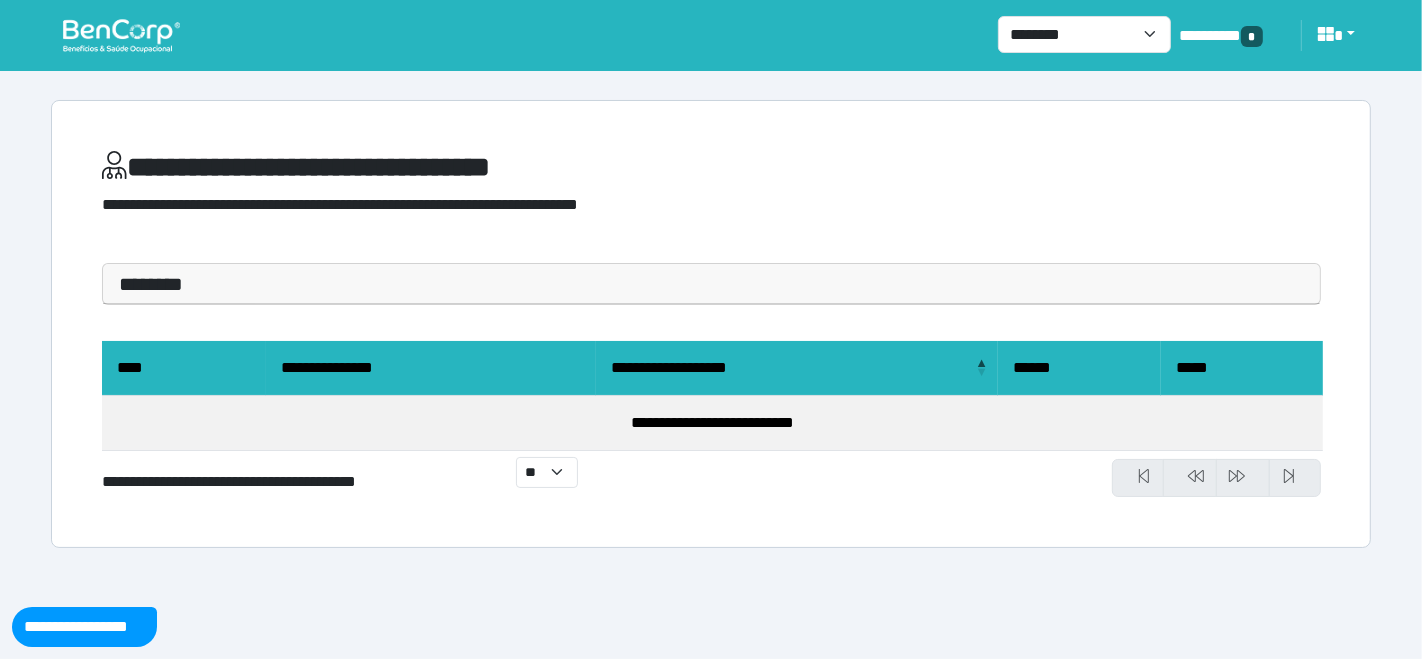 click at bounding box center [121, 35] 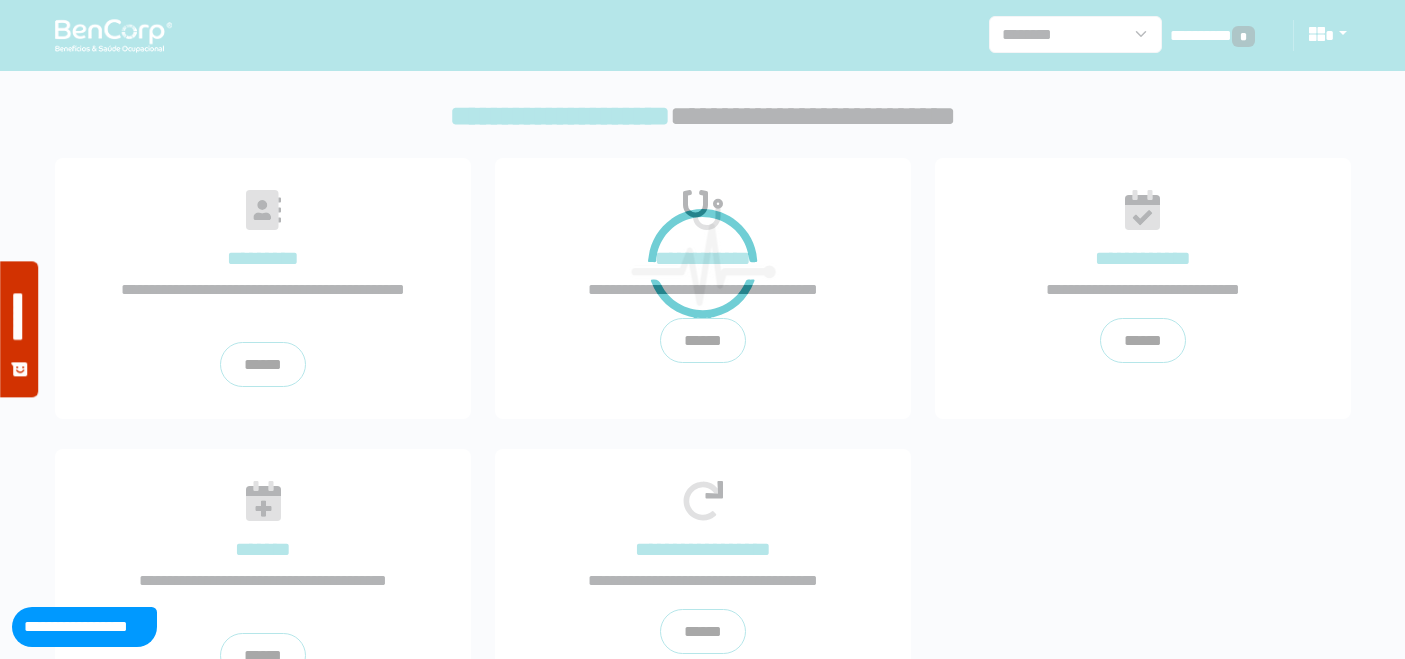 scroll, scrollTop: 0, scrollLeft: 0, axis: both 